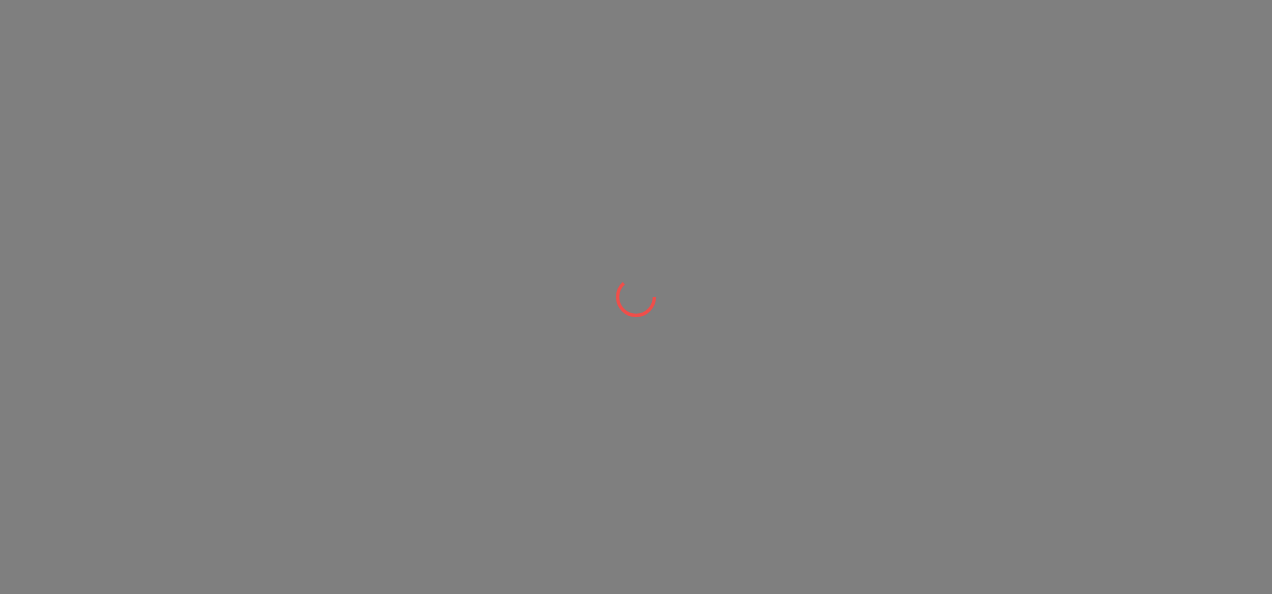 scroll, scrollTop: 0, scrollLeft: 0, axis: both 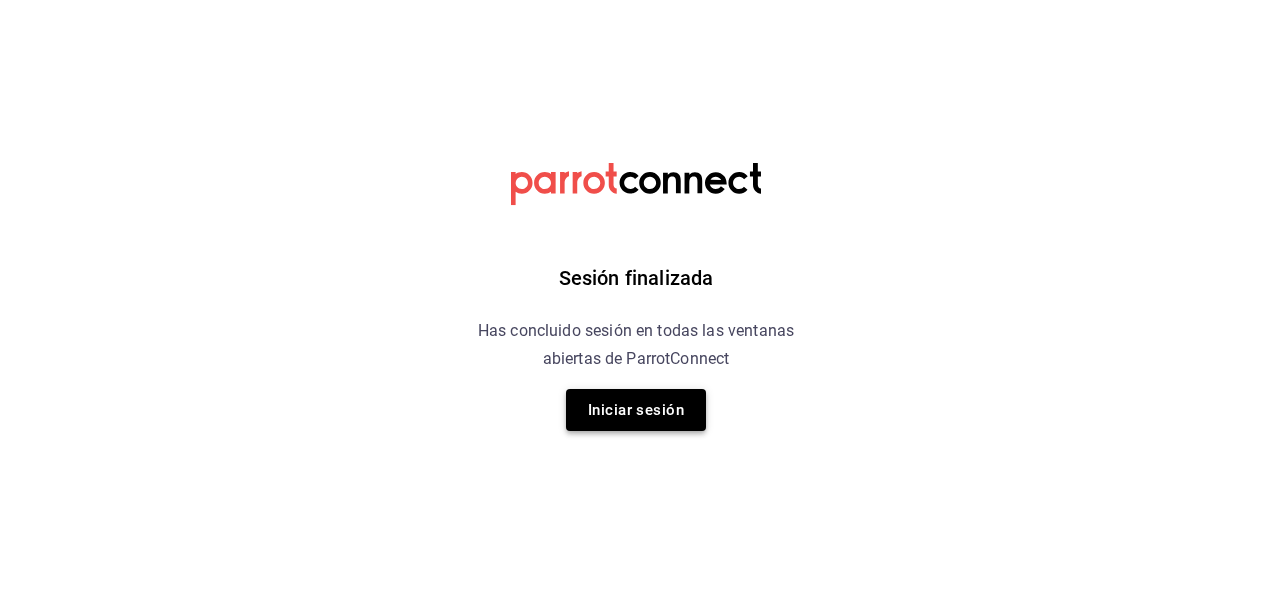 click on "Iniciar sesión" at bounding box center [636, 410] 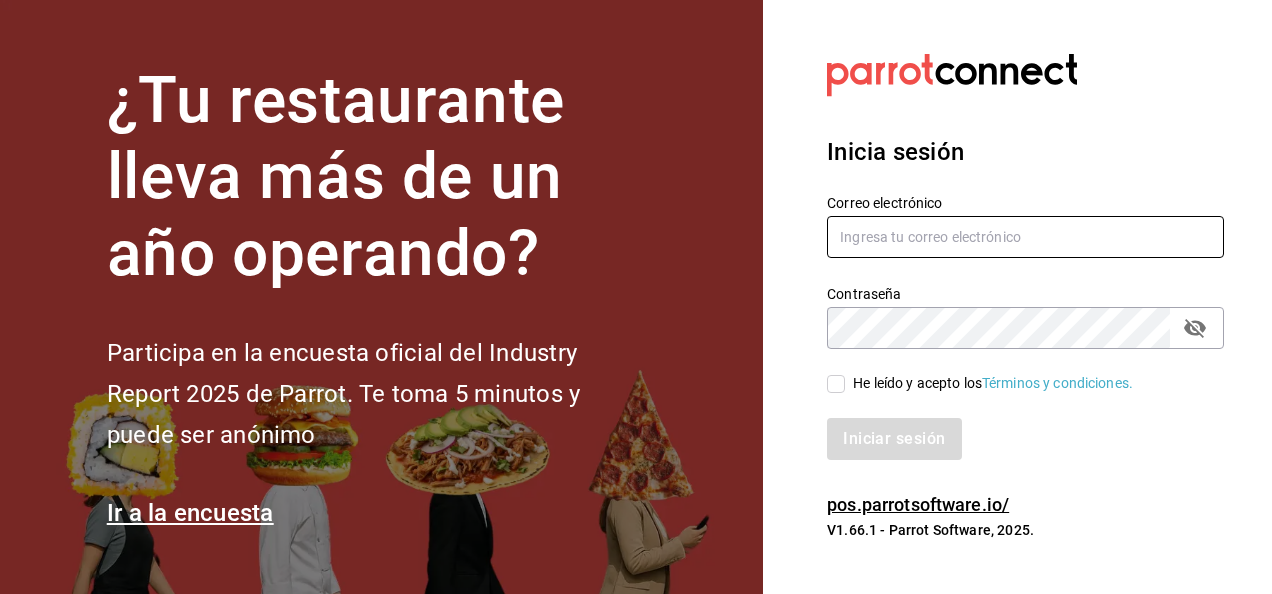 click at bounding box center [1025, 237] 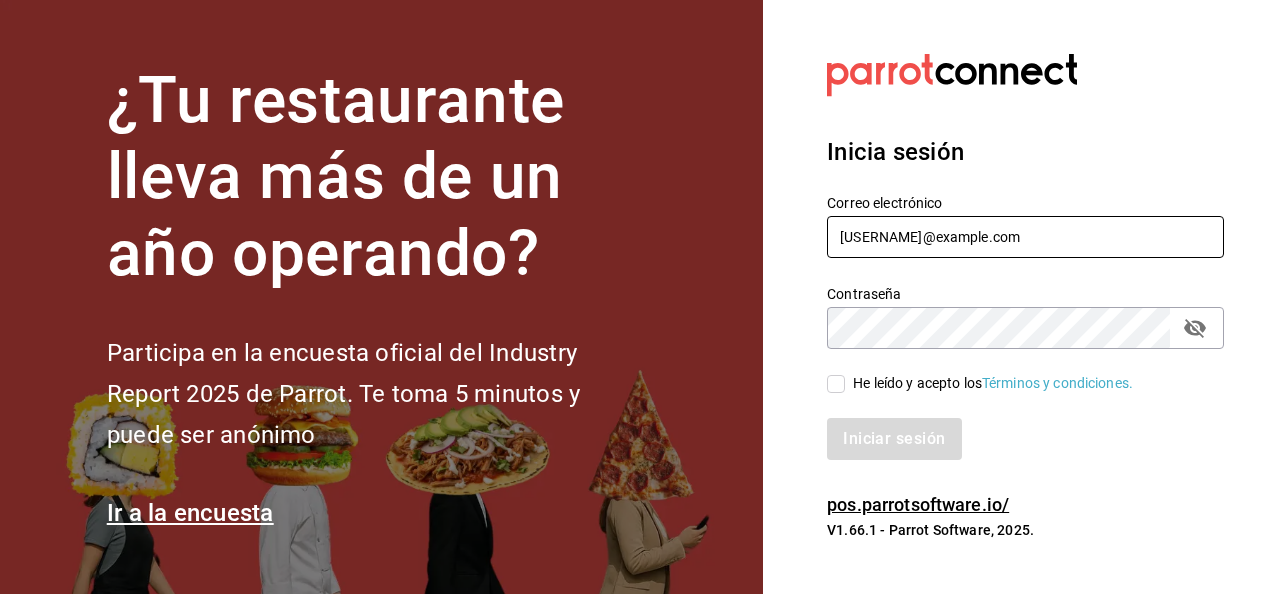 type on "multiuser@pickup.com" 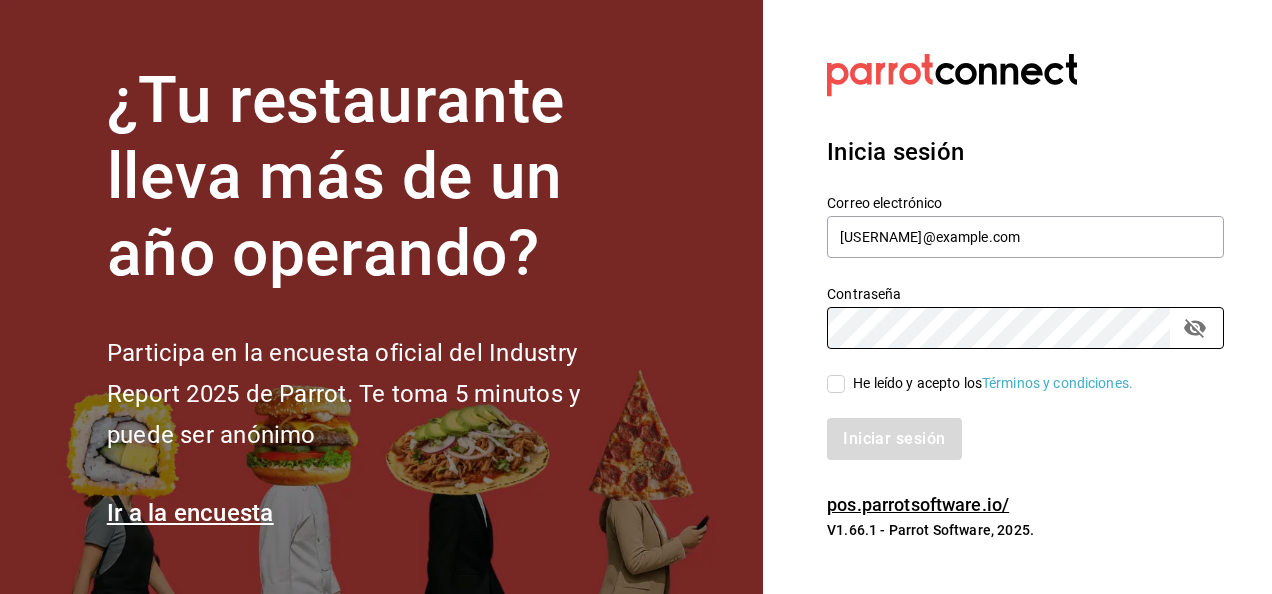 click on "He leído y acepto los  Términos y condiciones." at bounding box center [836, 384] 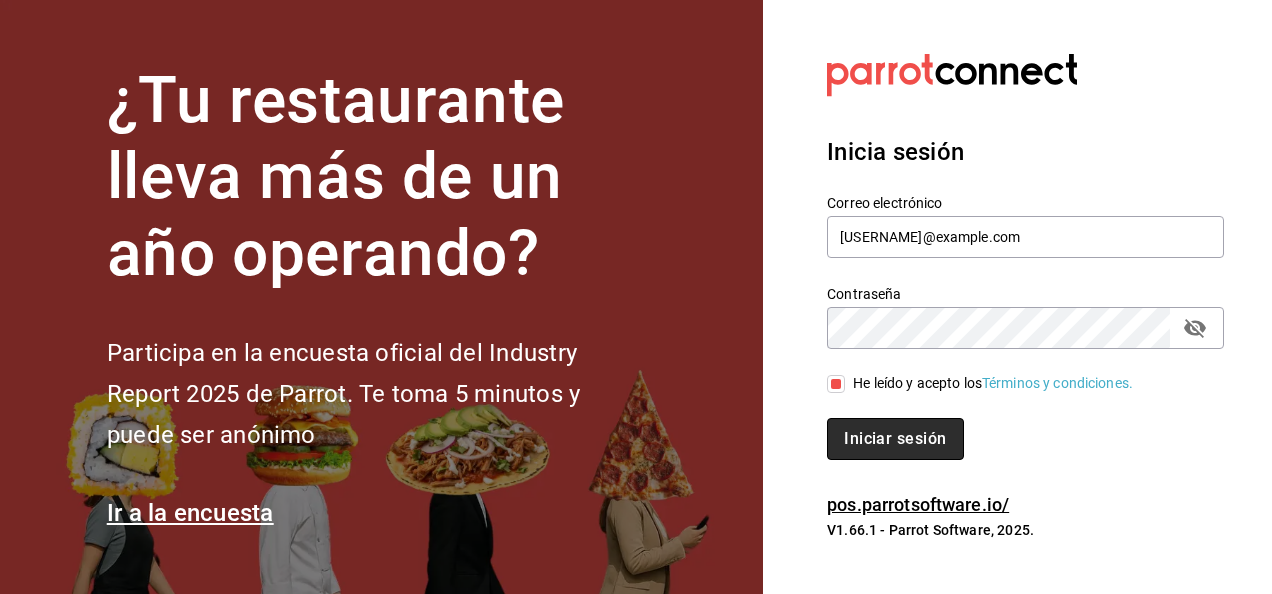 click on "Iniciar sesión" at bounding box center (895, 439) 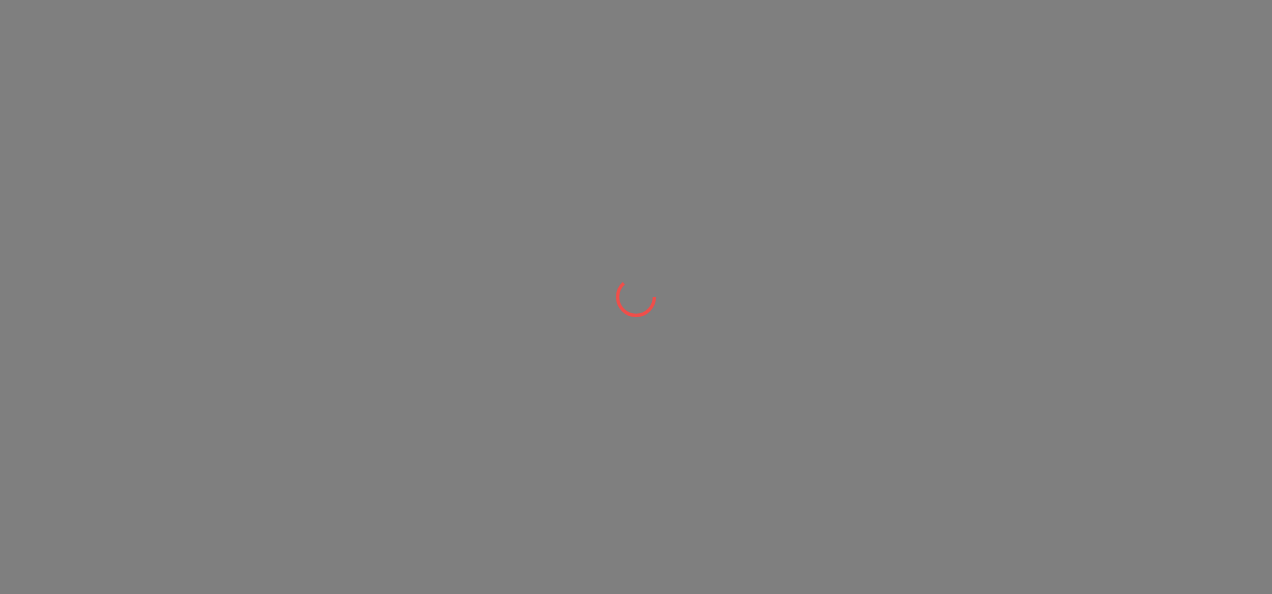 scroll, scrollTop: 0, scrollLeft: 0, axis: both 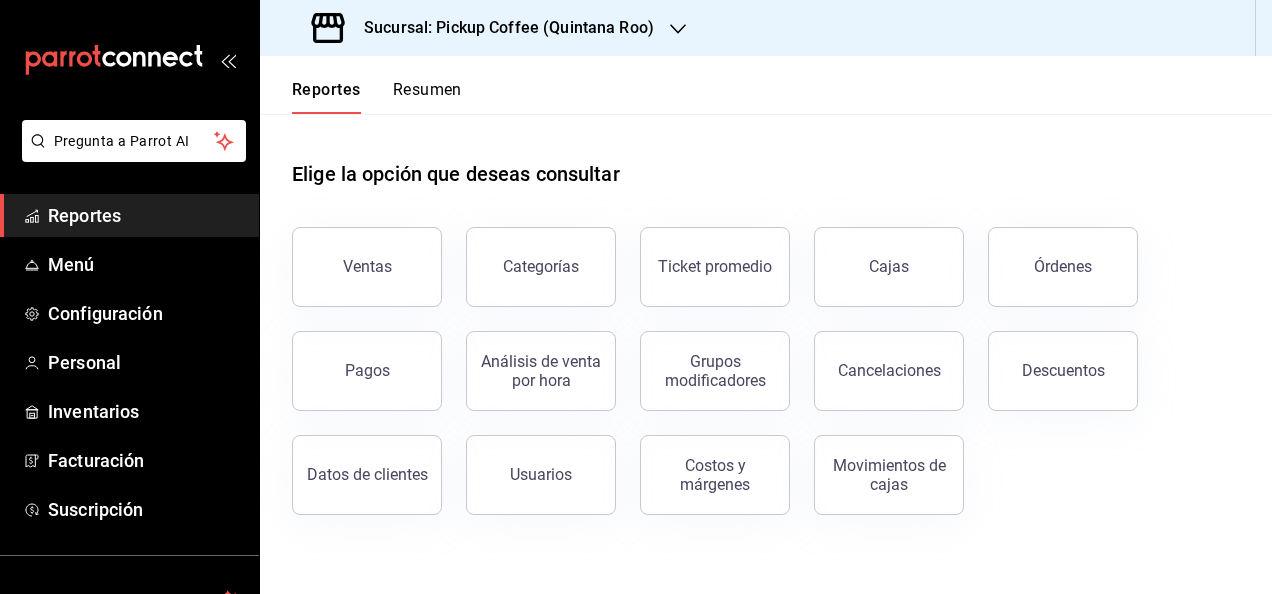 click on "Sucursal: Pickup Coffee (Quintana Roo)" at bounding box center [485, 28] 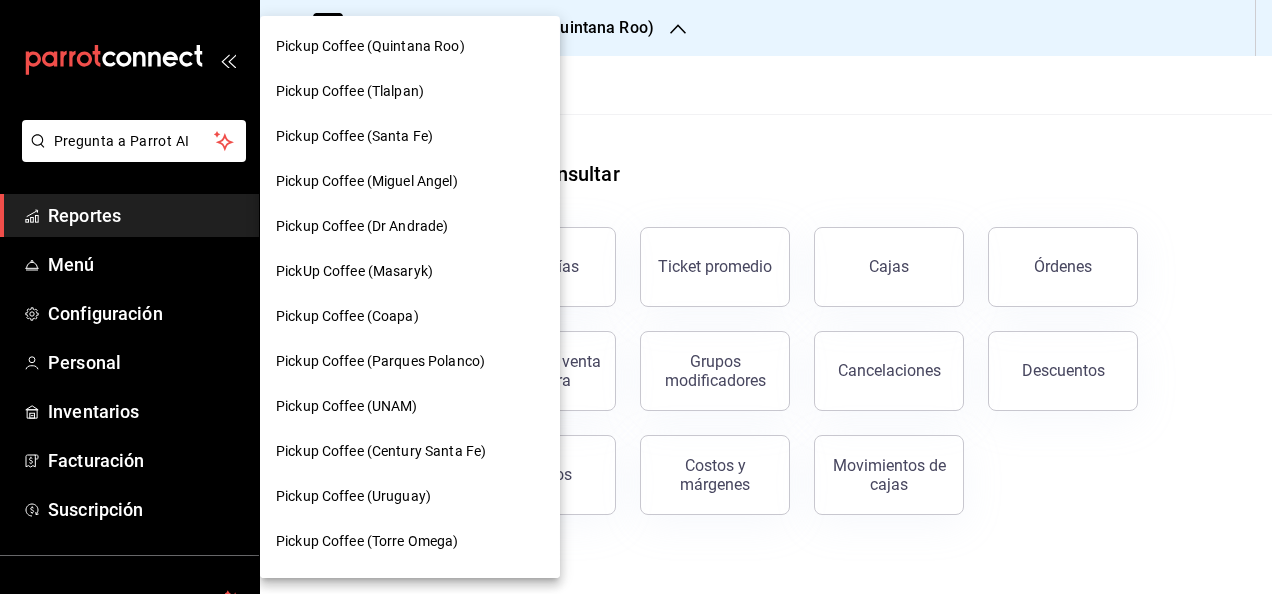 click at bounding box center (636, 297) 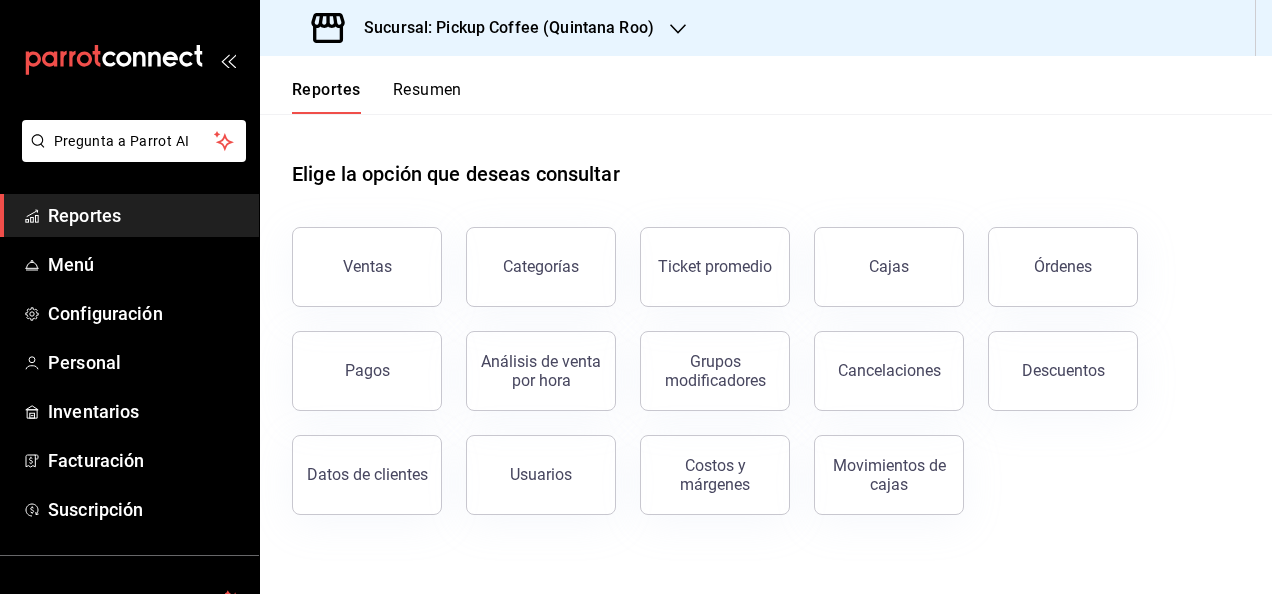click on "Sucursal: Pickup Coffee (Quintana Roo)" at bounding box center [485, 28] 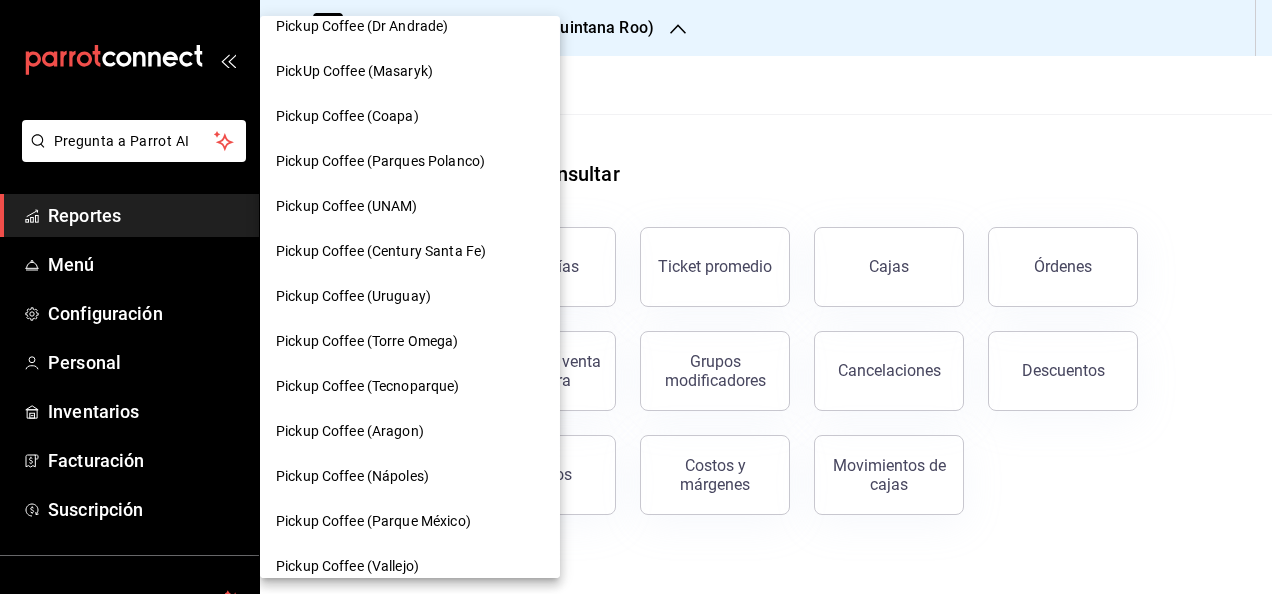 scroll, scrollTop: 300, scrollLeft: 0, axis: vertical 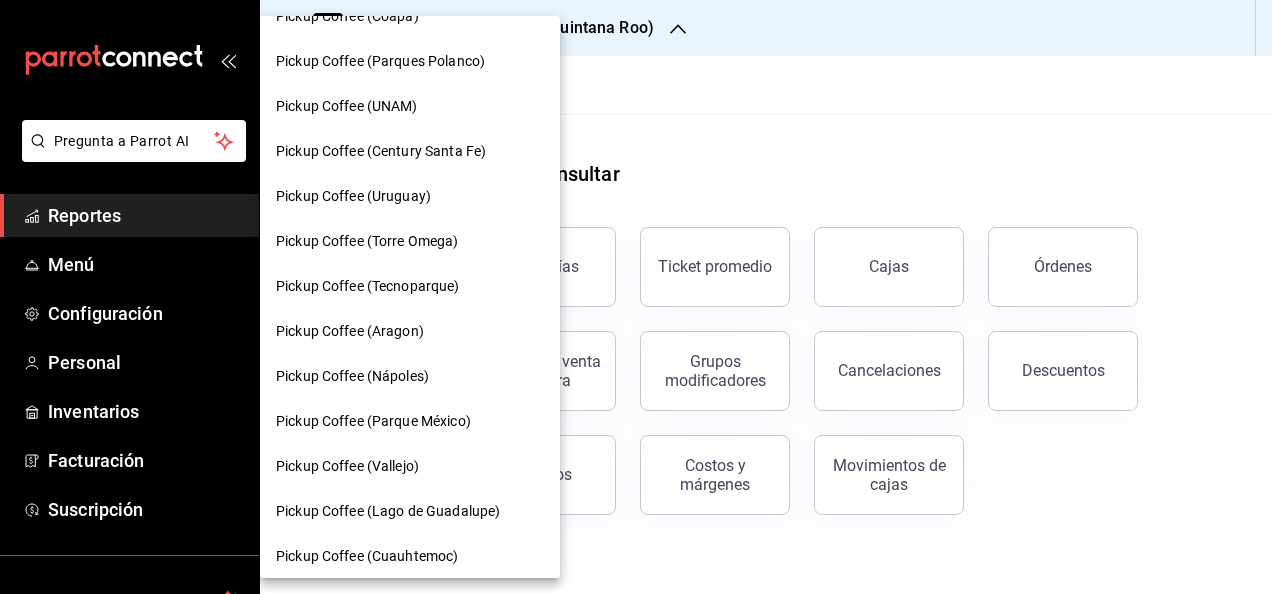 click on "Pickup Coffee (Aragon)" at bounding box center (350, 331) 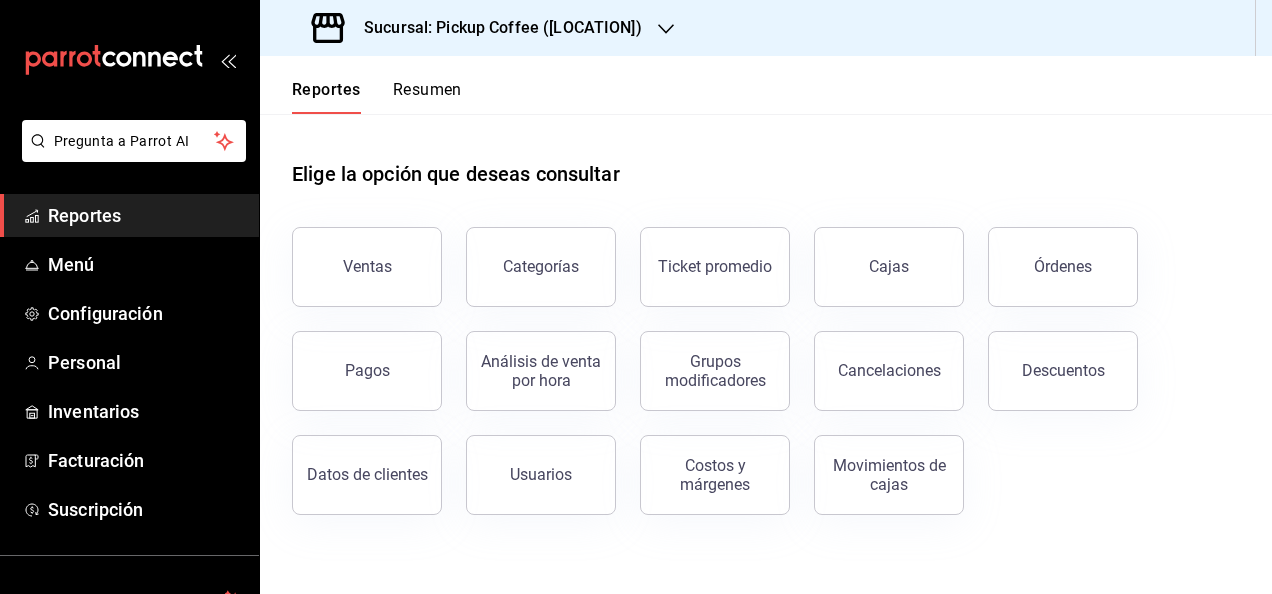 click on "Resumen" at bounding box center [427, 97] 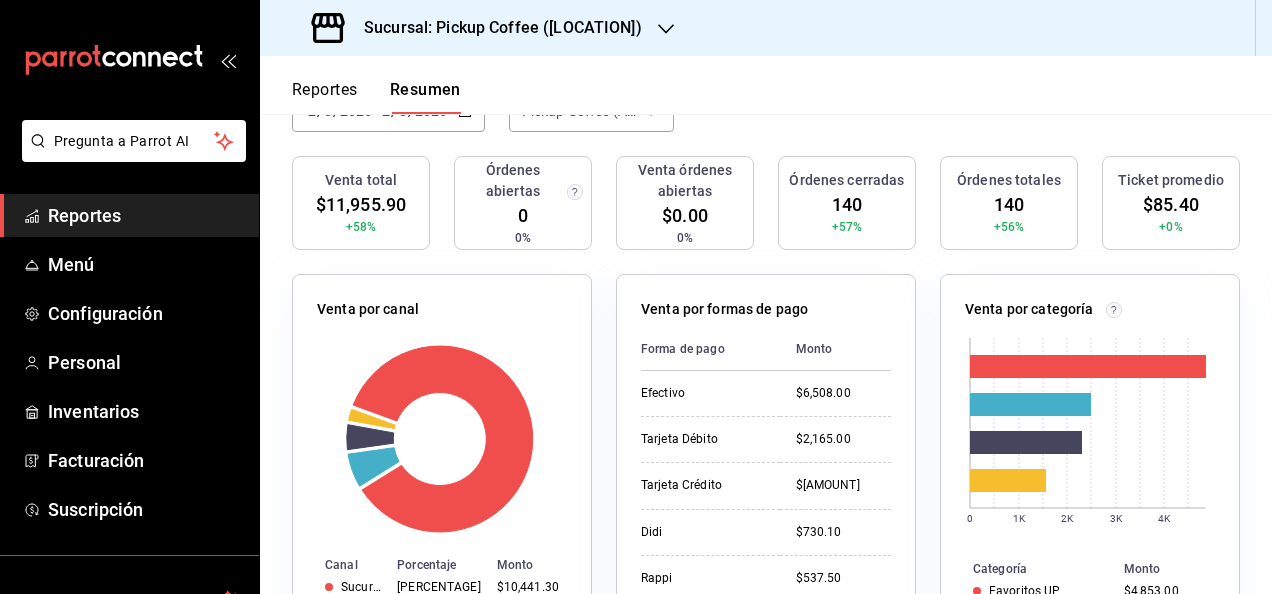 scroll, scrollTop: 0, scrollLeft: 0, axis: both 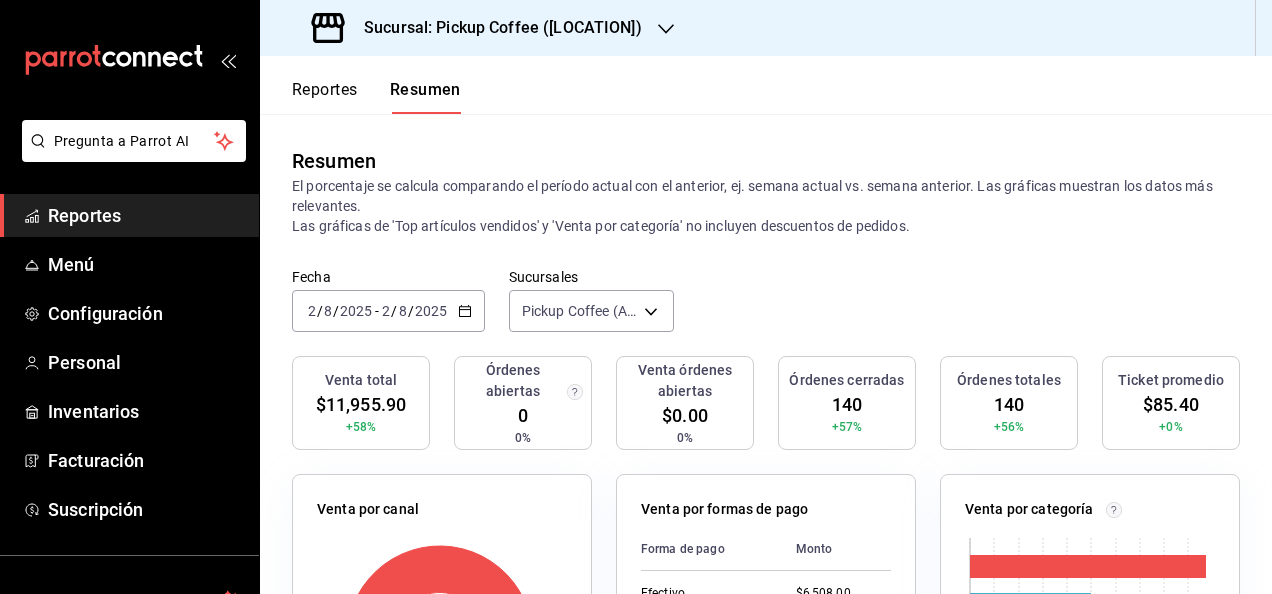 click 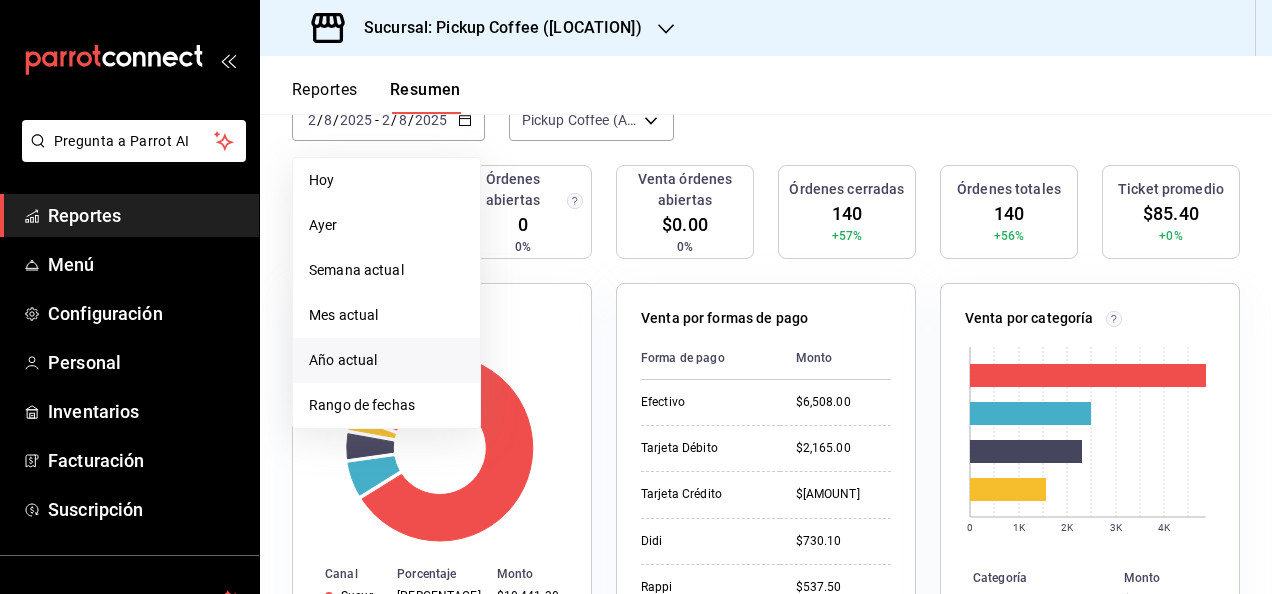 scroll, scrollTop: 200, scrollLeft: 0, axis: vertical 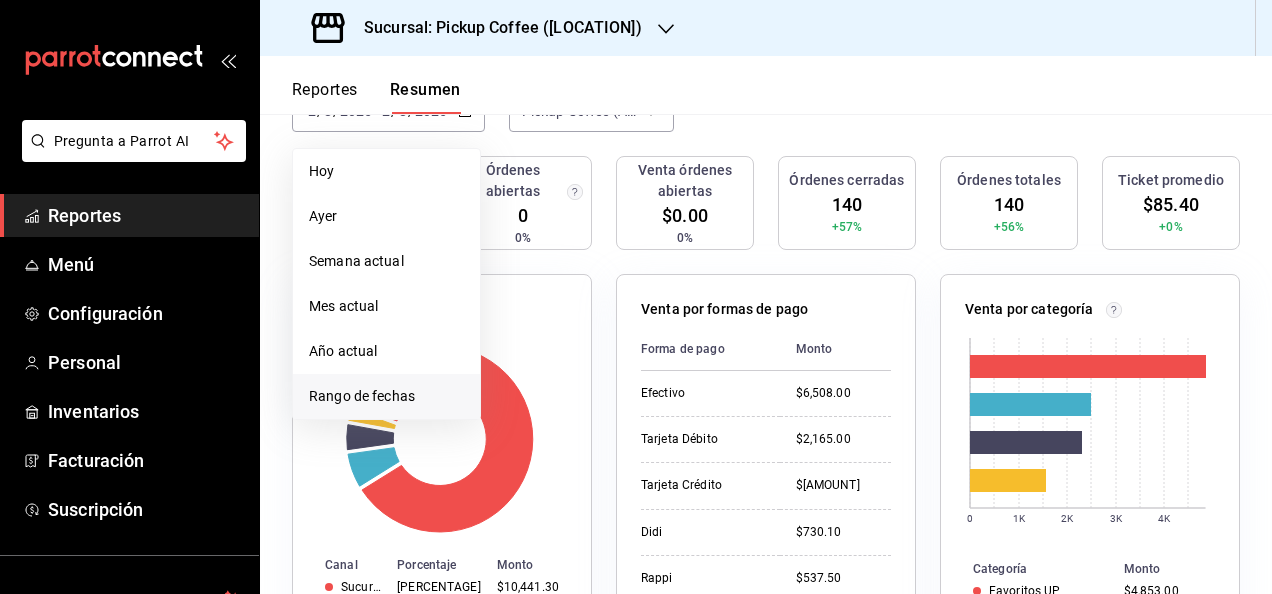 click on "Rango de fechas" at bounding box center [386, 396] 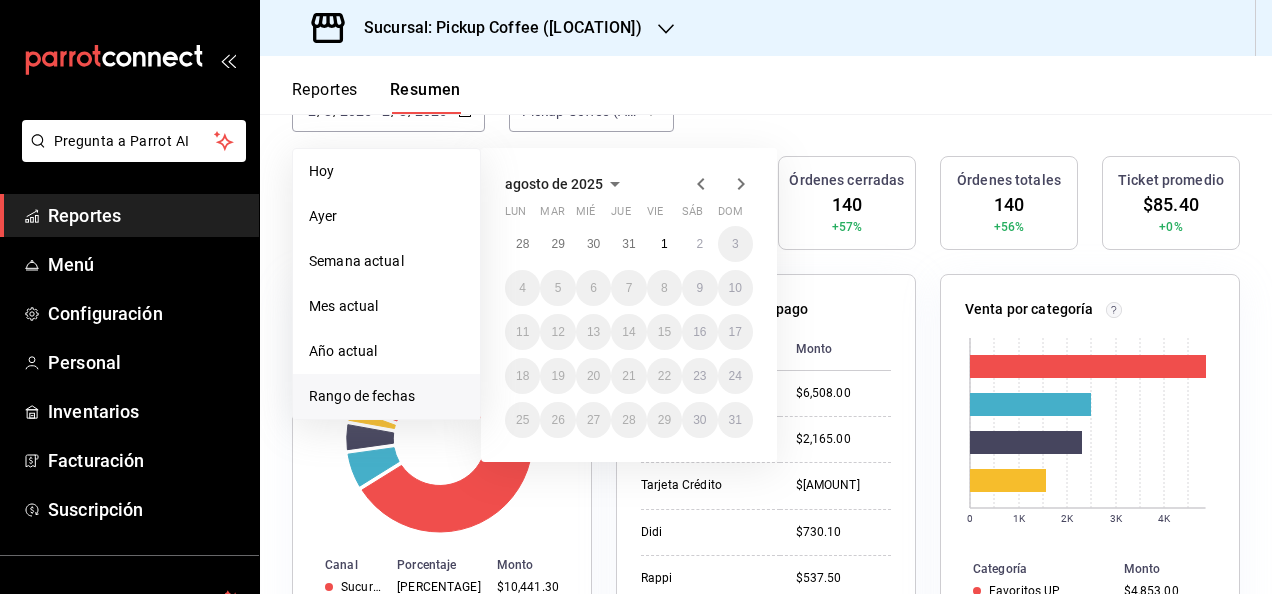 click 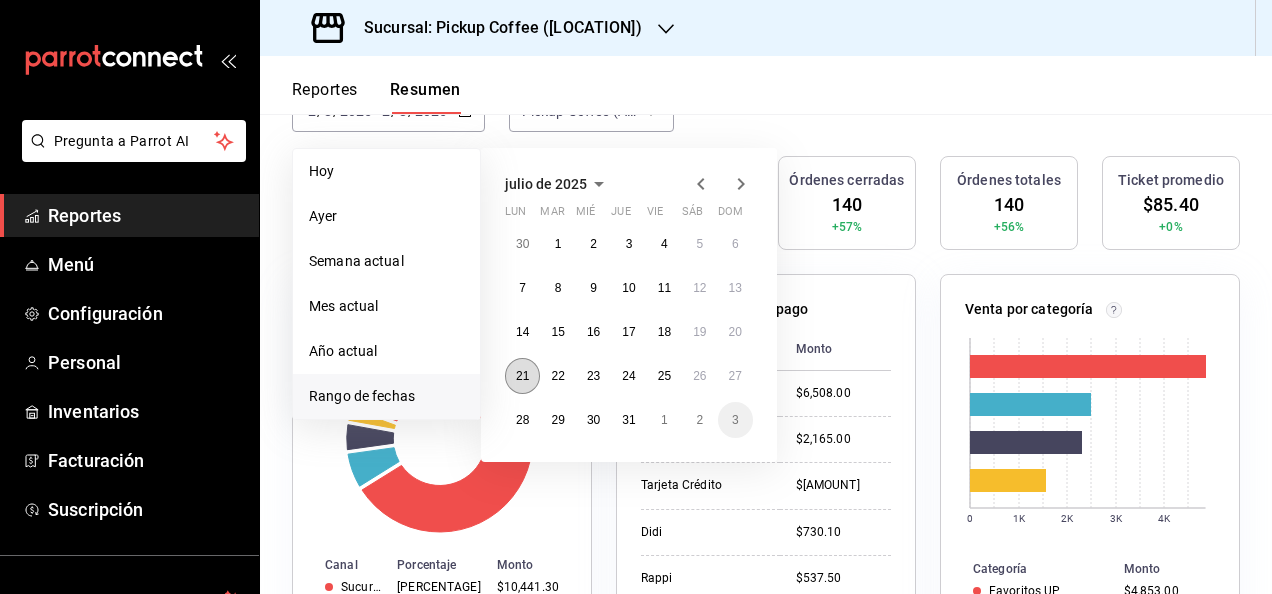 click on "21" at bounding box center [522, 376] 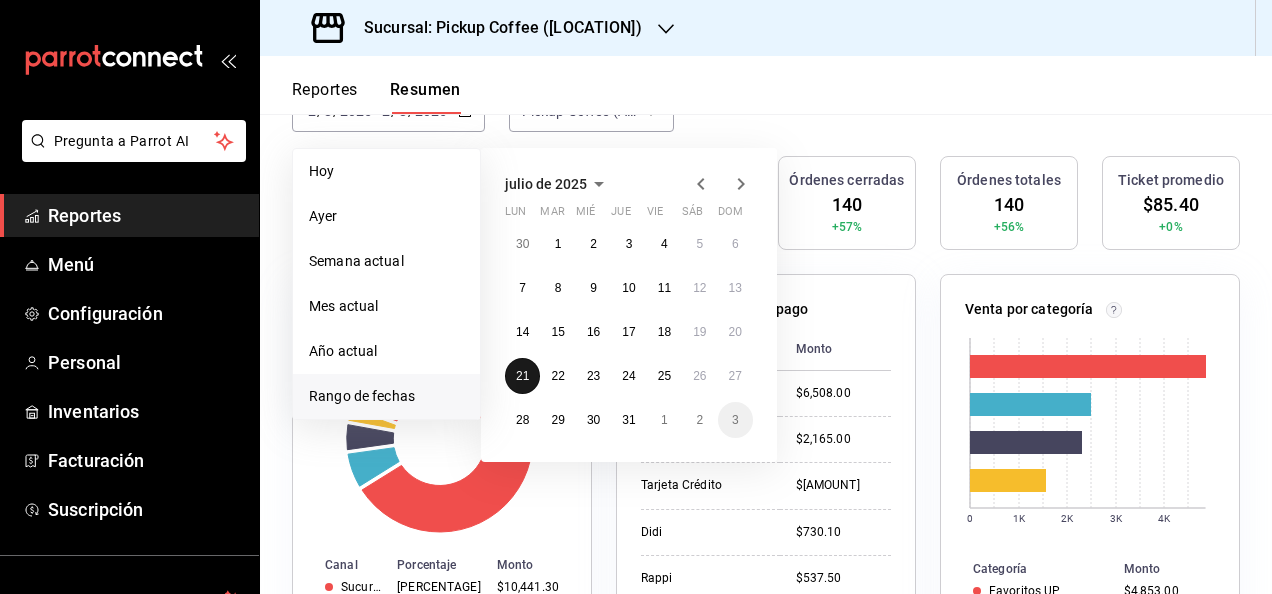 click on "21" at bounding box center (522, 376) 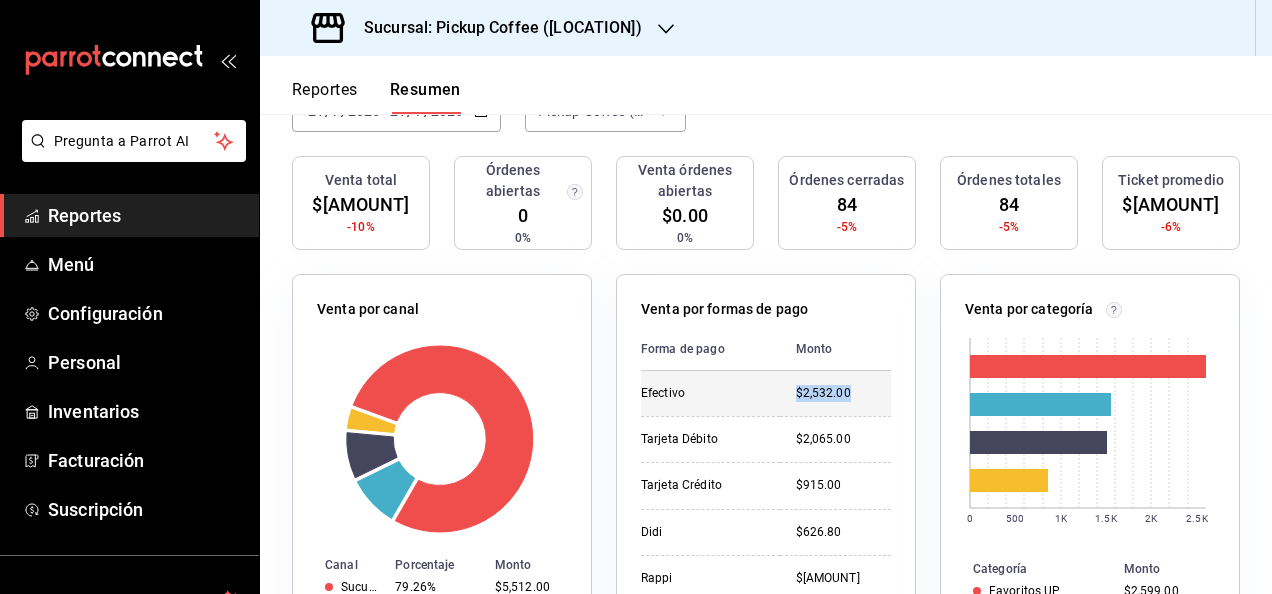 drag, startPoint x: 786, startPoint y: 396, endPoint x: 862, endPoint y: 393, distance: 76.05919 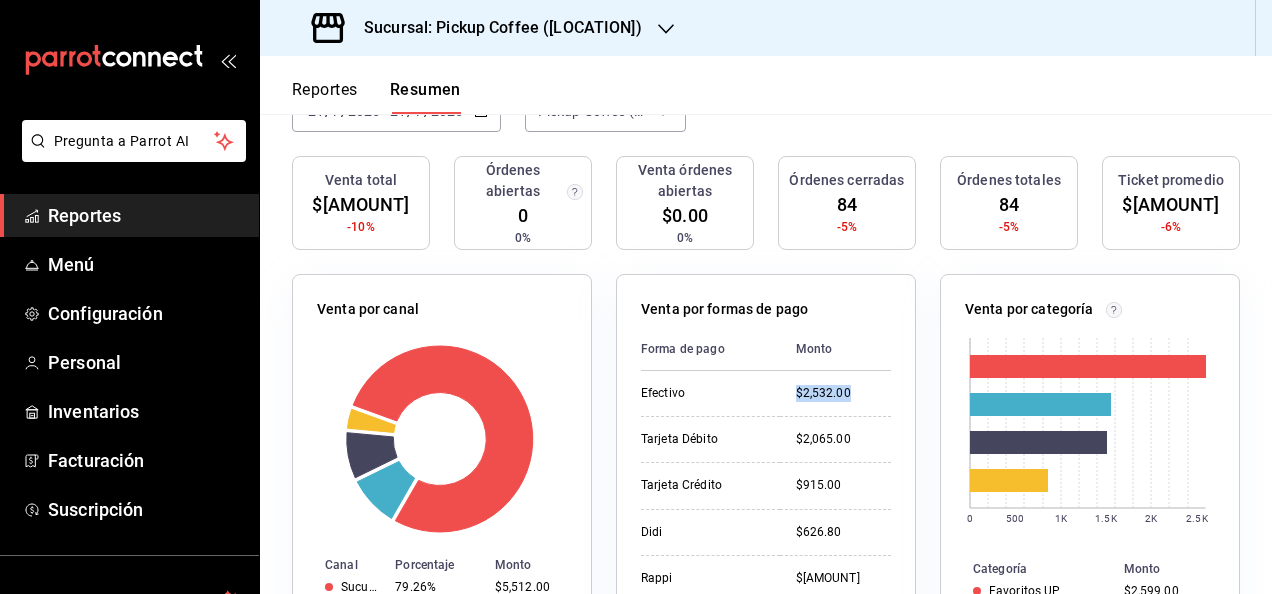 scroll, scrollTop: 0, scrollLeft: 0, axis: both 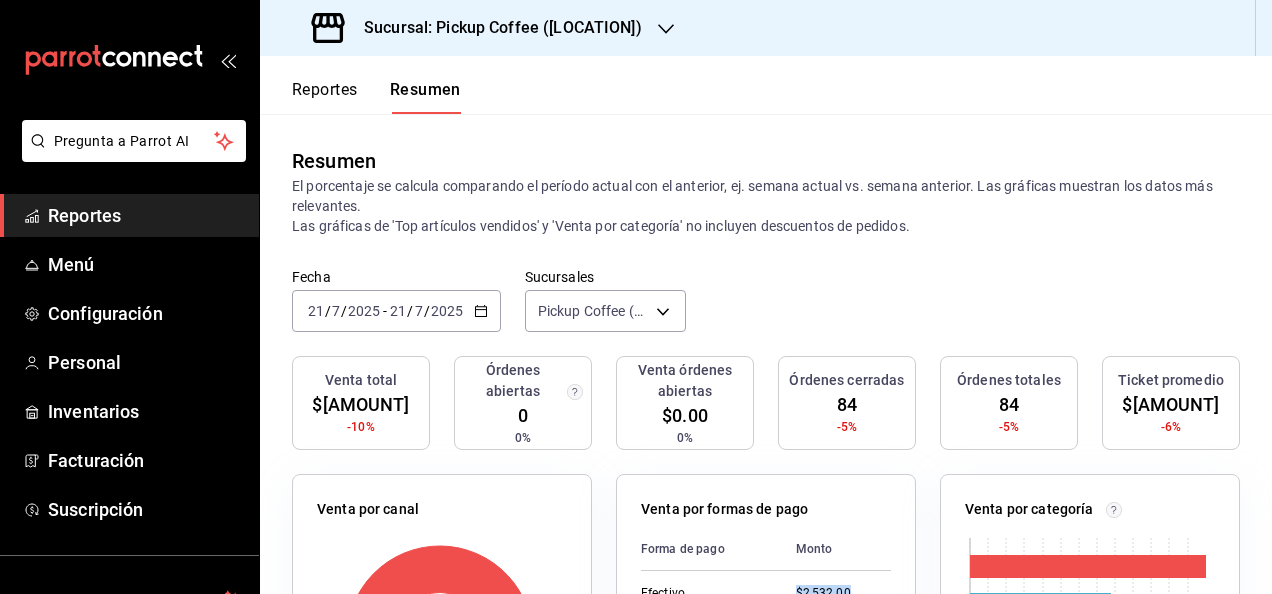 click 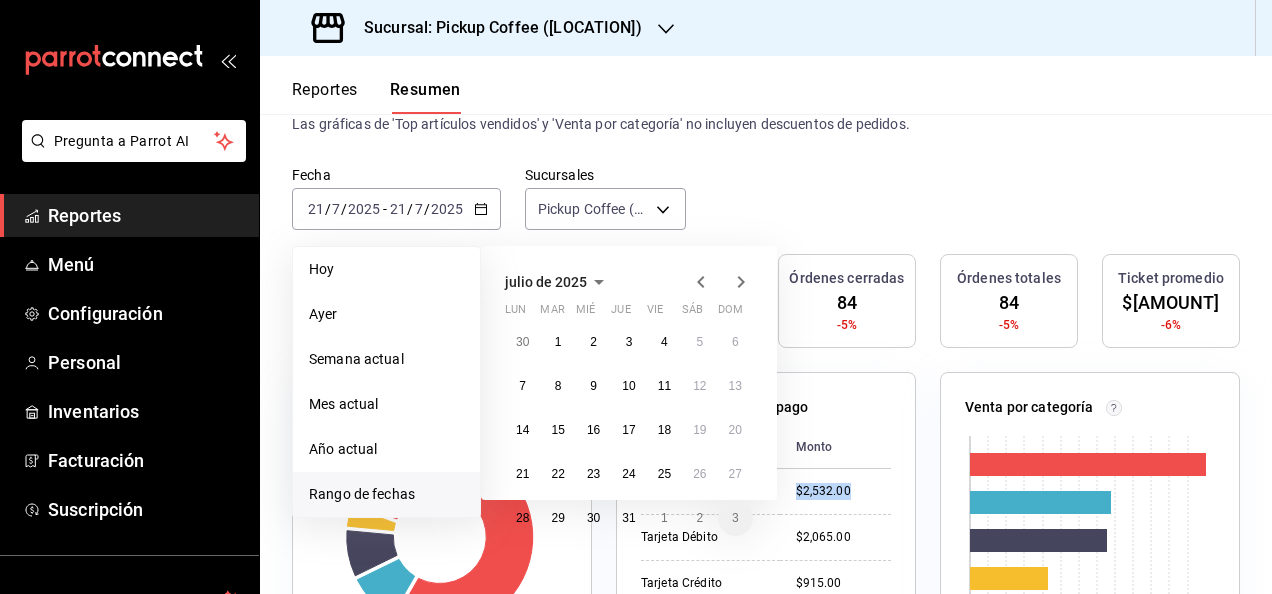 scroll, scrollTop: 200, scrollLeft: 0, axis: vertical 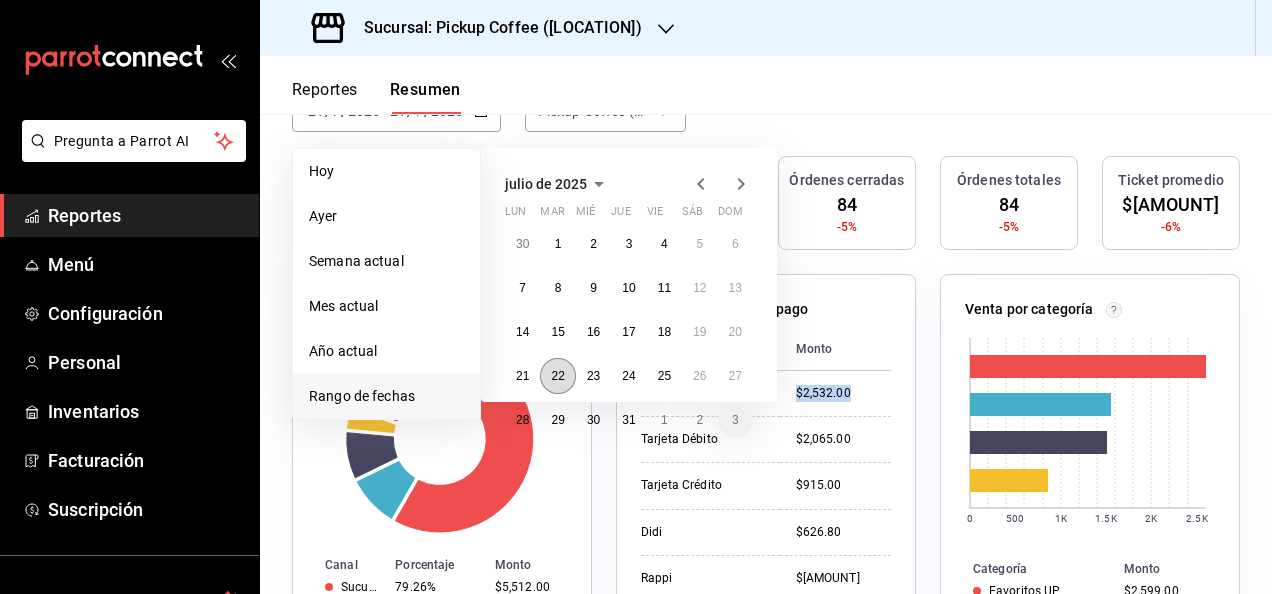 click on "22" at bounding box center [557, 376] 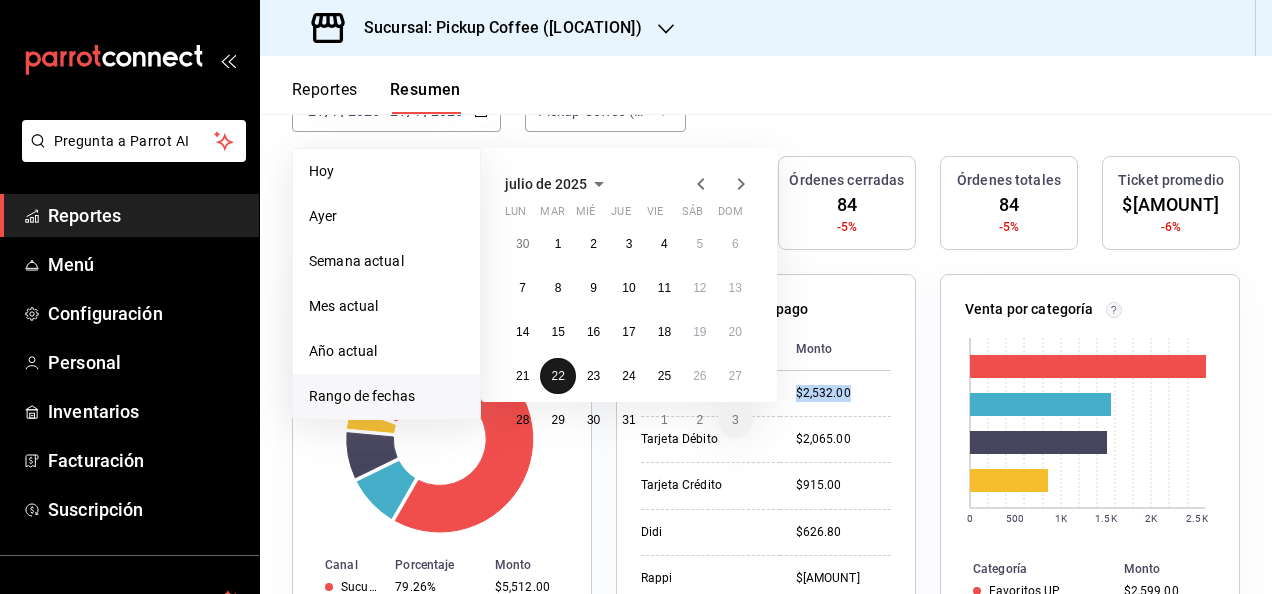 click on "22" at bounding box center (557, 376) 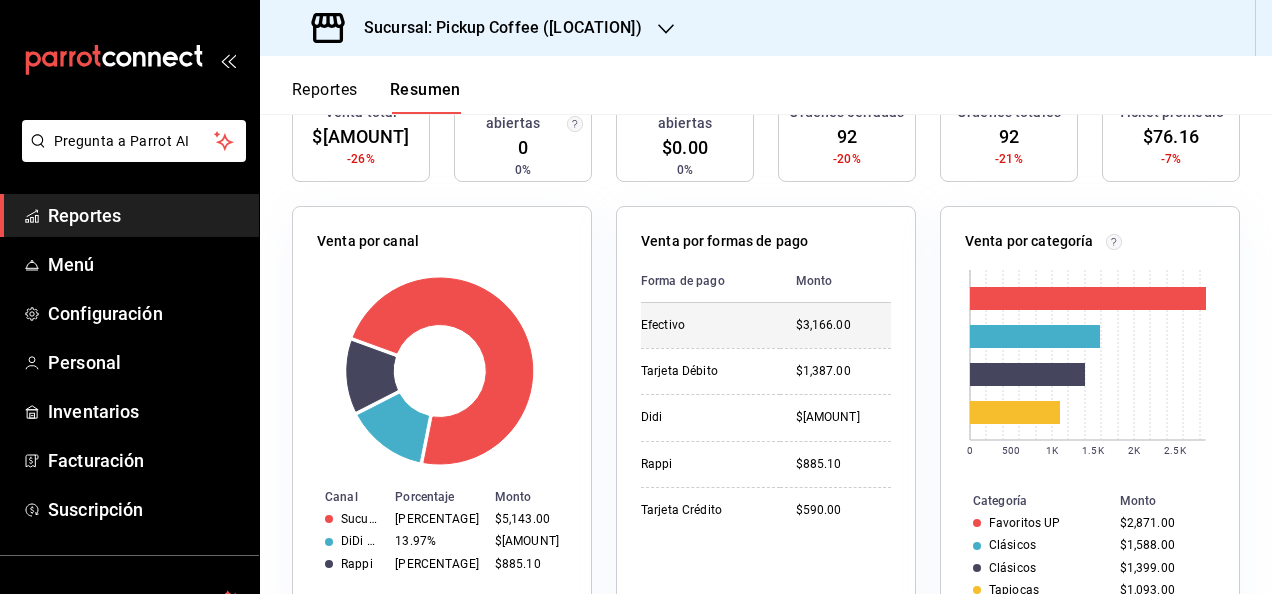 scroll, scrollTop: 300, scrollLeft: 0, axis: vertical 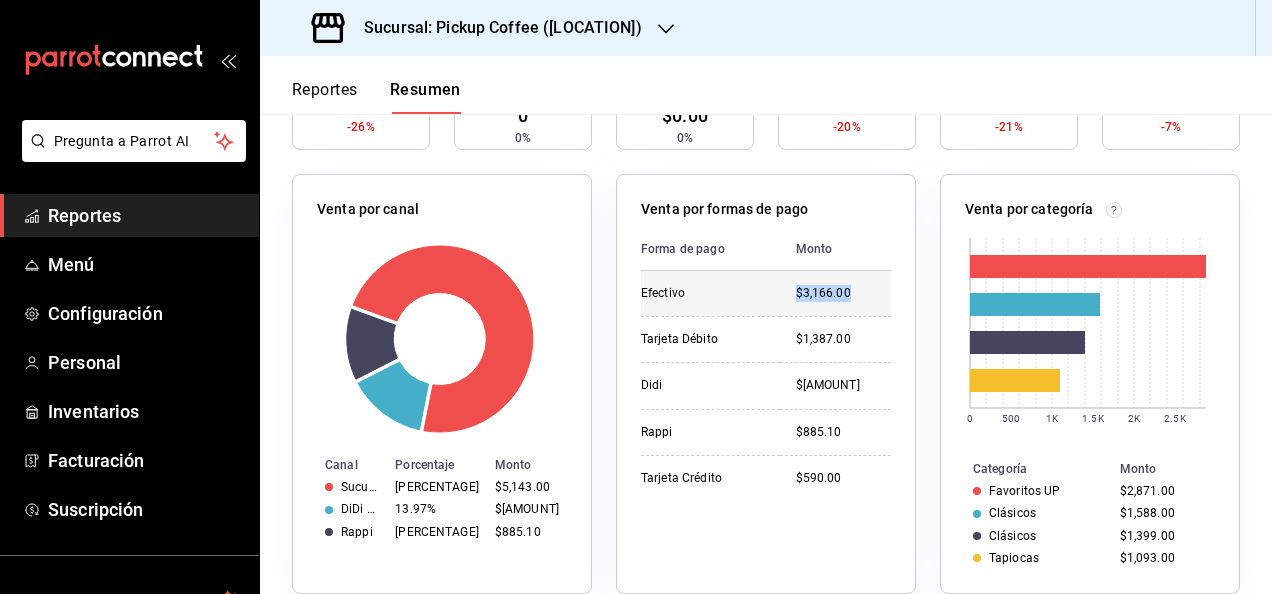 drag, startPoint x: 783, startPoint y: 294, endPoint x: 860, endPoint y: 292, distance: 77.02597 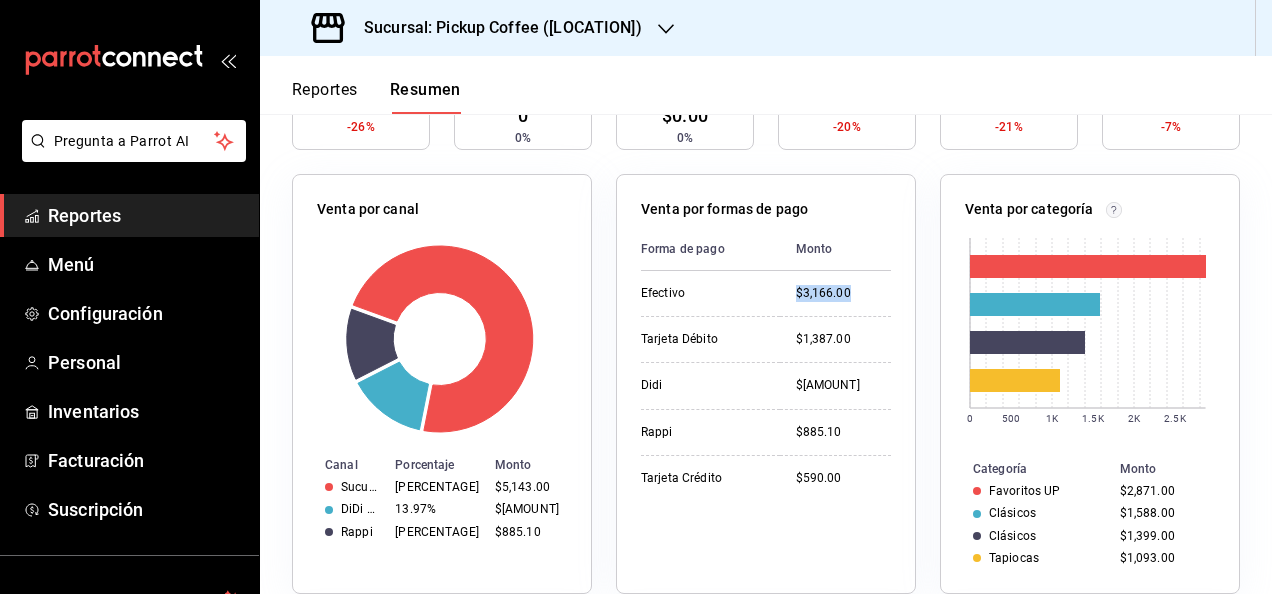 scroll, scrollTop: 0, scrollLeft: 0, axis: both 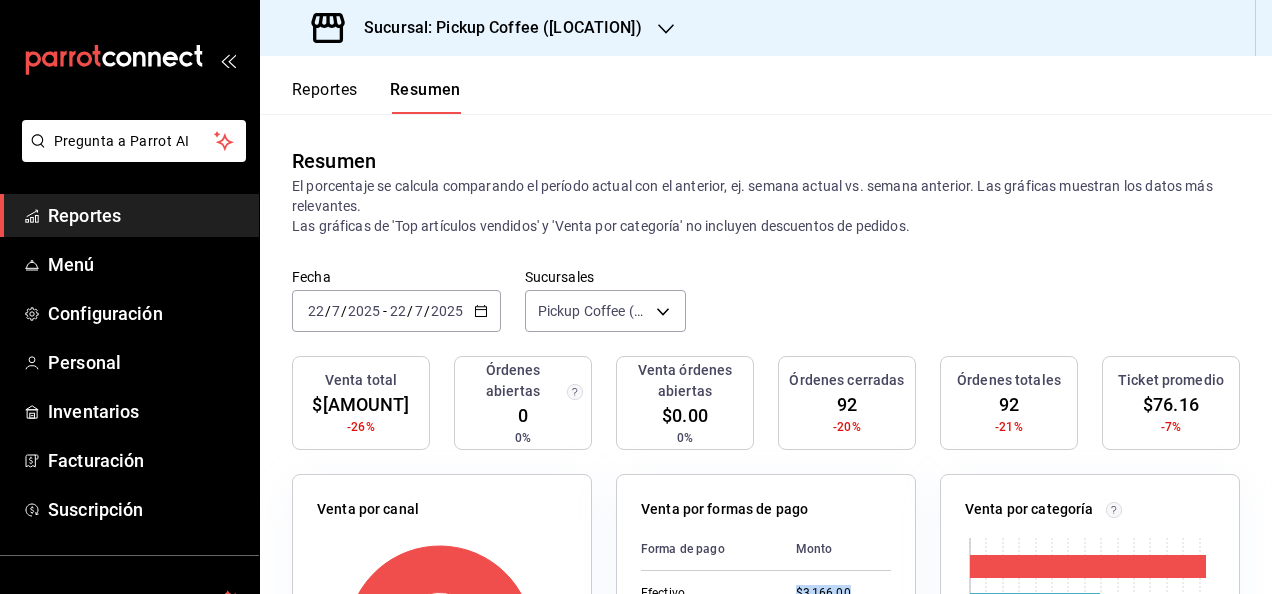 click 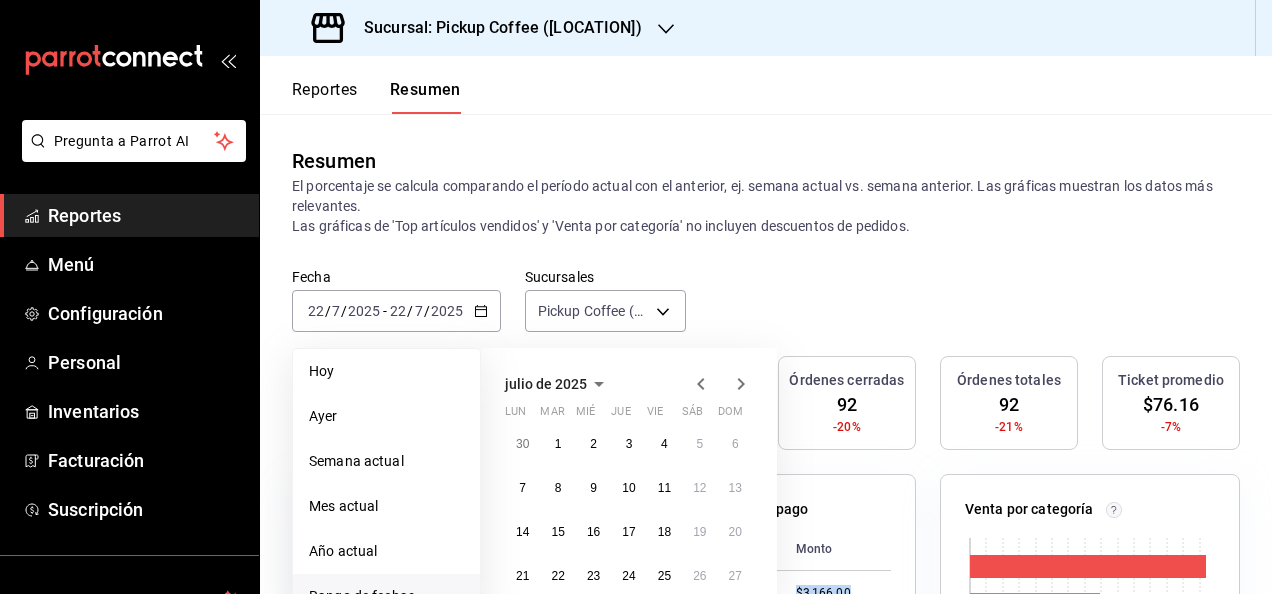 scroll, scrollTop: 100, scrollLeft: 0, axis: vertical 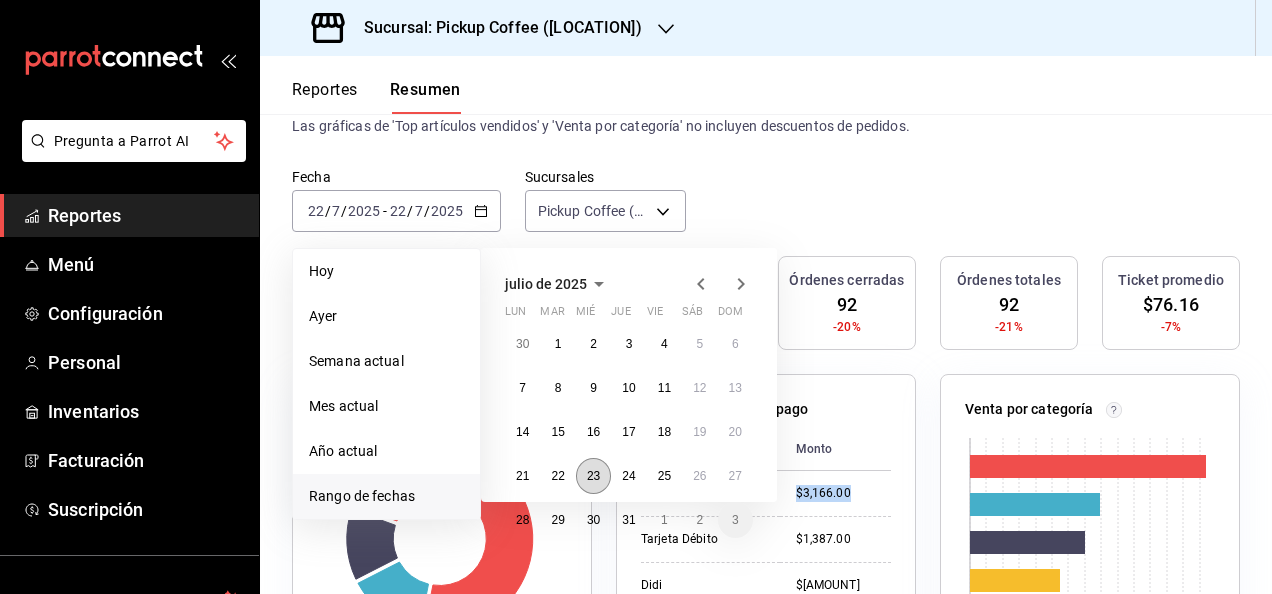 click on "23" at bounding box center (593, 476) 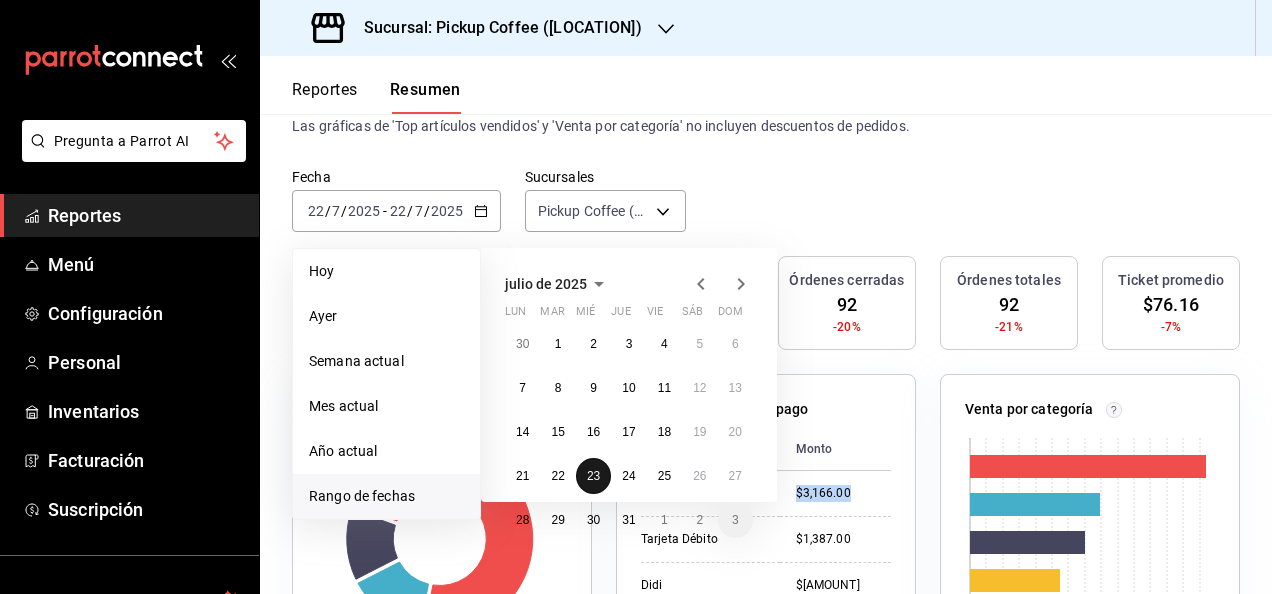 click on "23" at bounding box center [593, 476] 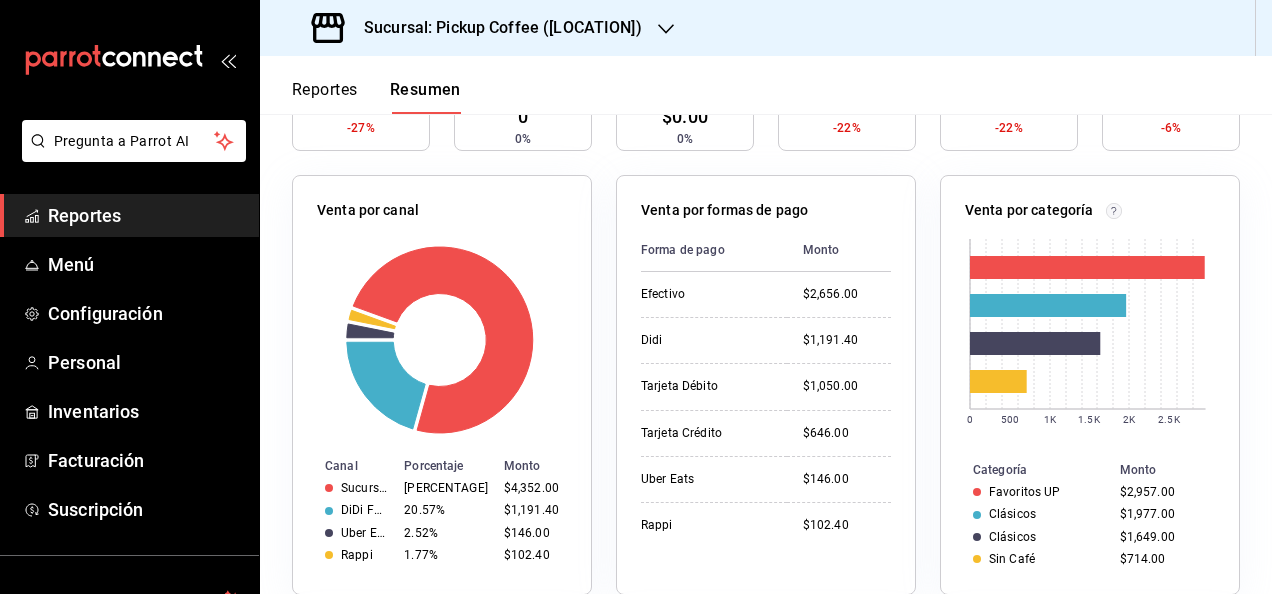 scroll, scrollTop: 300, scrollLeft: 0, axis: vertical 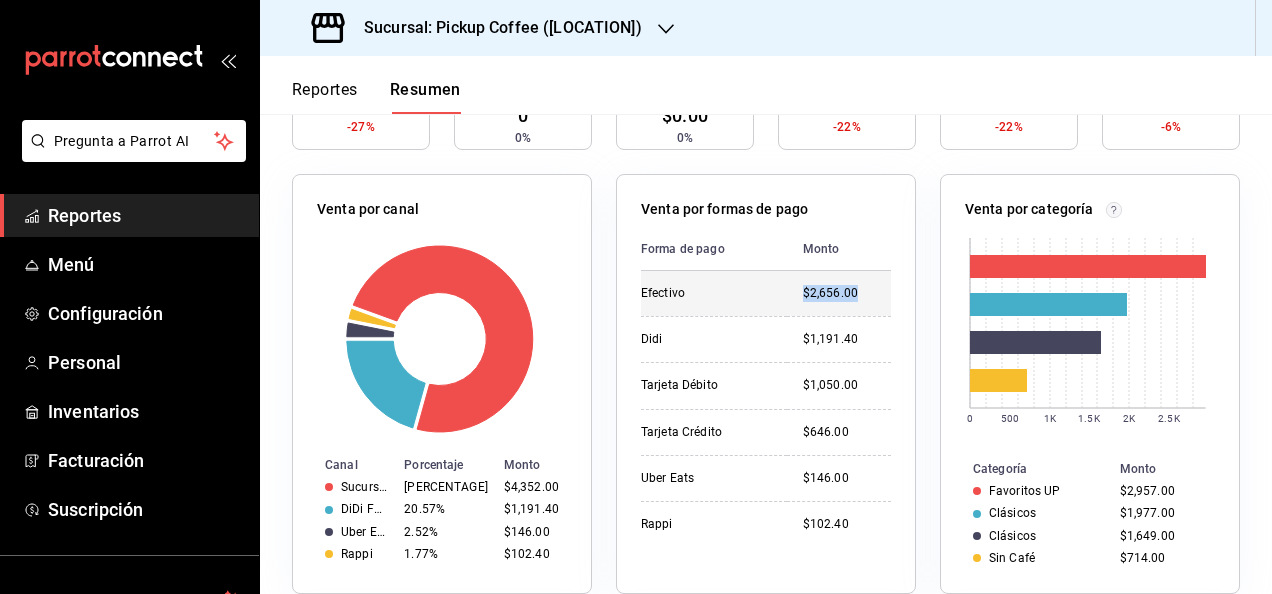 drag, startPoint x: 777, startPoint y: 281, endPoint x: 856, endPoint y: 291, distance: 79.630394 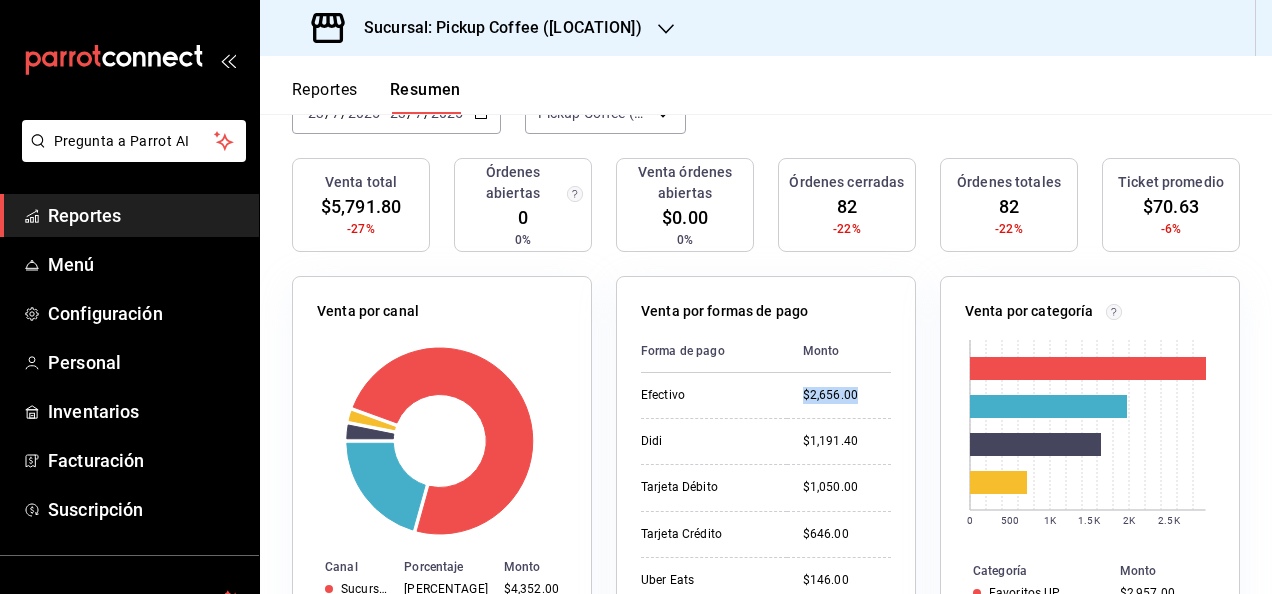 scroll, scrollTop: 0, scrollLeft: 0, axis: both 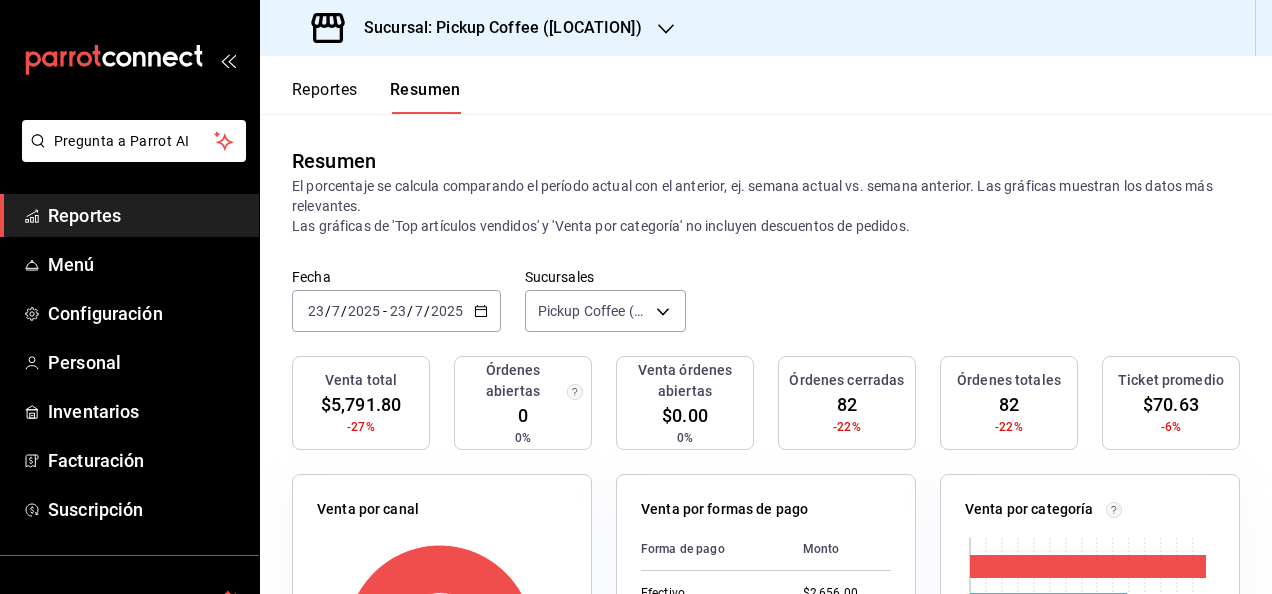 click on "Fecha [DATE] [DATE] - [DATE] [DATE]" at bounding box center [396, 311] 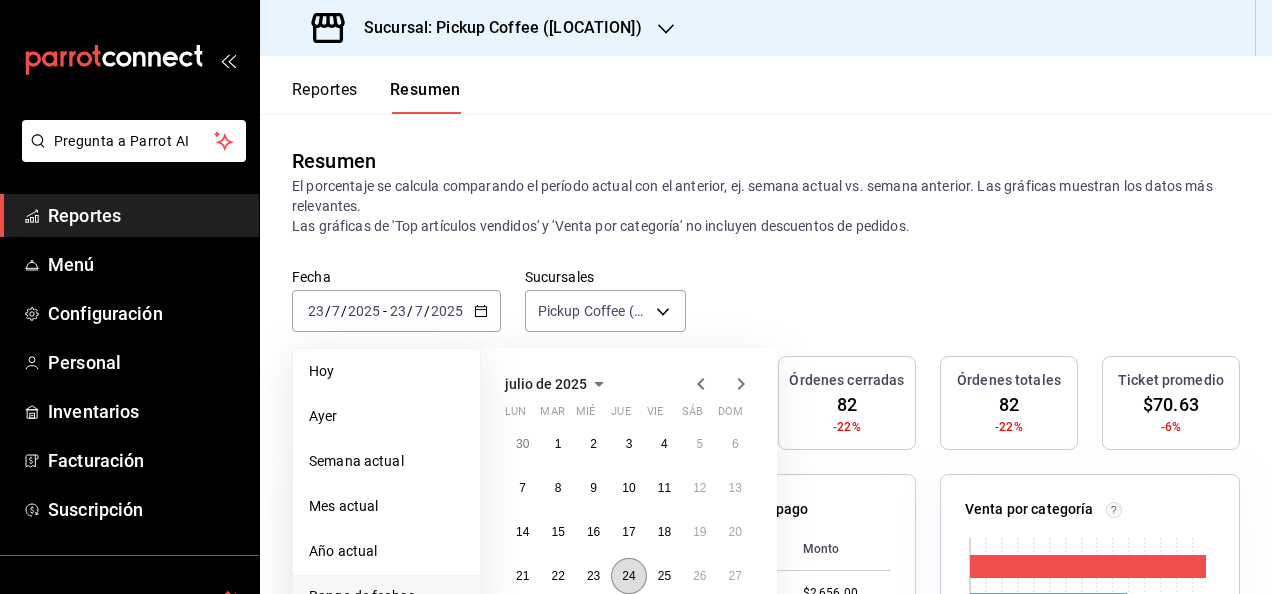 click on "24" at bounding box center (628, 576) 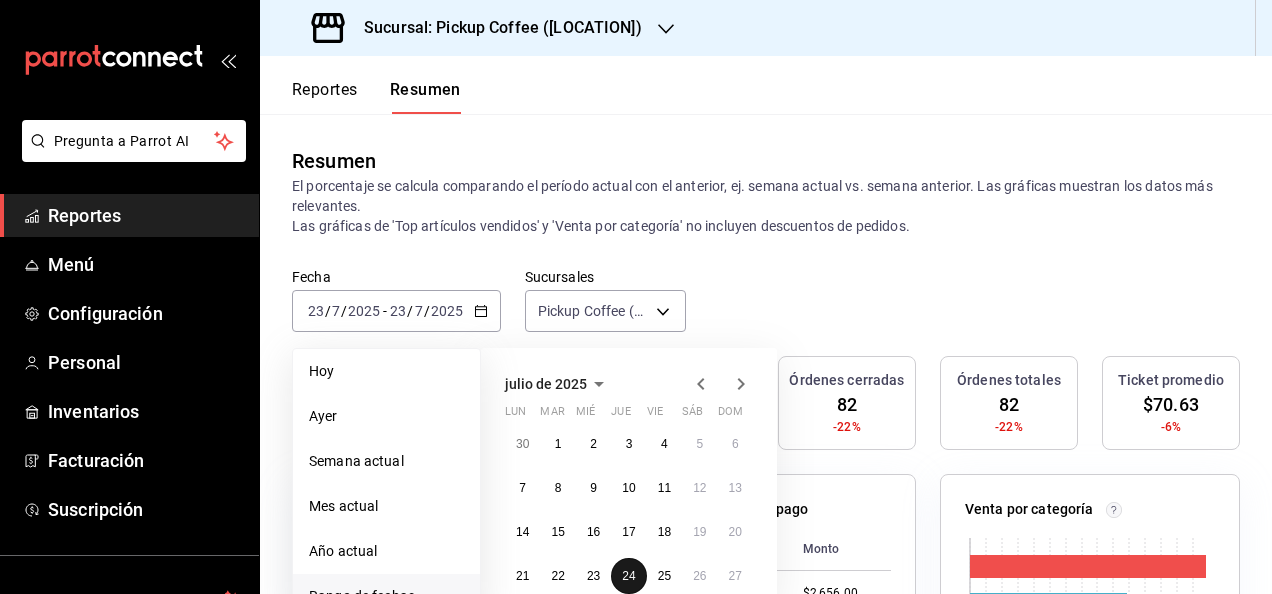 click on "24" at bounding box center [628, 576] 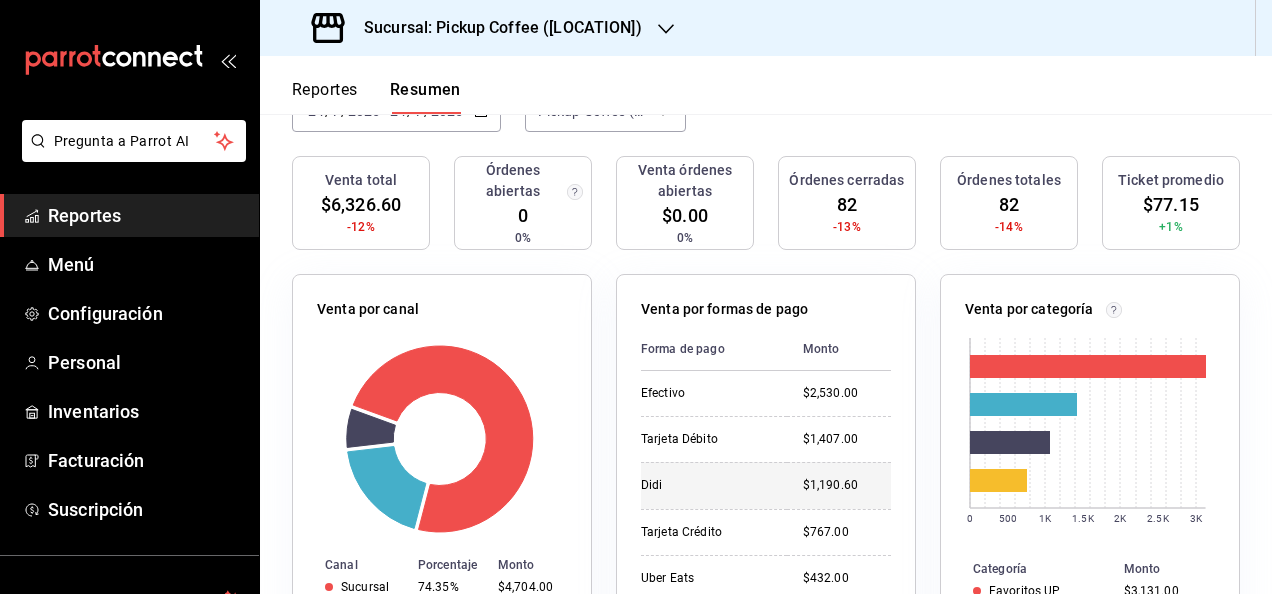 scroll, scrollTop: 400, scrollLeft: 0, axis: vertical 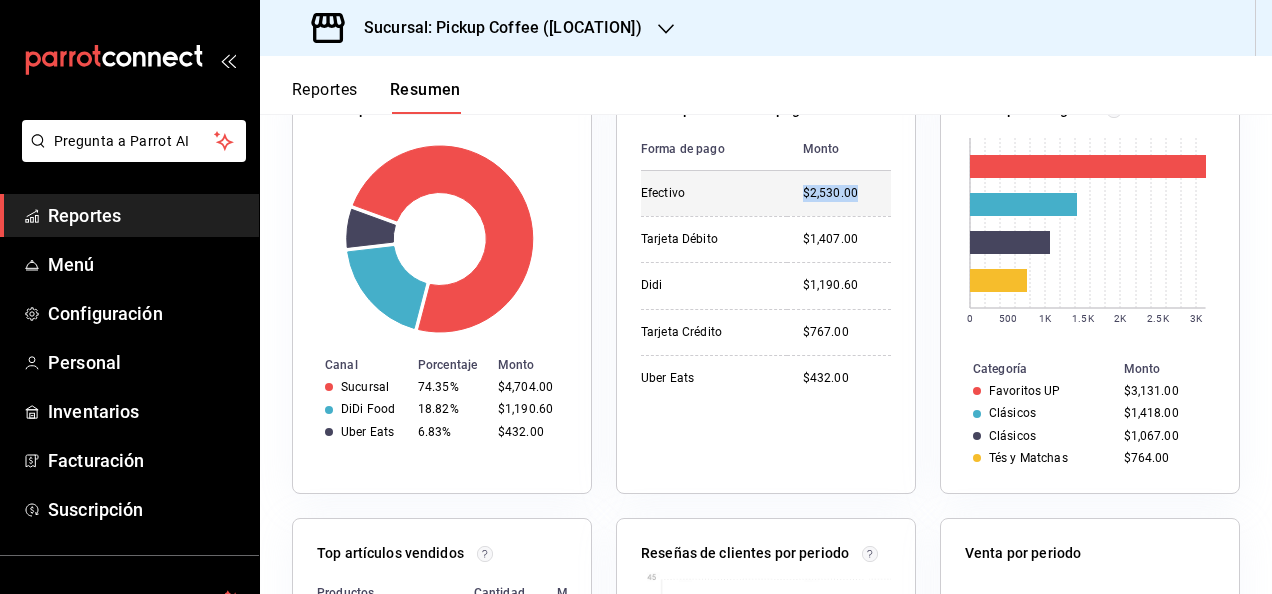 drag, startPoint x: 788, startPoint y: 193, endPoint x: 850, endPoint y: 192, distance: 62.008064 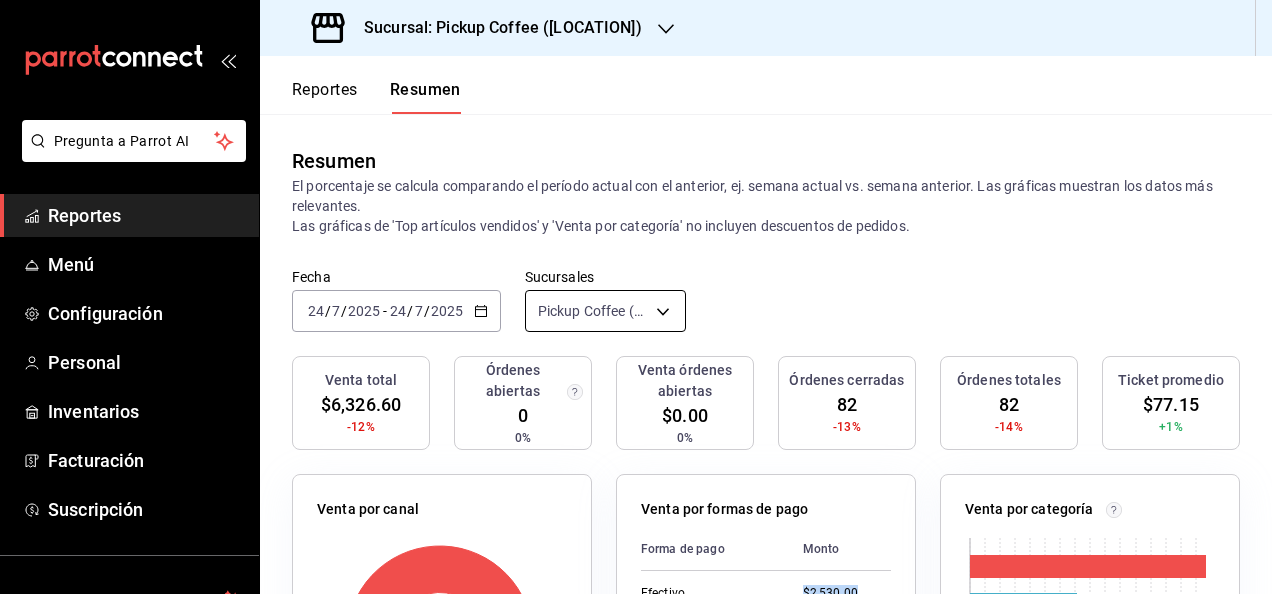scroll, scrollTop: 100, scrollLeft: 0, axis: vertical 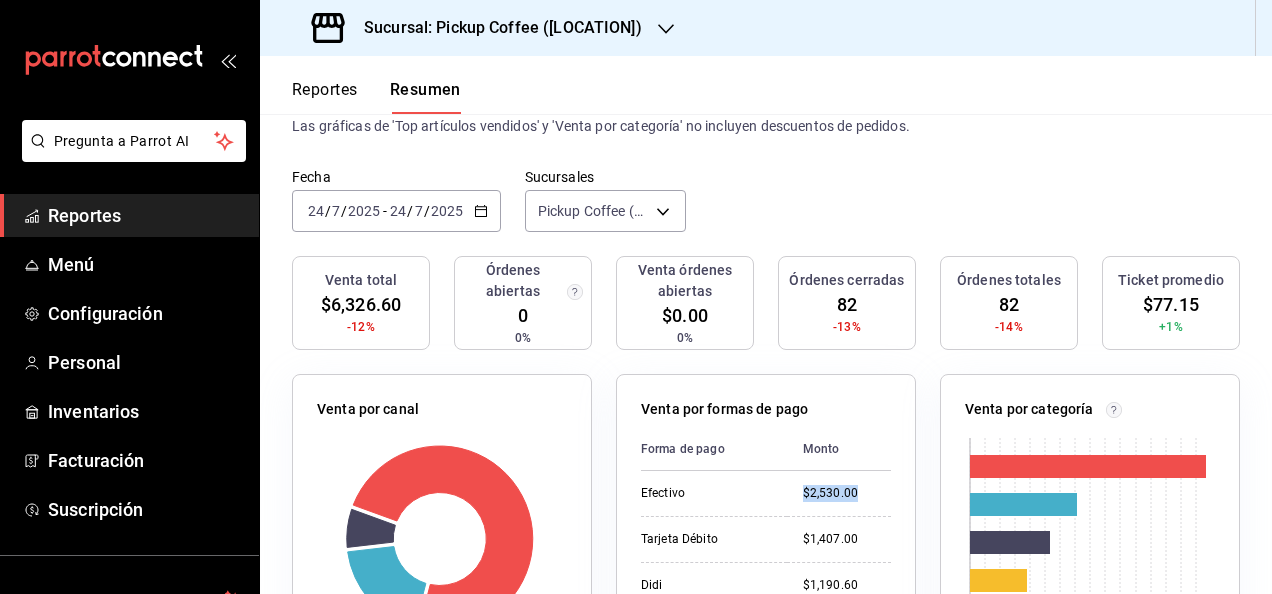 click 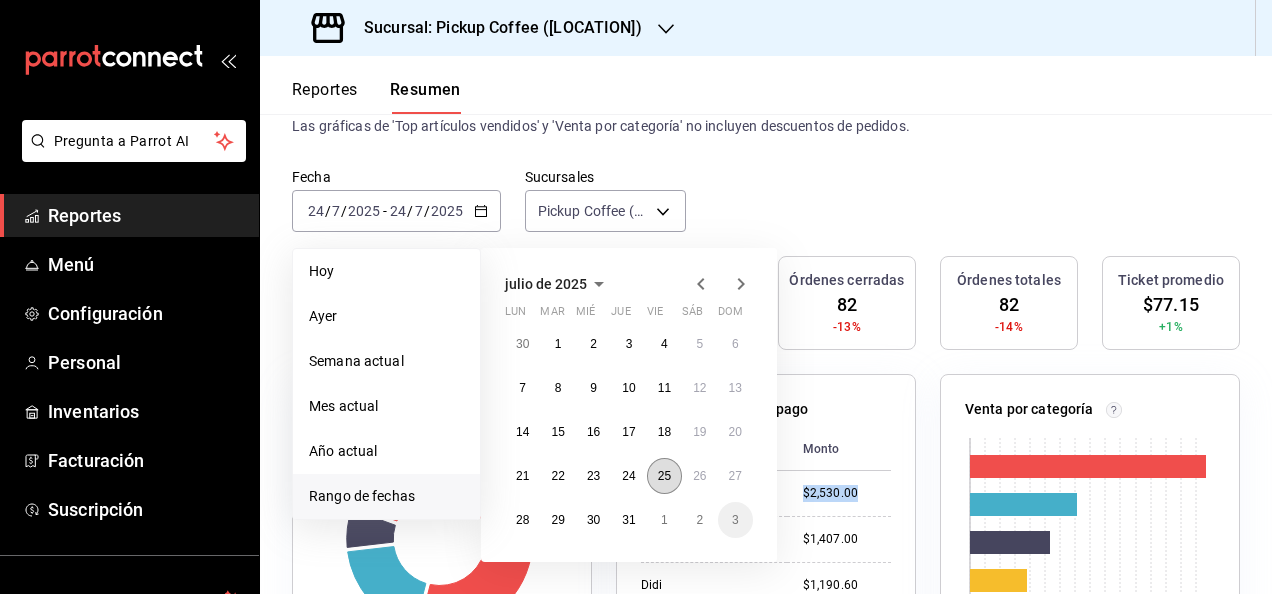 click on "25" at bounding box center (664, 476) 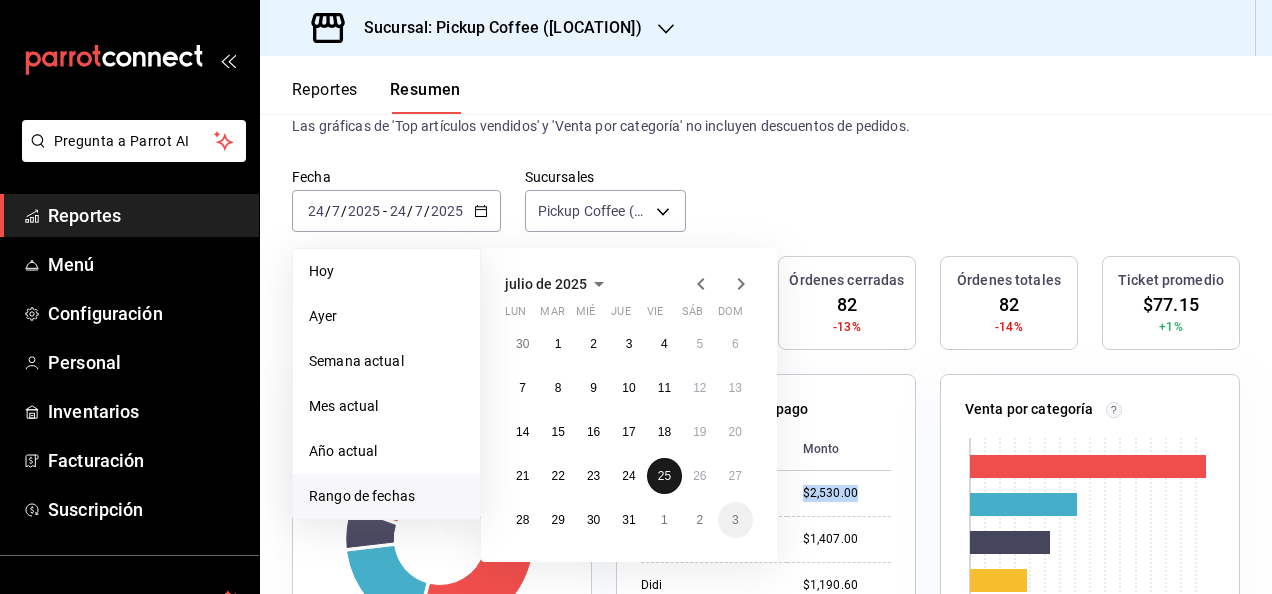 click on "25" at bounding box center (664, 476) 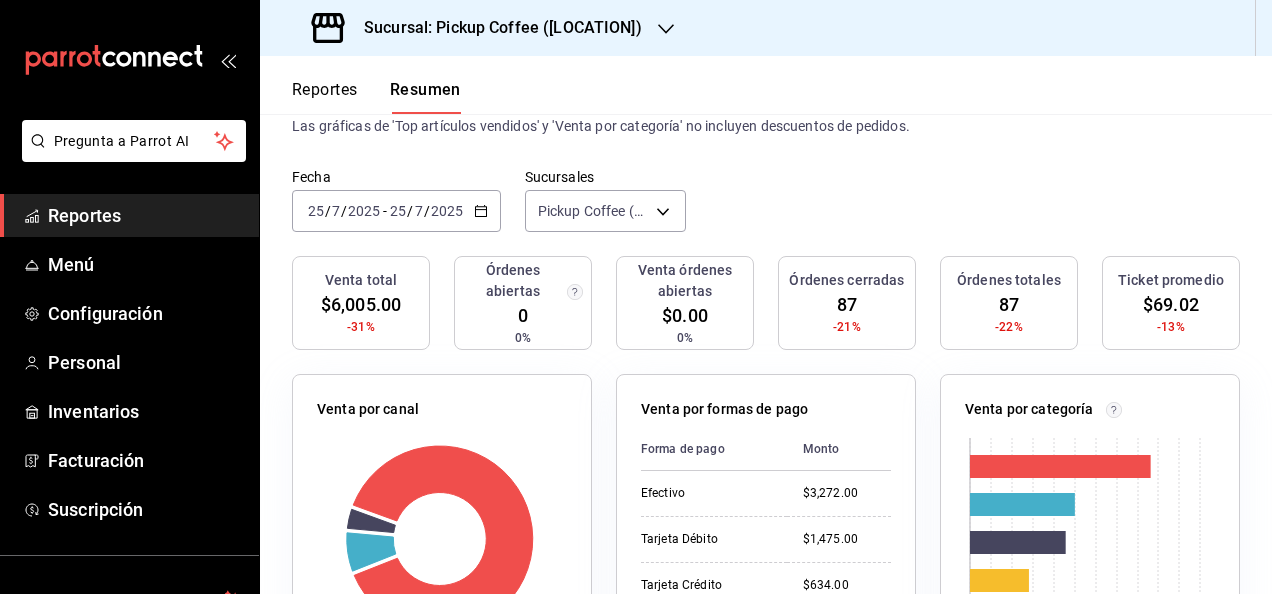 scroll, scrollTop: 300, scrollLeft: 0, axis: vertical 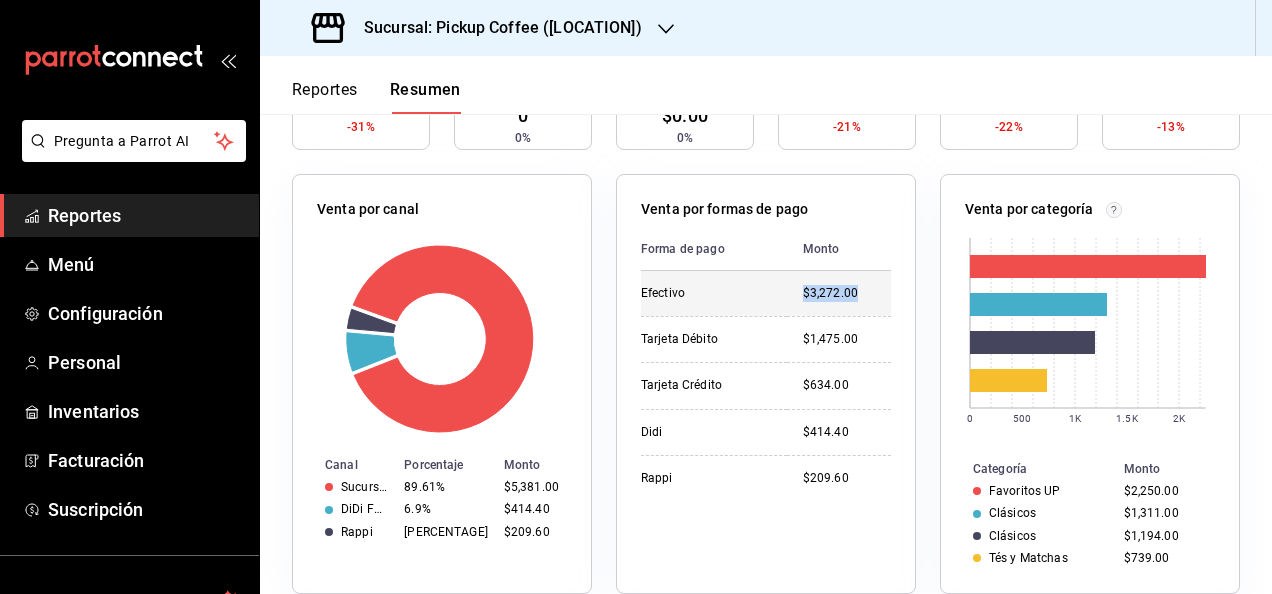 drag, startPoint x: 797, startPoint y: 288, endPoint x: 851, endPoint y: 292, distance: 54.147945 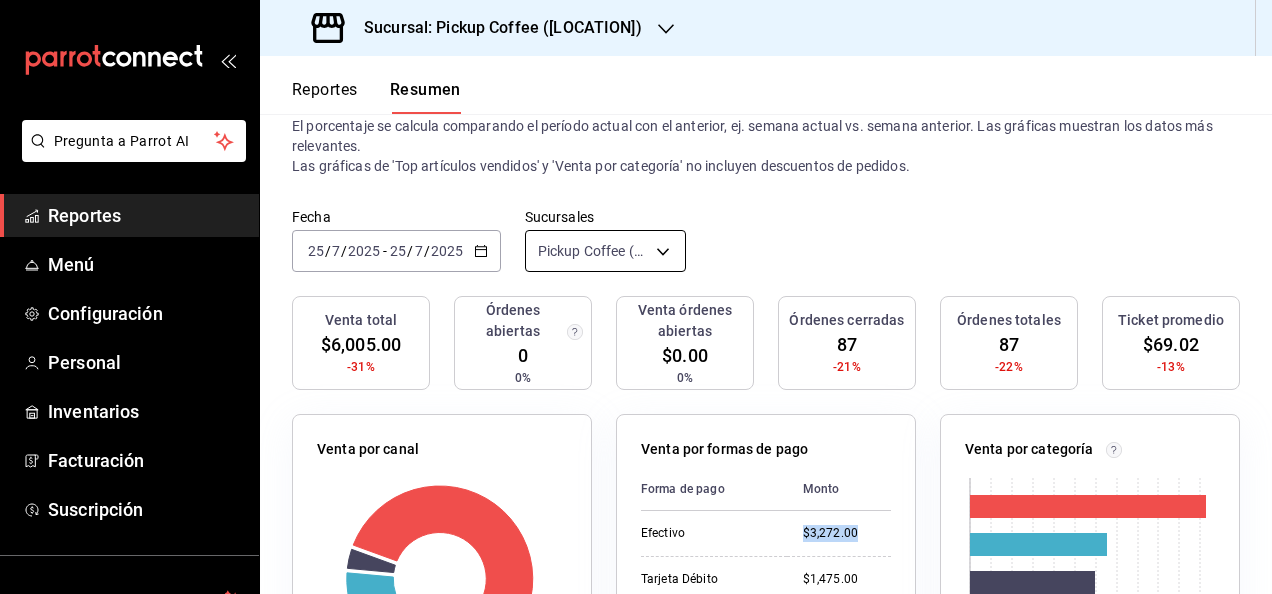 scroll, scrollTop: 0, scrollLeft: 0, axis: both 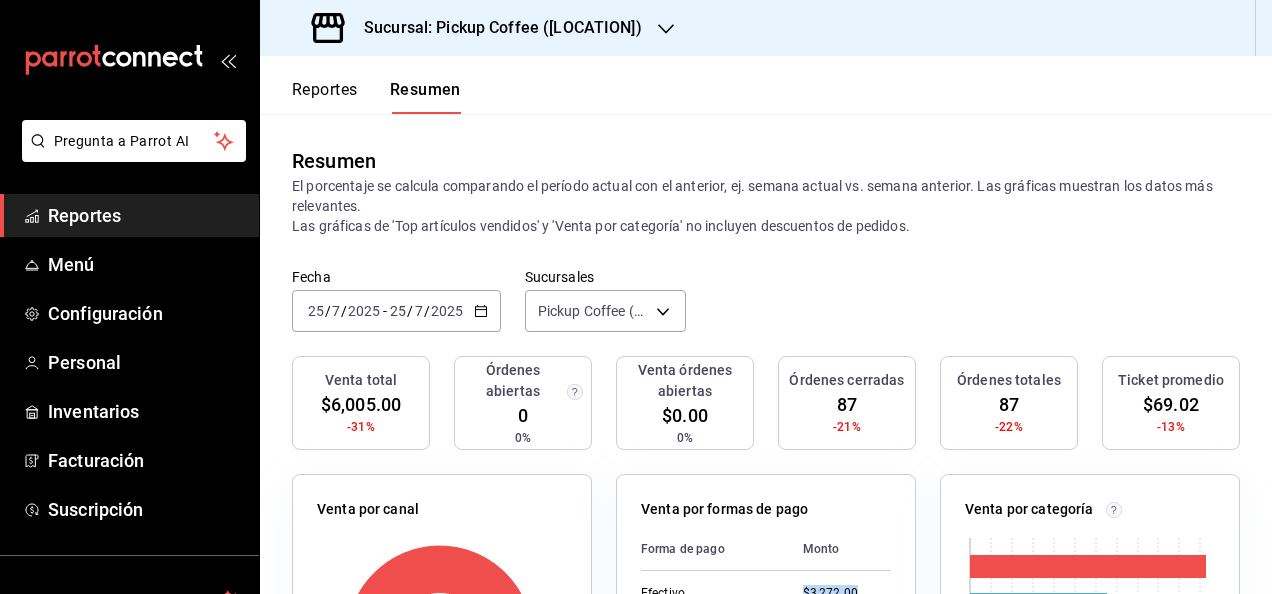 click 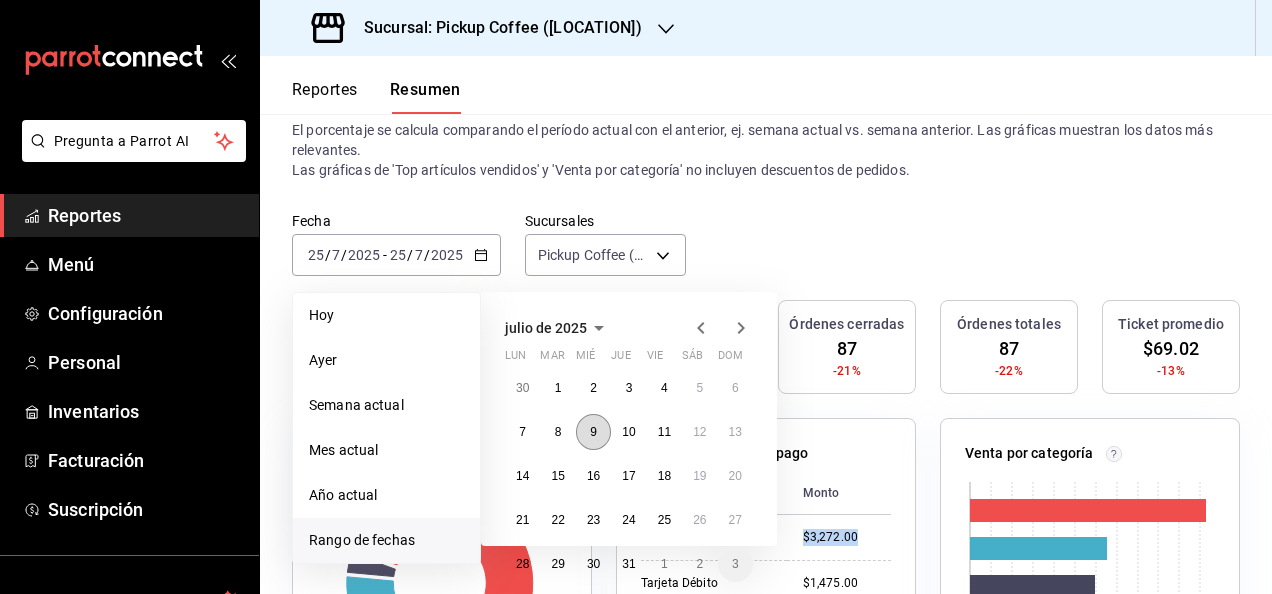scroll, scrollTop: 100, scrollLeft: 0, axis: vertical 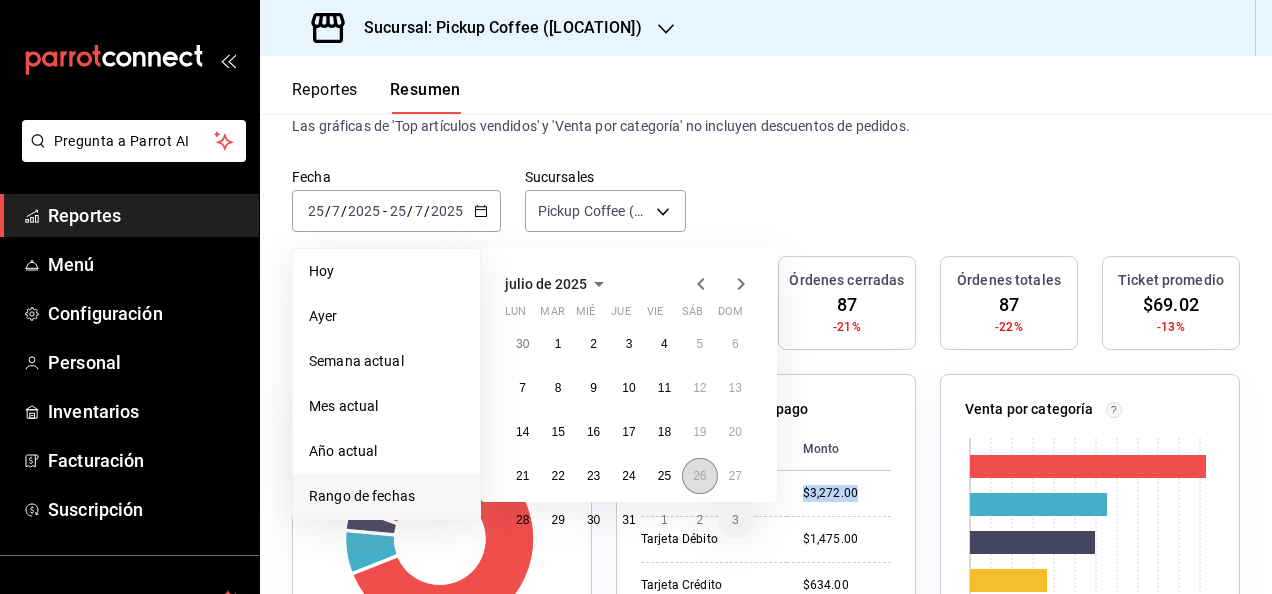 click on "26" at bounding box center [699, 476] 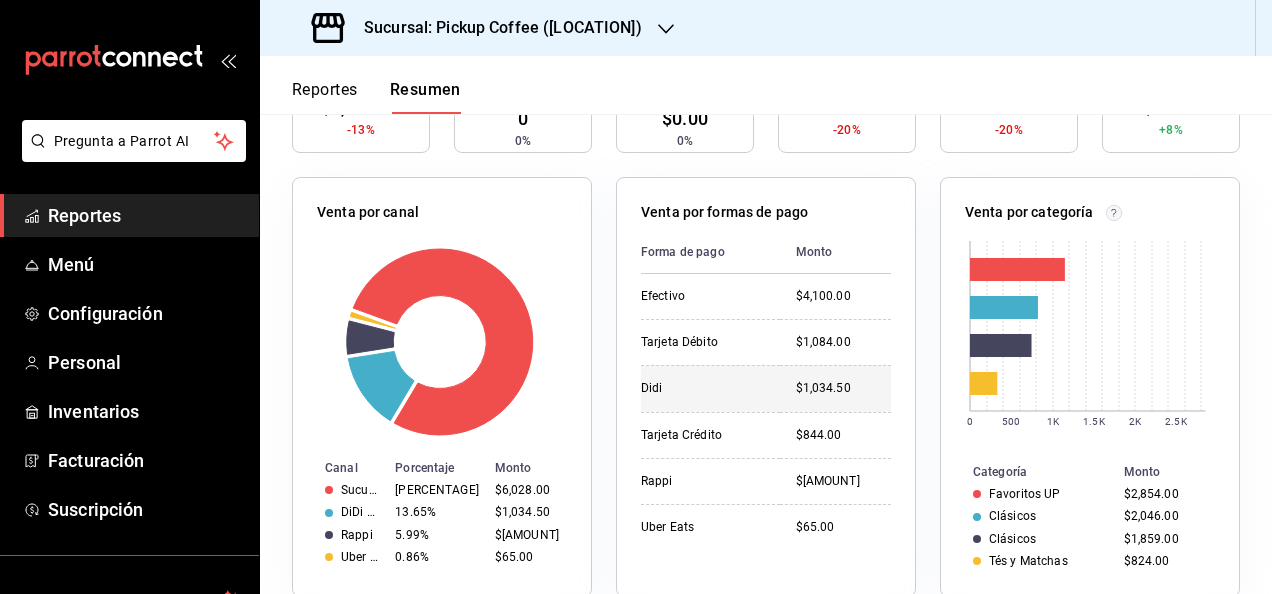 scroll, scrollTop: 300, scrollLeft: 0, axis: vertical 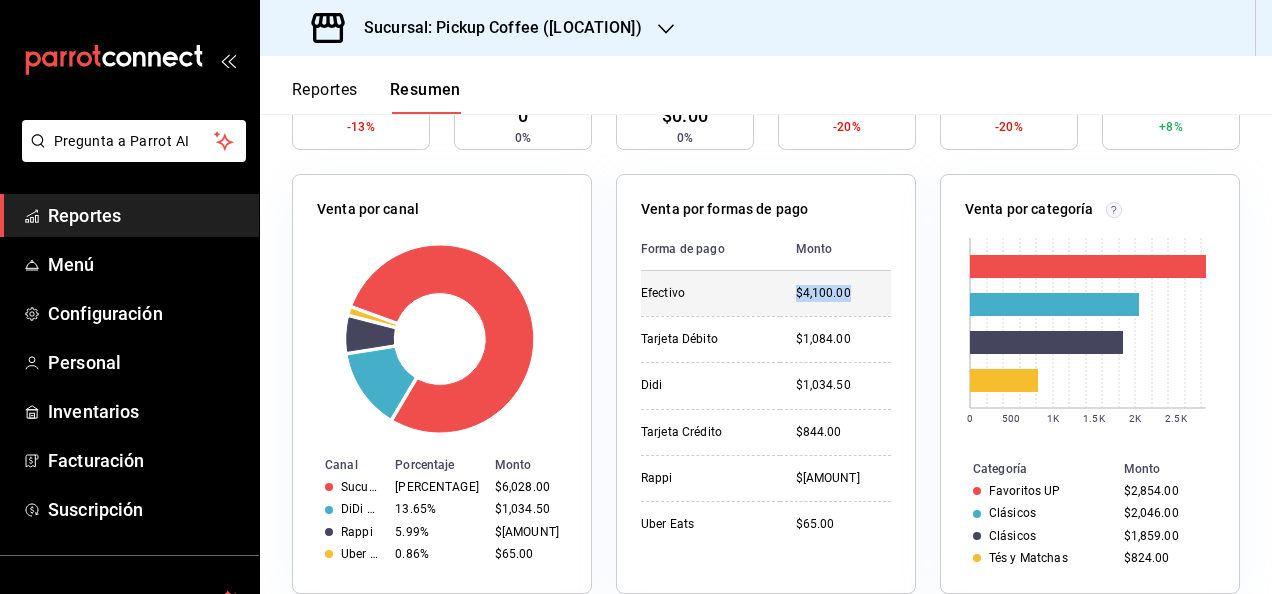drag, startPoint x: 773, startPoint y: 291, endPoint x: 854, endPoint y: 291, distance: 81 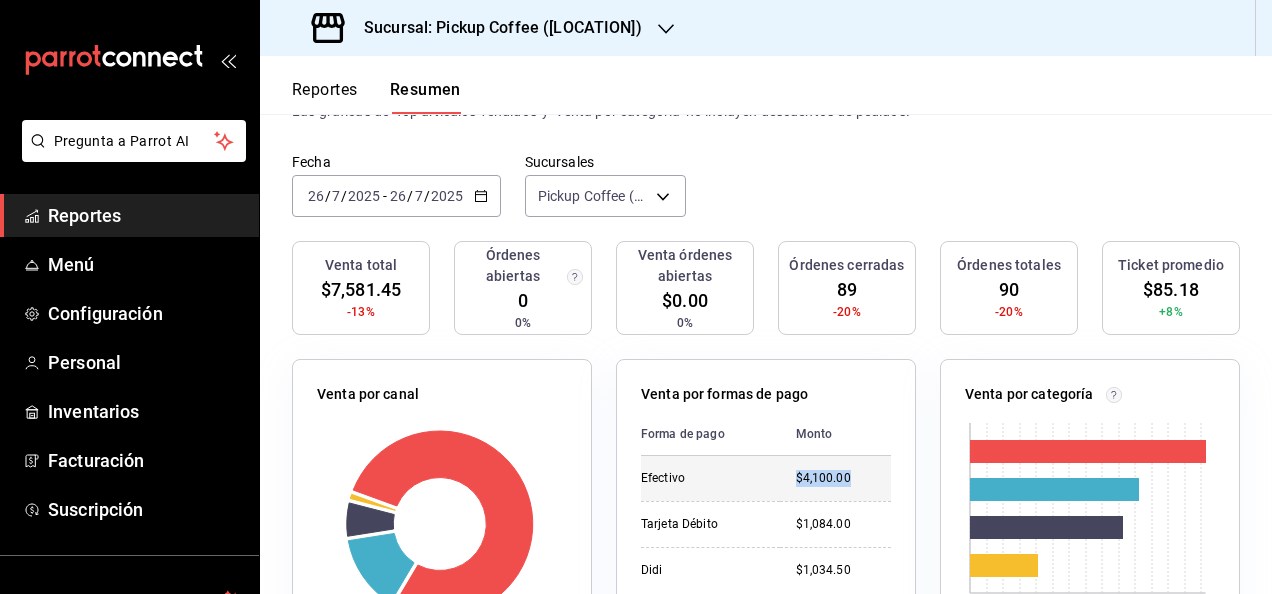 scroll, scrollTop: 0, scrollLeft: 0, axis: both 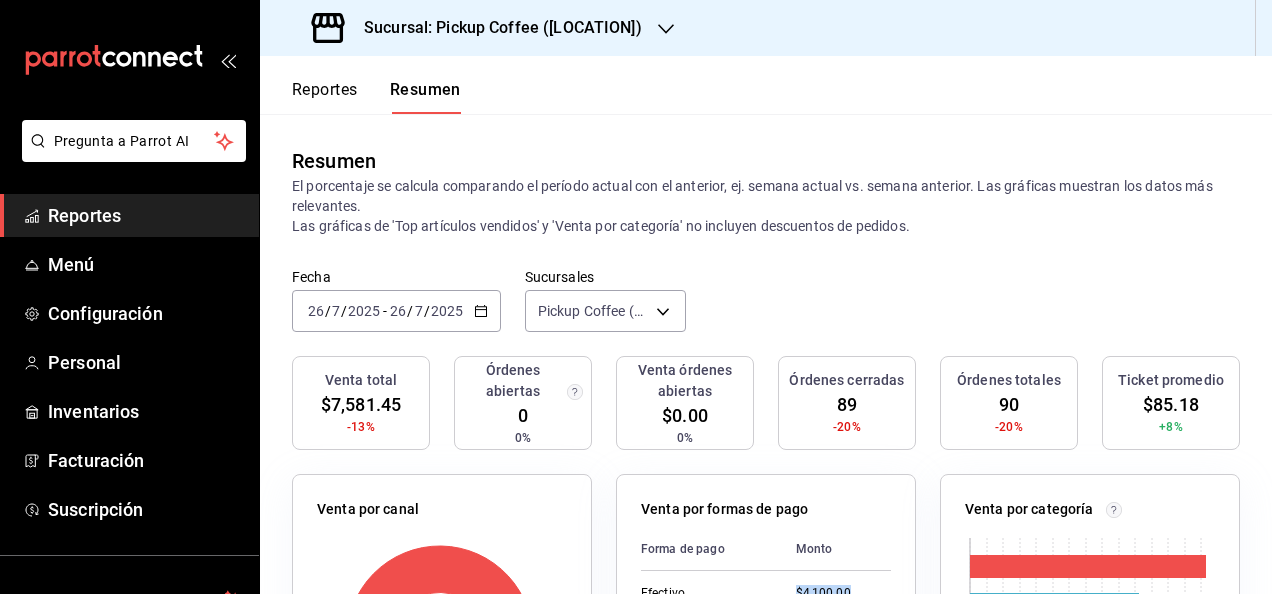 click 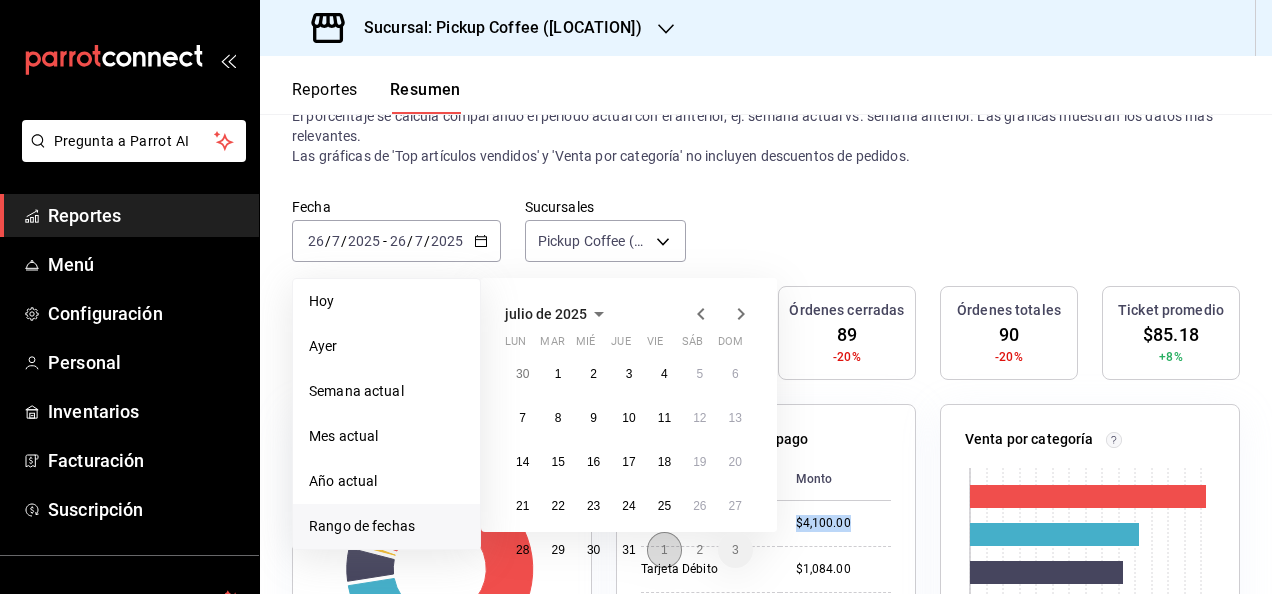 scroll, scrollTop: 100, scrollLeft: 0, axis: vertical 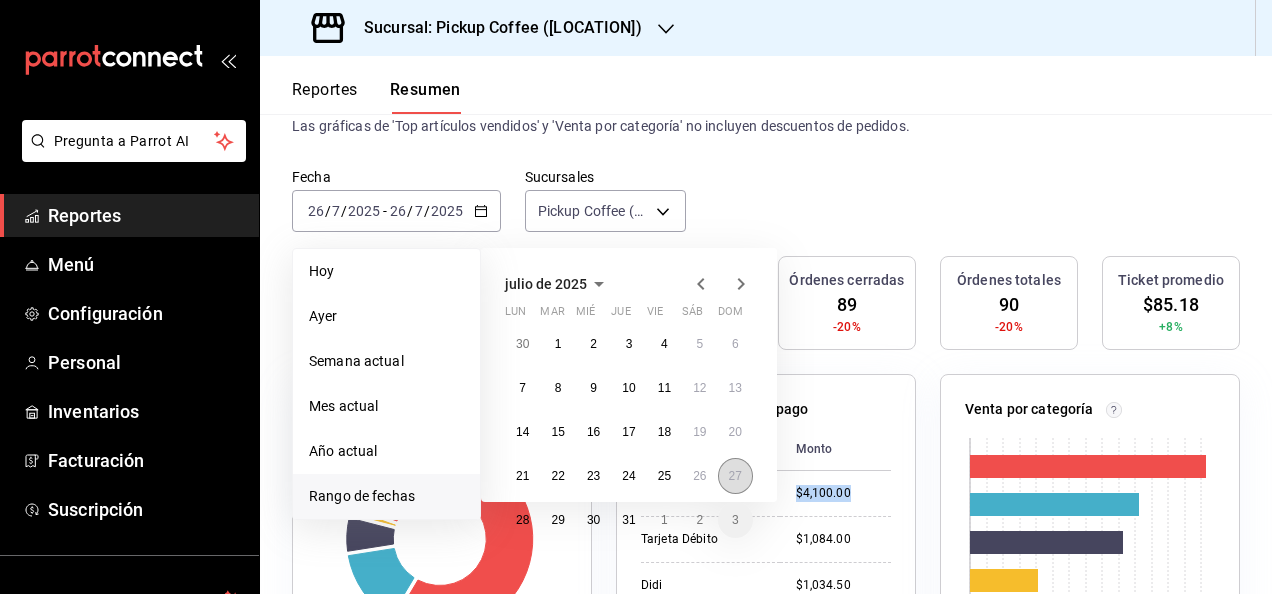 click on "27" at bounding box center [735, 476] 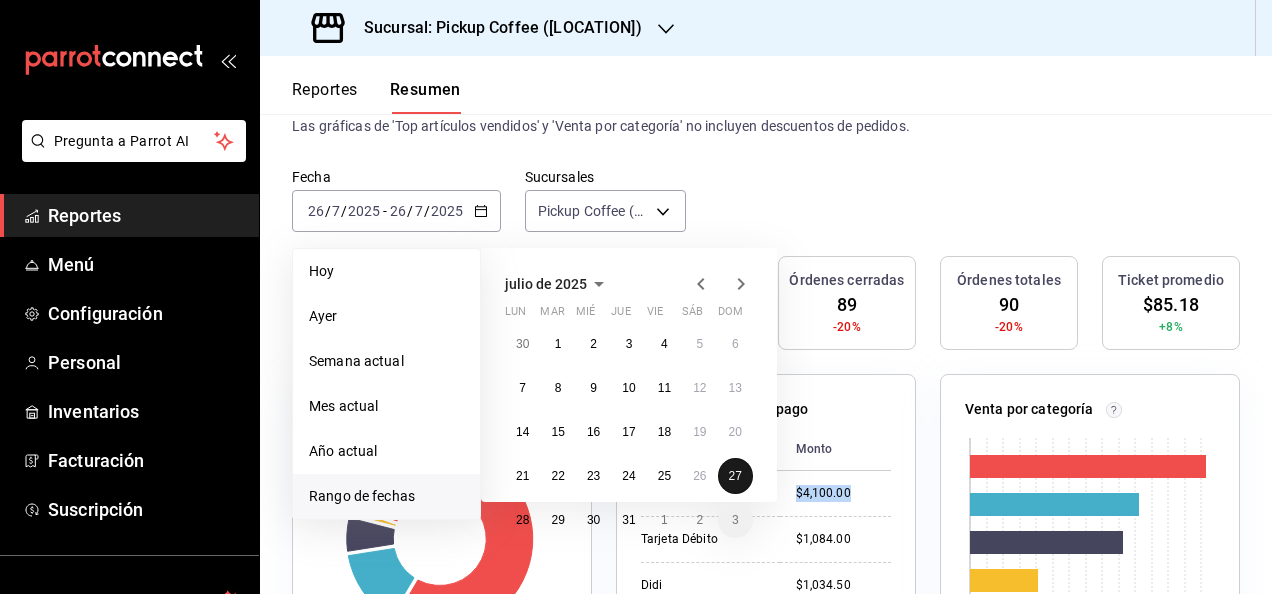 click on "27" at bounding box center (735, 476) 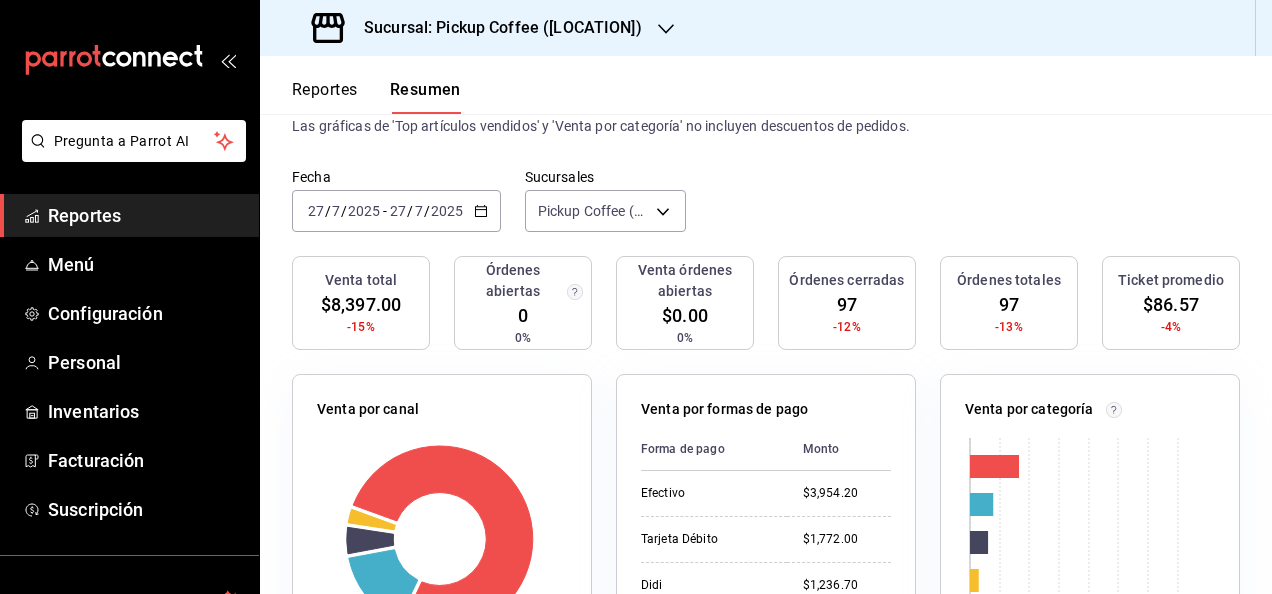 scroll, scrollTop: 200, scrollLeft: 0, axis: vertical 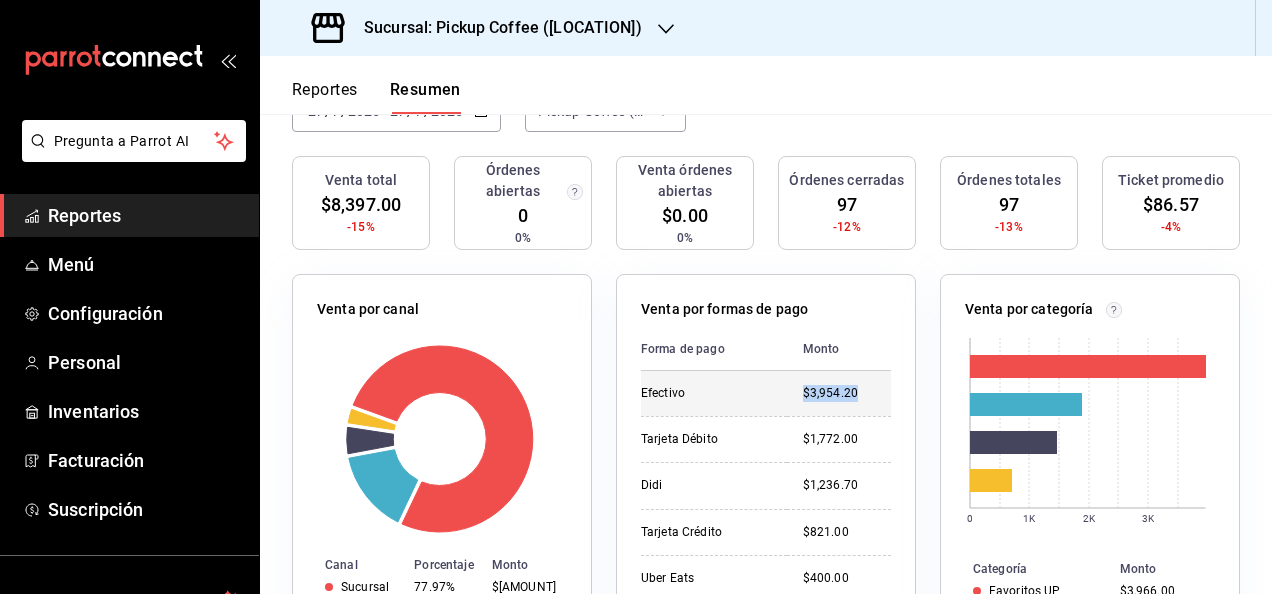 drag, startPoint x: 795, startPoint y: 394, endPoint x: 866, endPoint y: 384, distance: 71.70077 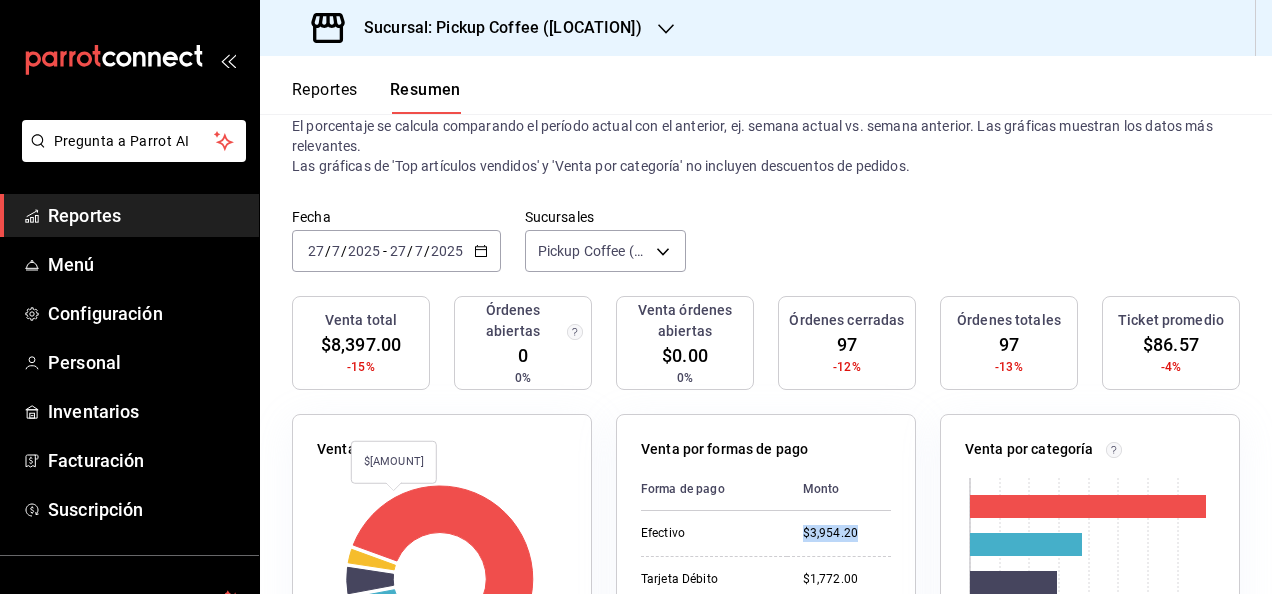 scroll, scrollTop: 0, scrollLeft: 0, axis: both 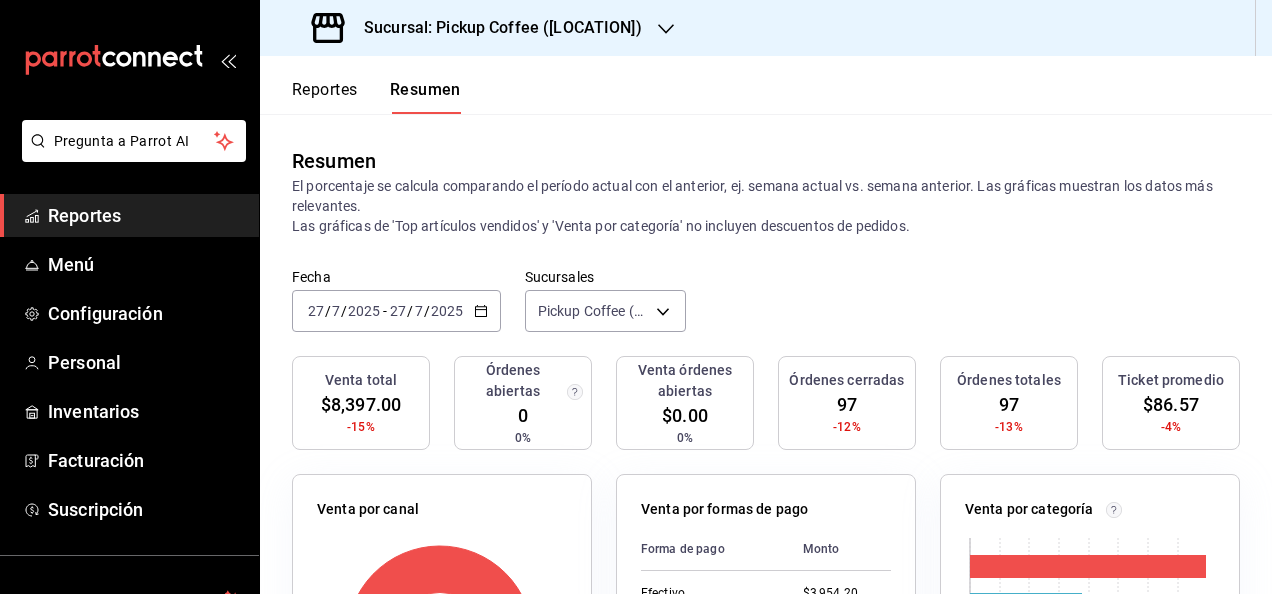 click on "[DATE] [DAY] / [MONTH] / [YEAR] - [DATE] [DAY] / [MONTH] / [YEAR]" at bounding box center (396, 311) 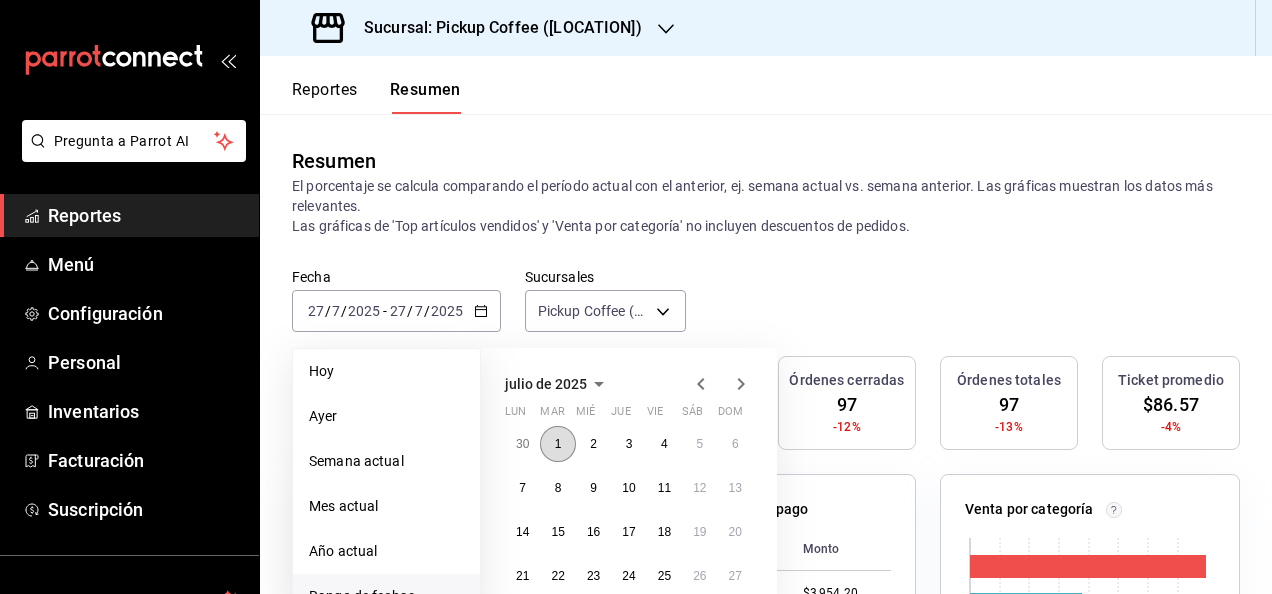click on "1" at bounding box center [557, 444] 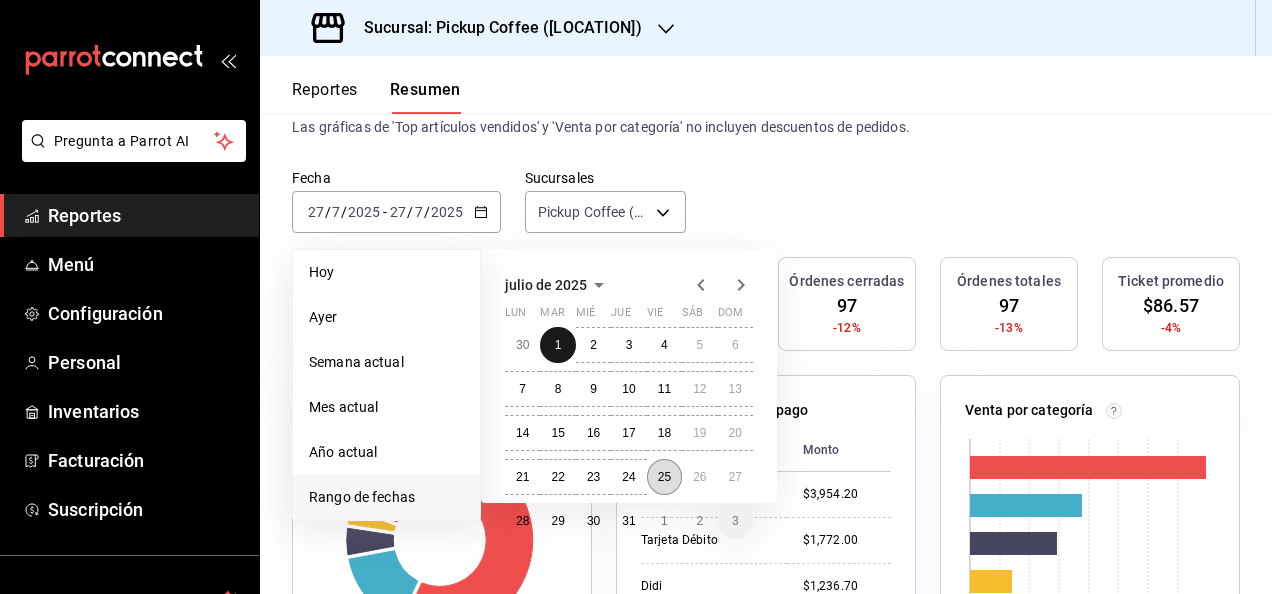 scroll, scrollTop: 100, scrollLeft: 0, axis: vertical 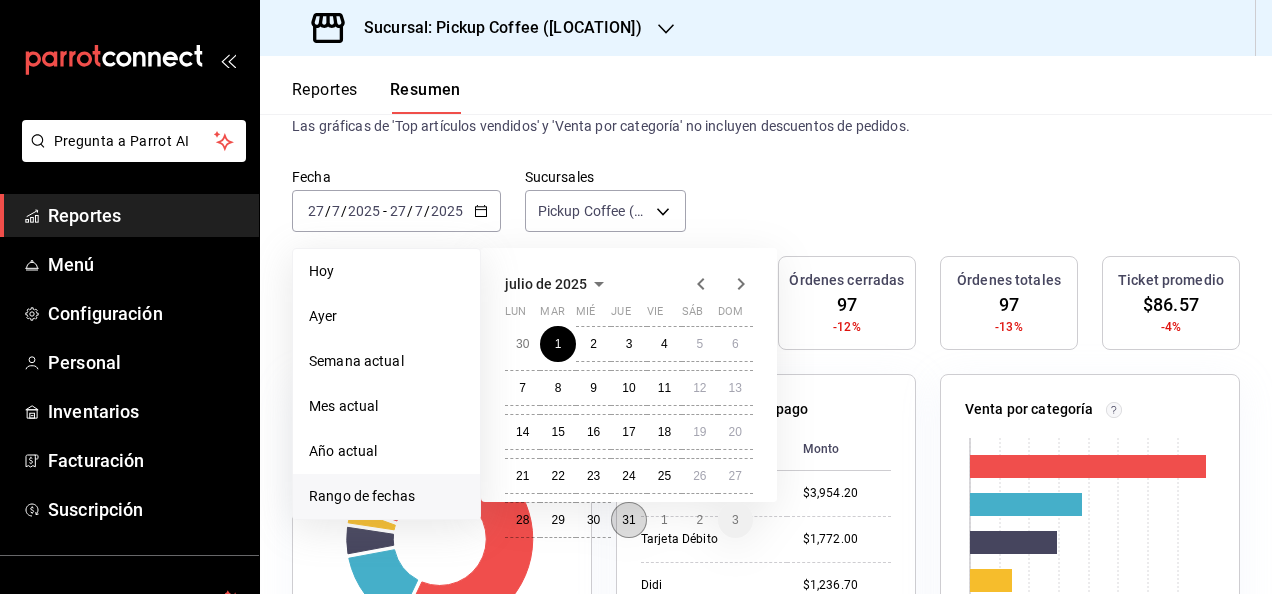 click on "31" at bounding box center (628, 520) 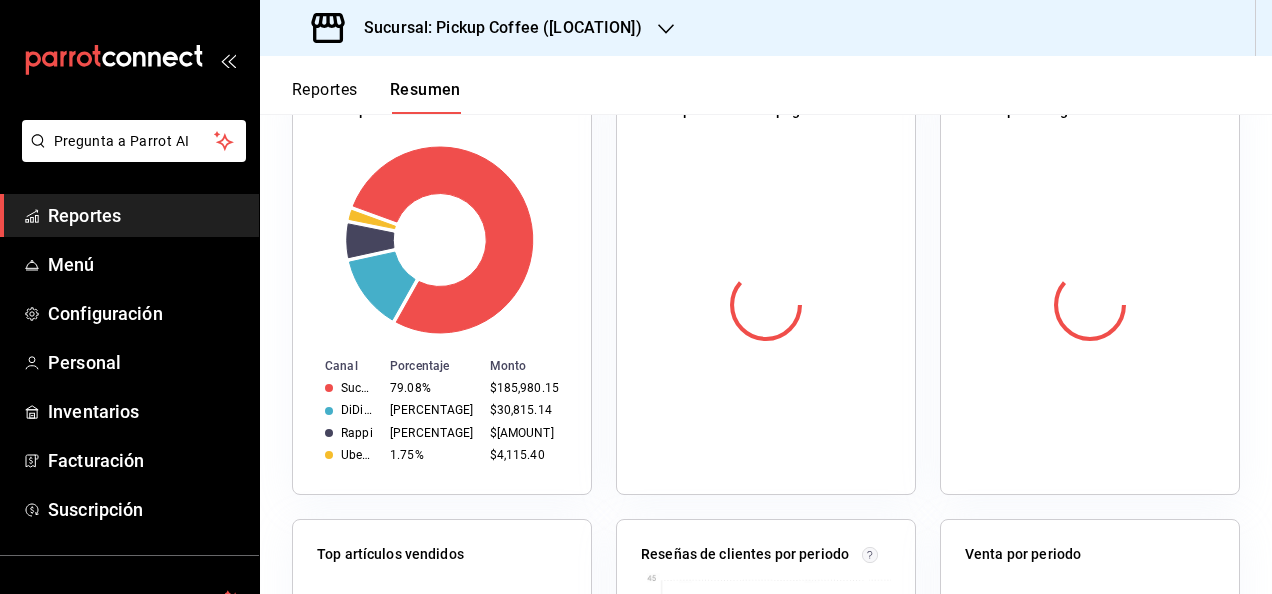 scroll, scrollTop: 400, scrollLeft: 0, axis: vertical 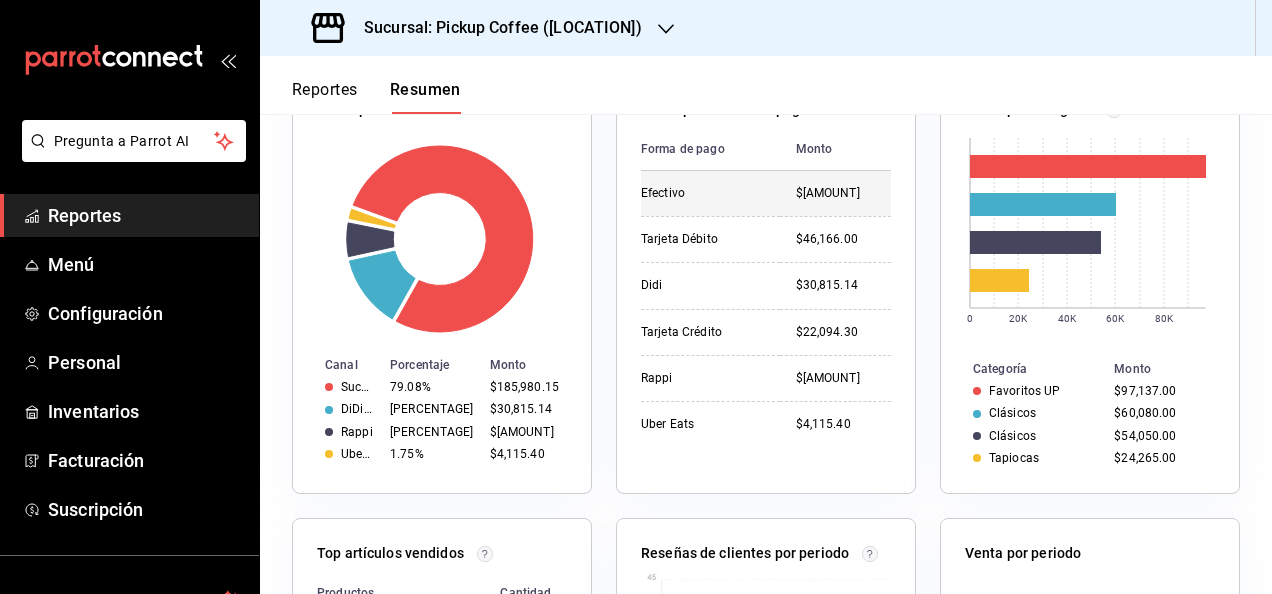 drag, startPoint x: 782, startPoint y: 199, endPoint x: 860, endPoint y: 200, distance: 78.00641 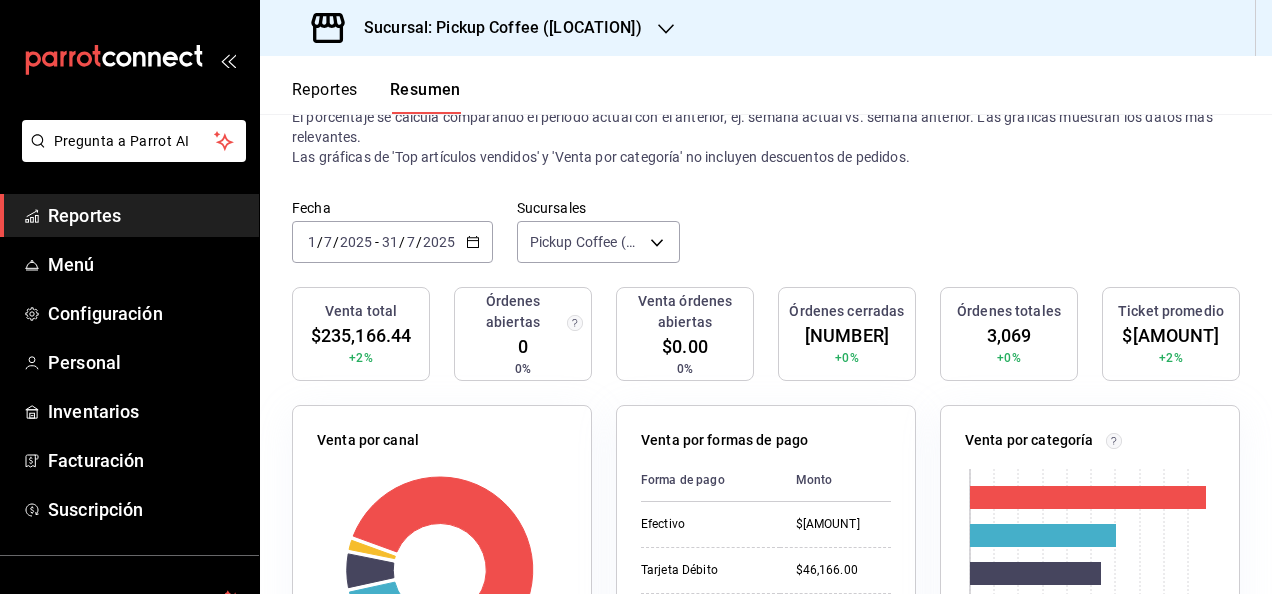 scroll, scrollTop: 0, scrollLeft: 0, axis: both 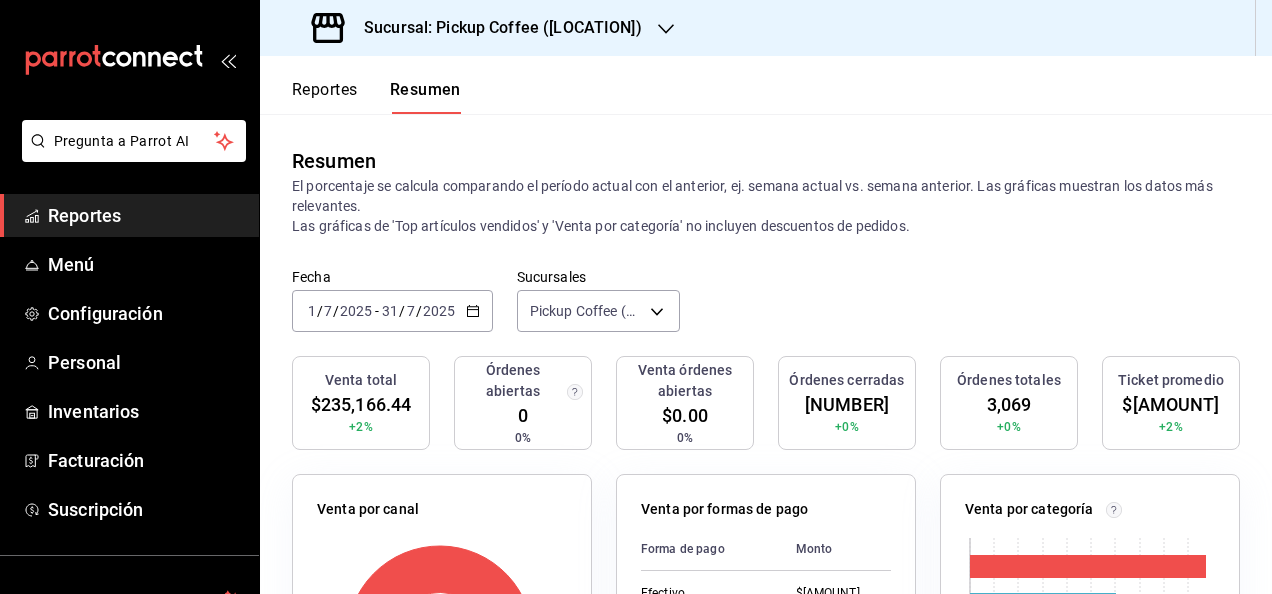 click on "Sucursal: Pickup Coffee ([LOCATION])" at bounding box center [479, 28] 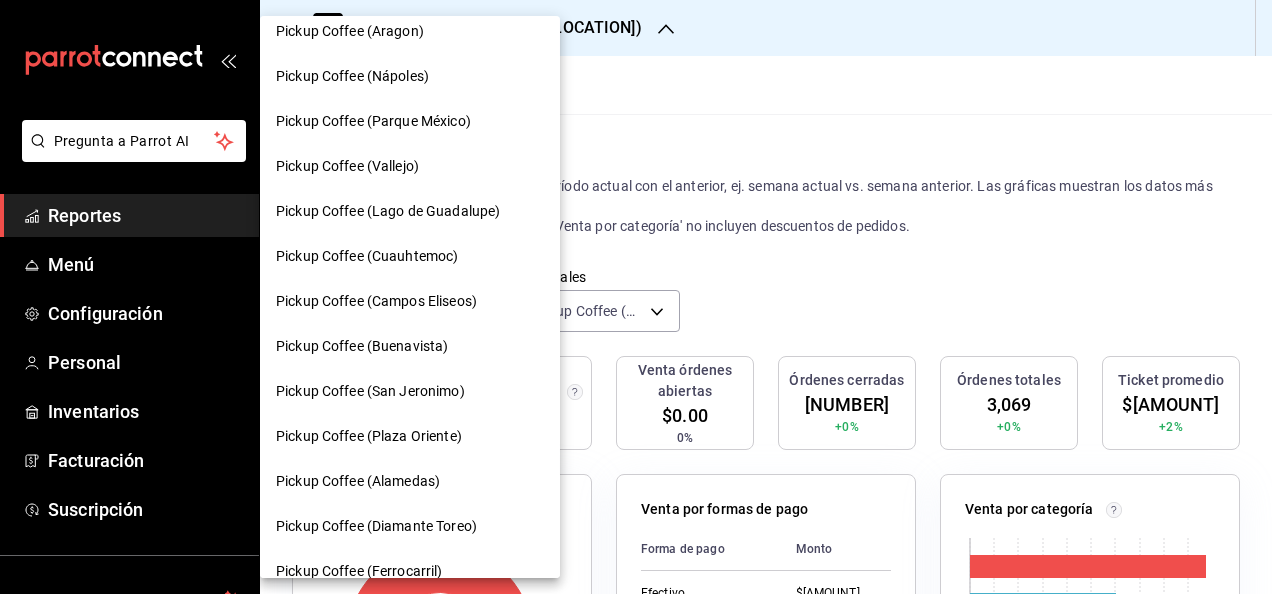 scroll, scrollTop: 700, scrollLeft: 0, axis: vertical 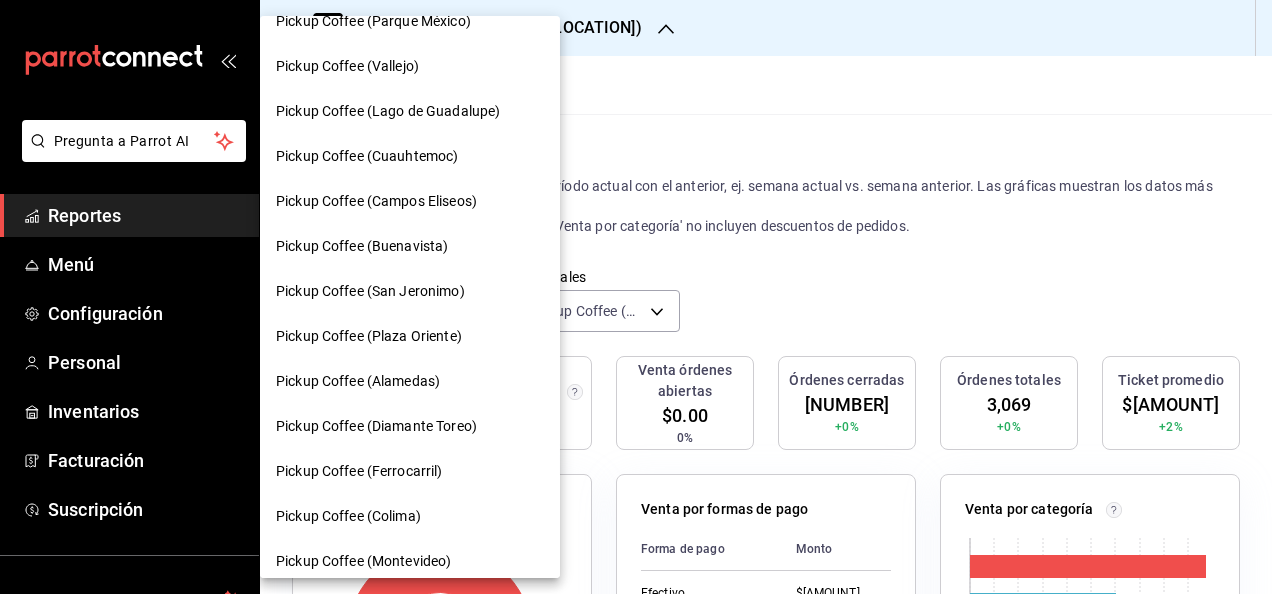 click on "Pickup Coffee (Campos Eliseos)" at bounding box center (376, 201) 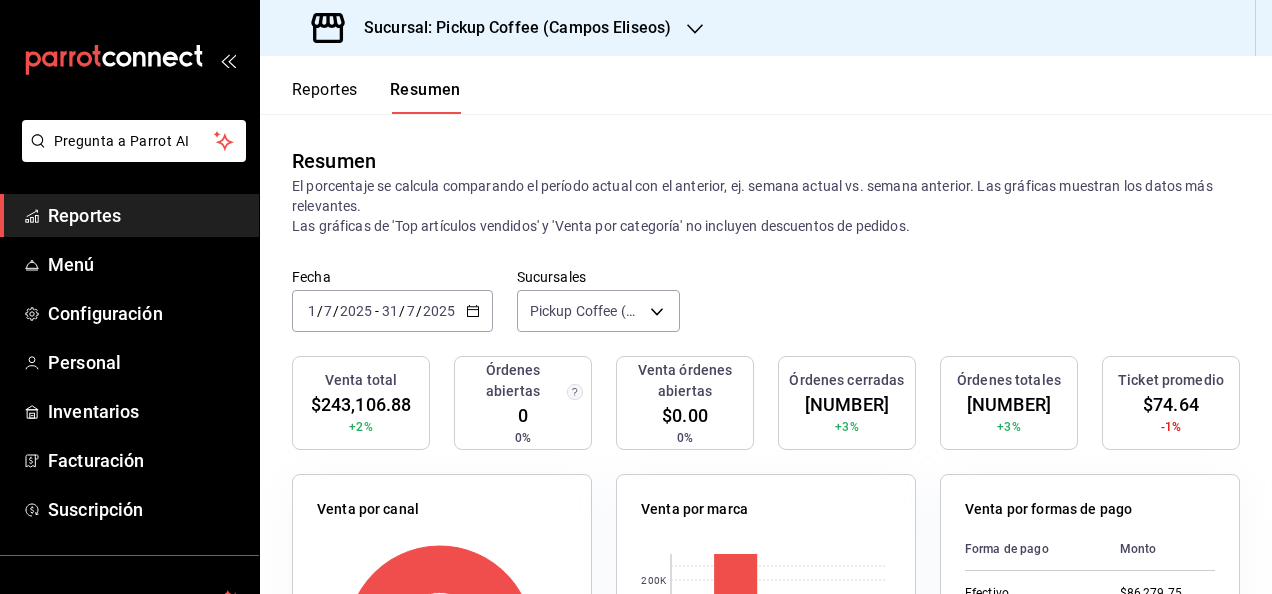 click 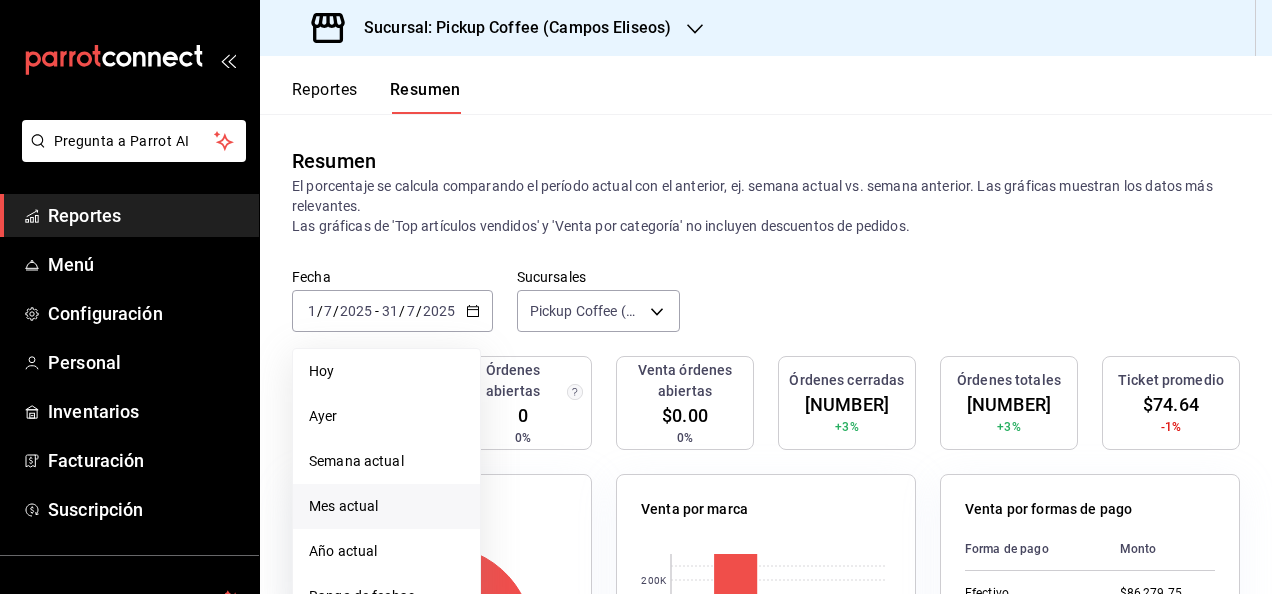 scroll, scrollTop: 100, scrollLeft: 0, axis: vertical 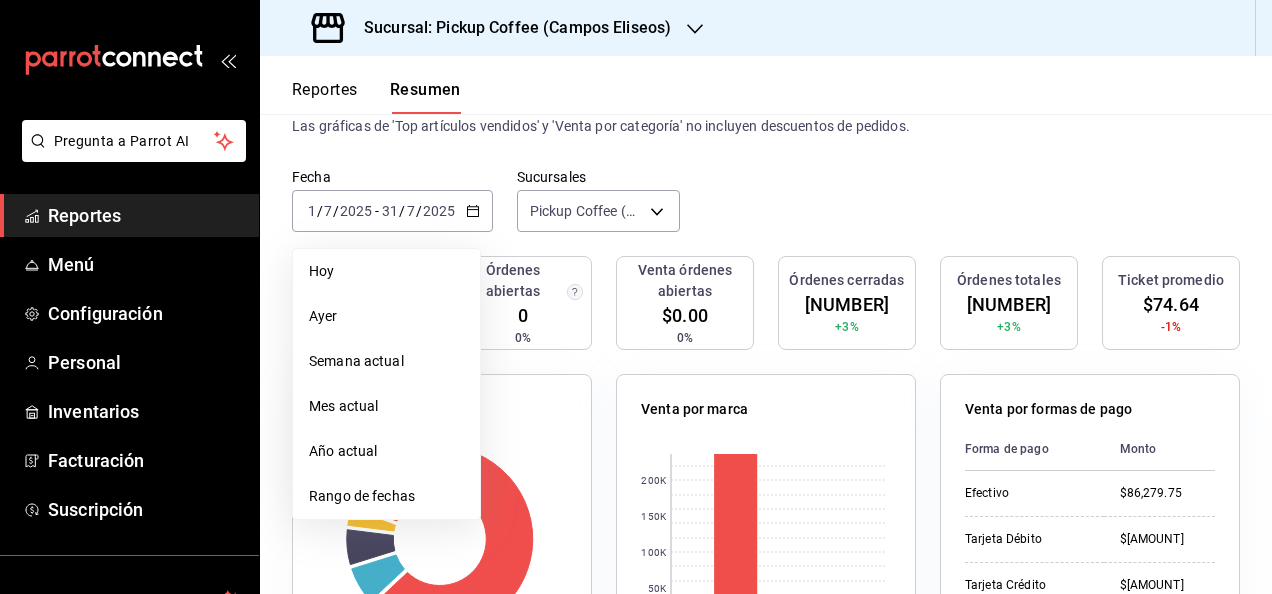 click on "Mes actual" at bounding box center (386, 406) 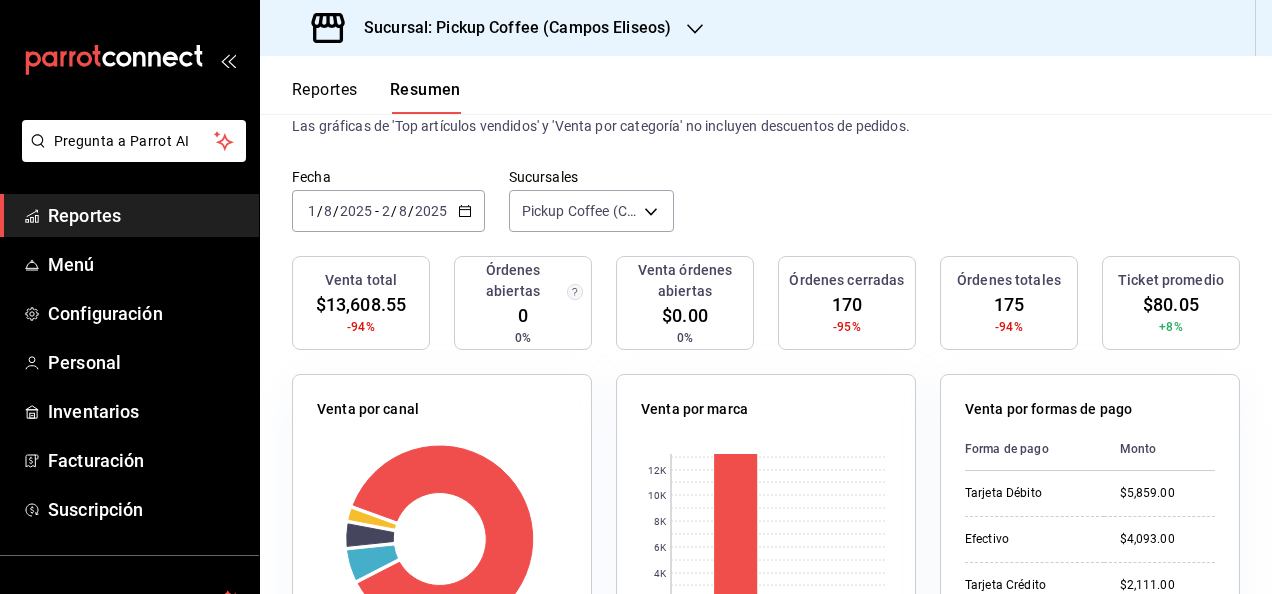 click on "2025-08-01 1 / 8 / 2025 - 2025-08-02 2 / 8 / 2025" at bounding box center (388, 211) 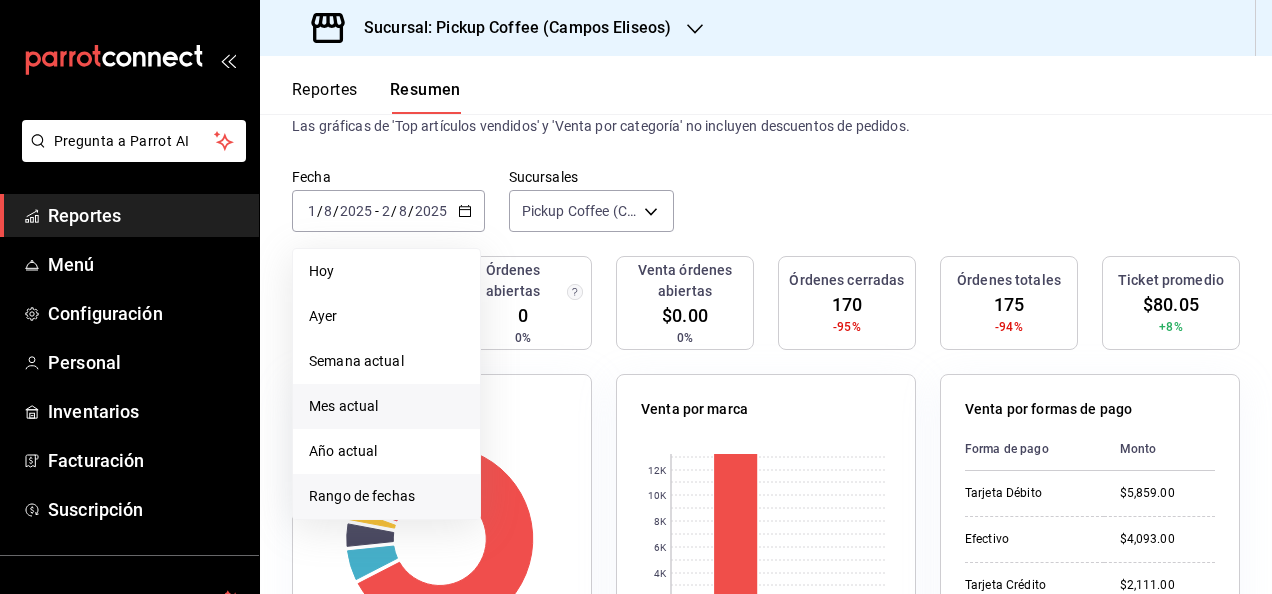 click on "Rango de fechas" at bounding box center [386, 496] 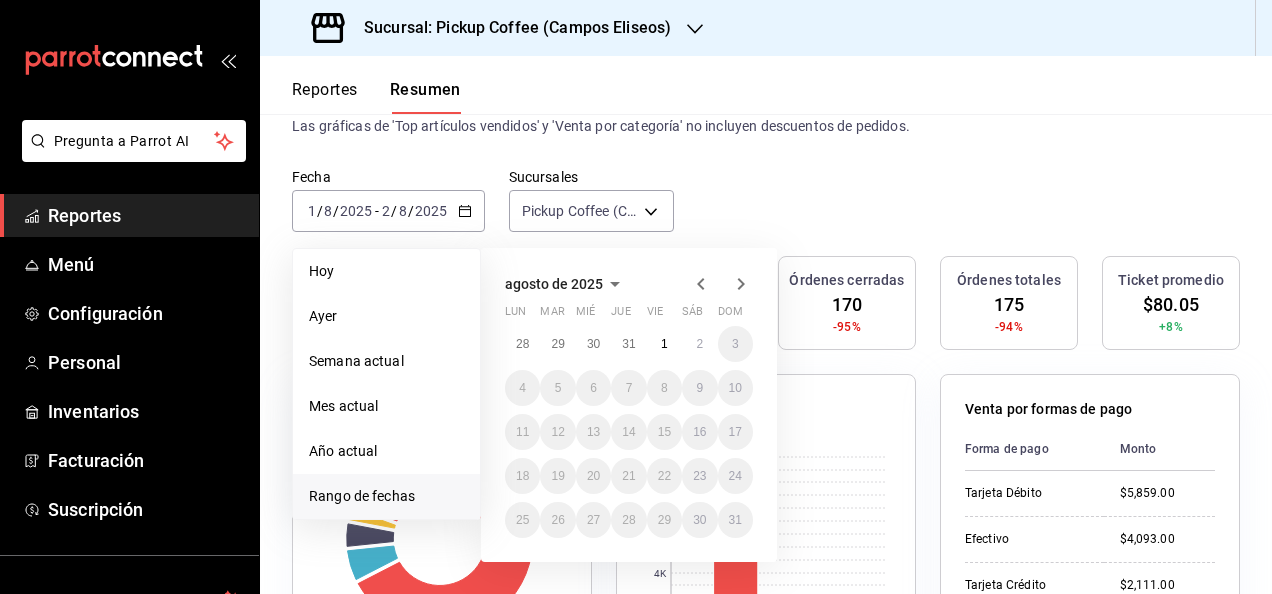click 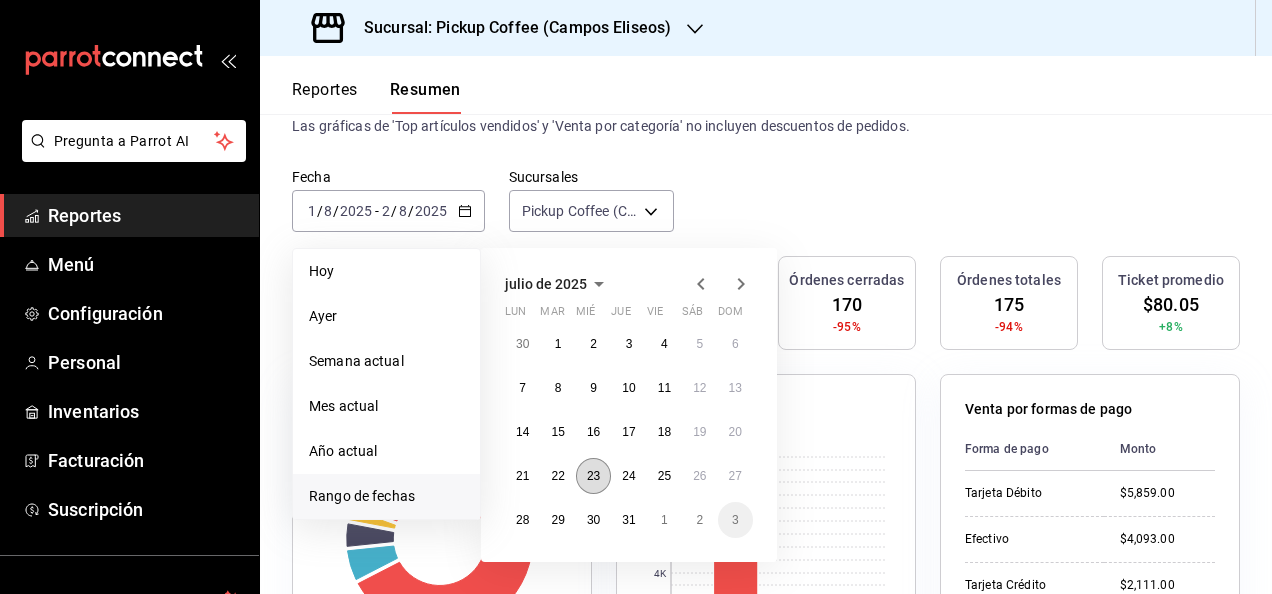 click on "23" at bounding box center (593, 476) 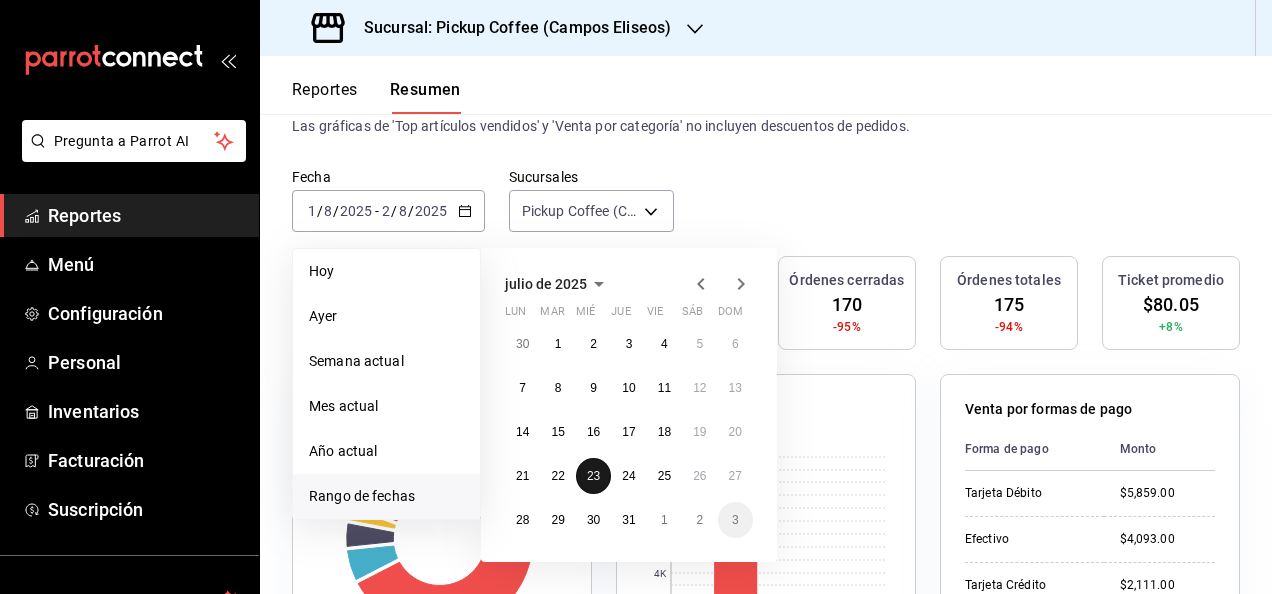 click on "23" at bounding box center (593, 476) 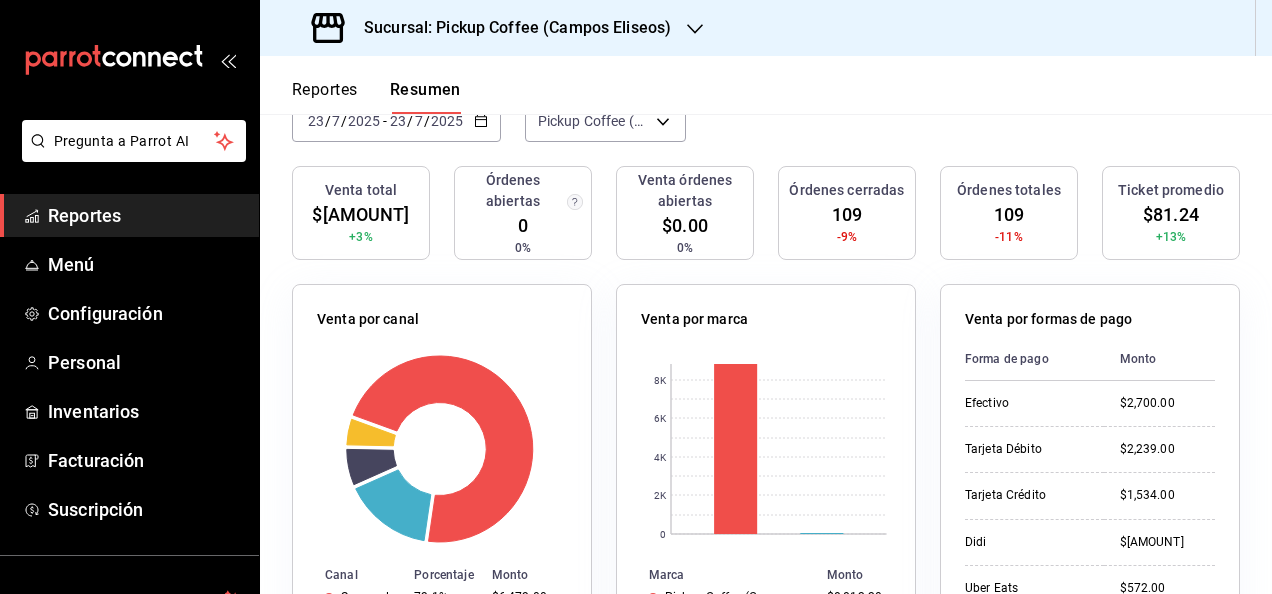 scroll, scrollTop: 300, scrollLeft: 0, axis: vertical 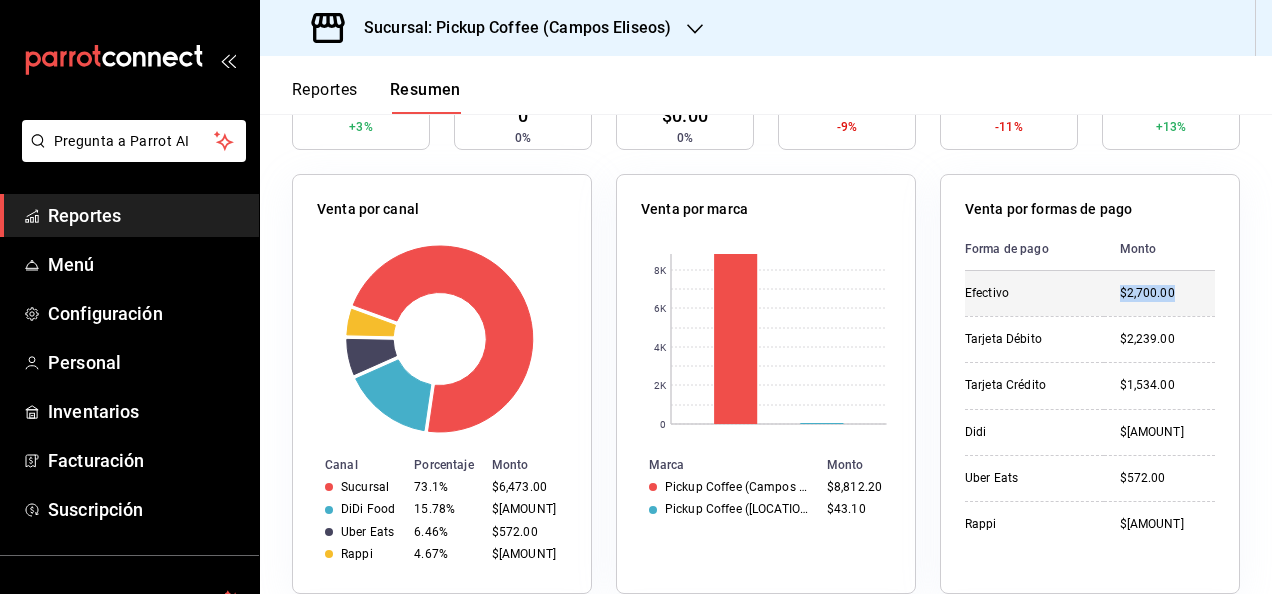 drag, startPoint x: 1088, startPoint y: 292, endPoint x: 1174, endPoint y: 295, distance: 86.05231 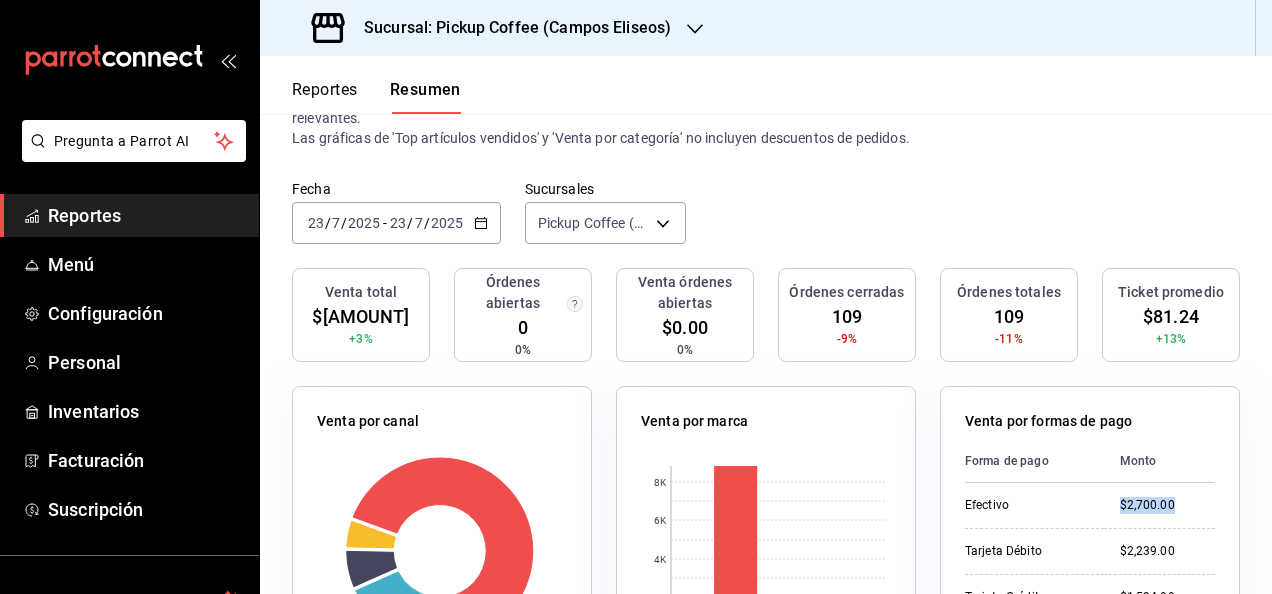 scroll, scrollTop: 0, scrollLeft: 0, axis: both 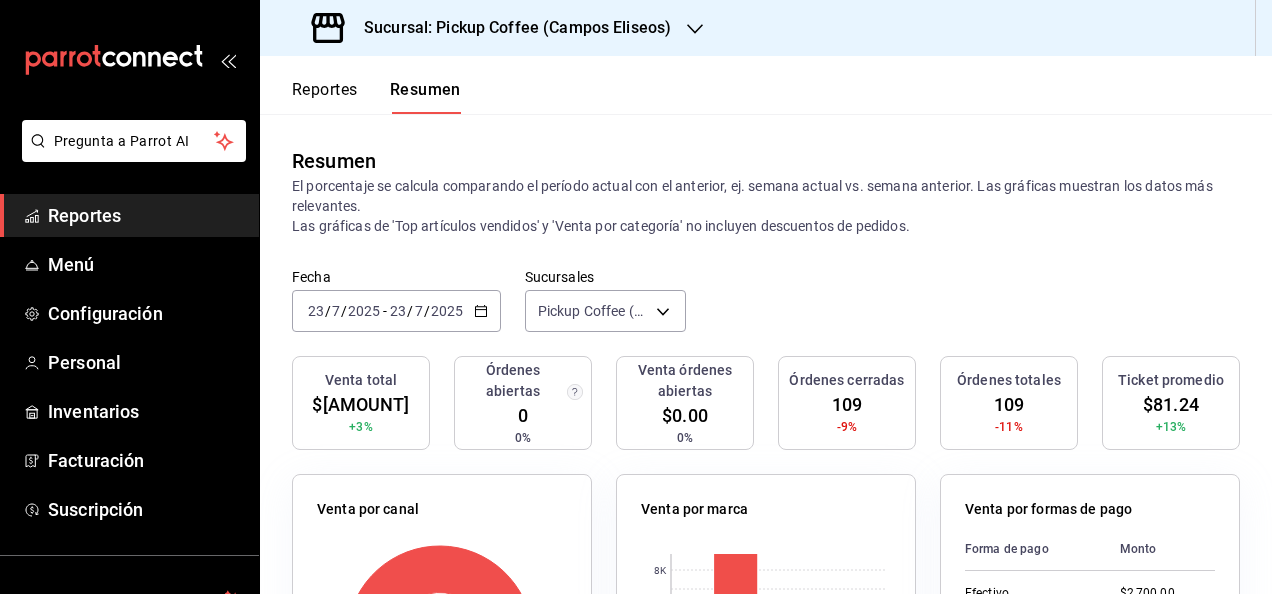 click on "Fecha [DATE] [DATE] - [DATE] [DATE]" at bounding box center [396, 311] 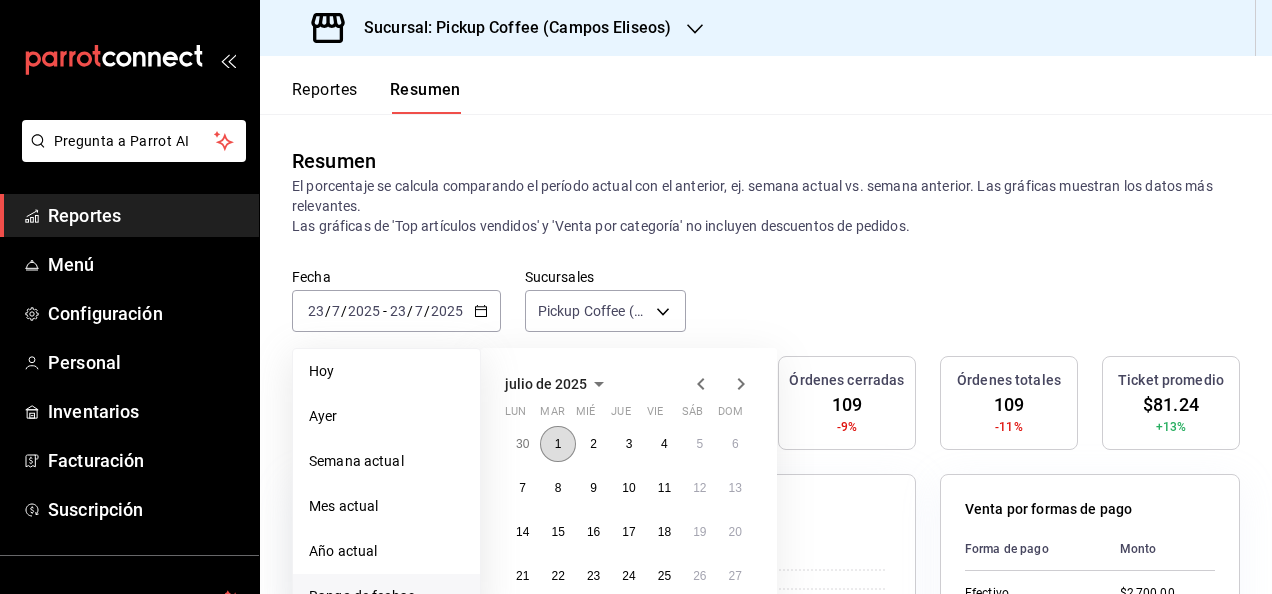 scroll, scrollTop: 300, scrollLeft: 0, axis: vertical 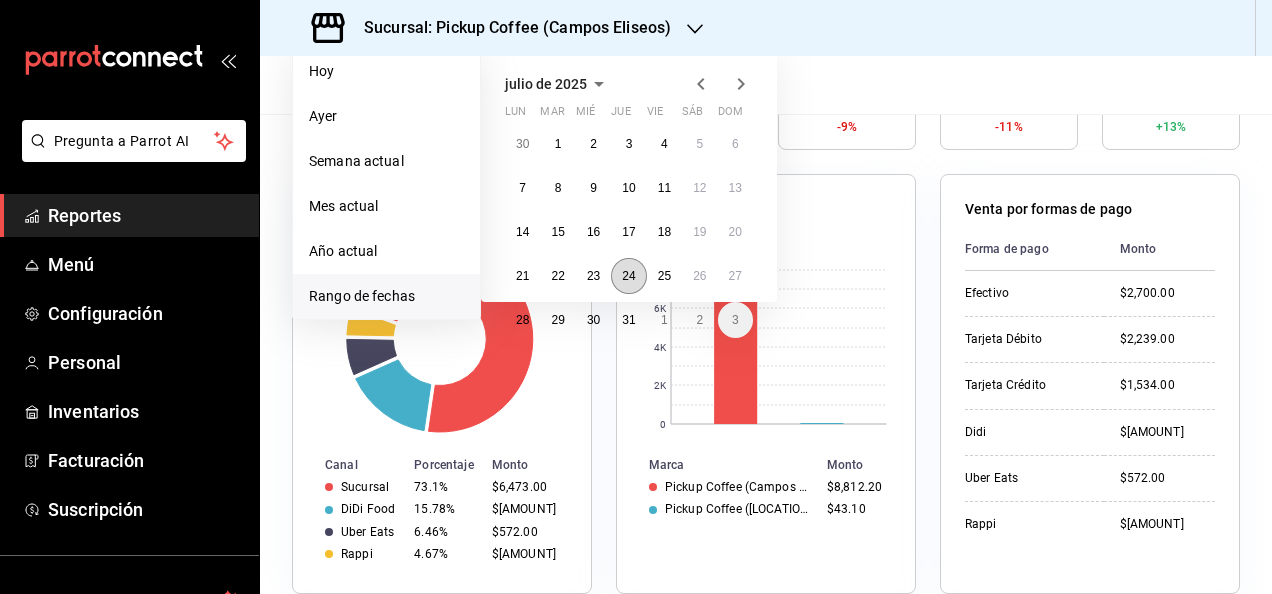 click on "24" at bounding box center [628, 276] 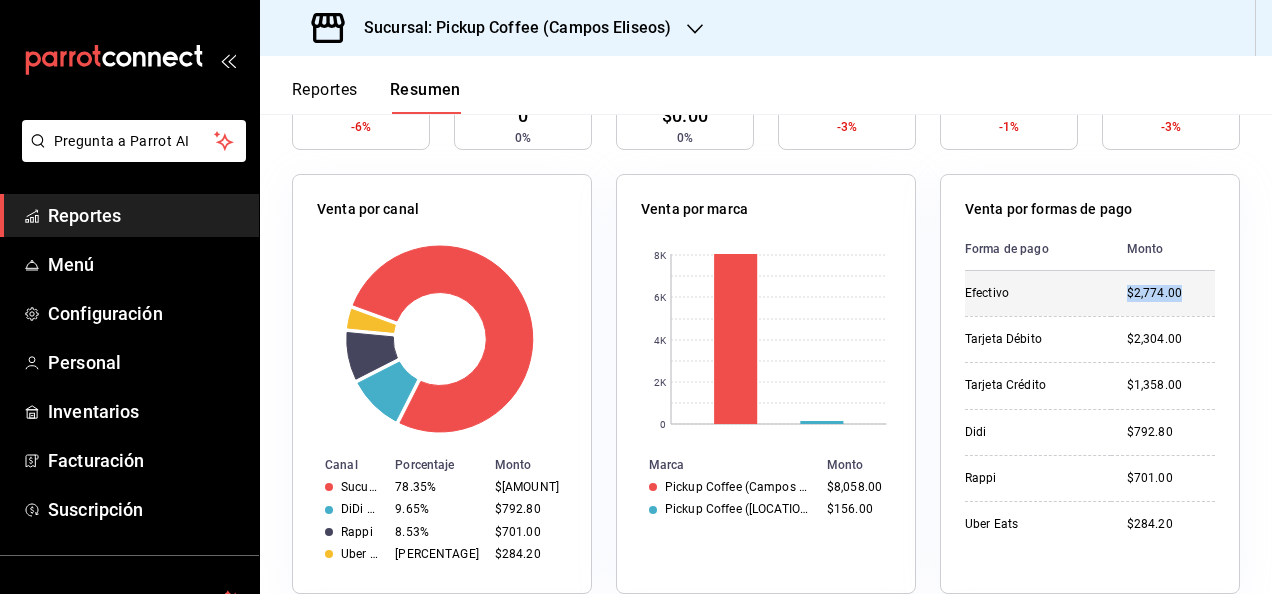 drag, startPoint x: 1108, startPoint y: 290, endPoint x: 1174, endPoint y: 287, distance: 66.068146 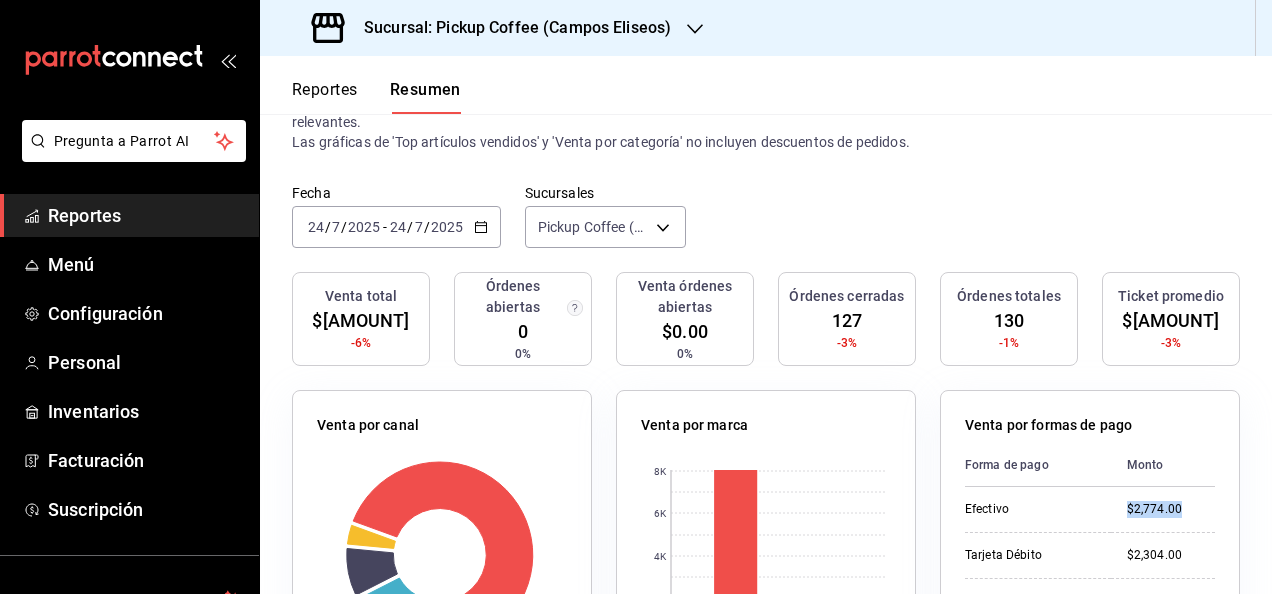 scroll, scrollTop: 0, scrollLeft: 0, axis: both 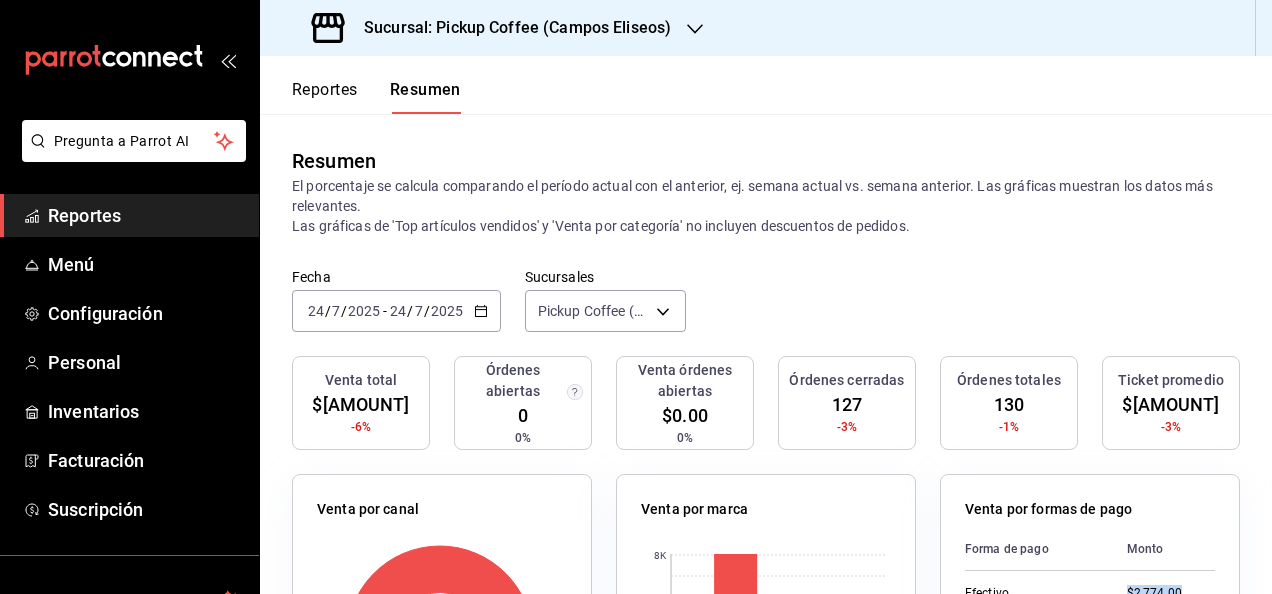 click 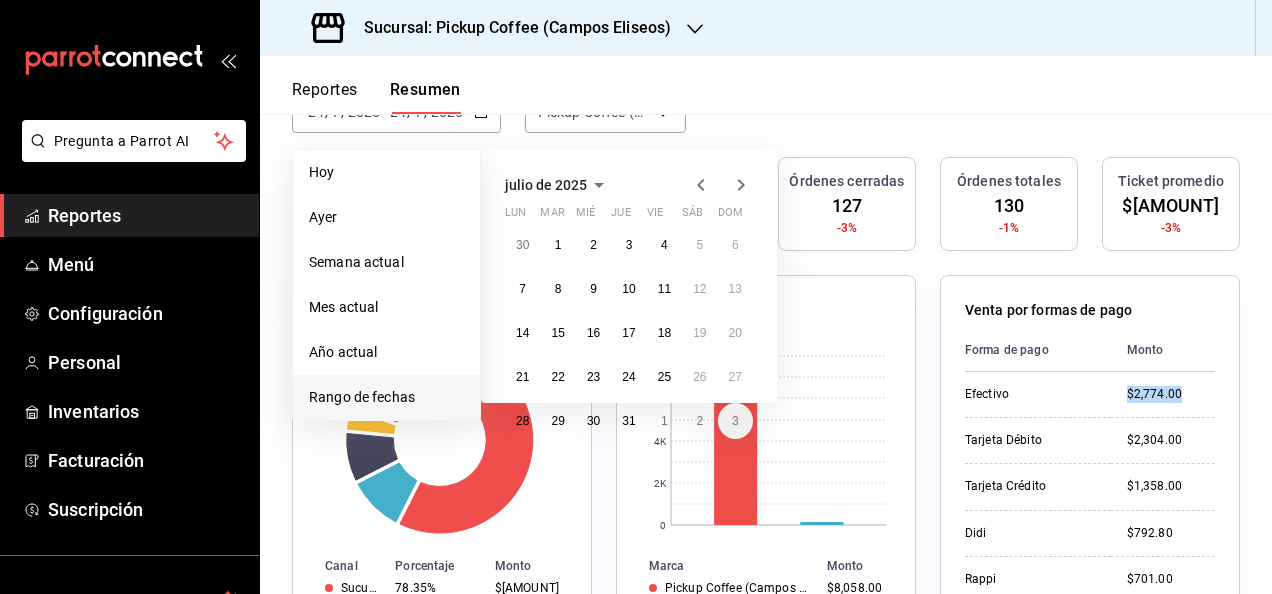 scroll, scrollTop: 200, scrollLeft: 0, axis: vertical 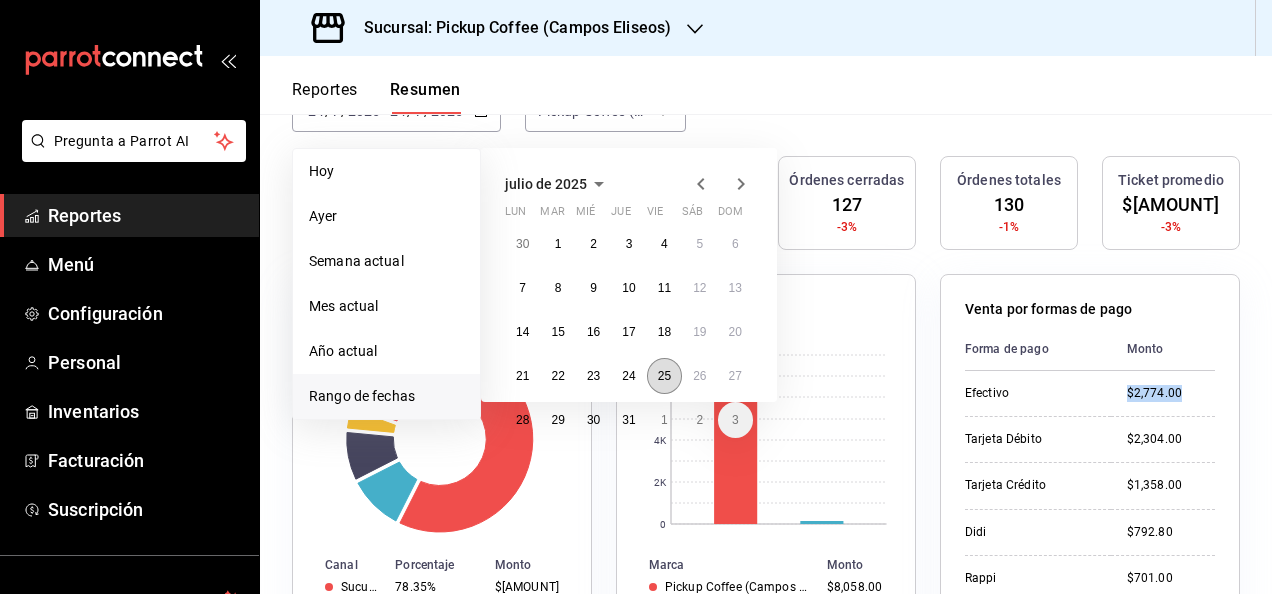 click on "25" at bounding box center (664, 376) 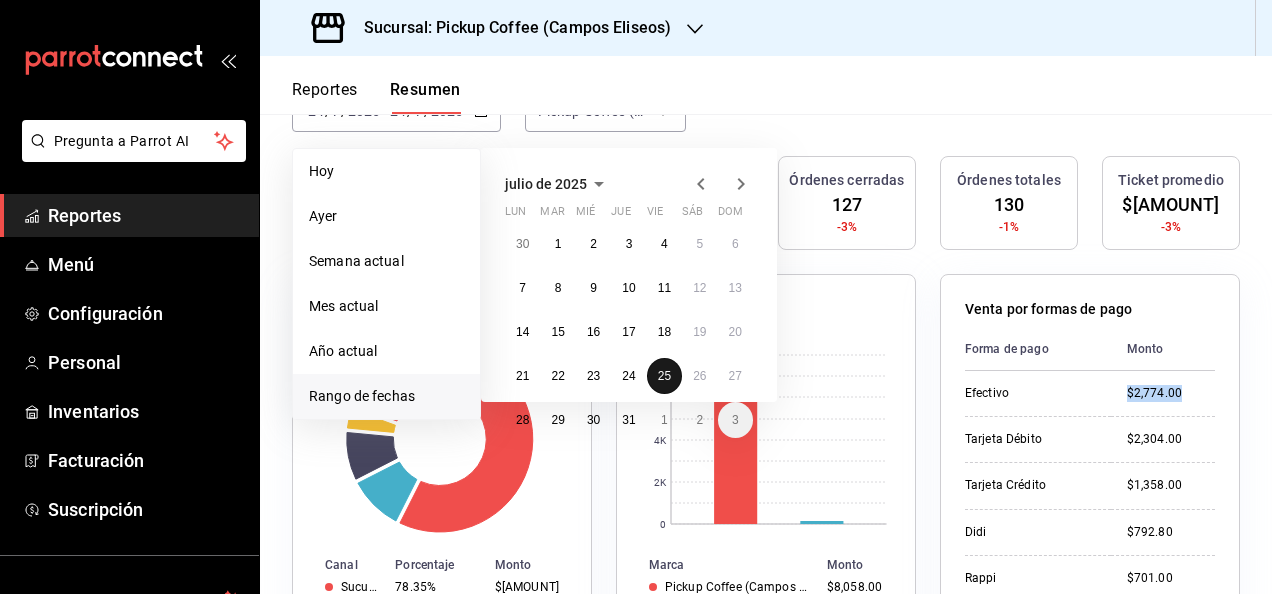 click on "25" at bounding box center (664, 376) 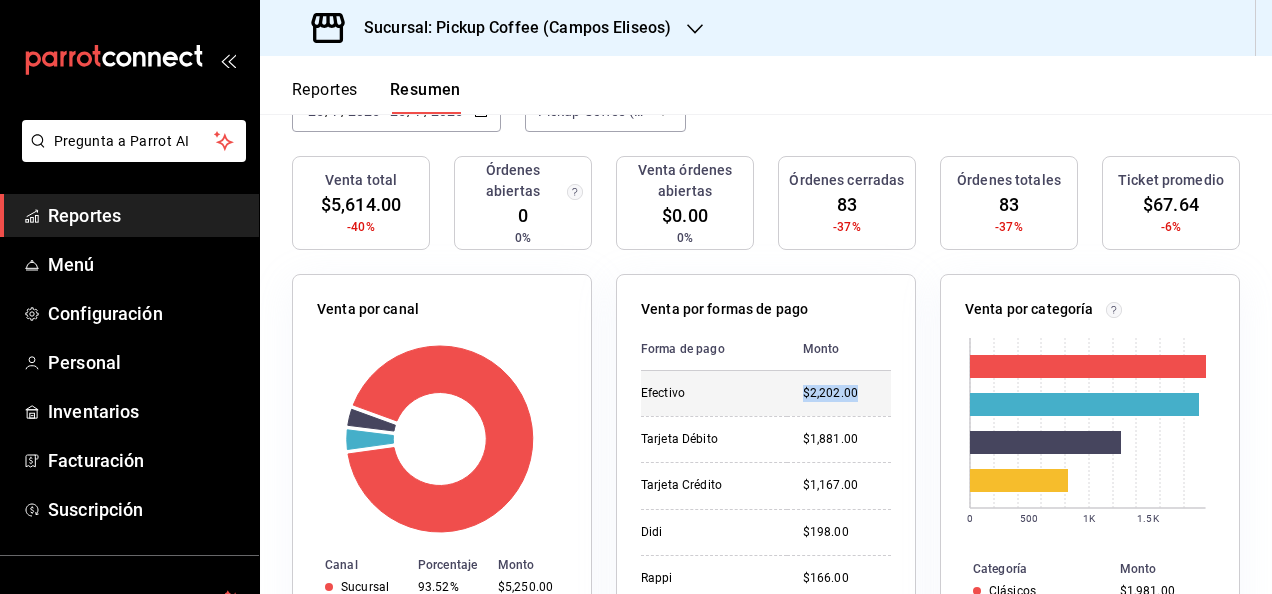 drag, startPoint x: 778, startPoint y: 401, endPoint x: 851, endPoint y: 396, distance: 73.171036 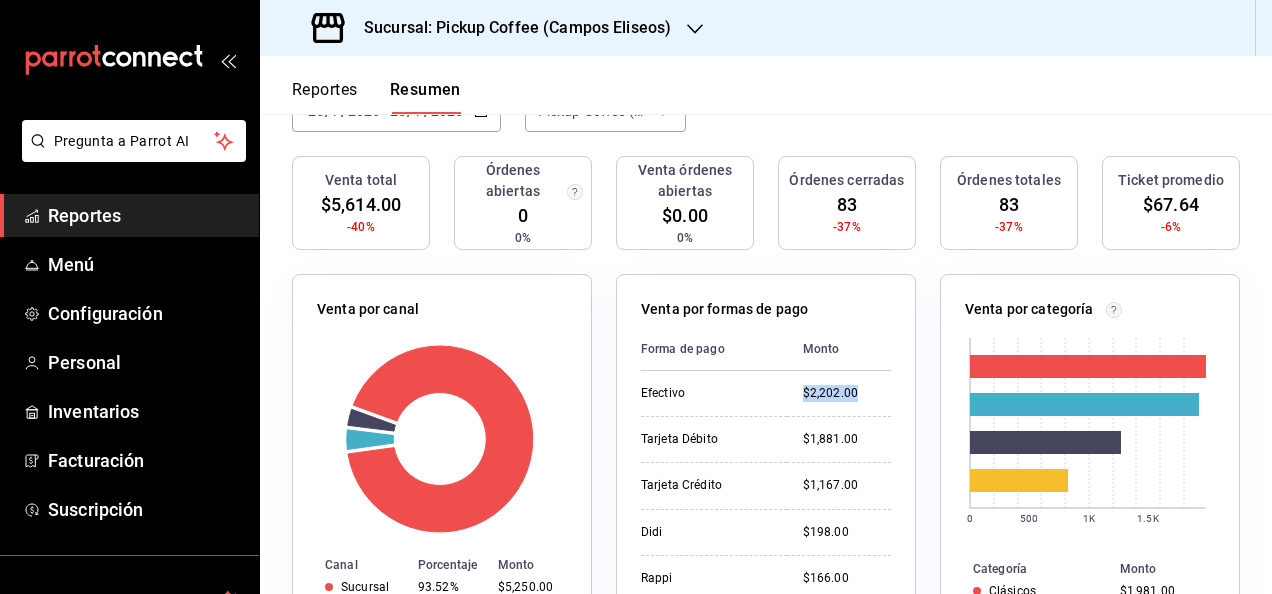scroll, scrollTop: 0, scrollLeft: 0, axis: both 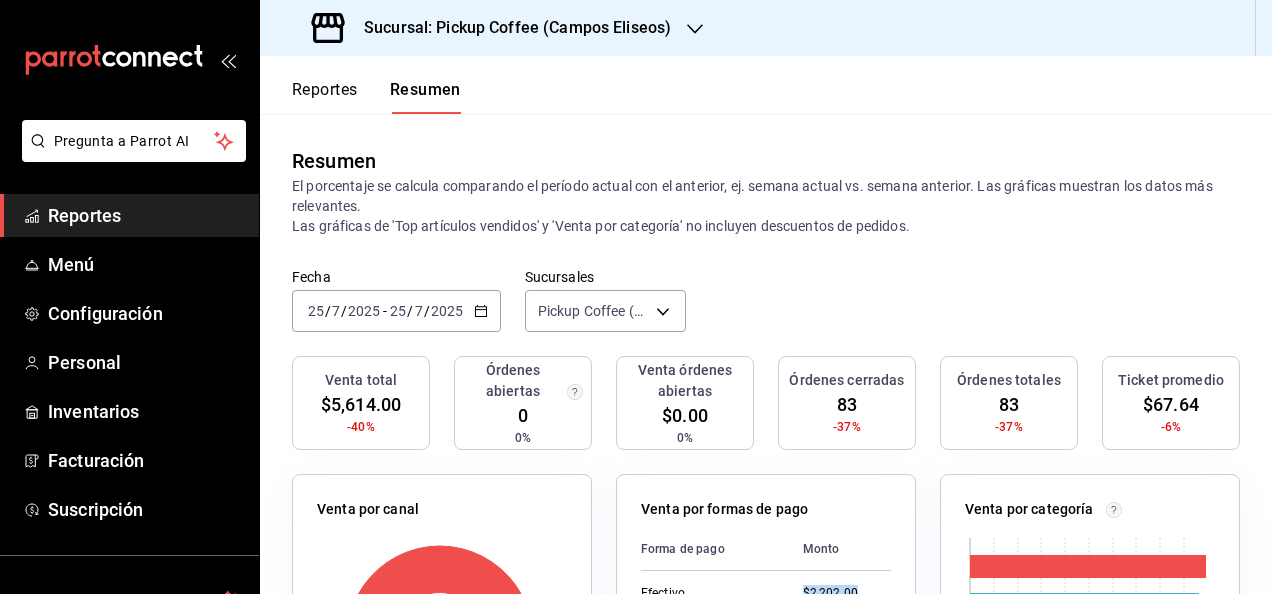 click 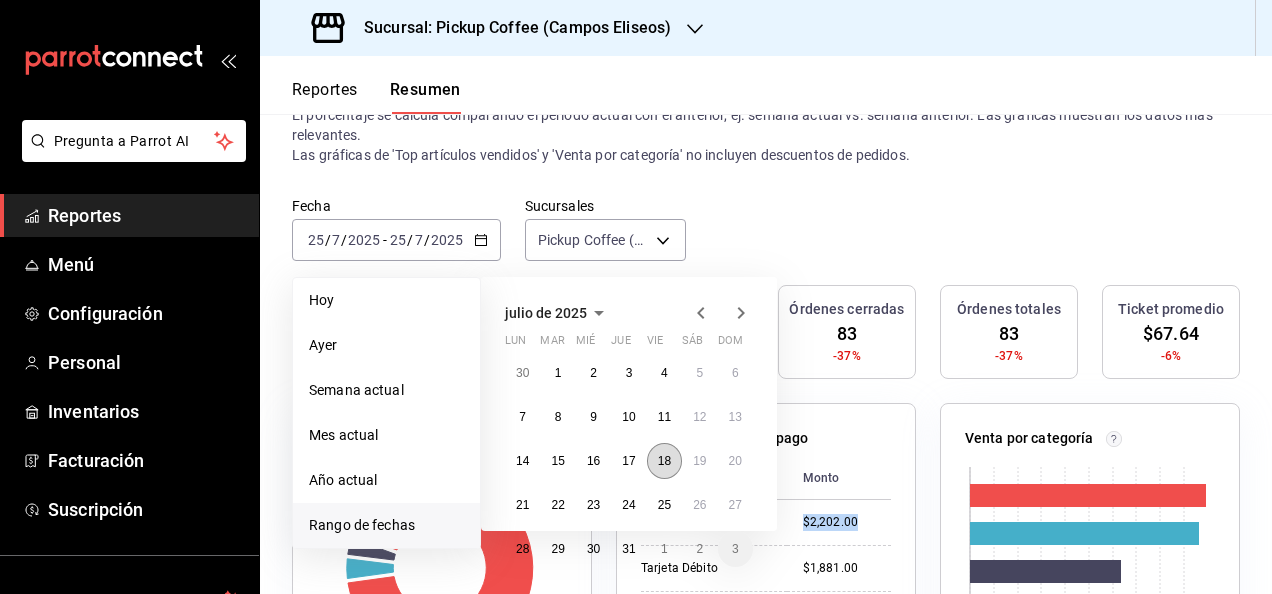 scroll, scrollTop: 100, scrollLeft: 0, axis: vertical 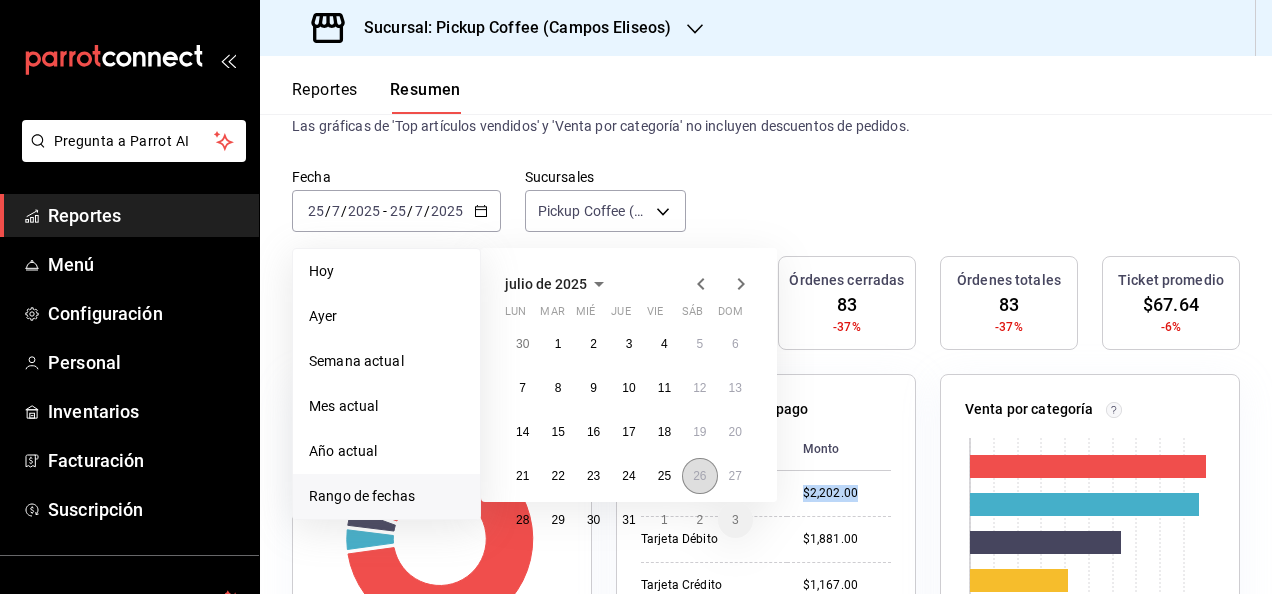 click on "26" at bounding box center [699, 476] 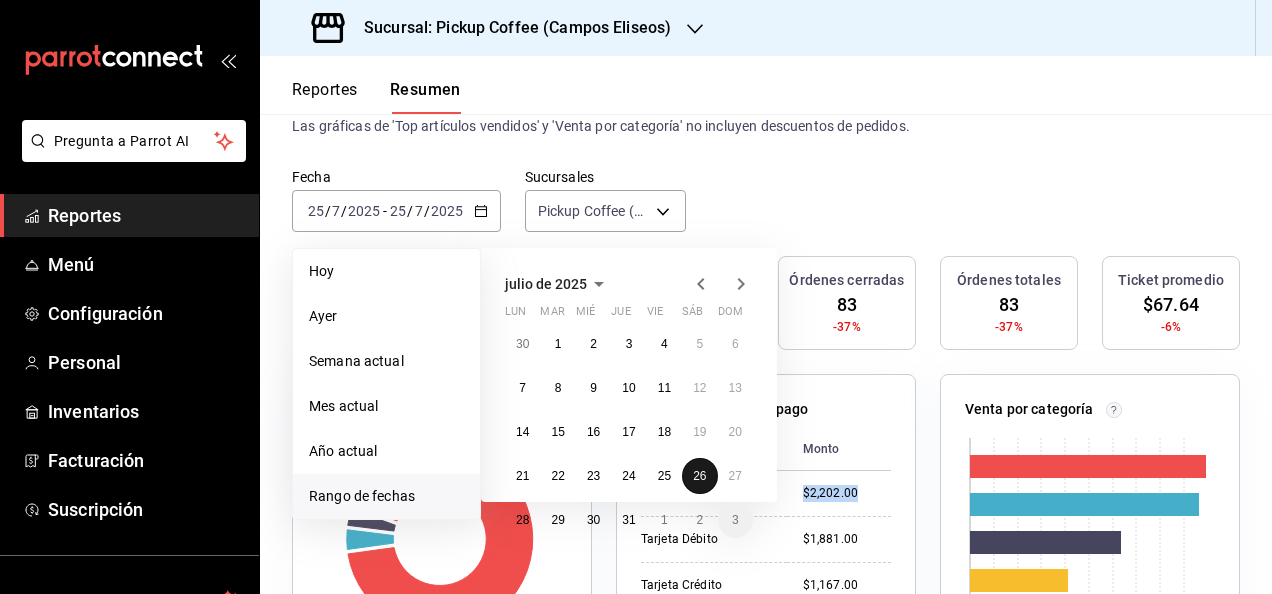 click on "26" at bounding box center (699, 476) 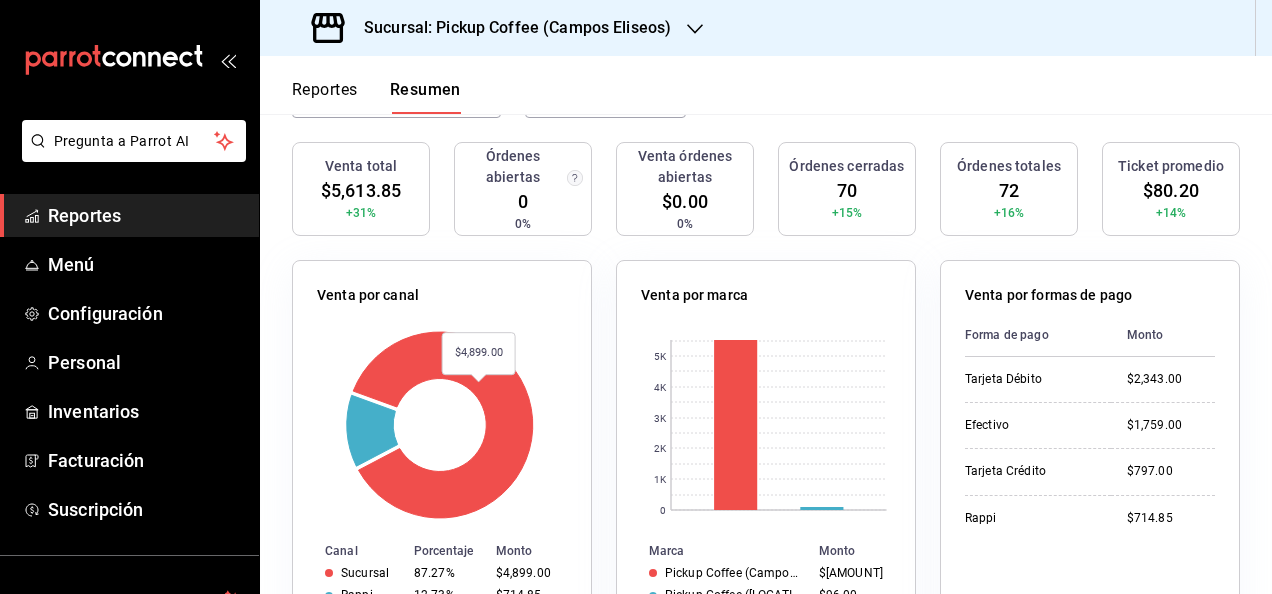 scroll, scrollTop: 300, scrollLeft: 0, axis: vertical 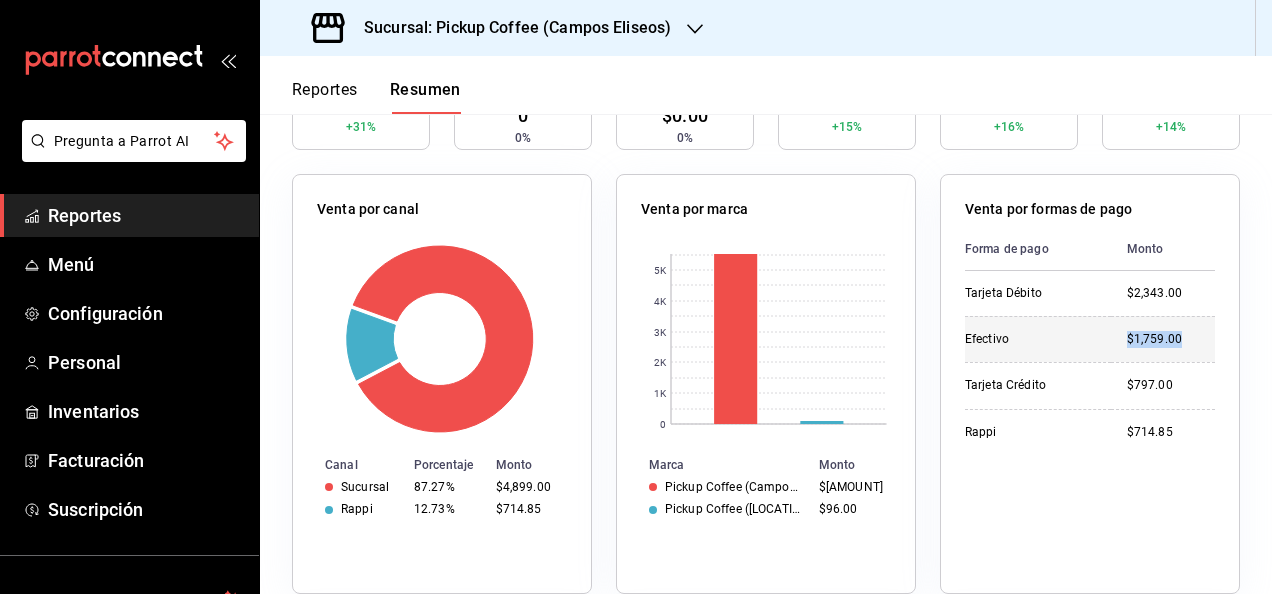 drag, startPoint x: 1098, startPoint y: 332, endPoint x: 1180, endPoint y: 340, distance: 82.38932 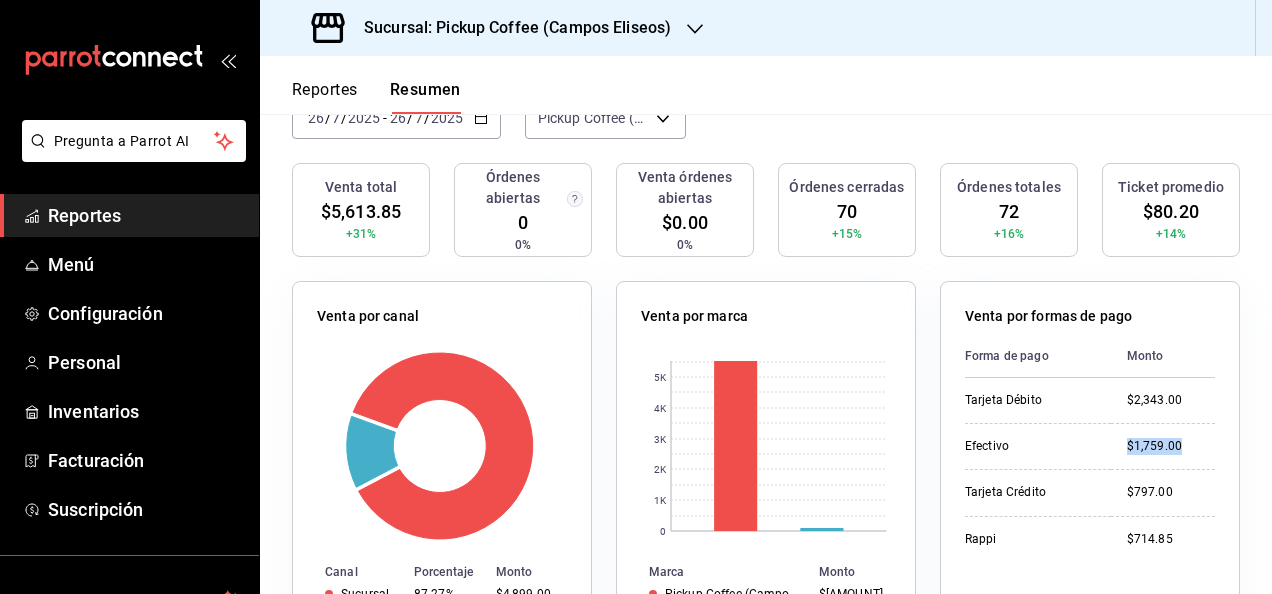 scroll, scrollTop: 100, scrollLeft: 0, axis: vertical 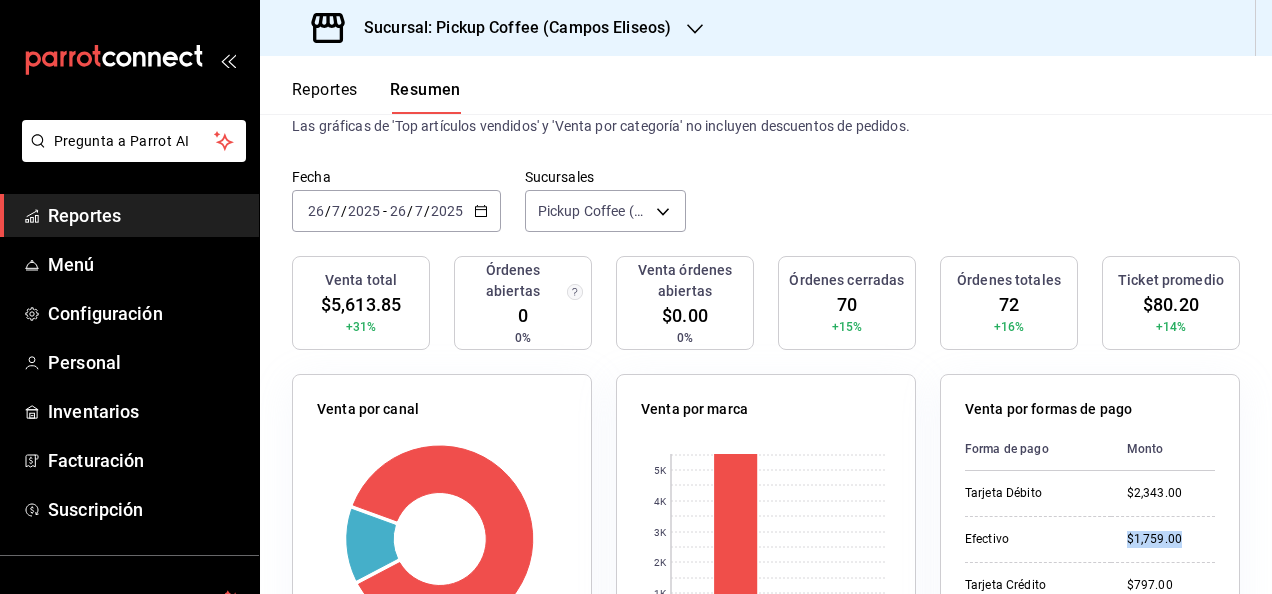 click 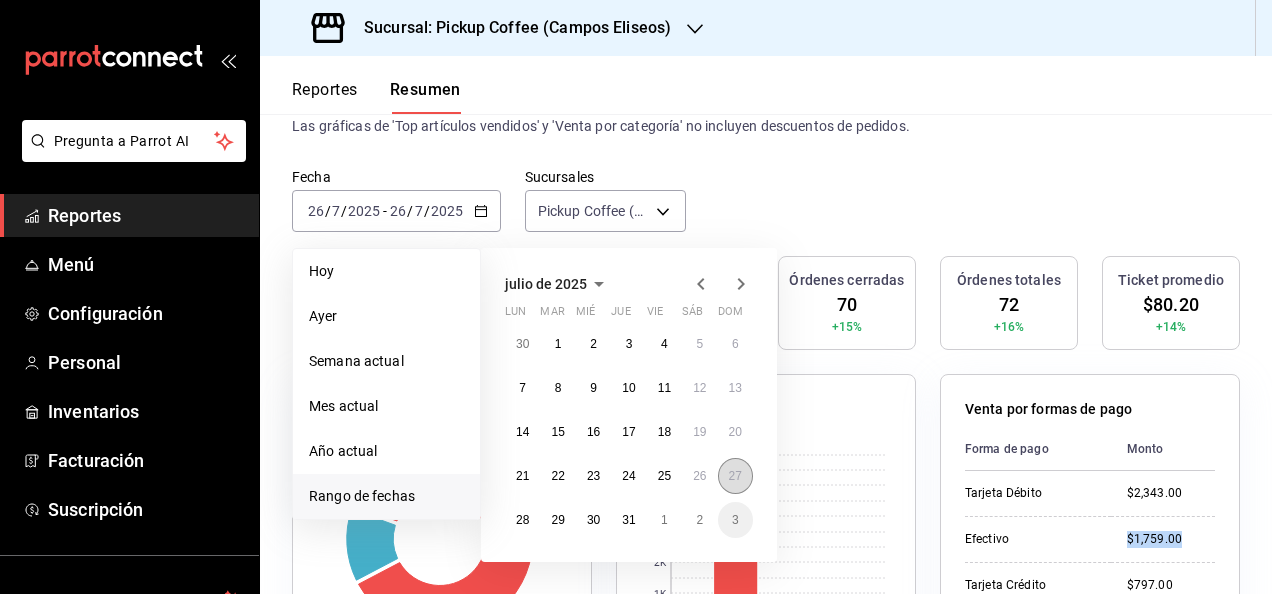 click on "27" at bounding box center [735, 476] 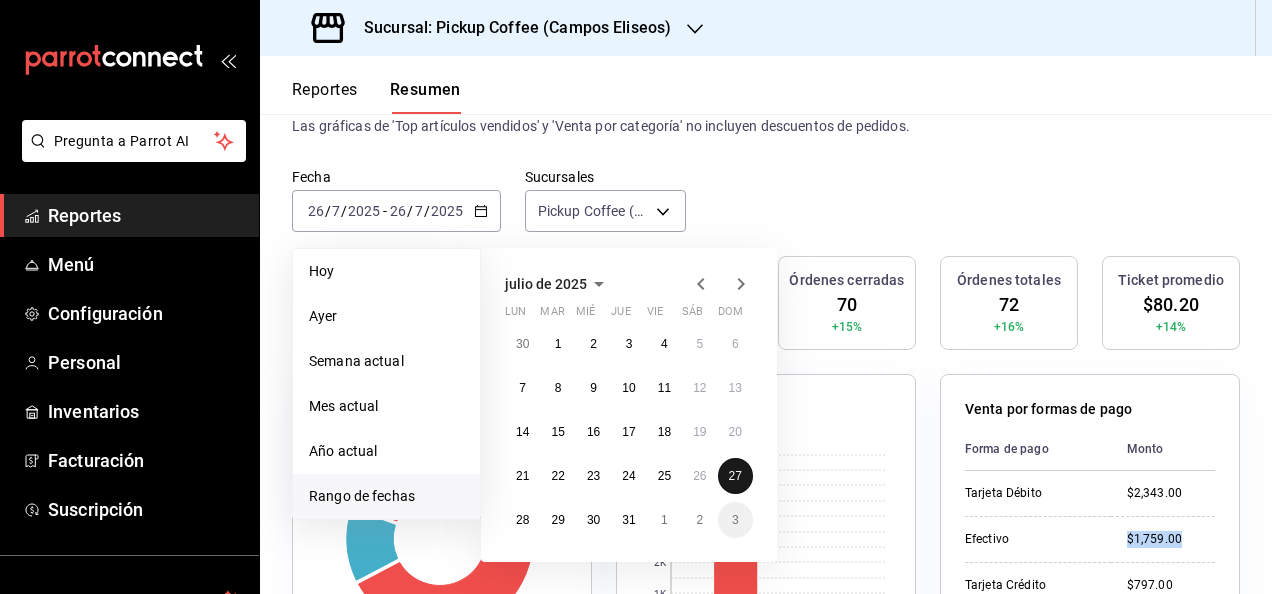 click on "27" at bounding box center (735, 476) 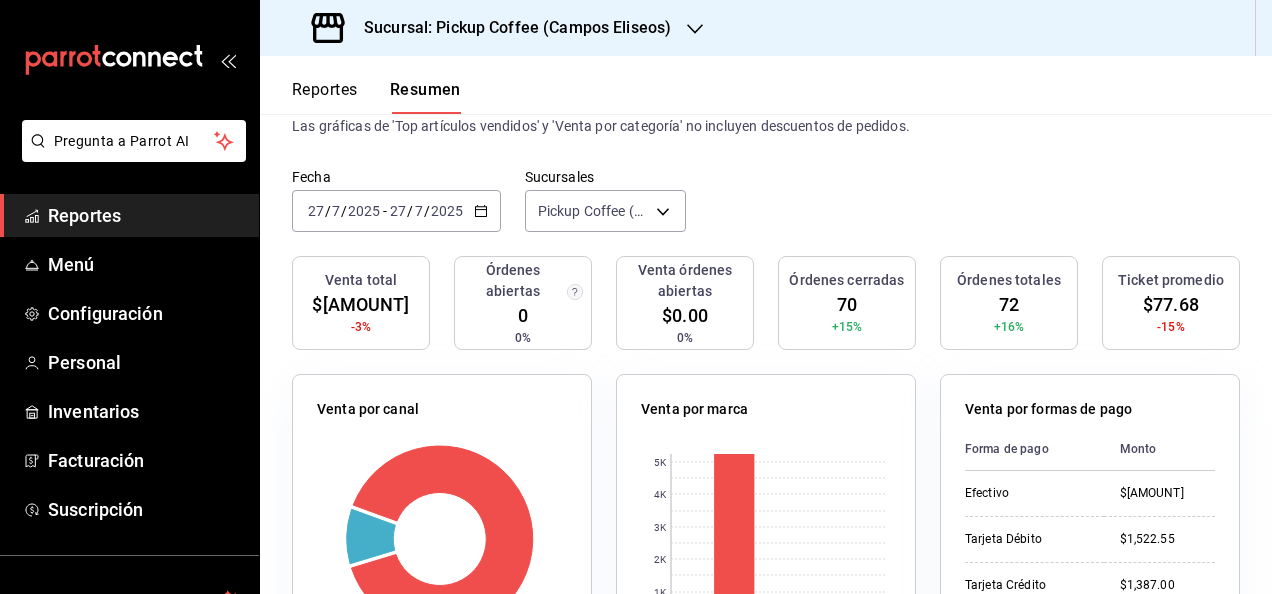 scroll, scrollTop: 200, scrollLeft: 0, axis: vertical 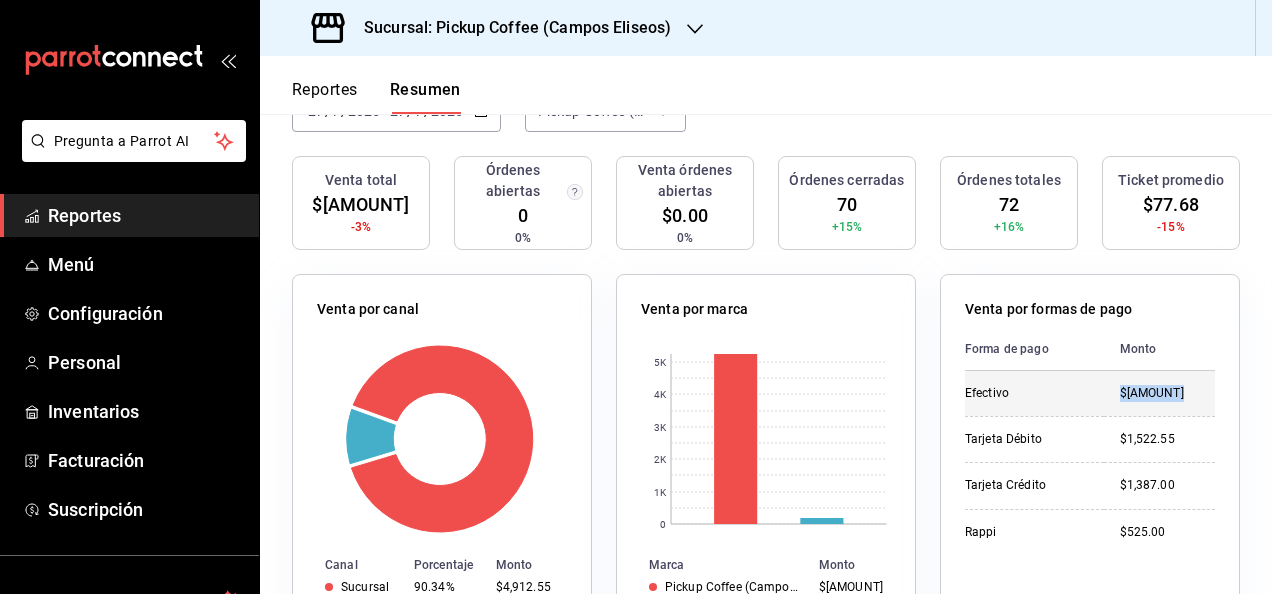 drag, startPoint x: 1103, startPoint y: 395, endPoint x: 1185, endPoint y: 399, distance: 82.0975 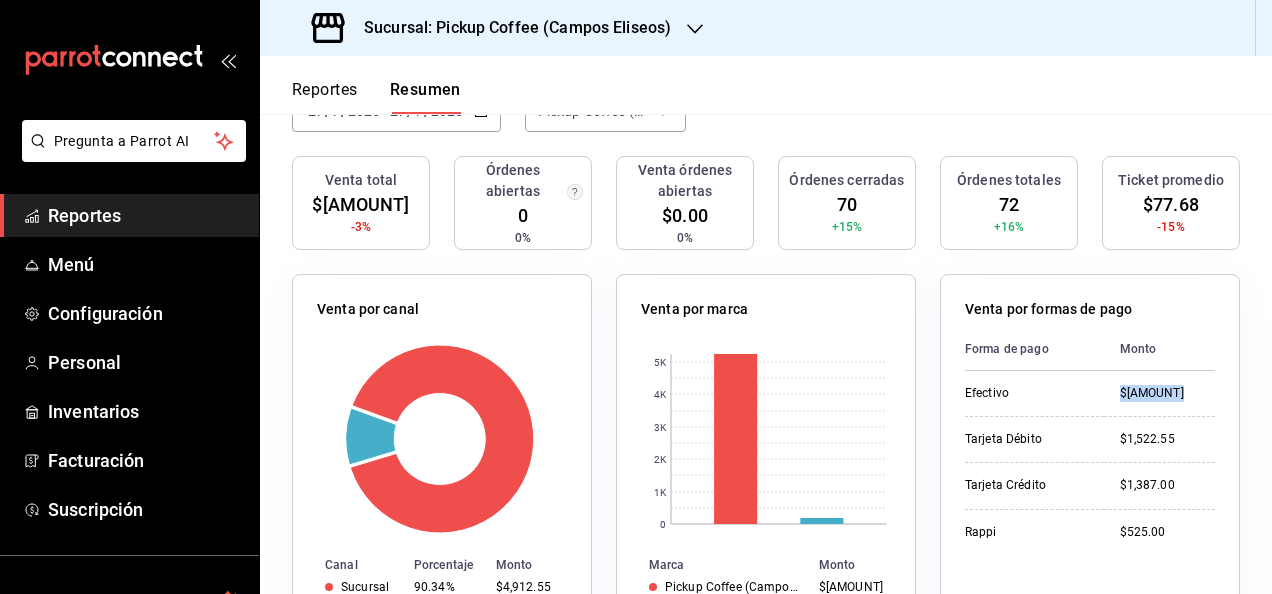 scroll, scrollTop: 0, scrollLeft: 0, axis: both 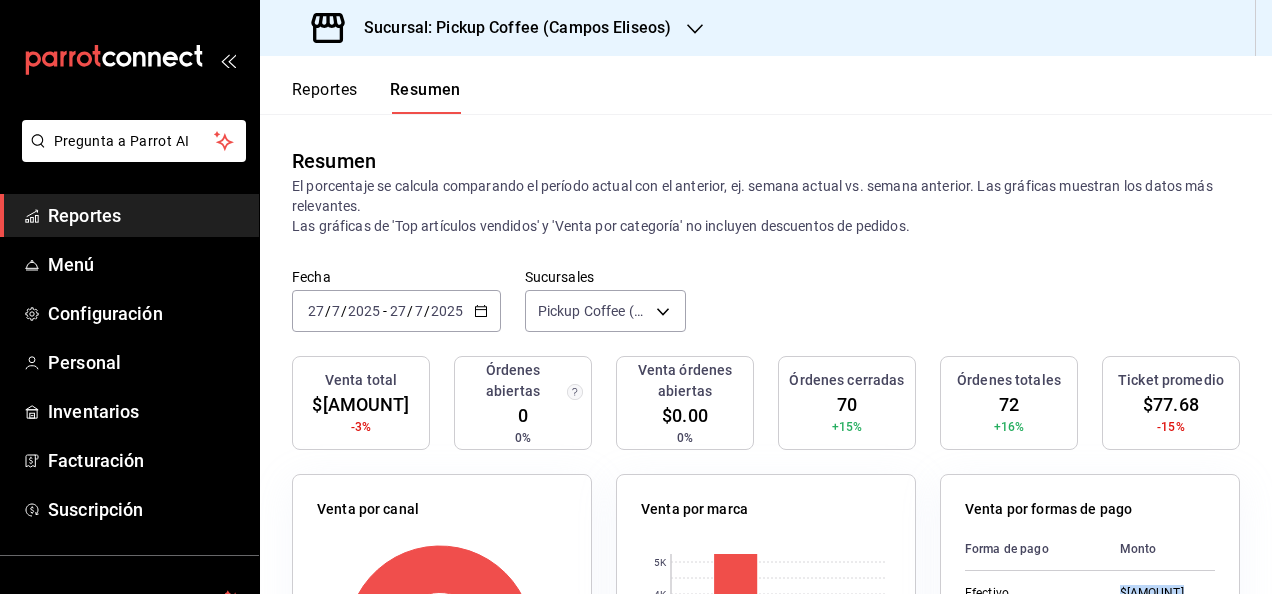 click 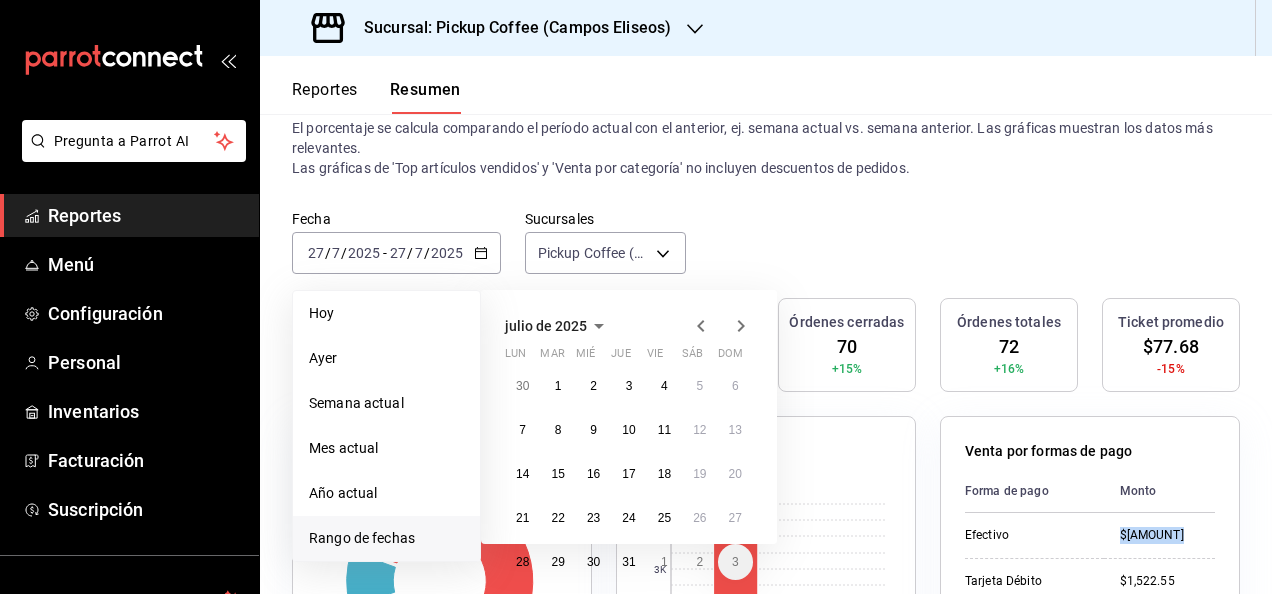 scroll, scrollTop: 100, scrollLeft: 0, axis: vertical 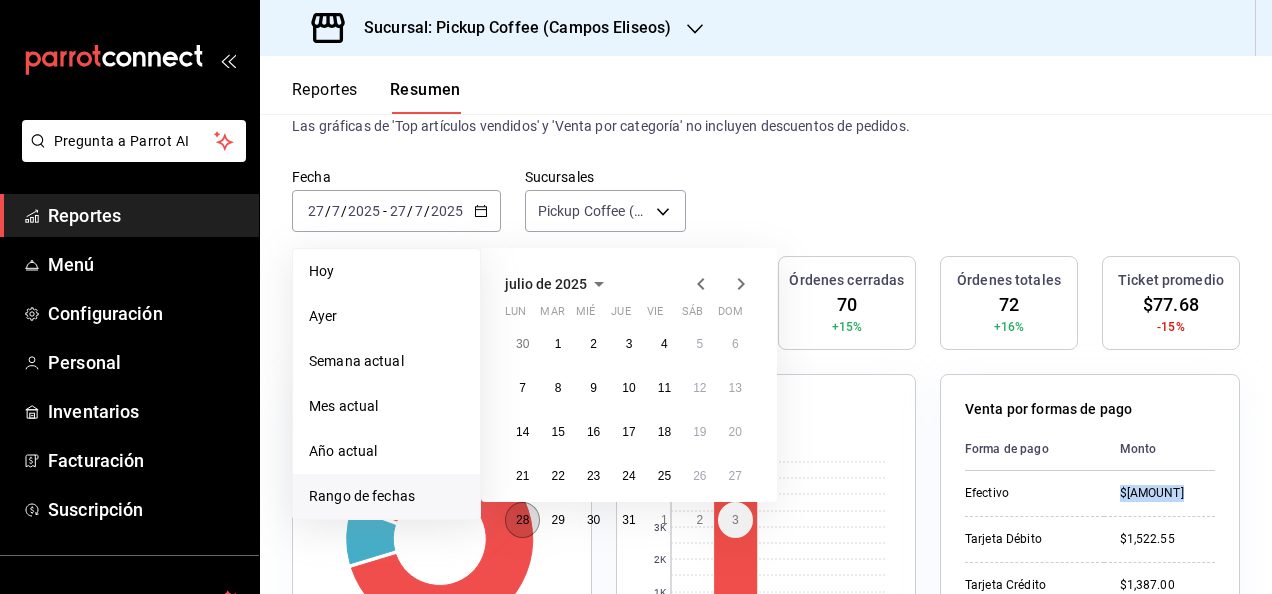 click on "28" at bounding box center (522, 520) 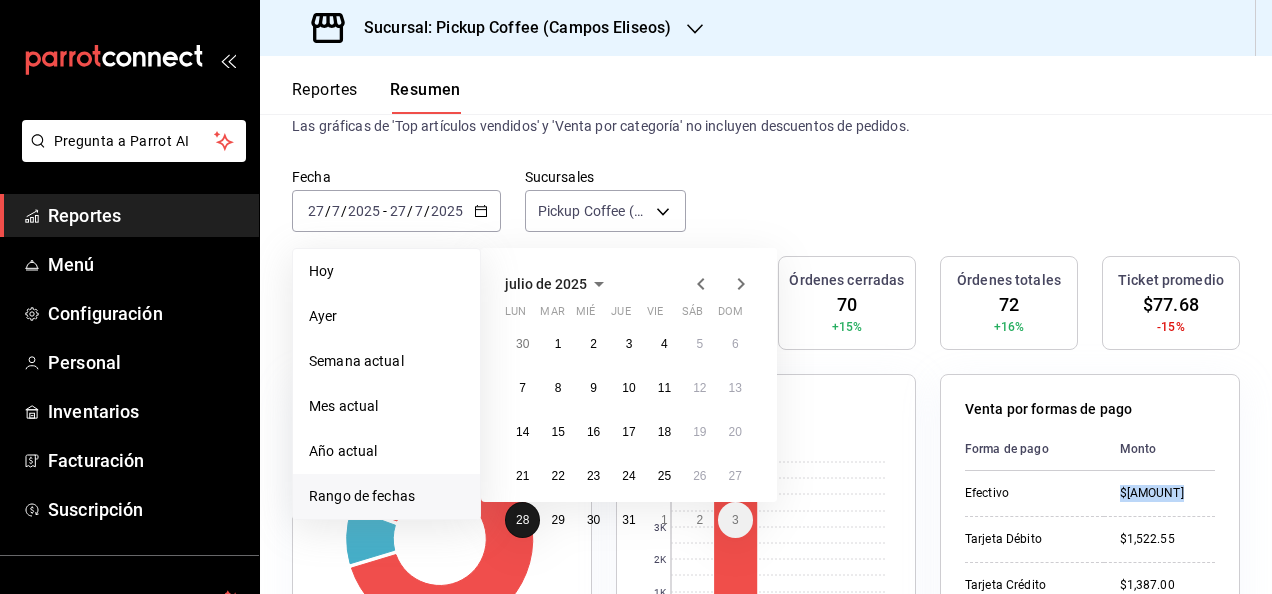 click on "28" at bounding box center (522, 520) 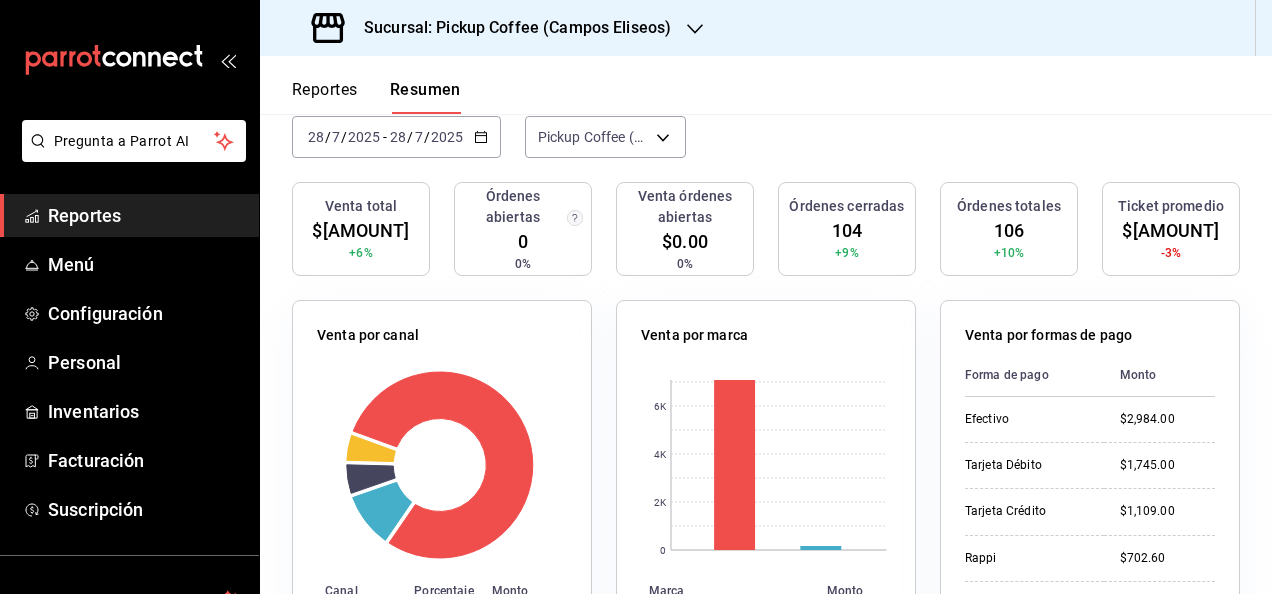 scroll, scrollTop: 200, scrollLeft: 0, axis: vertical 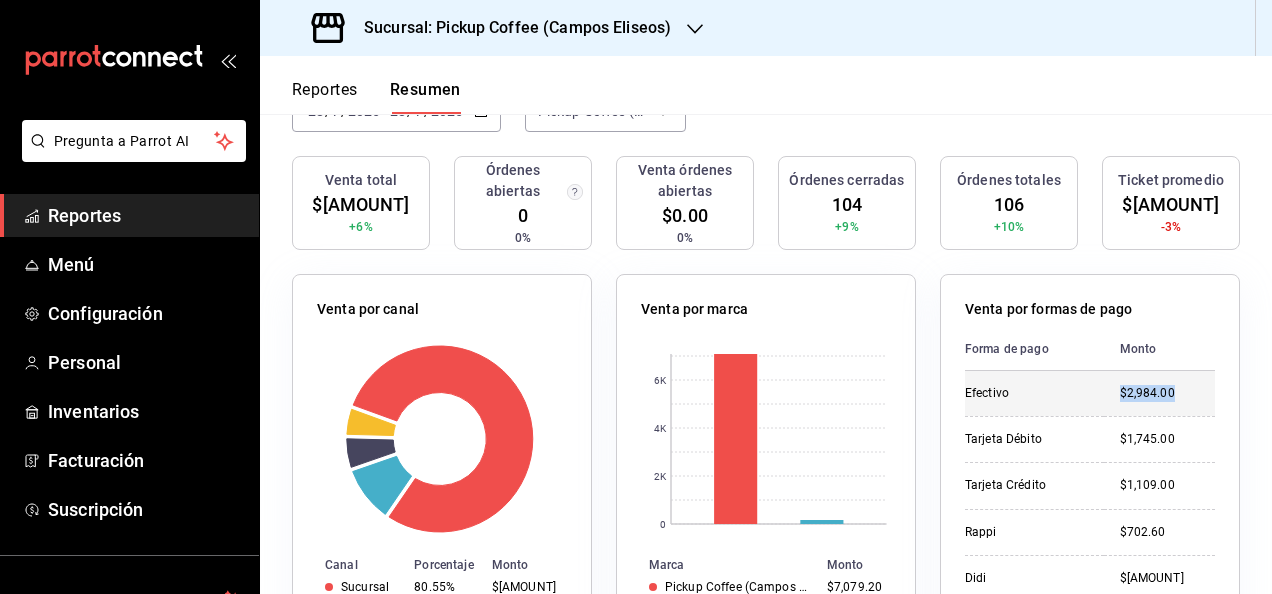 drag, startPoint x: 1111, startPoint y: 394, endPoint x: 1180, endPoint y: 393, distance: 69.00725 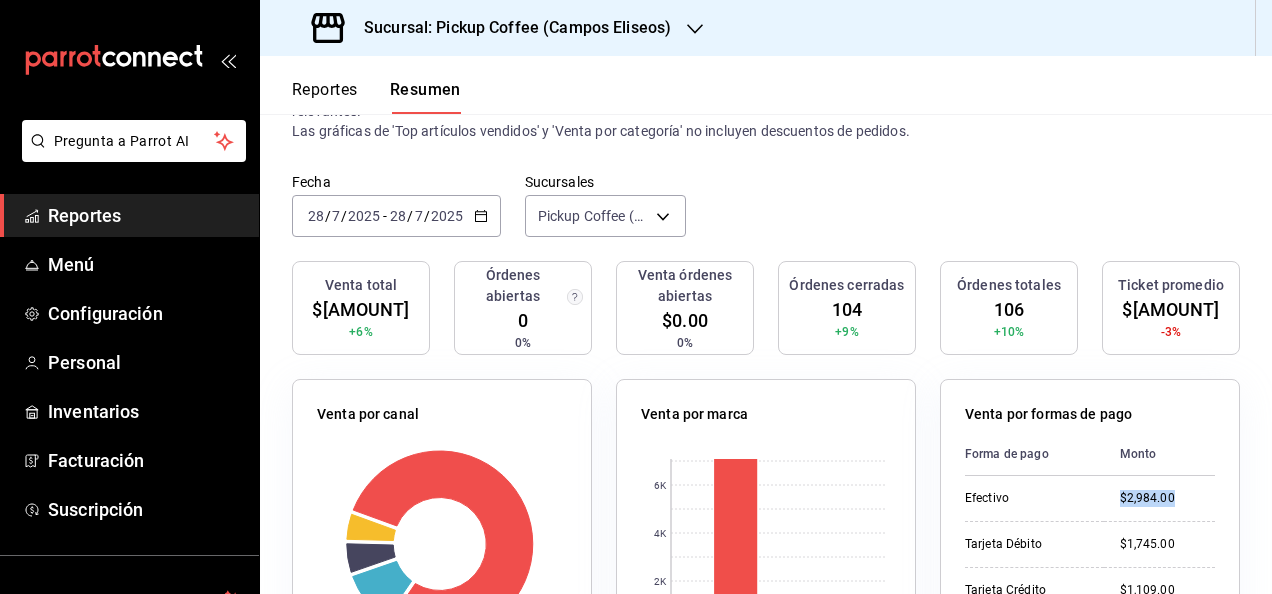 scroll, scrollTop: 0, scrollLeft: 0, axis: both 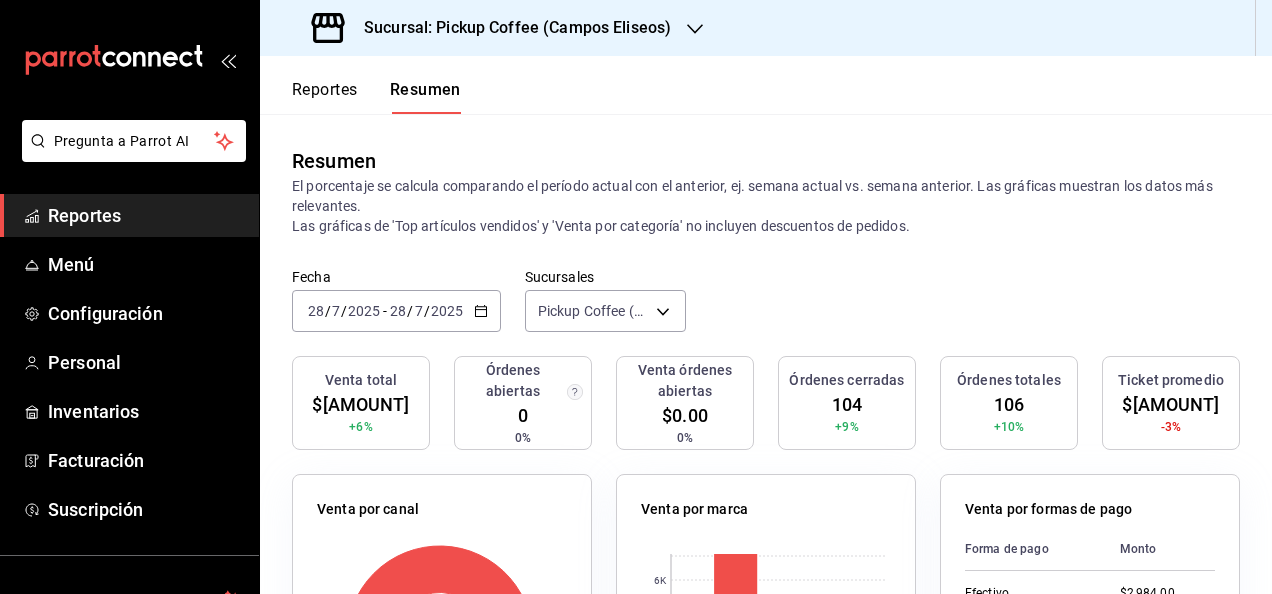 click on "2025-07-28 28 / 7 / 2025 - 2025-07-28 28 / 7 / 2025" at bounding box center (396, 311) 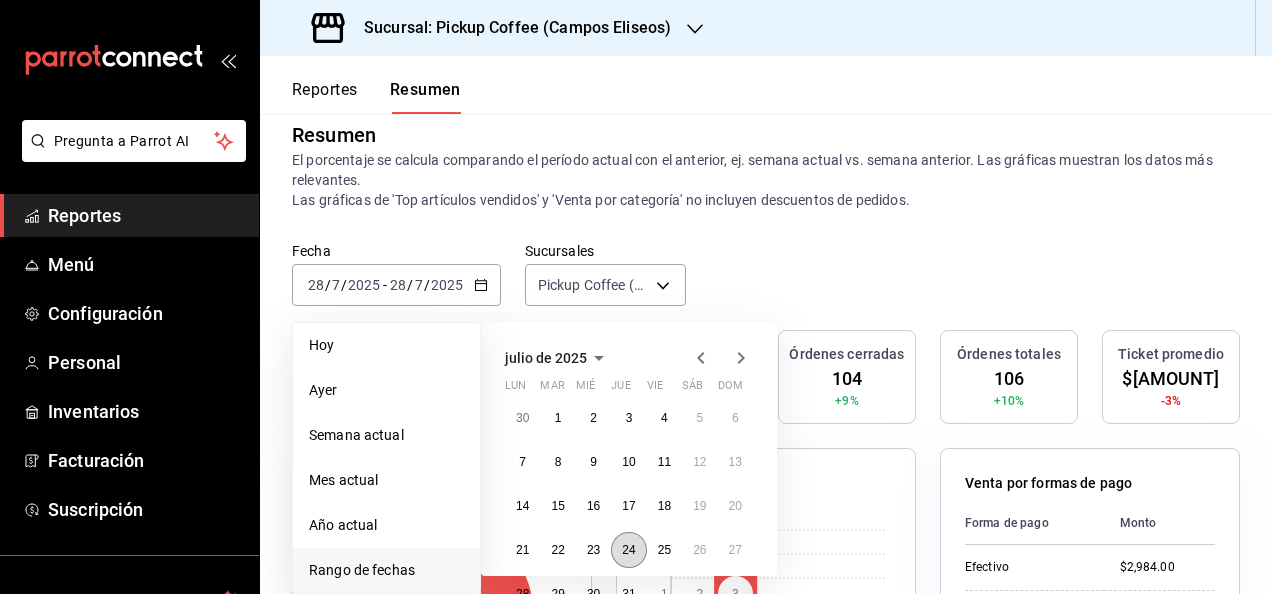 scroll, scrollTop: 100, scrollLeft: 0, axis: vertical 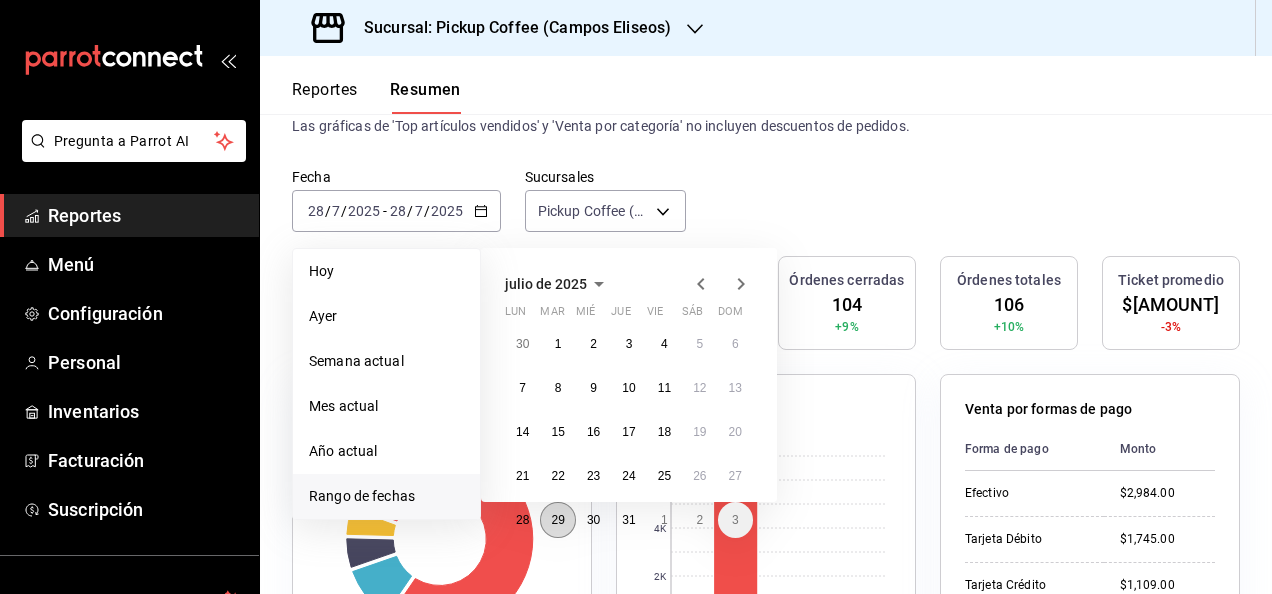click on "29" at bounding box center [557, 520] 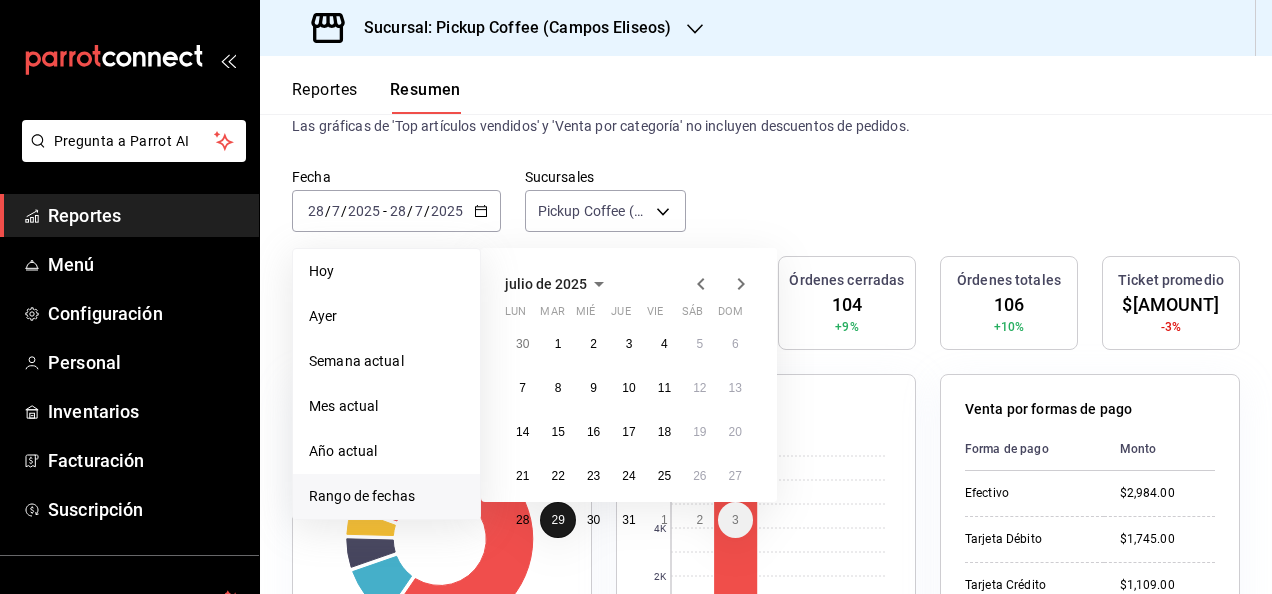 click on "29" at bounding box center [557, 520] 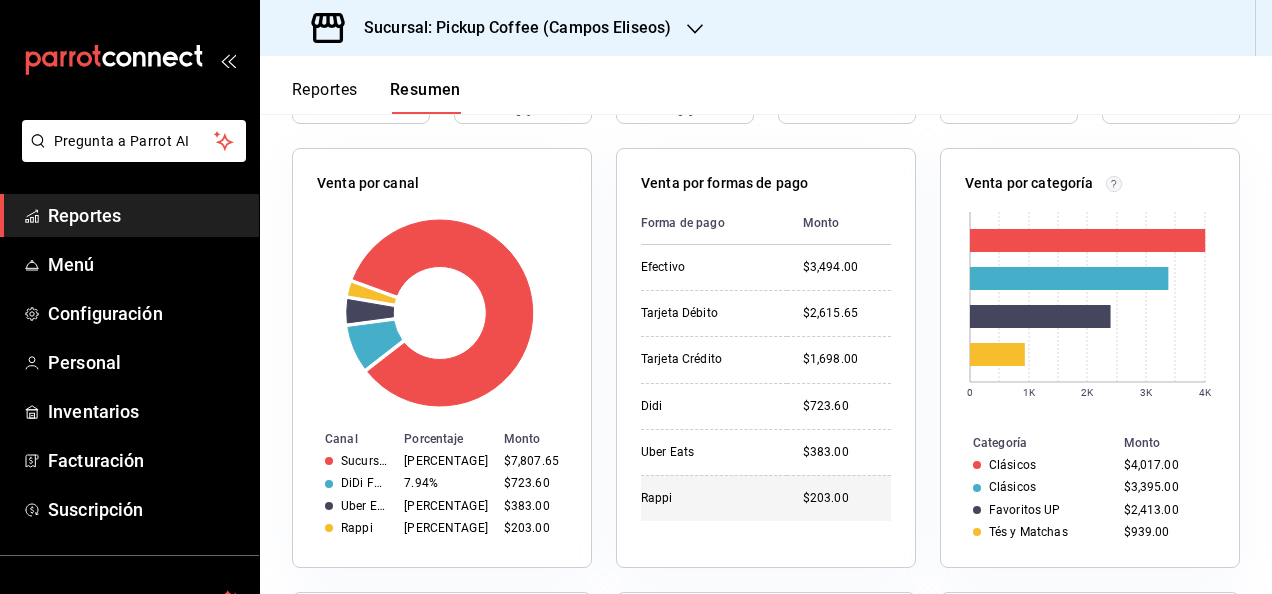 scroll, scrollTop: 400, scrollLeft: 0, axis: vertical 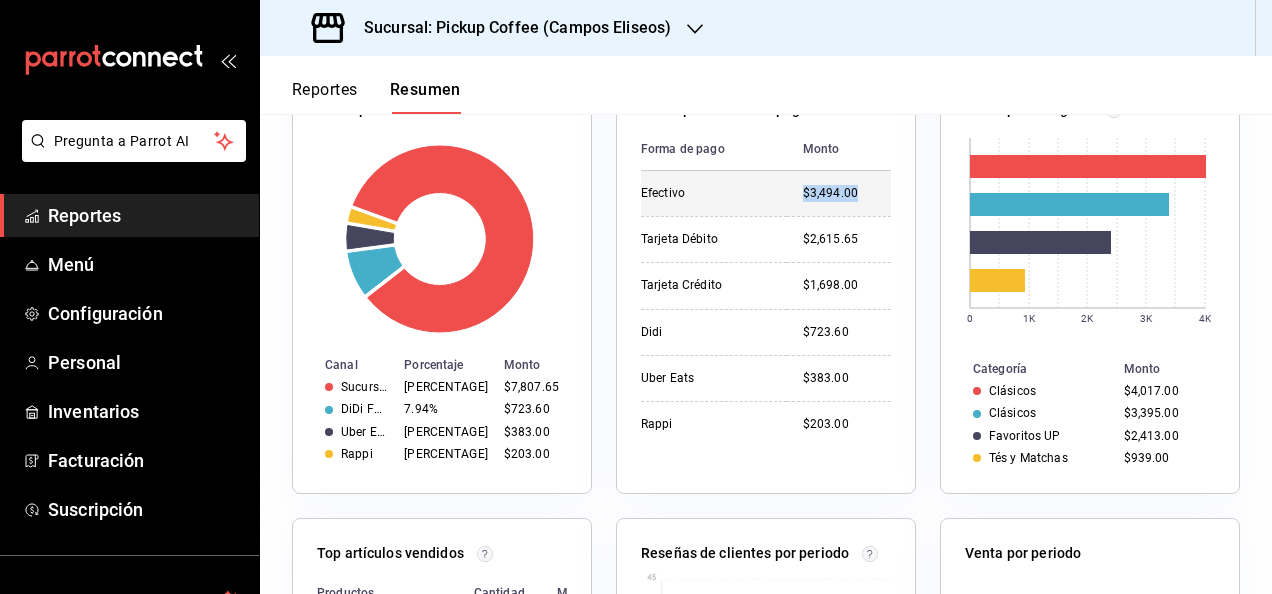 drag, startPoint x: 789, startPoint y: 184, endPoint x: 859, endPoint y: 207, distance: 73.68175 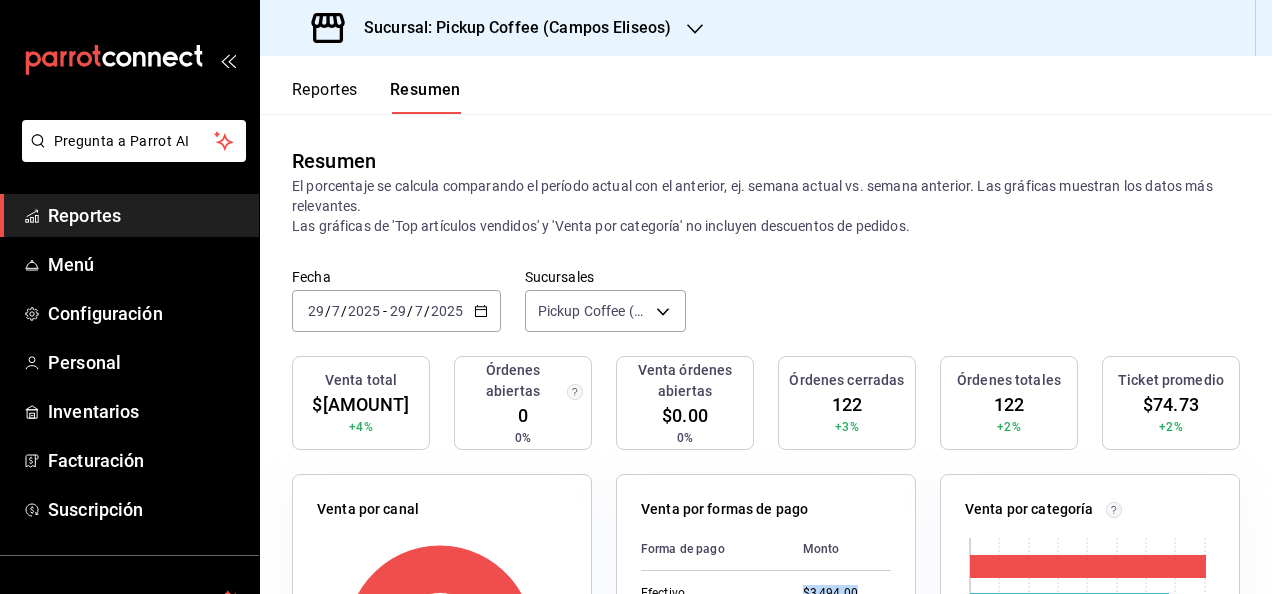 scroll, scrollTop: 0, scrollLeft: 0, axis: both 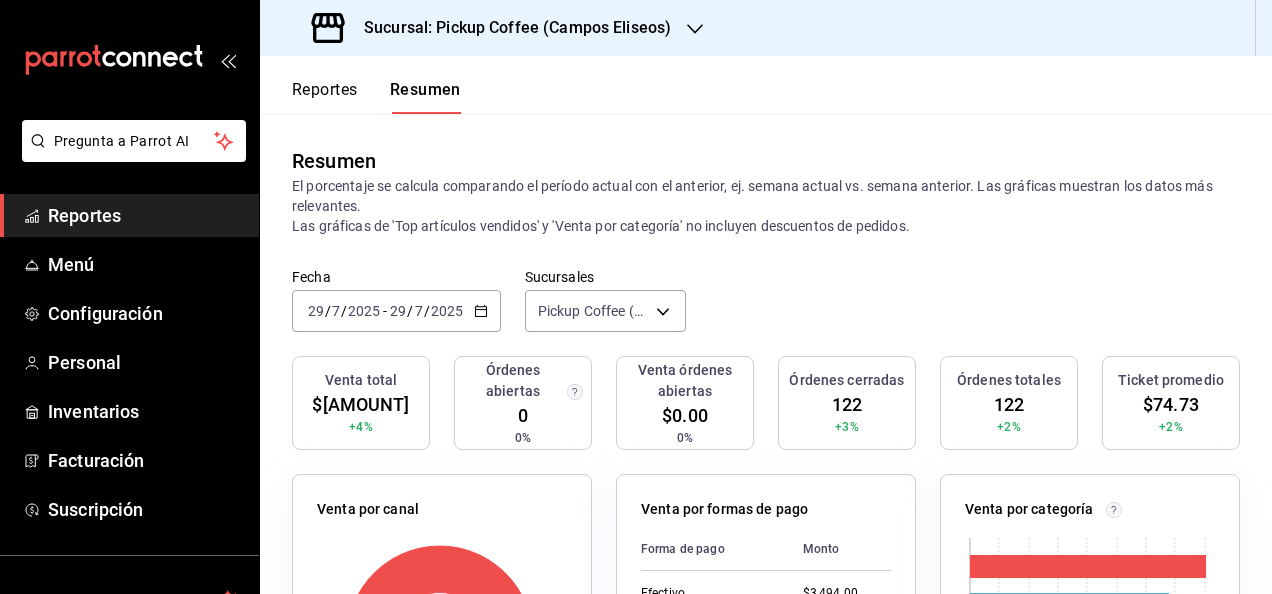 click on "2025-07-29 29 / 7 / 2025 - 2025-07-29 29 / 7 / 2025" at bounding box center (396, 311) 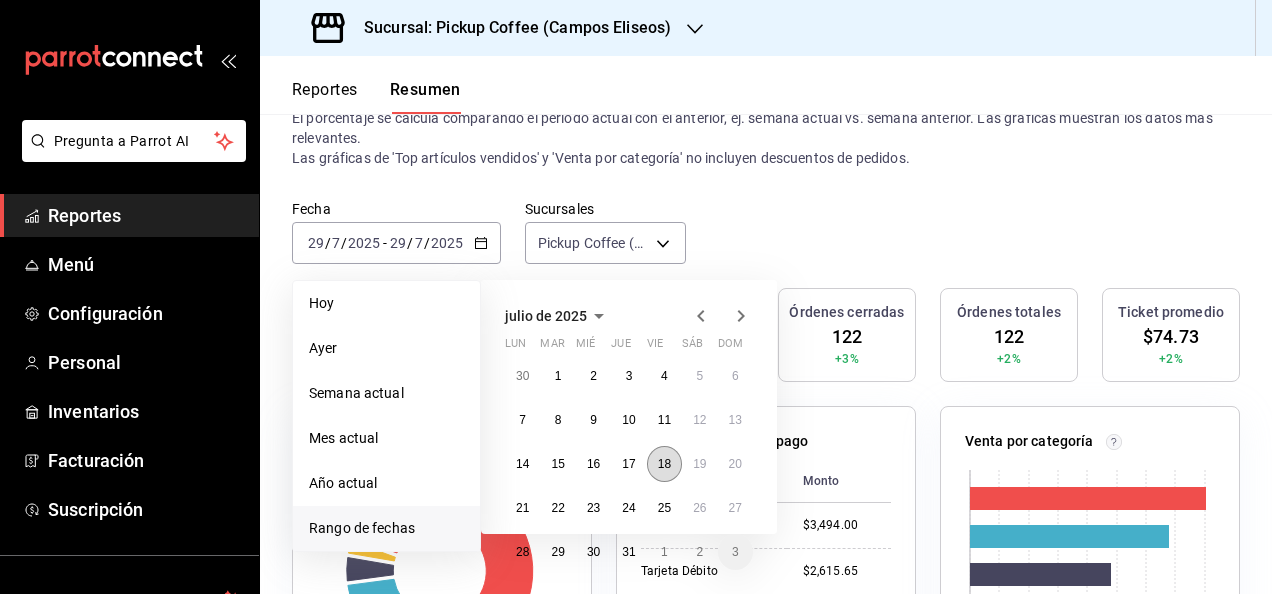 scroll, scrollTop: 100, scrollLeft: 0, axis: vertical 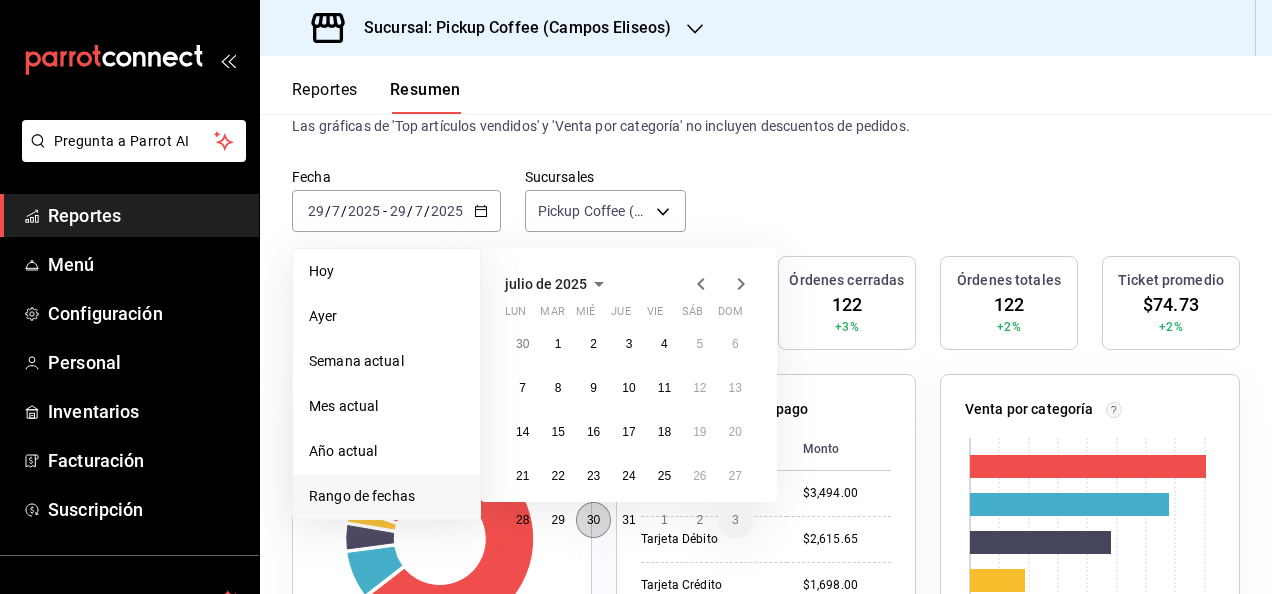 click on "30" at bounding box center (593, 520) 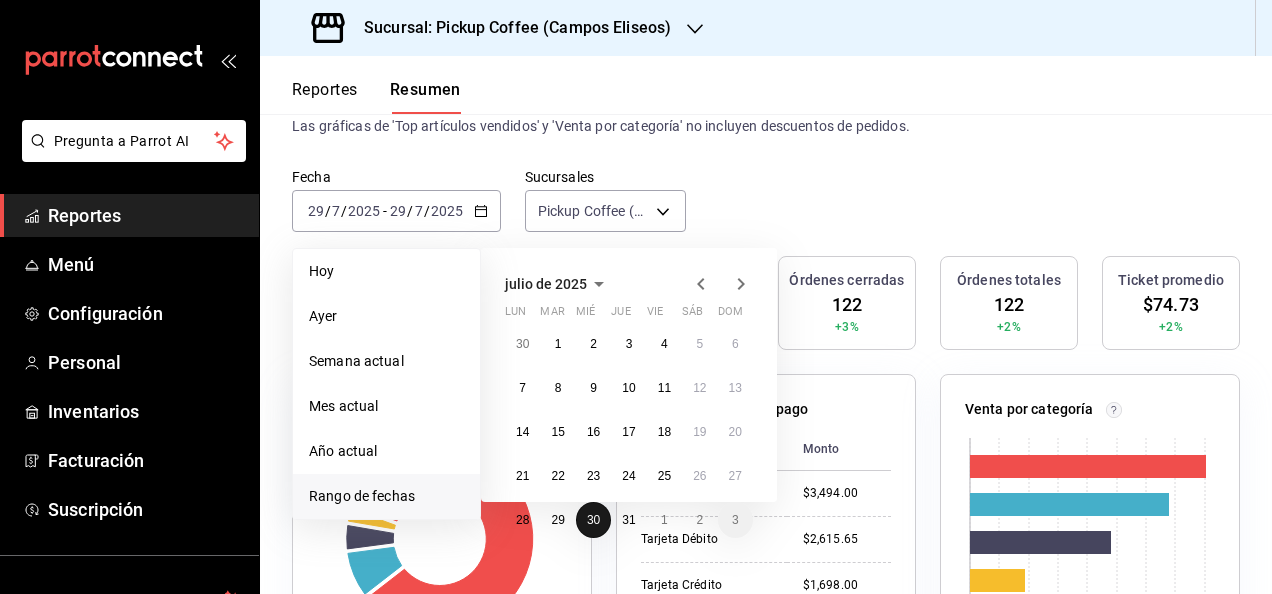 click on "30" at bounding box center [593, 520] 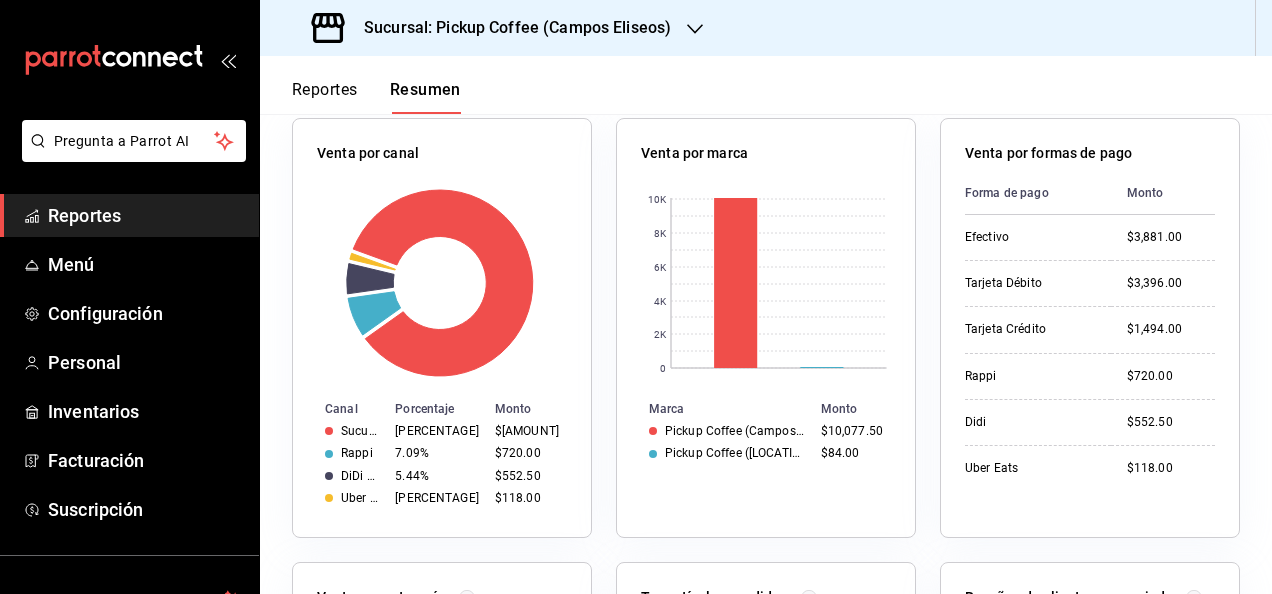 scroll, scrollTop: 400, scrollLeft: 0, axis: vertical 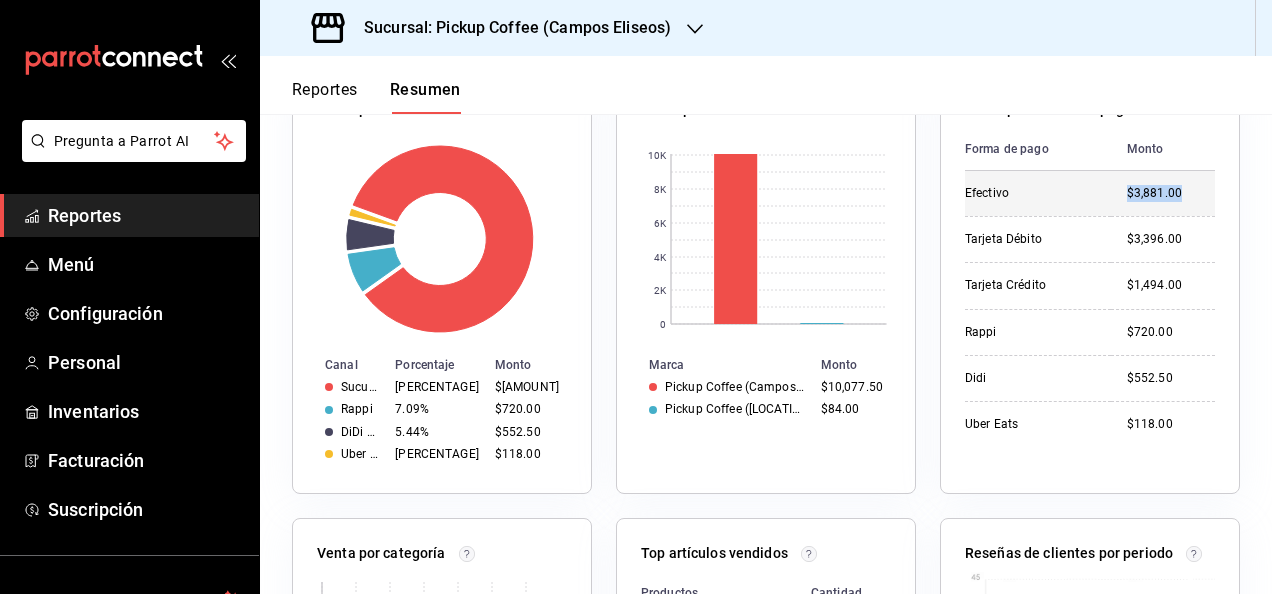 drag, startPoint x: 1102, startPoint y: 194, endPoint x: 1186, endPoint y: 194, distance: 84 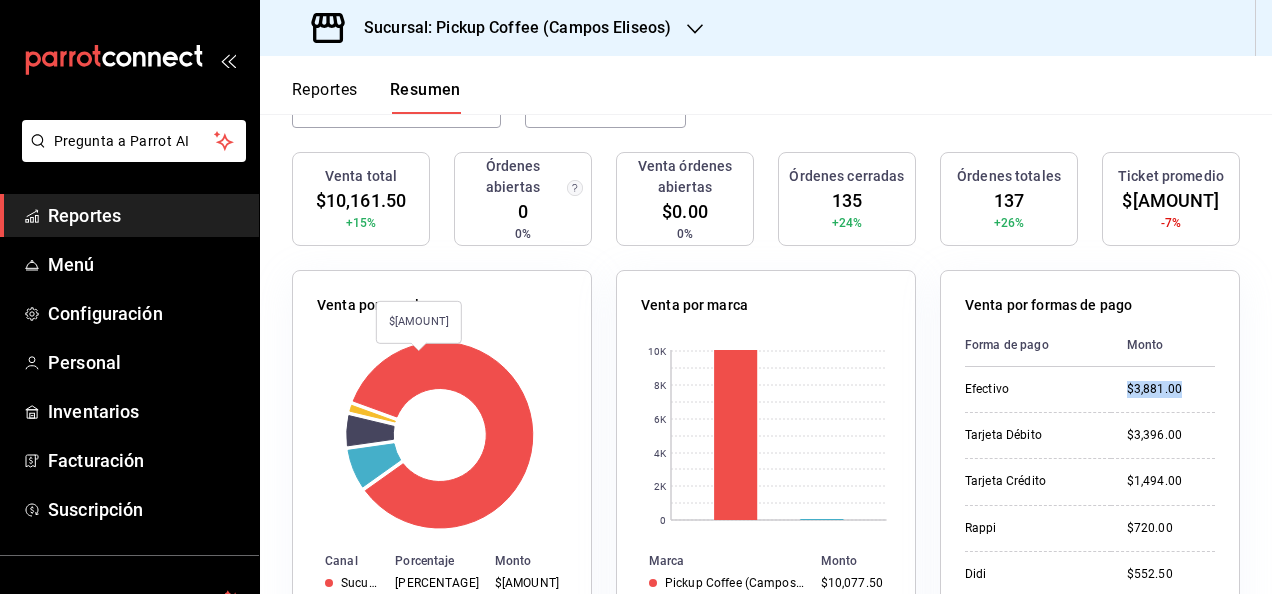 scroll, scrollTop: 4, scrollLeft: 0, axis: vertical 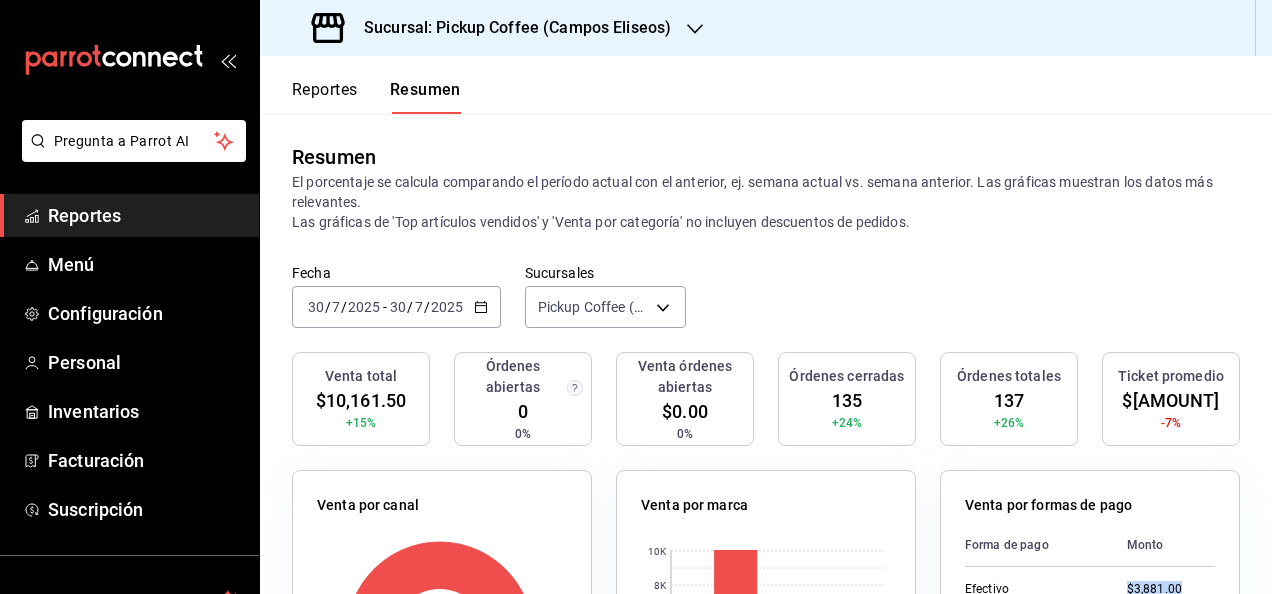 click 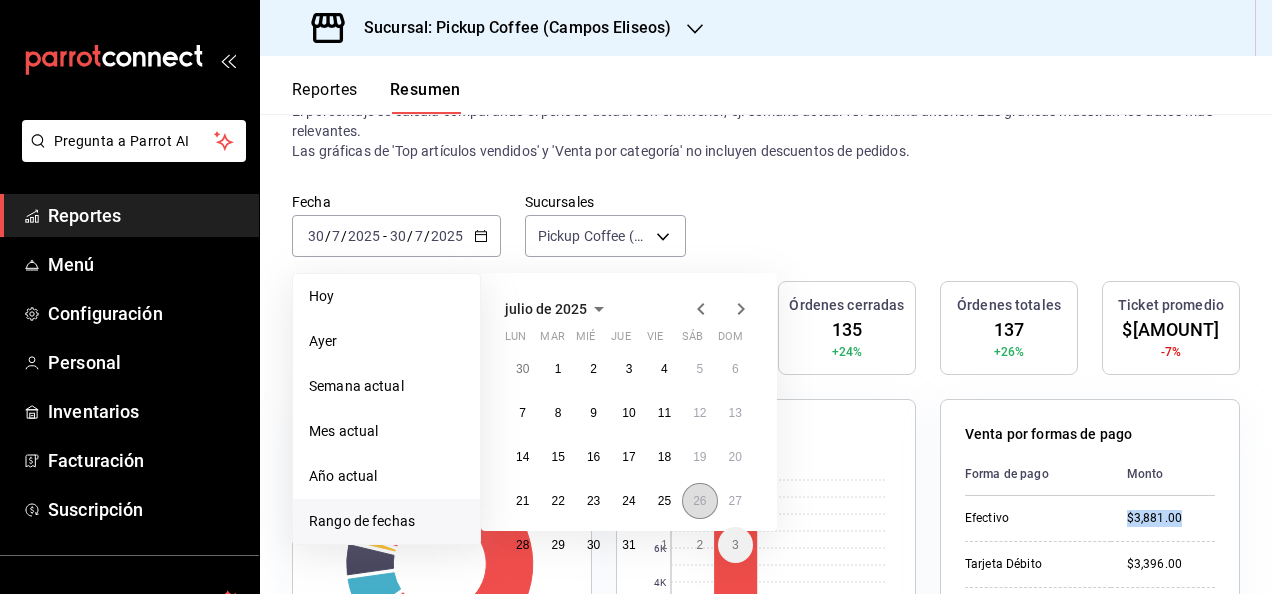 scroll, scrollTop: 104, scrollLeft: 0, axis: vertical 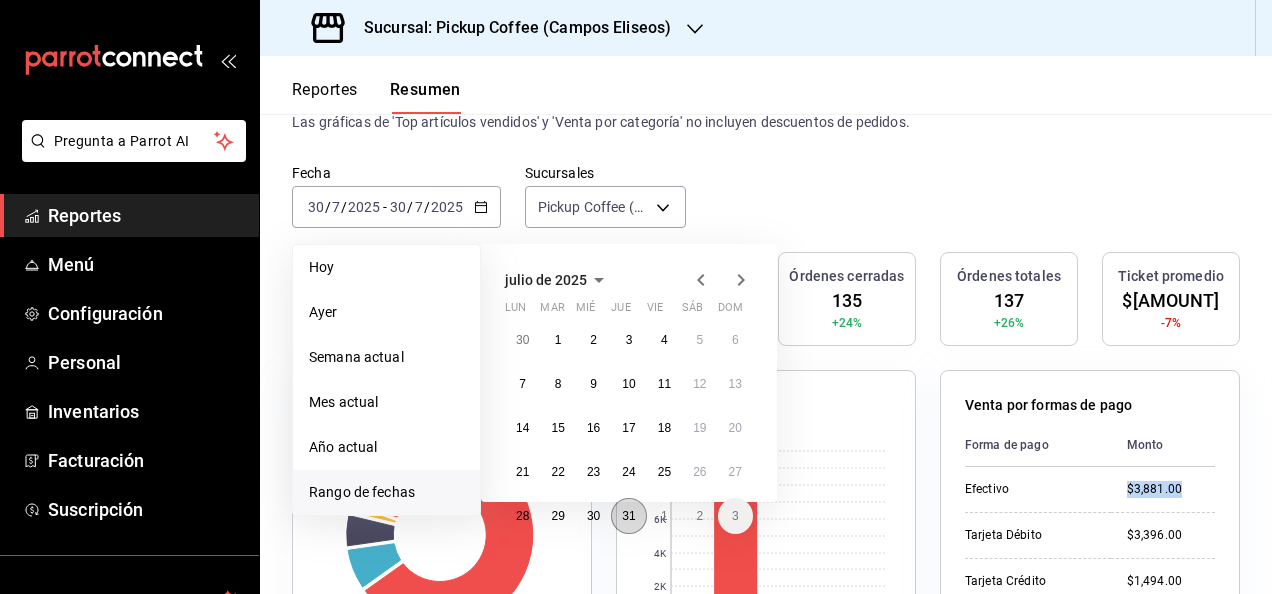 click on "31" at bounding box center (628, 516) 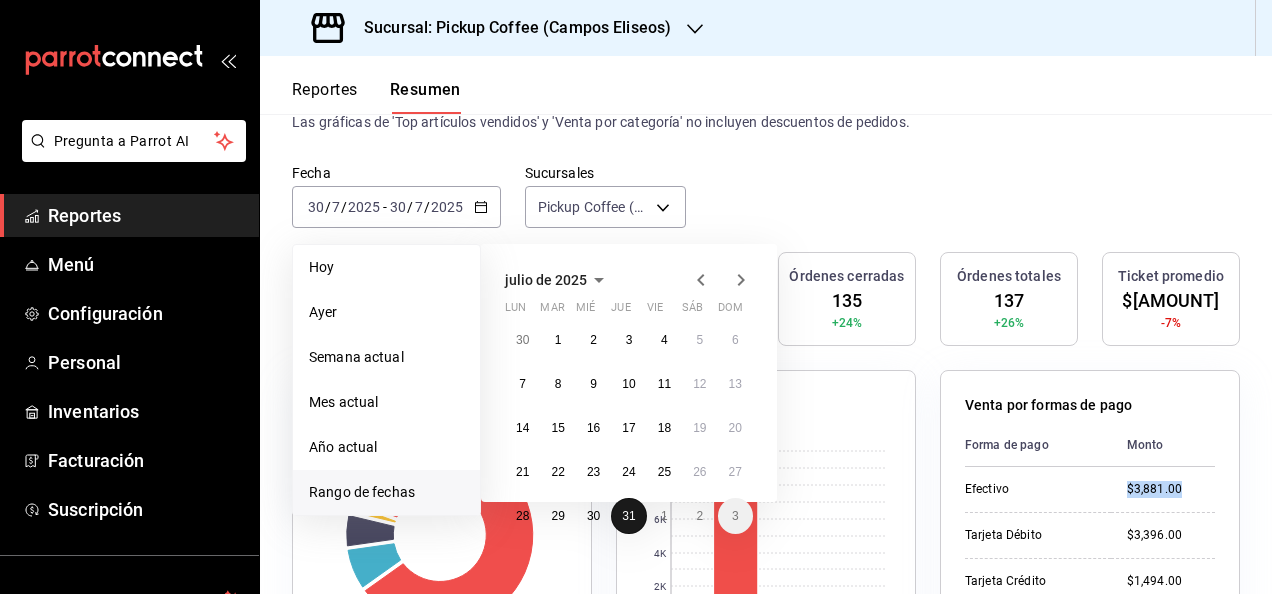 click on "31" at bounding box center (628, 516) 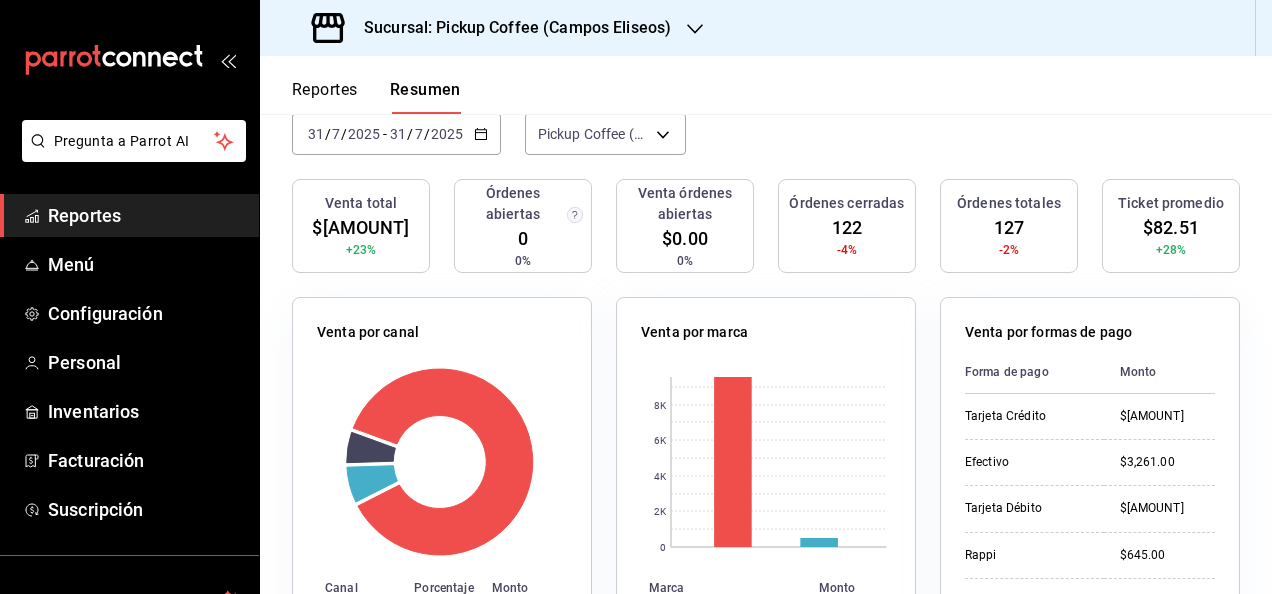 scroll, scrollTop: 204, scrollLeft: 0, axis: vertical 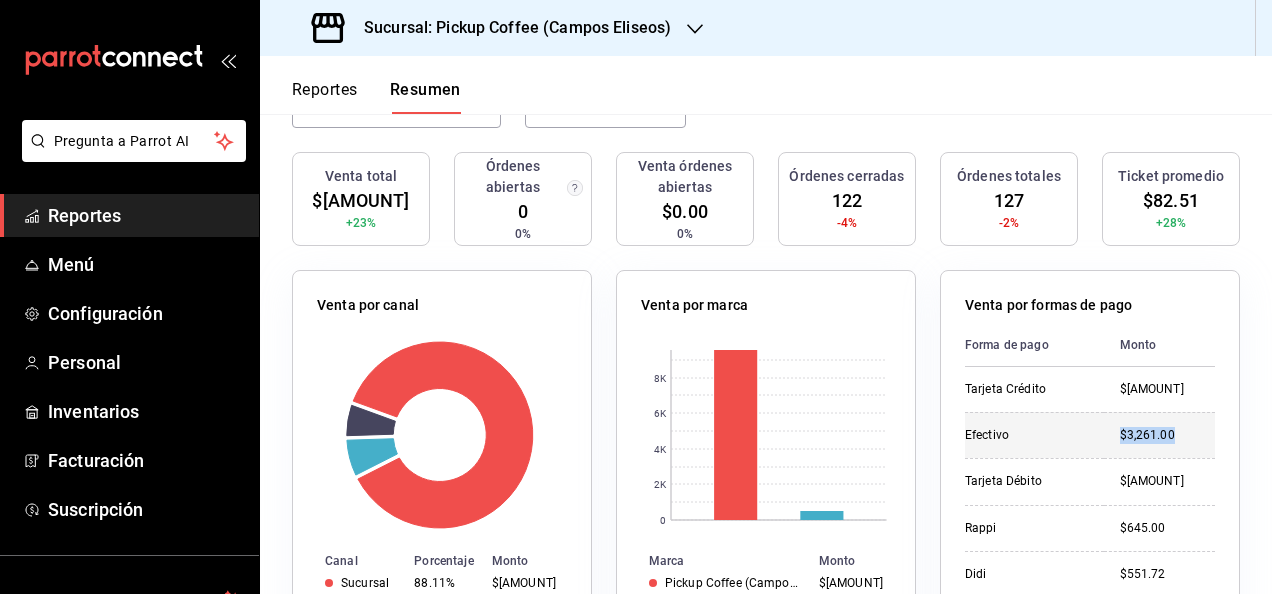 drag, startPoint x: 1100, startPoint y: 436, endPoint x: 1182, endPoint y: 441, distance: 82.1523 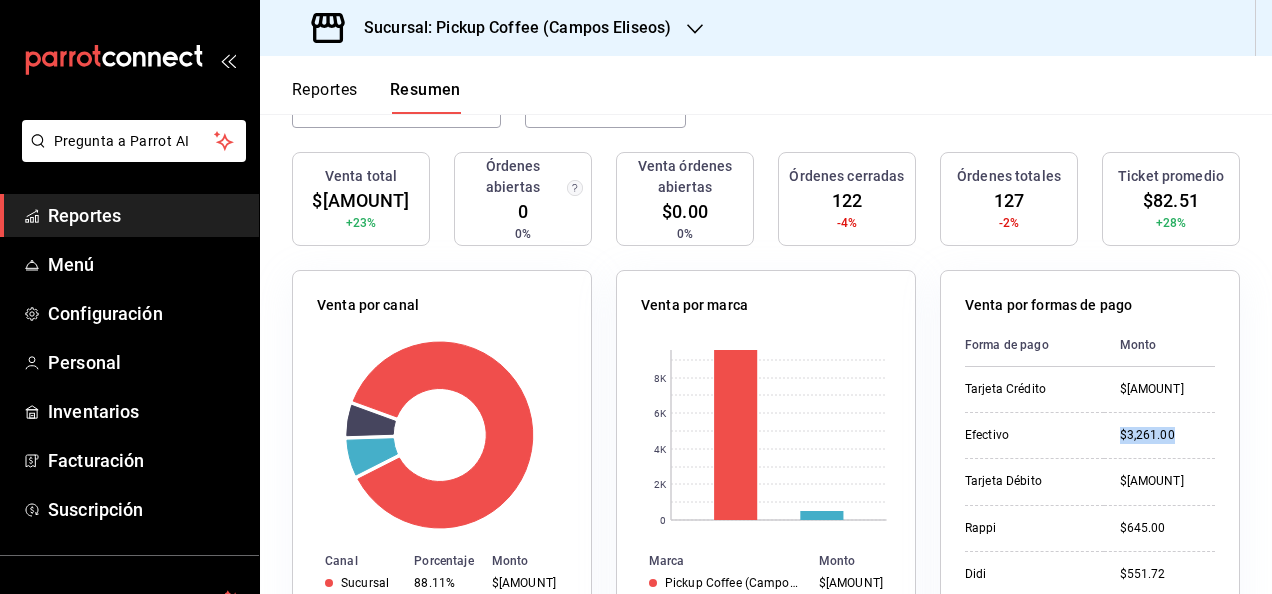 scroll, scrollTop: 0, scrollLeft: 0, axis: both 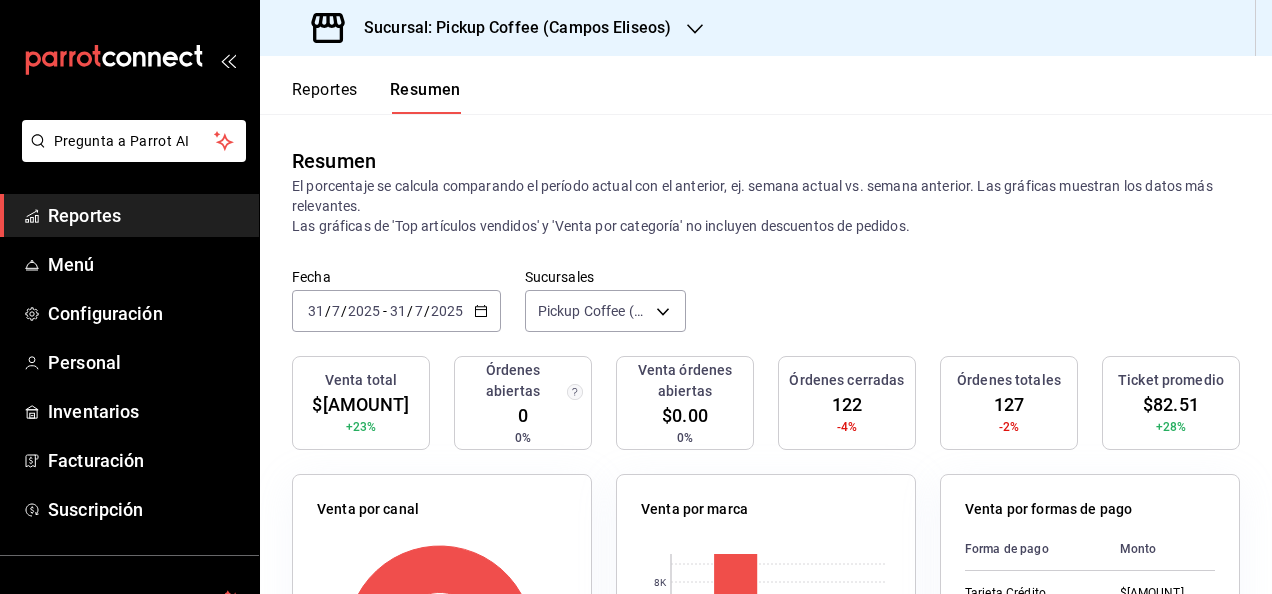 click 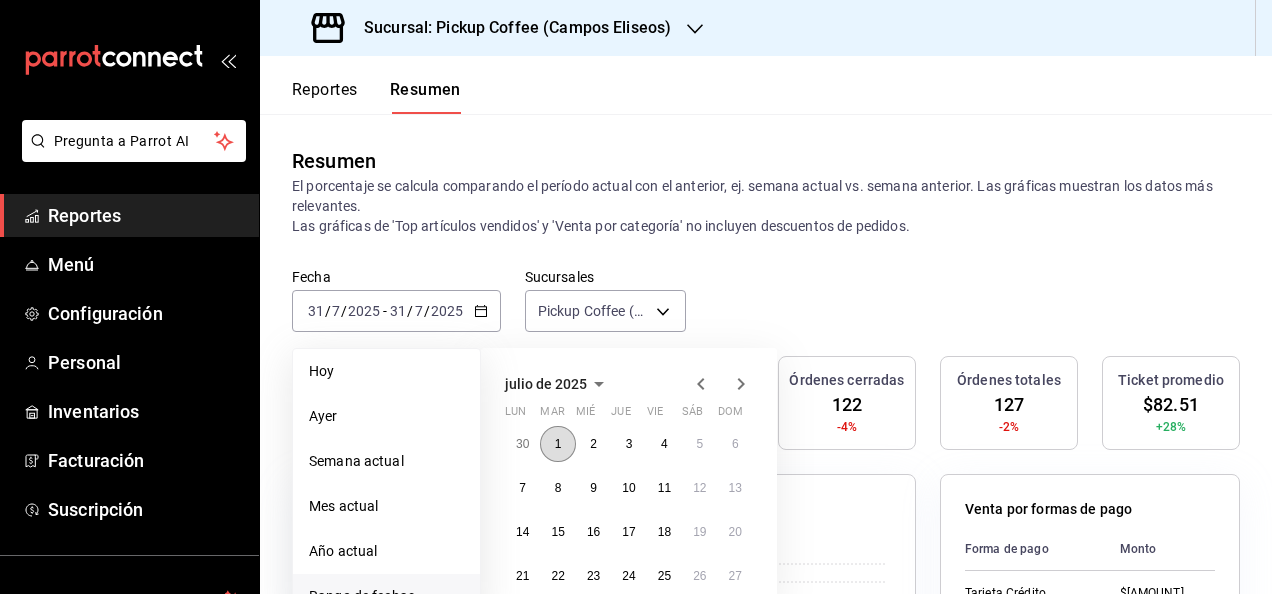 click on "1" at bounding box center [557, 444] 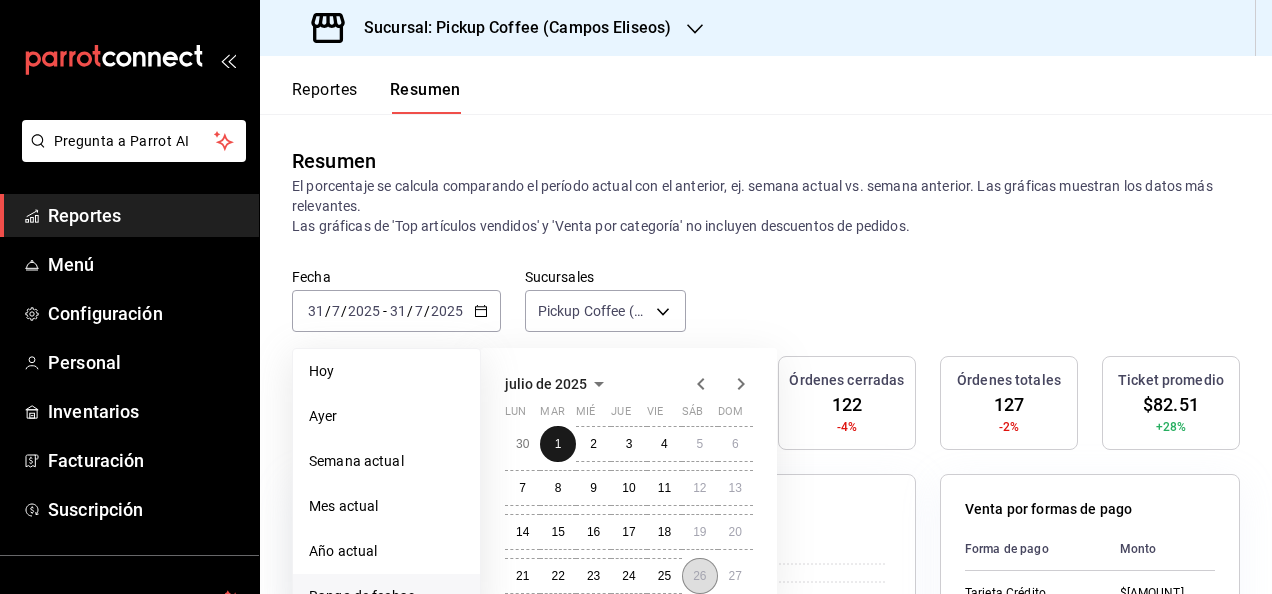scroll, scrollTop: 200, scrollLeft: 0, axis: vertical 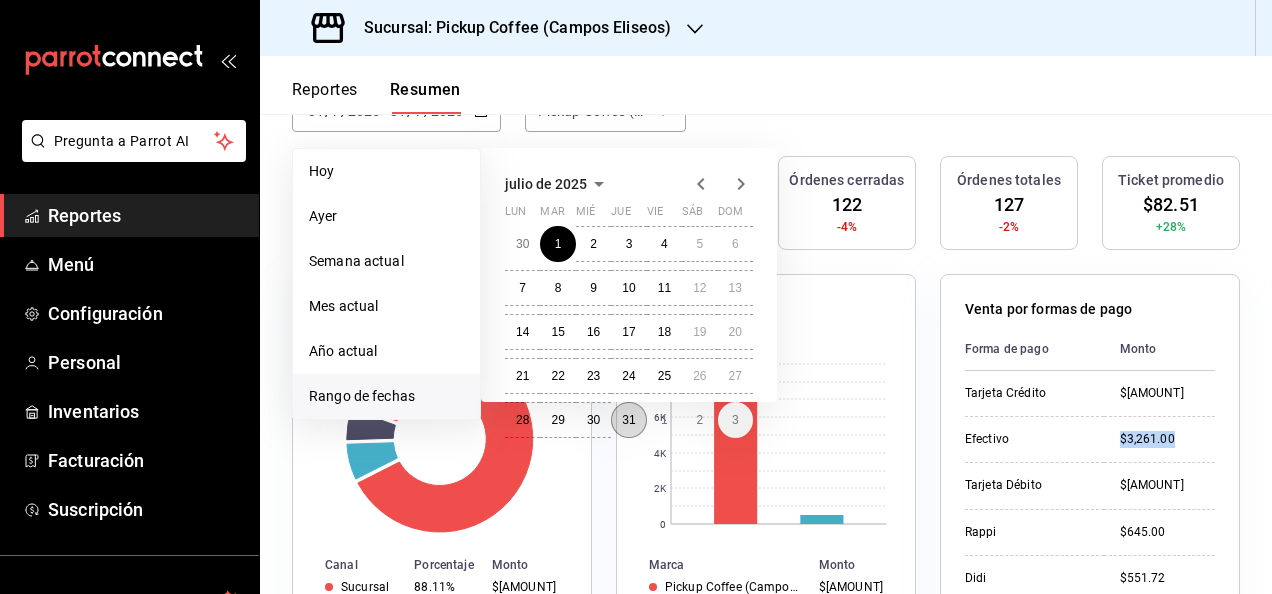 click on "31" at bounding box center [628, 420] 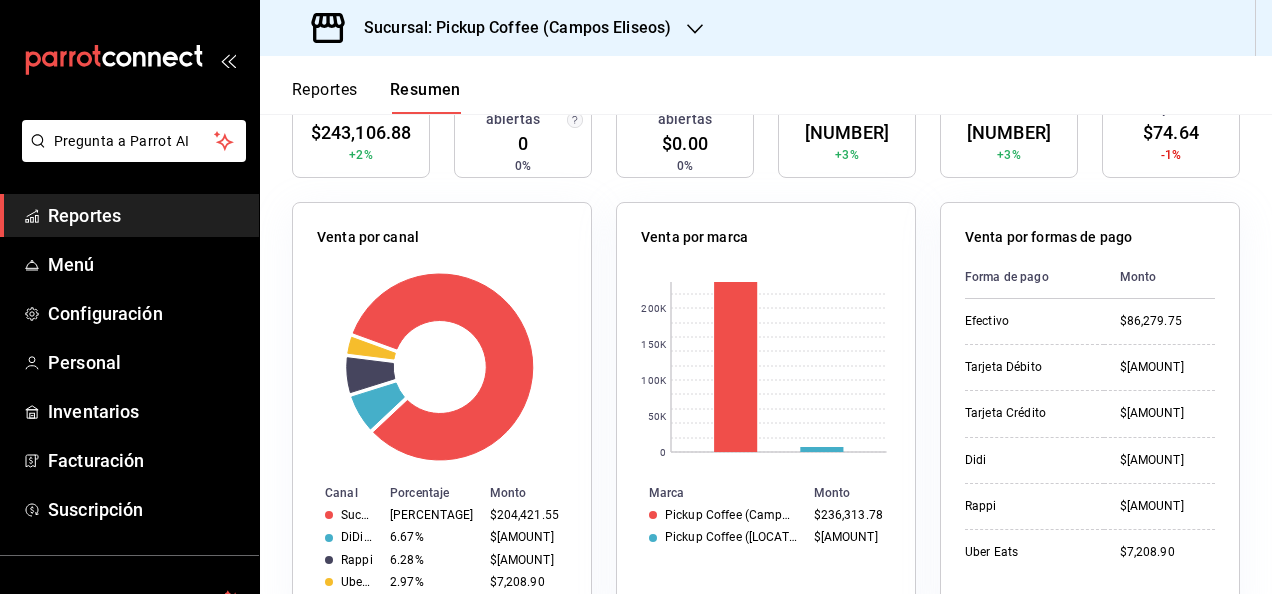 scroll, scrollTop: 300, scrollLeft: 0, axis: vertical 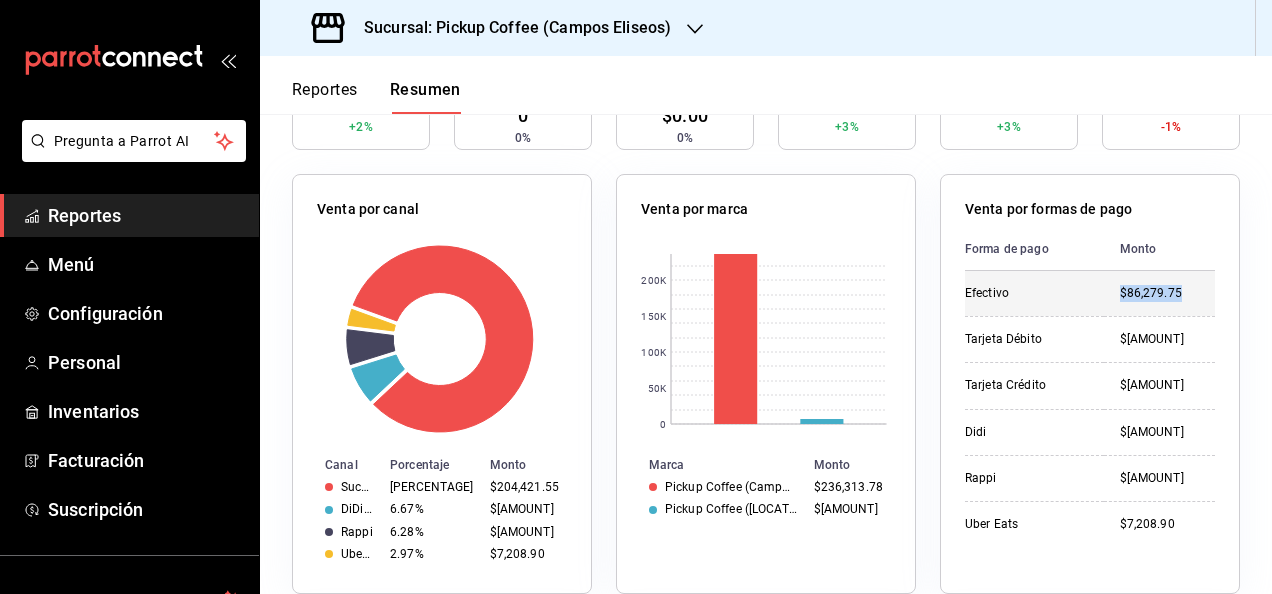 drag, startPoint x: 1079, startPoint y: 294, endPoint x: 1176, endPoint y: 306, distance: 97.73945 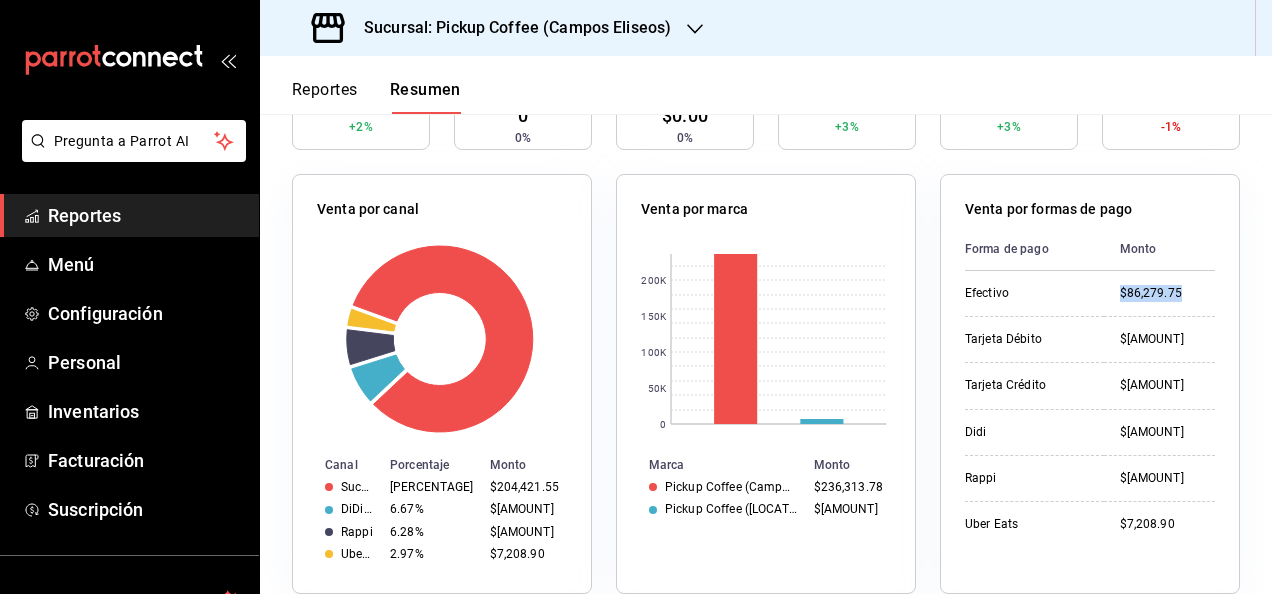 click 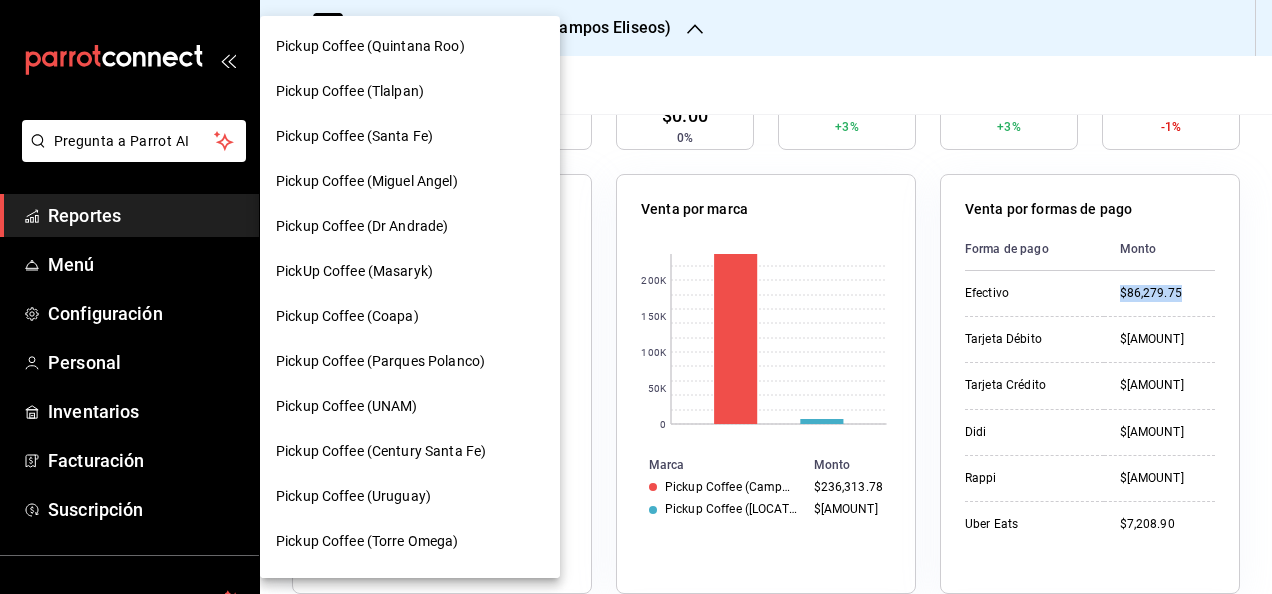 click on "Pickup Coffee (Coapa)" at bounding box center [410, 316] 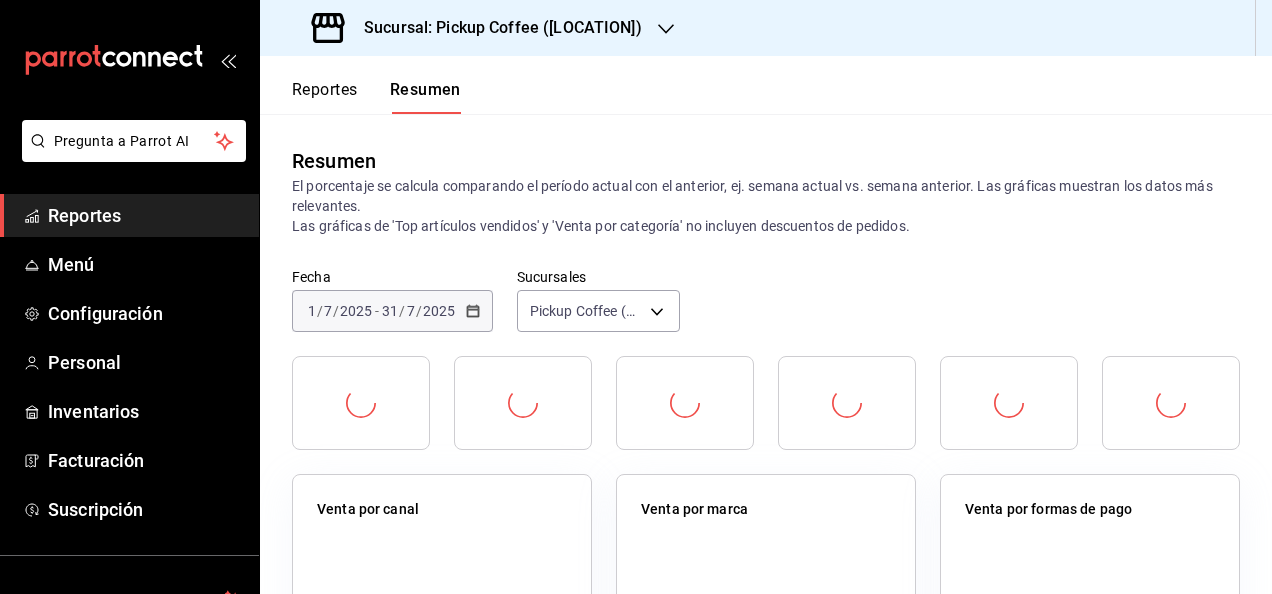 scroll, scrollTop: 100, scrollLeft: 0, axis: vertical 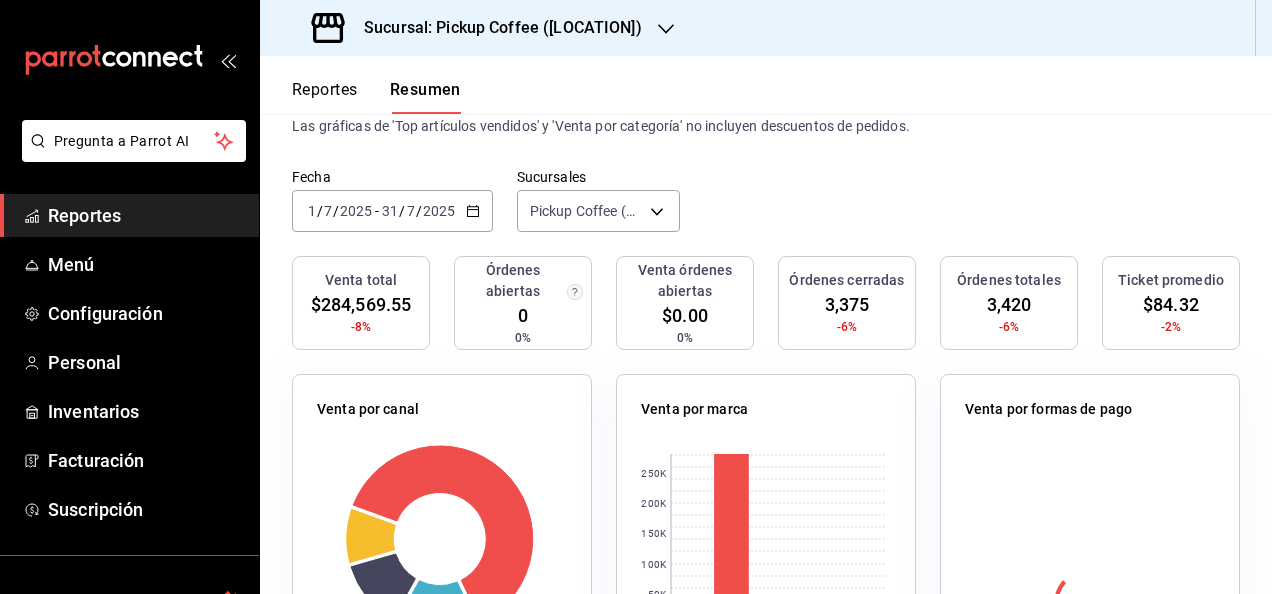 click on "2025-07-01 1 / 7 / 2025 - 2025-07-31 31 / 7 / 2025" at bounding box center [392, 211] 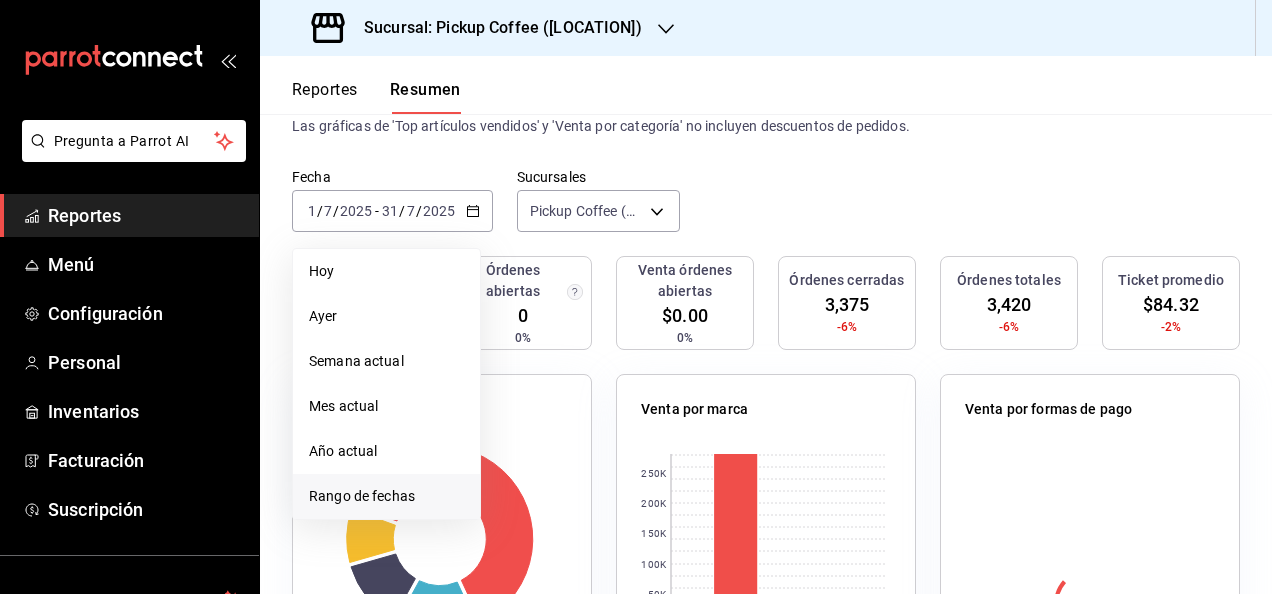 click on "Rango de fechas" at bounding box center [386, 496] 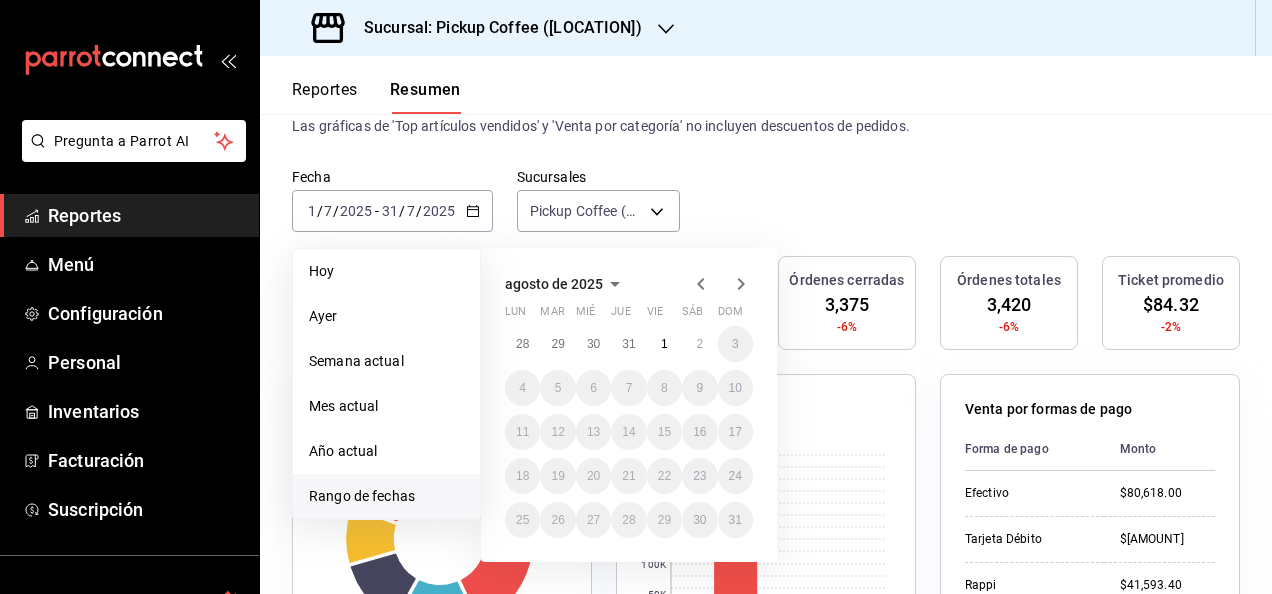 click 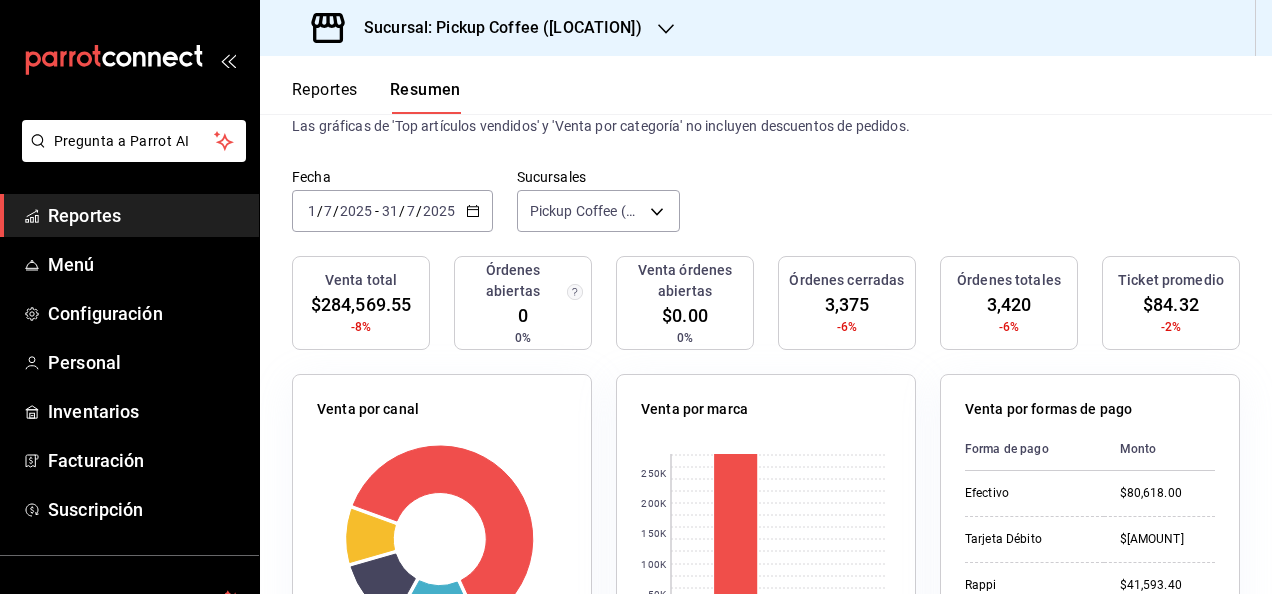 click on "2025-07-01 1 / 7 / 2025 - 2025-07-31 31 / 7 / 2025" at bounding box center (392, 211) 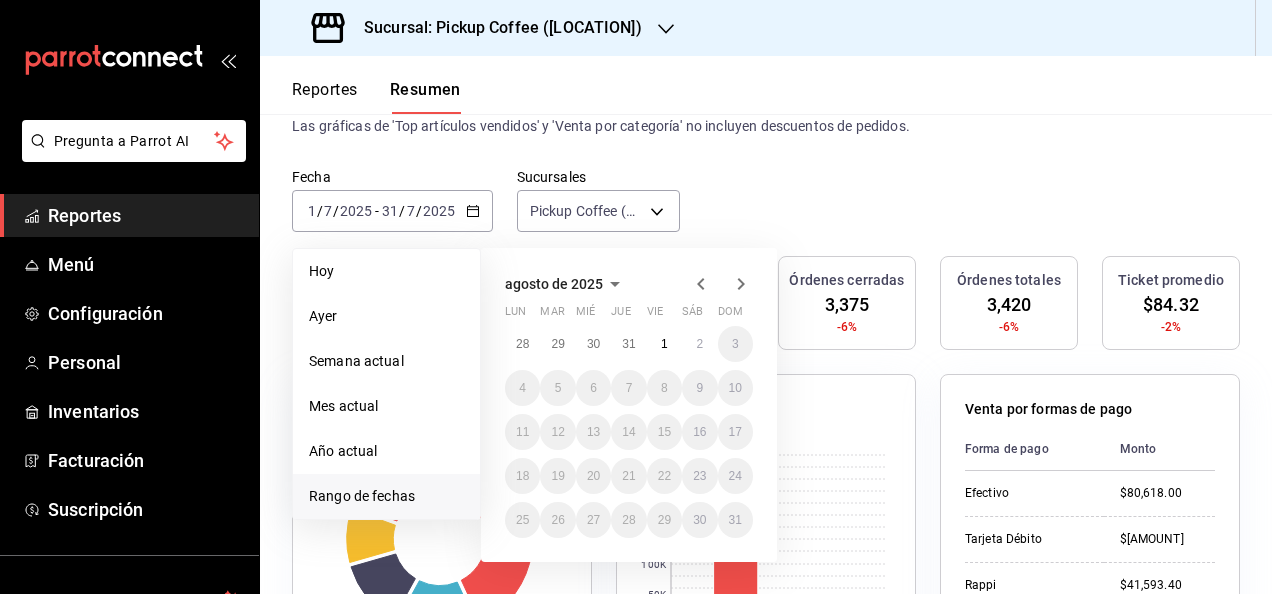 click 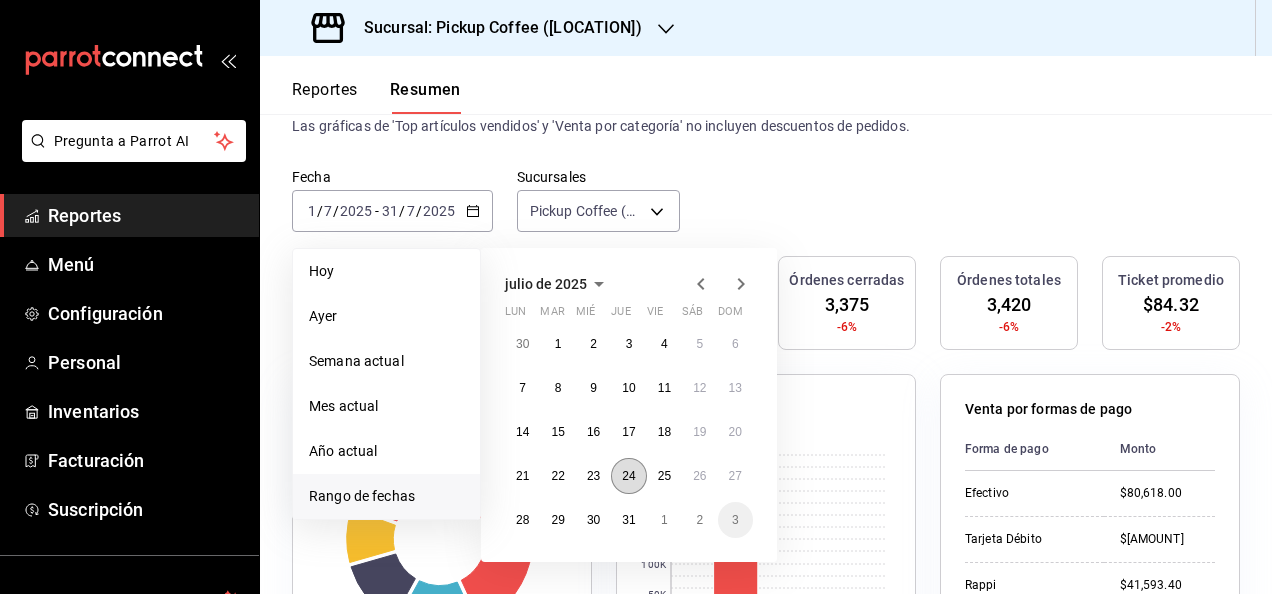click on "24" at bounding box center (628, 476) 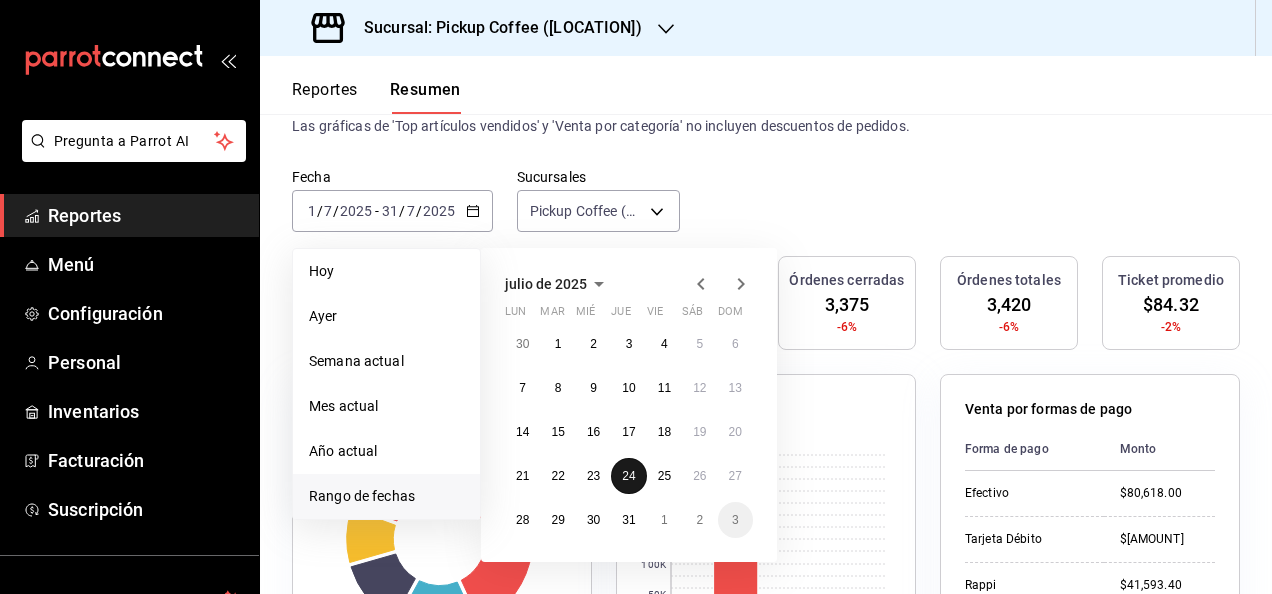 click on "24" at bounding box center [628, 476] 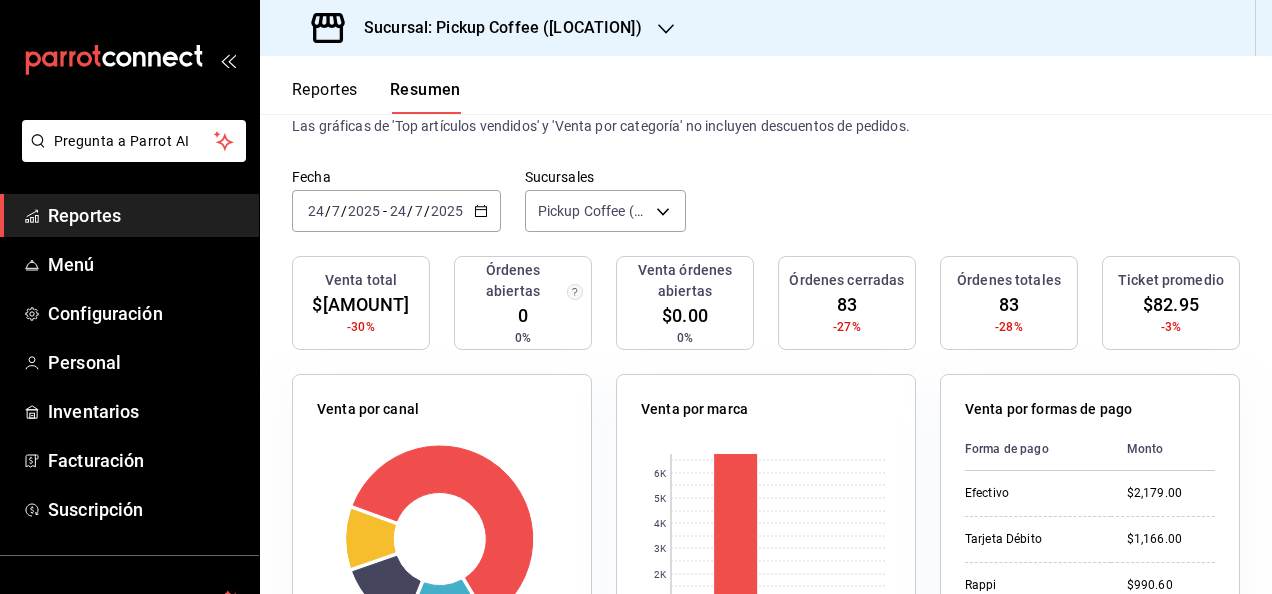 scroll, scrollTop: 300, scrollLeft: 0, axis: vertical 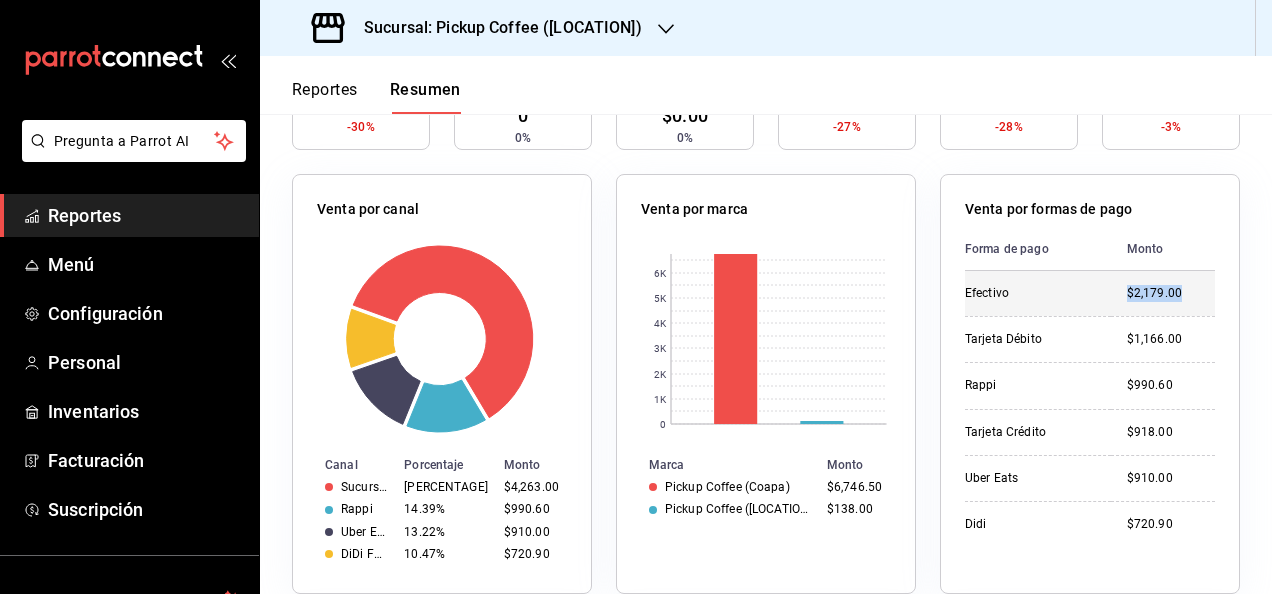 drag, startPoint x: 1101, startPoint y: 290, endPoint x: 1174, endPoint y: 293, distance: 73.061615 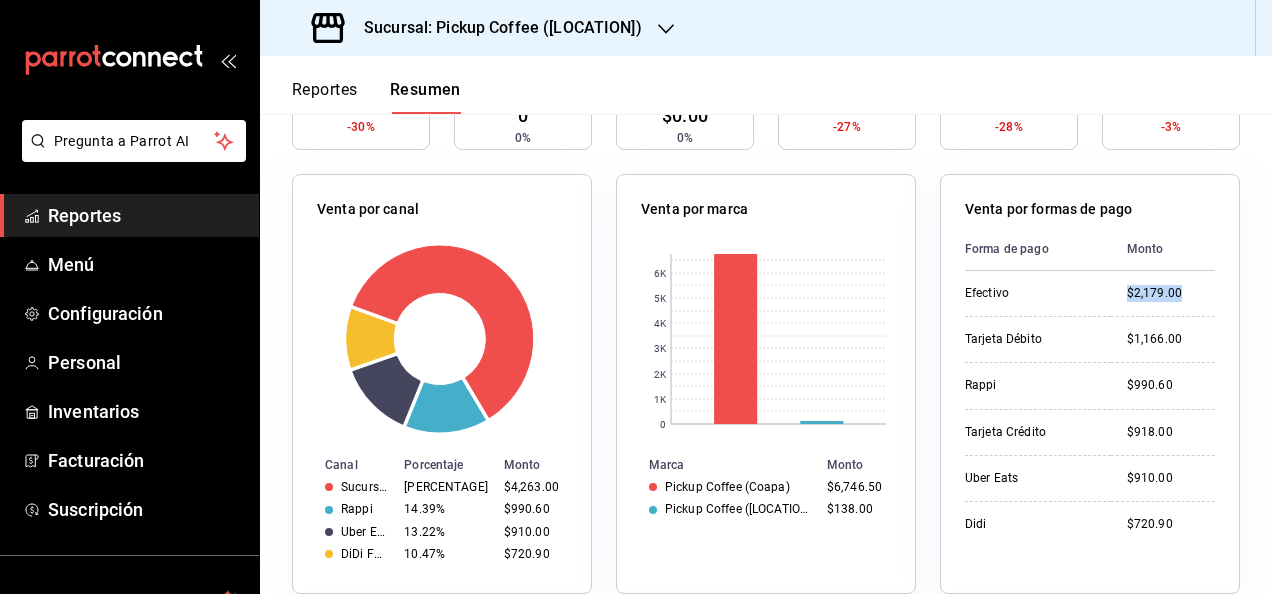 scroll, scrollTop: 0, scrollLeft: 0, axis: both 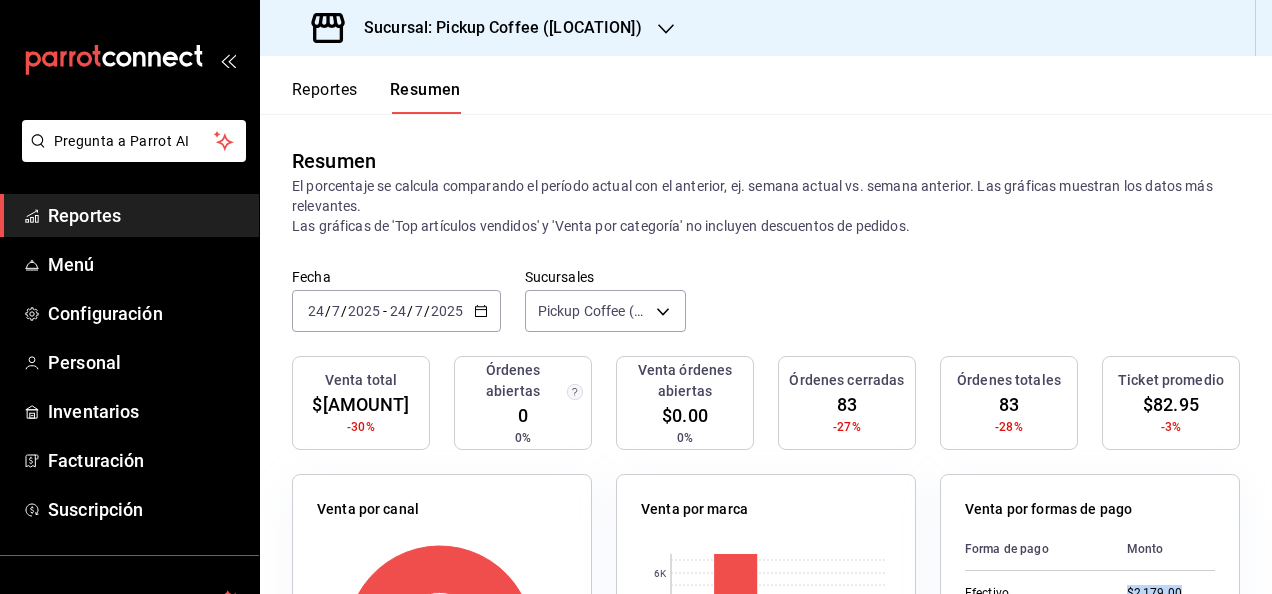 click 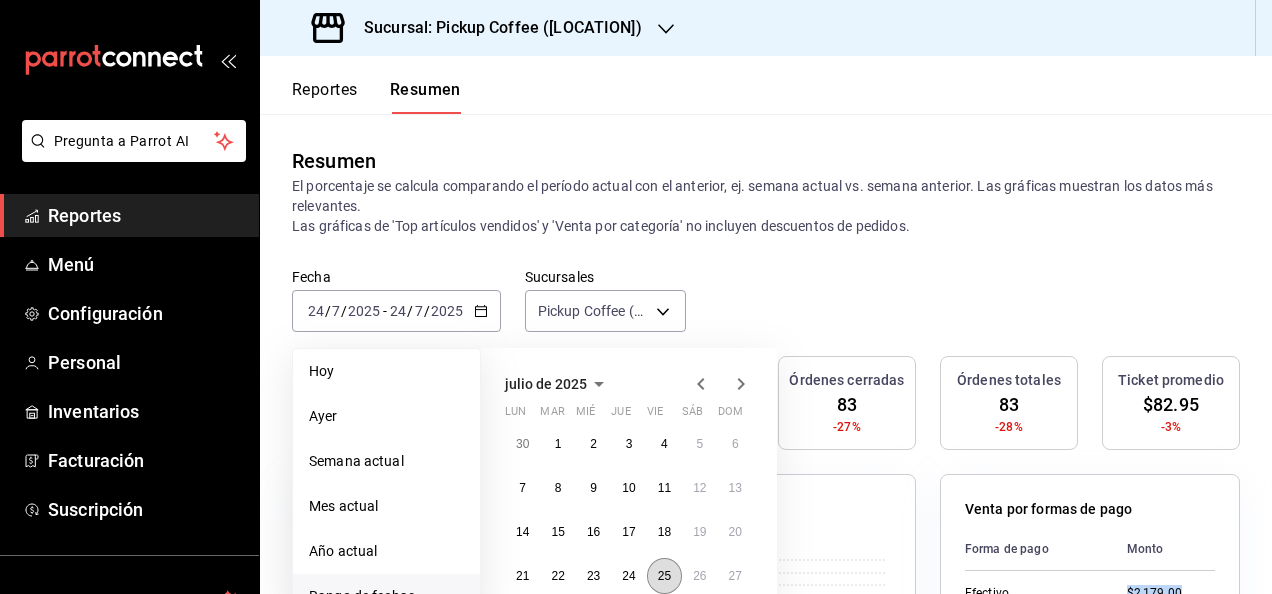 click on "25" at bounding box center [664, 576] 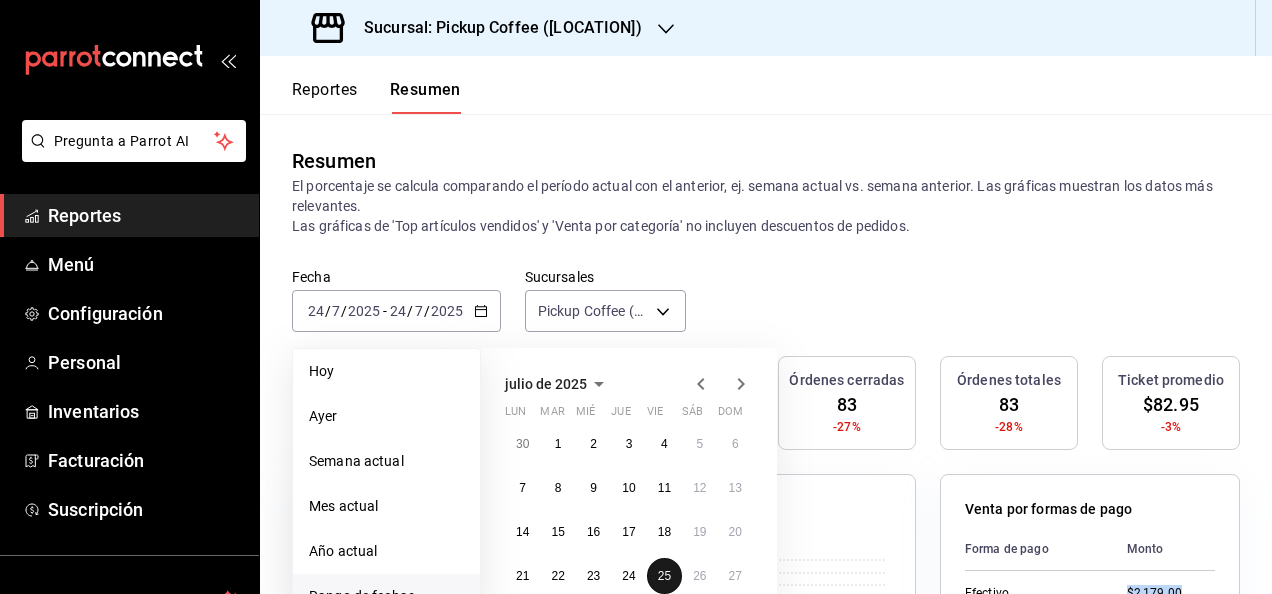 click on "25" at bounding box center [664, 576] 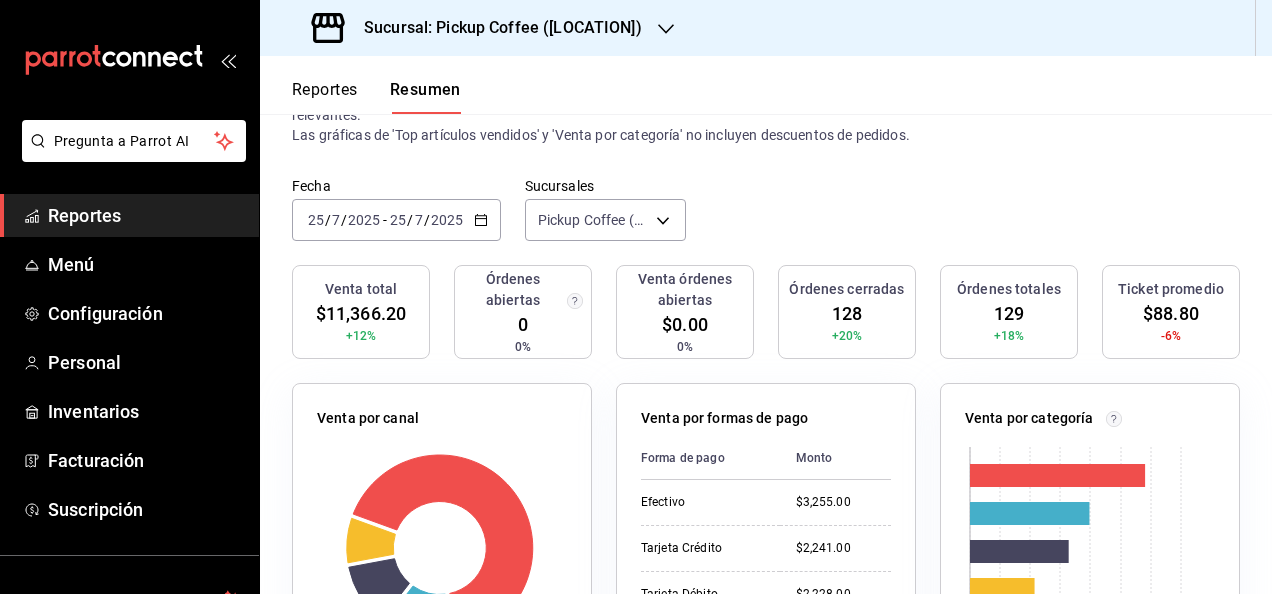 scroll, scrollTop: 100, scrollLeft: 0, axis: vertical 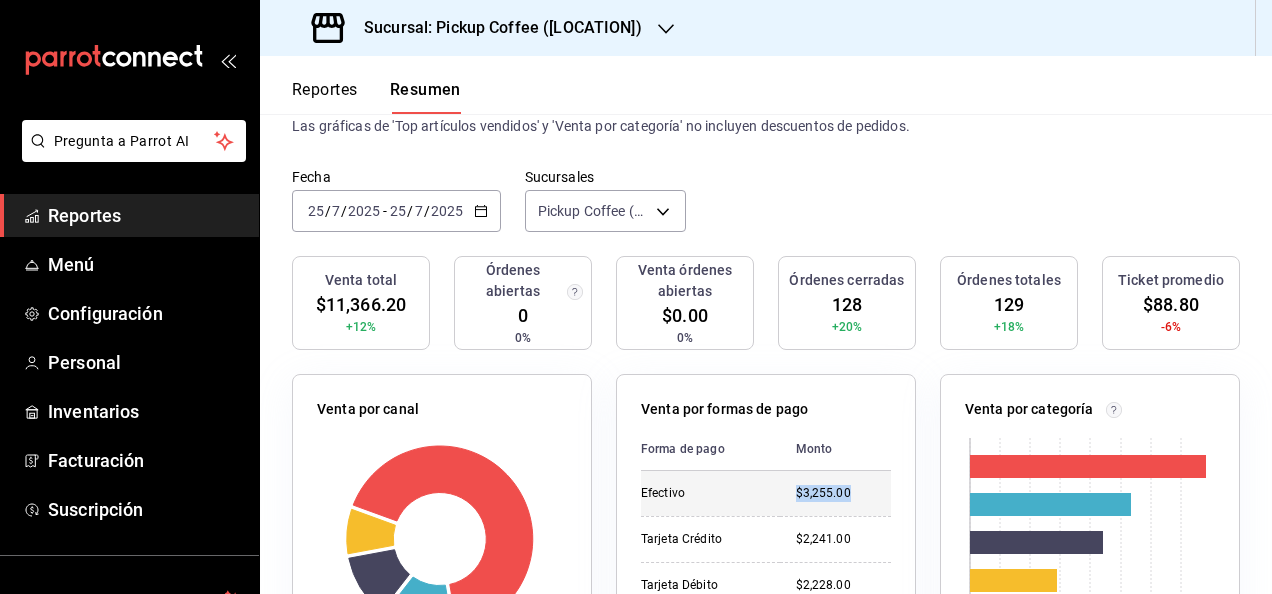 drag, startPoint x: 785, startPoint y: 492, endPoint x: 880, endPoint y: 506, distance: 96.02604 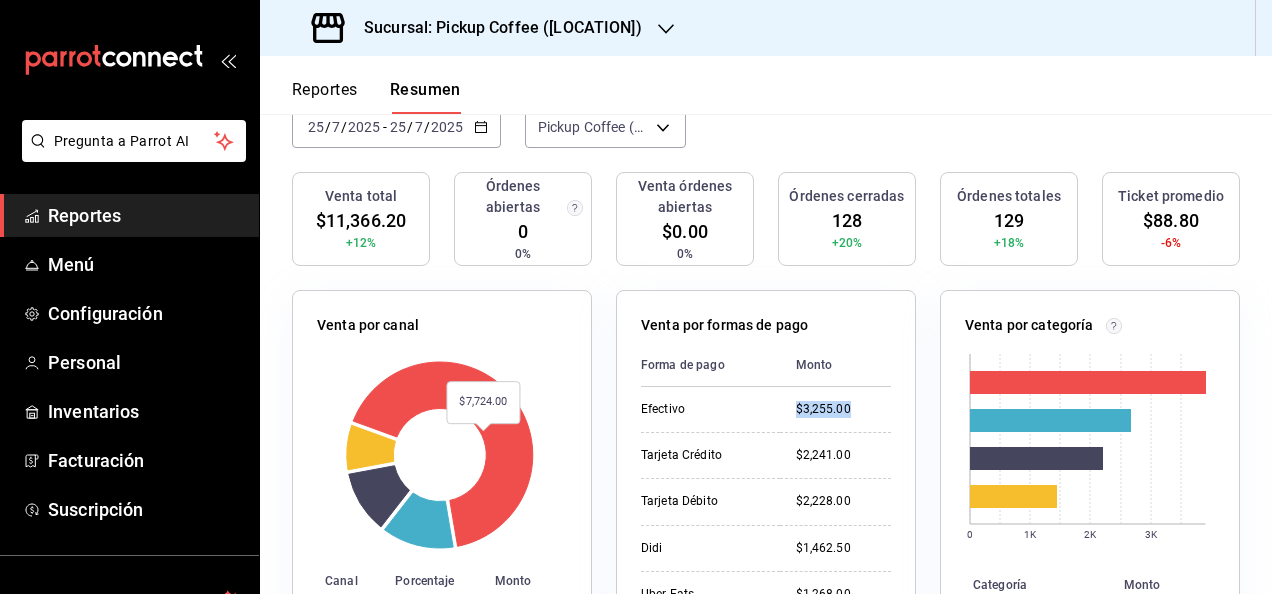 scroll, scrollTop: 0, scrollLeft: 0, axis: both 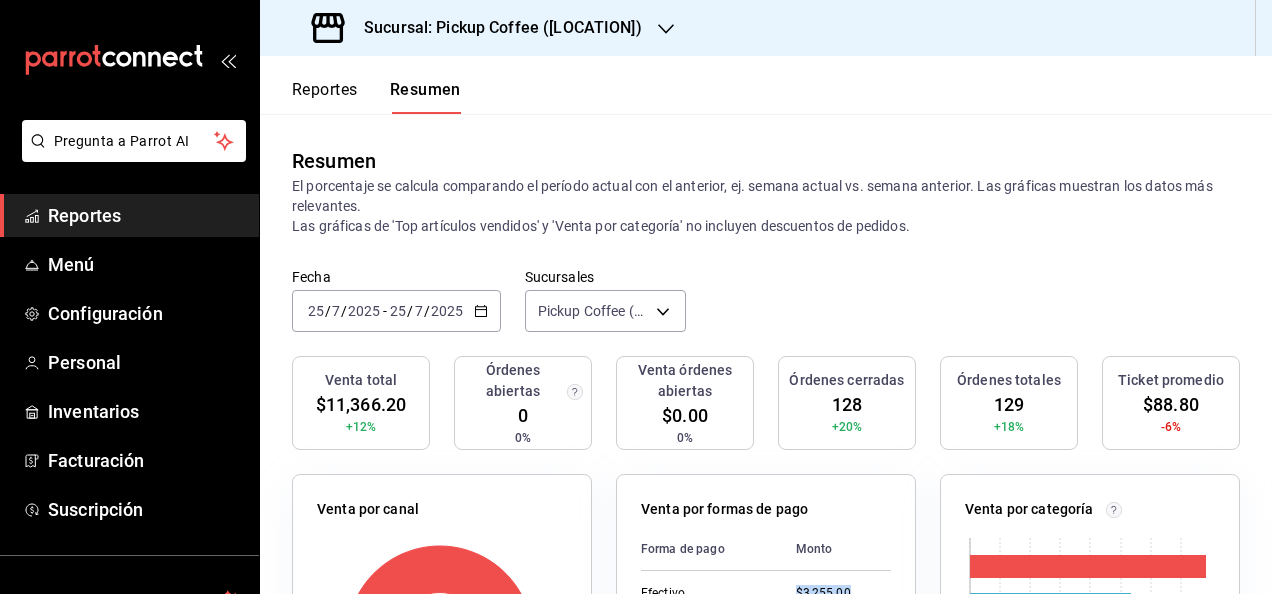 click 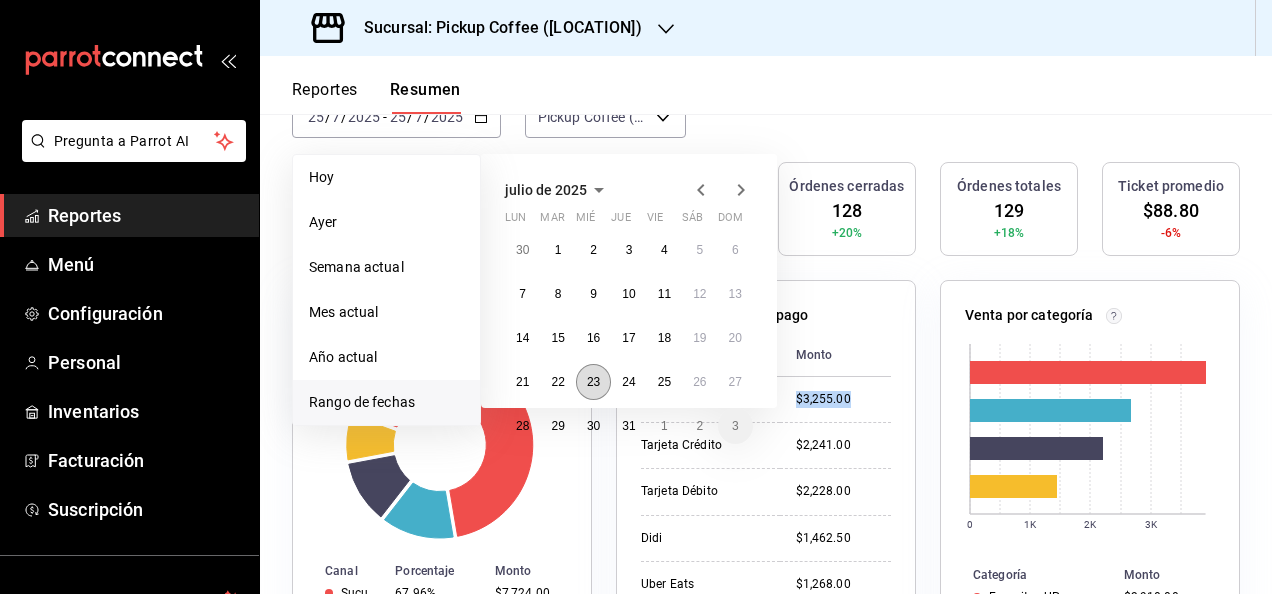 scroll, scrollTop: 200, scrollLeft: 0, axis: vertical 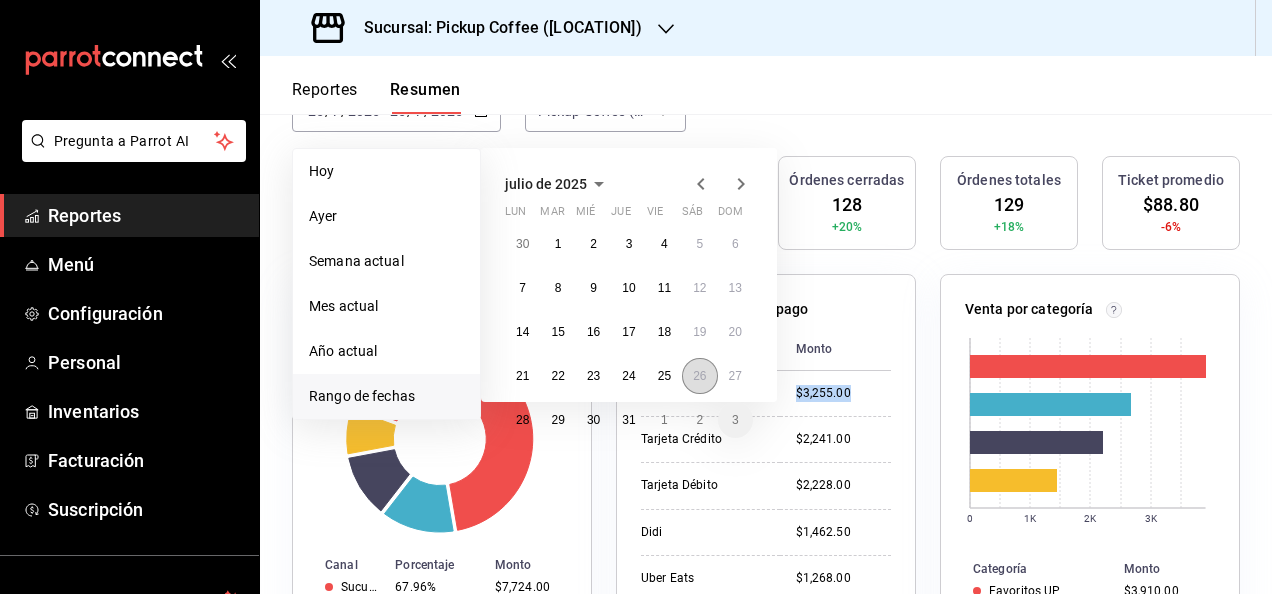 click on "26" at bounding box center (699, 376) 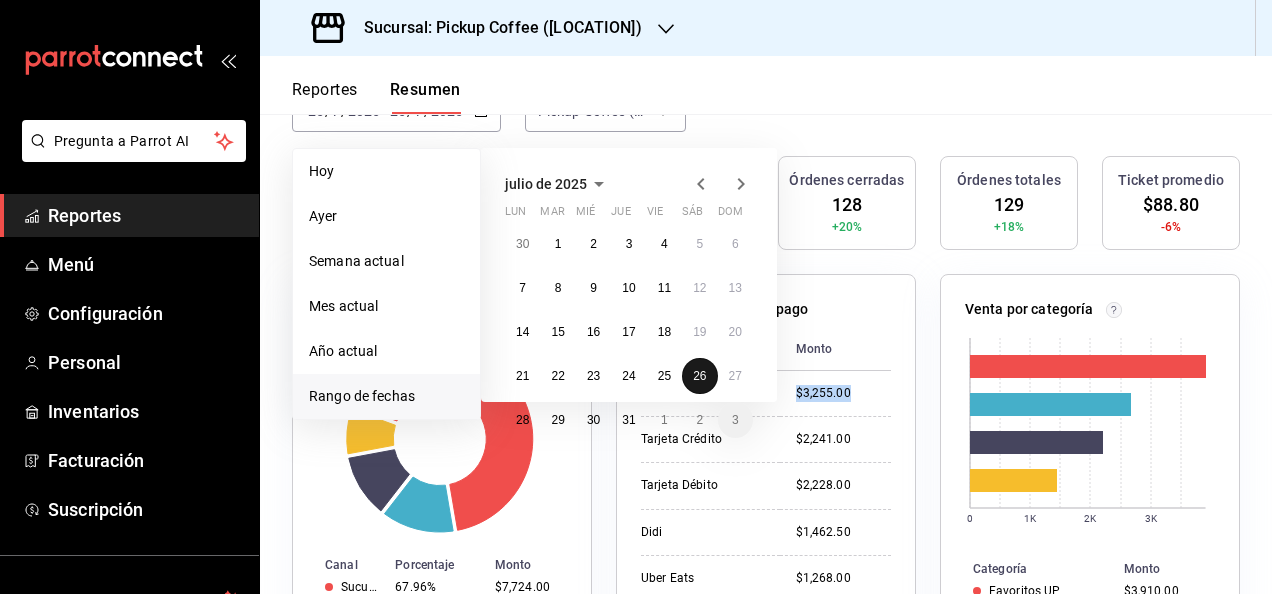 click on "26" at bounding box center [699, 376] 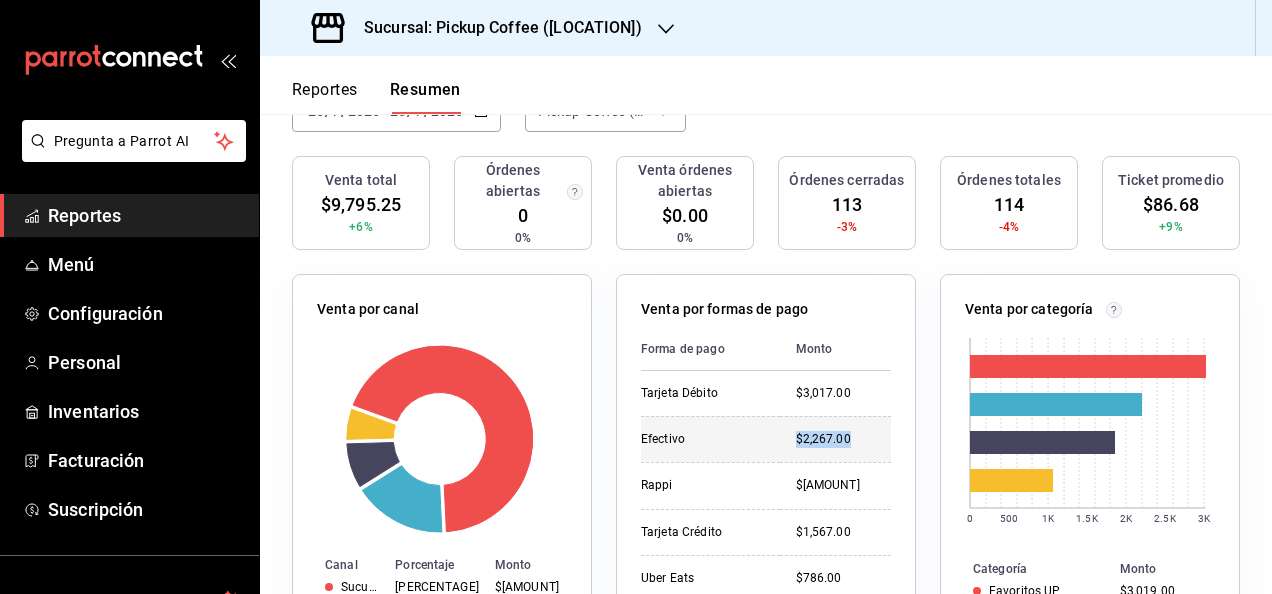 drag, startPoint x: 774, startPoint y: 425, endPoint x: 878, endPoint y: 444, distance: 105.72133 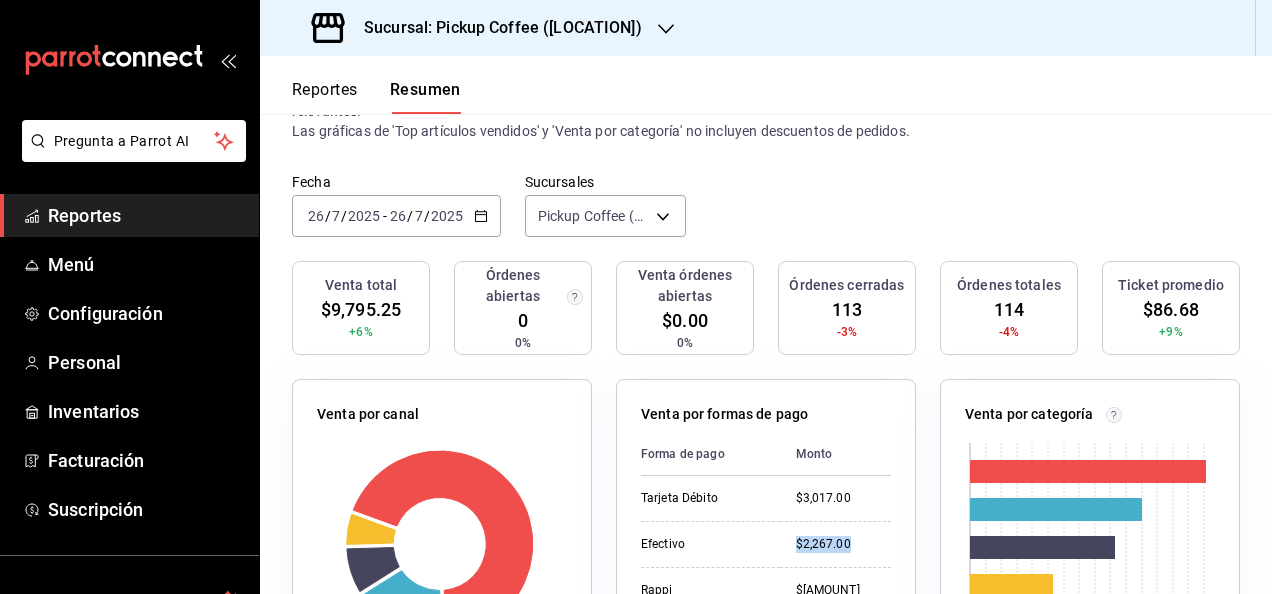 scroll, scrollTop: 0, scrollLeft: 0, axis: both 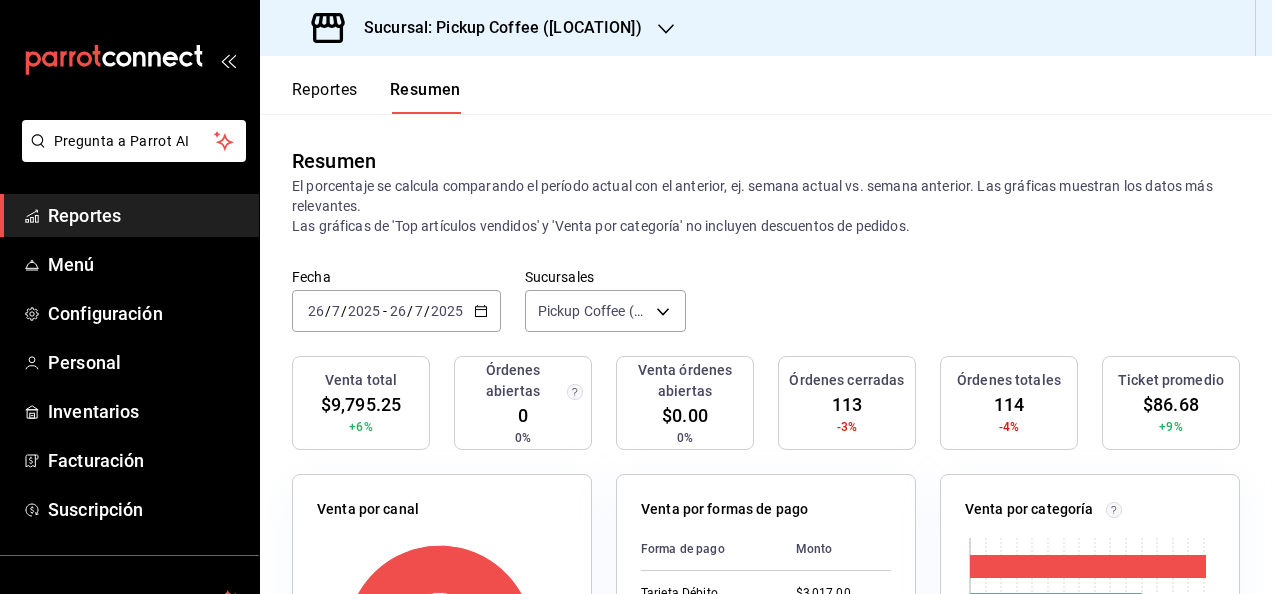 click on "2025-07-26 26 / 7 / 2025 - 2025-07-26 26 / 7 / 2025" at bounding box center (396, 311) 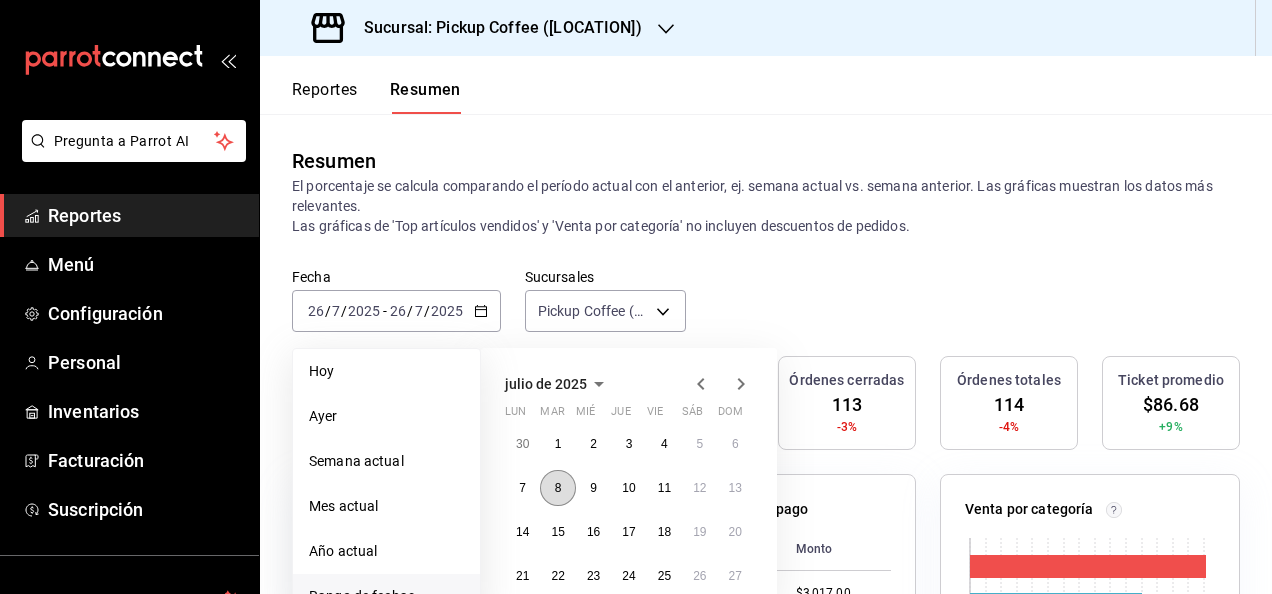 scroll, scrollTop: 100, scrollLeft: 0, axis: vertical 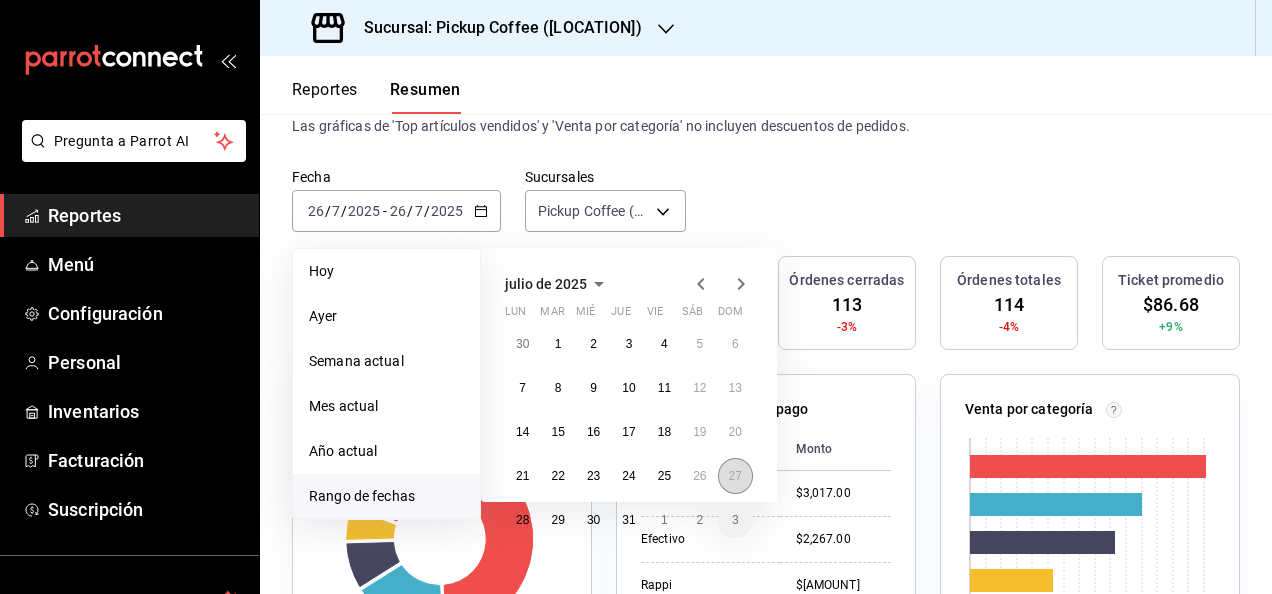 click on "27" at bounding box center (735, 476) 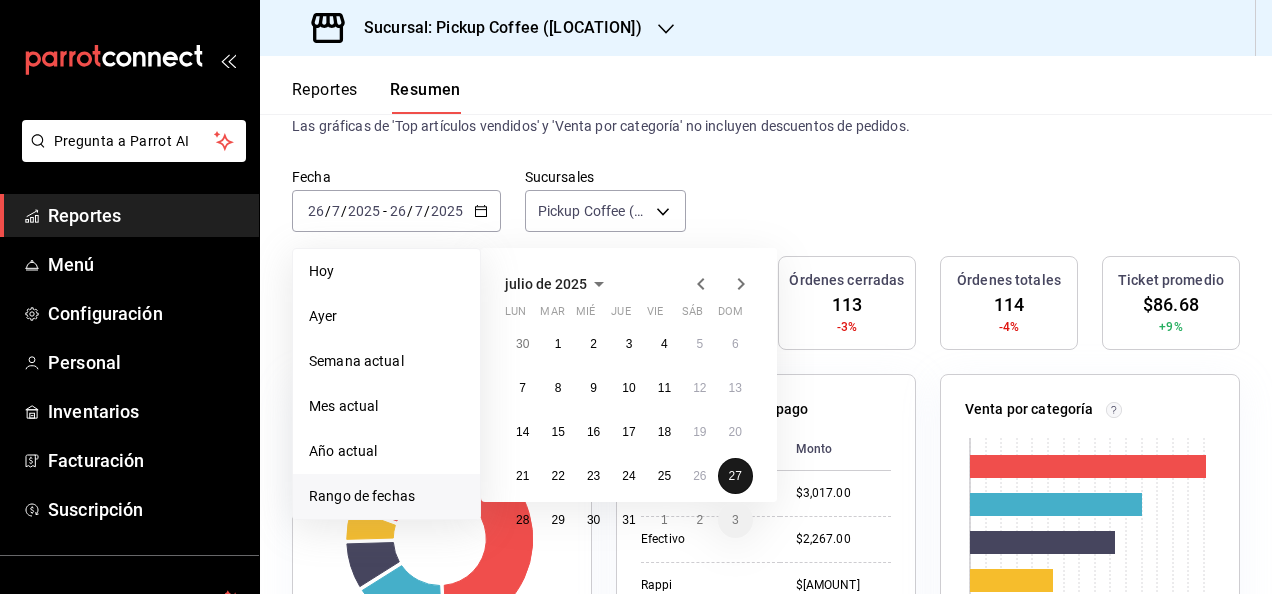 click on "27" at bounding box center [735, 476] 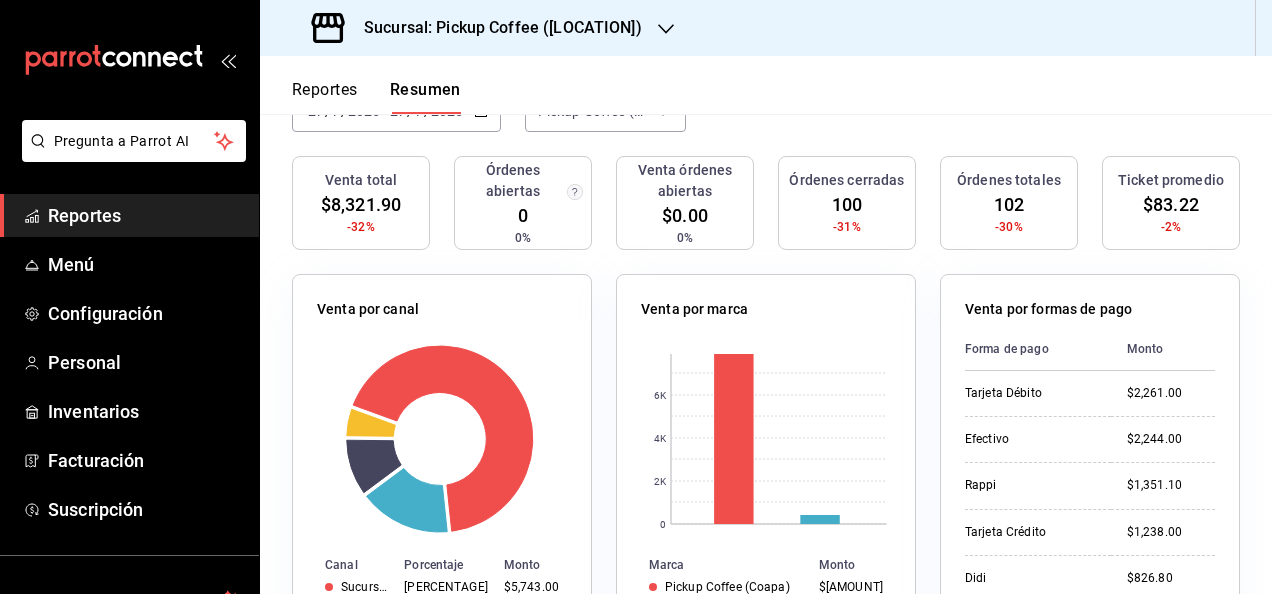 scroll, scrollTop: 400, scrollLeft: 0, axis: vertical 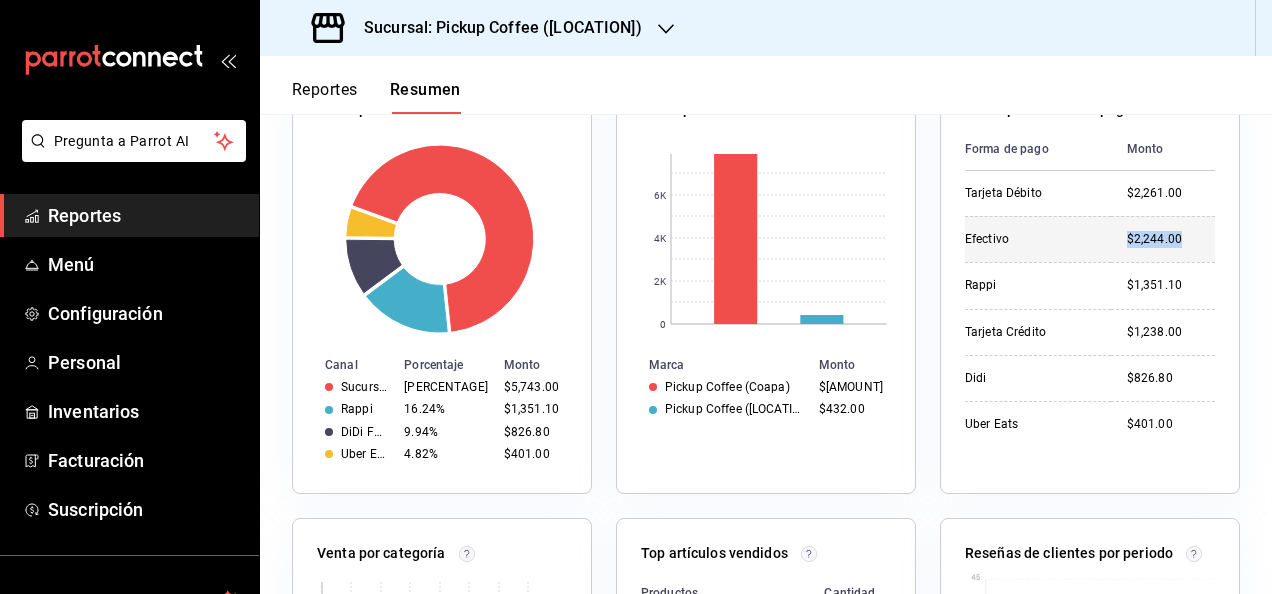 drag, startPoint x: 1114, startPoint y: 234, endPoint x: 1170, endPoint y: 238, distance: 56.142673 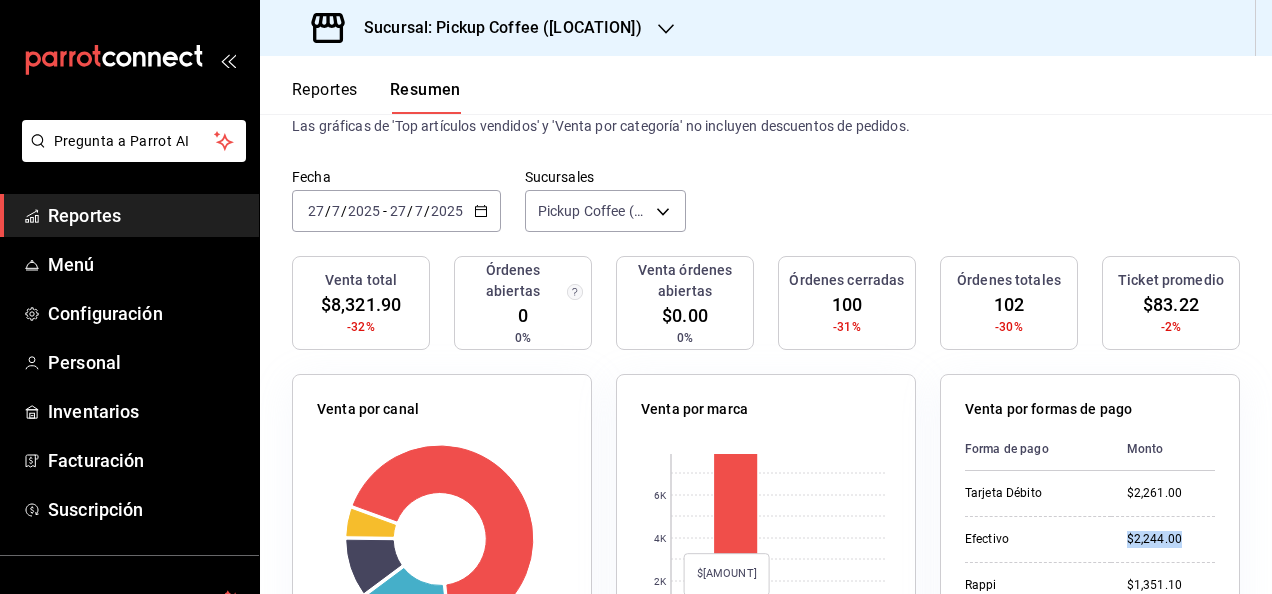 scroll, scrollTop: 0, scrollLeft: 0, axis: both 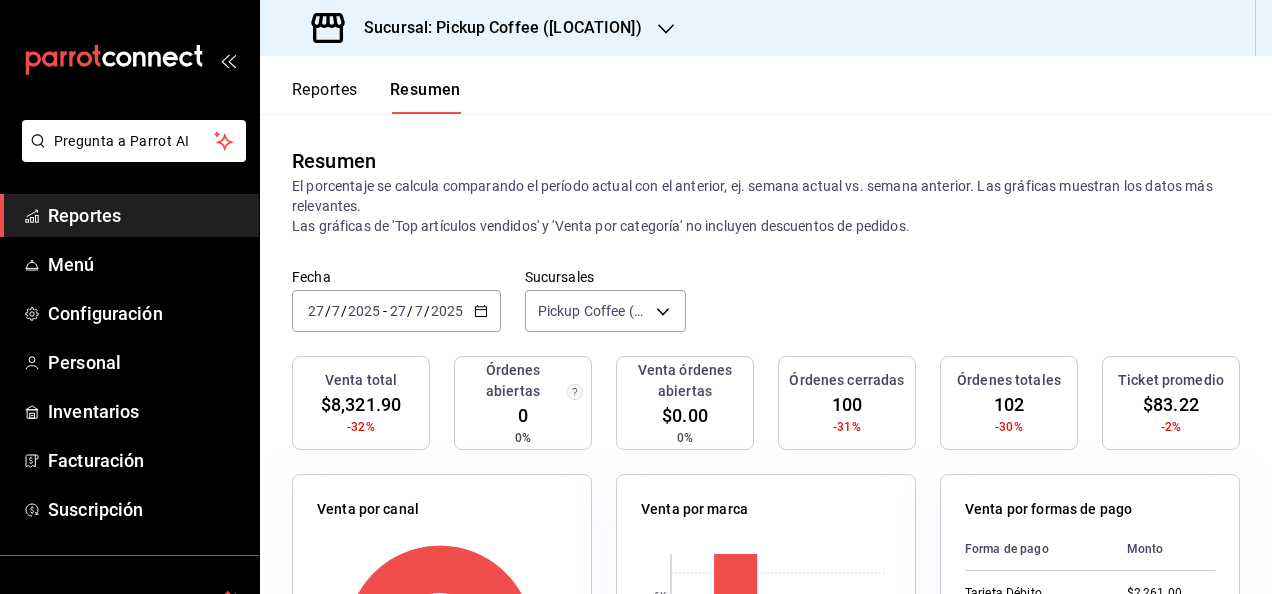 click 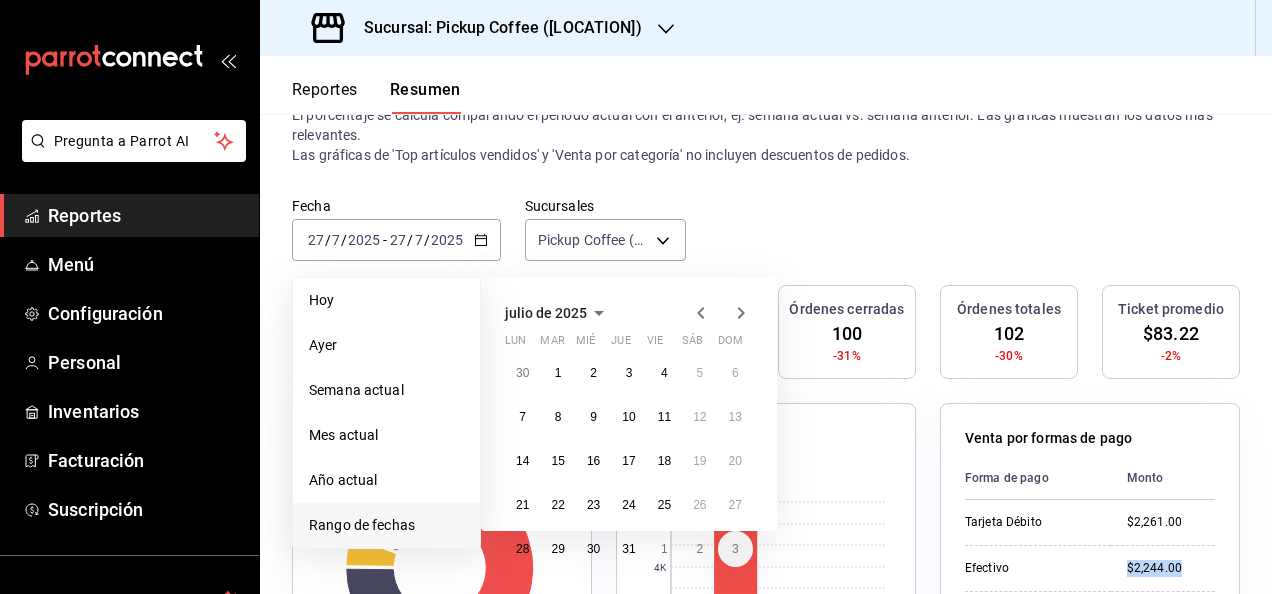 scroll, scrollTop: 100, scrollLeft: 0, axis: vertical 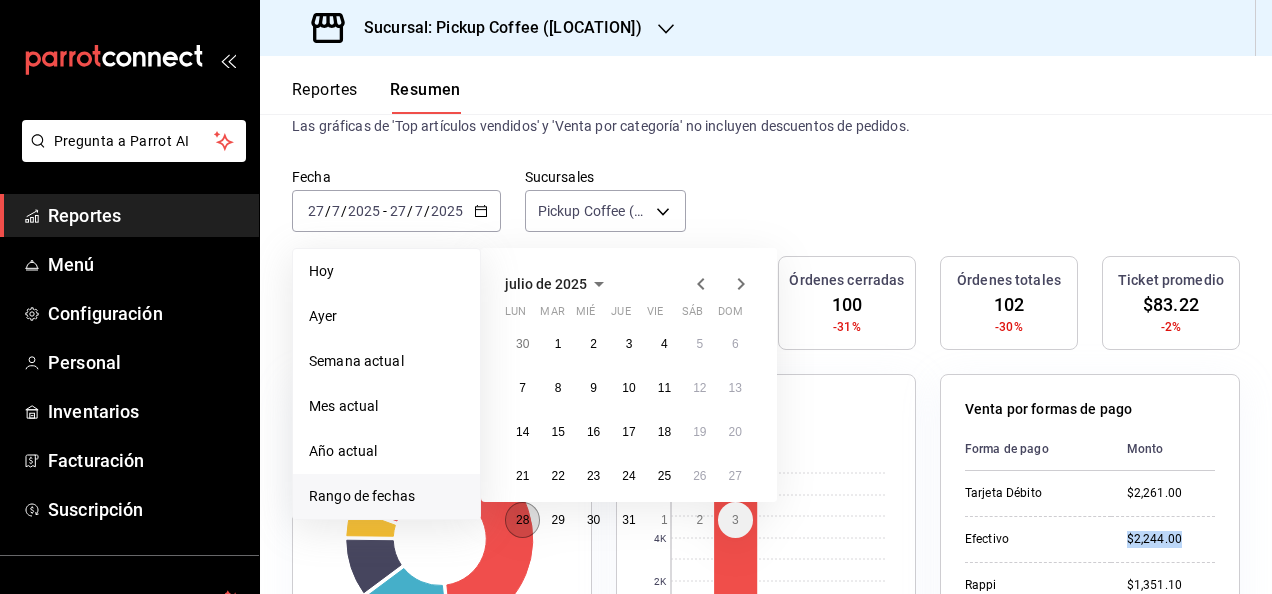 click on "28" at bounding box center (522, 520) 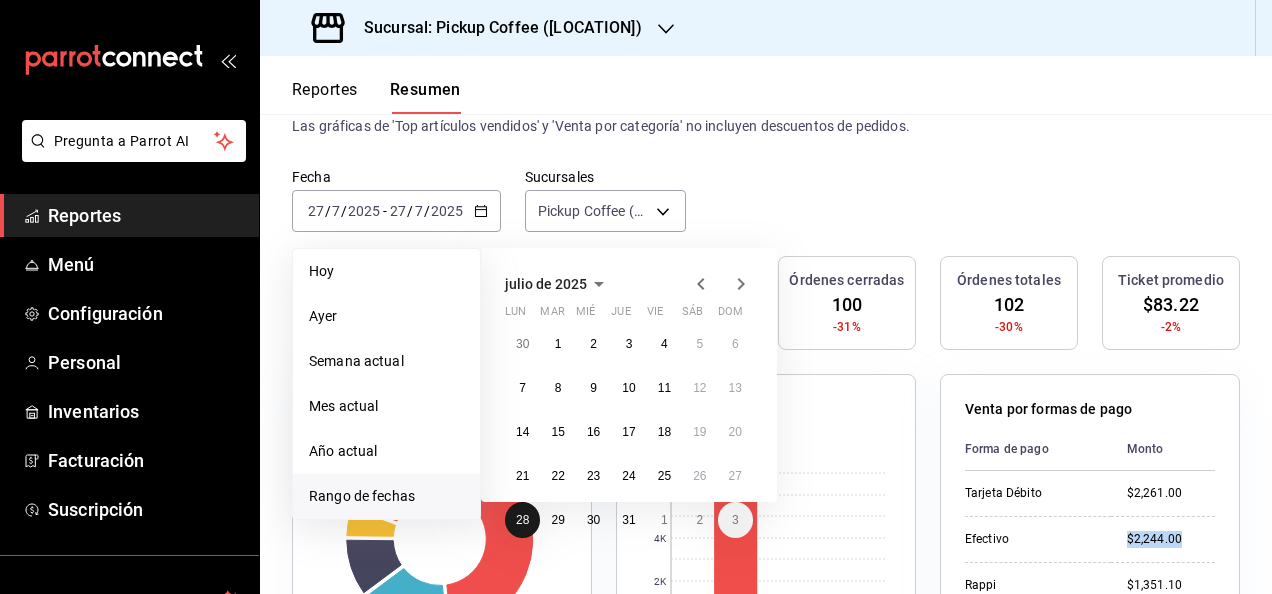 click on "28" at bounding box center (522, 520) 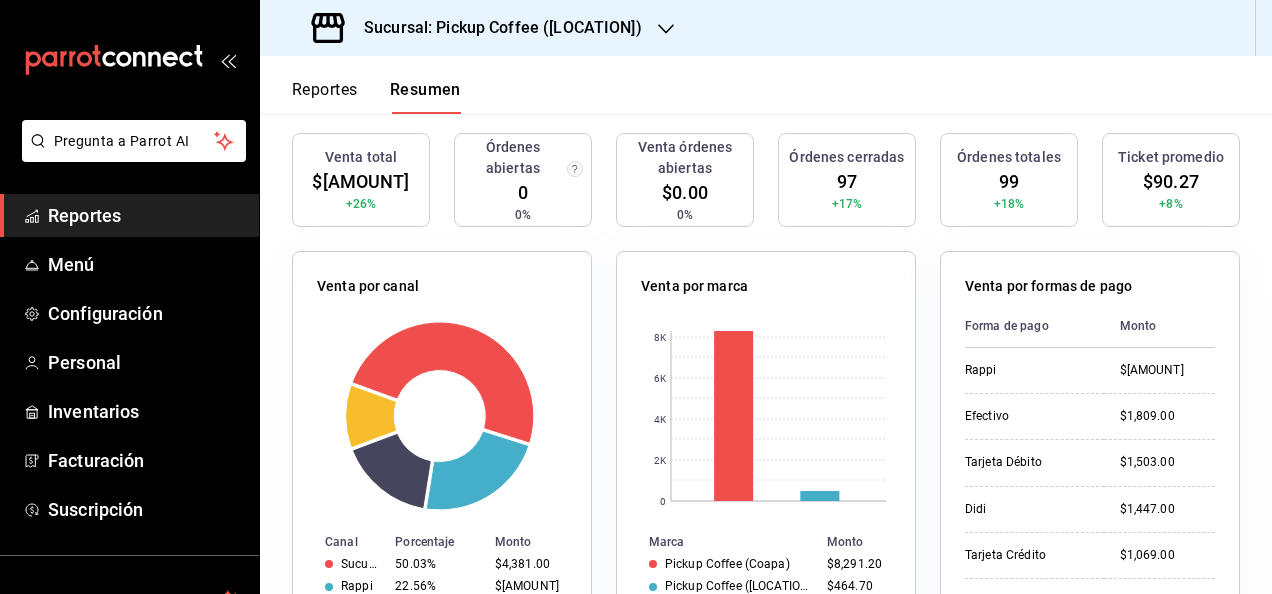 scroll, scrollTop: 300, scrollLeft: 0, axis: vertical 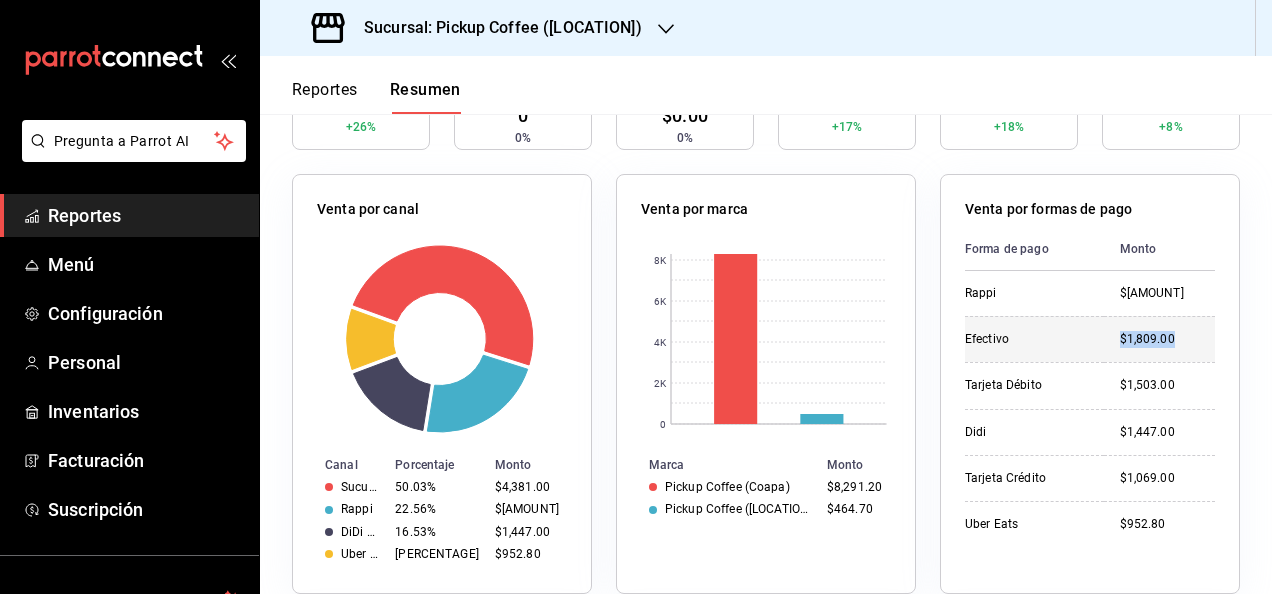 drag, startPoint x: 1092, startPoint y: 330, endPoint x: 1182, endPoint y: 331, distance: 90.005554 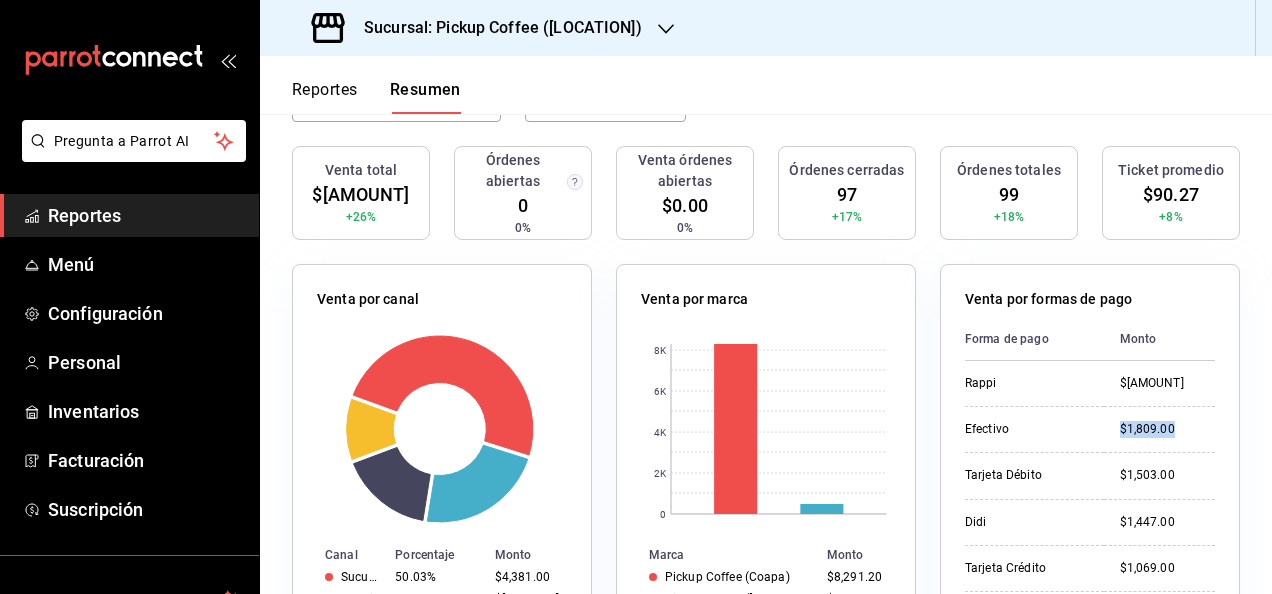 scroll, scrollTop: 0, scrollLeft: 0, axis: both 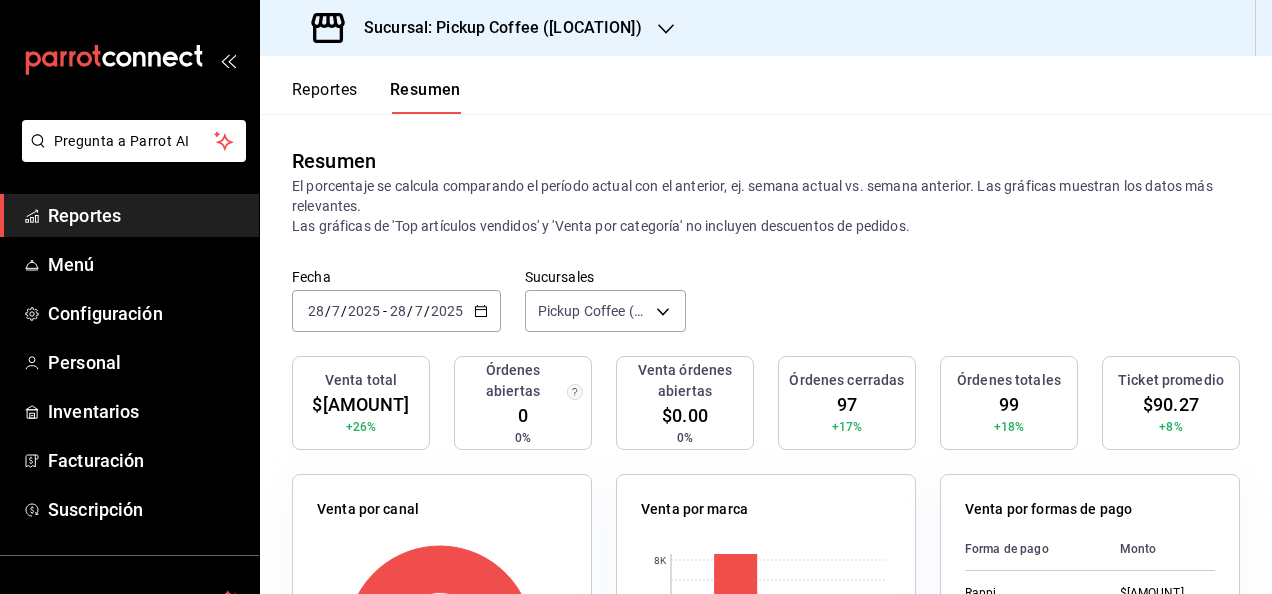 click on "2025-07-28 28 / 7 / 2025 - 2025-07-28 28 / 7 / 2025" at bounding box center [396, 311] 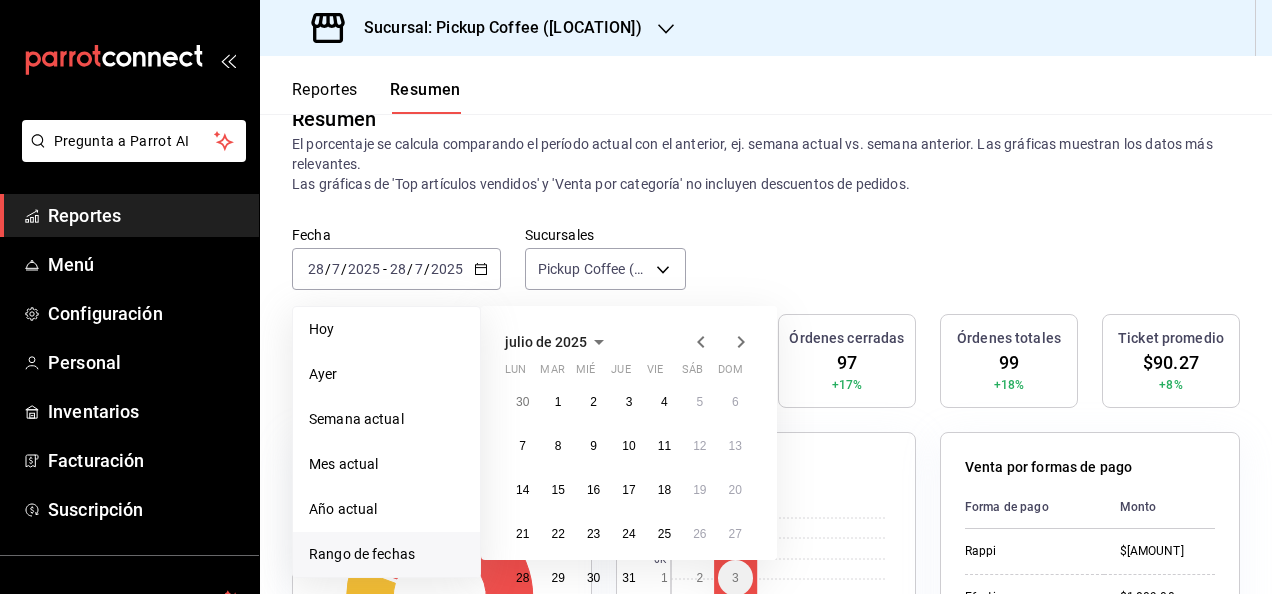scroll, scrollTop: 200, scrollLeft: 0, axis: vertical 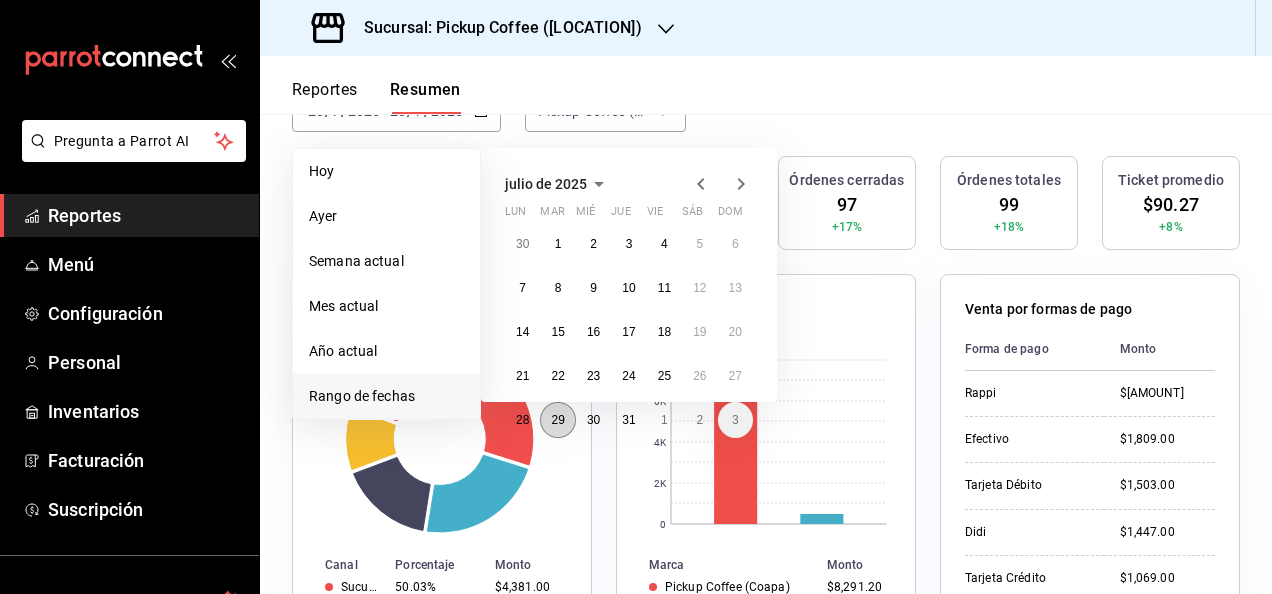 click on "29" at bounding box center (557, 420) 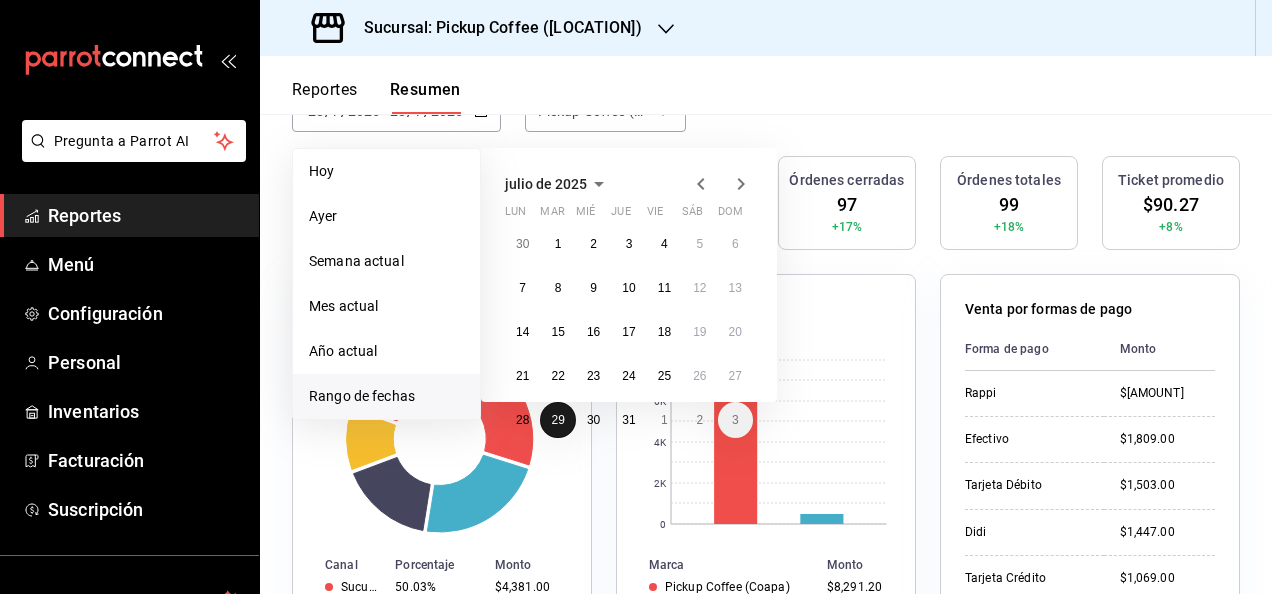 click on "29" at bounding box center (557, 420) 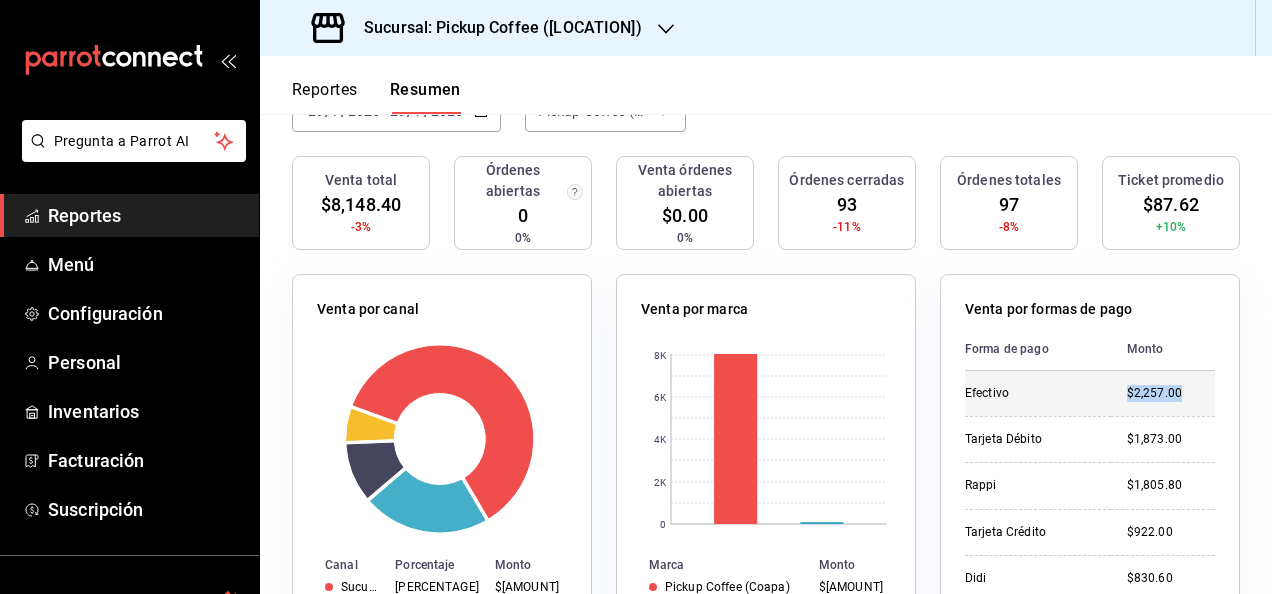 drag, startPoint x: 1094, startPoint y: 398, endPoint x: 1172, endPoint y: 398, distance: 78 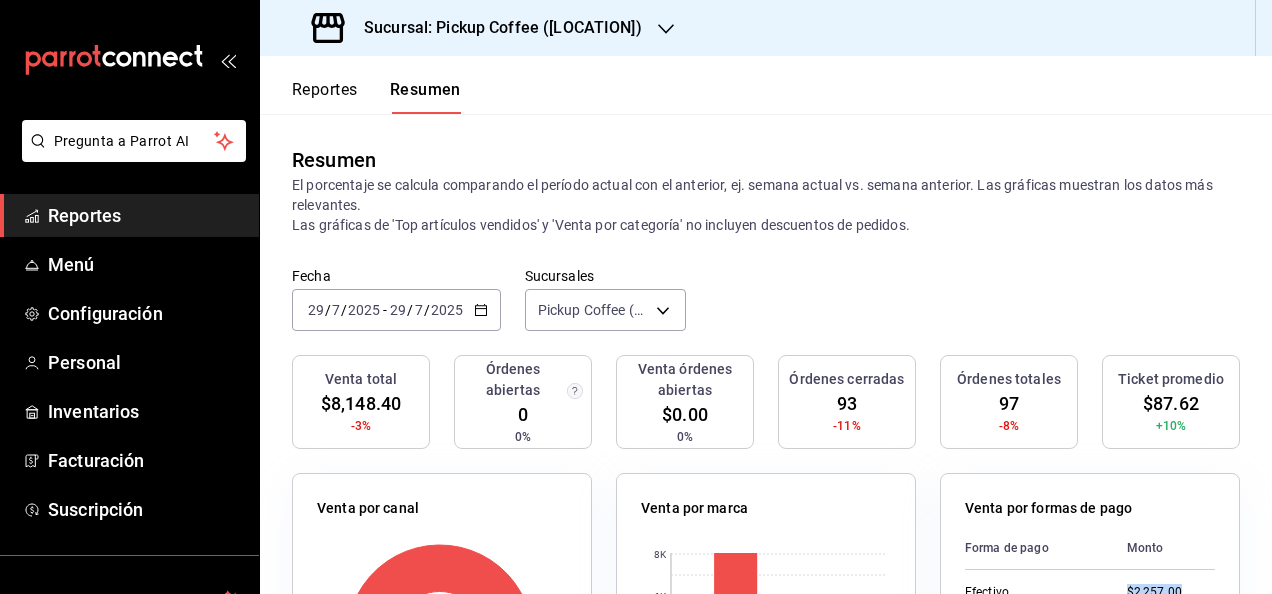 scroll, scrollTop: 0, scrollLeft: 0, axis: both 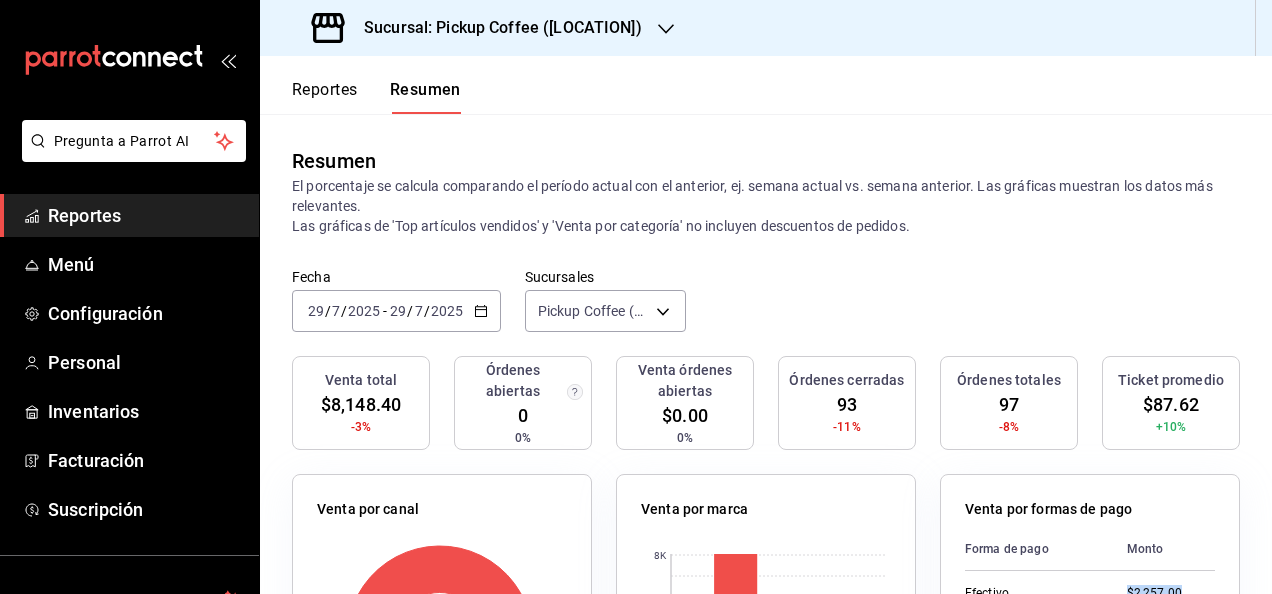 click 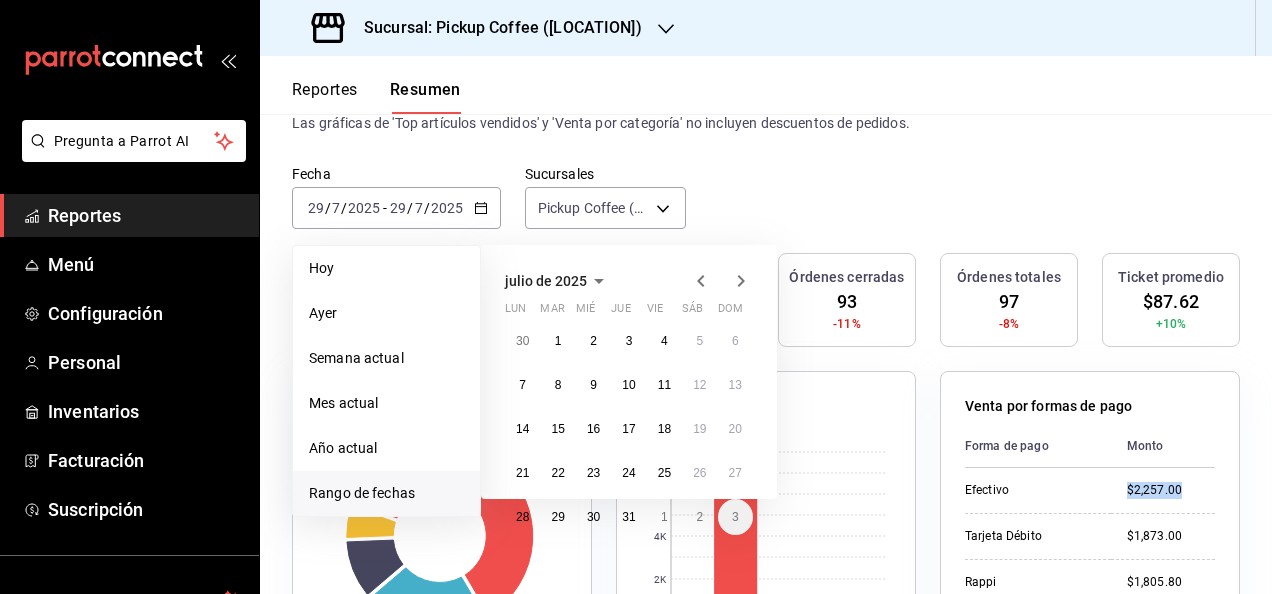 scroll, scrollTop: 200, scrollLeft: 0, axis: vertical 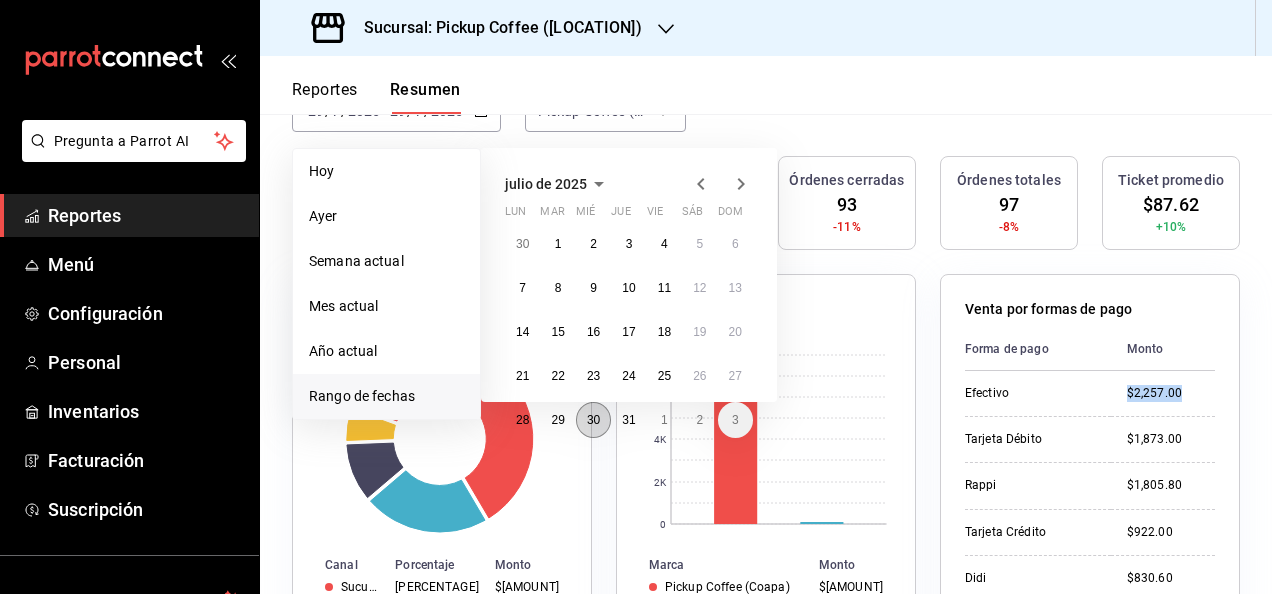 click on "30" at bounding box center (593, 420) 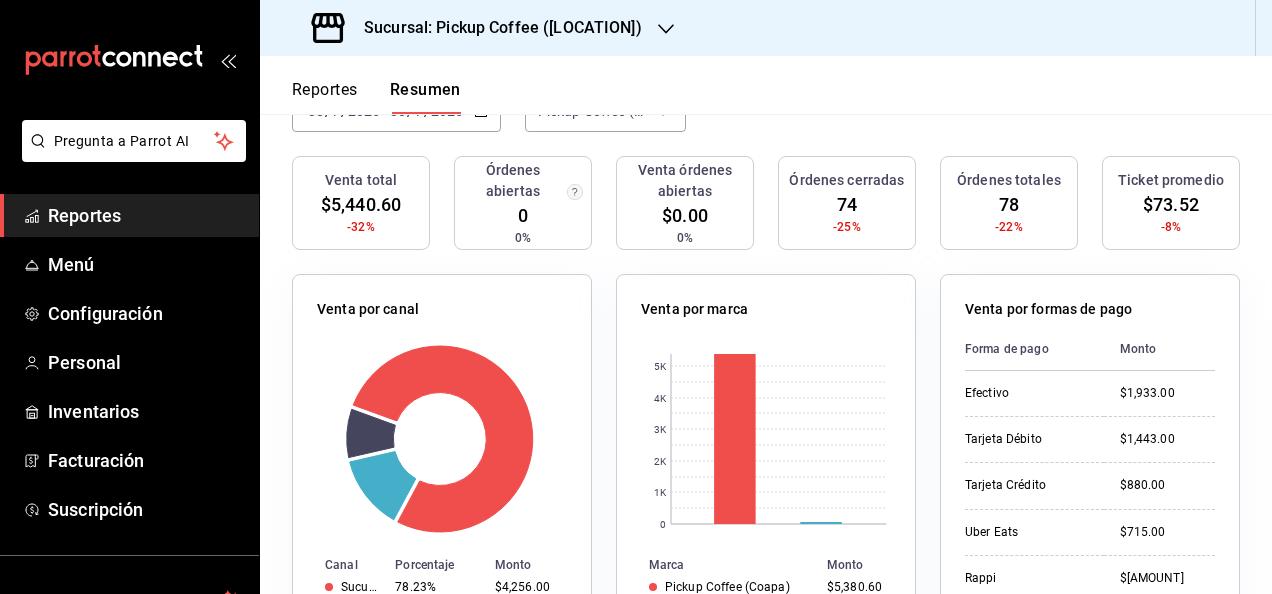 scroll, scrollTop: 300, scrollLeft: 0, axis: vertical 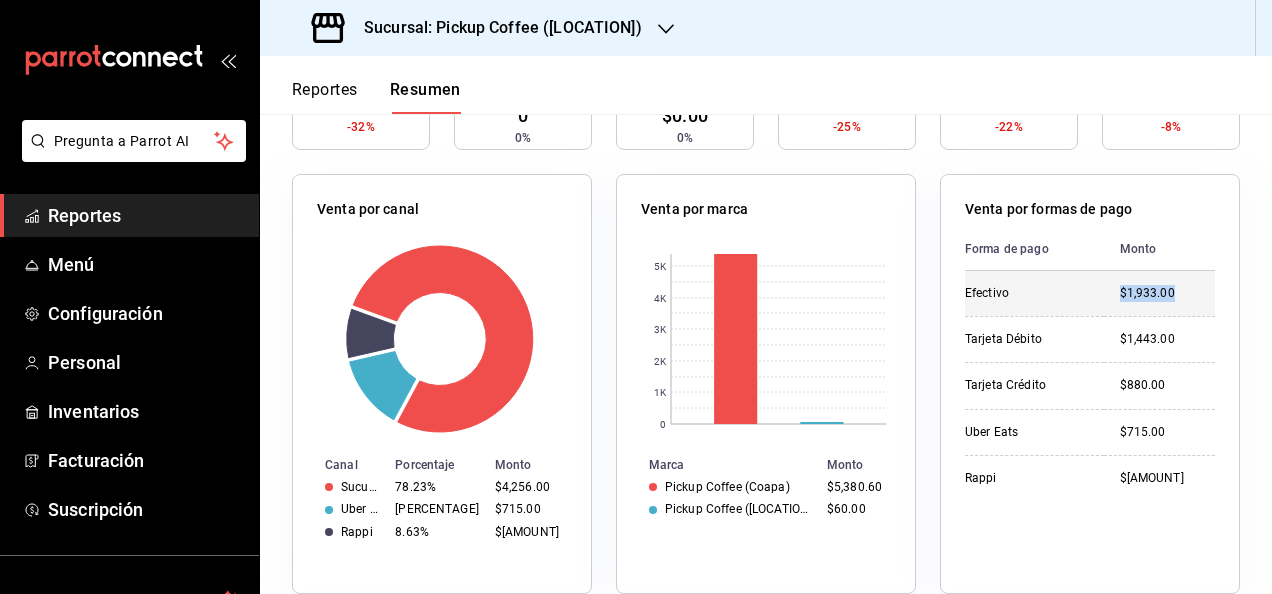 drag, startPoint x: 1108, startPoint y: 298, endPoint x: 1168, endPoint y: 289, distance: 60.671246 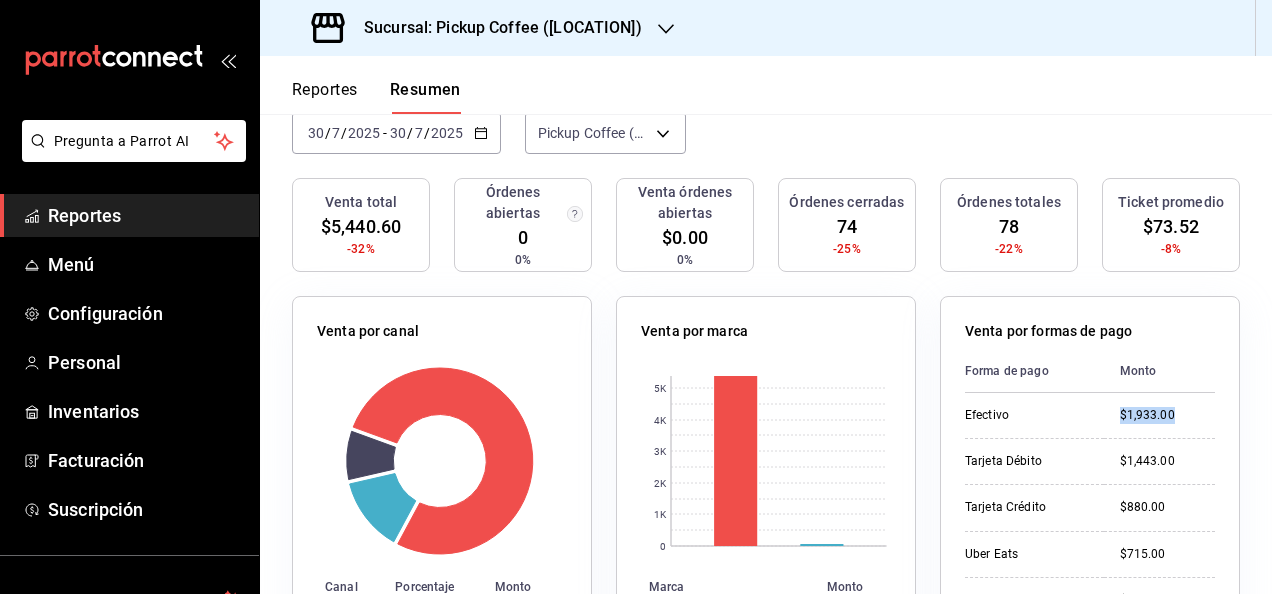 scroll, scrollTop: 0, scrollLeft: 0, axis: both 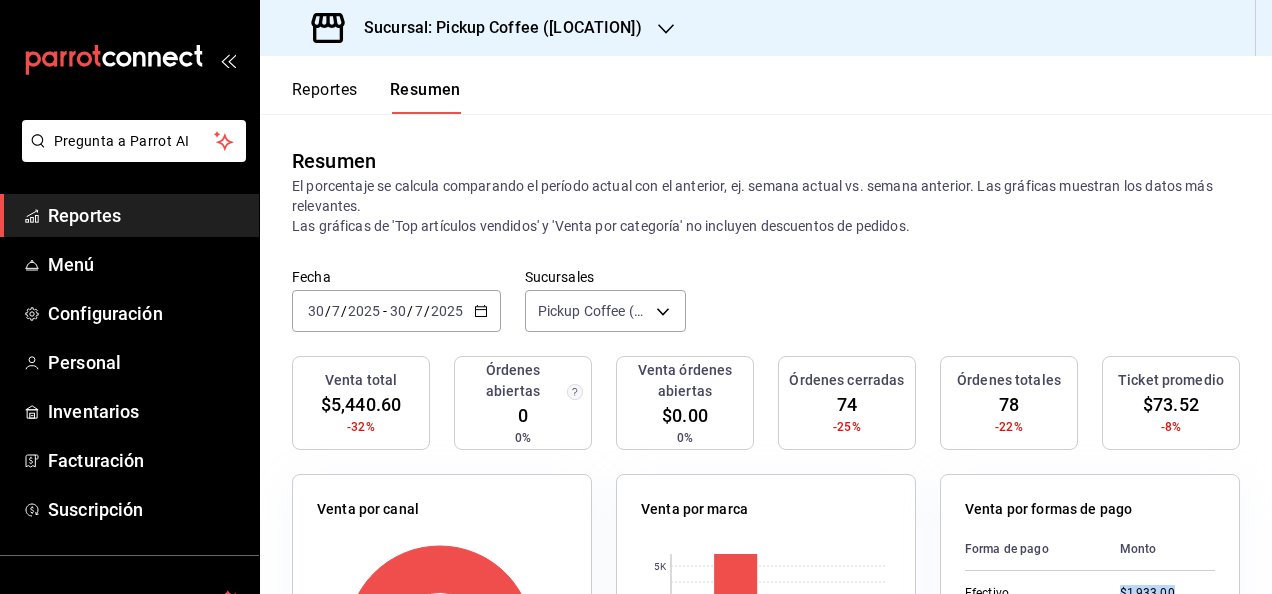 click 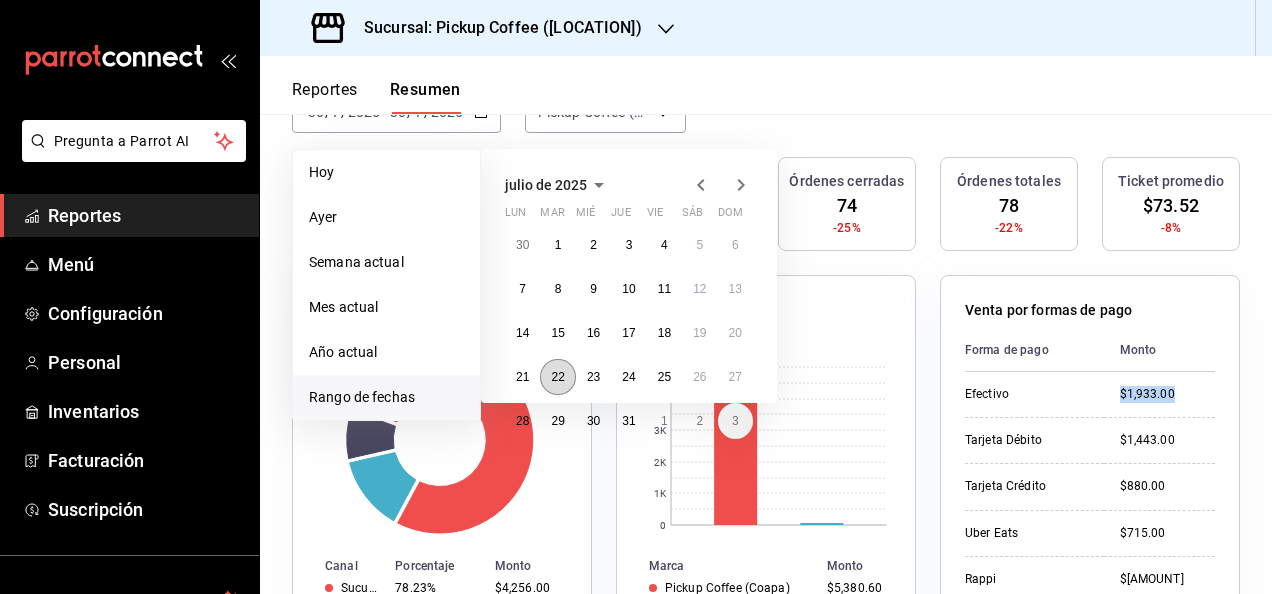 scroll, scrollTop: 200, scrollLeft: 0, axis: vertical 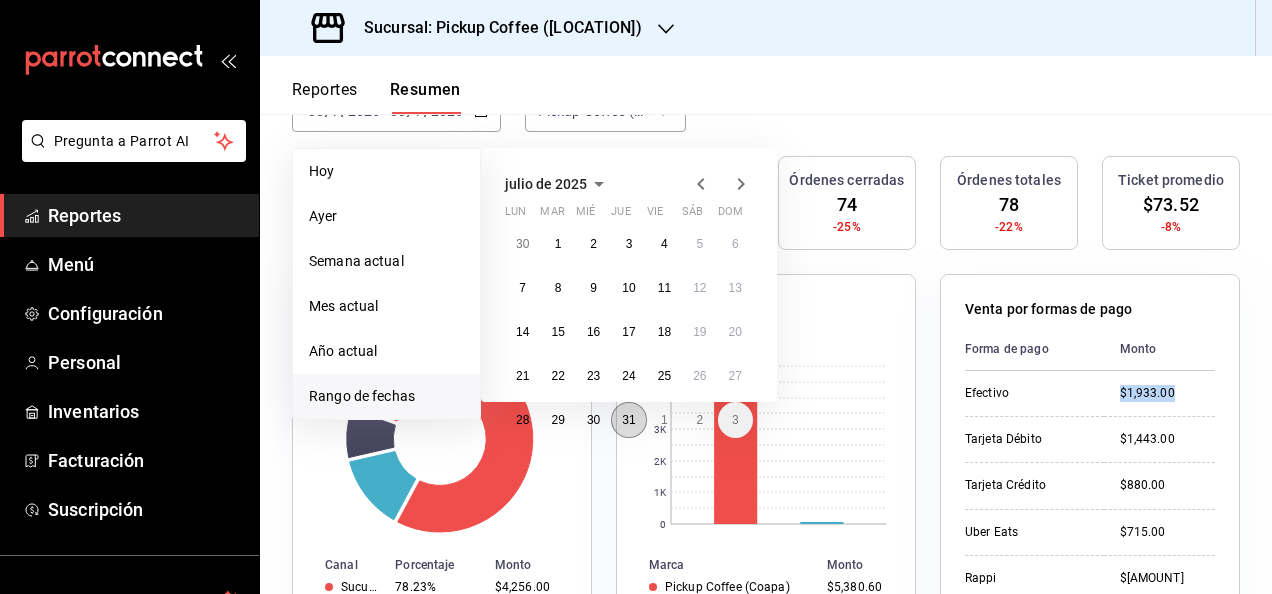 click on "31" at bounding box center [628, 420] 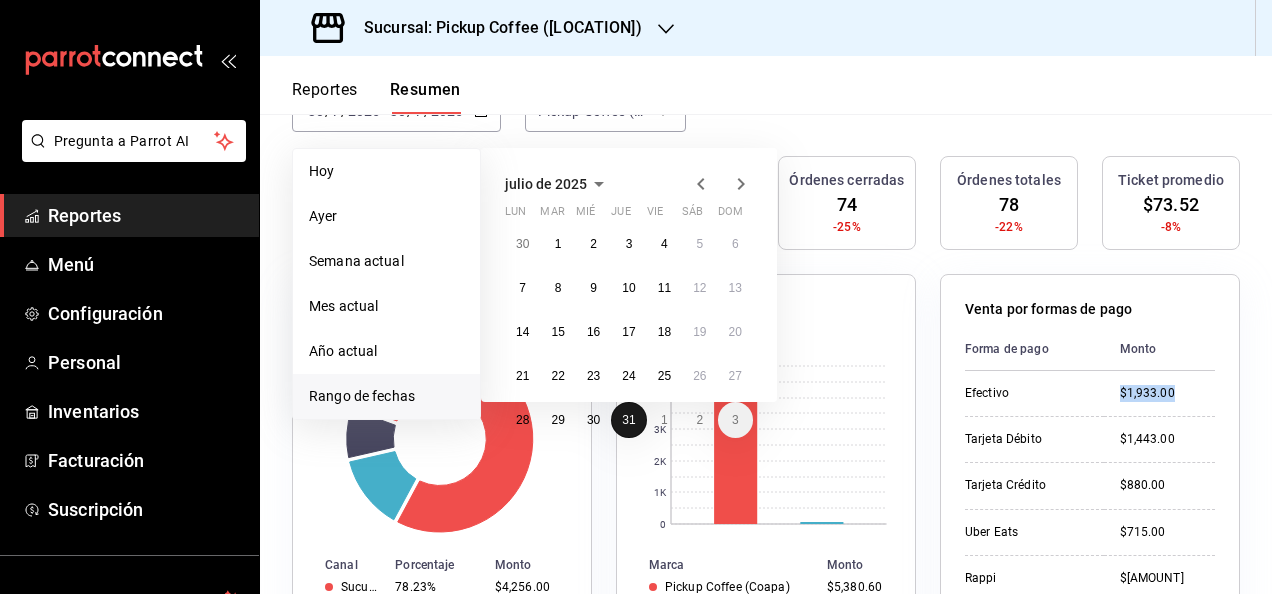 click on "31" at bounding box center [628, 420] 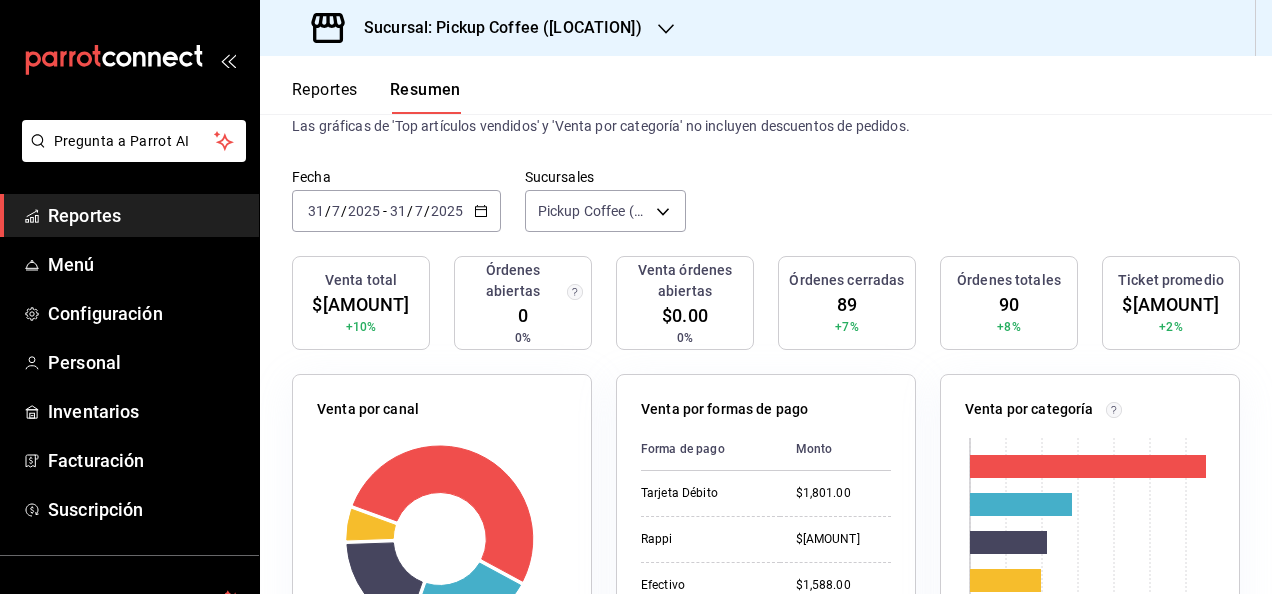 scroll, scrollTop: 300, scrollLeft: 0, axis: vertical 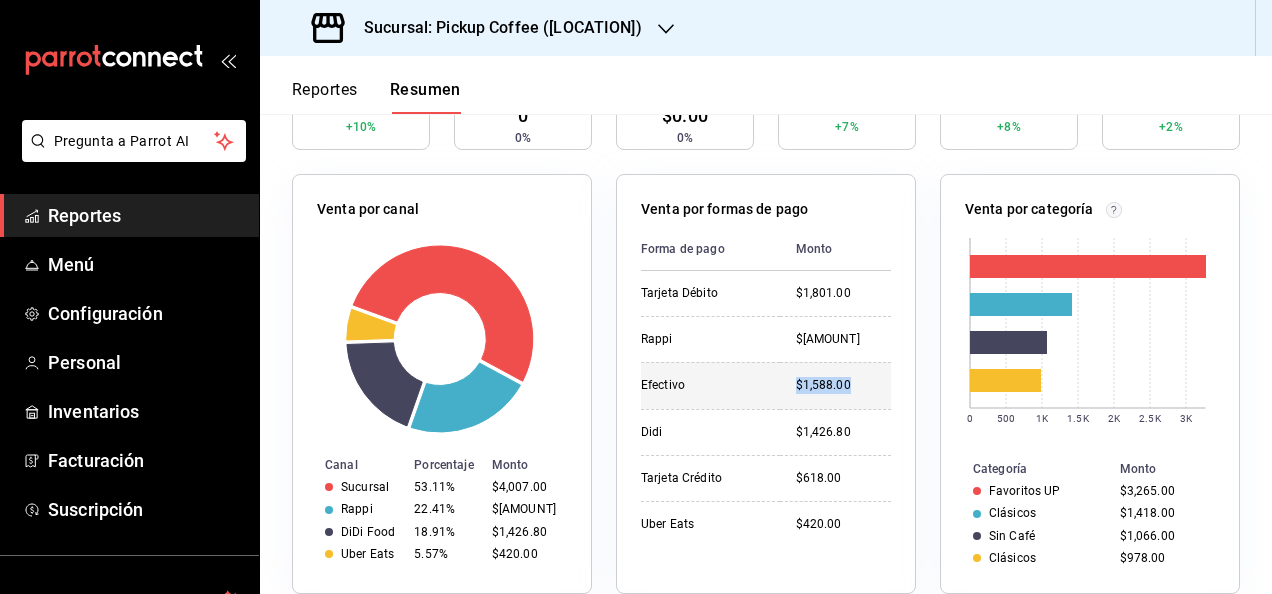 drag, startPoint x: 793, startPoint y: 382, endPoint x: 870, endPoint y: 387, distance: 77.16217 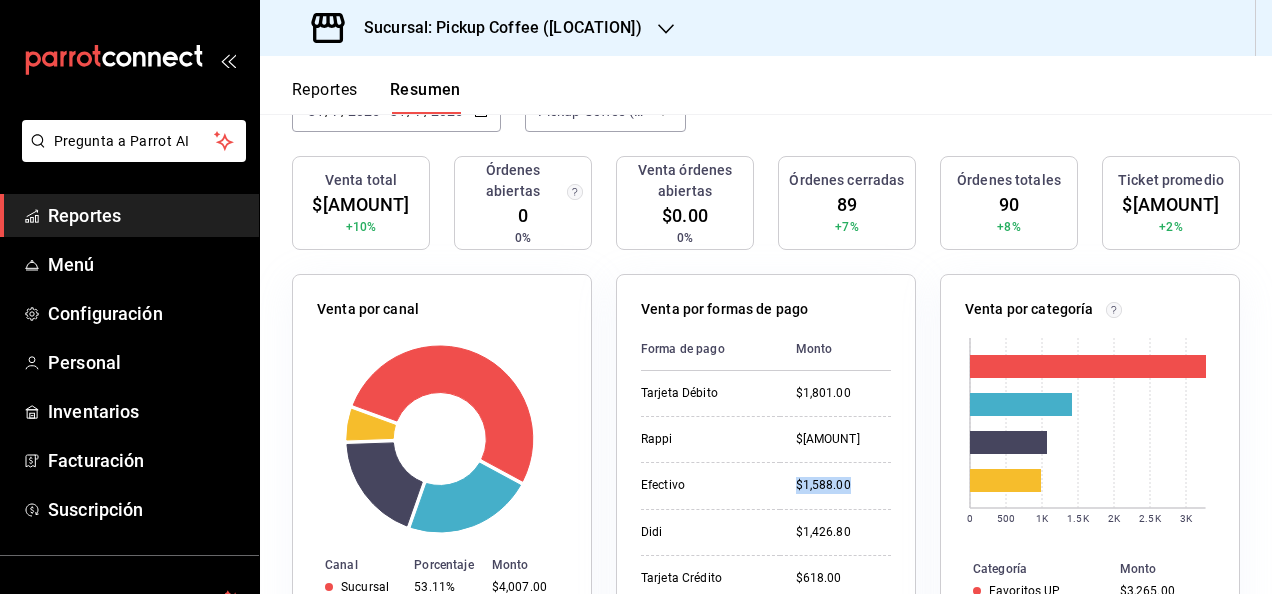 scroll, scrollTop: 0, scrollLeft: 0, axis: both 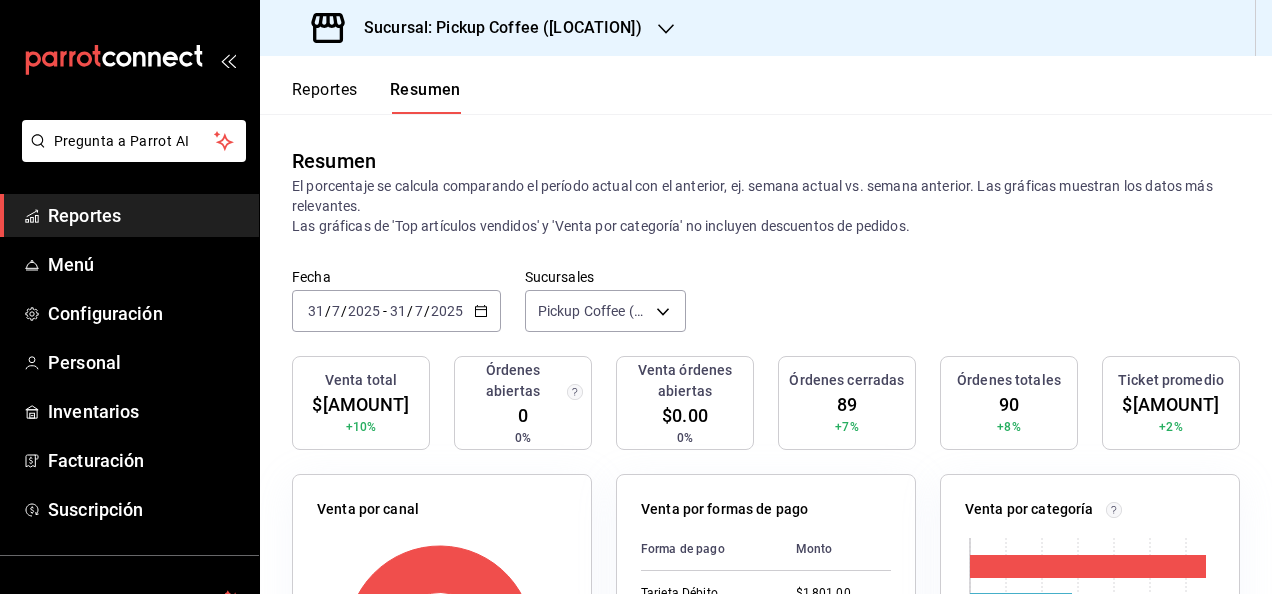 click 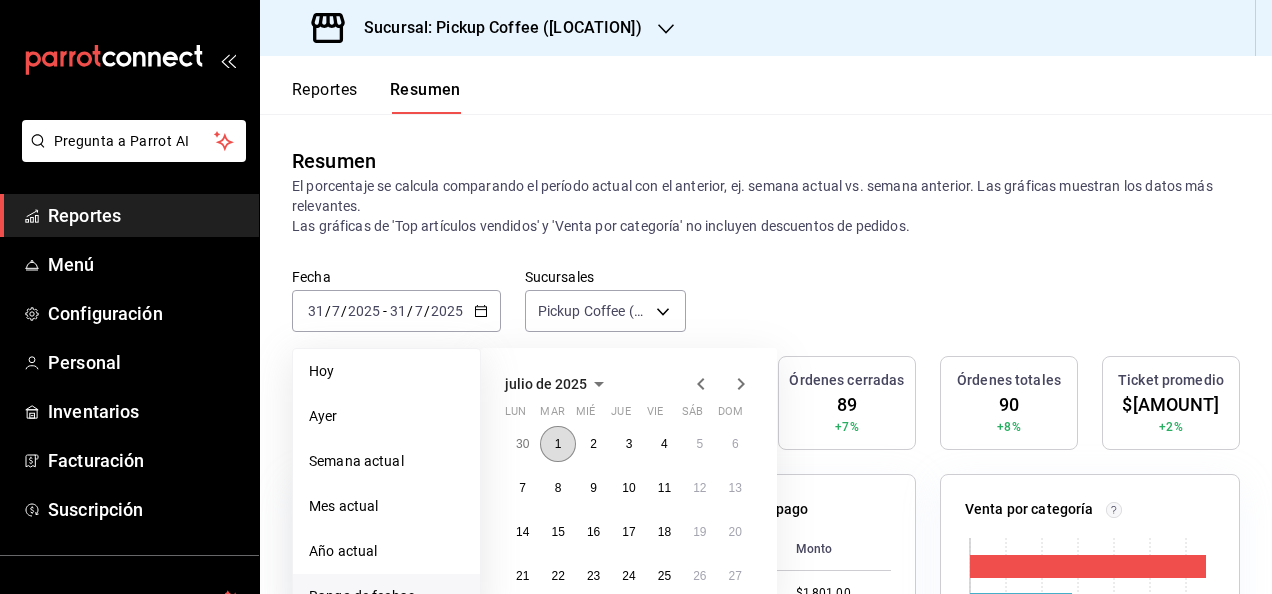 click on "1" at bounding box center [557, 444] 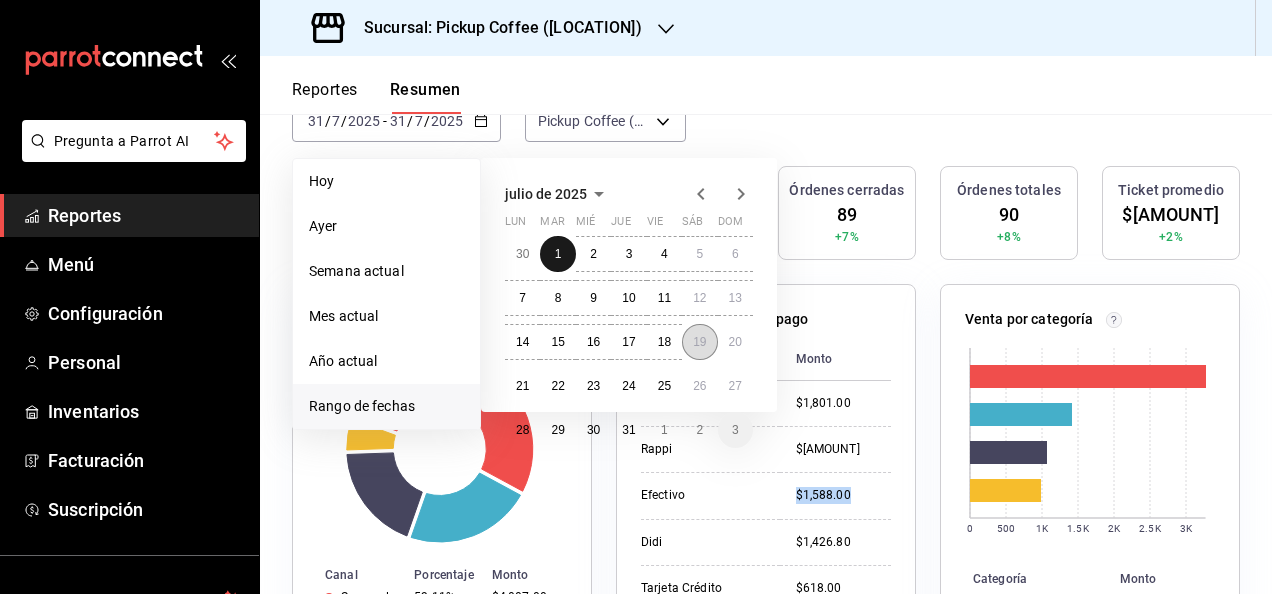 scroll, scrollTop: 200, scrollLeft: 0, axis: vertical 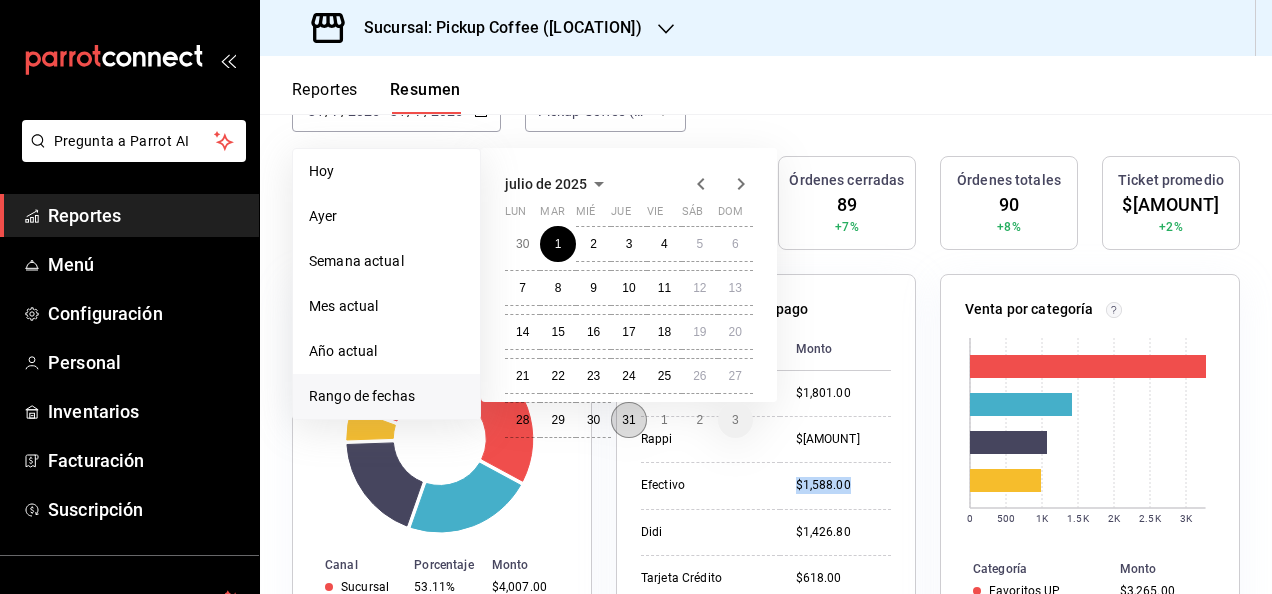 click on "31" at bounding box center (628, 420) 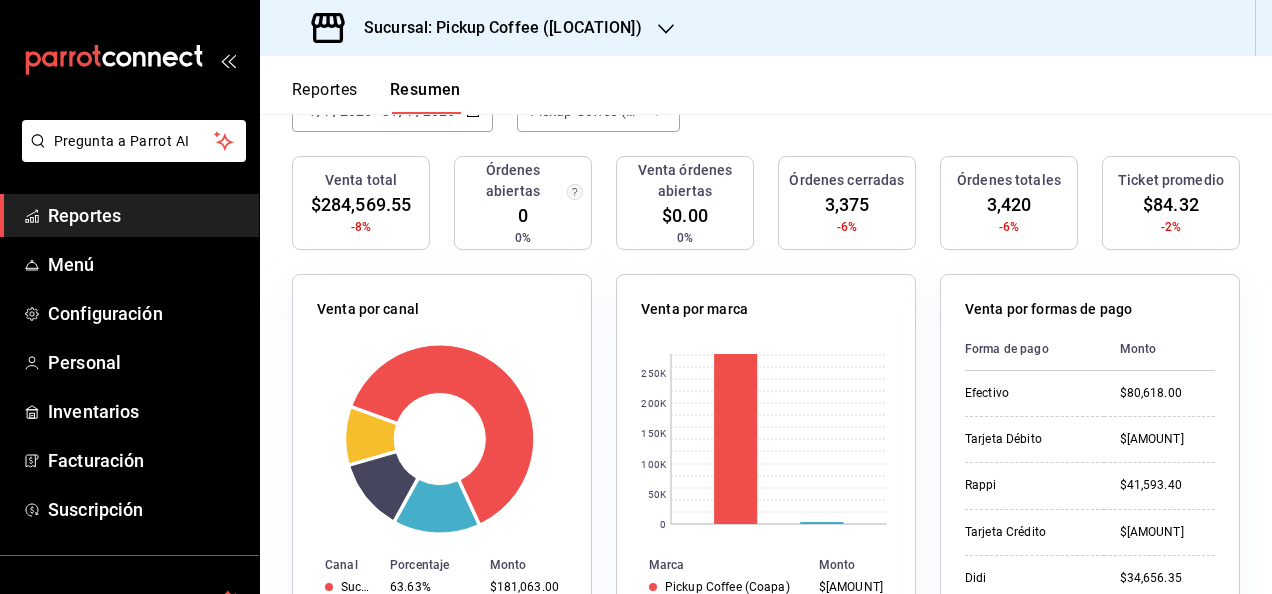 scroll, scrollTop: 300, scrollLeft: 0, axis: vertical 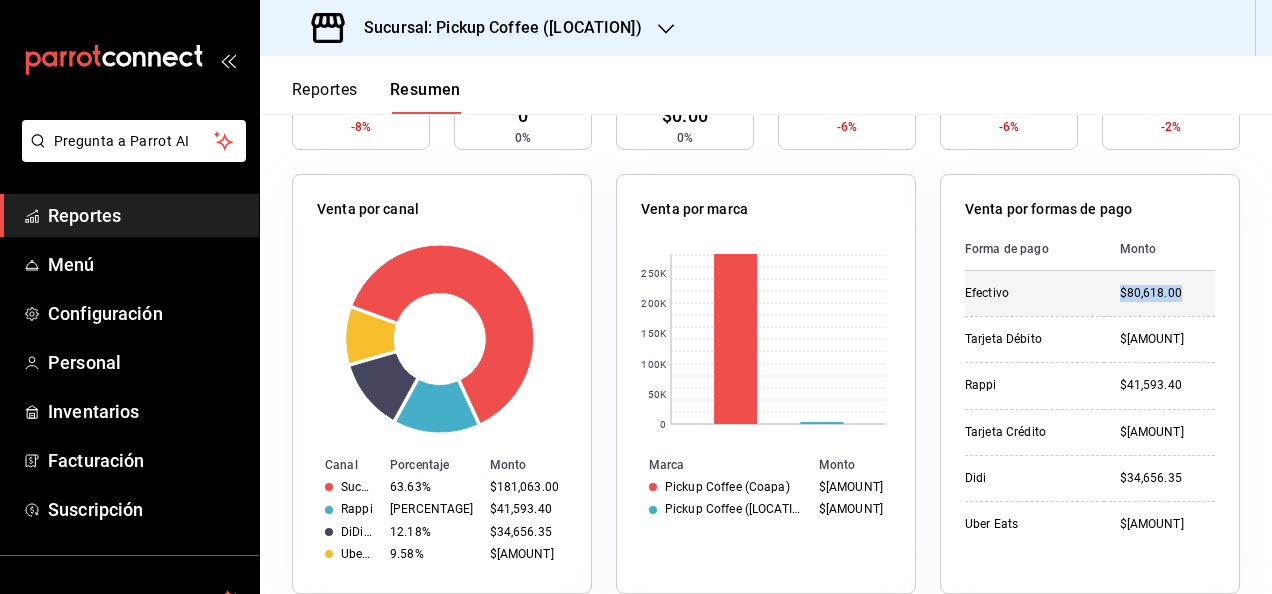 drag, startPoint x: 1106, startPoint y: 300, endPoint x: 1177, endPoint y: 285, distance: 72.56721 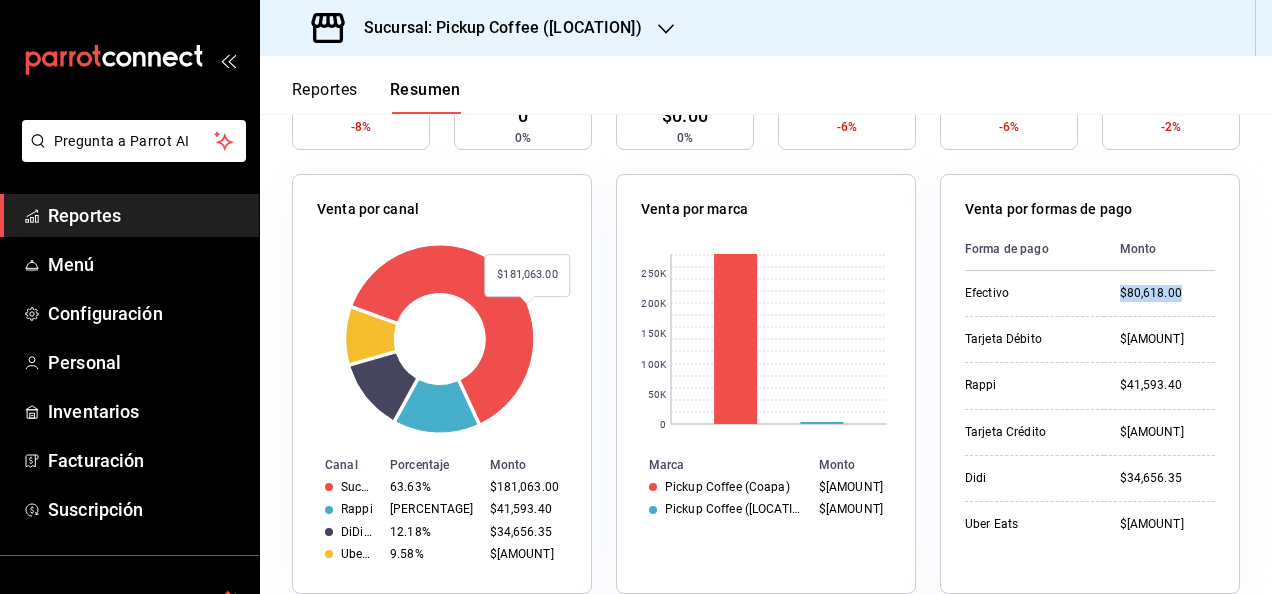 scroll, scrollTop: 0, scrollLeft: 0, axis: both 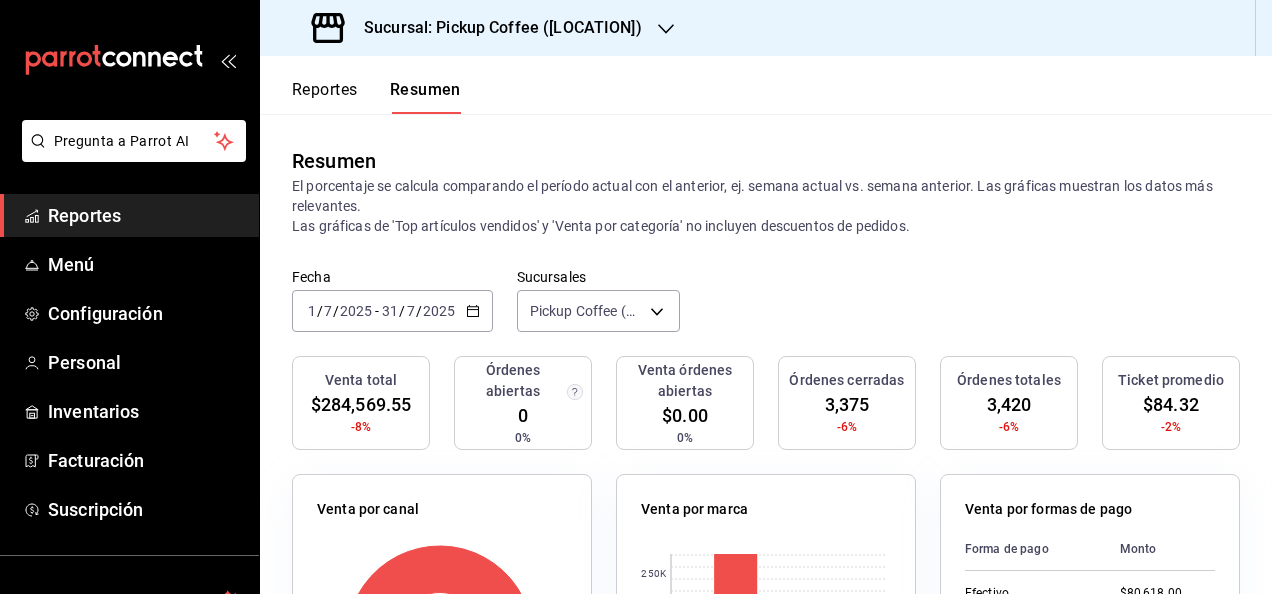 click on "2025-07-01 1 / 7 / 2025 - 2025-07-31 31 / 7 / 2025" at bounding box center (392, 311) 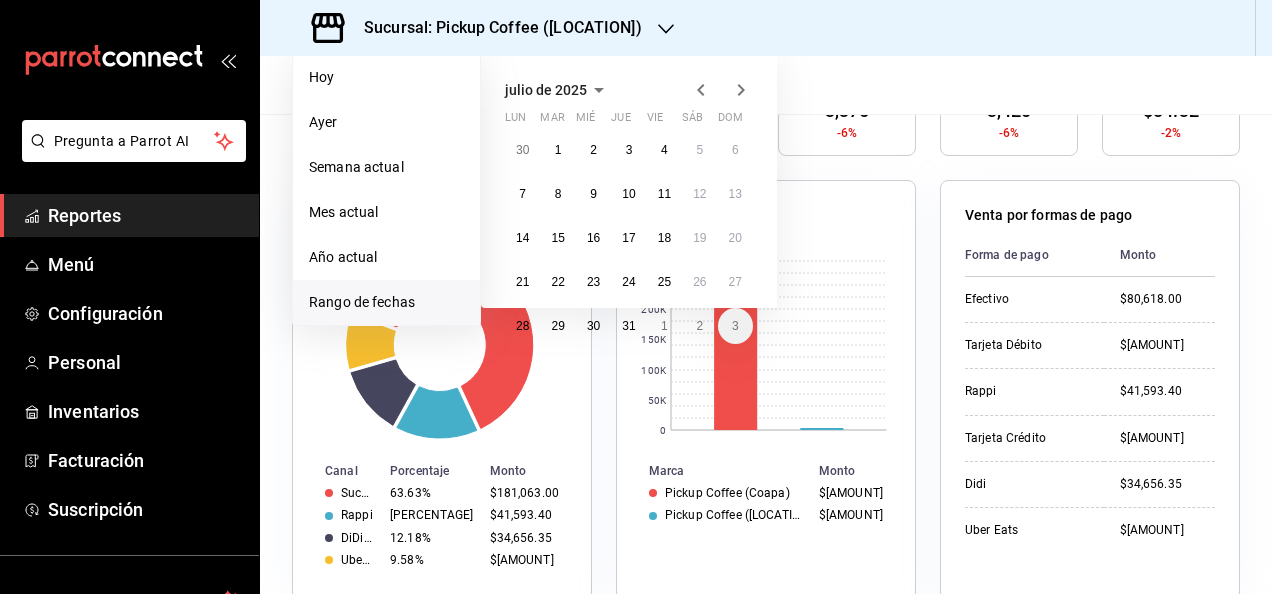 scroll, scrollTop: 300, scrollLeft: 0, axis: vertical 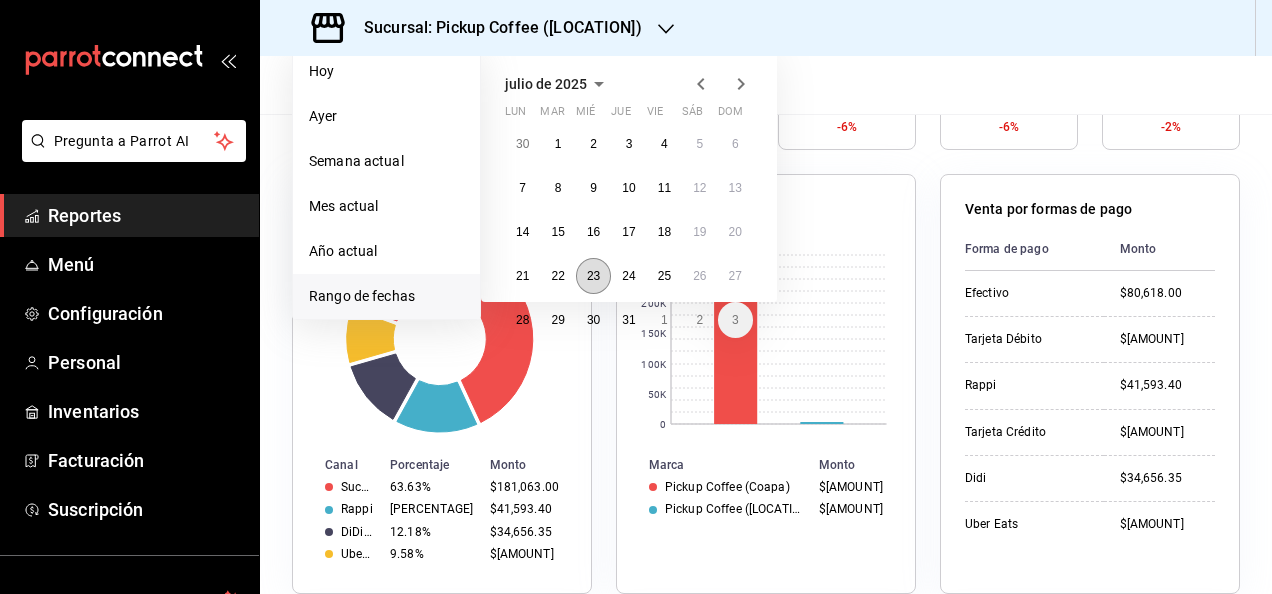 click on "23" at bounding box center (593, 276) 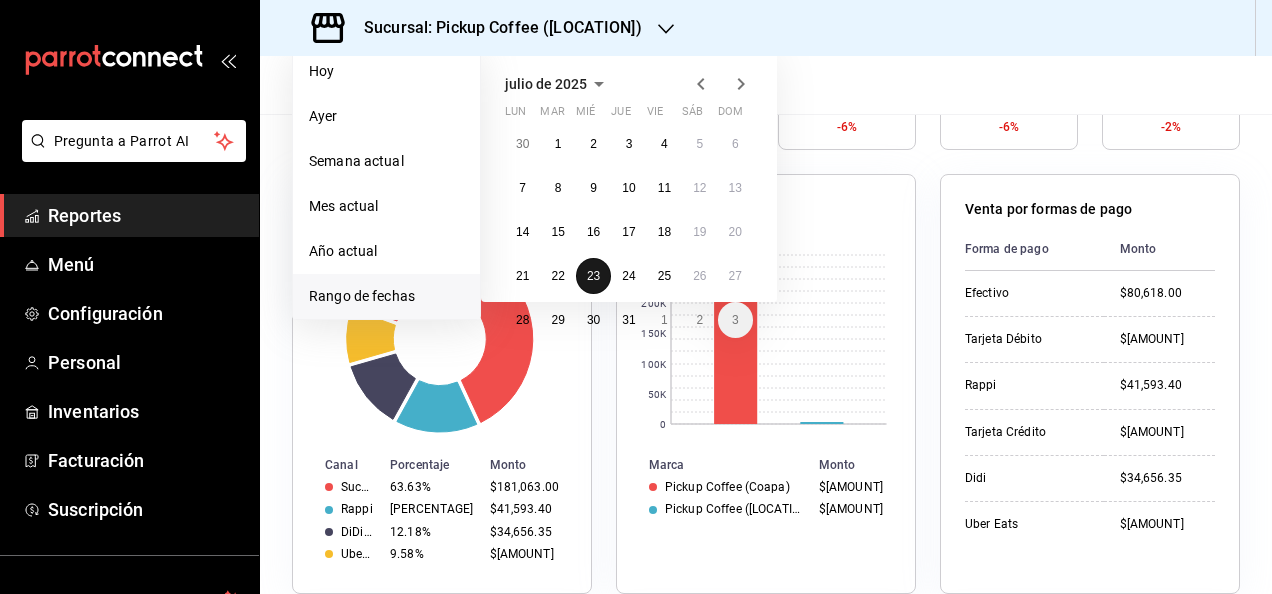 click on "23" at bounding box center (593, 276) 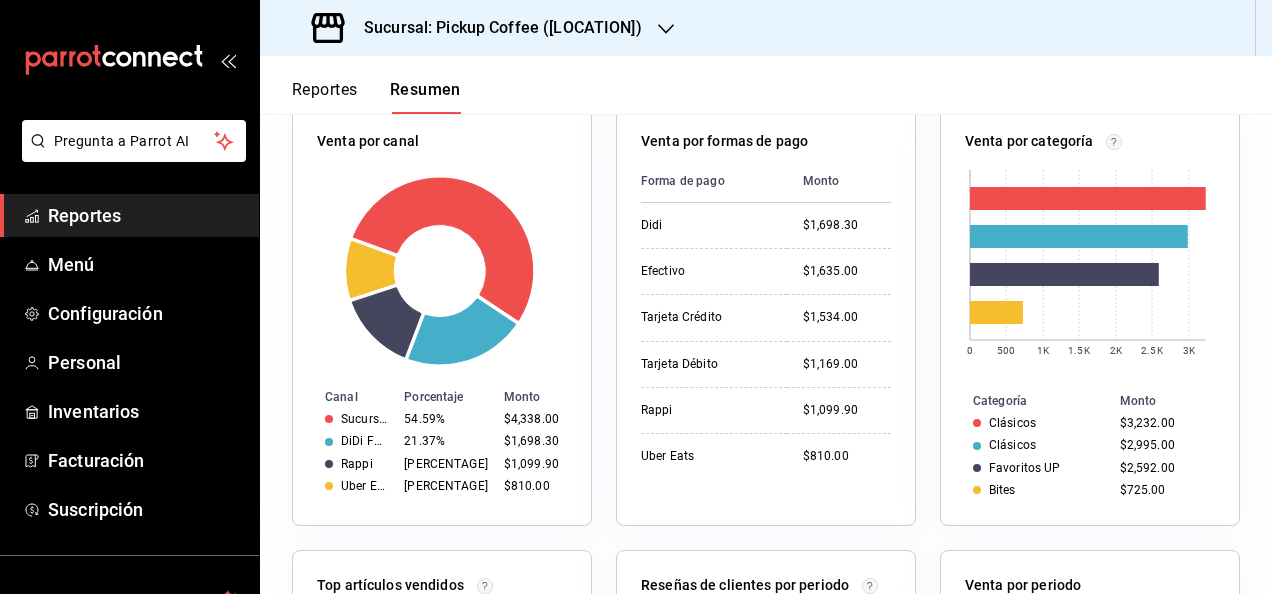 scroll, scrollTop: 400, scrollLeft: 0, axis: vertical 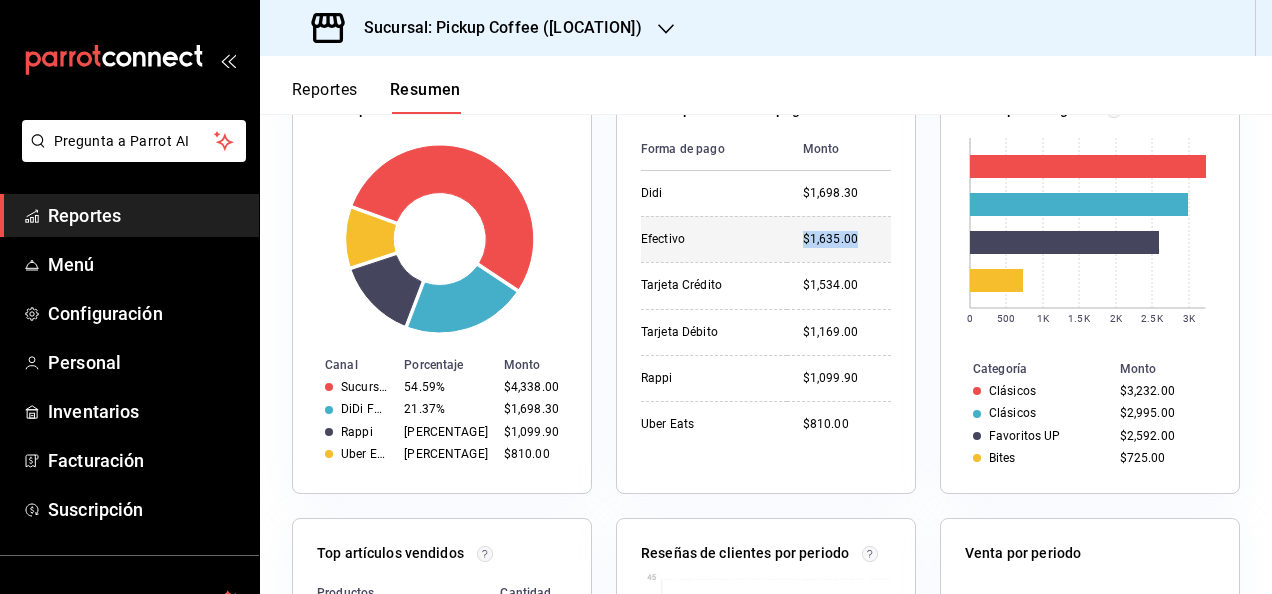 drag, startPoint x: 788, startPoint y: 243, endPoint x: 848, endPoint y: 247, distance: 60.133186 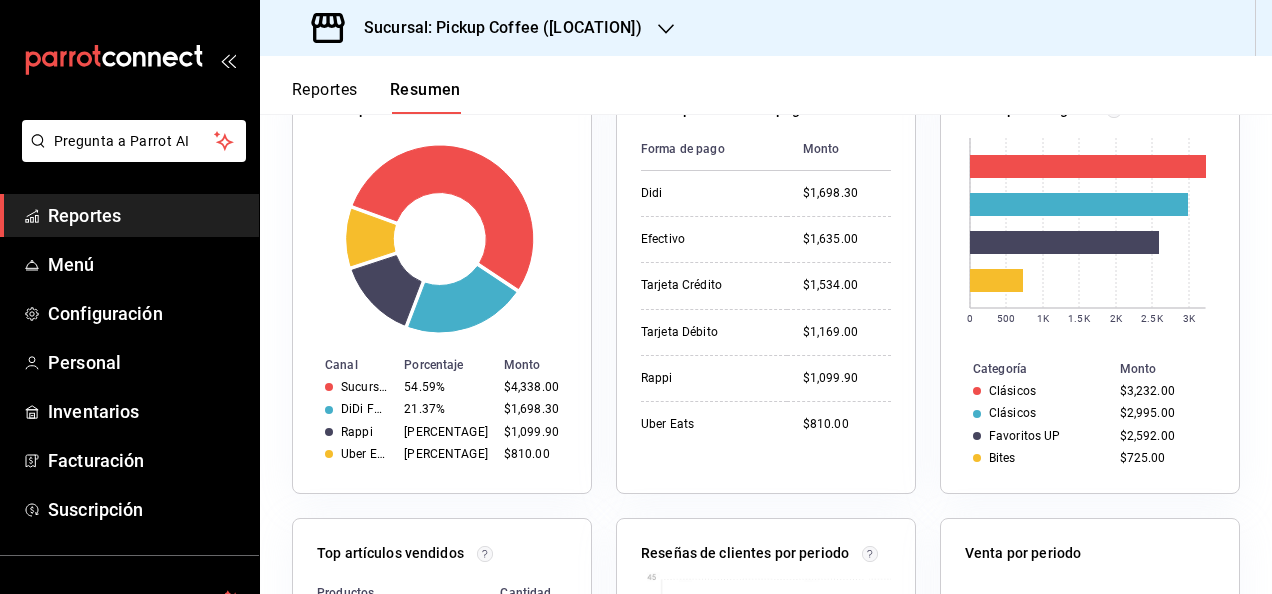 click on "Sucursal: Pickup Coffee ([LOCATION])" at bounding box center [495, 28] 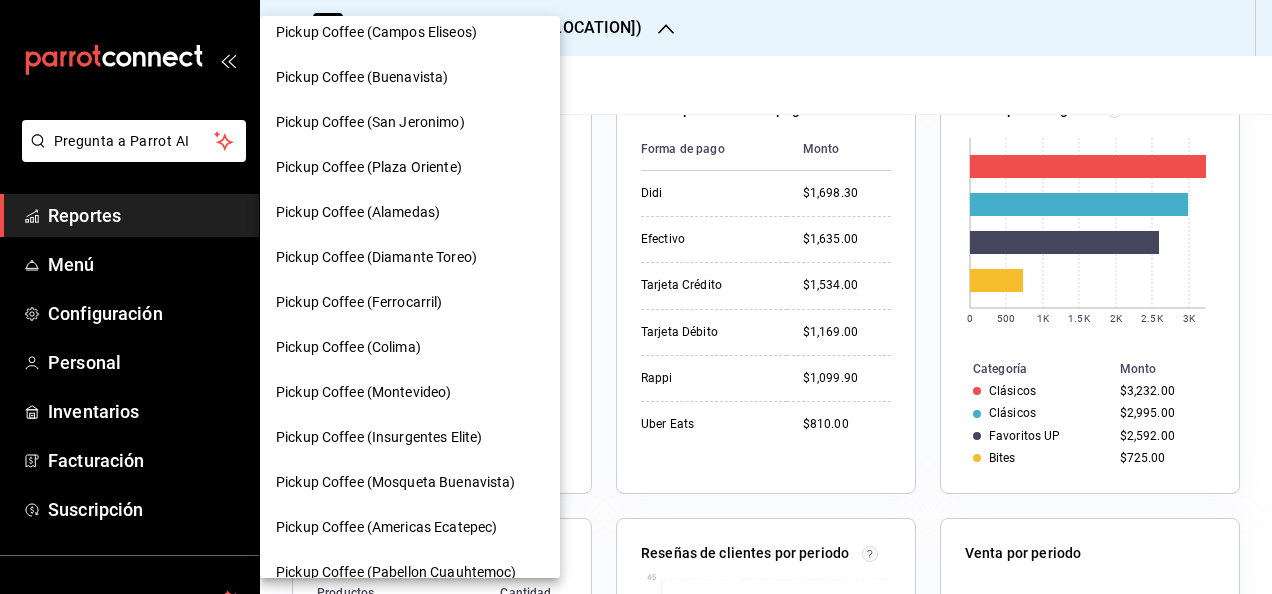 scroll, scrollTop: 900, scrollLeft: 0, axis: vertical 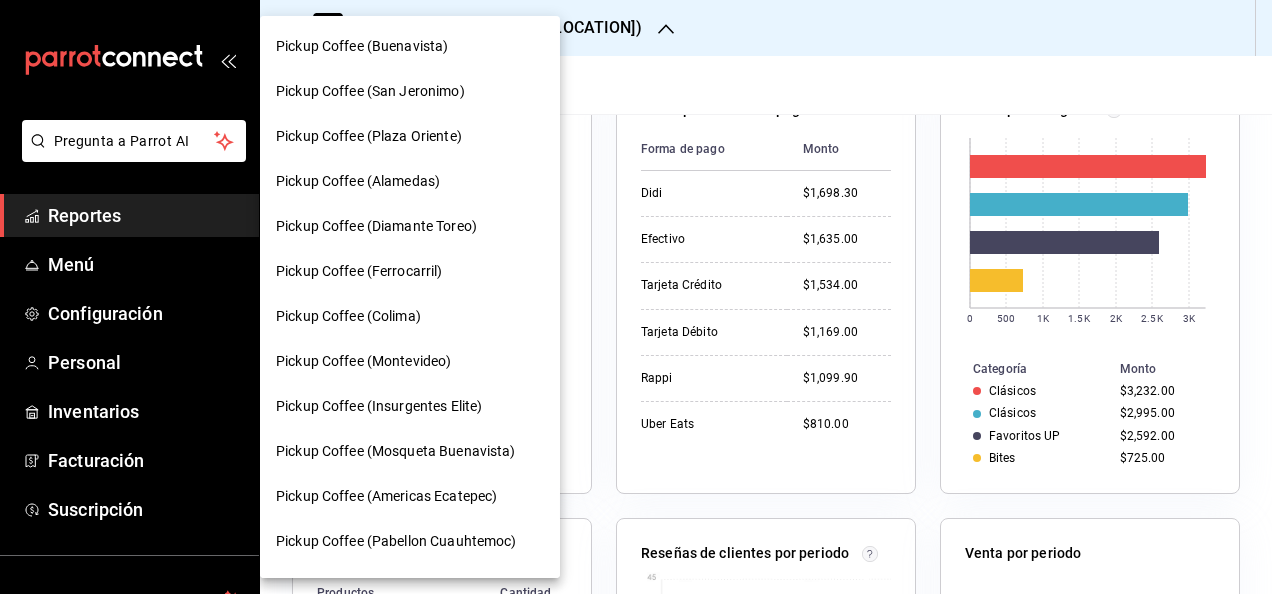 click on "Pickup Coffee (Colima)" at bounding box center (410, 316) 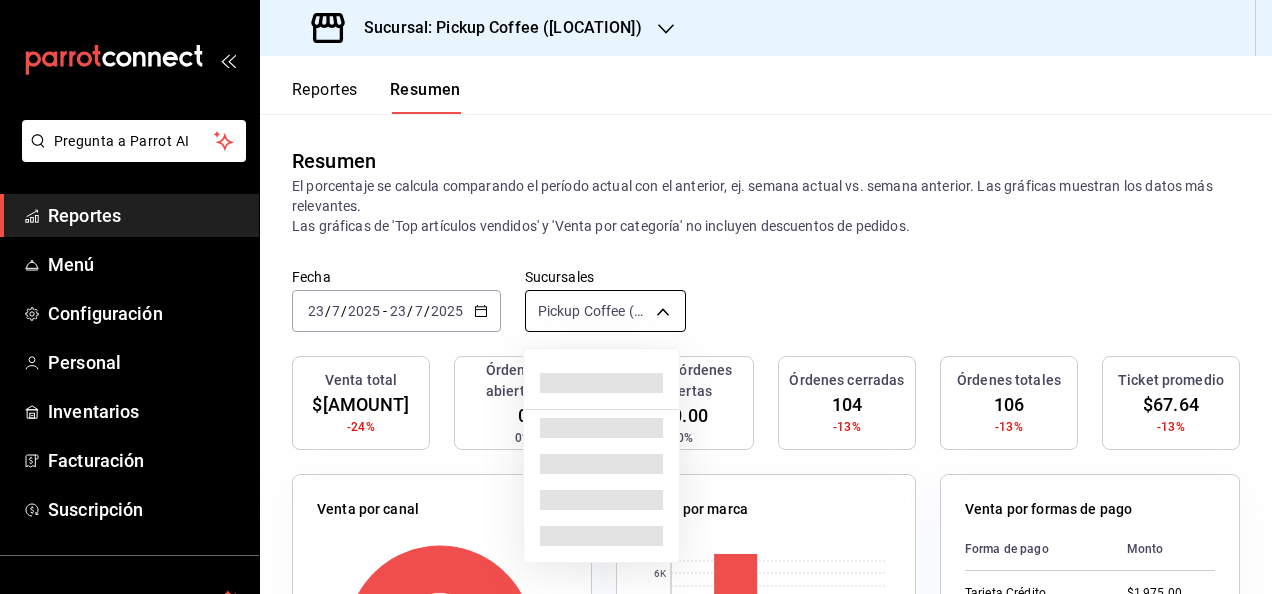 click on "Pregunta a Parrot AI Reportes   Menú   Configuración   Personal   Inventarios   Facturación   Suscripción   Ayuda Recomienda Parrot   Multi User Parrot   Sugerir nueva función   Sucursal: Pickup Coffee ([LOCATION]) Reportes Resumen Resumen El porcentaje se calcula comparando el período actual con el anterior, ej. semana actual vs. semana anterior. Las gráficas muestran los datos más relevantes.  Las gráficas de 'Top artículos vendidos' y 'Venta por categoría' no incluyen descuentos de pedidos. Fecha [DATE] [DATE] - [DATE] [DATE] Sucursales Pickup Coffee ([LOCATION]) [object Object] Venta total $[MONEY] -24% Órdenes abiertas 0 0% Venta órdenes abiertas $0.00 0% Órdenes cerradas 104 -13% Órdenes totales 106 -13% Ticket promedio $[MONEY] -13% Venta por canal Canal Porcentaje Monto Sucursal 71.33% $[MONEY] Rappi 16.93% $[MONEY] DiDi Food 10.77% $[MONEY] Uber Eats 0.97% $[MONEY] Venta por marca  0 1K 2K 3K 4K 5K 6K Marca Monto Pickup Coffee - [LOCATION] $[MONEY] $[MONEY] Forma de pago Monto" at bounding box center [636, 297] 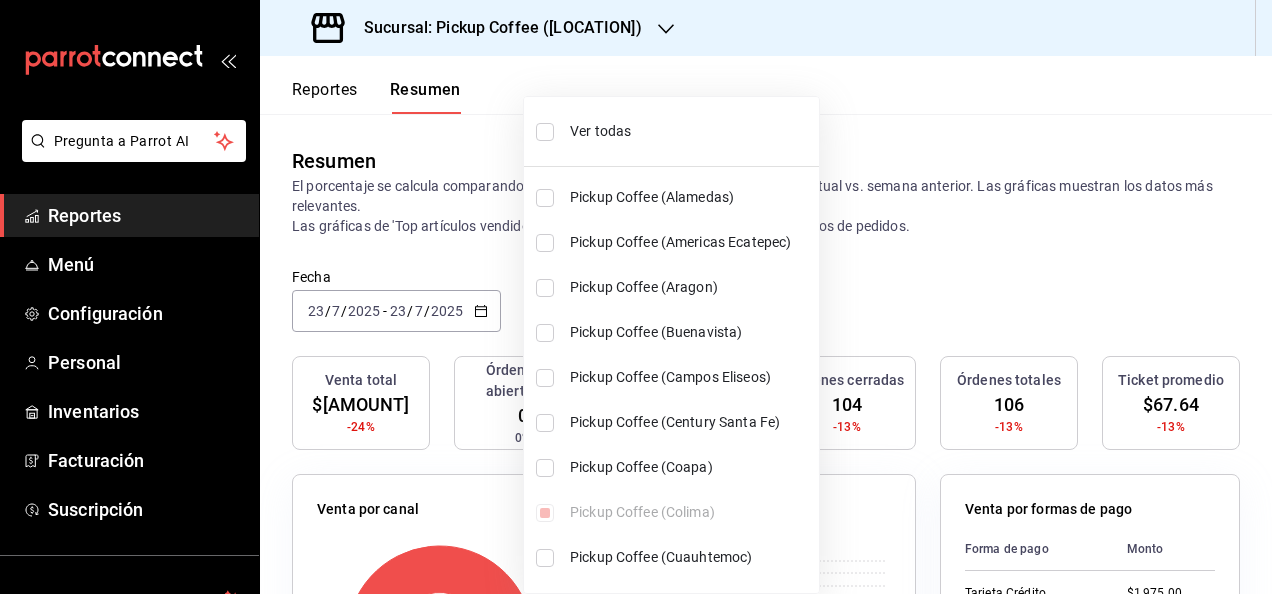 click at bounding box center [636, 297] 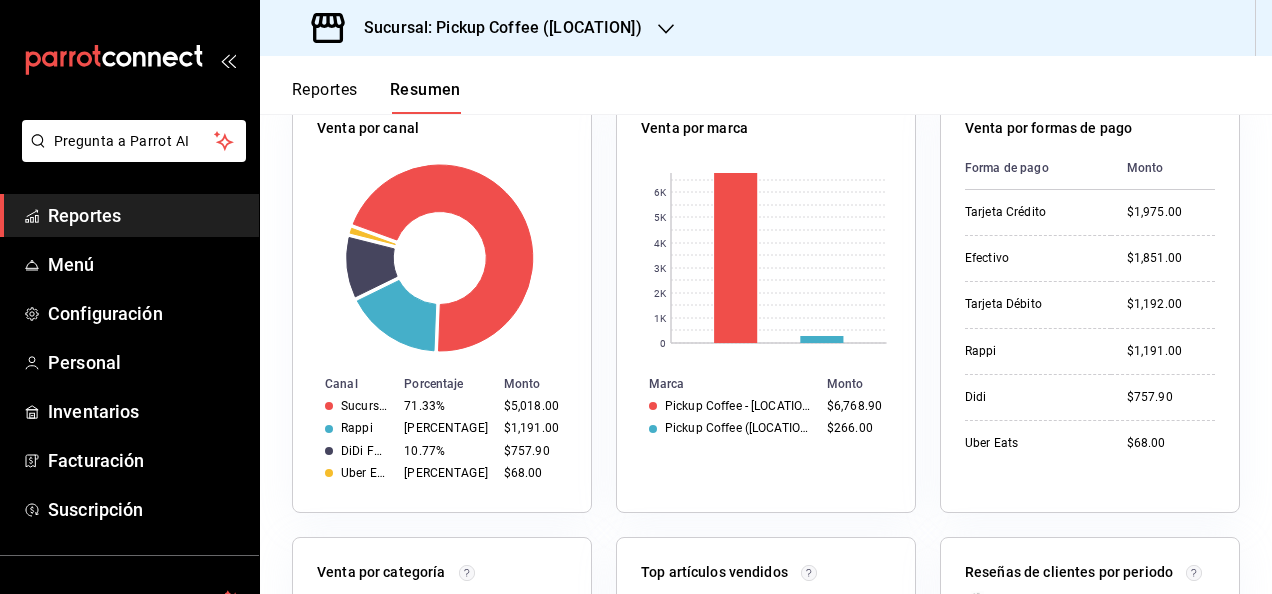 scroll, scrollTop: 300, scrollLeft: 0, axis: vertical 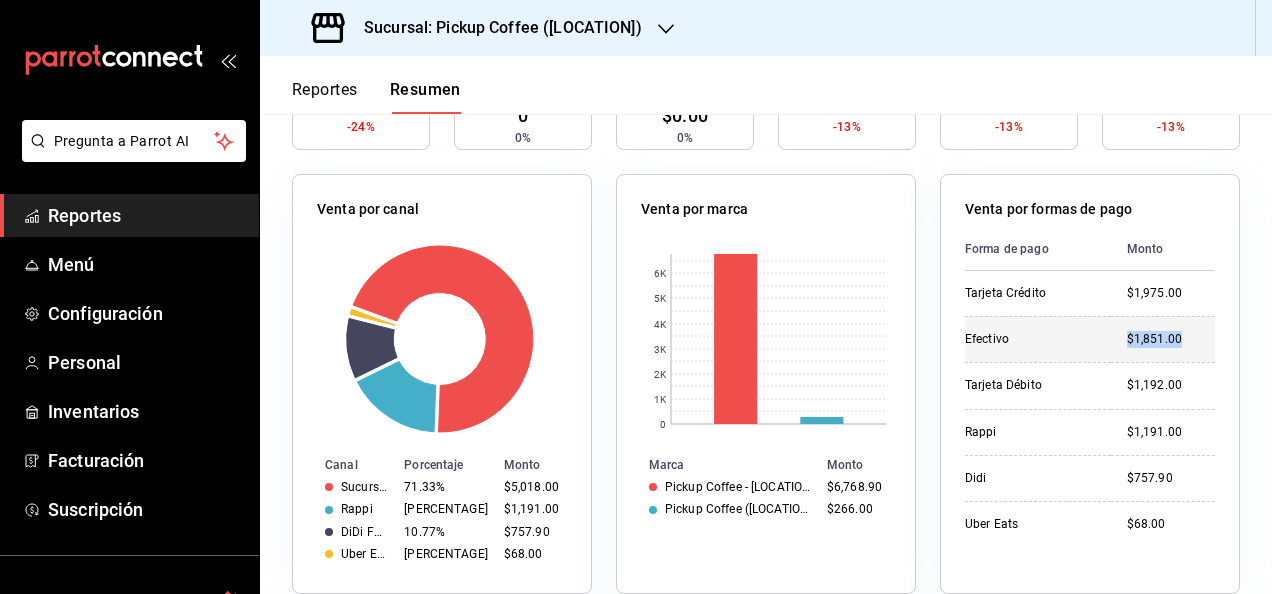 drag, startPoint x: 1108, startPoint y: 340, endPoint x: 1172, endPoint y: 337, distance: 64.070274 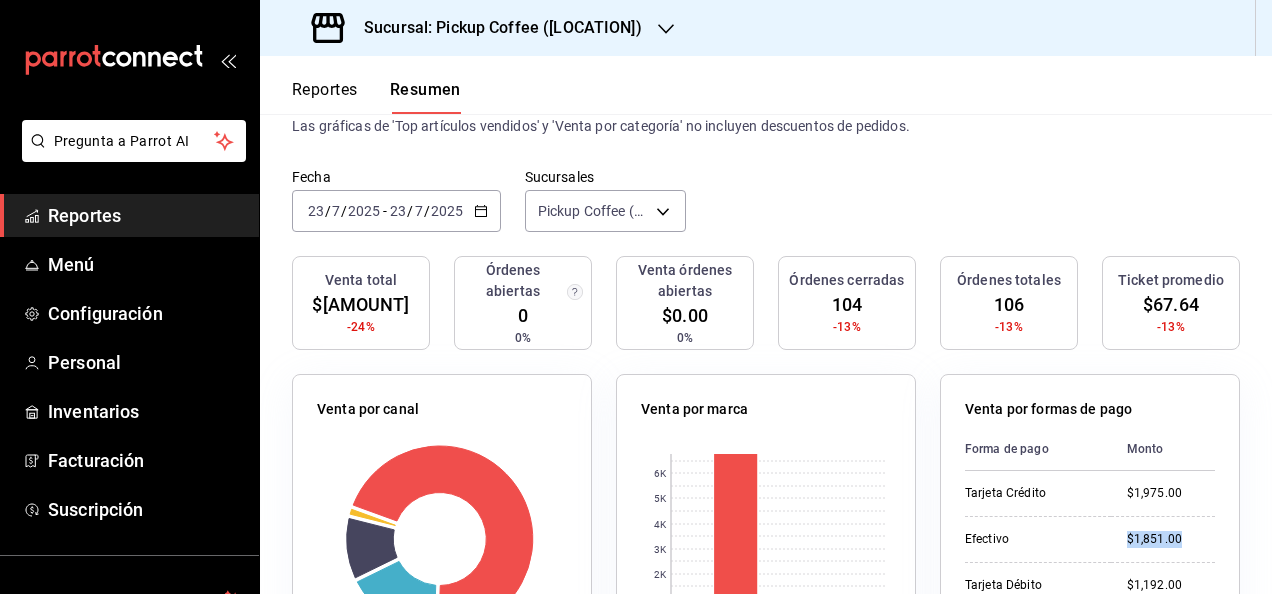 scroll, scrollTop: 0, scrollLeft: 0, axis: both 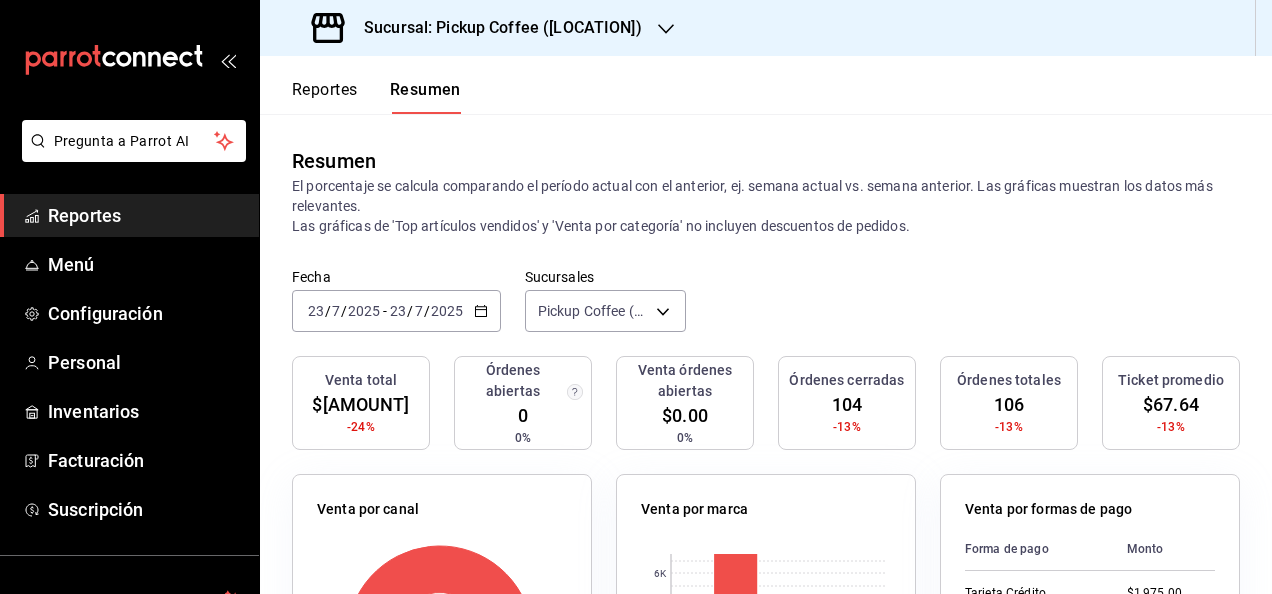 click on "Fecha [DATE] [DATE] - [DATE] [DATE]" at bounding box center (396, 311) 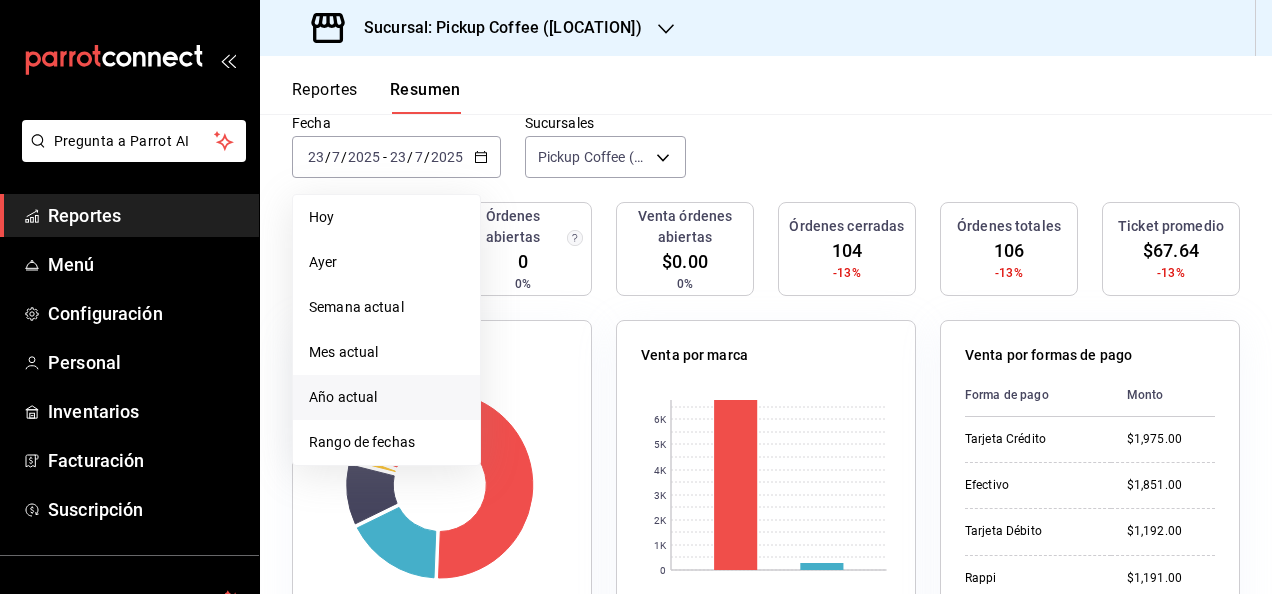 scroll, scrollTop: 200, scrollLeft: 0, axis: vertical 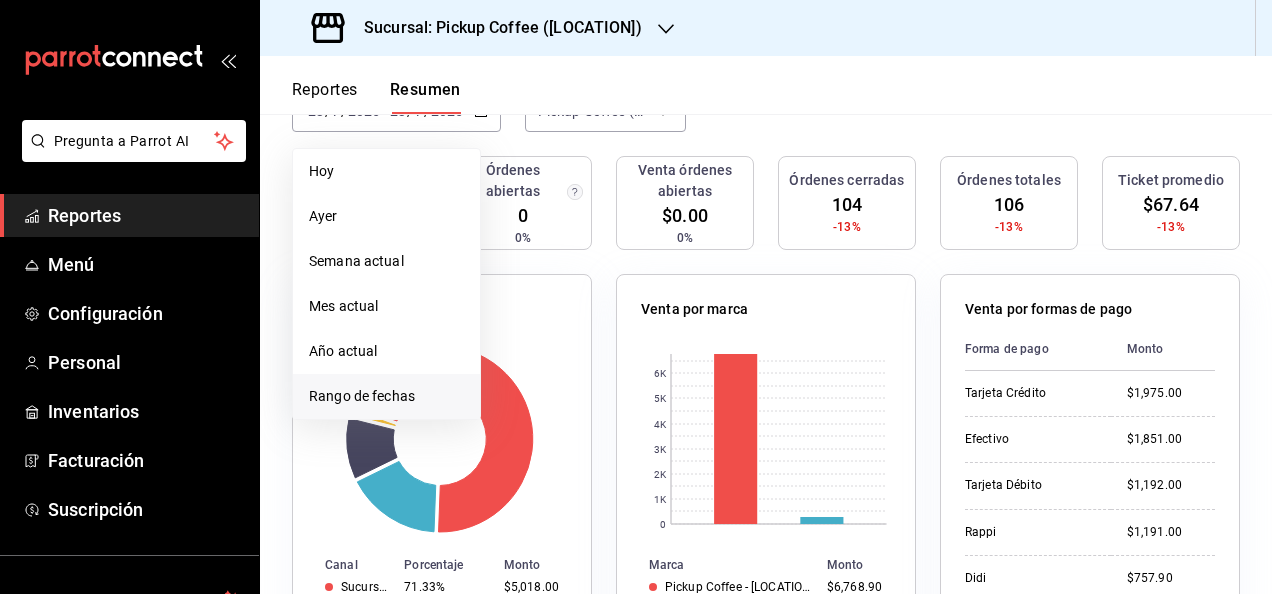 click on "Rango de fechas" at bounding box center [386, 396] 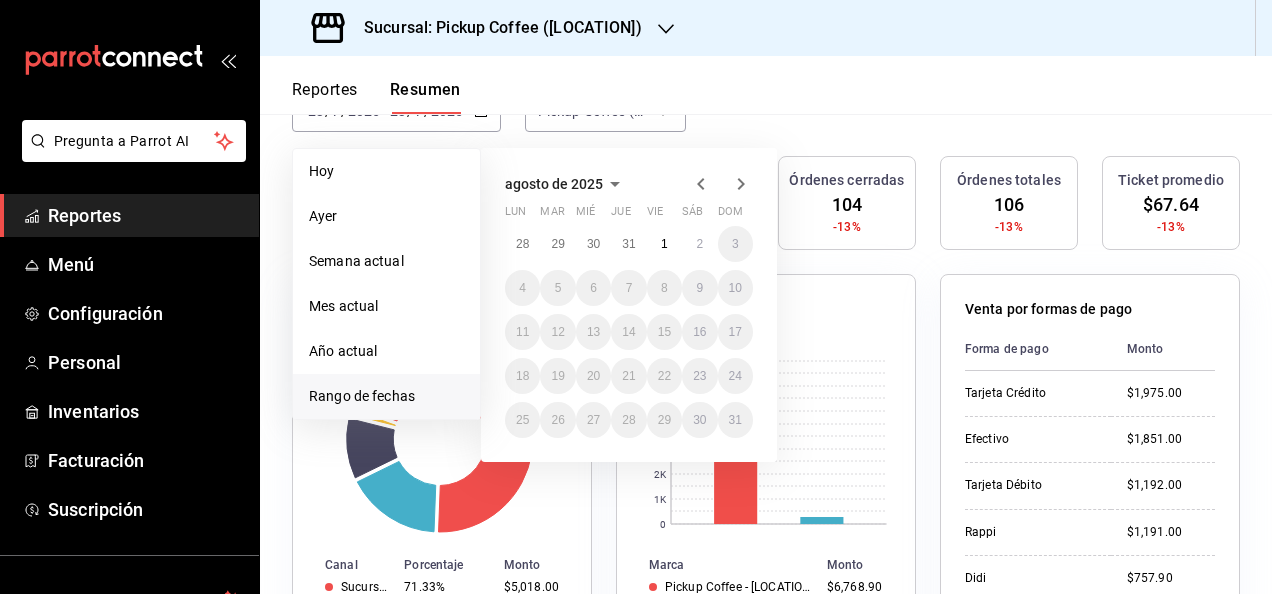 click 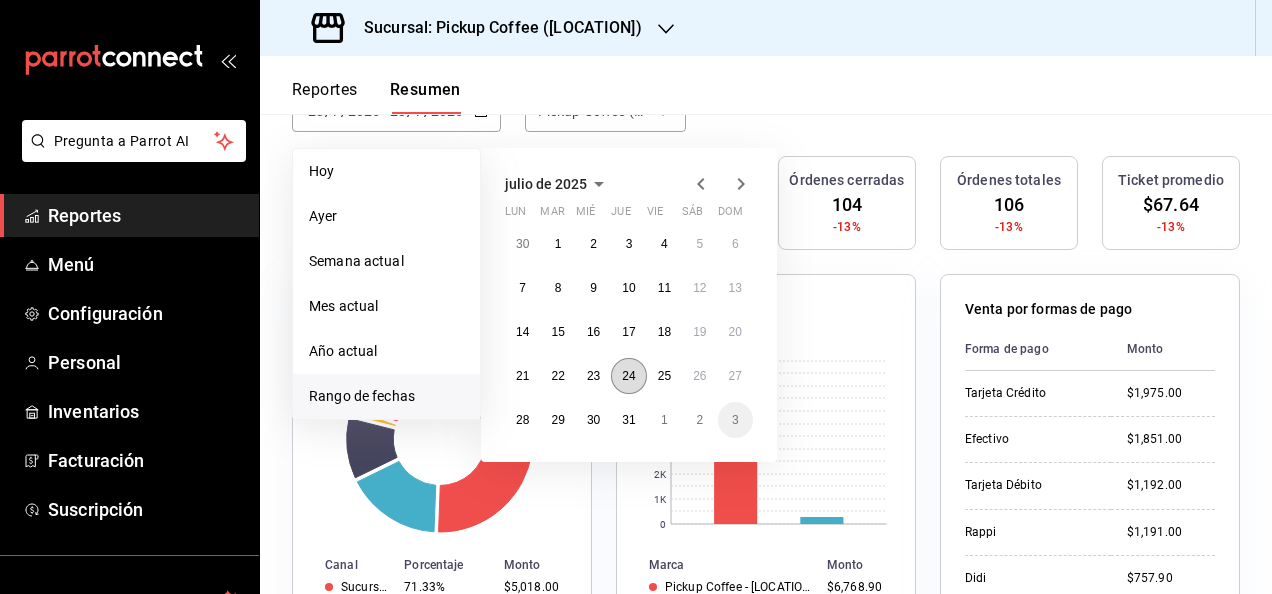click on "24" at bounding box center (628, 376) 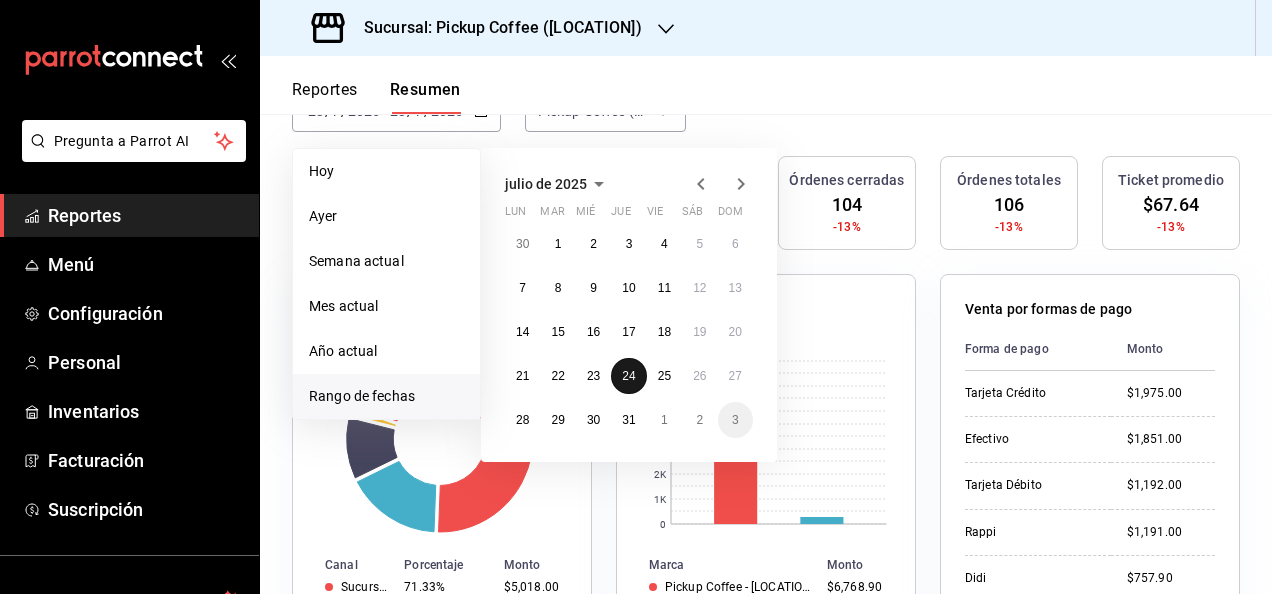 click on "24" at bounding box center (628, 376) 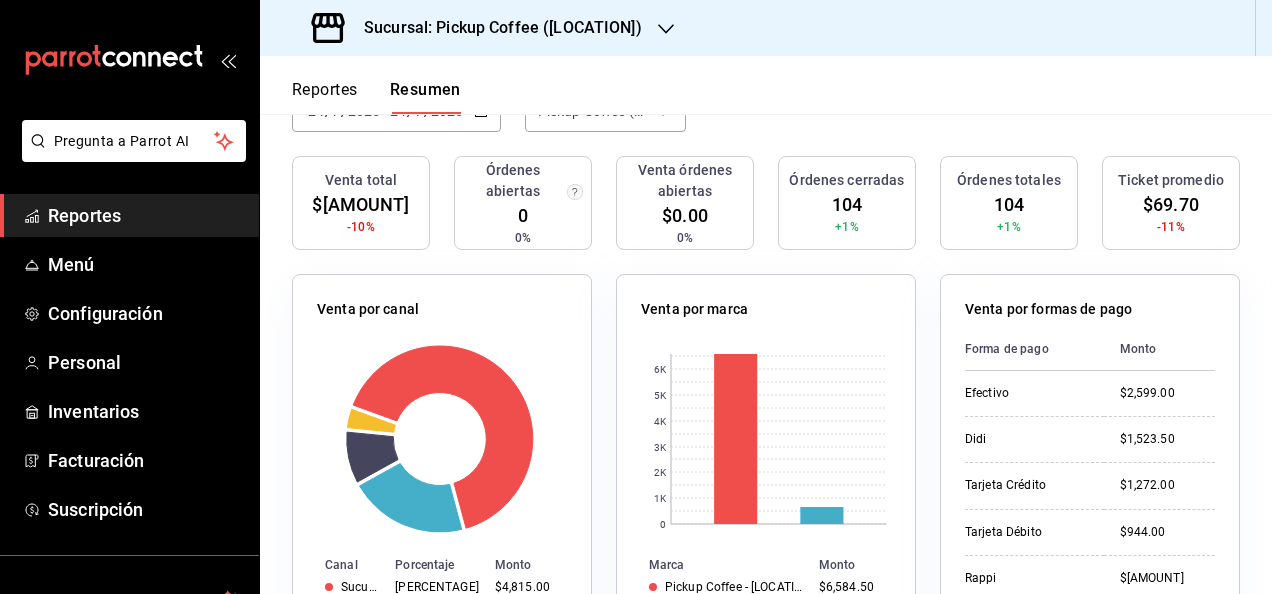 scroll, scrollTop: 300, scrollLeft: 0, axis: vertical 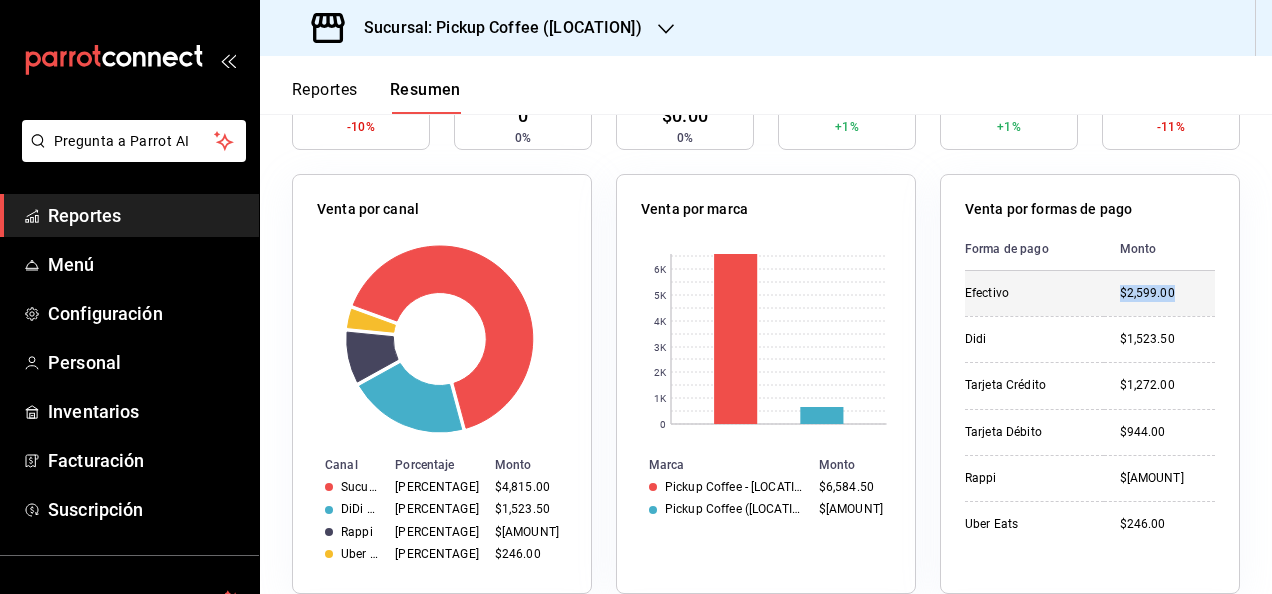 drag, startPoint x: 1099, startPoint y: 291, endPoint x: 1194, endPoint y: 293, distance: 95.02105 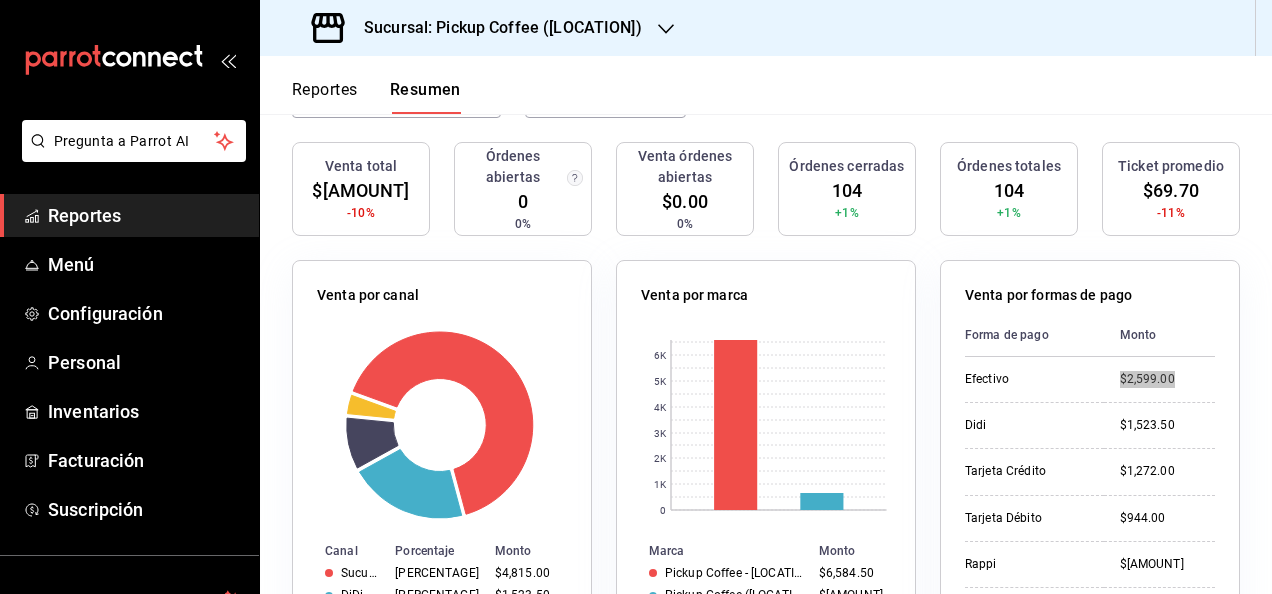 scroll, scrollTop: 0, scrollLeft: 0, axis: both 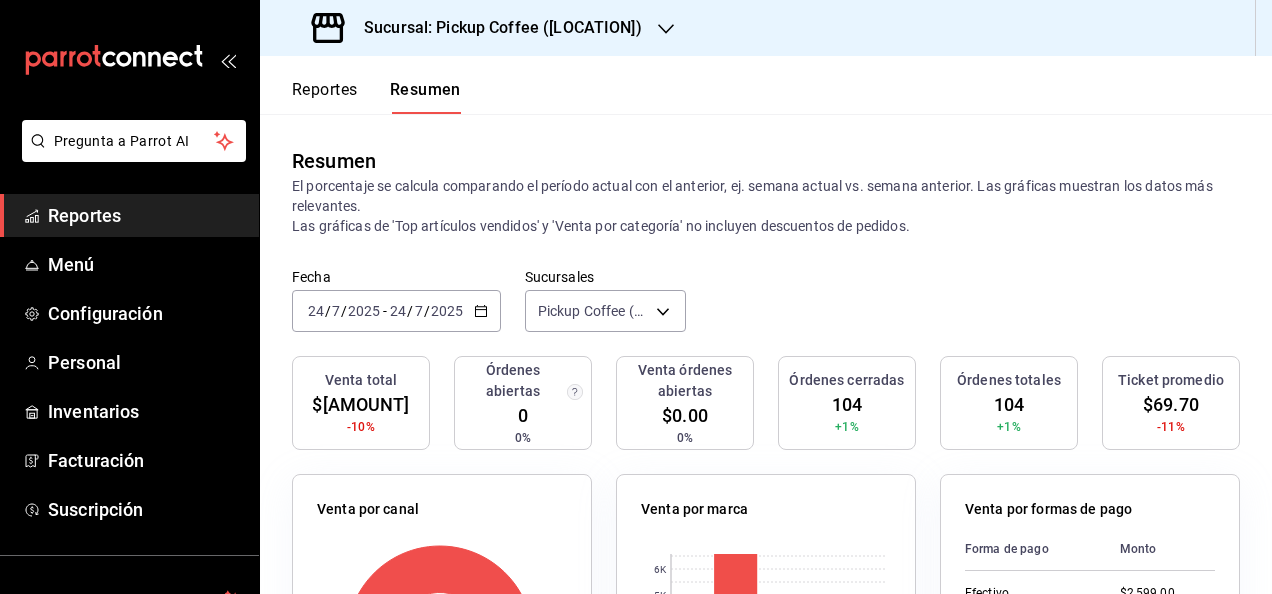 click on "[DATE] [DAY] / [MONTH] / [YEAR] - [DATE] [DAY] / [MONTH] / [YEAR]" at bounding box center (396, 311) 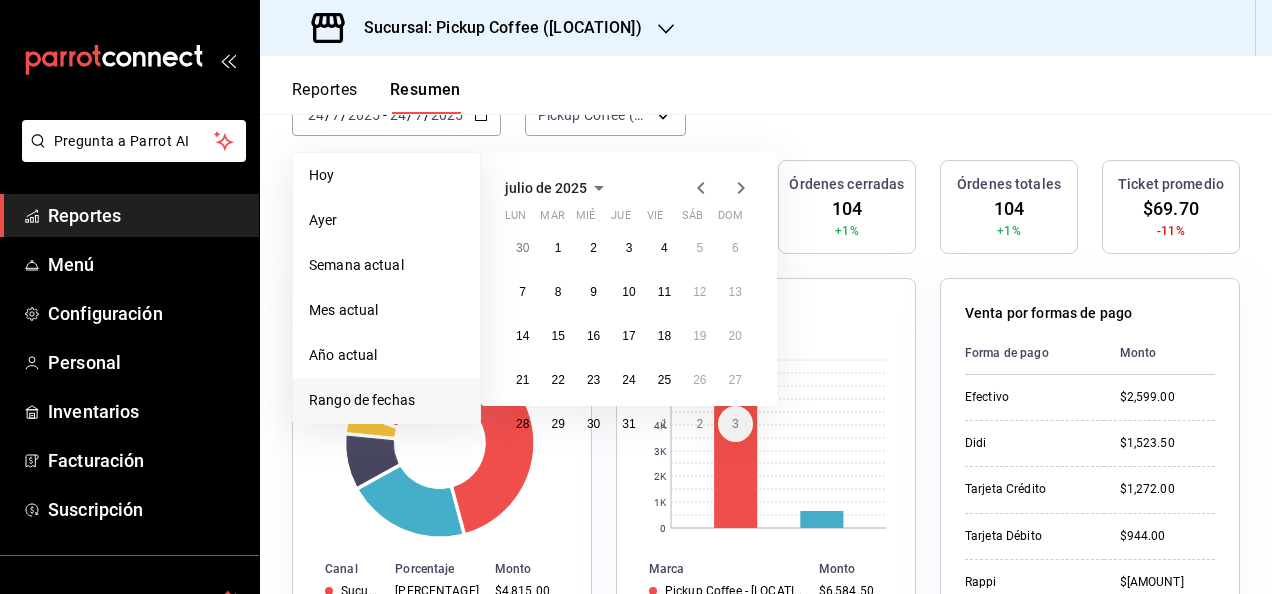 scroll, scrollTop: 200, scrollLeft: 0, axis: vertical 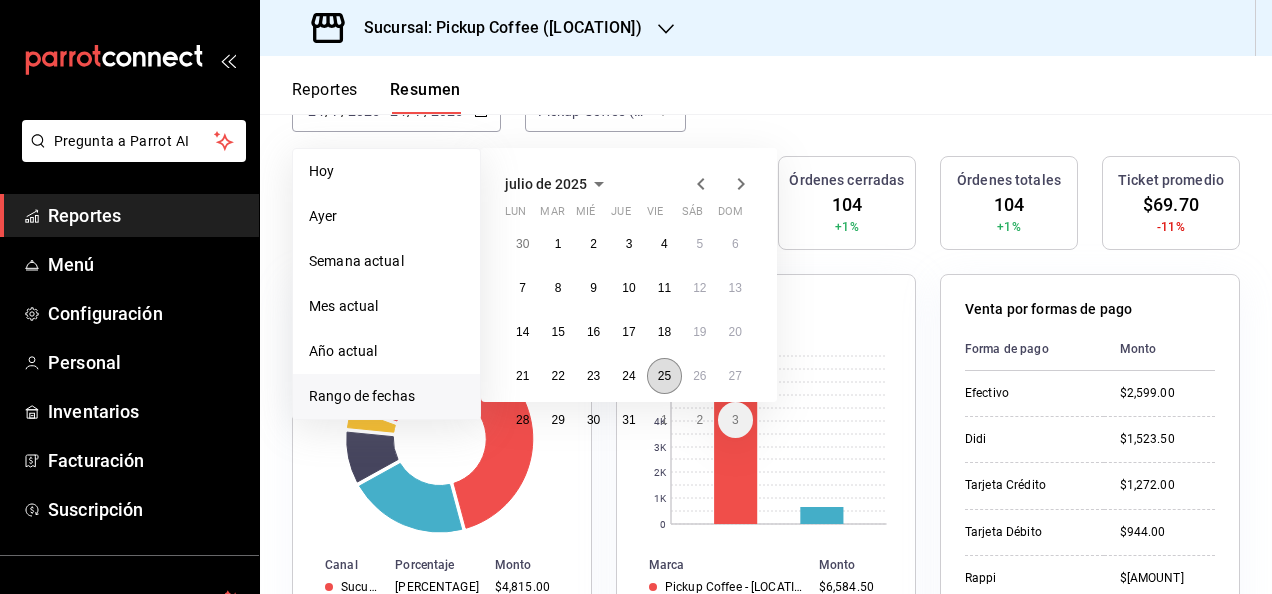 click on "25" at bounding box center [664, 376] 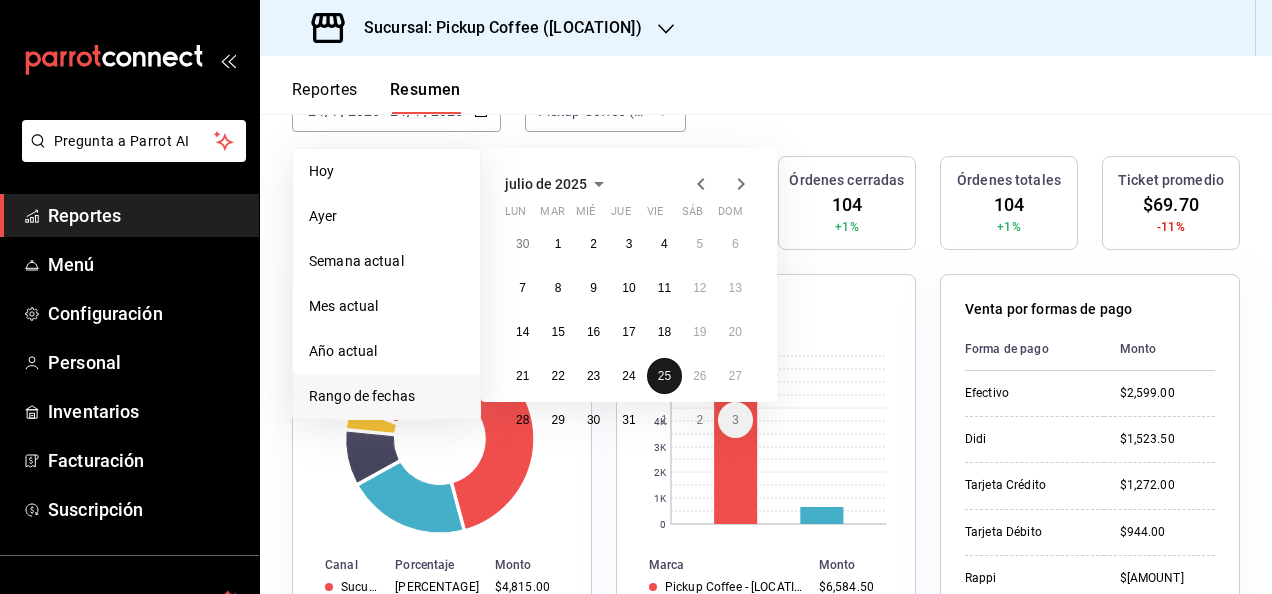 click on "25" at bounding box center [664, 376] 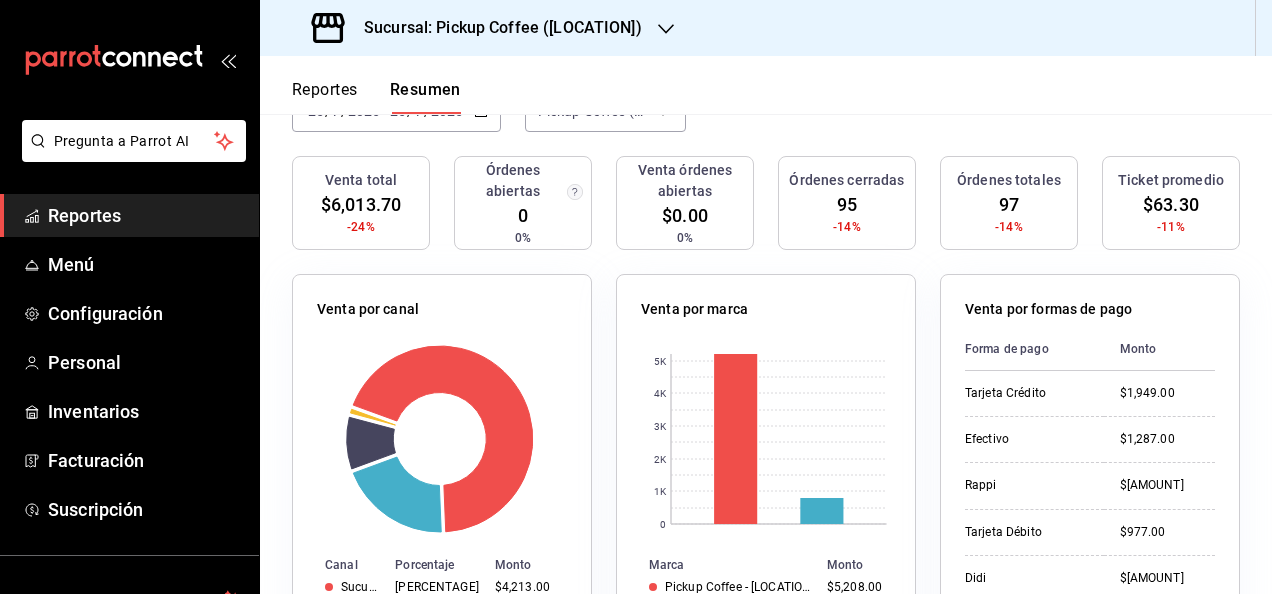 scroll, scrollTop: 400, scrollLeft: 0, axis: vertical 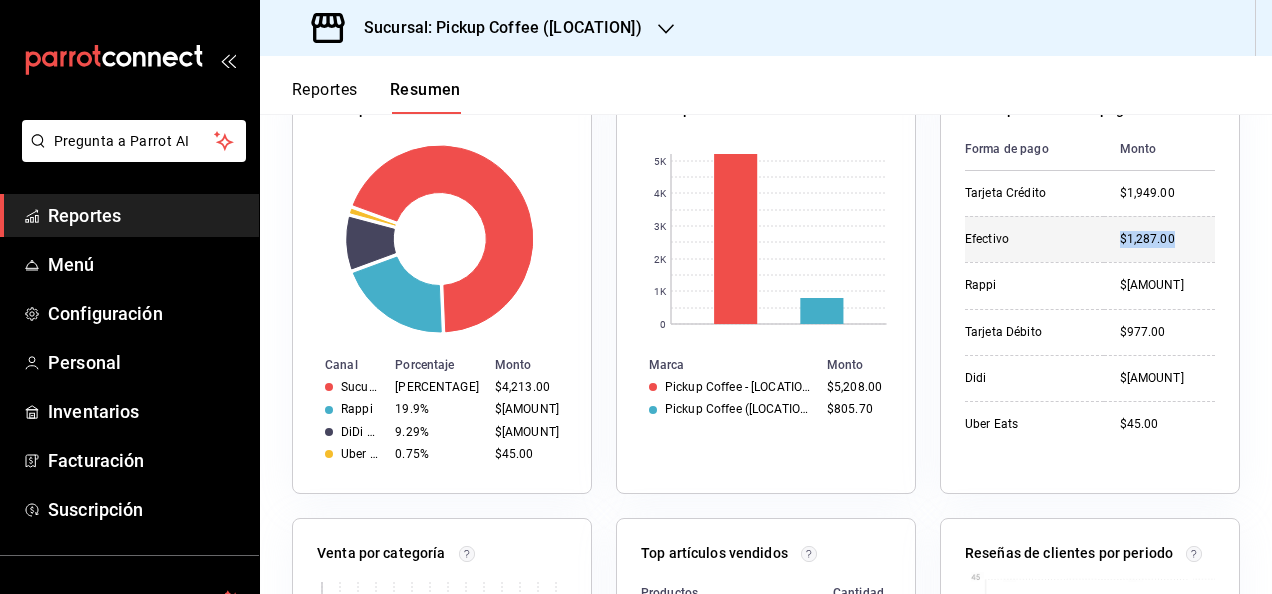 drag, startPoint x: 1096, startPoint y: 240, endPoint x: 1195, endPoint y: 242, distance: 99.0202 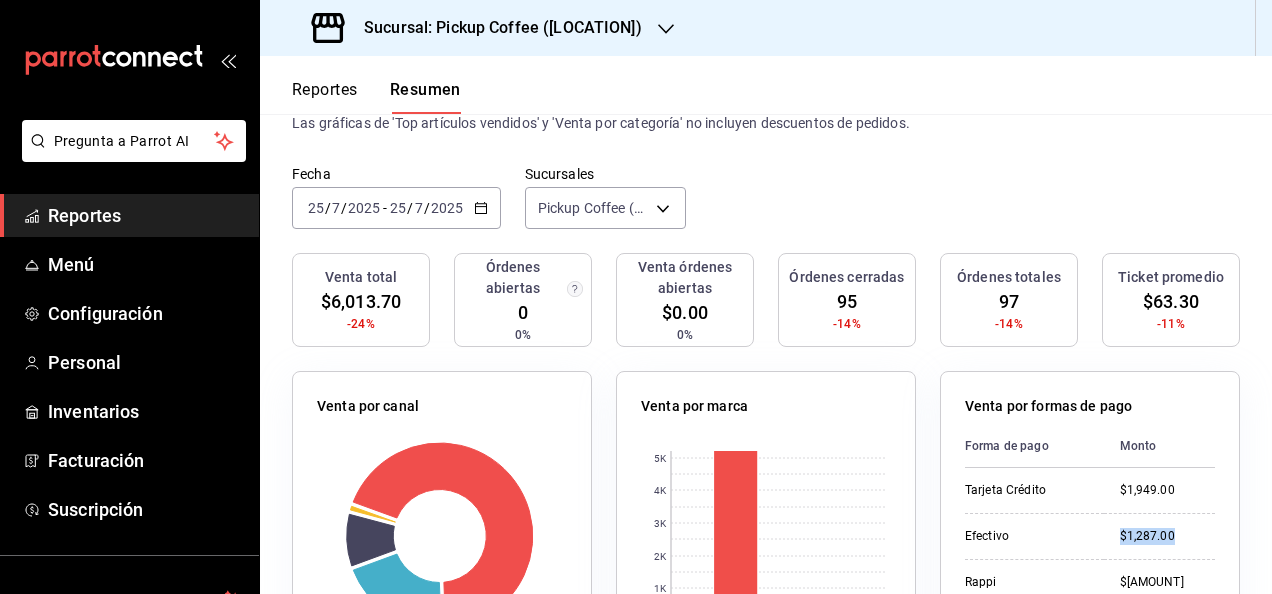 scroll, scrollTop: 100, scrollLeft: 0, axis: vertical 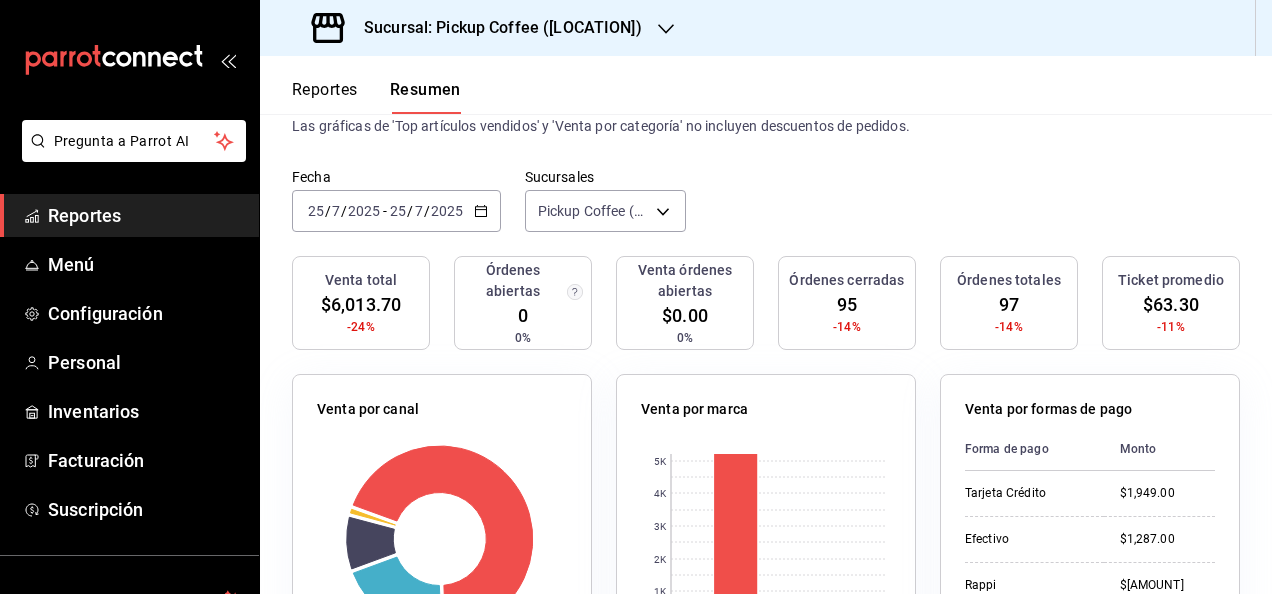 click on "2025-07-25 25 / 7 / 2025 - 2025-07-25 25 / 7 / 2025" at bounding box center (396, 211) 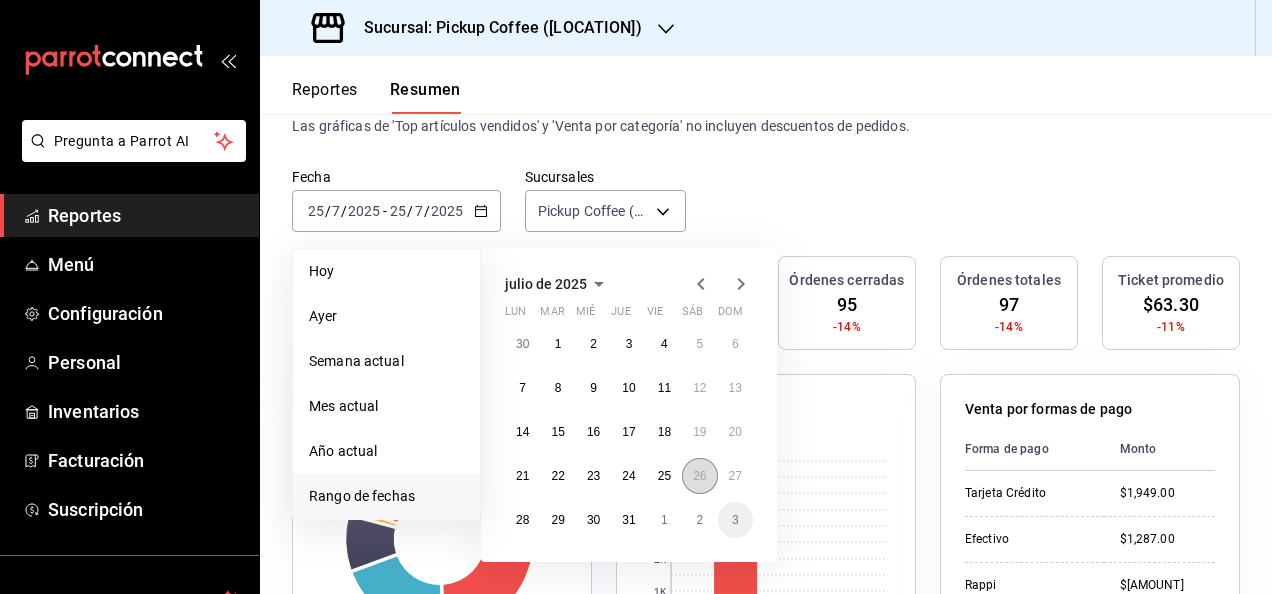 click on "26" at bounding box center [699, 476] 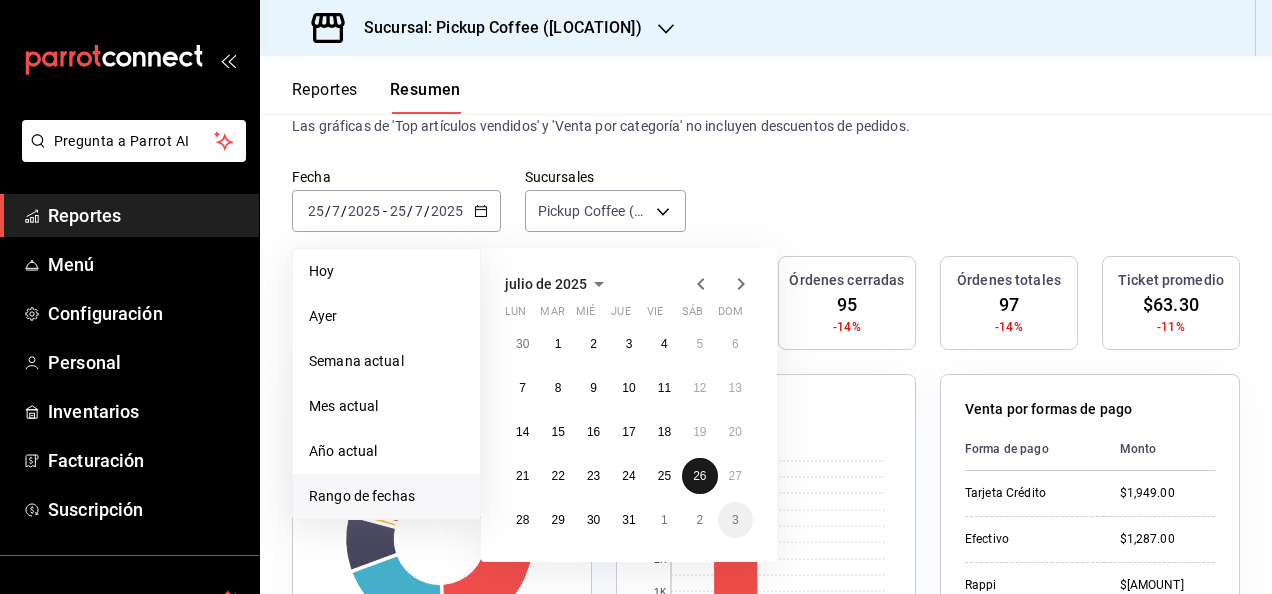 click on "26" at bounding box center (699, 476) 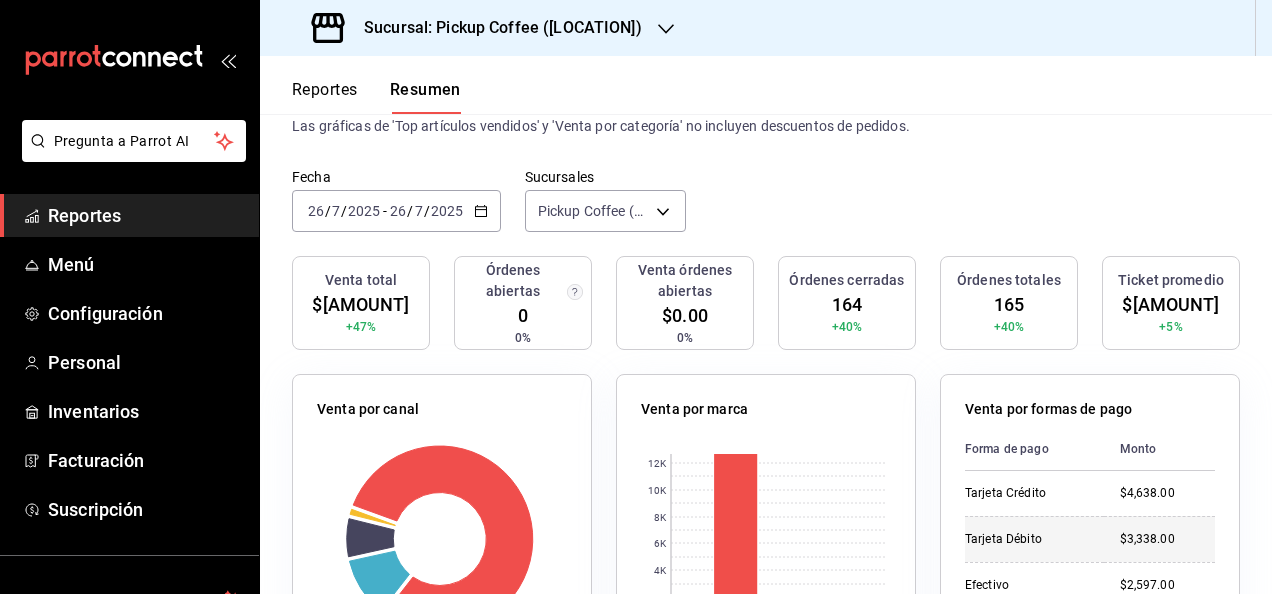scroll, scrollTop: 200, scrollLeft: 0, axis: vertical 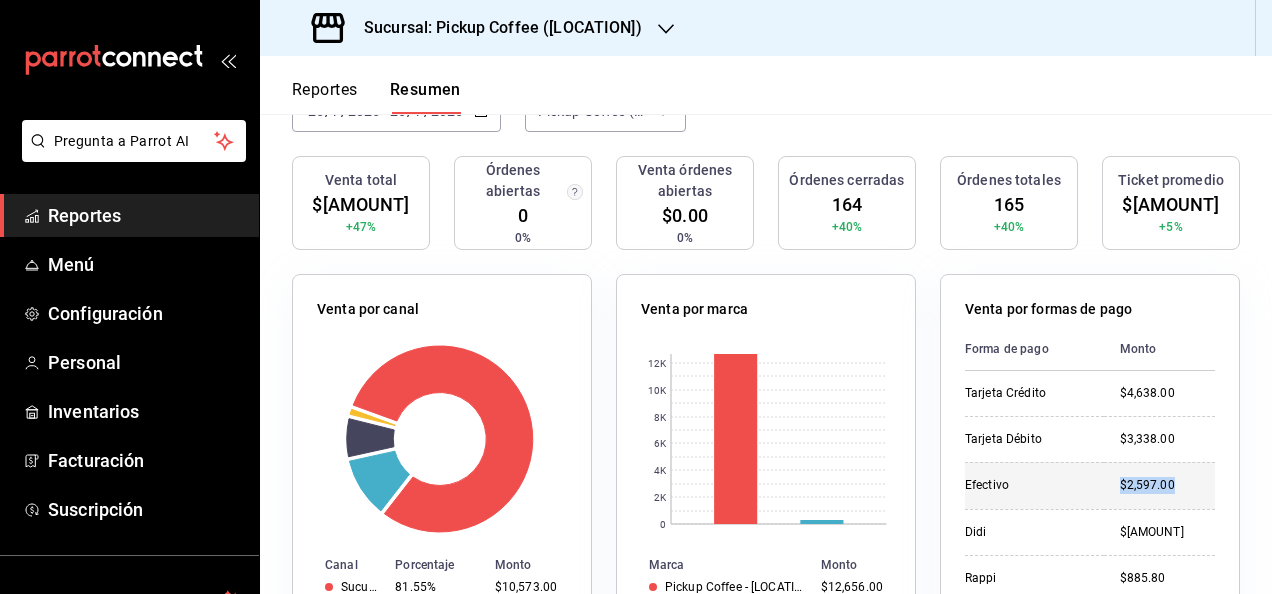 drag, startPoint x: 1088, startPoint y: 478, endPoint x: 1197, endPoint y: 484, distance: 109.165016 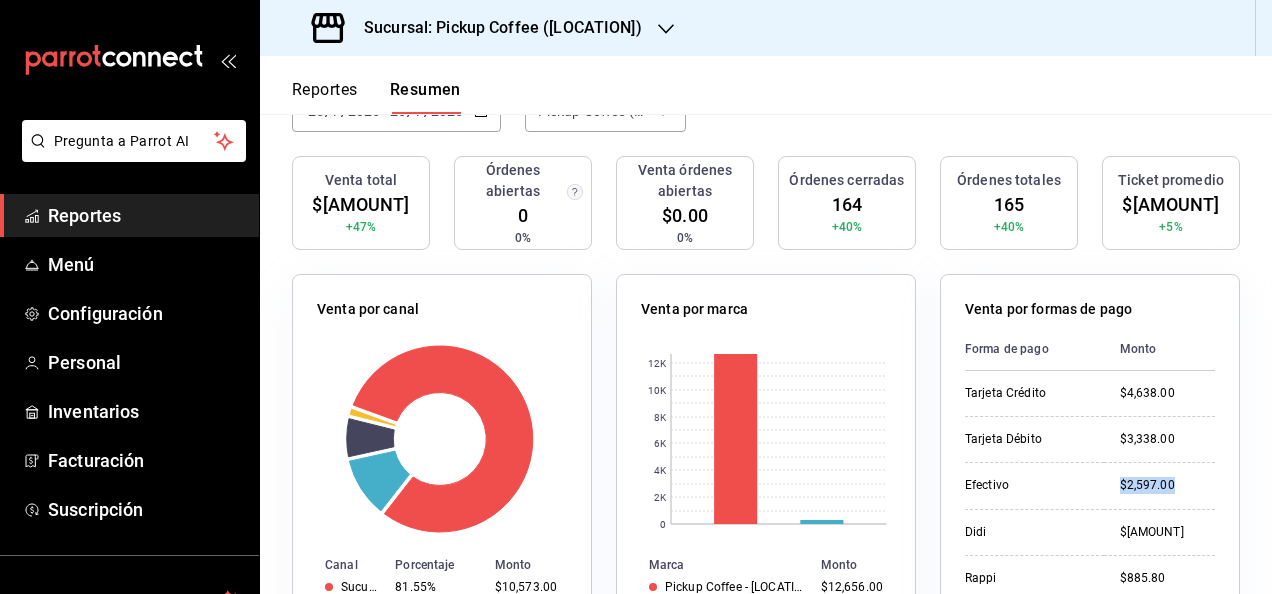 scroll, scrollTop: 0, scrollLeft: 0, axis: both 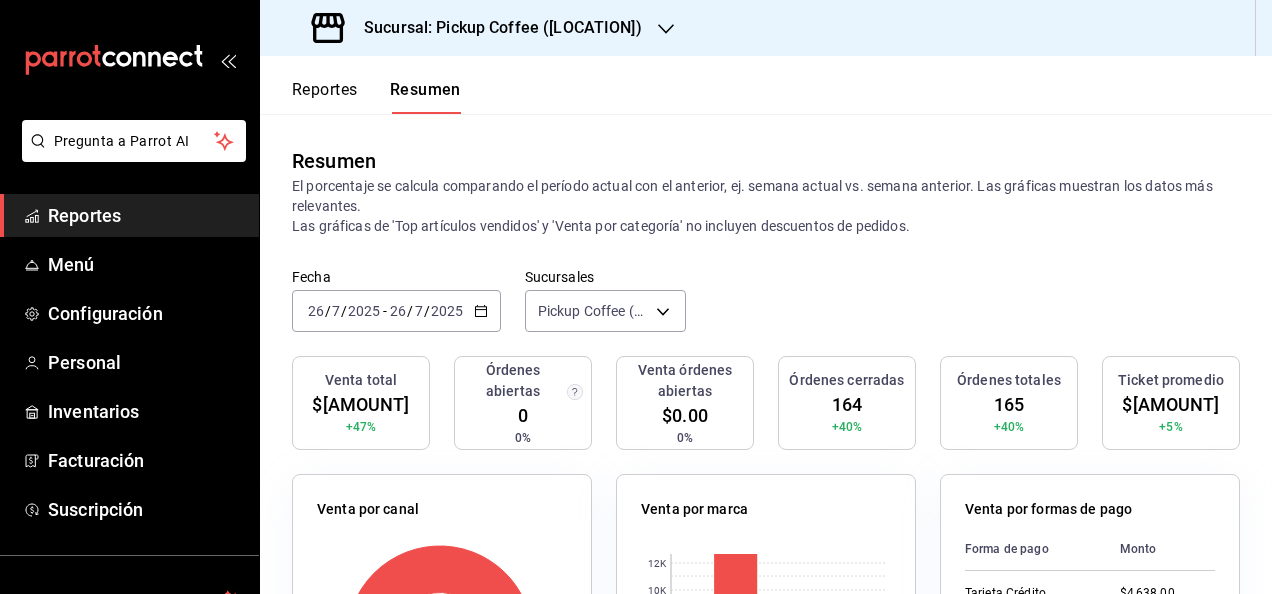 click on "2025-07-26 26 / 7 / 2025 - 2025-07-26 26 / 7 / 2025" at bounding box center [396, 311] 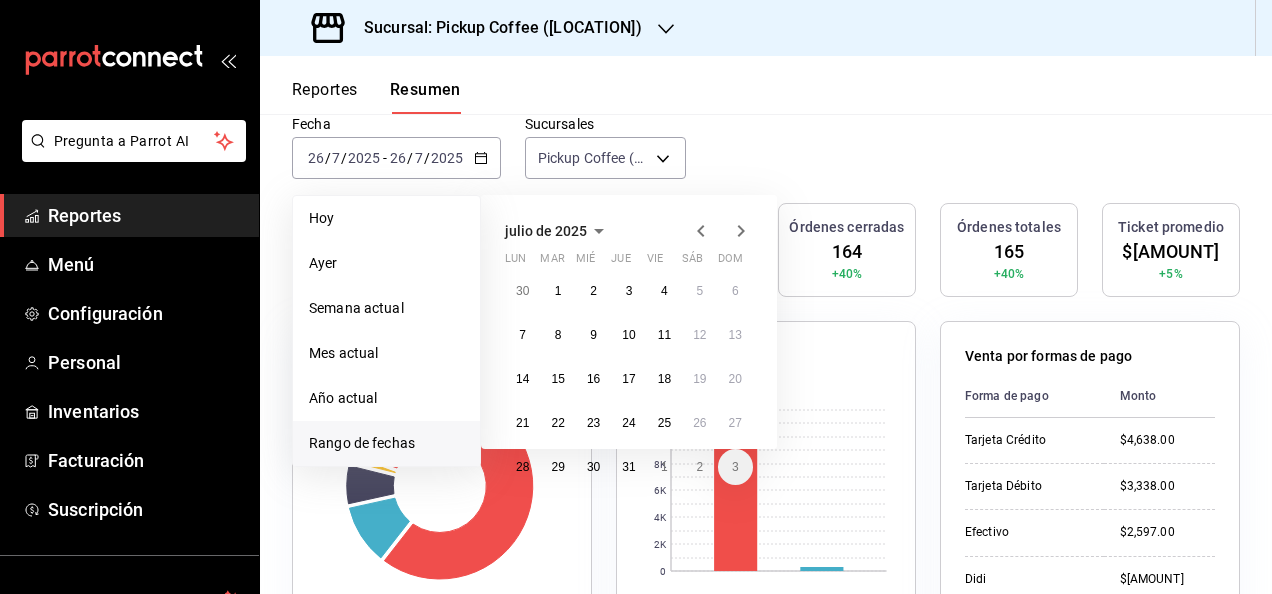 scroll, scrollTop: 300, scrollLeft: 0, axis: vertical 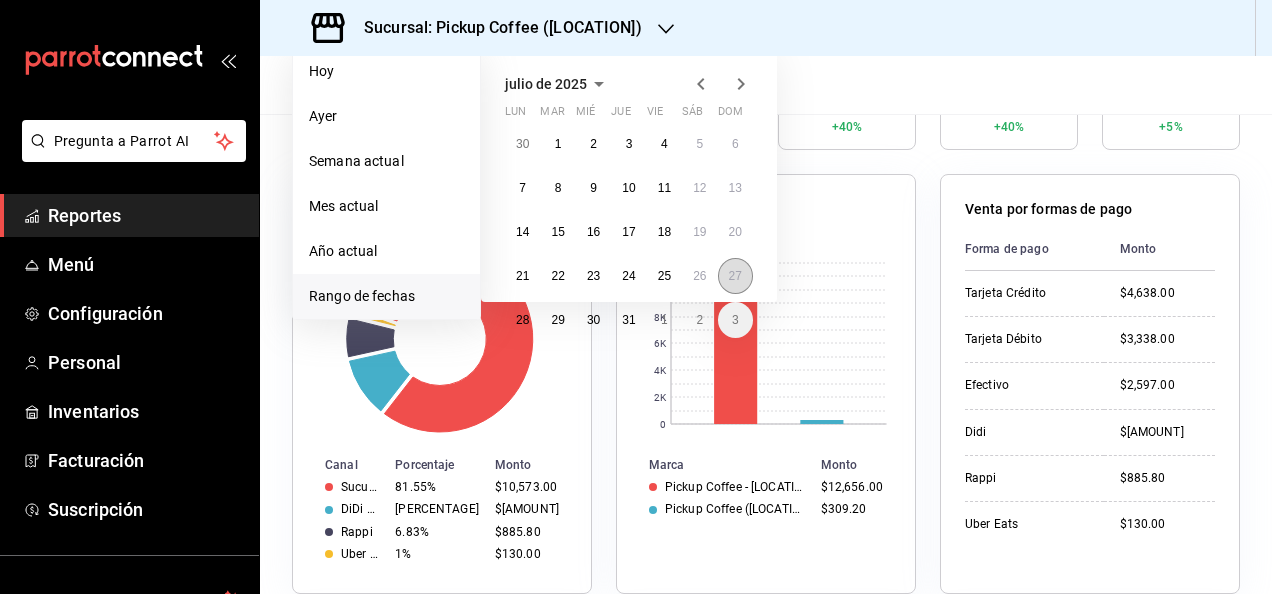click on "27" at bounding box center [735, 276] 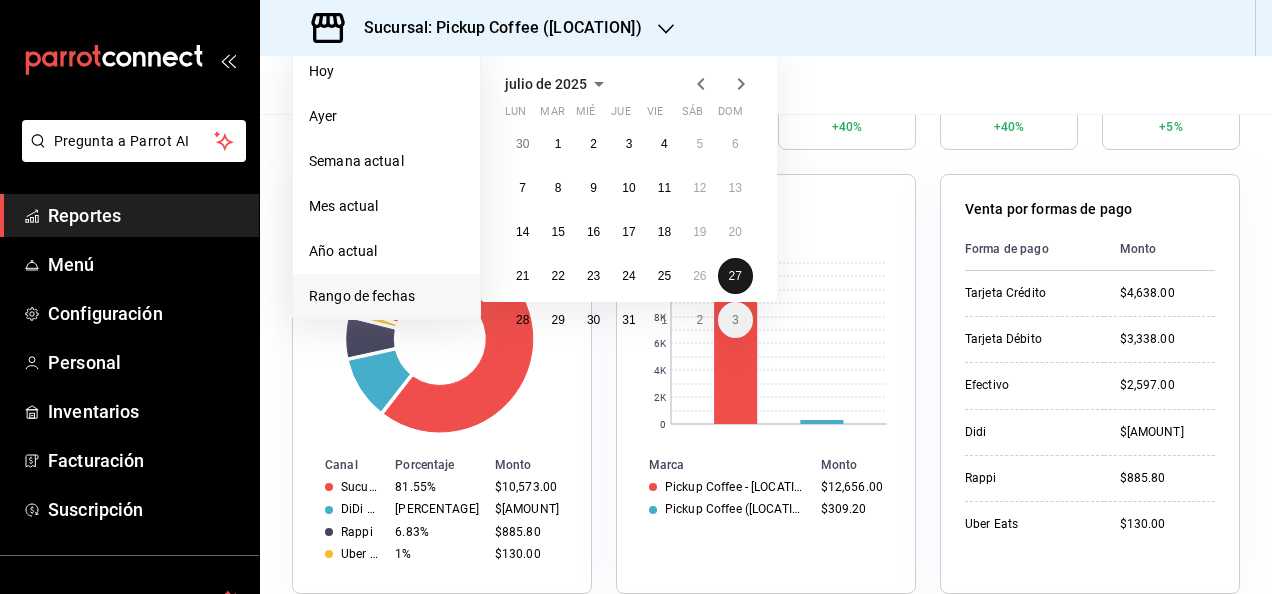 click on "27" at bounding box center (735, 276) 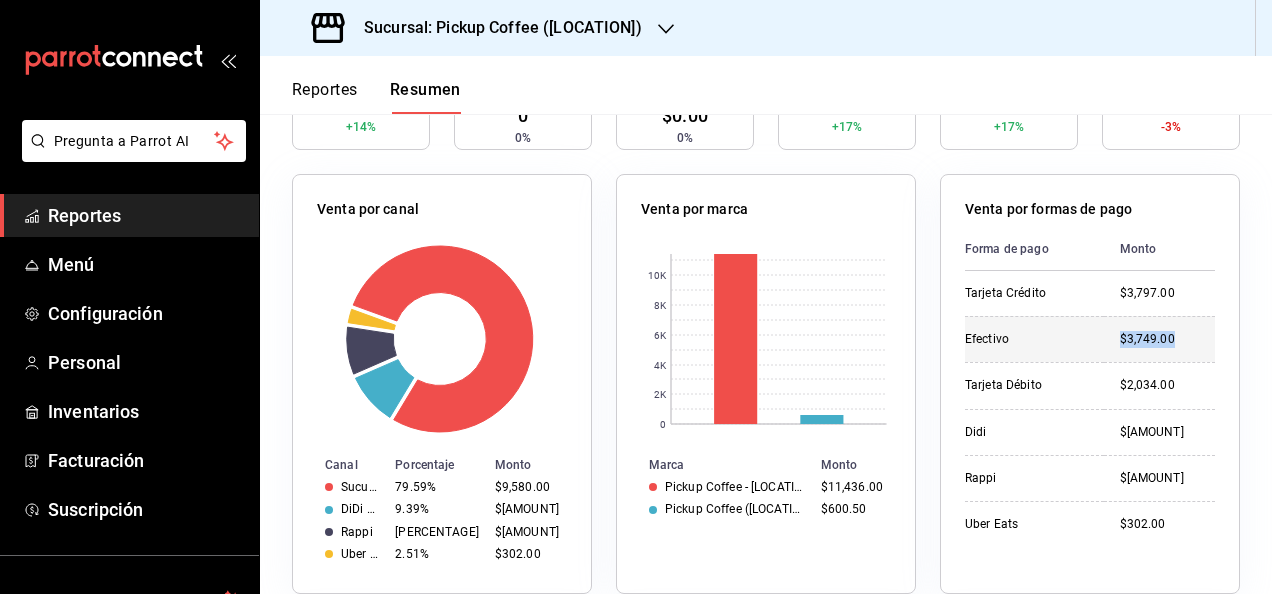 drag, startPoint x: 1085, startPoint y: 346, endPoint x: 1171, endPoint y: 338, distance: 86.37129 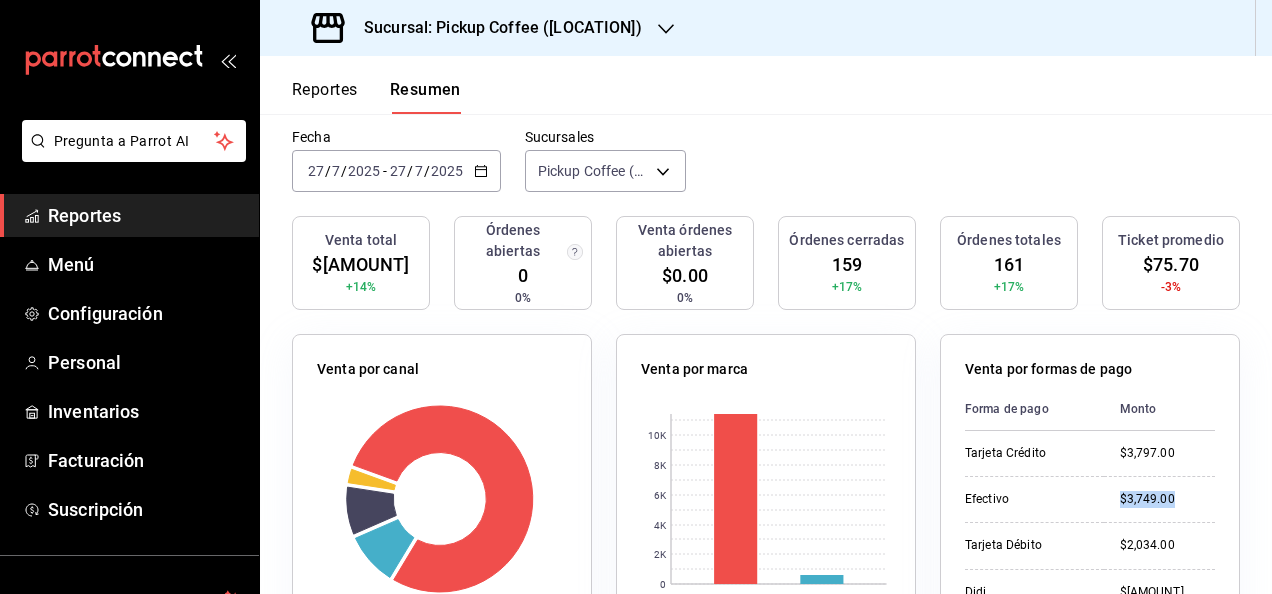 scroll, scrollTop: 0, scrollLeft: 0, axis: both 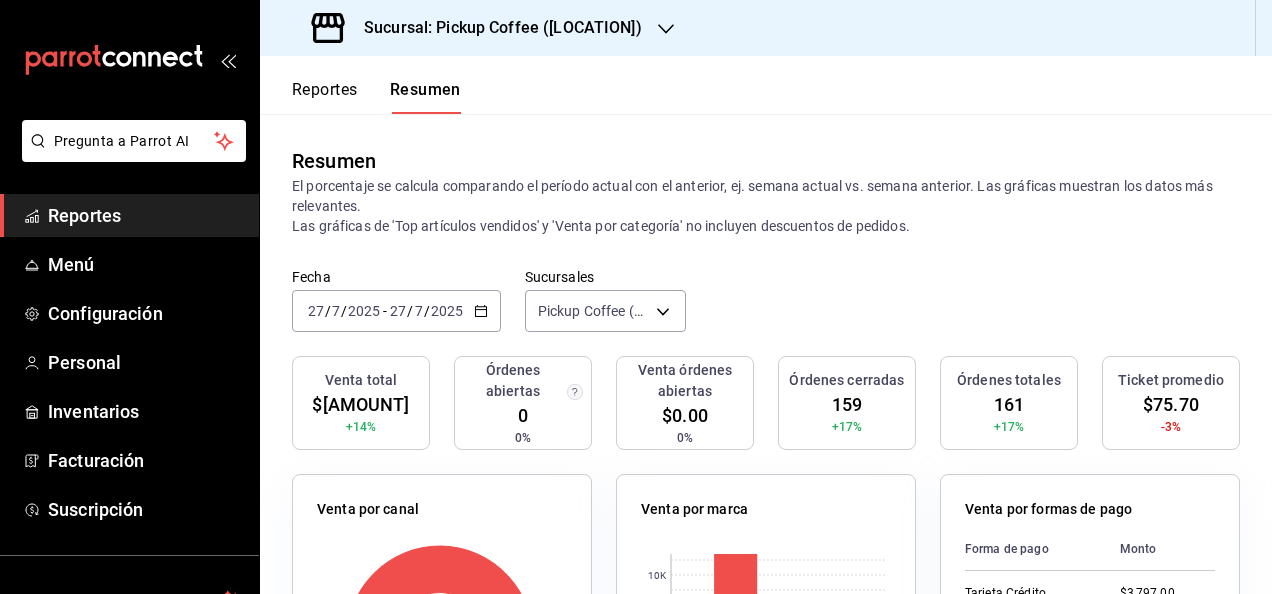 click 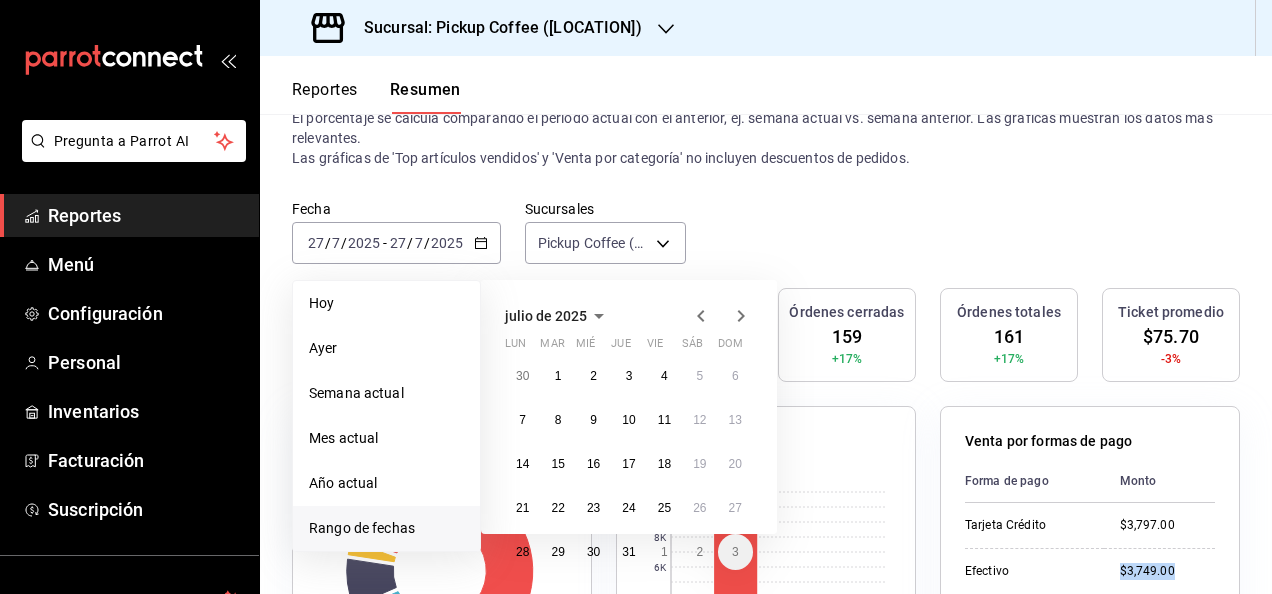scroll, scrollTop: 100, scrollLeft: 0, axis: vertical 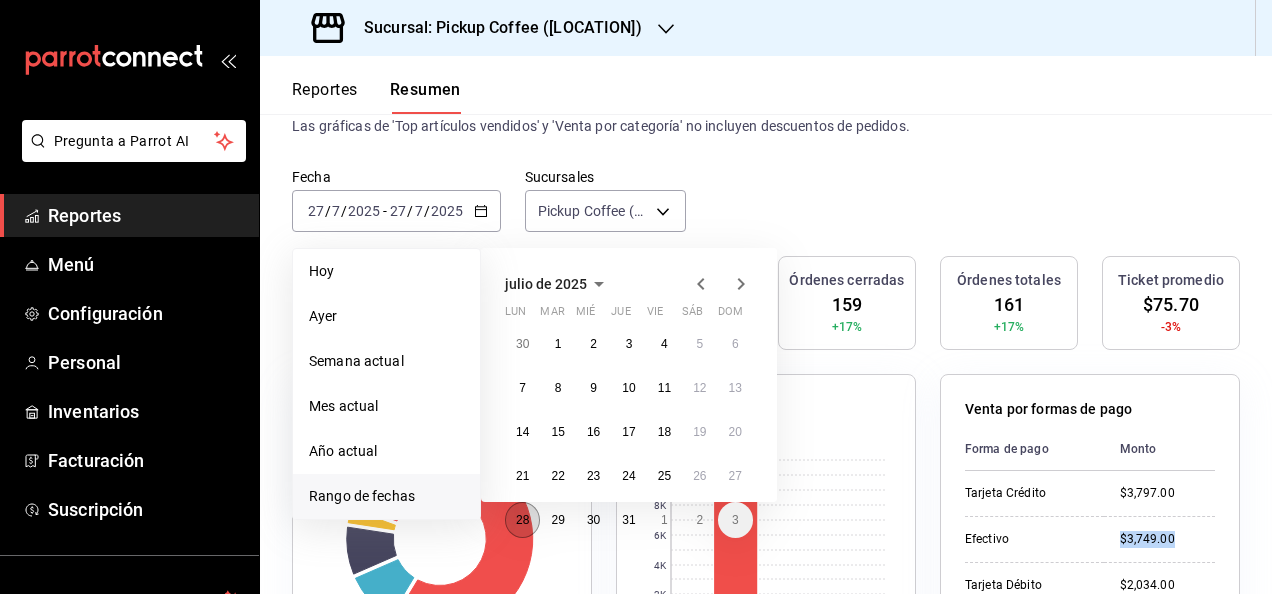 click on "28" at bounding box center [522, 520] 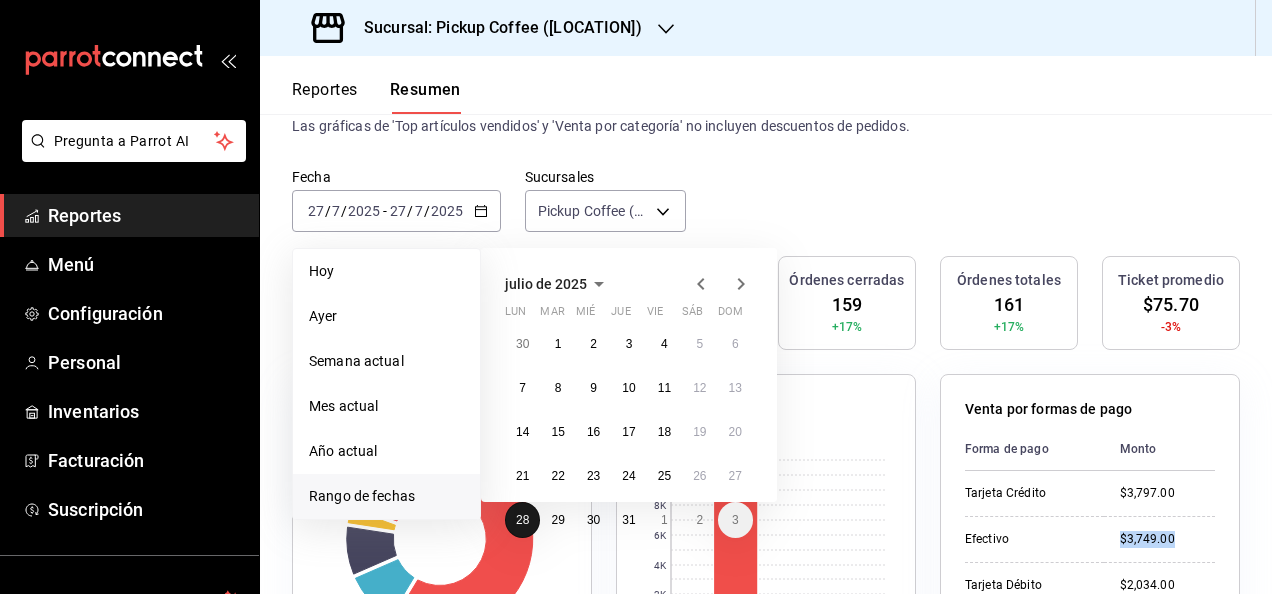 click on "28" at bounding box center [522, 520] 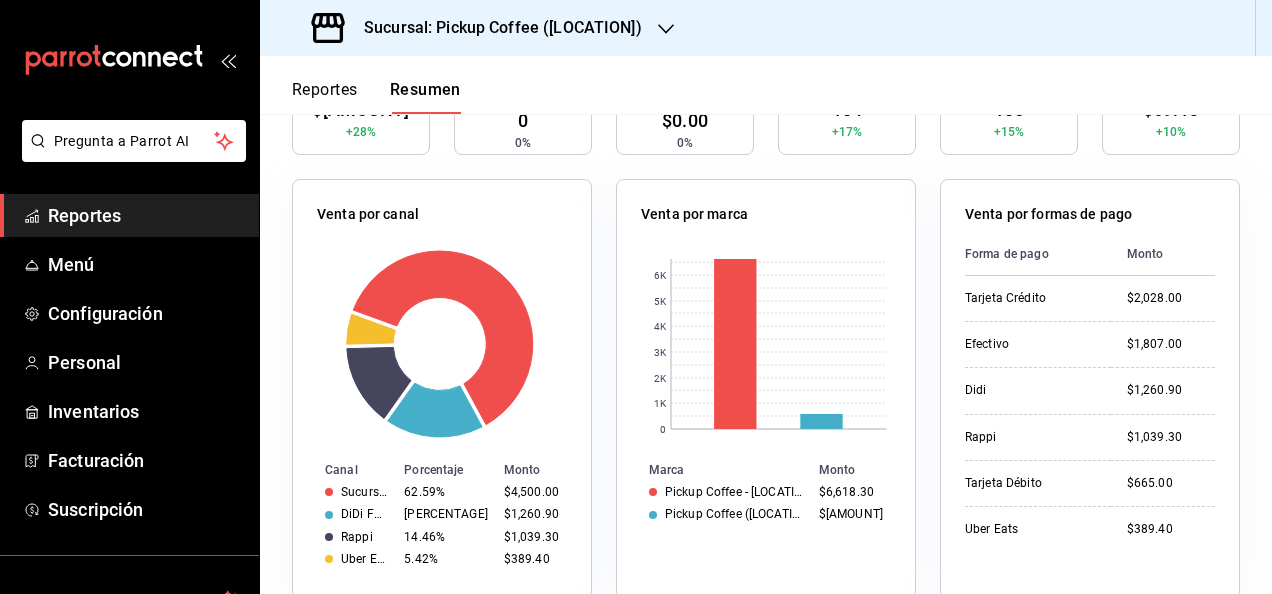 scroll, scrollTop: 300, scrollLeft: 0, axis: vertical 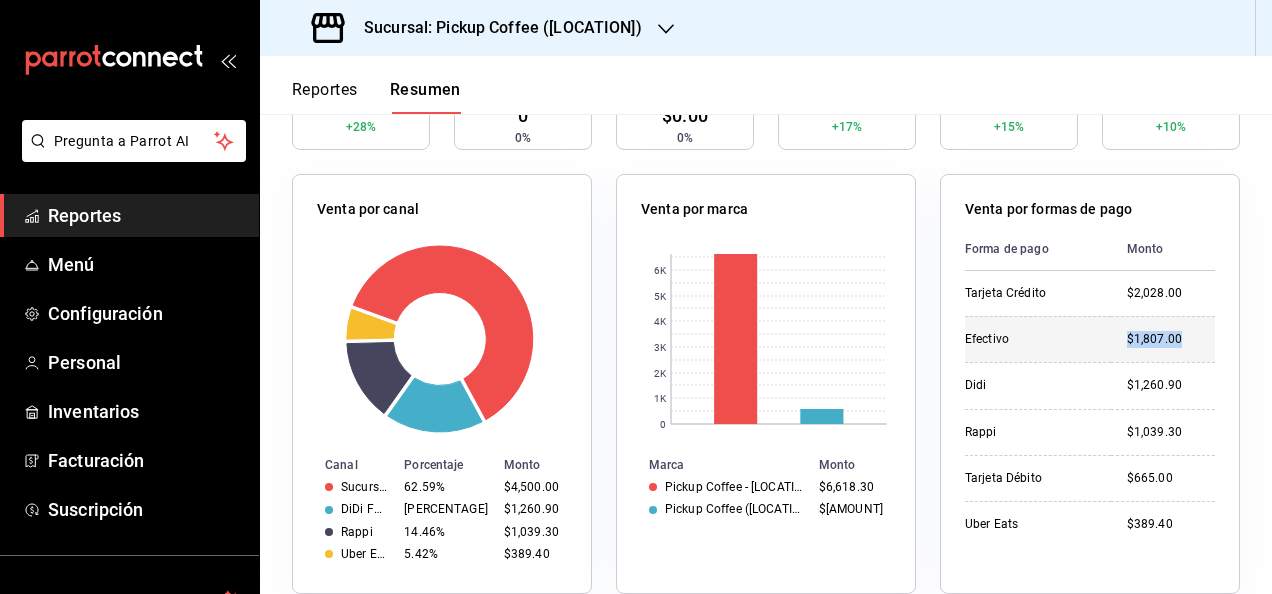 drag, startPoint x: 1109, startPoint y: 336, endPoint x: 1171, endPoint y: 337, distance: 62.008064 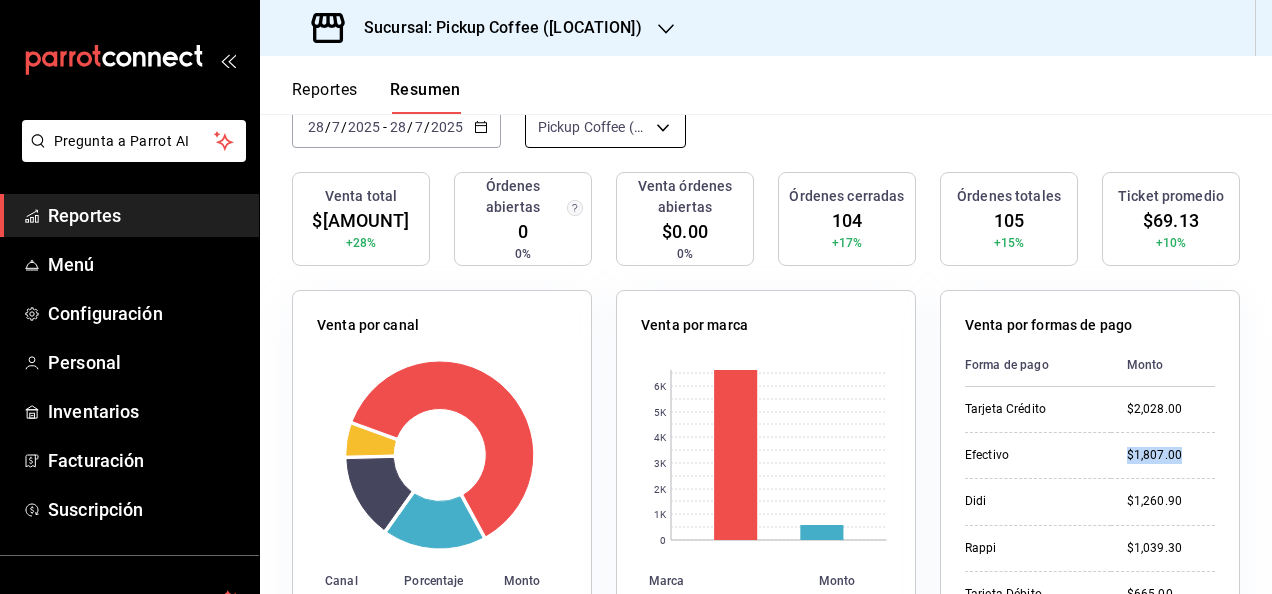 scroll, scrollTop: 0, scrollLeft: 0, axis: both 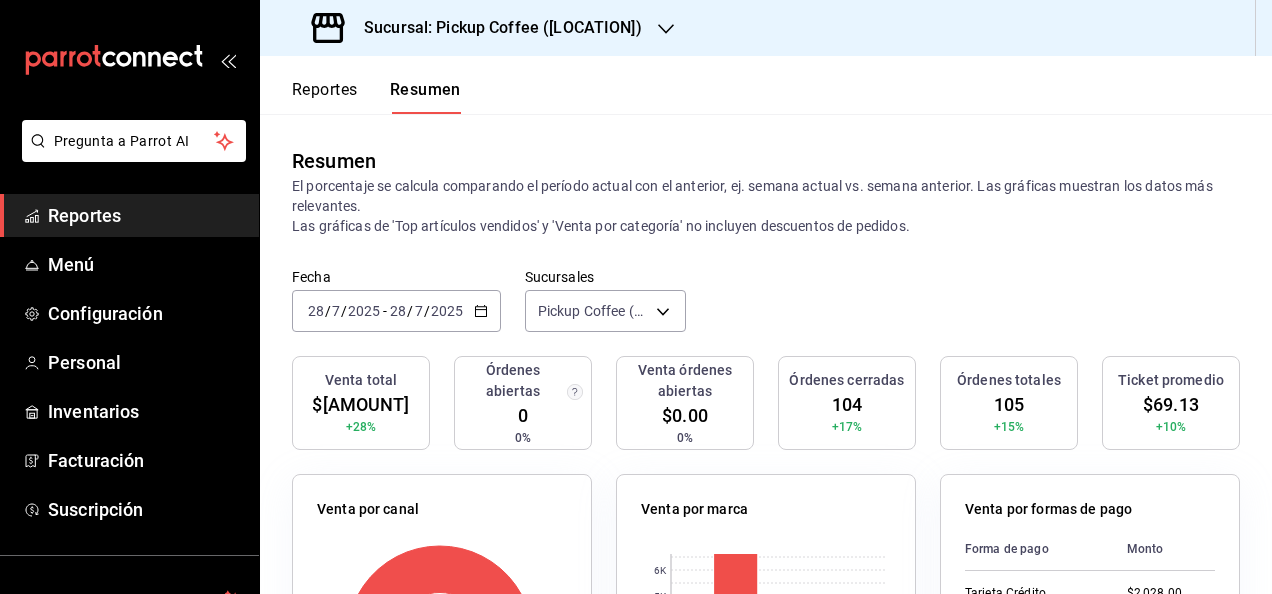 click 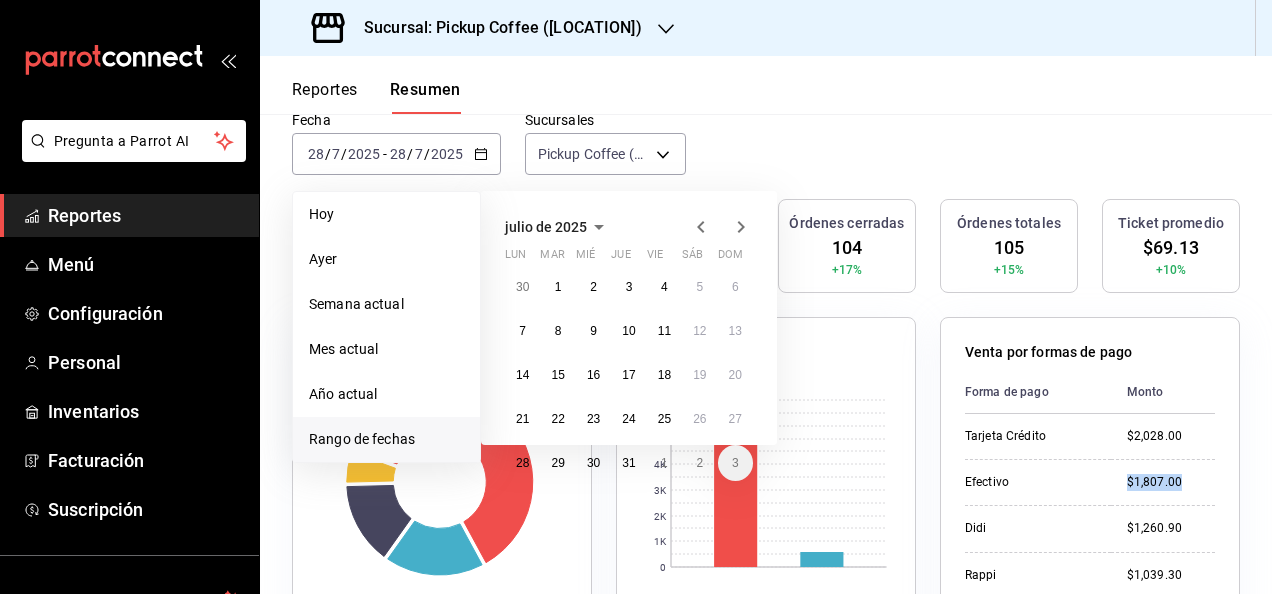 scroll, scrollTop: 200, scrollLeft: 0, axis: vertical 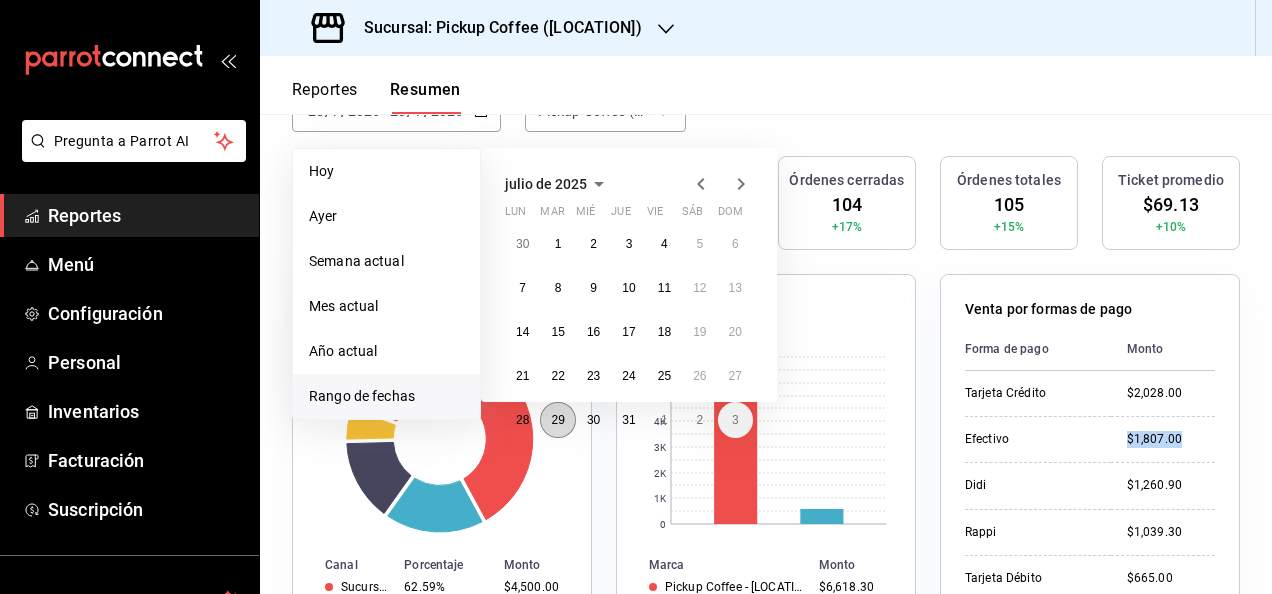 click on "29" at bounding box center (557, 420) 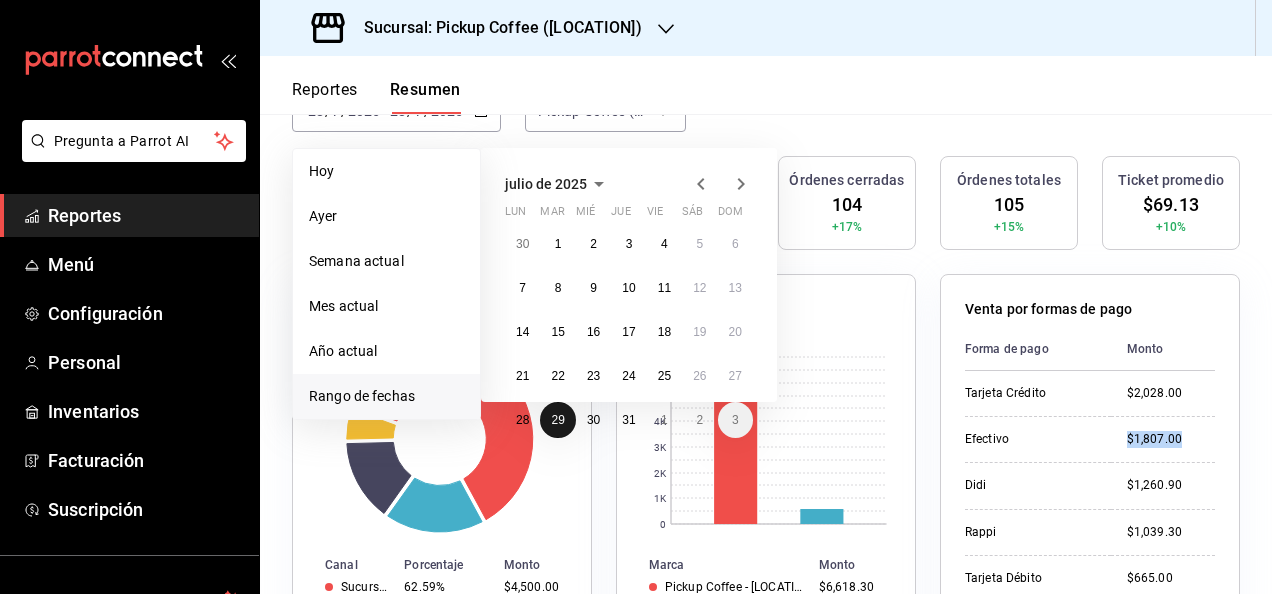 click on "29" at bounding box center [557, 420] 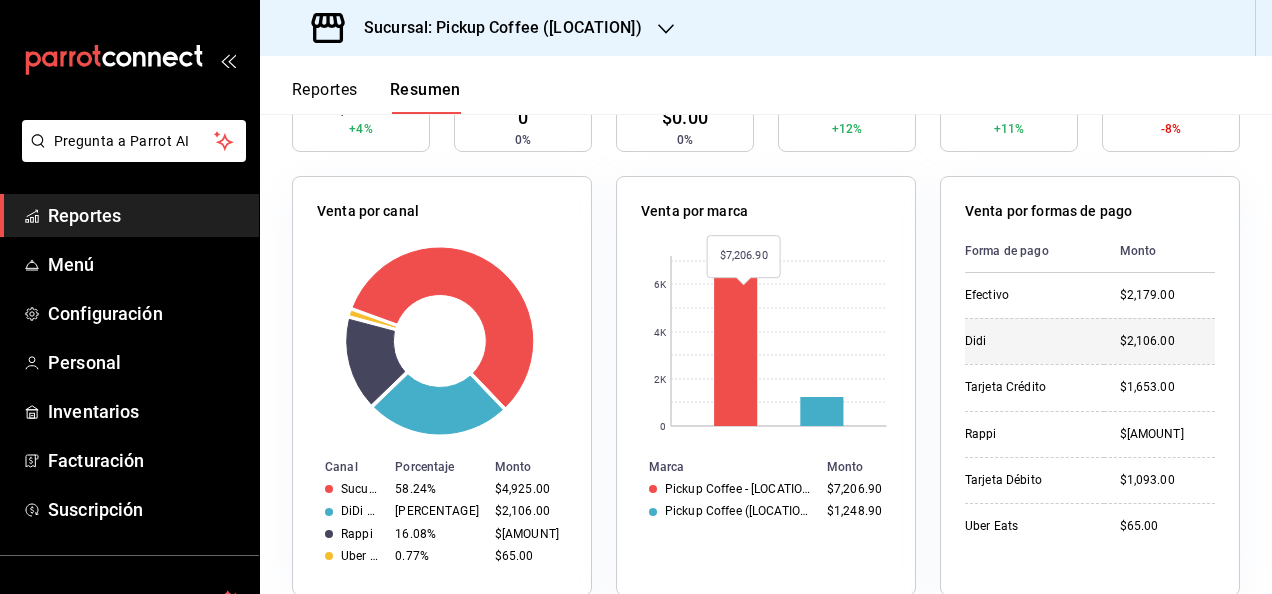 scroll, scrollTop: 300, scrollLeft: 0, axis: vertical 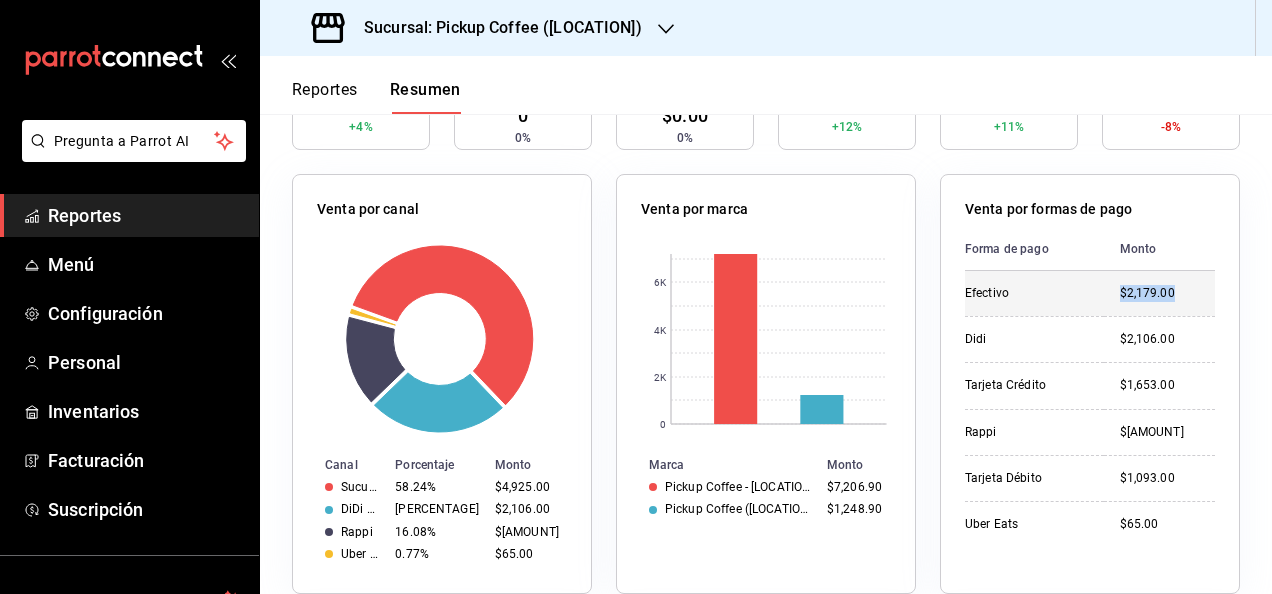 drag, startPoint x: 1108, startPoint y: 291, endPoint x: 1188, endPoint y: 290, distance: 80.00625 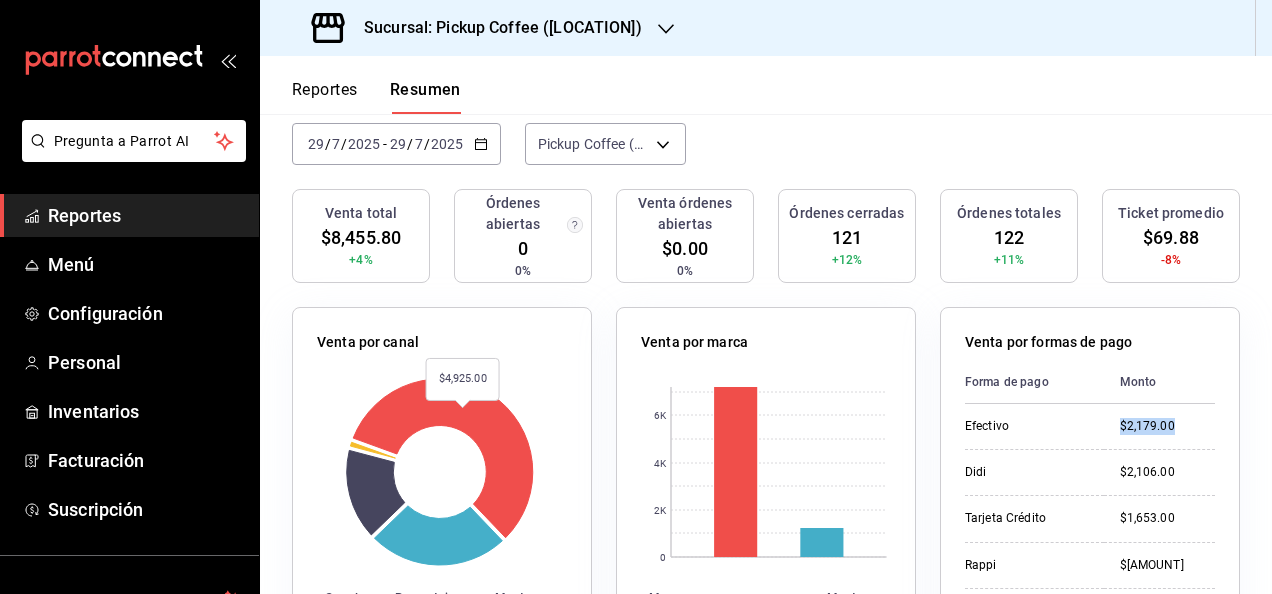 scroll, scrollTop: 0, scrollLeft: 0, axis: both 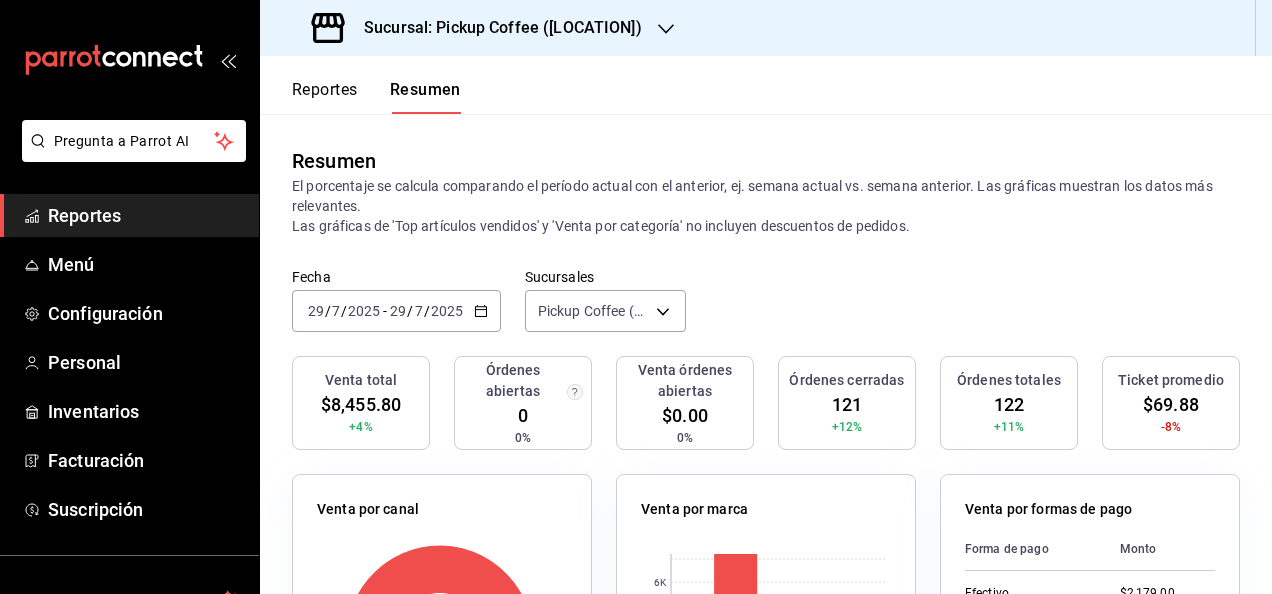 click on "2025-07-29 29 / 7 / 2025 - 2025-07-29 29 / 7 / 2025" at bounding box center (396, 311) 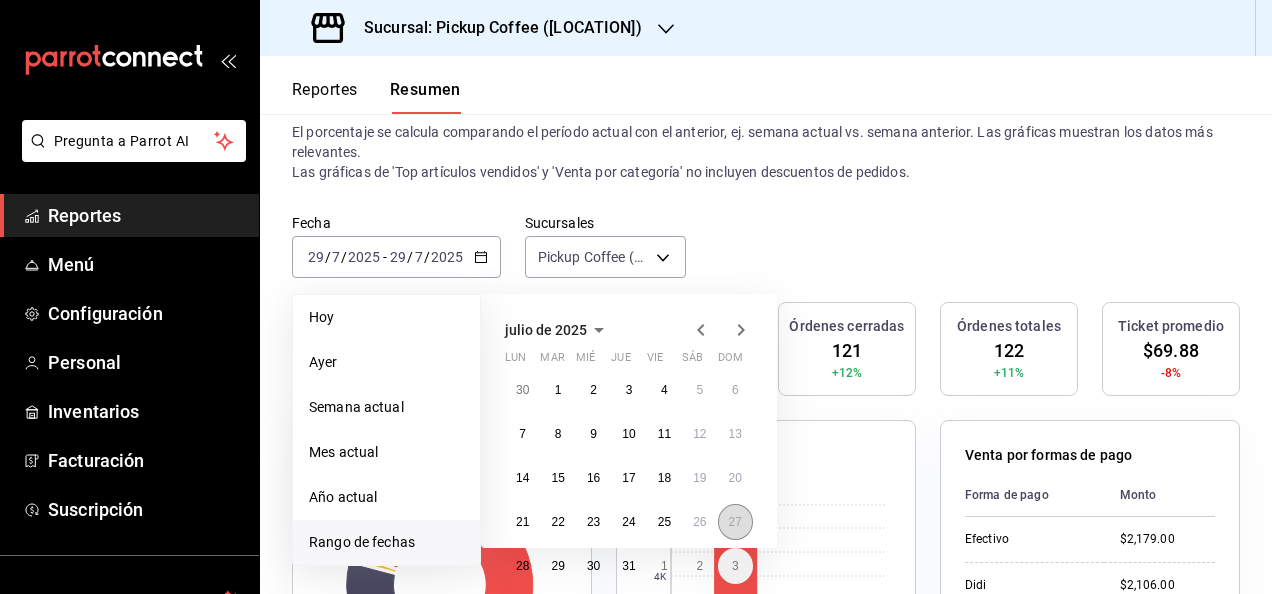scroll, scrollTop: 100, scrollLeft: 0, axis: vertical 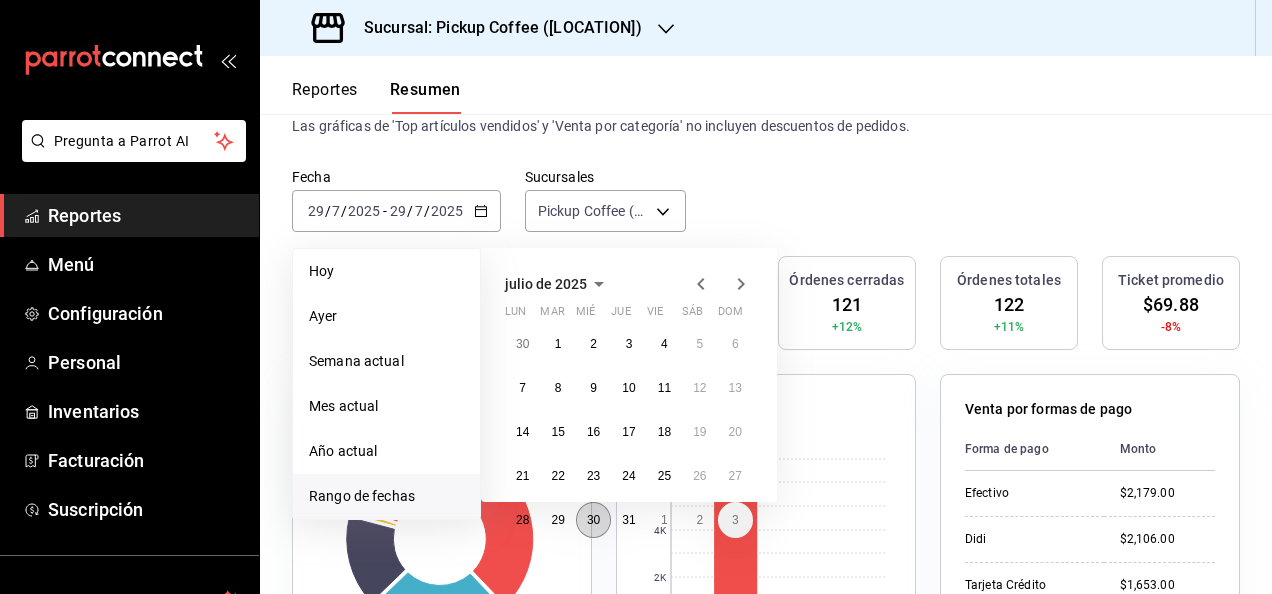 click on "30" at bounding box center (593, 520) 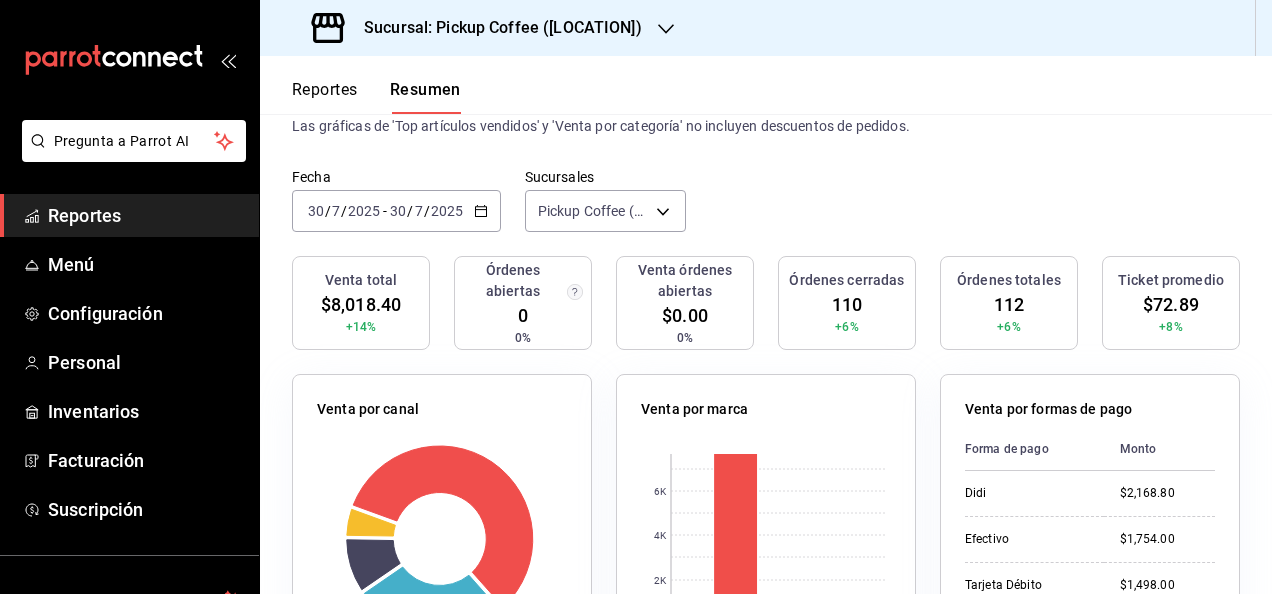scroll, scrollTop: 300, scrollLeft: 0, axis: vertical 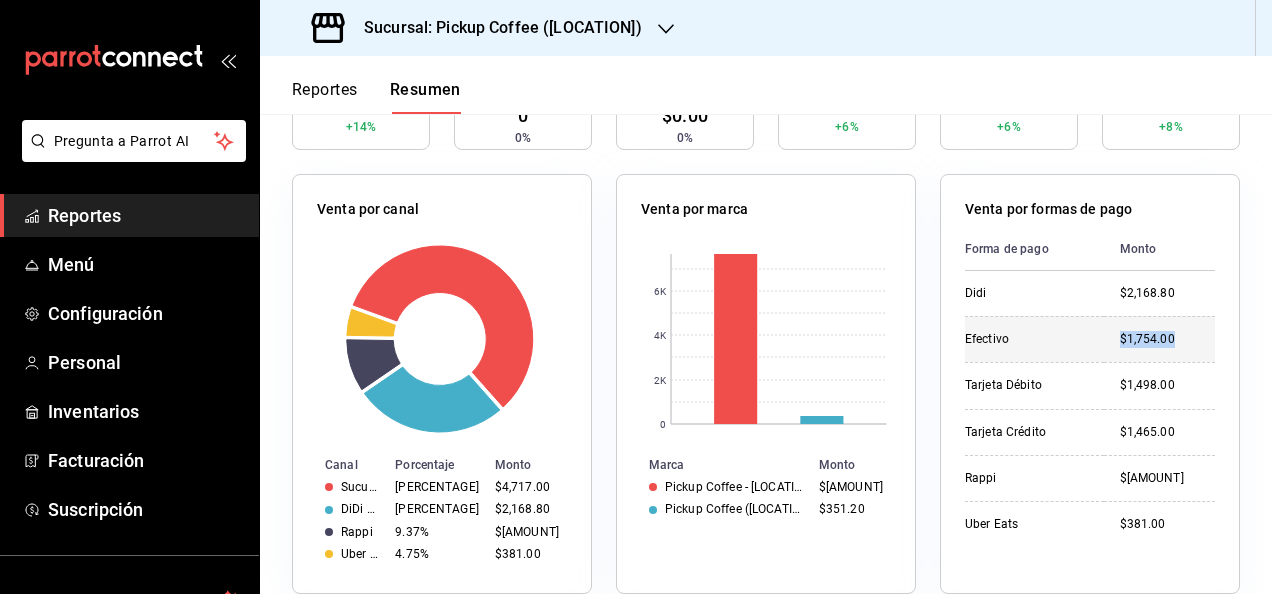 drag, startPoint x: 1101, startPoint y: 340, endPoint x: 1166, endPoint y: 347, distance: 65.37584 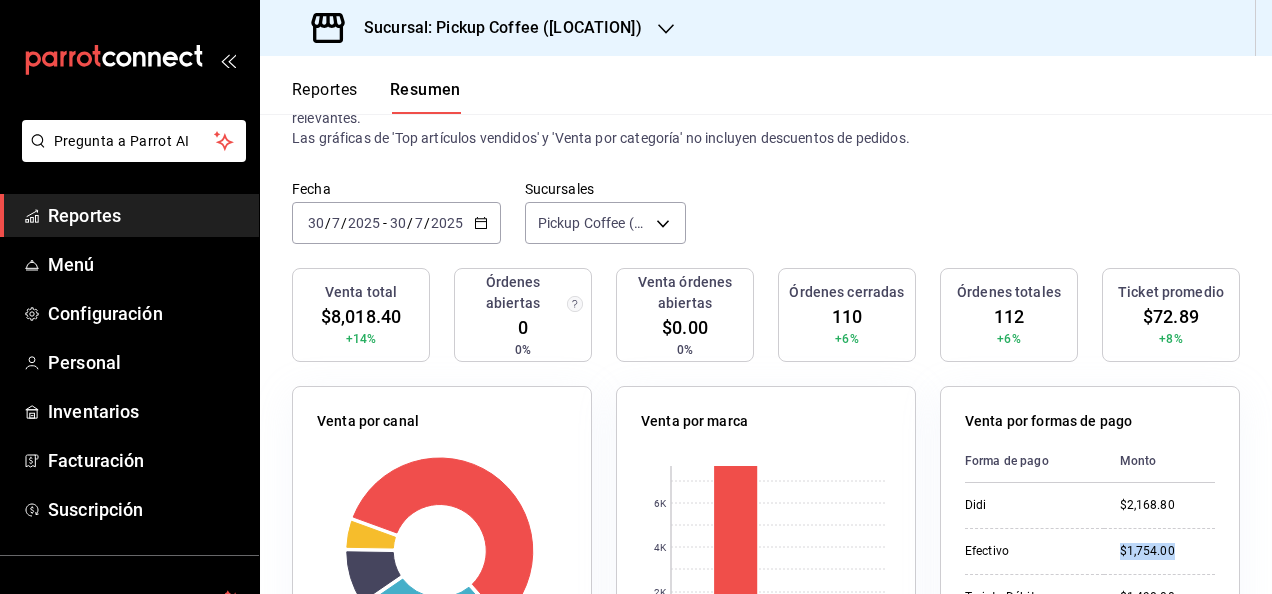 scroll, scrollTop: 0, scrollLeft: 0, axis: both 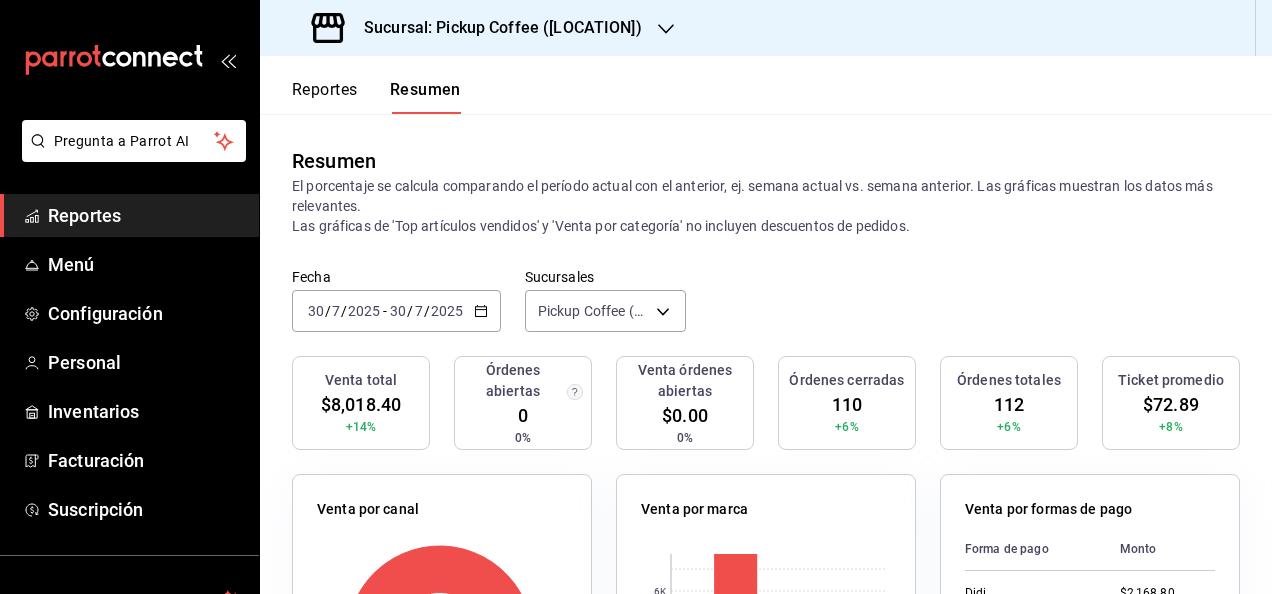 click 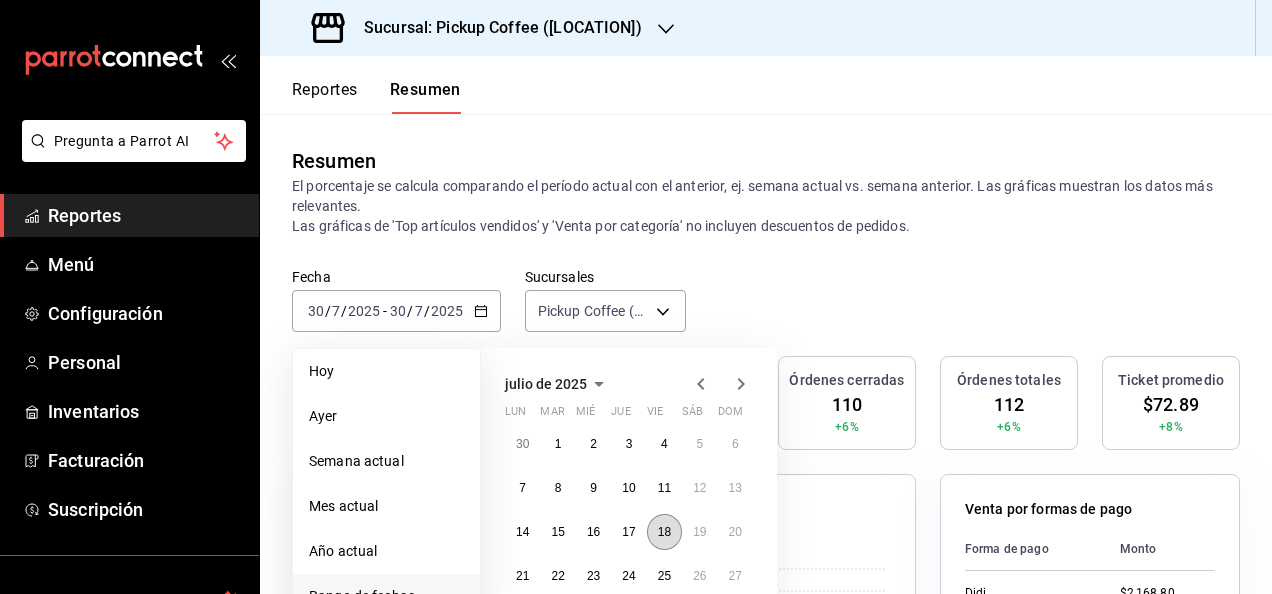 scroll, scrollTop: 100, scrollLeft: 0, axis: vertical 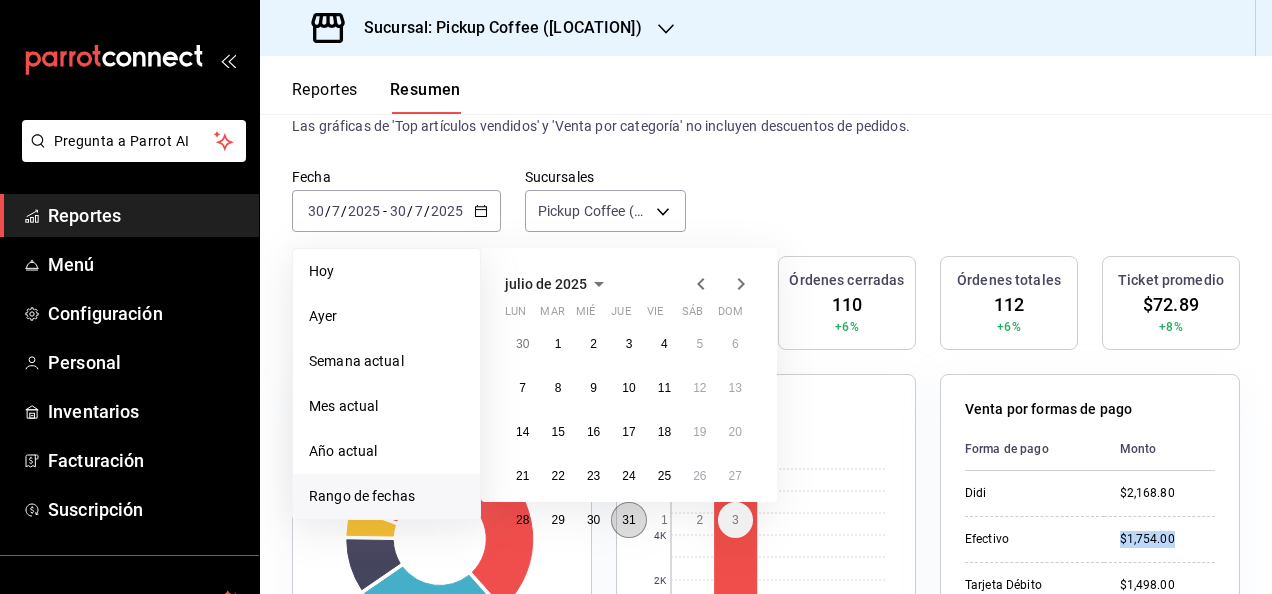 click on "31" at bounding box center [628, 520] 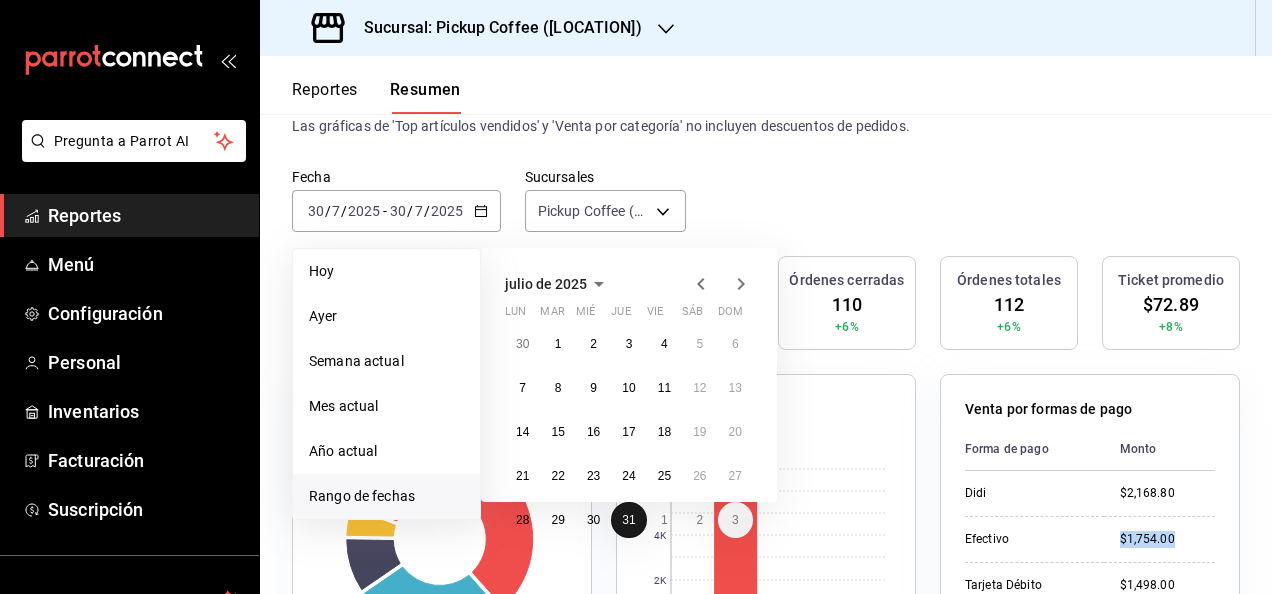 click on "31" at bounding box center [628, 520] 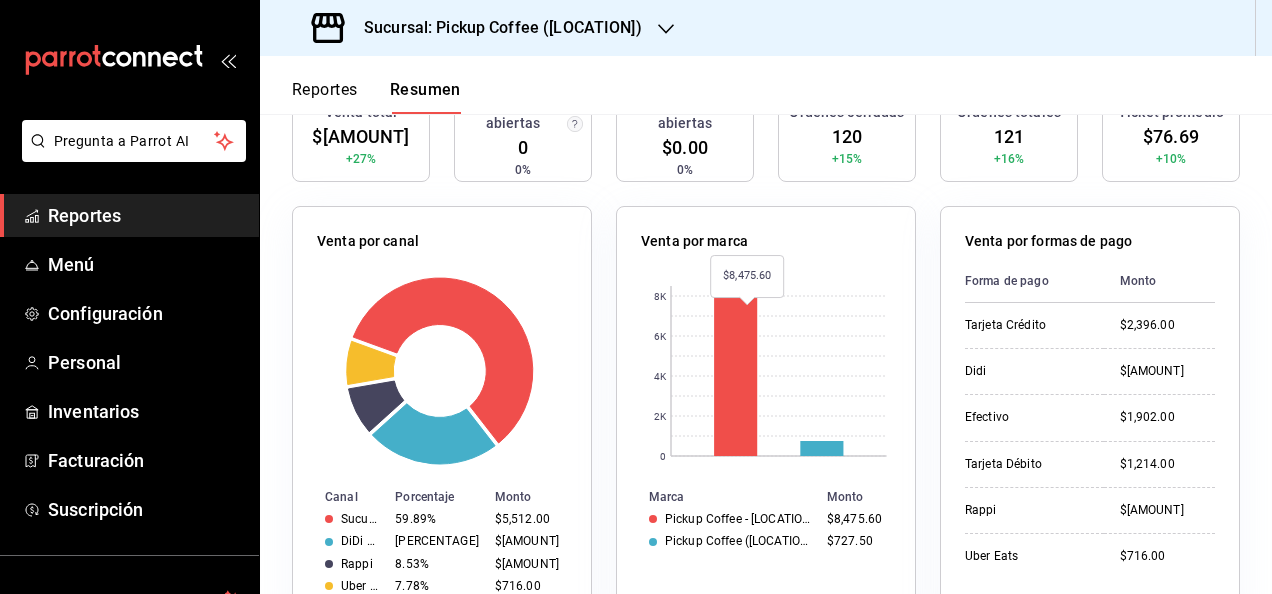 scroll, scrollTop: 300, scrollLeft: 0, axis: vertical 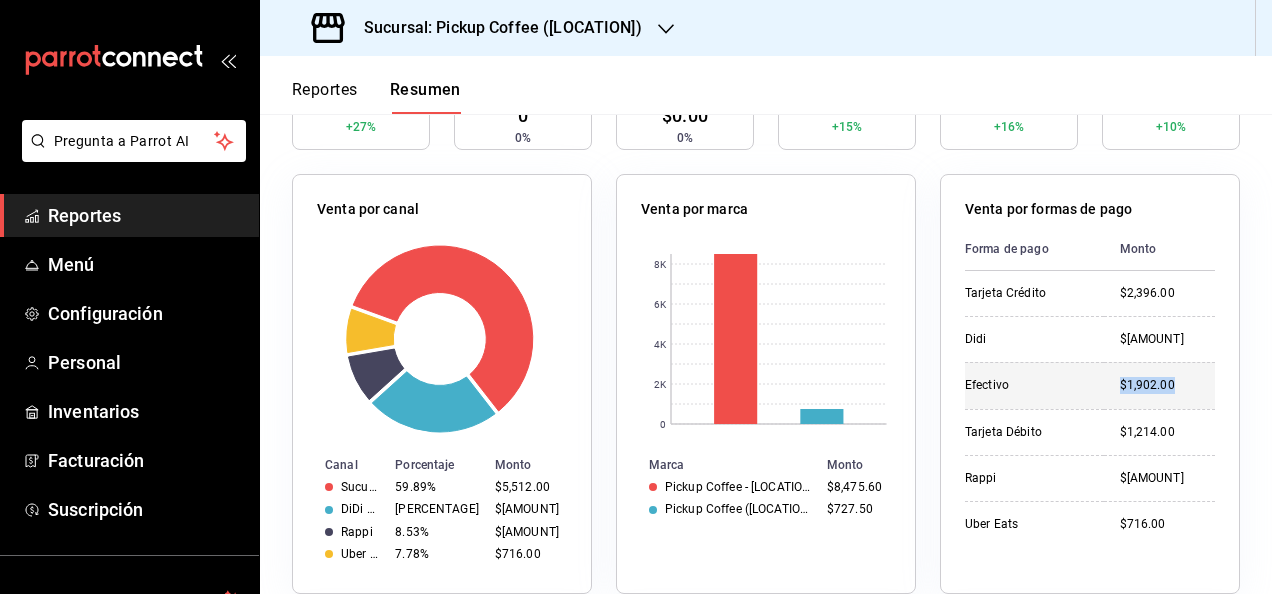 drag, startPoint x: 1081, startPoint y: 387, endPoint x: 1186, endPoint y: 390, distance: 105.04285 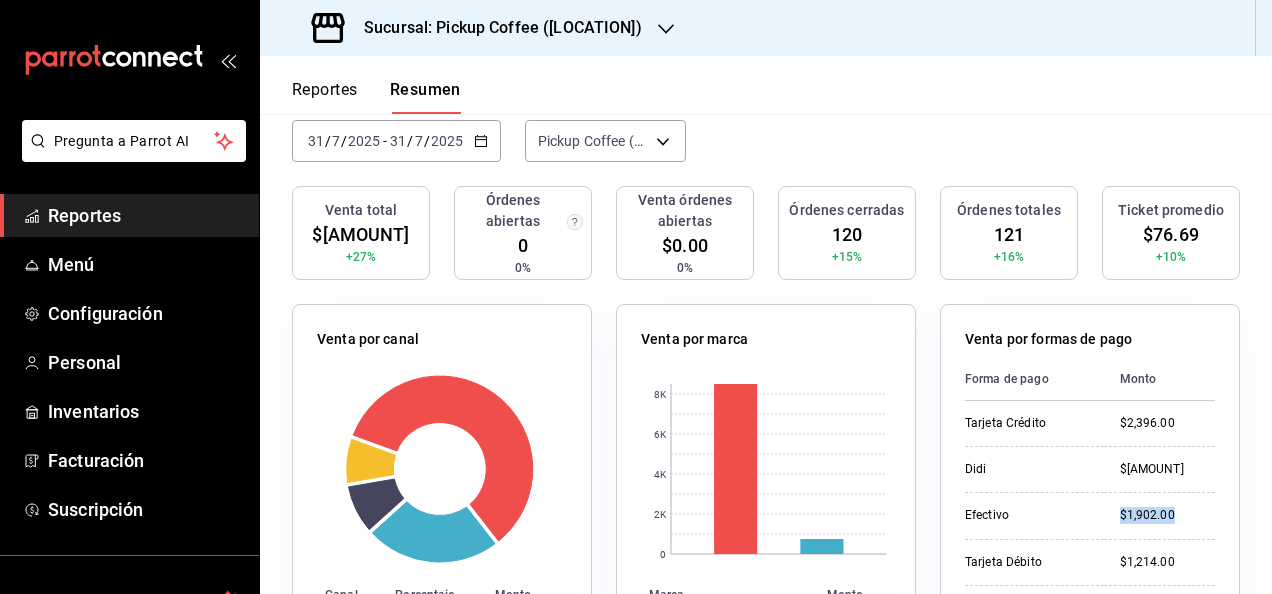 scroll, scrollTop: 0, scrollLeft: 0, axis: both 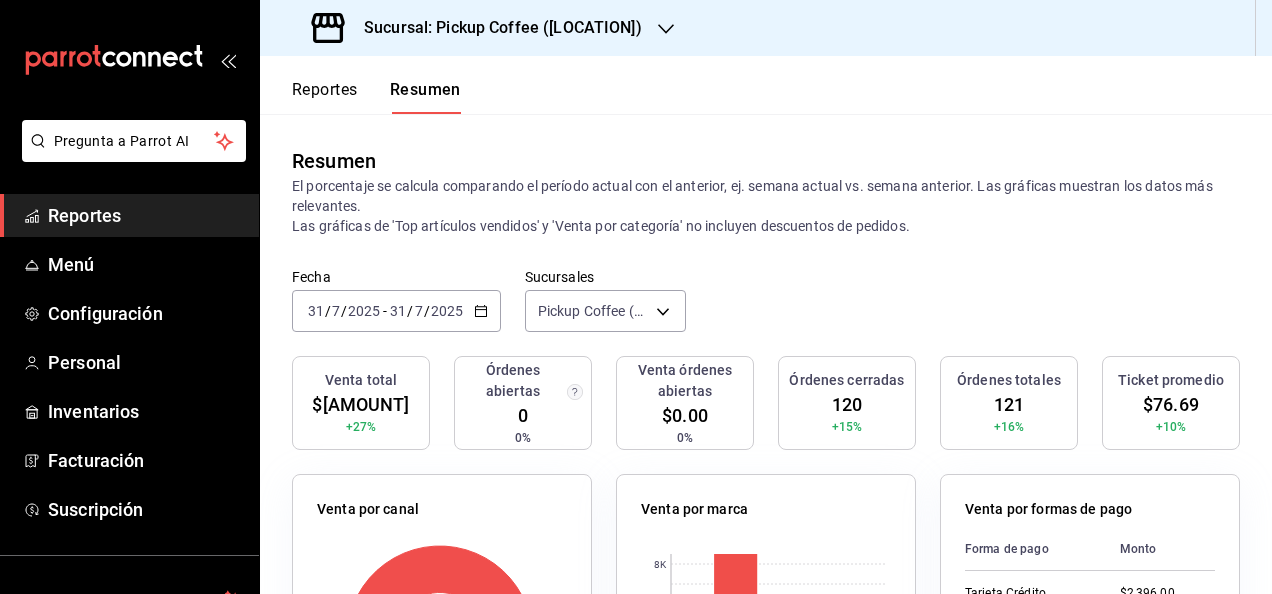 click 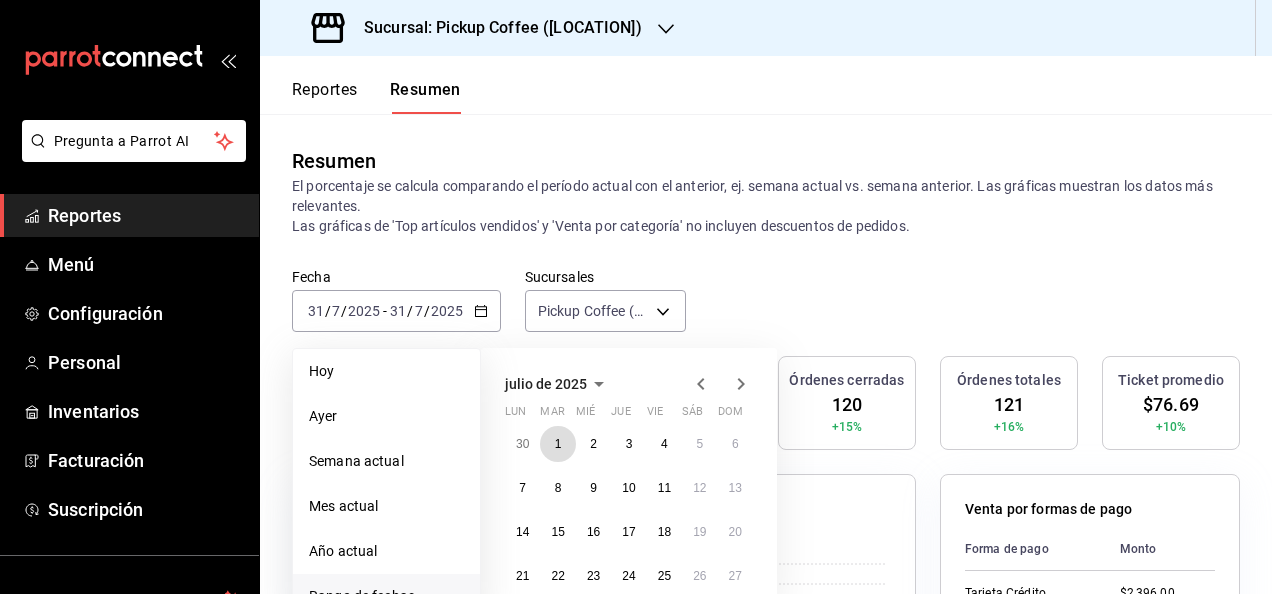 click on "lun mar mié jue vie sáb dom [DAY] [DAY] [DAY] [DAY] [DAY] [DAY] [DAY] [DAY] [DAY] [DAY] [DAY] [DAY] [DAY] [DAY] [DAY] [DAY] [DAY] [DAY] [DAY] [DAY] [DAY] [DAY] [DAY] [DAY] [DAY] [DAY] [DAY] [DAY] [DAY] [DAY] [DAY] [DAY]" at bounding box center (629, 521) 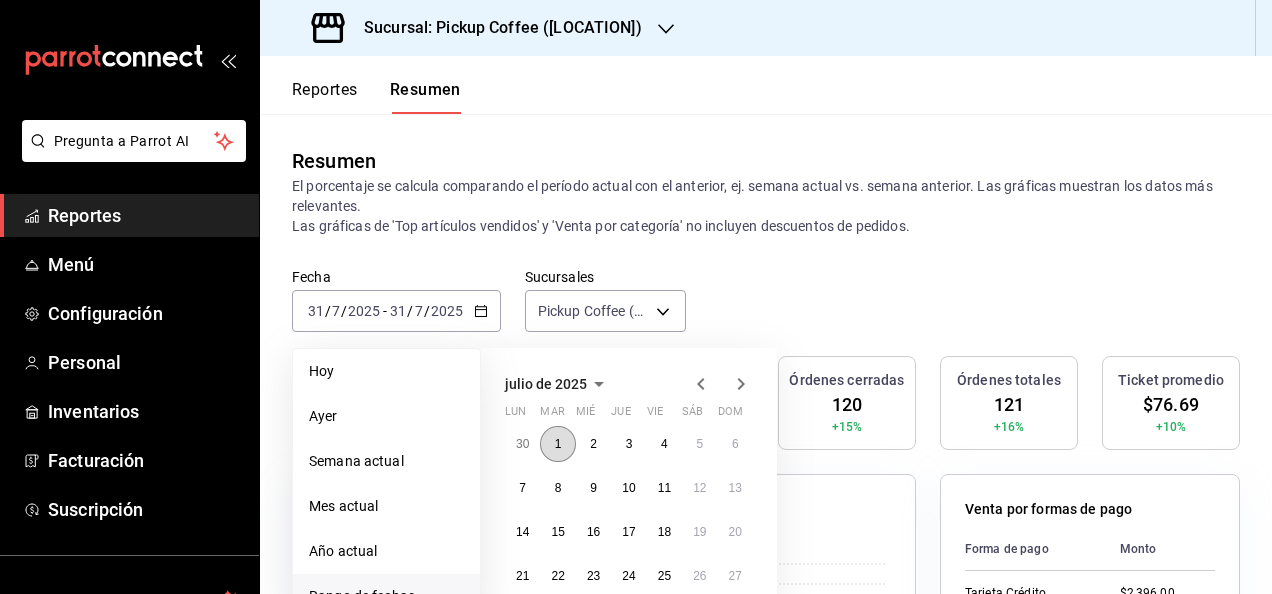 click on "1" at bounding box center [558, 444] 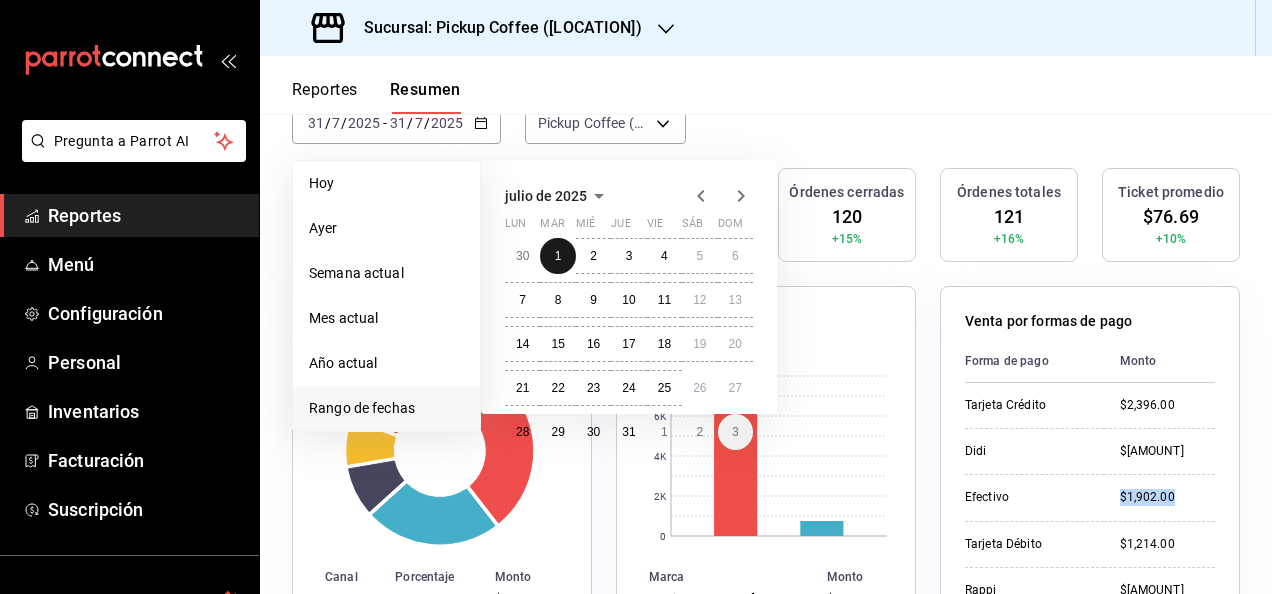 scroll, scrollTop: 200, scrollLeft: 0, axis: vertical 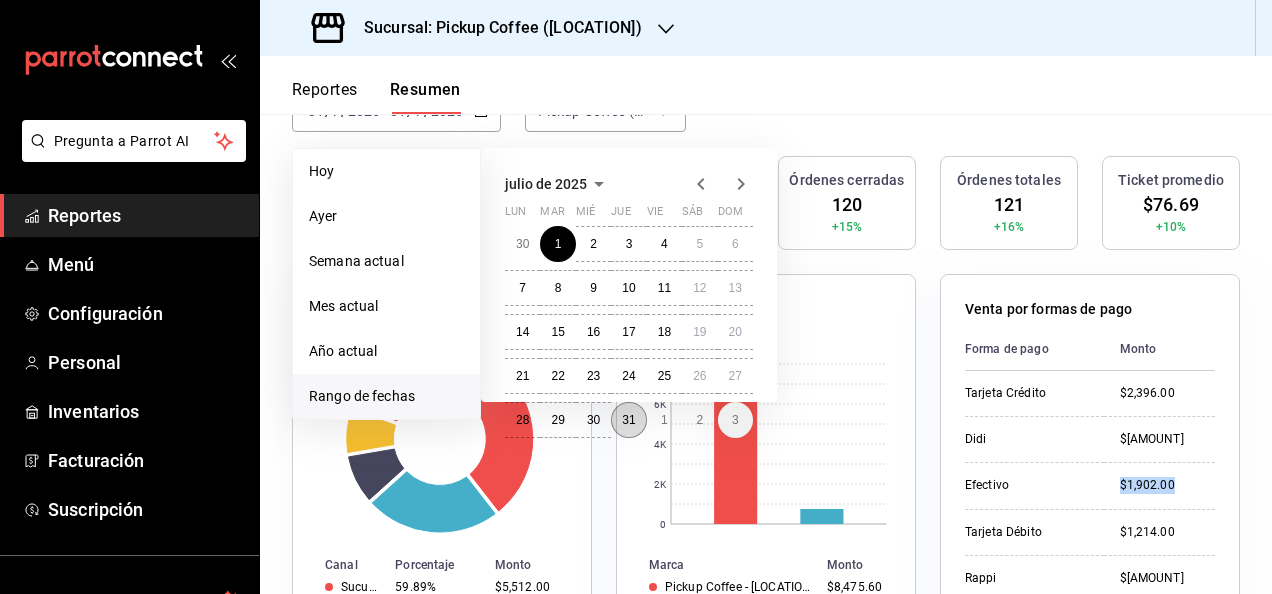 click on "31" at bounding box center (628, 420) 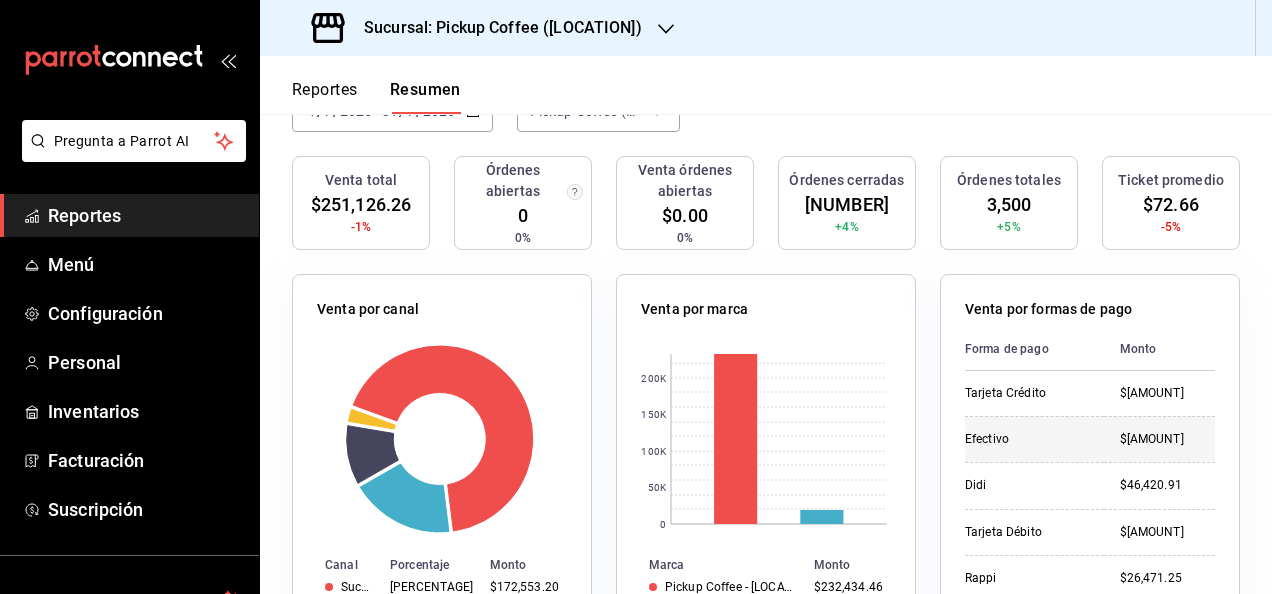 drag, startPoint x: 1102, startPoint y: 442, endPoint x: 1180, endPoint y: 446, distance: 78.10249 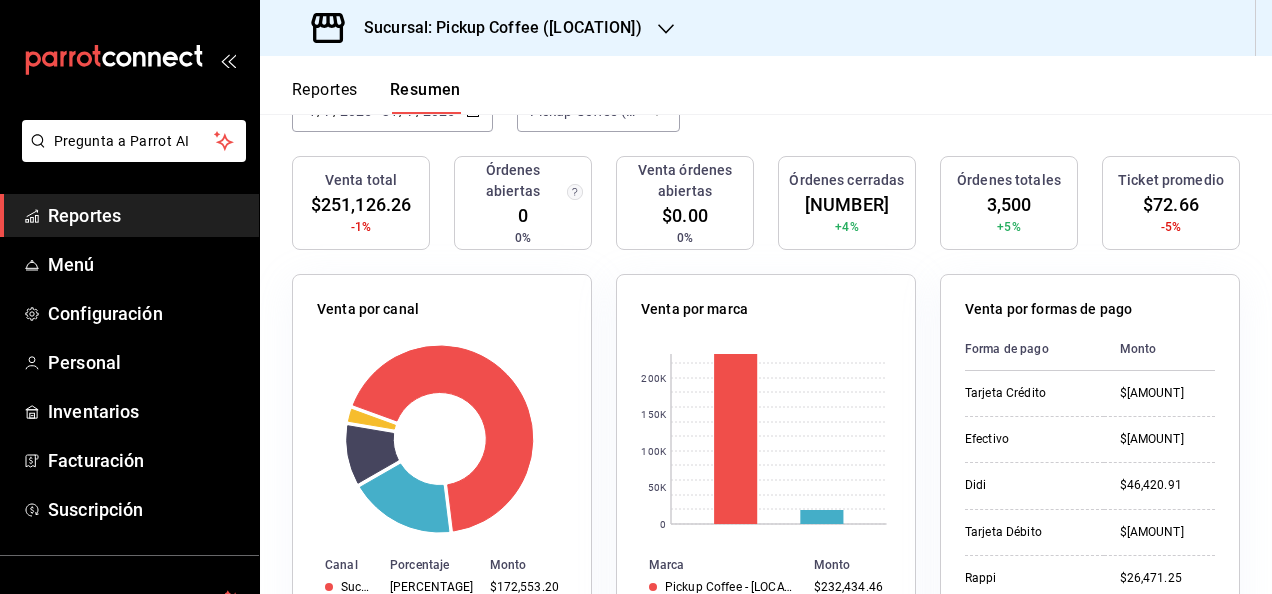 scroll, scrollTop: 0, scrollLeft: 0, axis: both 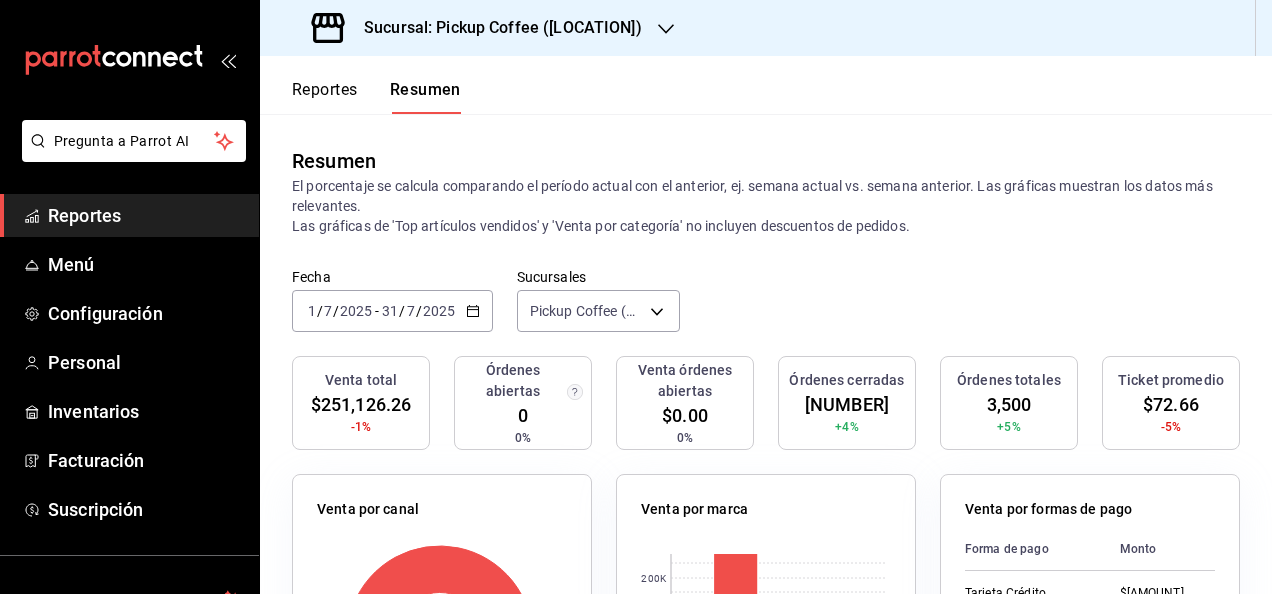 click on "Sucursal: Pickup Coffee ([LOCATION])" at bounding box center (495, 28) 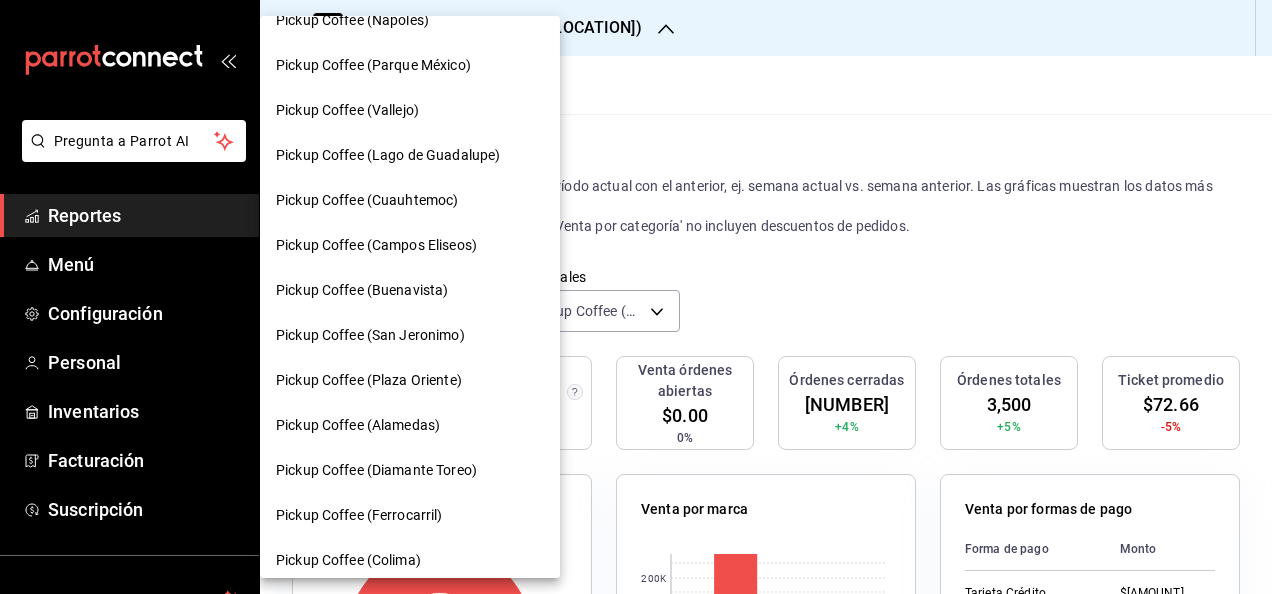 scroll, scrollTop: 700, scrollLeft: 0, axis: vertical 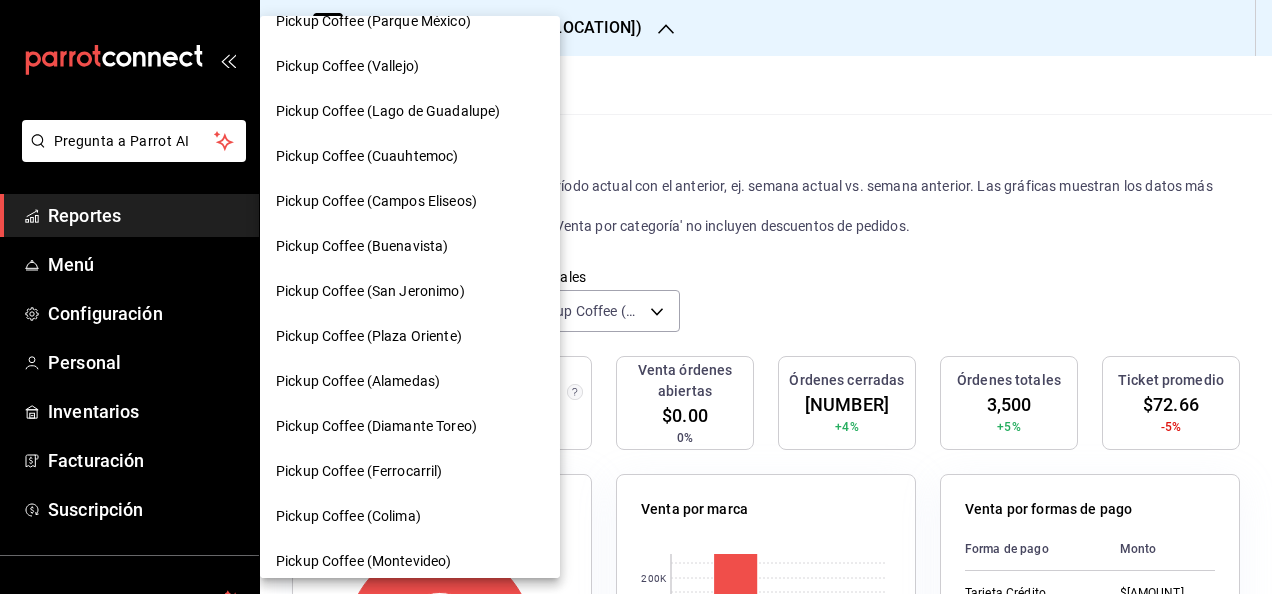 click on "Pickup Coffee (Diamante Toreo)" at bounding box center [376, 426] 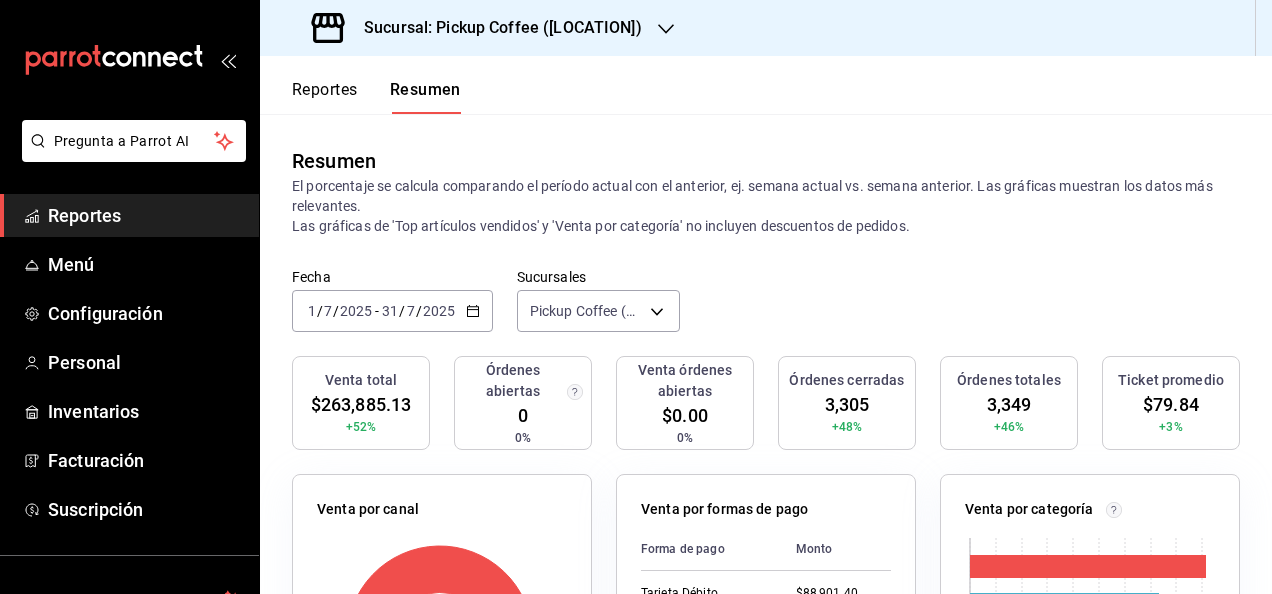 click 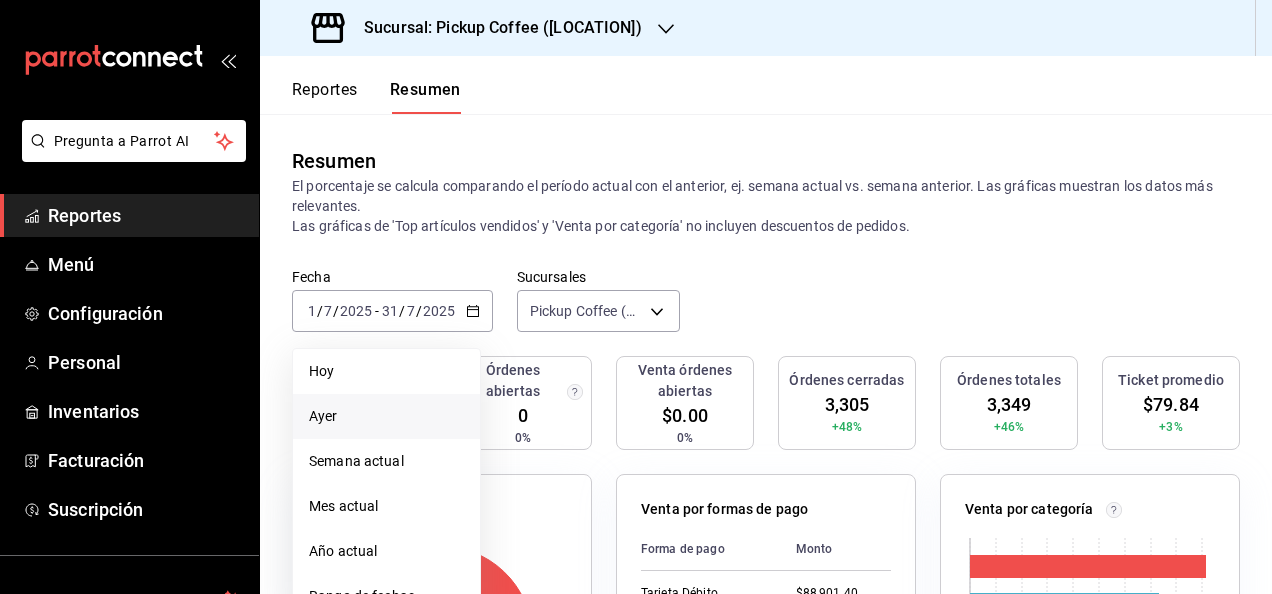 scroll, scrollTop: 200, scrollLeft: 0, axis: vertical 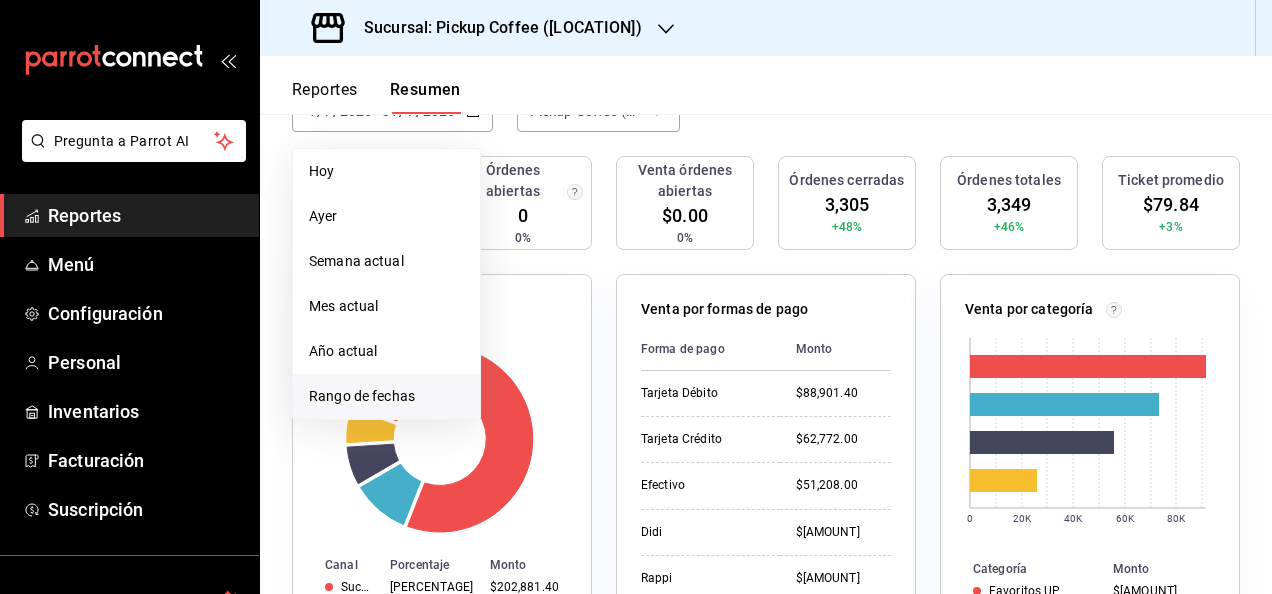 click on "Rango de fechas" at bounding box center [386, 396] 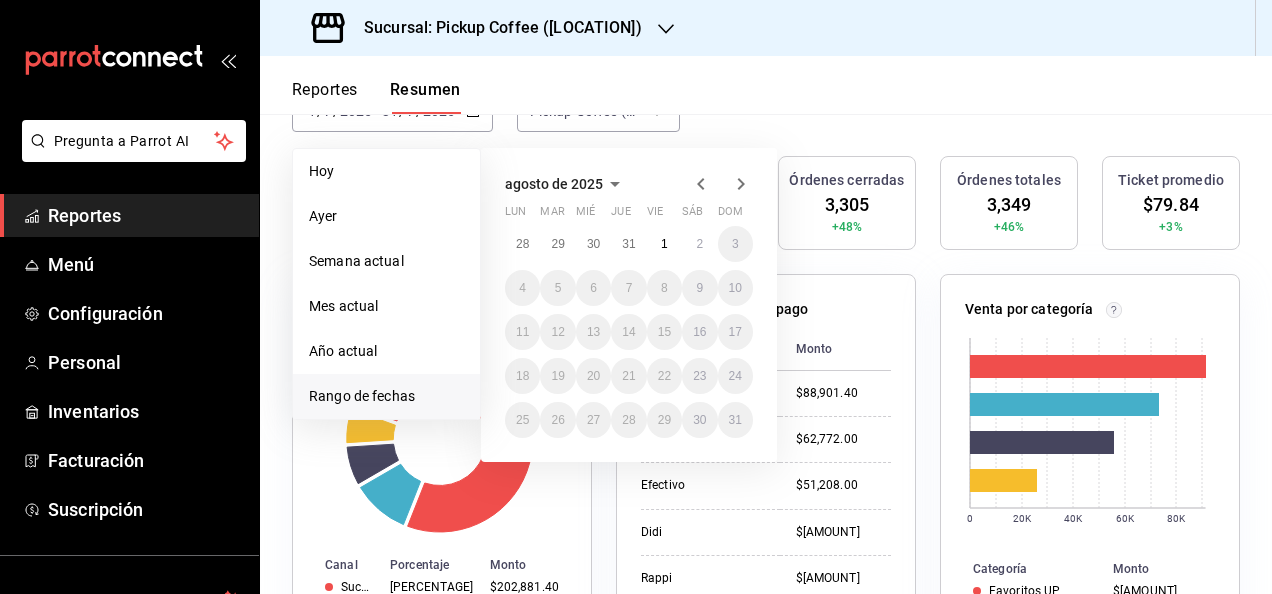 click 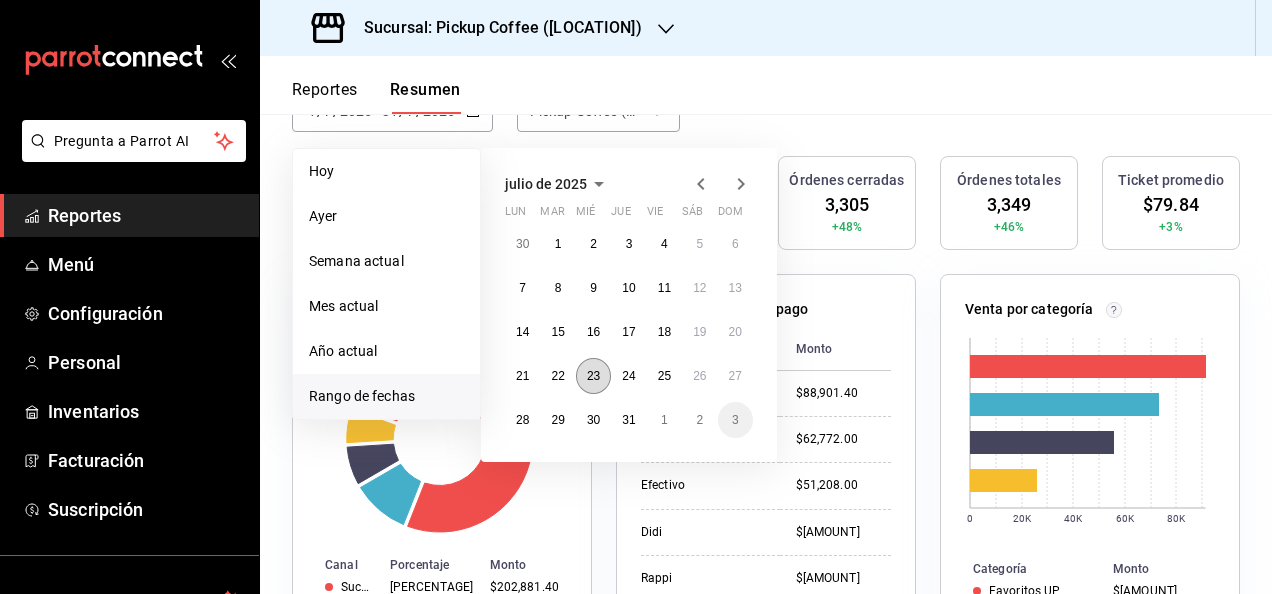 click on "23" at bounding box center (593, 376) 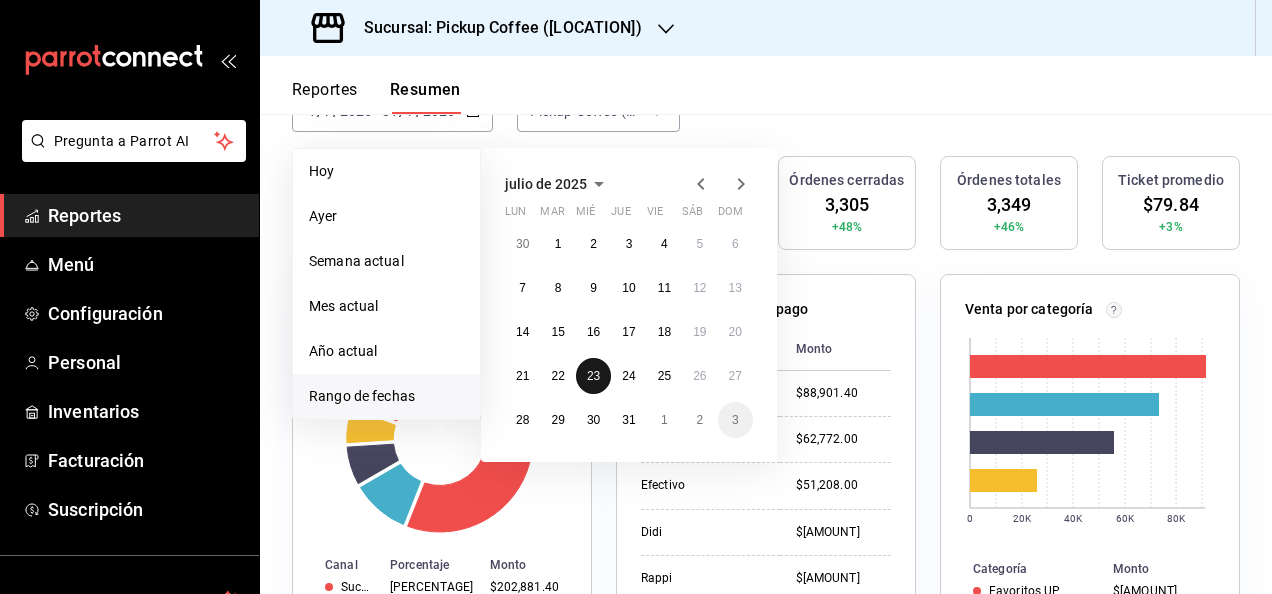 click on "23" at bounding box center [593, 376] 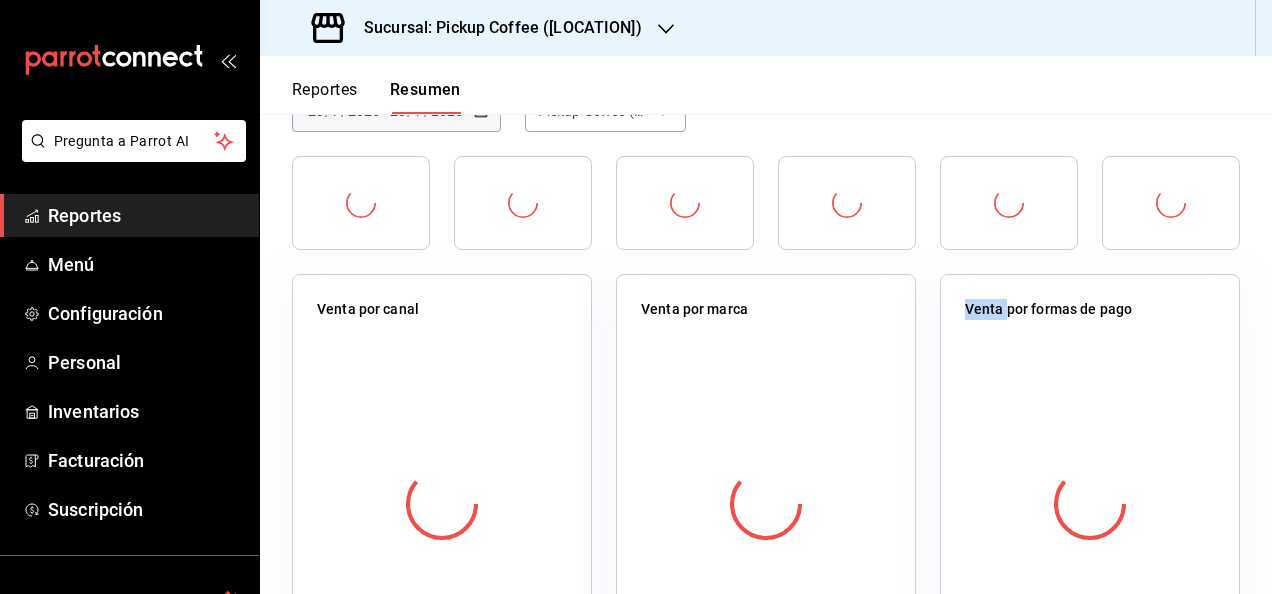 click on "Venta por marca" at bounding box center (754, 472) 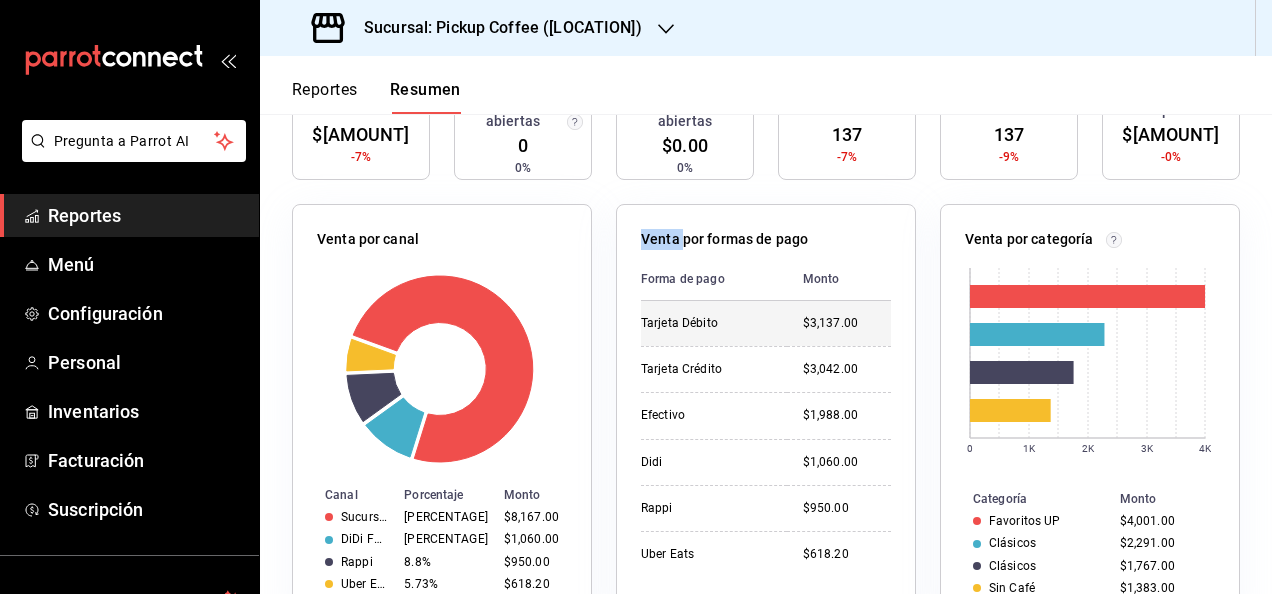 scroll, scrollTop: 300, scrollLeft: 0, axis: vertical 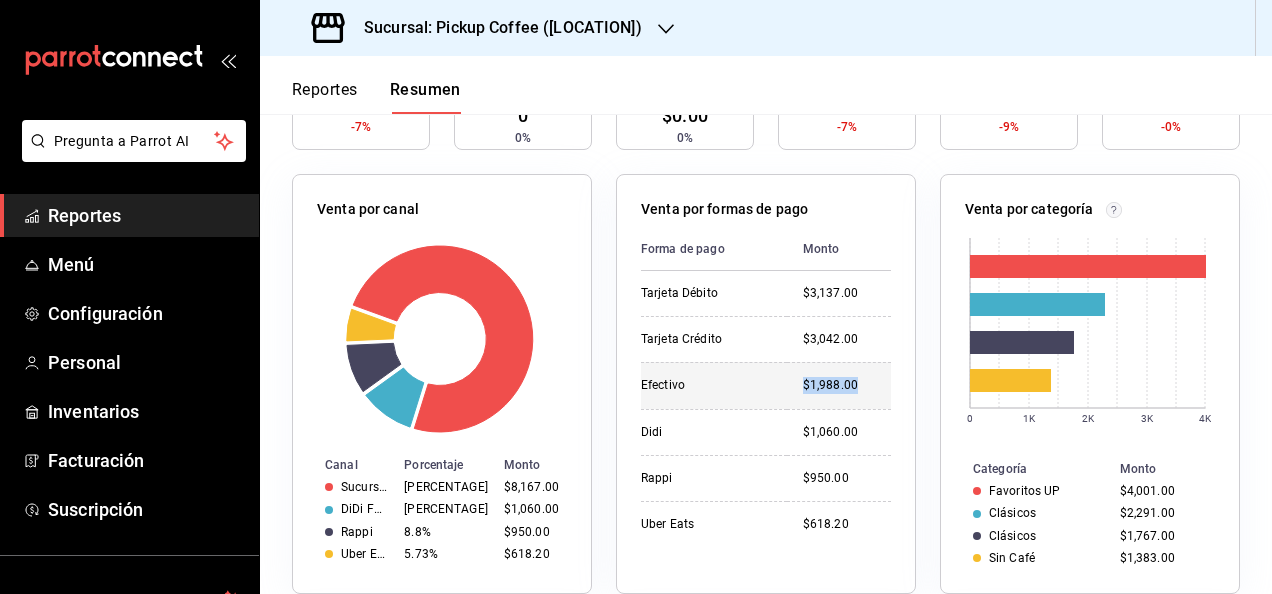 drag, startPoint x: 796, startPoint y: 394, endPoint x: 862, endPoint y: 394, distance: 66 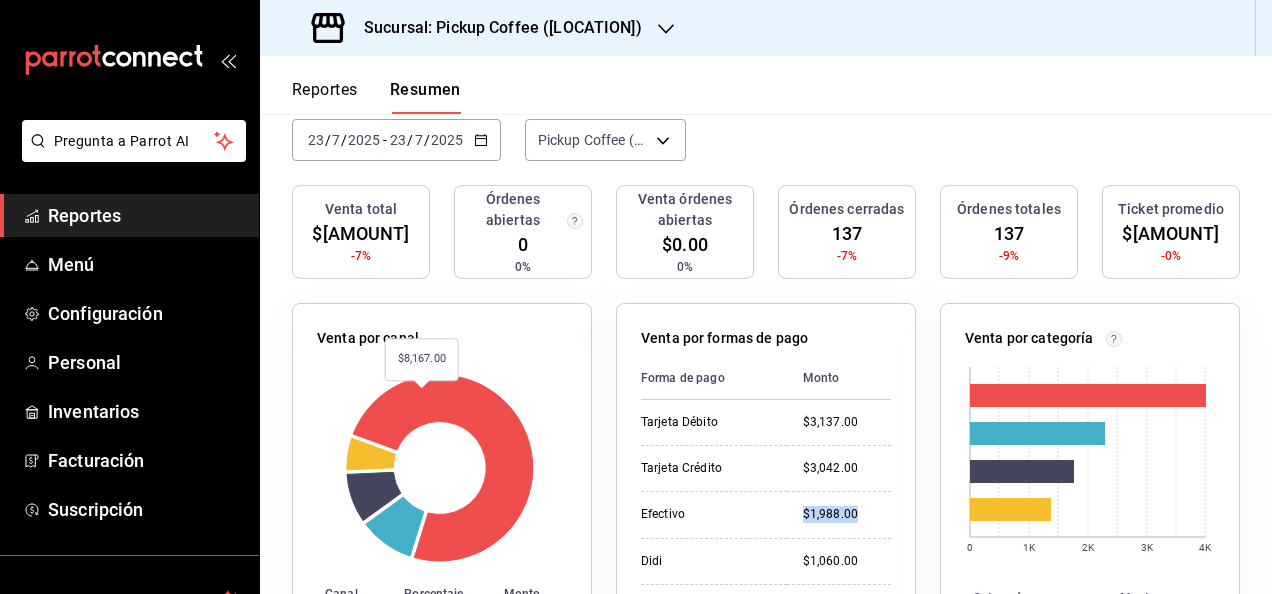 scroll, scrollTop: 0, scrollLeft: 0, axis: both 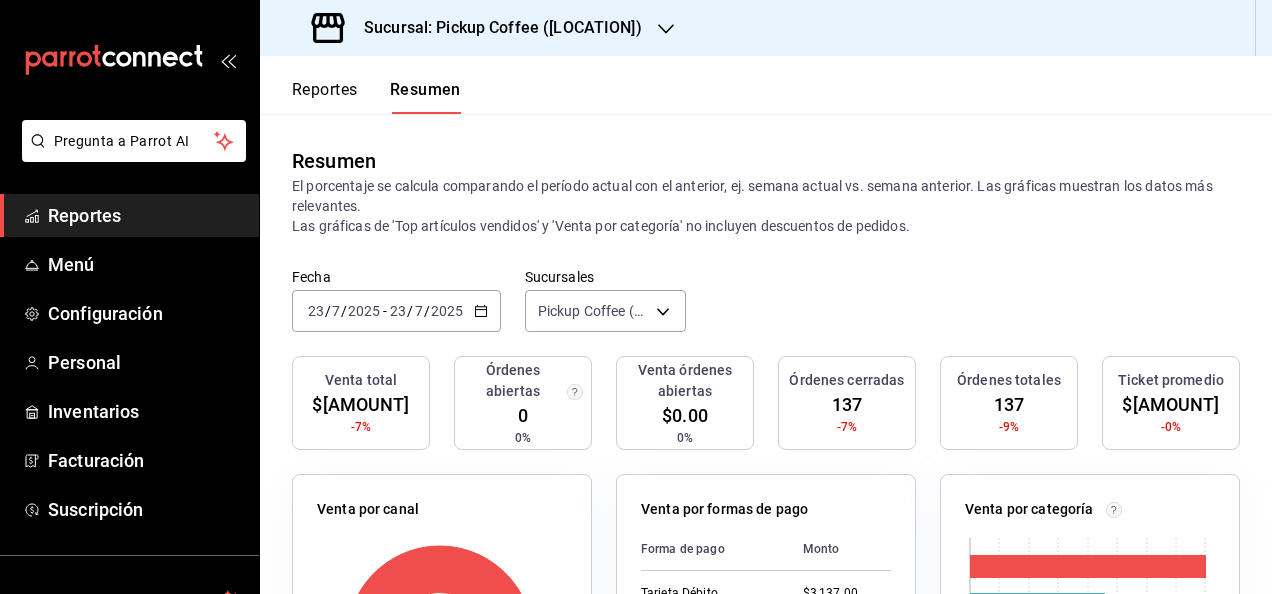 click on "Fecha [DATE] [DATE] - [DATE] [DATE]" at bounding box center (396, 311) 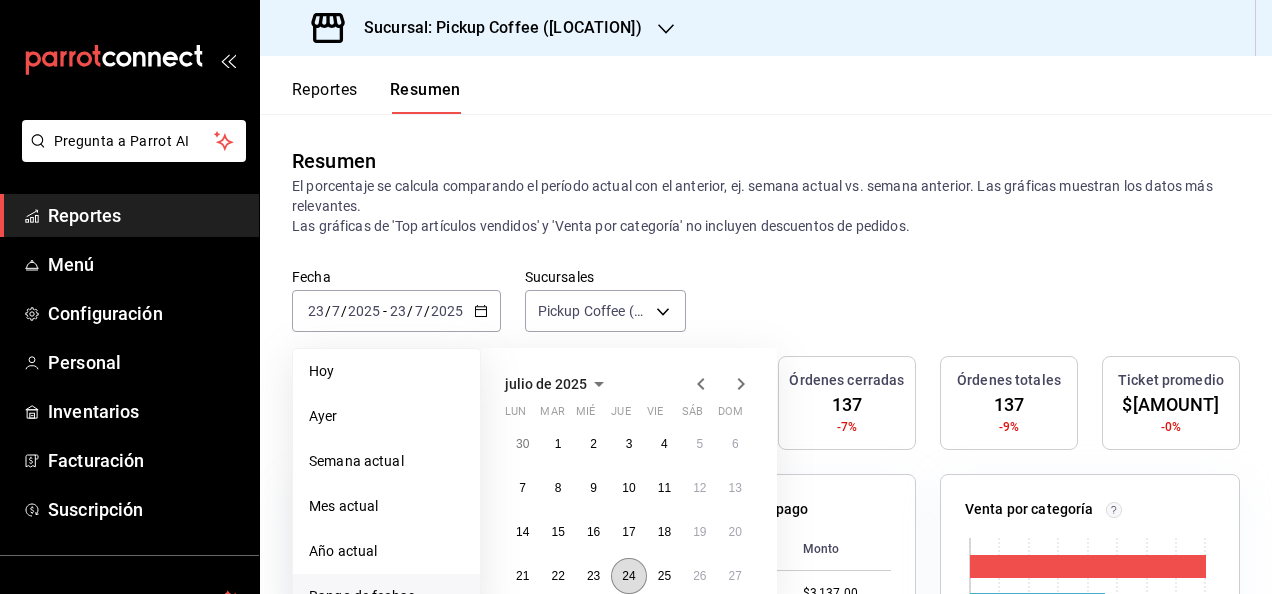click on "24" at bounding box center (628, 576) 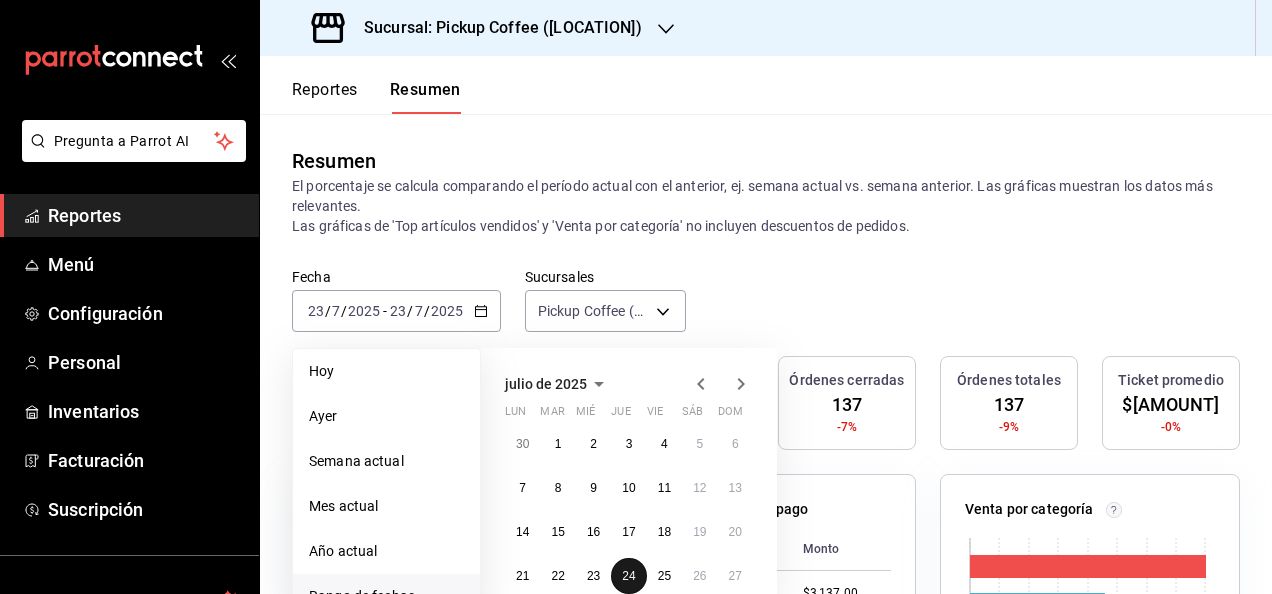click on "24" at bounding box center [628, 576] 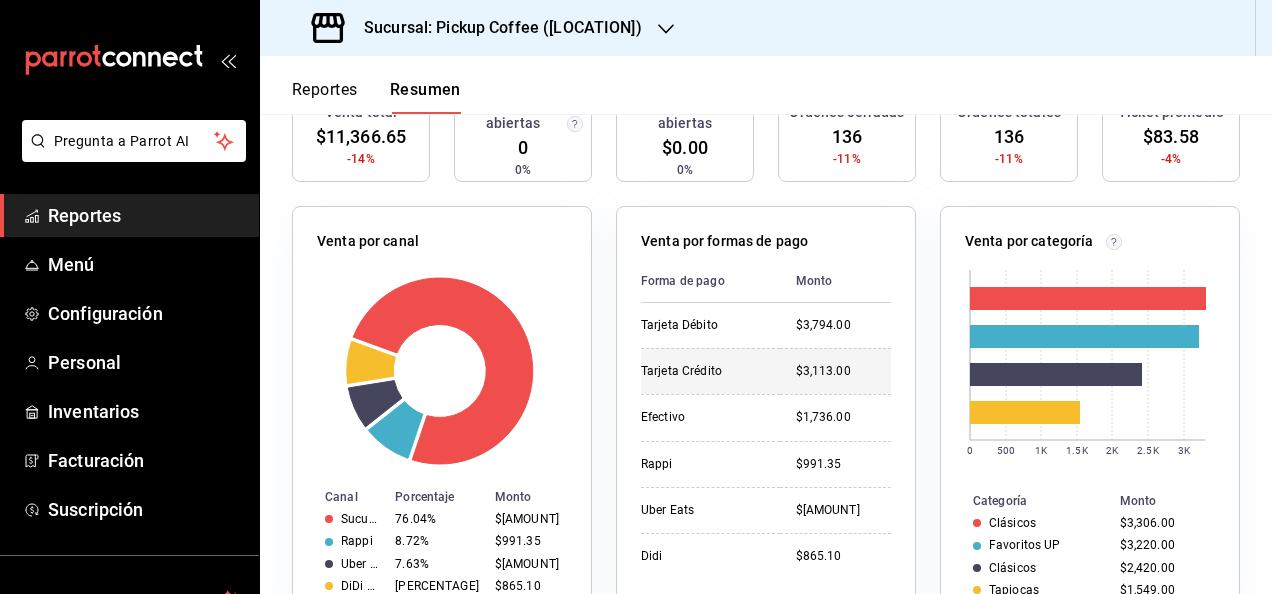 scroll, scrollTop: 300, scrollLeft: 0, axis: vertical 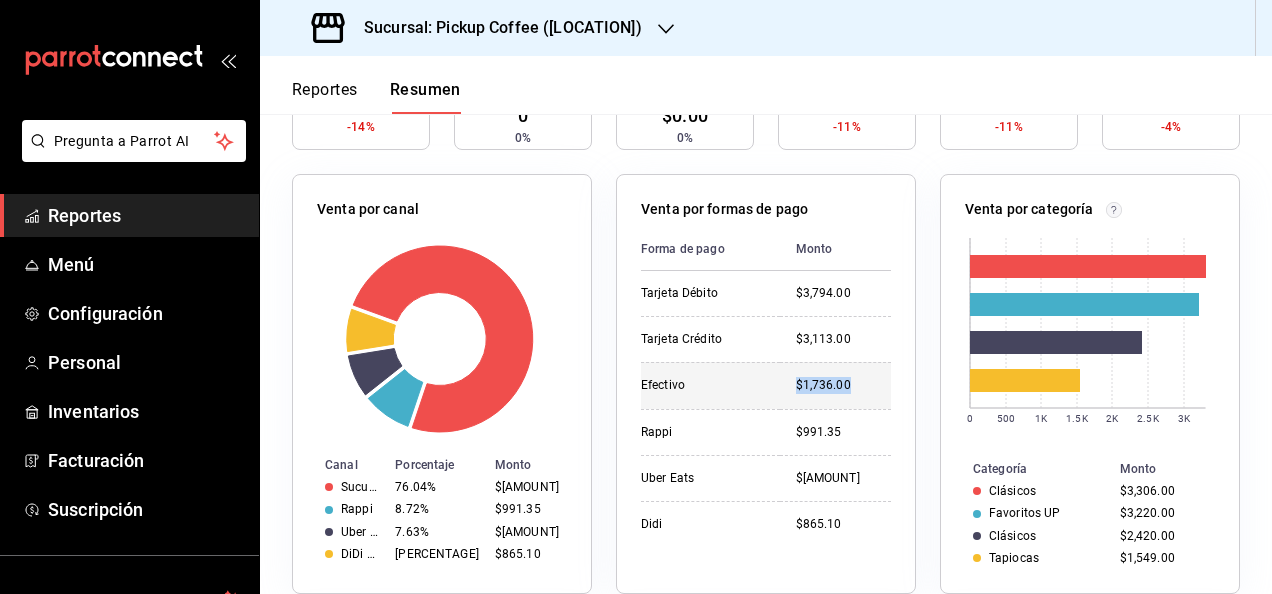 drag, startPoint x: 796, startPoint y: 384, endPoint x: 878, endPoint y: 388, distance: 82.0975 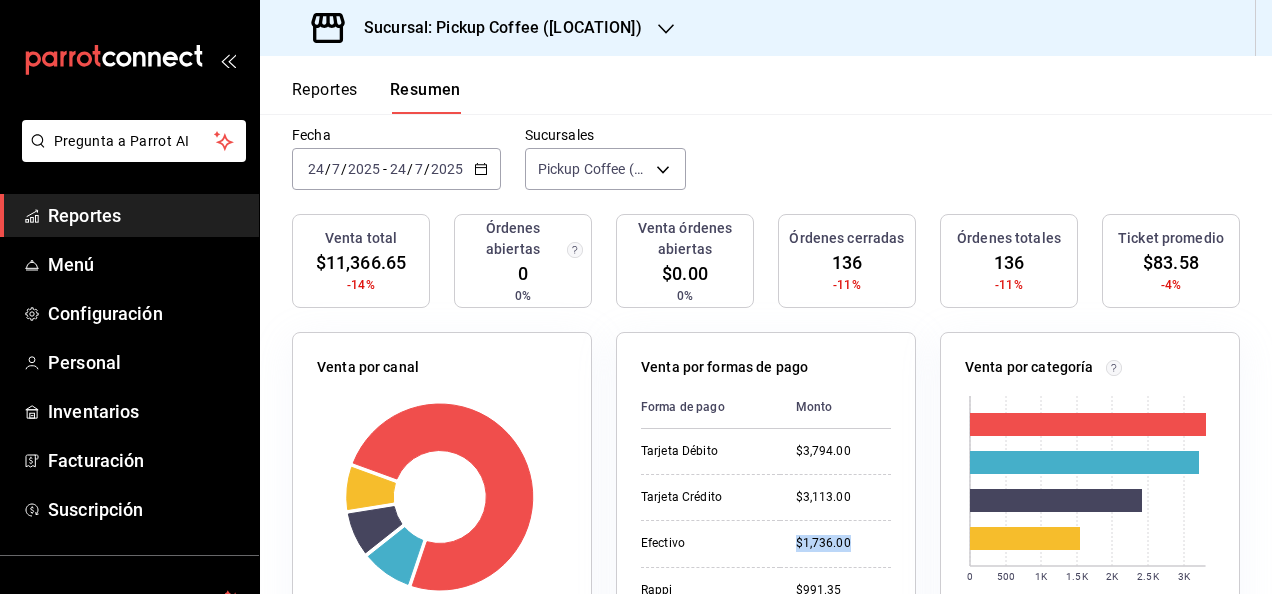 scroll, scrollTop: 0, scrollLeft: 0, axis: both 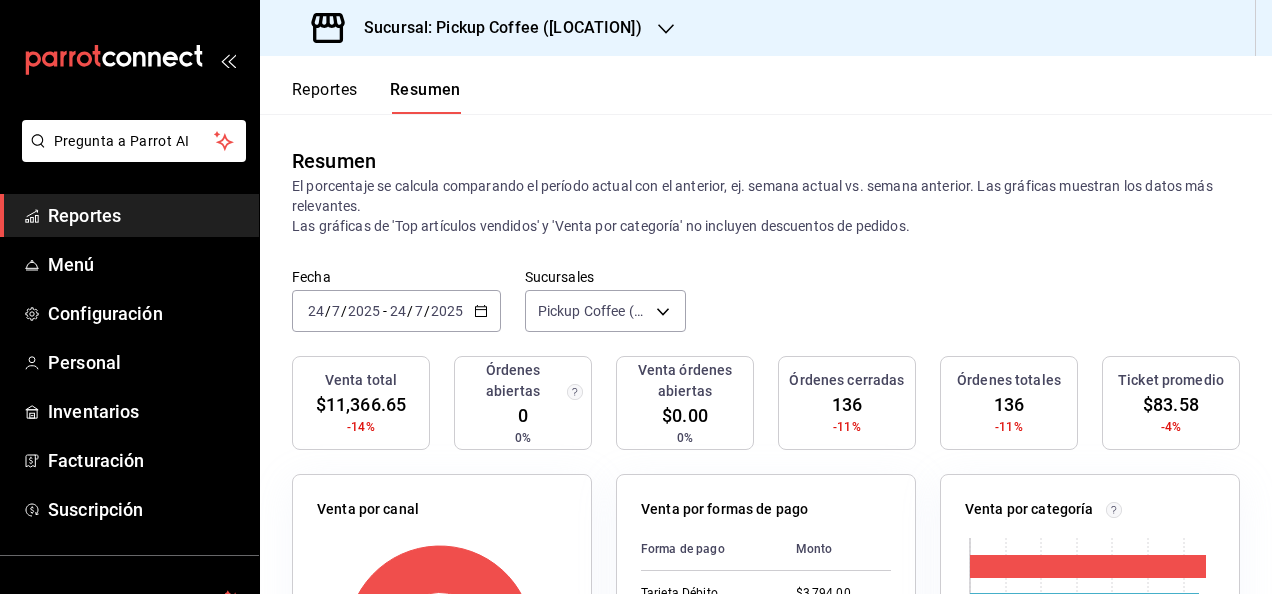 click 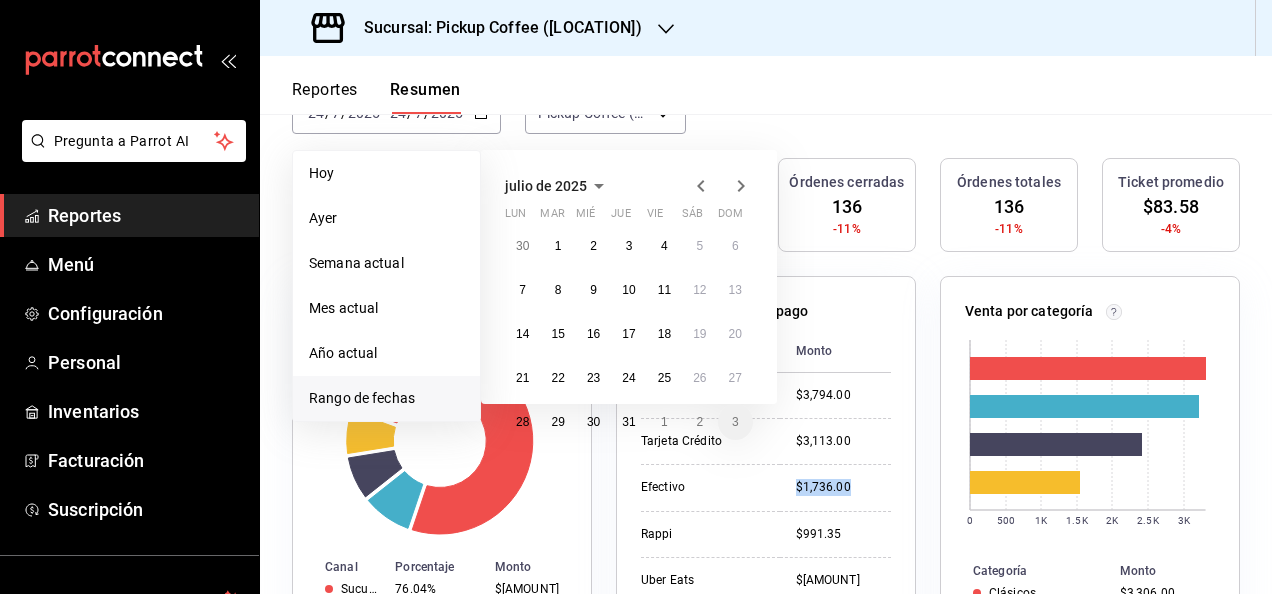 scroll, scrollTop: 200, scrollLeft: 0, axis: vertical 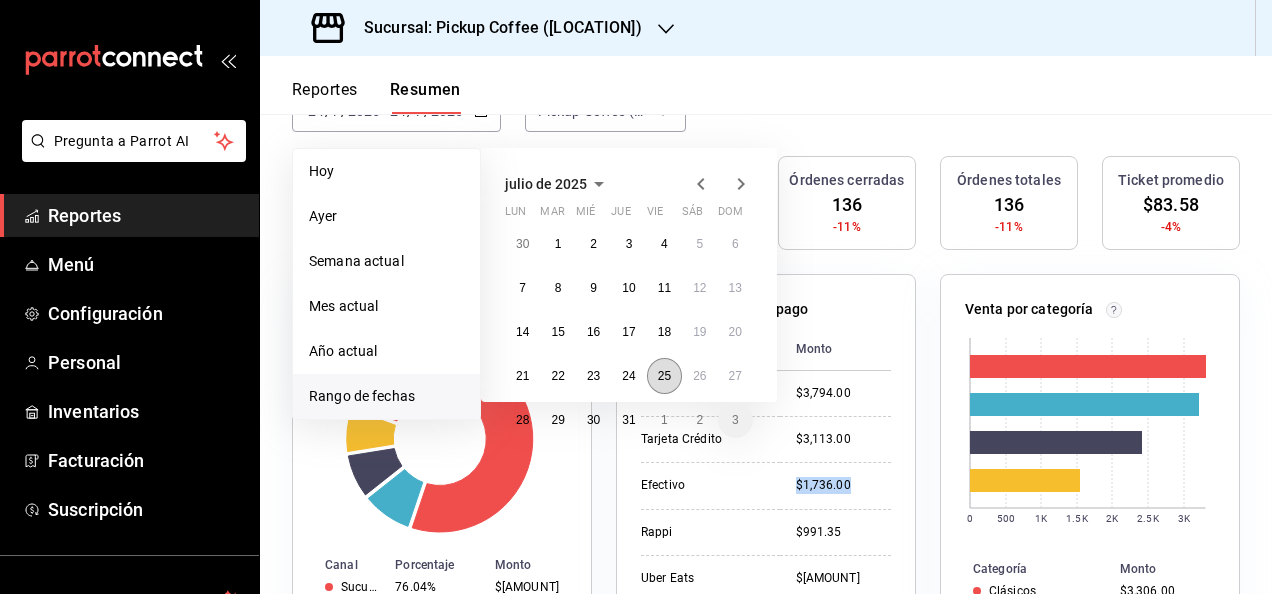 click on "25" at bounding box center [664, 376] 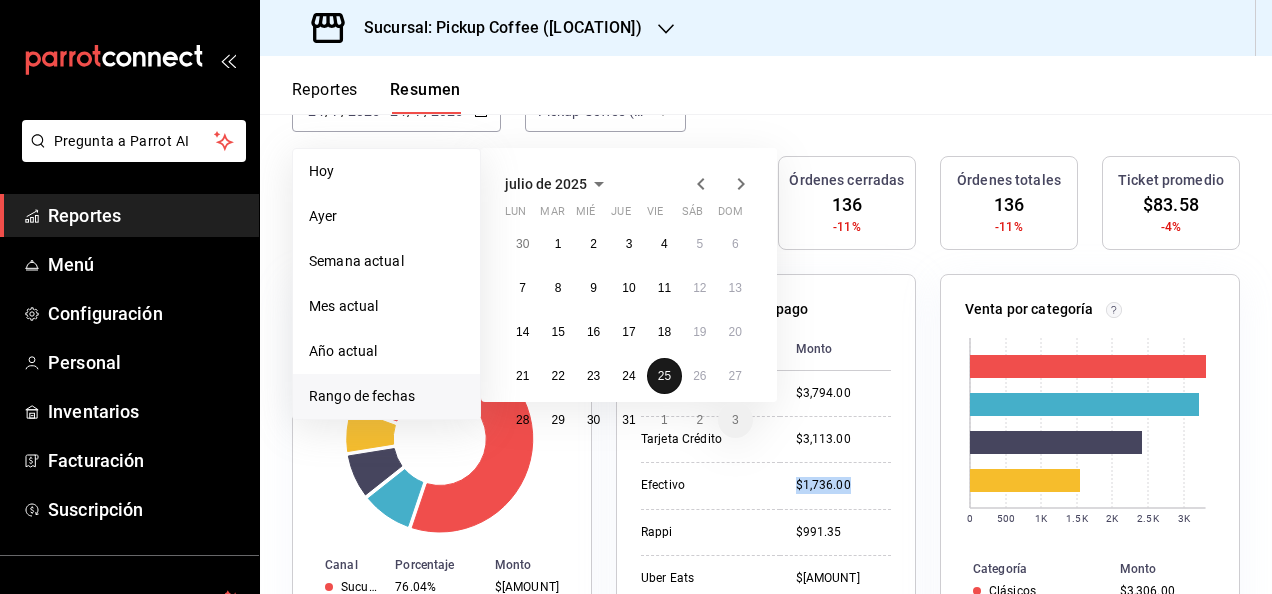 click on "25" at bounding box center [664, 376] 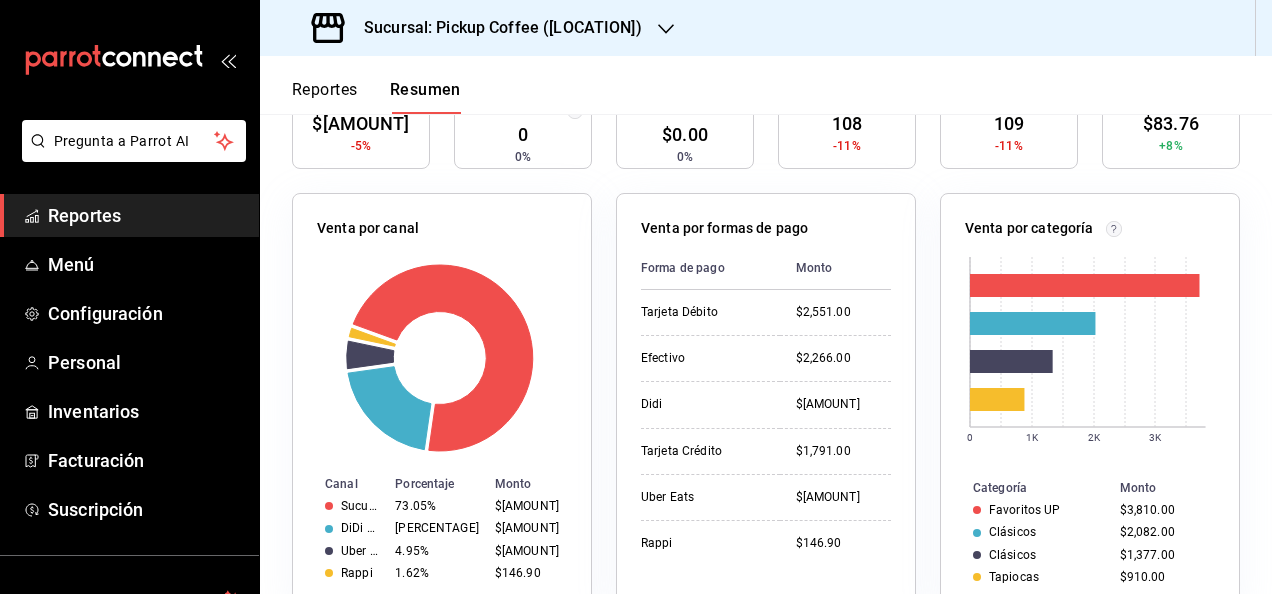 scroll, scrollTop: 300, scrollLeft: 0, axis: vertical 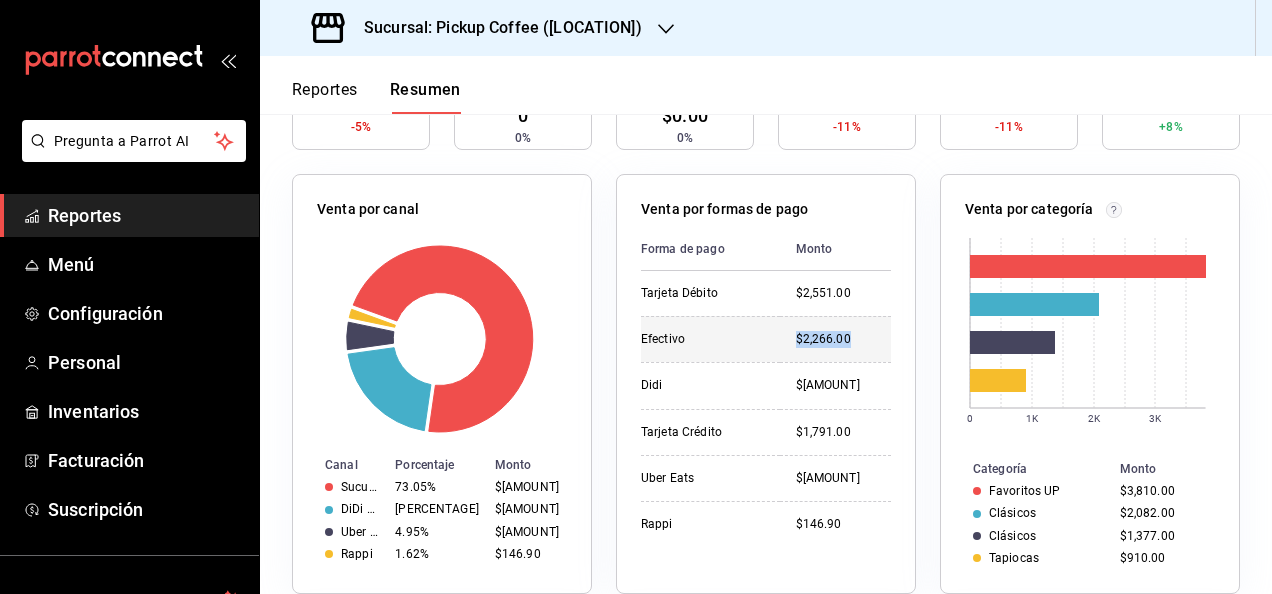 drag, startPoint x: 787, startPoint y: 336, endPoint x: 863, endPoint y: 338, distance: 76.02631 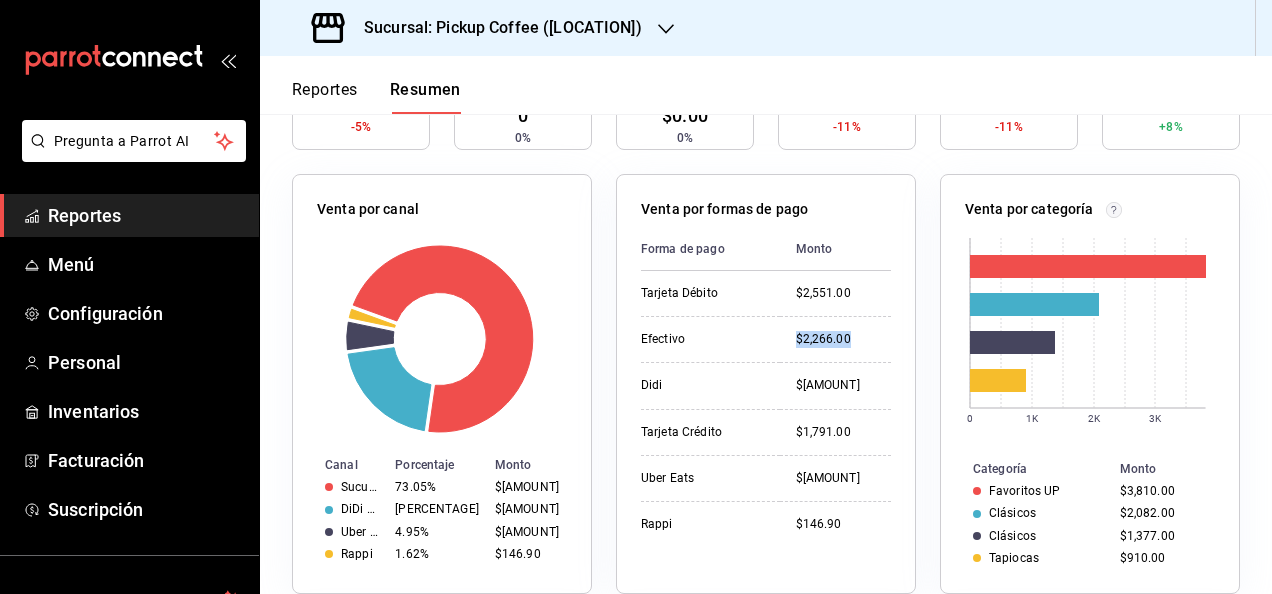 scroll, scrollTop: 0, scrollLeft: 0, axis: both 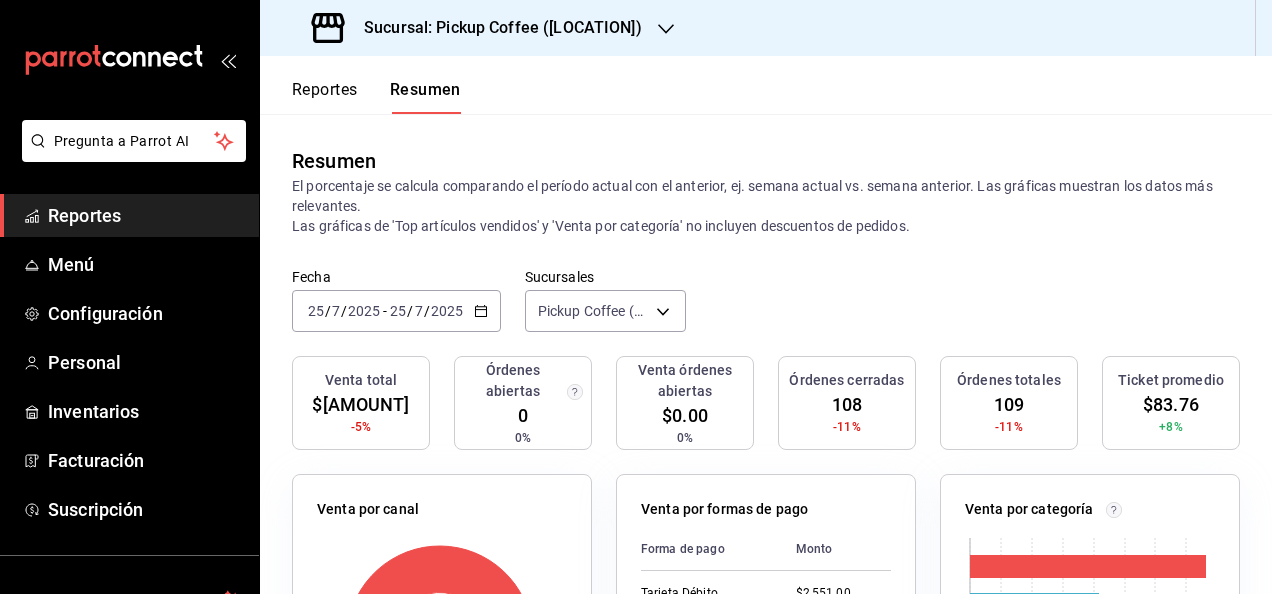 click on "2025-07-25 25 / 7 / 2025 - 2025-07-25 25 / 7 / 2025" at bounding box center (396, 311) 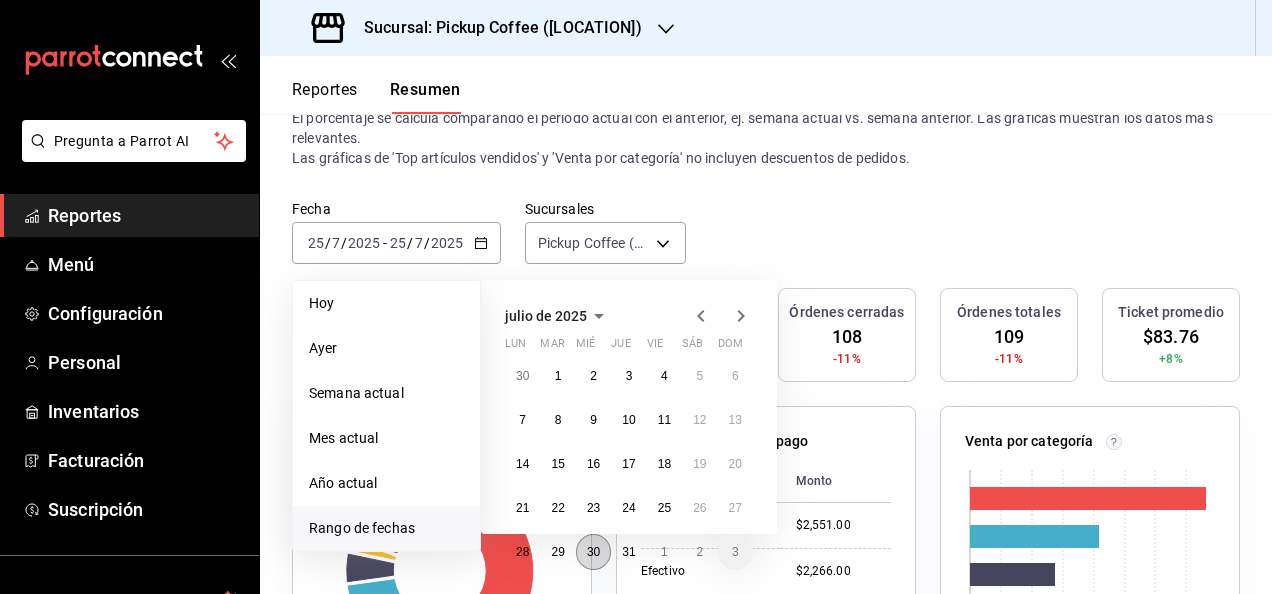 scroll, scrollTop: 100, scrollLeft: 0, axis: vertical 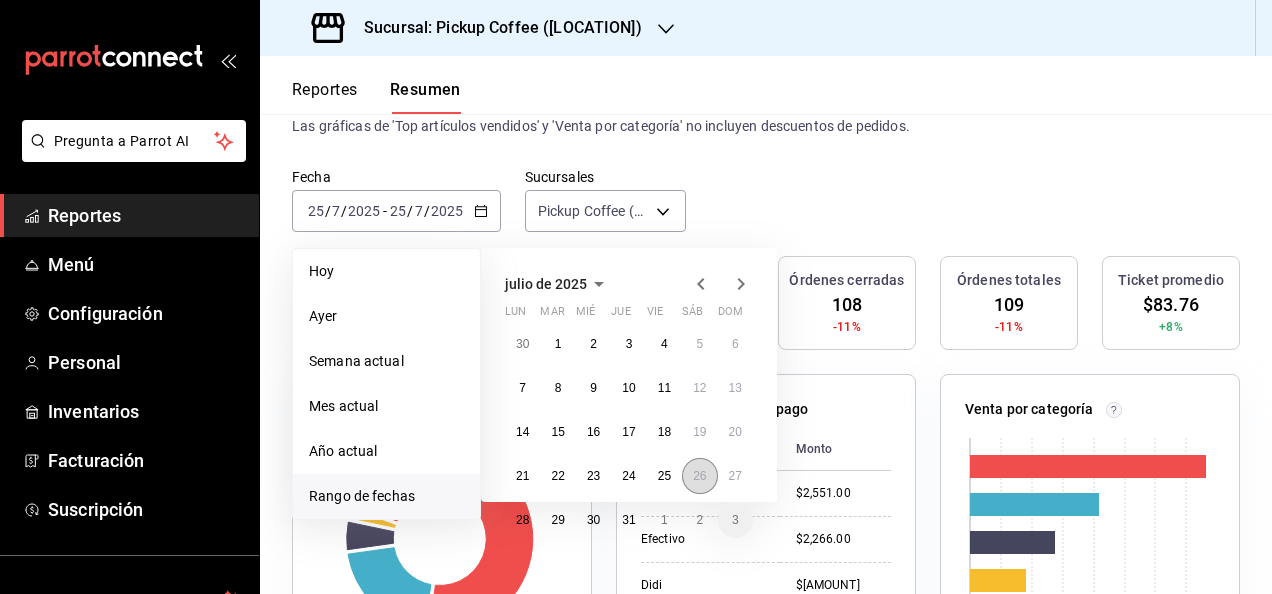 click on "26" at bounding box center [699, 476] 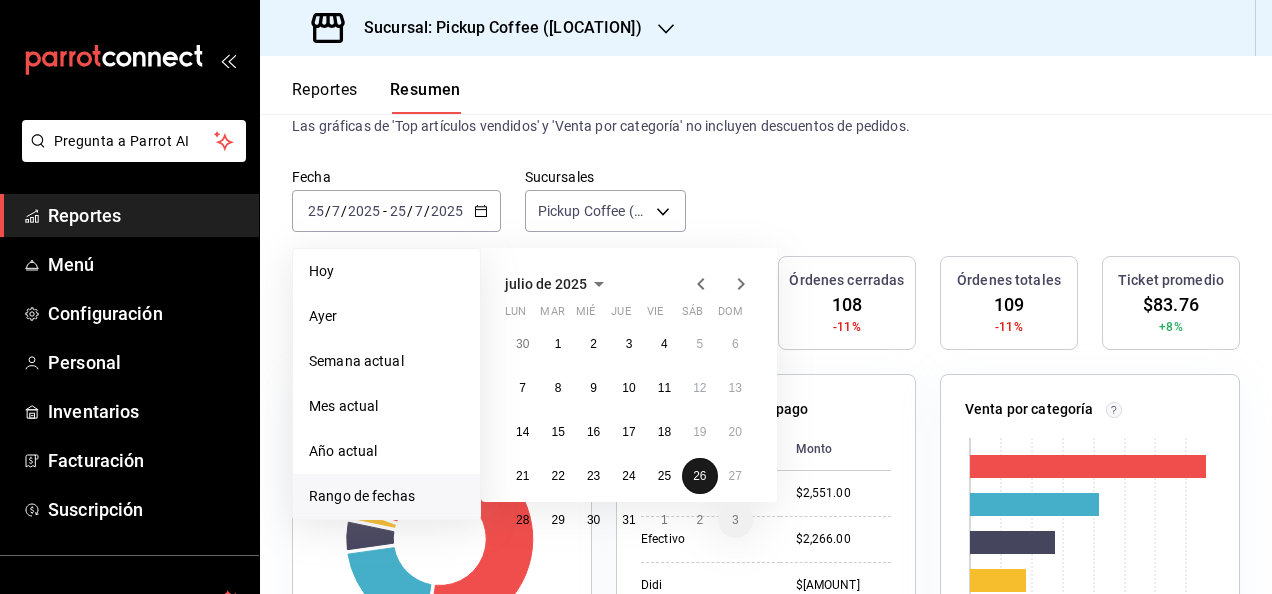 click on "26" at bounding box center [699, 476] 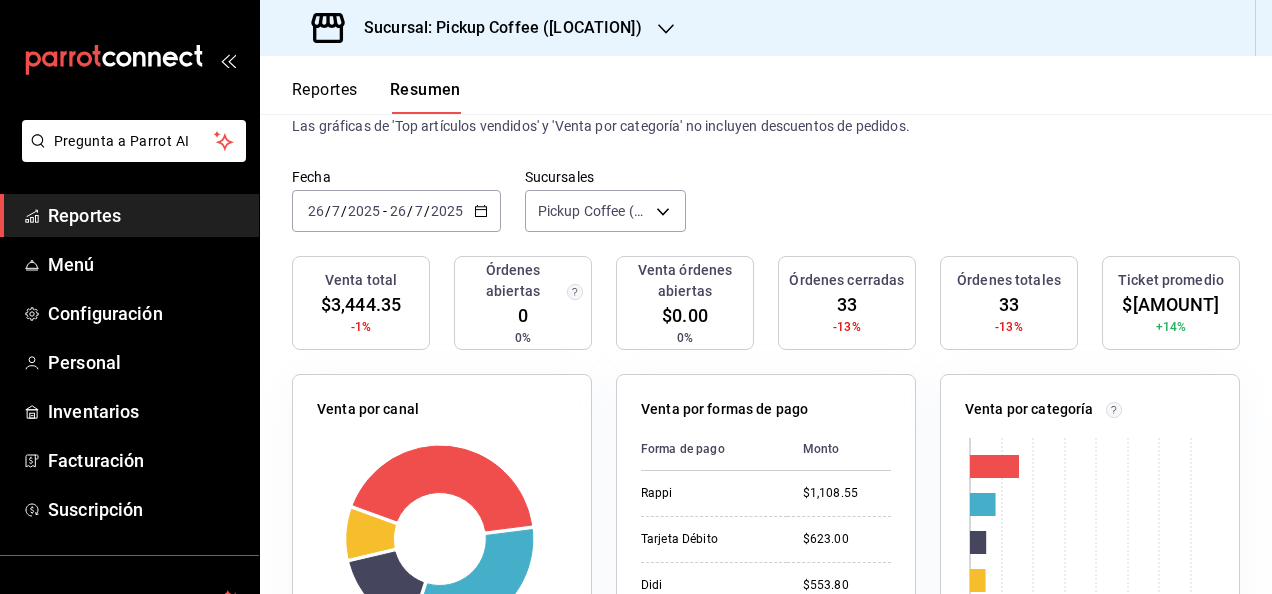 scroll, scrollTop: 300, scrollLeft: 0, axis: vertical 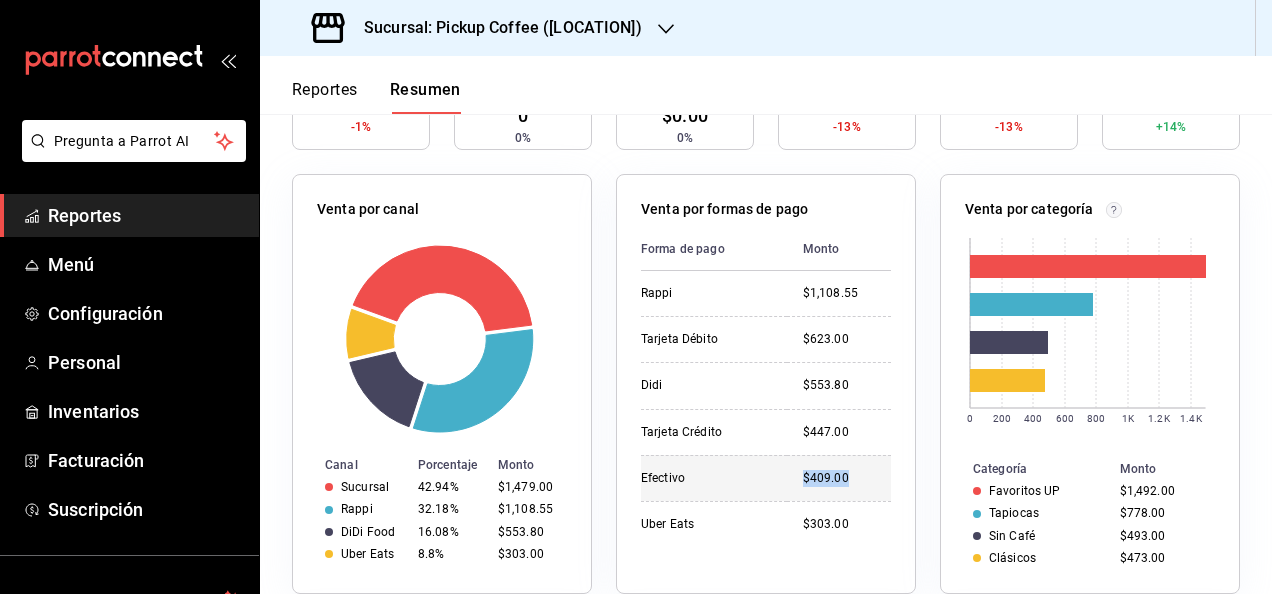 drag, startPoint x: 778, startPoint y: 473, endPoint x: 846, endPoint y: 472, distance: 68.007355 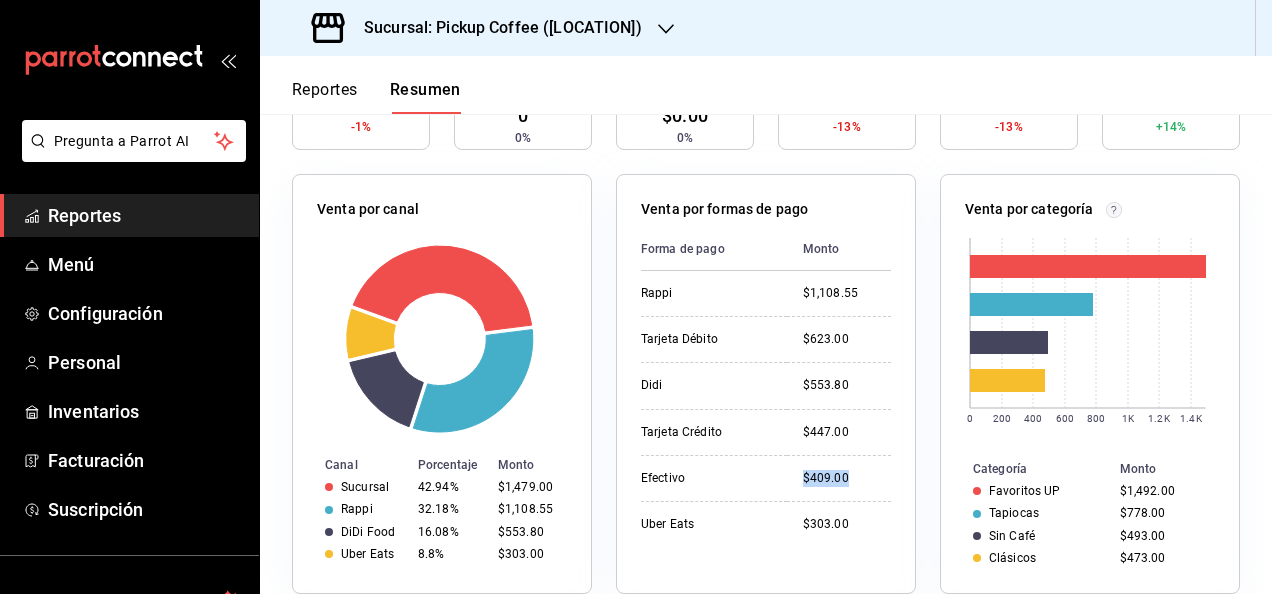 scroll, scrollTop: 0, scrollLeft: 0, axis: both 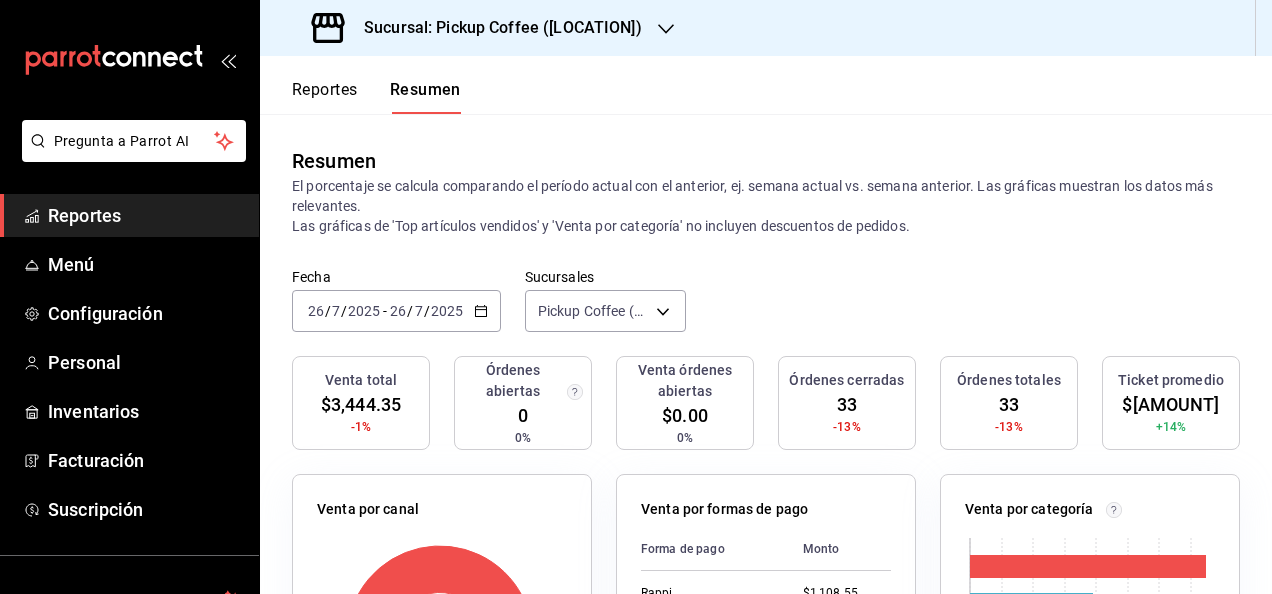 click 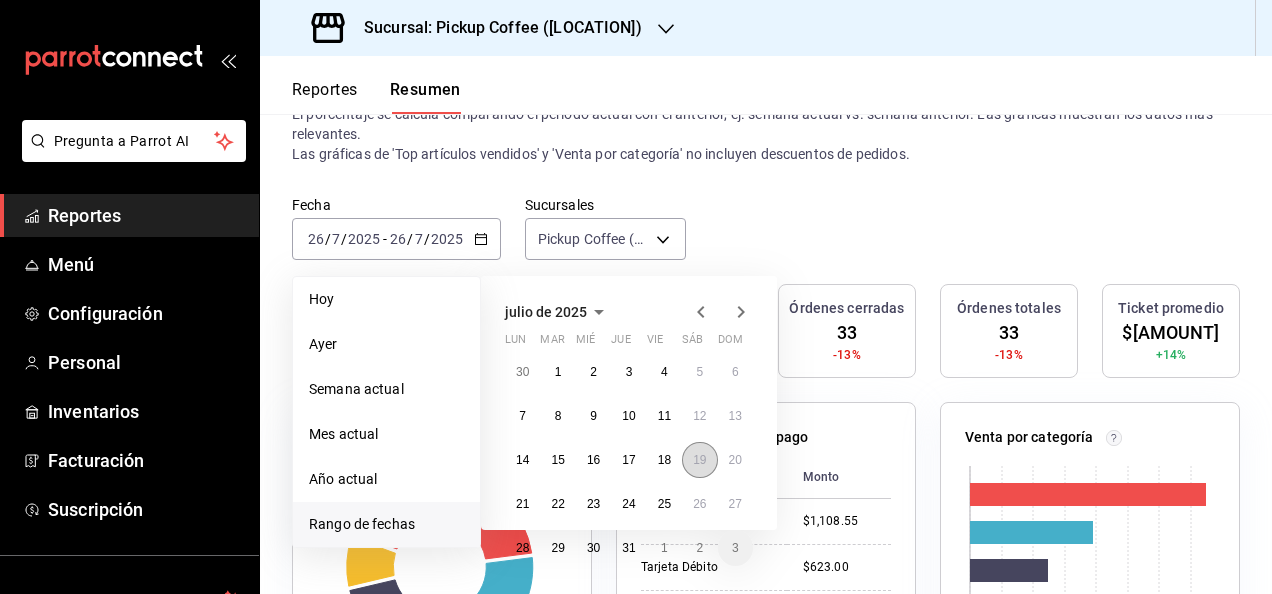 scroll, scrollTop: 100, scrollLeft: 0, axis: vertical 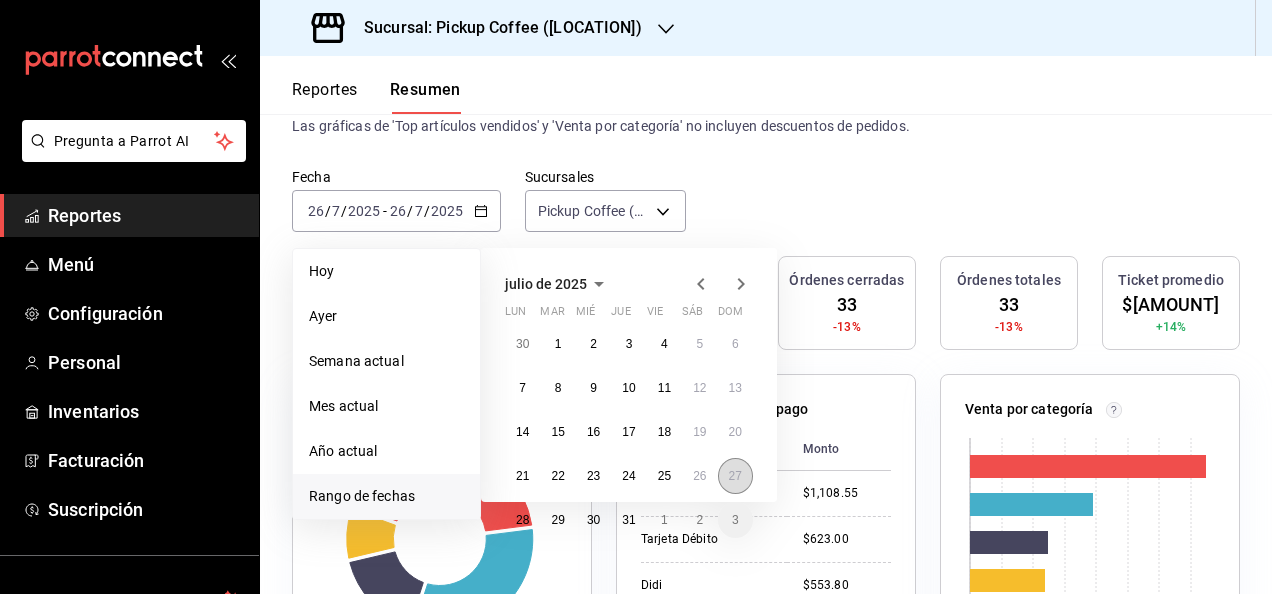click on "27" at bounding box center (735, 476) 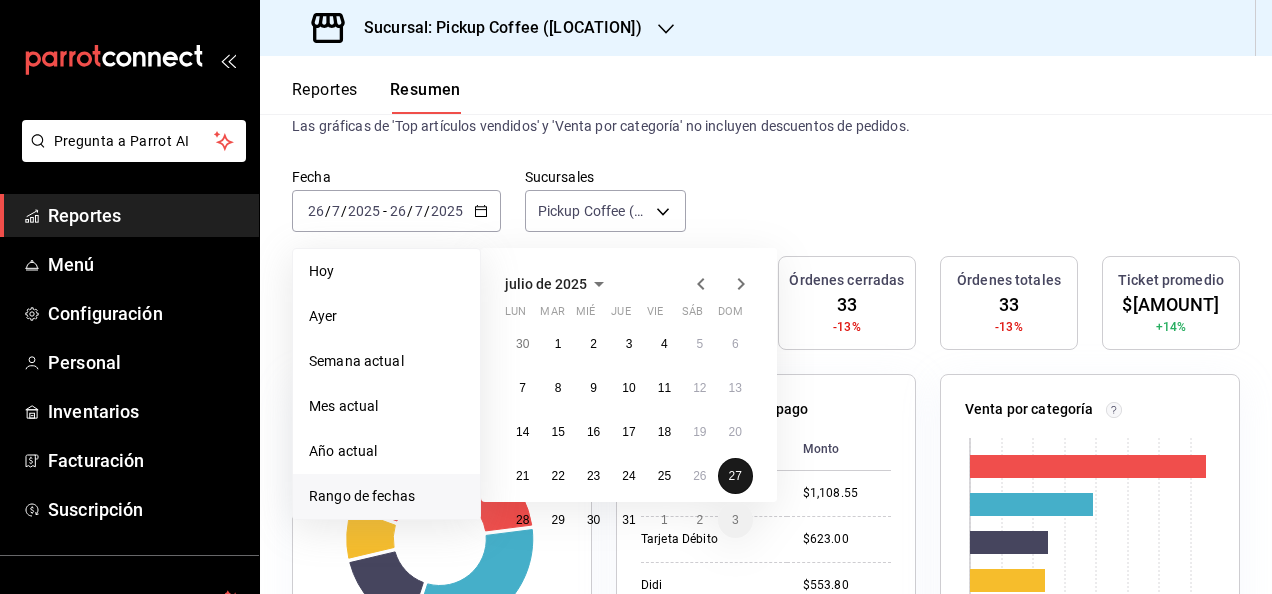 click on "27" at bounding box center (735, 476) 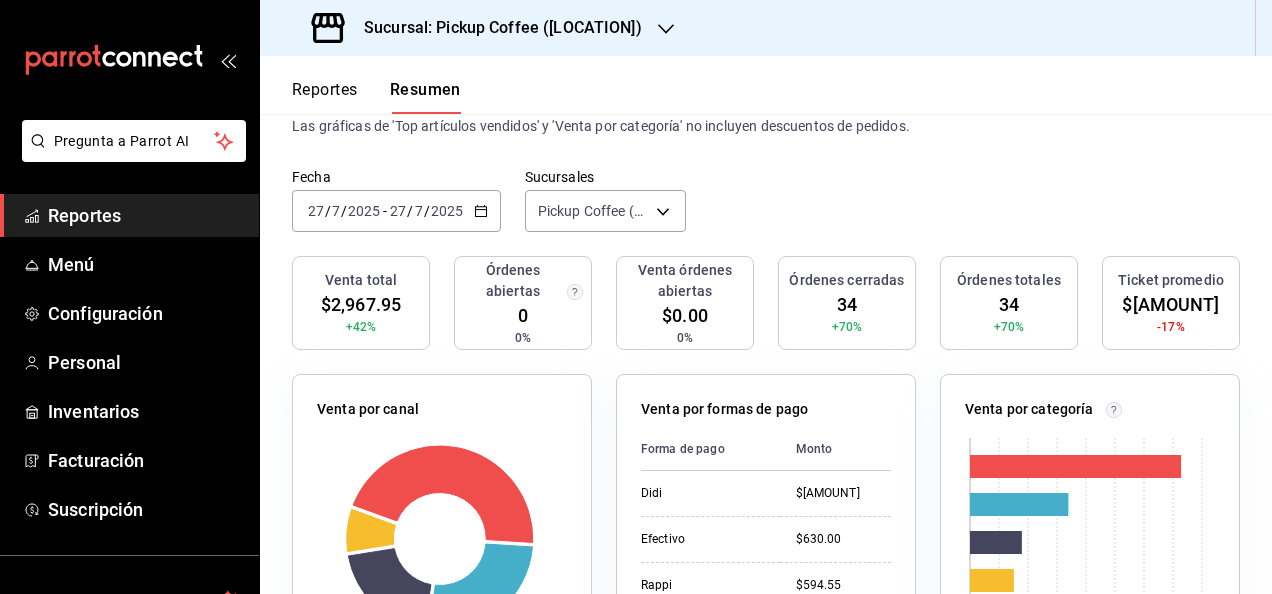 scroll, scrollTop: 300, scrollLeft: 0, axis: vertical 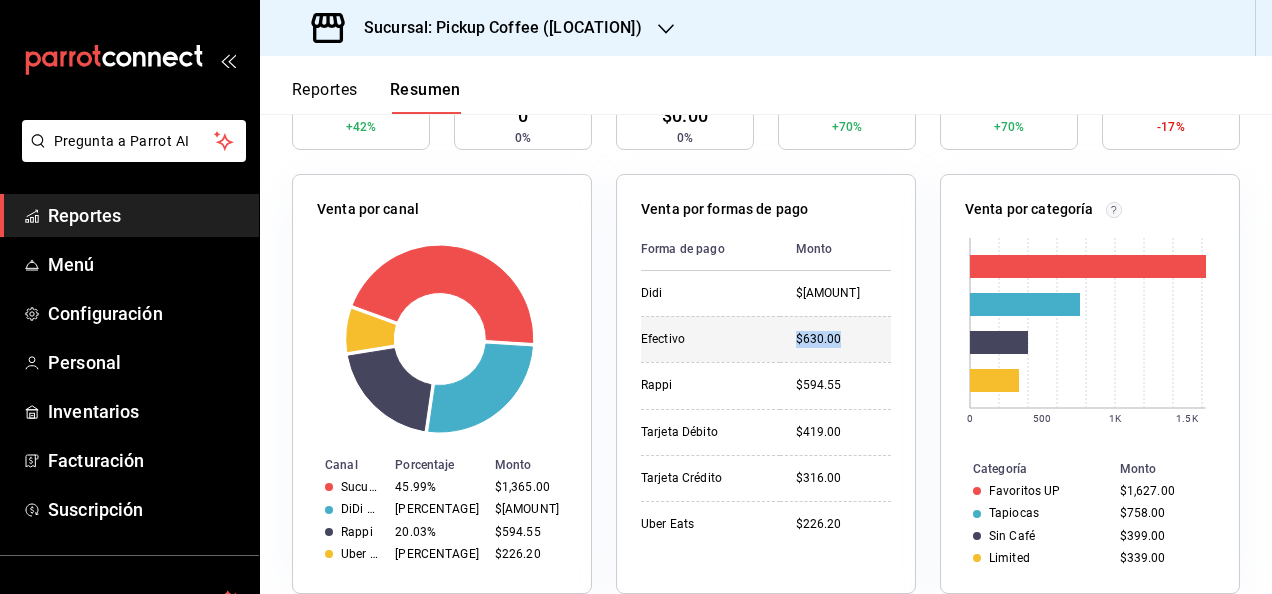 drag, startPoint x: 767, startPoint y: 346, endPoint x: 855, endPoint y: 346, distance: 88 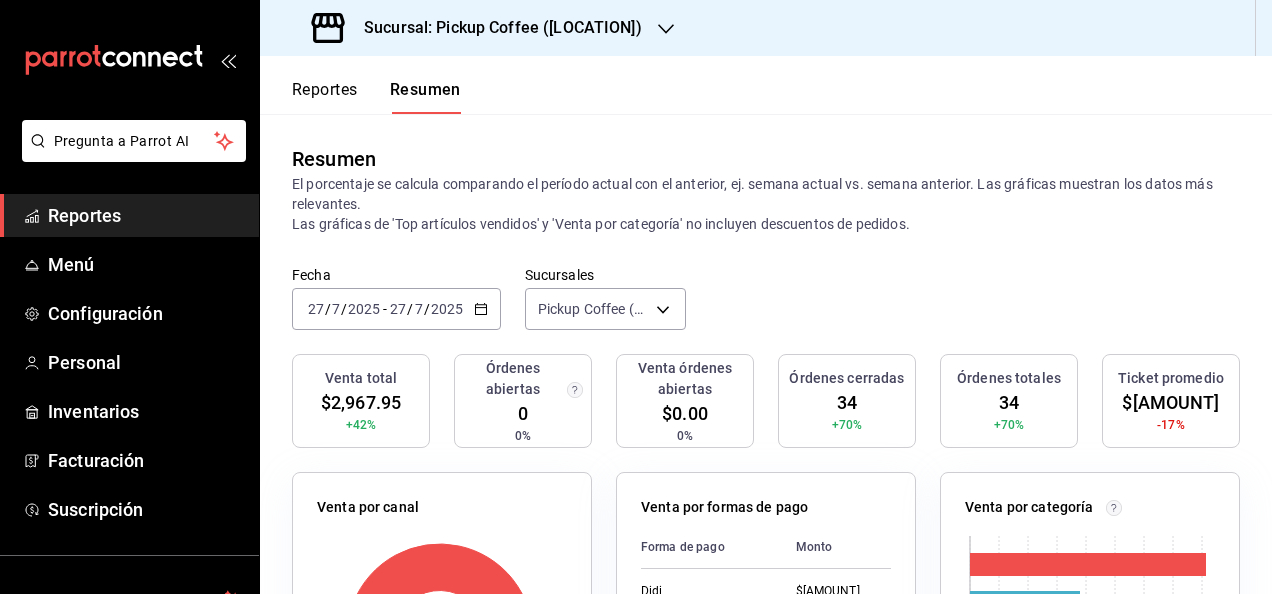 scroll, scrollTop: 0, scrollLeft: 0, axis: both 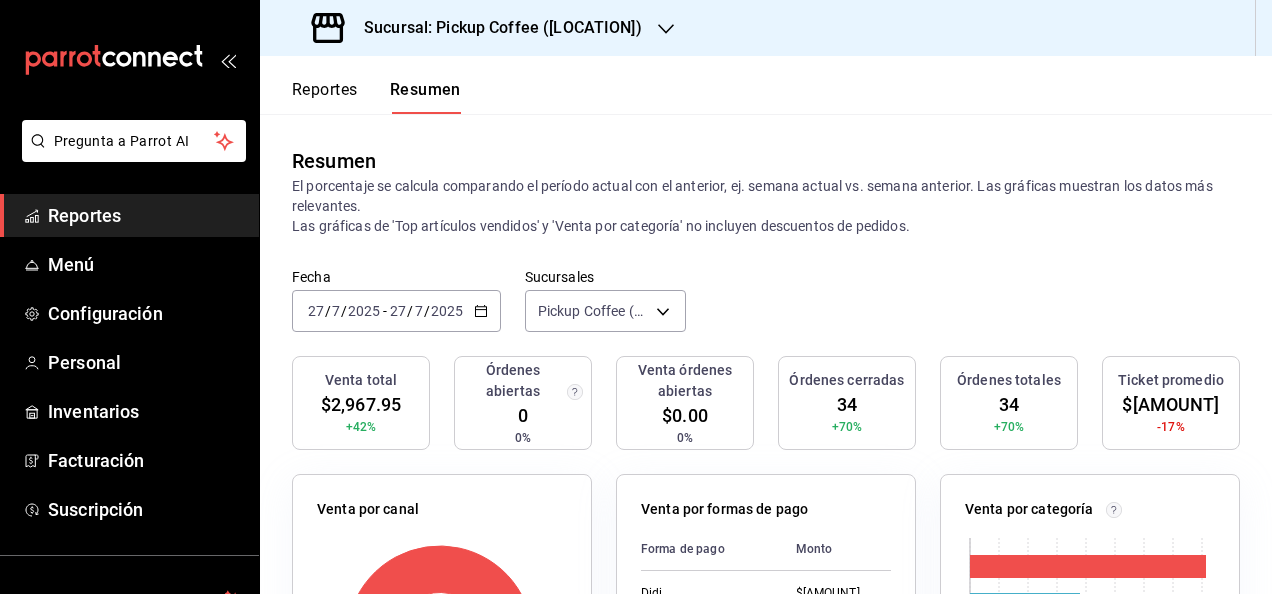 click 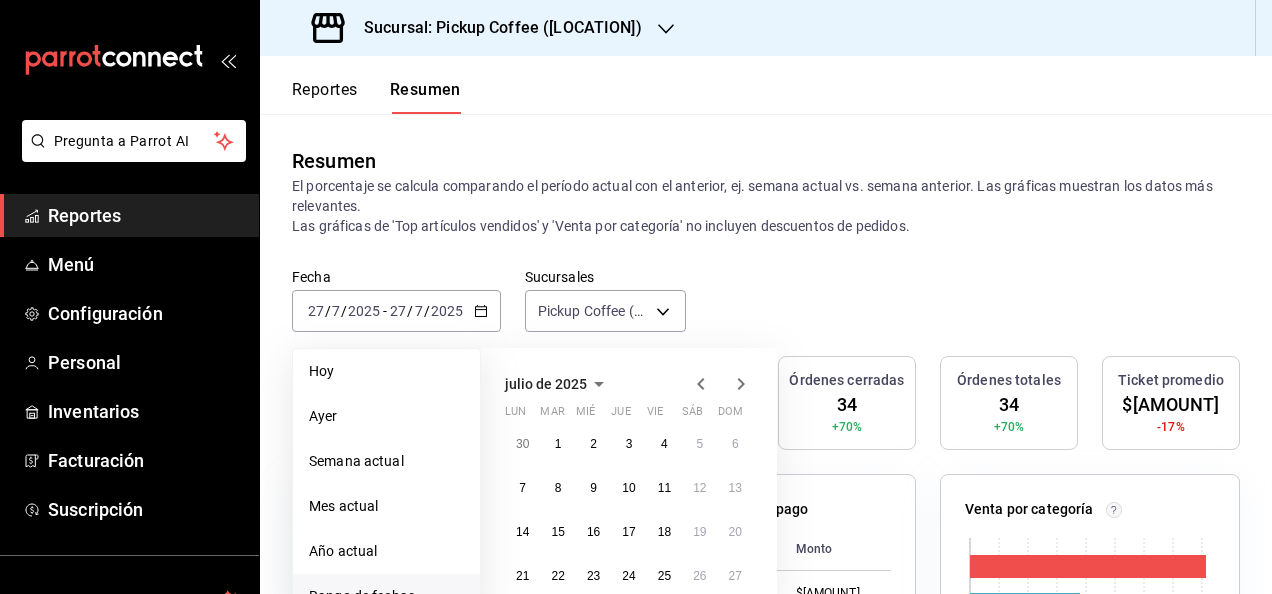 scroll, scrollTop: 100, scrollLeft: 0, axis: vertical 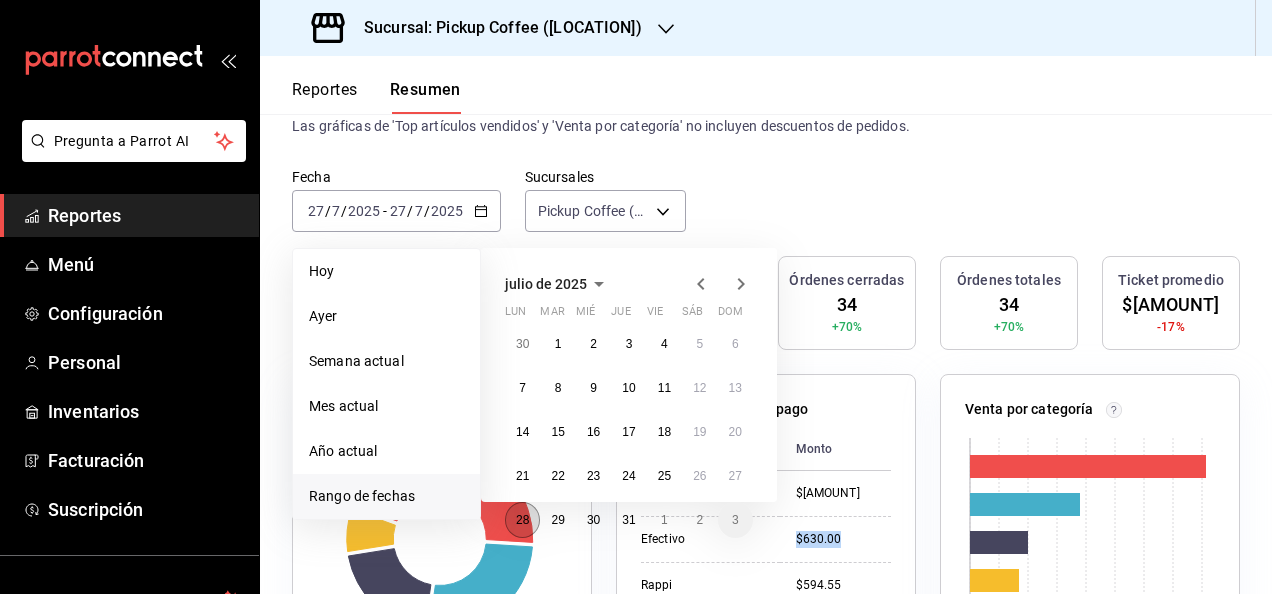 click on "28" at bounding box center (522, 520) 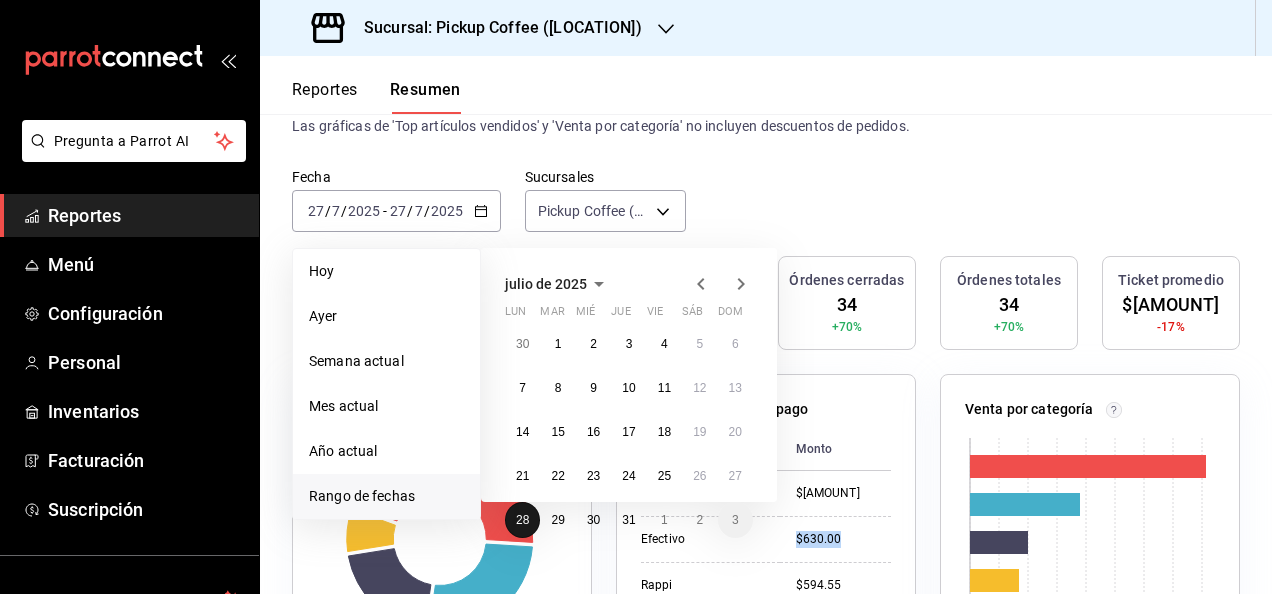 click on "28" at bounding box center [522, 520] 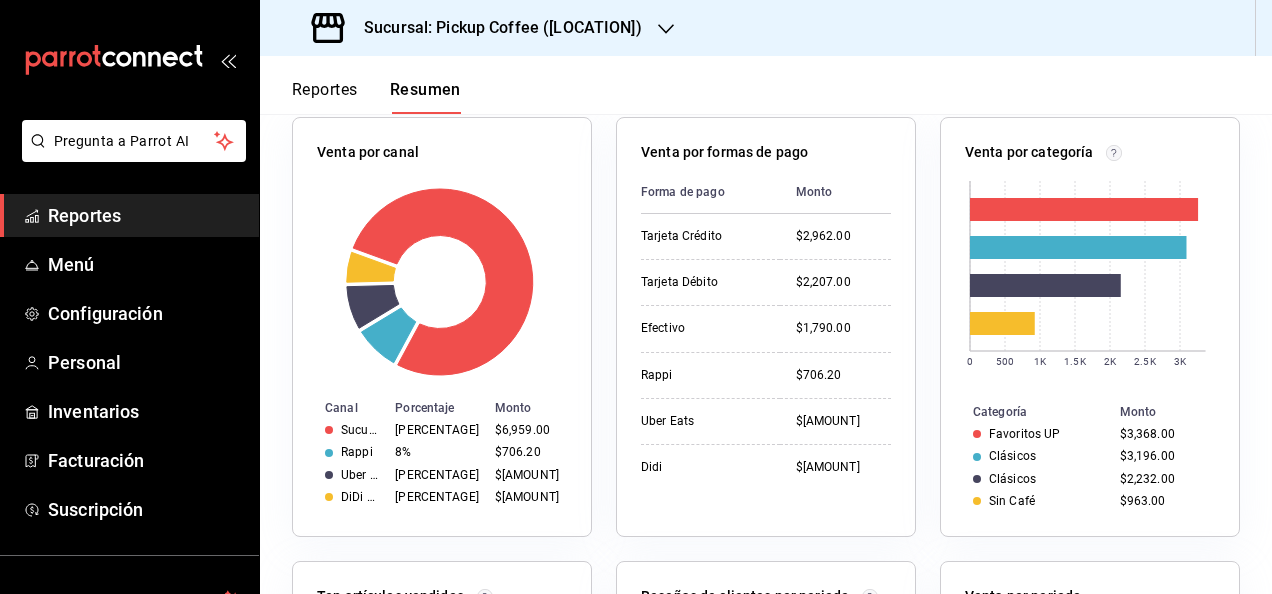 scroll, scrollTop: 400, scrollLeft: 0, axis: vertical 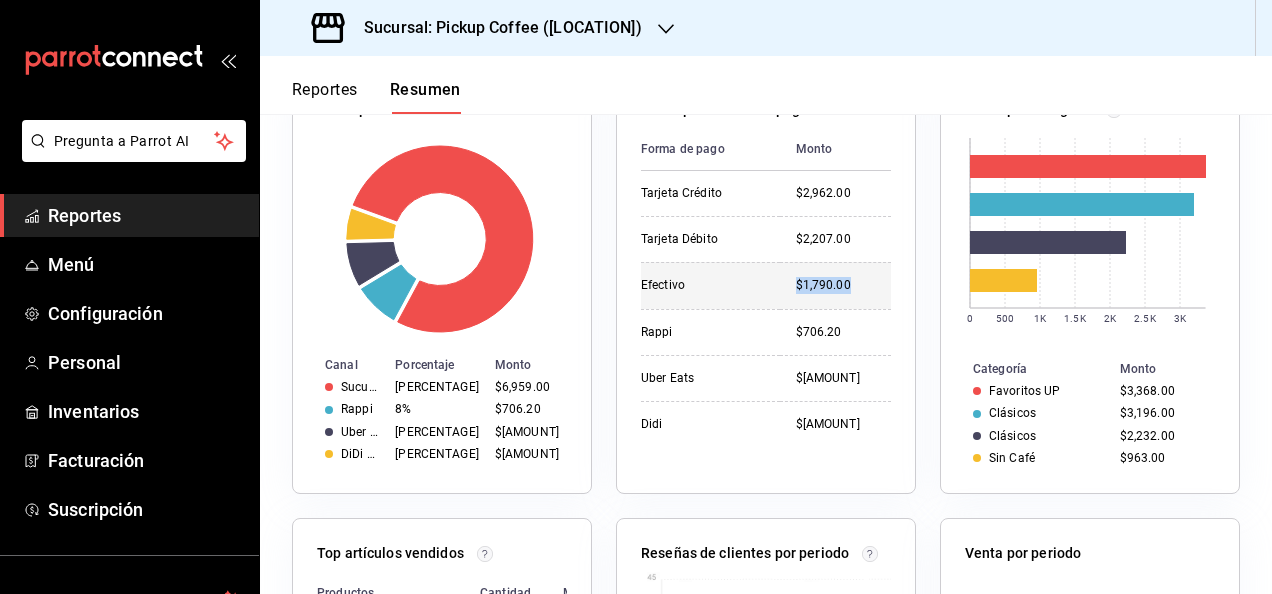 drag, startPoint x: 782, startPoint y: 282, endPoint x: 847, endPoint y: 284, distance: 65.03076 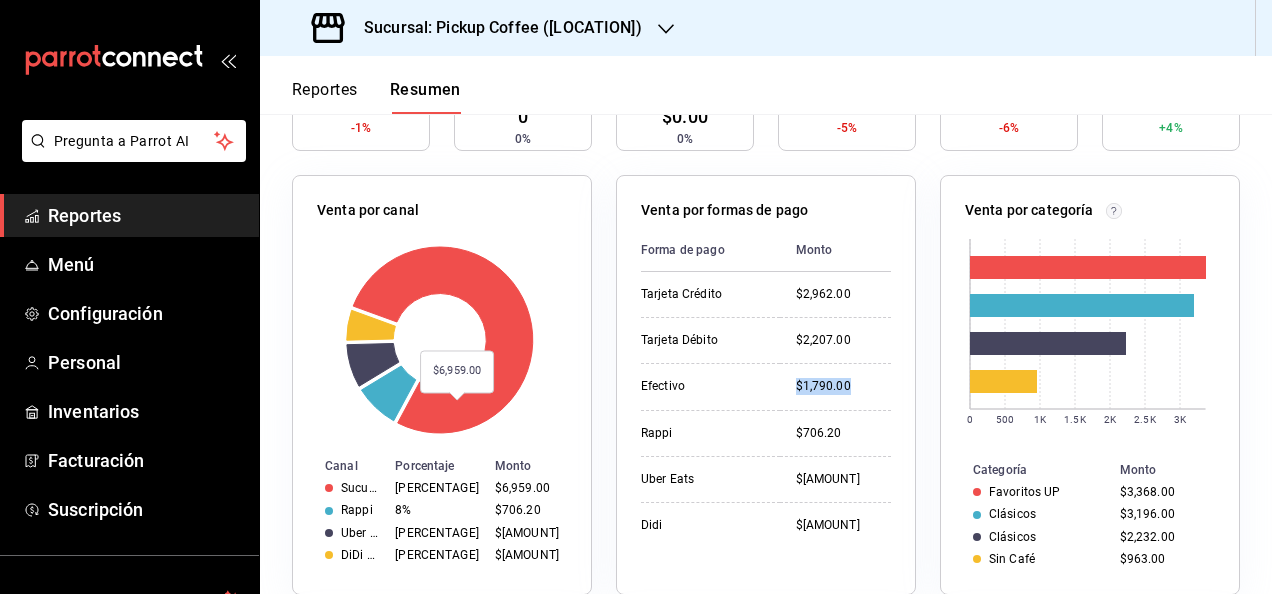 scroll, scrollTop: 100, scrollLeft: 0, axis: vertical 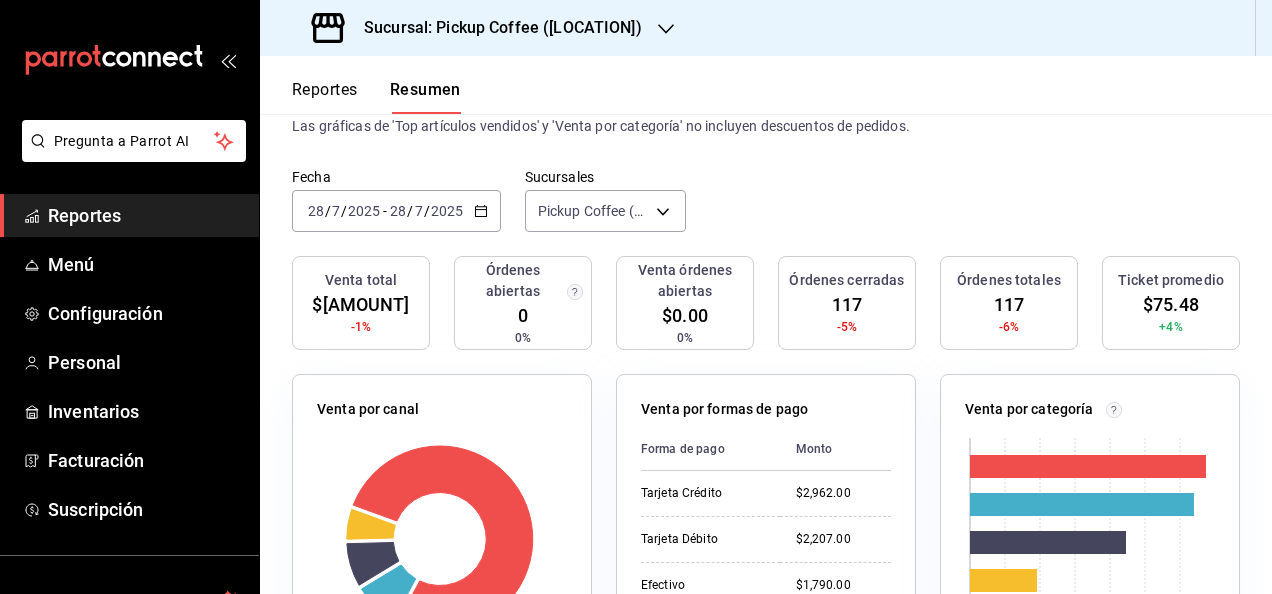 click on "Fecha [DATE] [DATE] - [DATE] [DATE]" at bounding box center (396, 200) 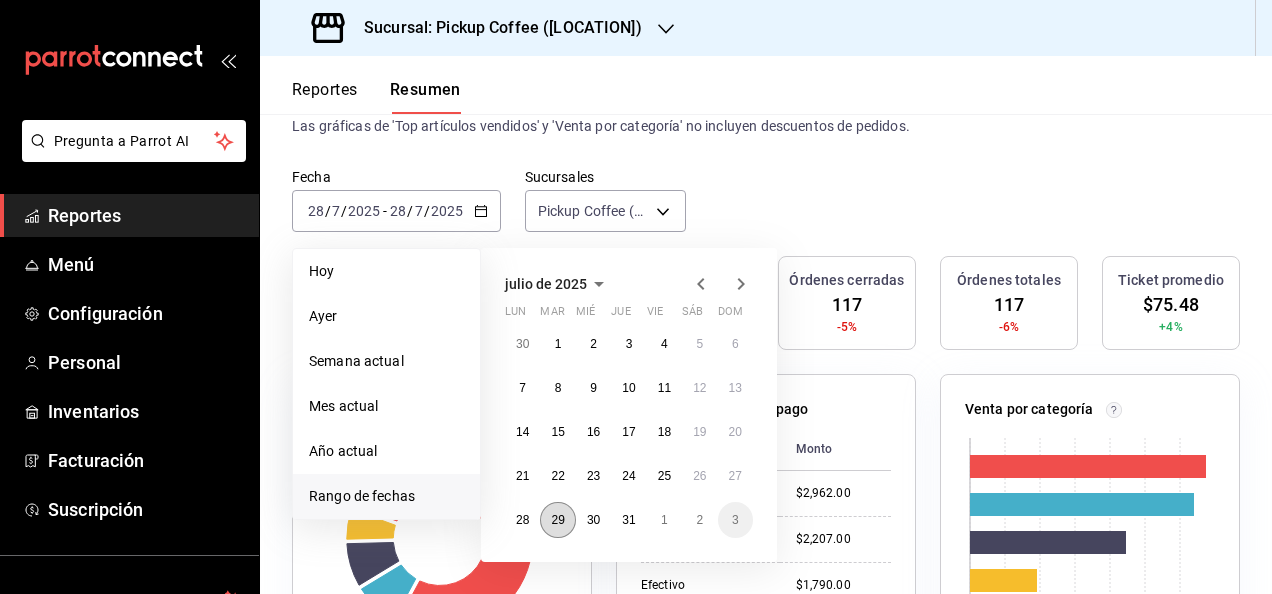 click on "29" at bounding box center [557, 520] 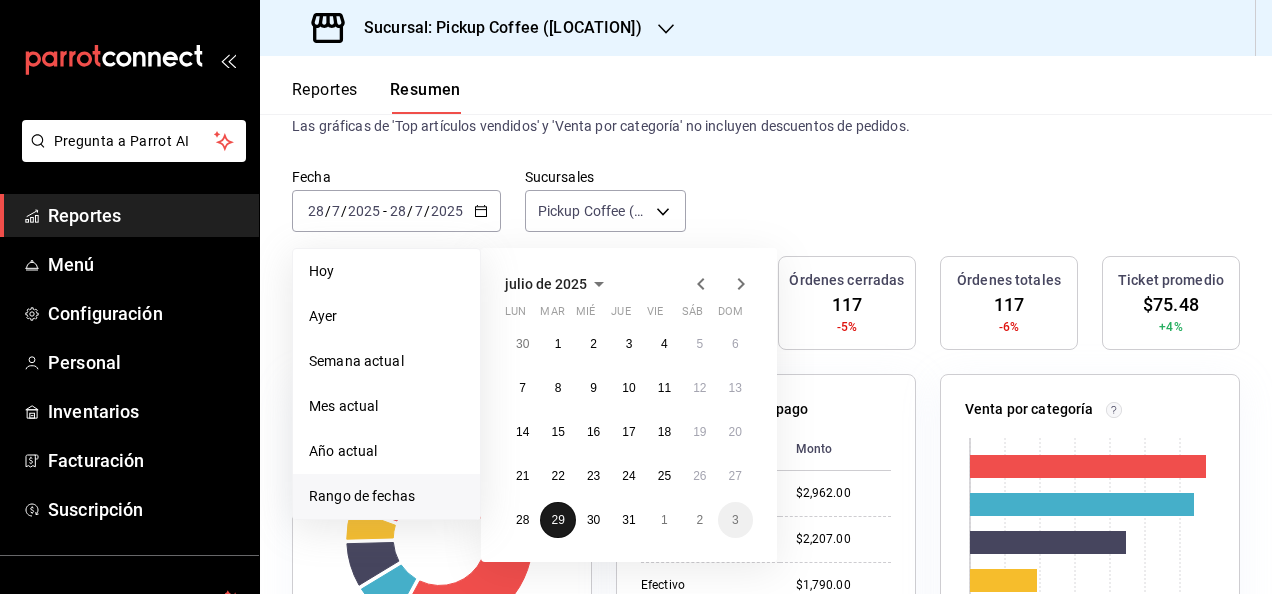 click on "29" at bounding box center [557, 520] 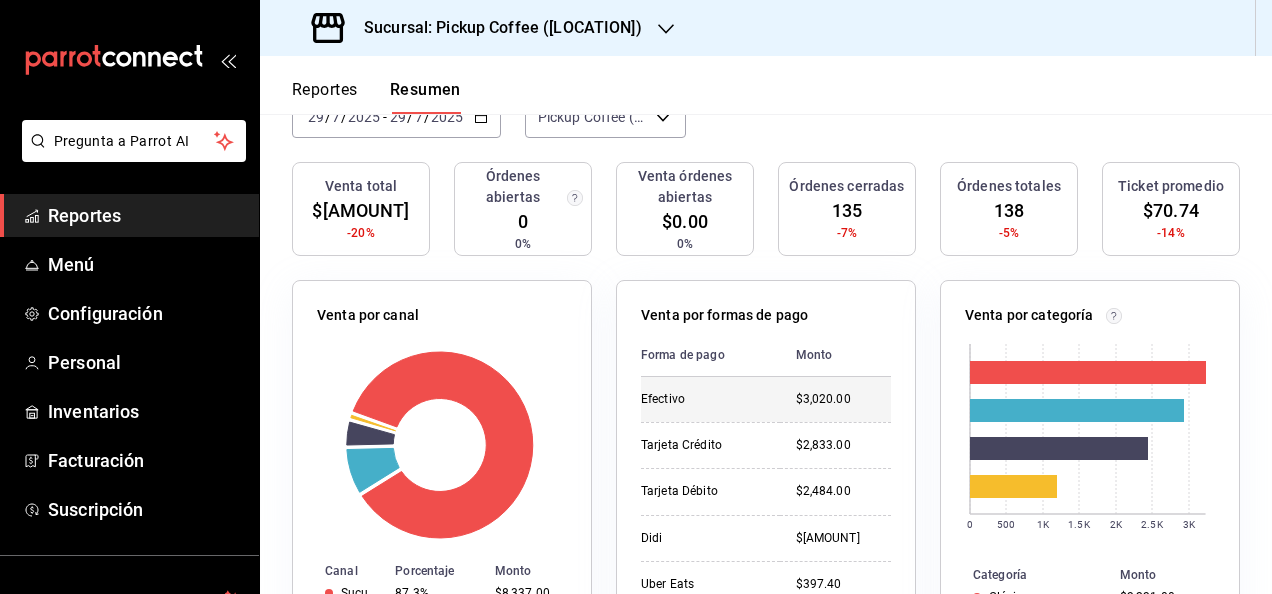 scroll, scrollTop: 300, scrollLeft: 0, axis: vertical 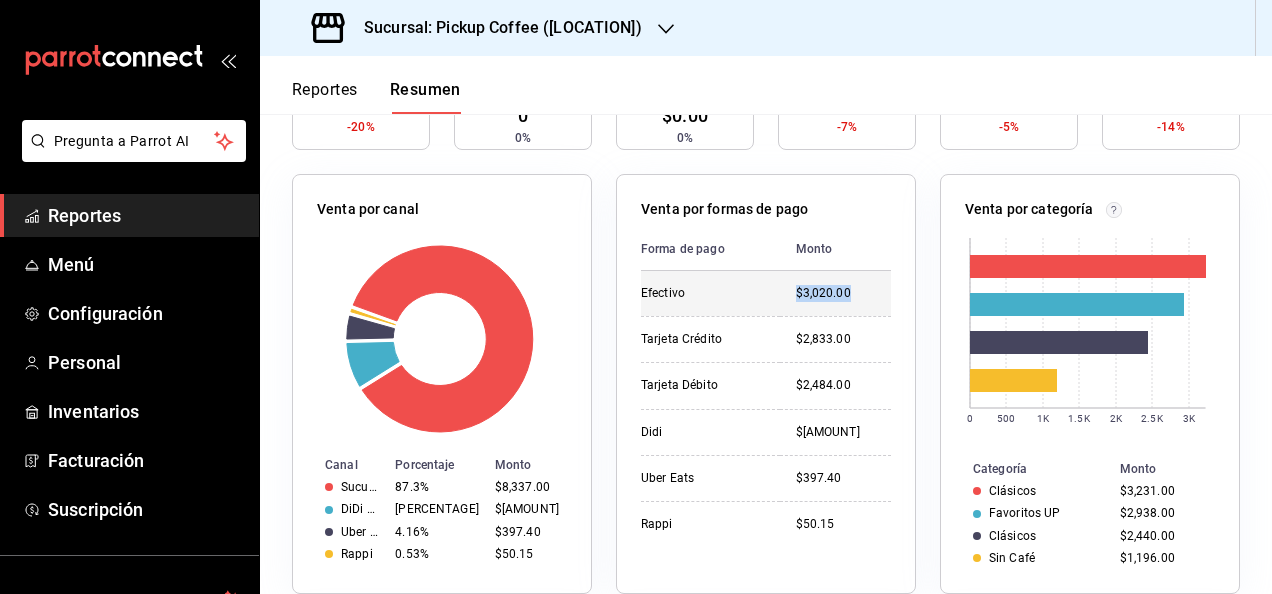 drag, startPoint x: 790, startPoint y: 294, endPoint x: 866, endPoint y: 304, distance: 76.655075 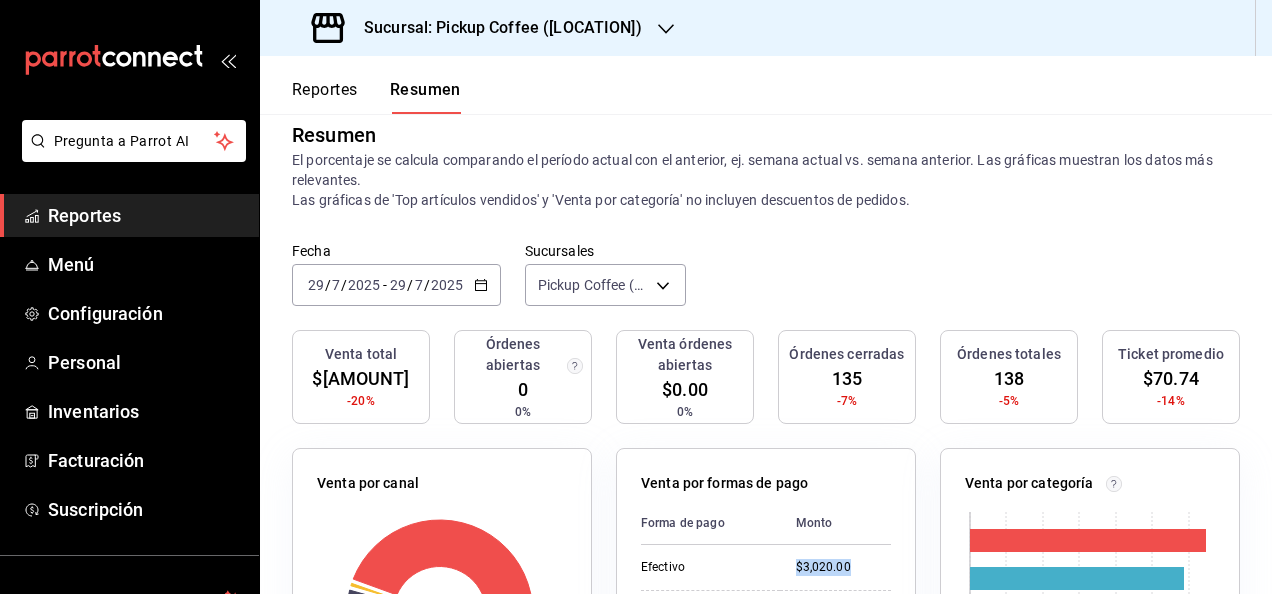 scroll, scrollTop: 0, scrollLeft: 0, axis: both 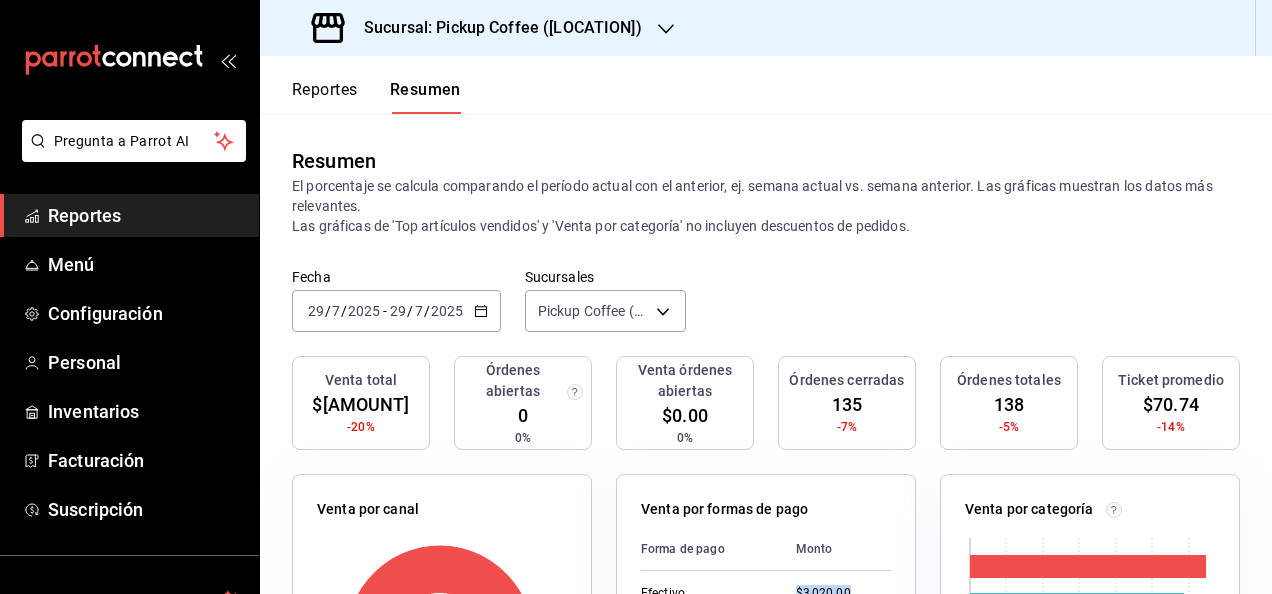 click 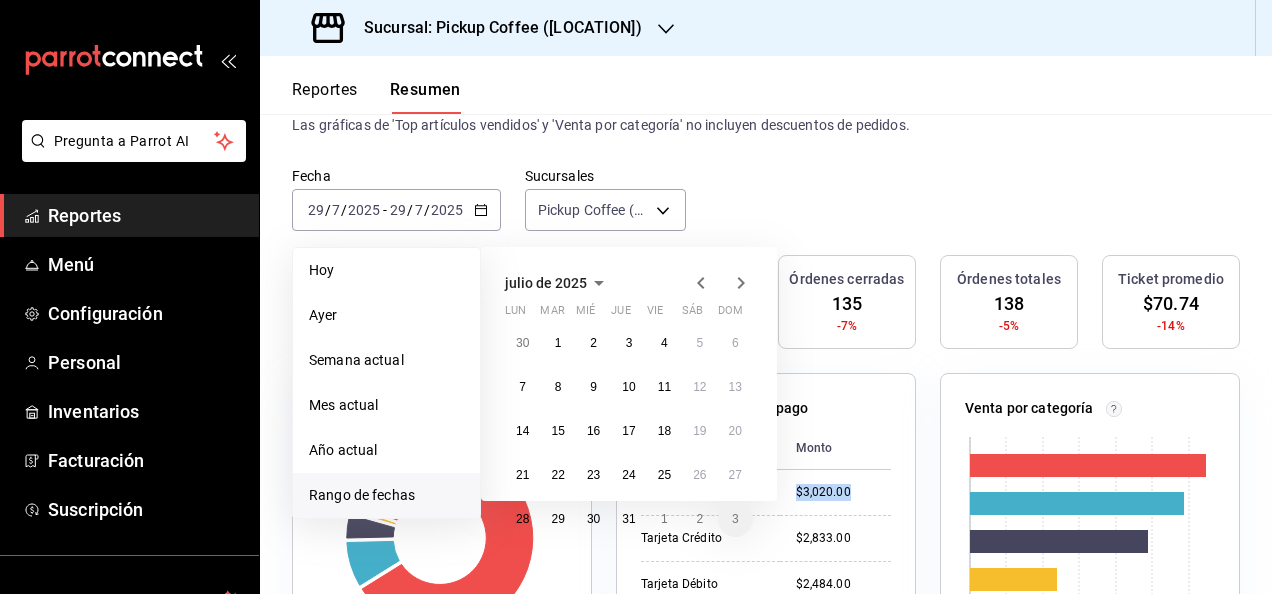 scroll, scrollTop: 200, scrollLeft: 0, axis: vertical 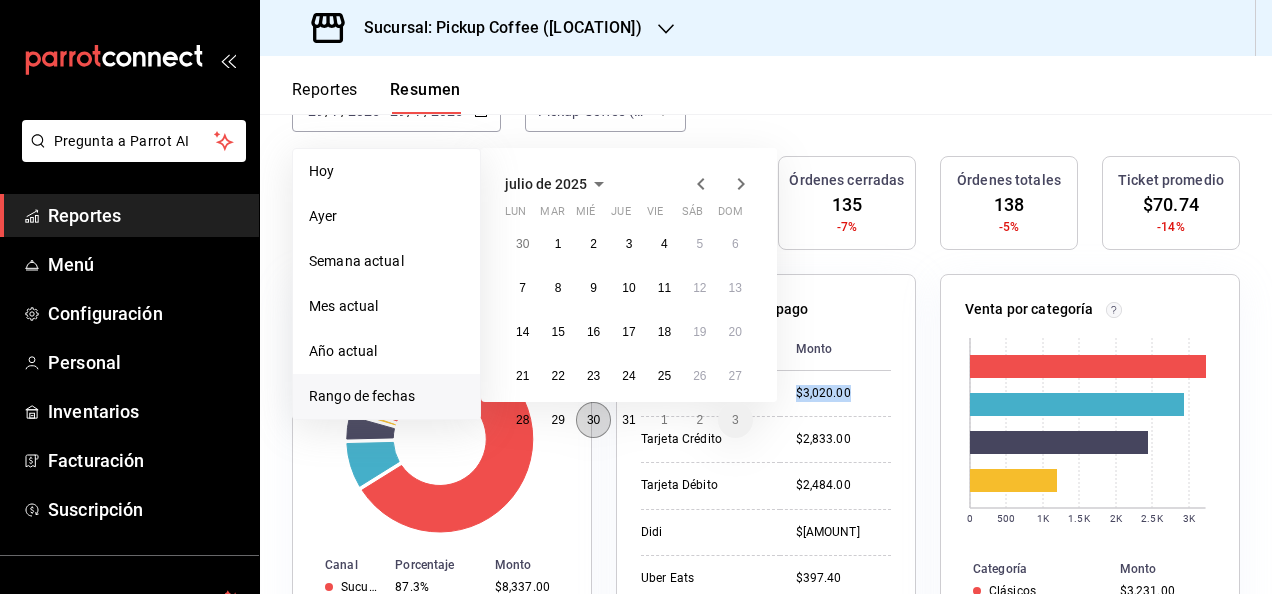 click on "30" at bounding box center (593, 420) 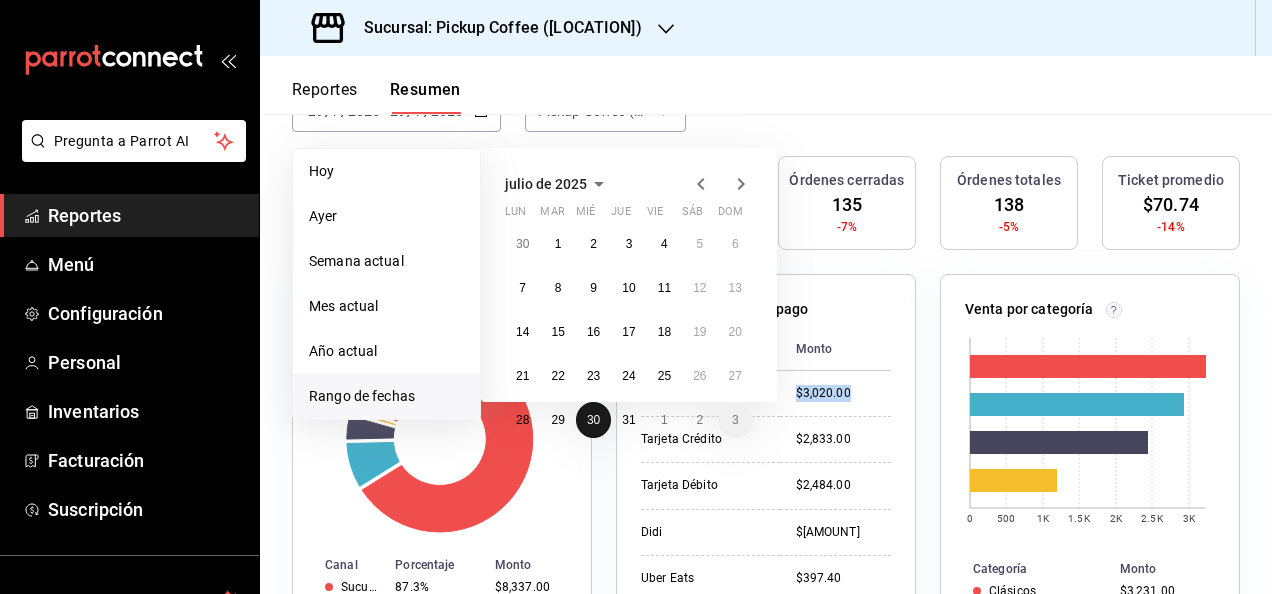 click on "30" at bounding box center (593, 420) 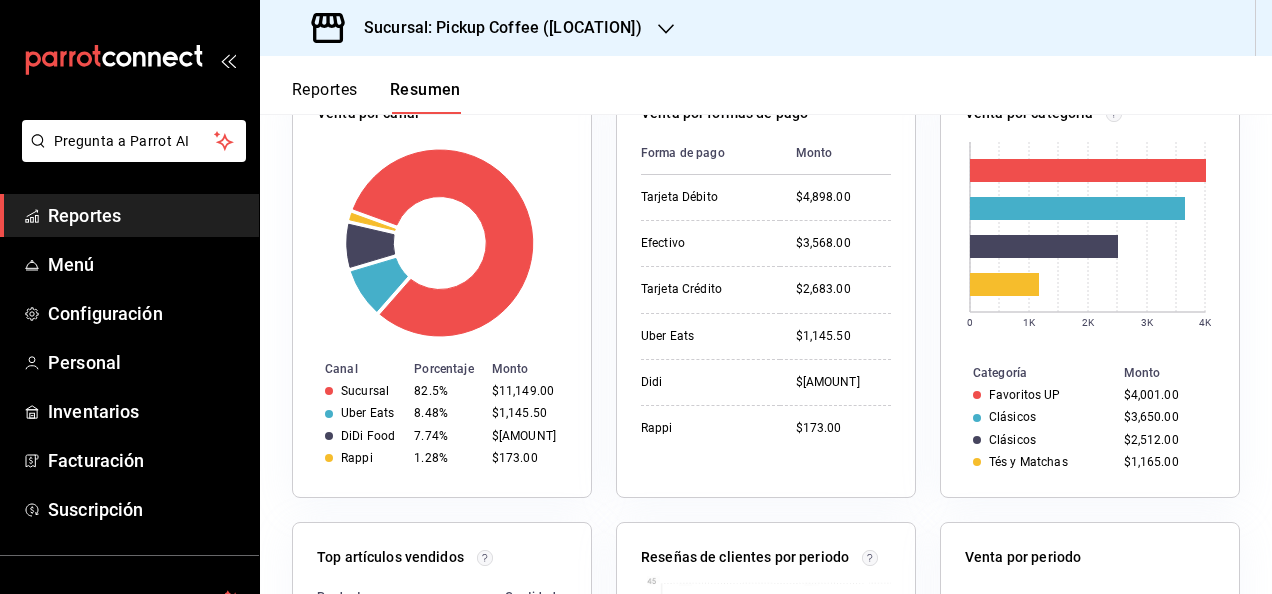 scroll, scrollTop: 400, scrollLeft: 0, axis: vertical 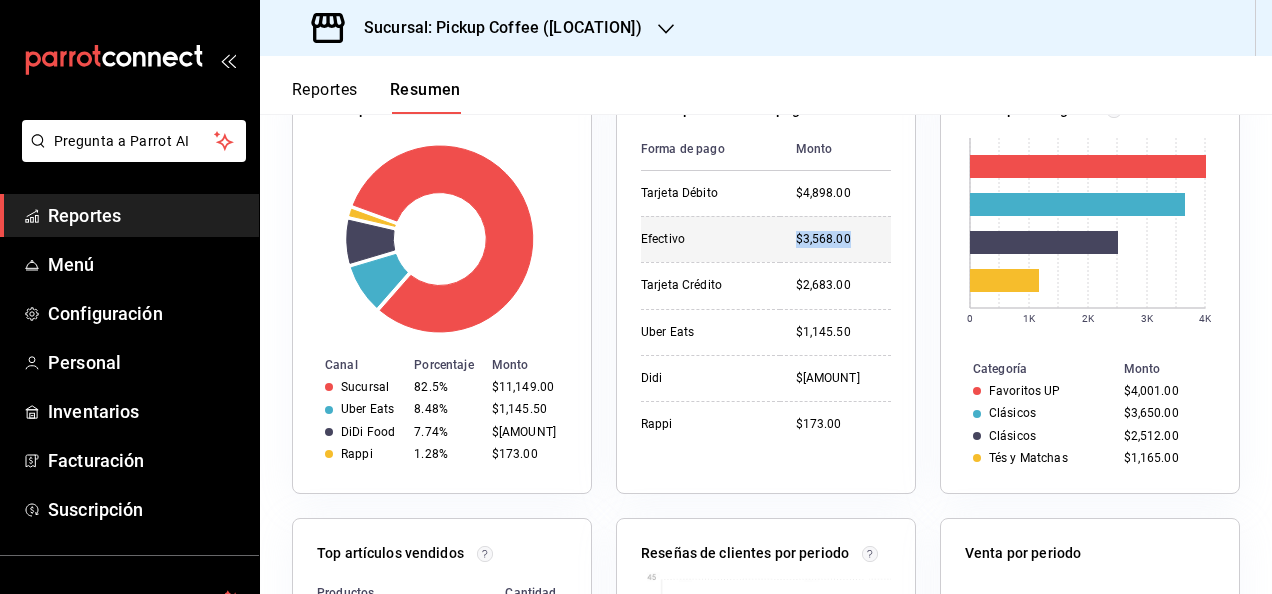 drag, startPoint x: 767, startPoint y: 246, endPoint x: 875, endPoint y: 240, distance: 108.16654 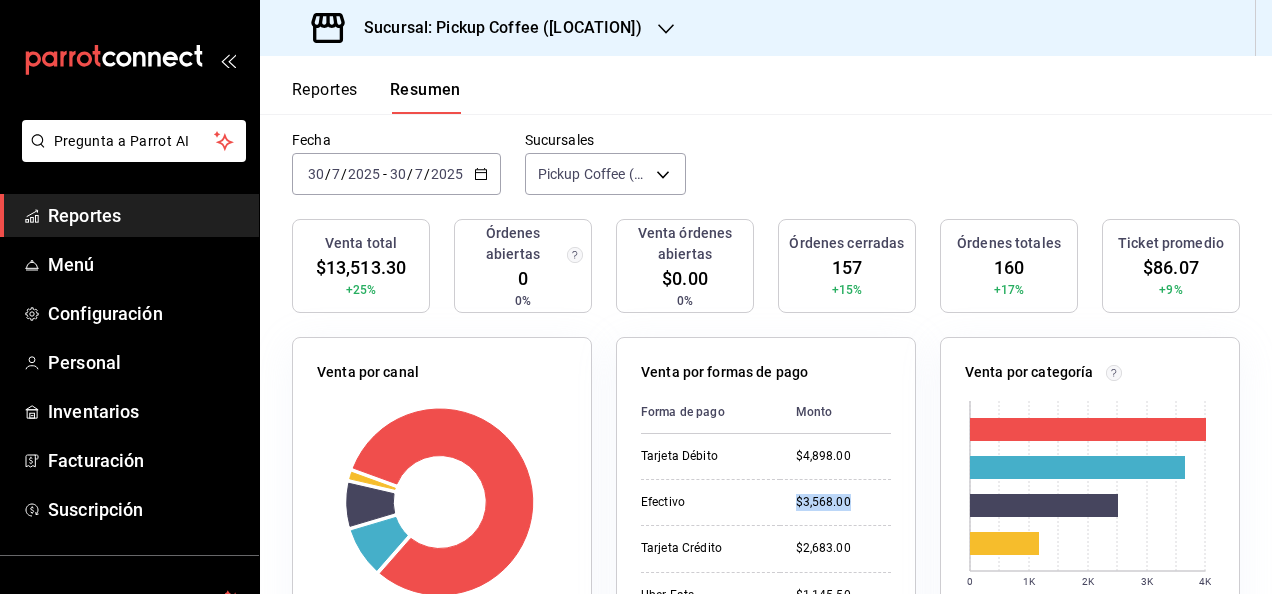 scroll, scrollTop: 0, scrollLeft: 0, axis: both 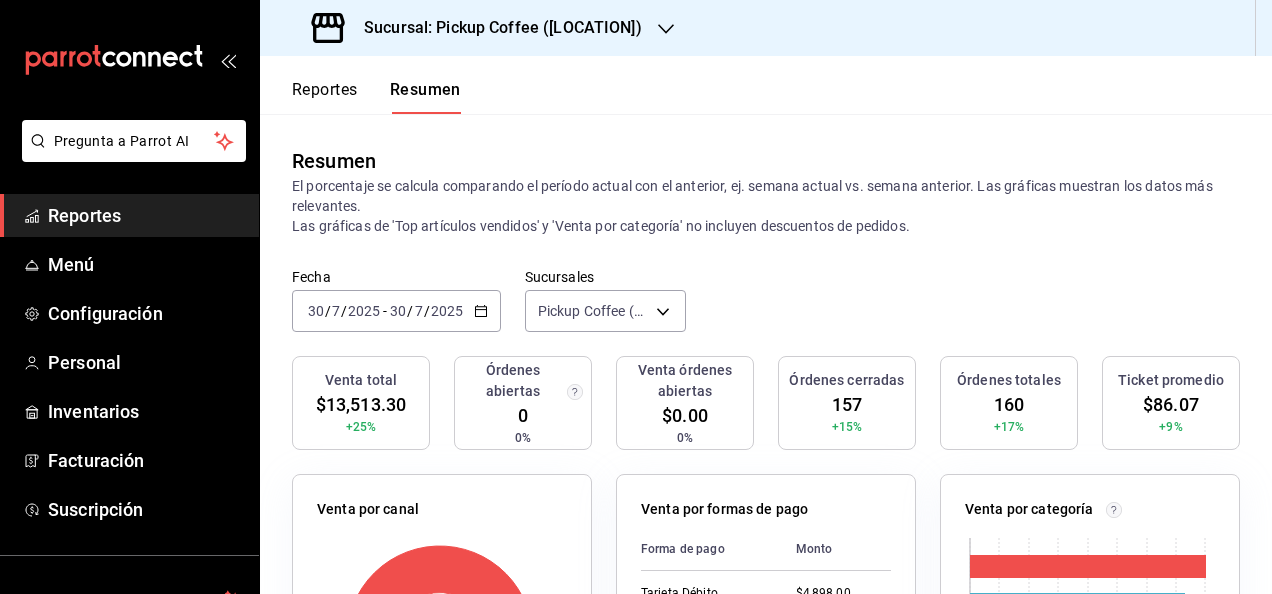 click 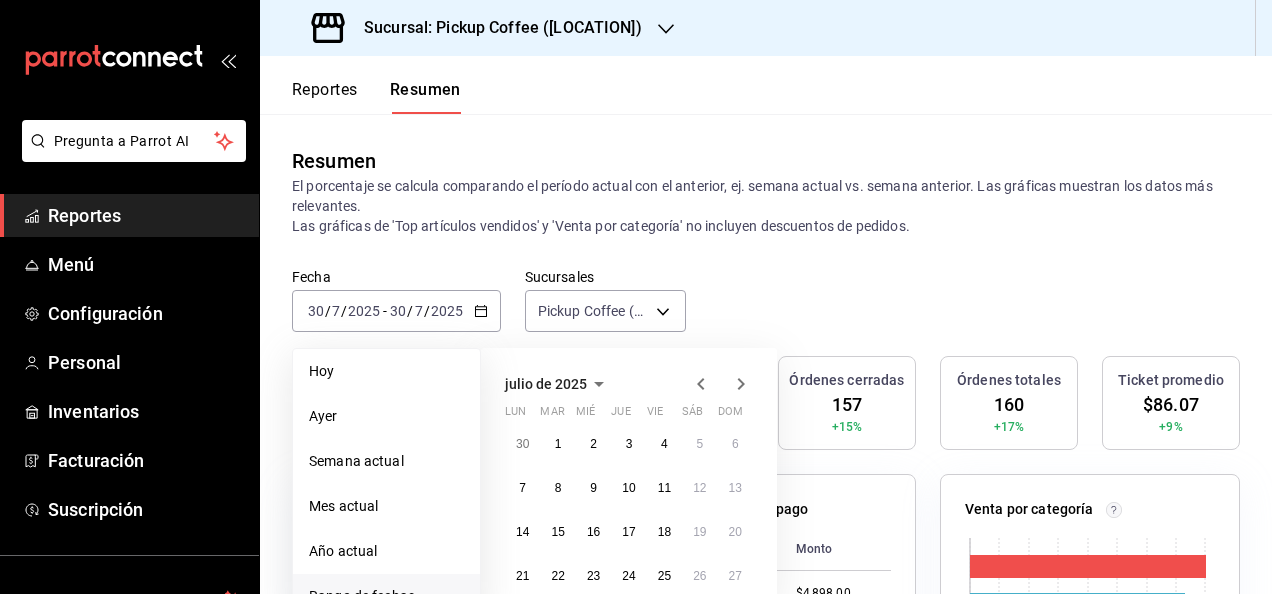 scroll, scrollTop: 200, scrollLeft: 0, axis: vertical 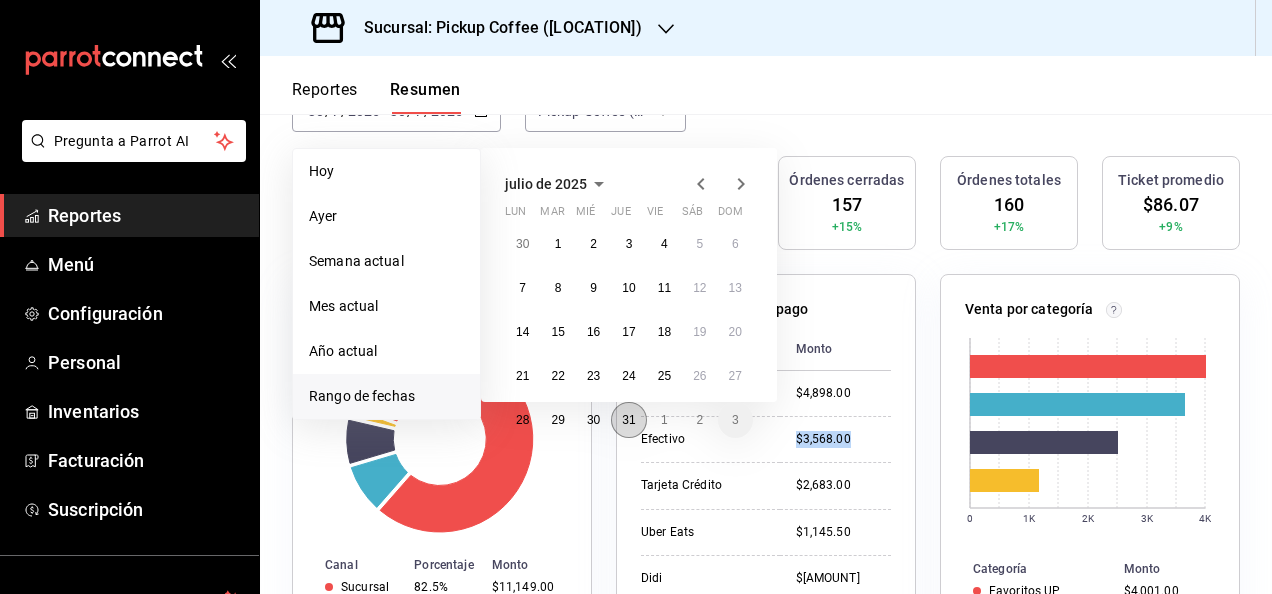 click on "31" at bounding box center [628, 420] 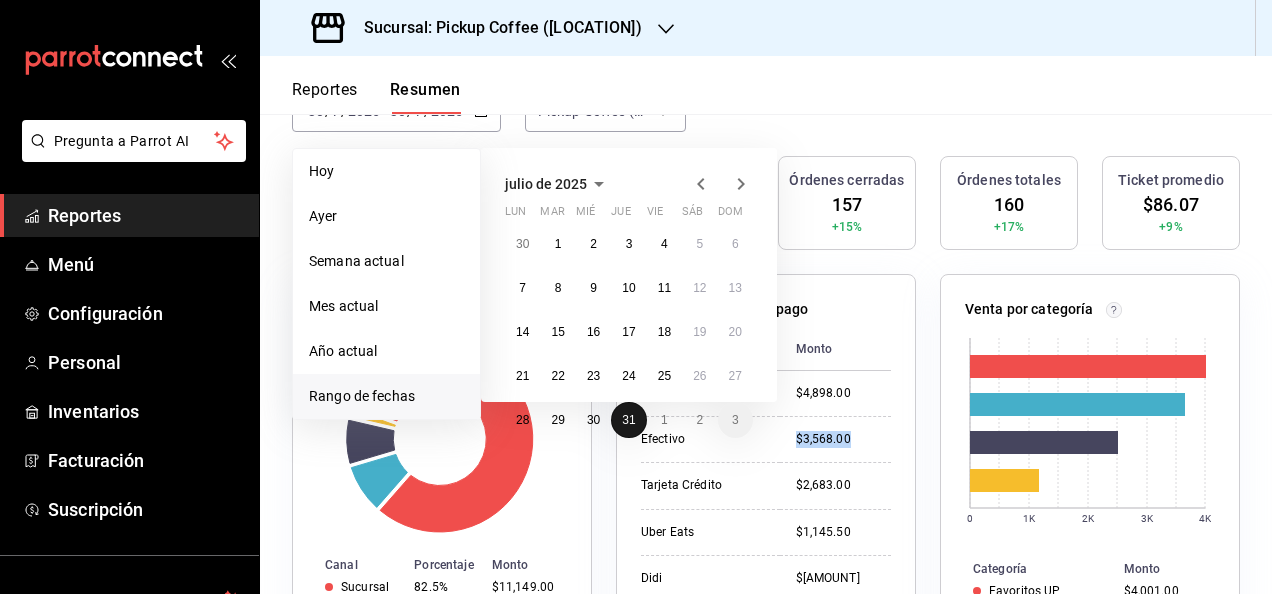 click on "31" at bounding box center (628, 420) 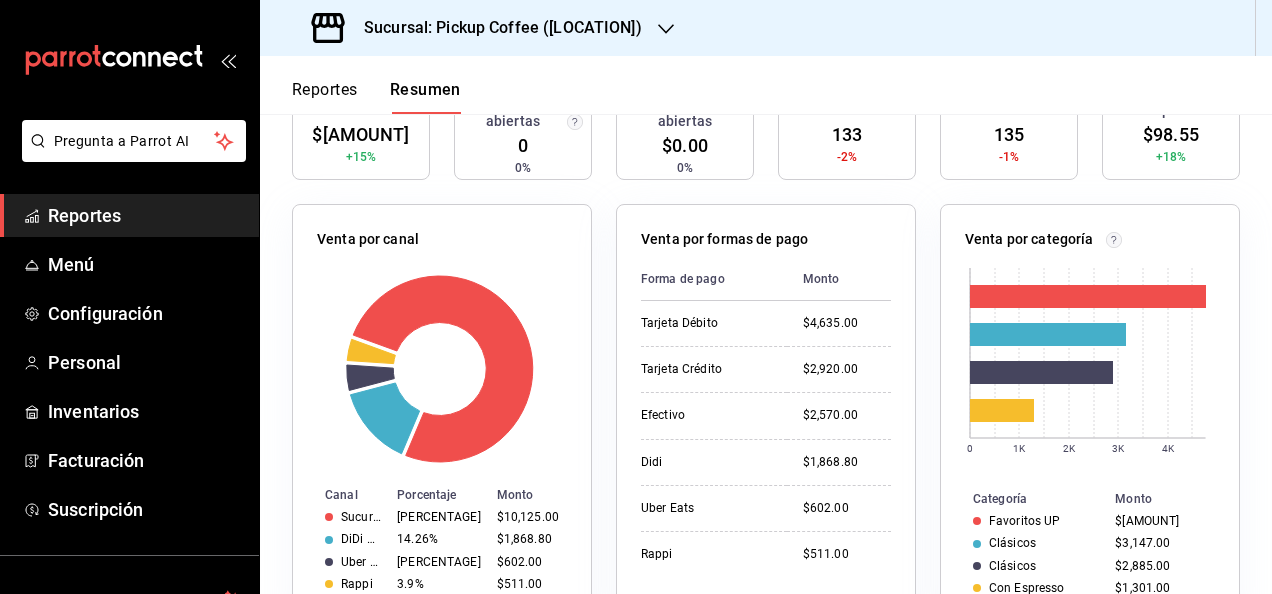 scroll, scrollTop: 300, scrollLeft: 0, axis: vertical 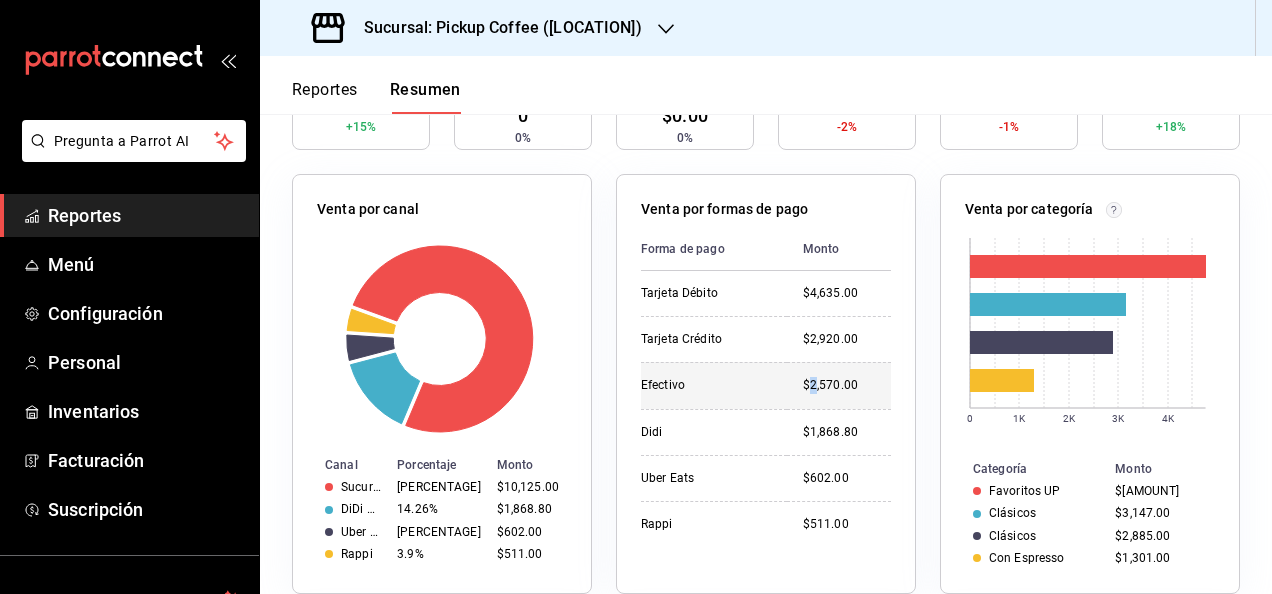 click on "$2,570.00" at bounding box center (847, 385) 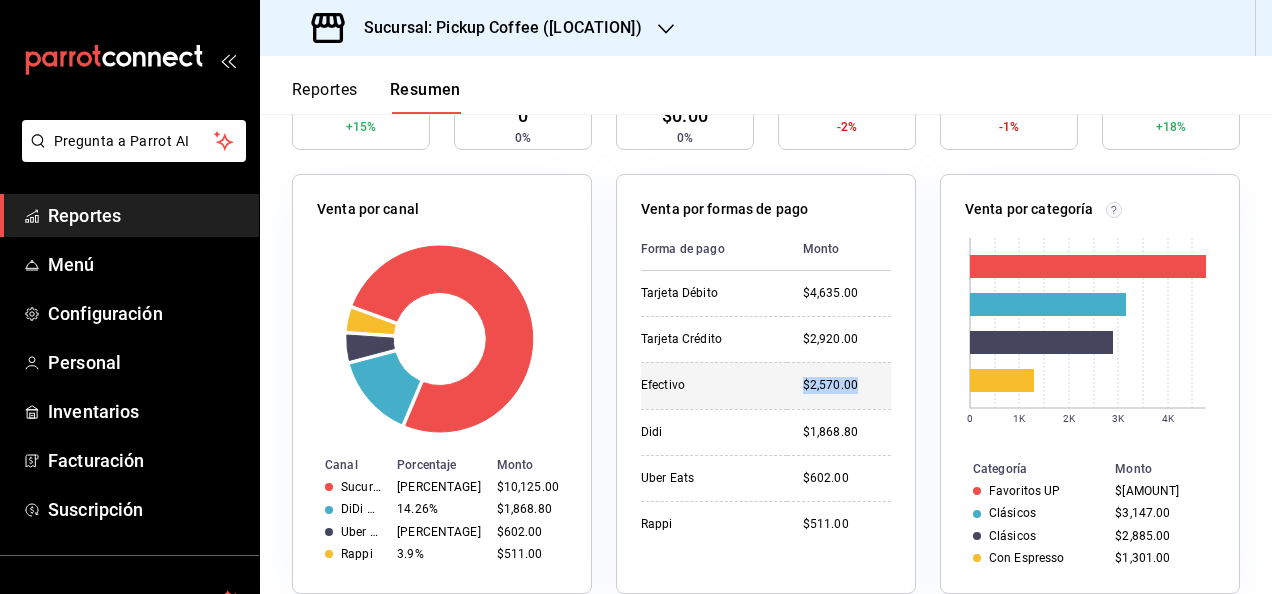 drag, startPoint x: 804, startPoint y: 380, endPoint x: 864, endPoint y: 383, distance: 60.074955 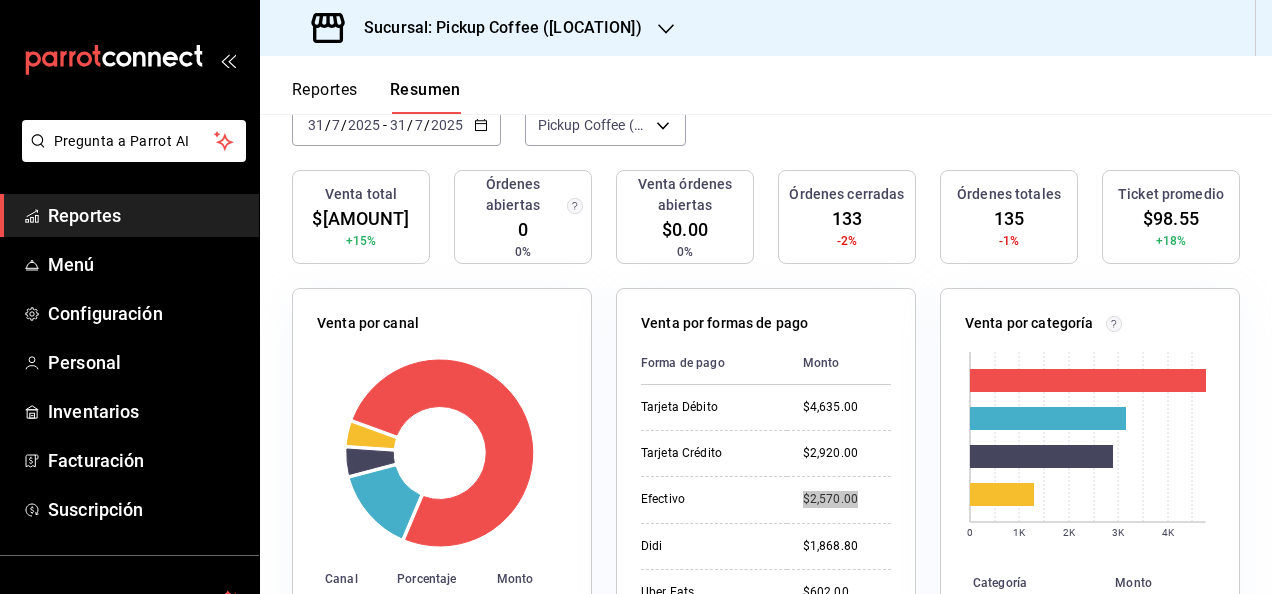 scroll, scrollTop: 100, scrollLeft: 0, axis: vertical 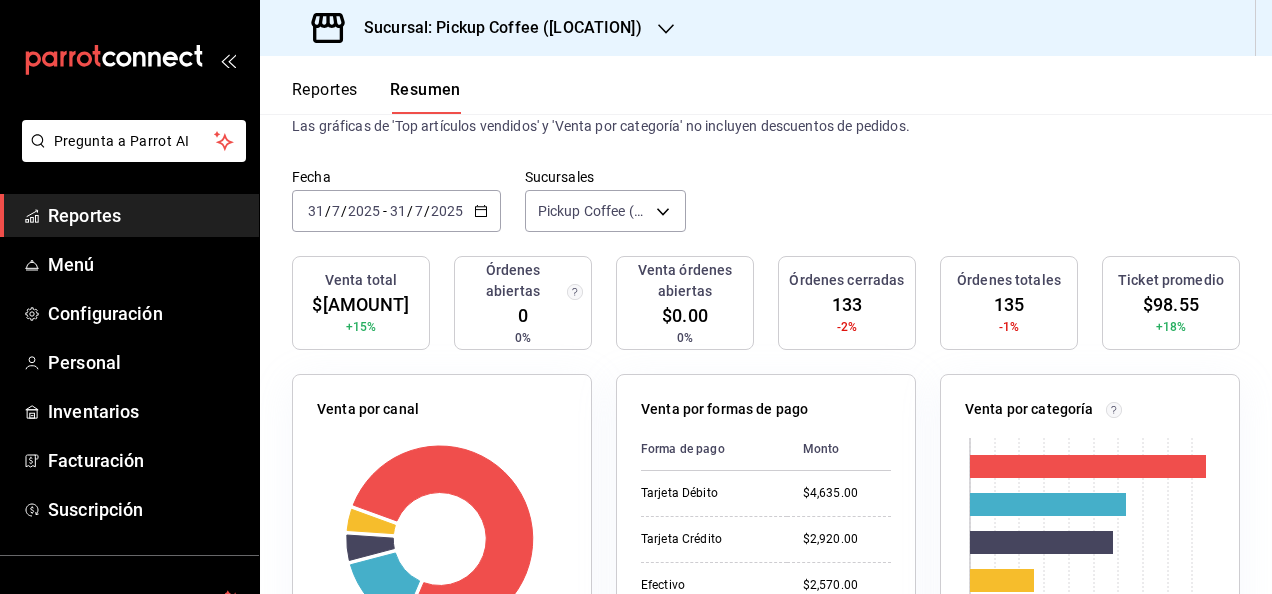 click on "2025-07-31 31 / 7 / 2025 - 2025-07-31 31 / 7 / 2025" at bounding box center [396, 211] 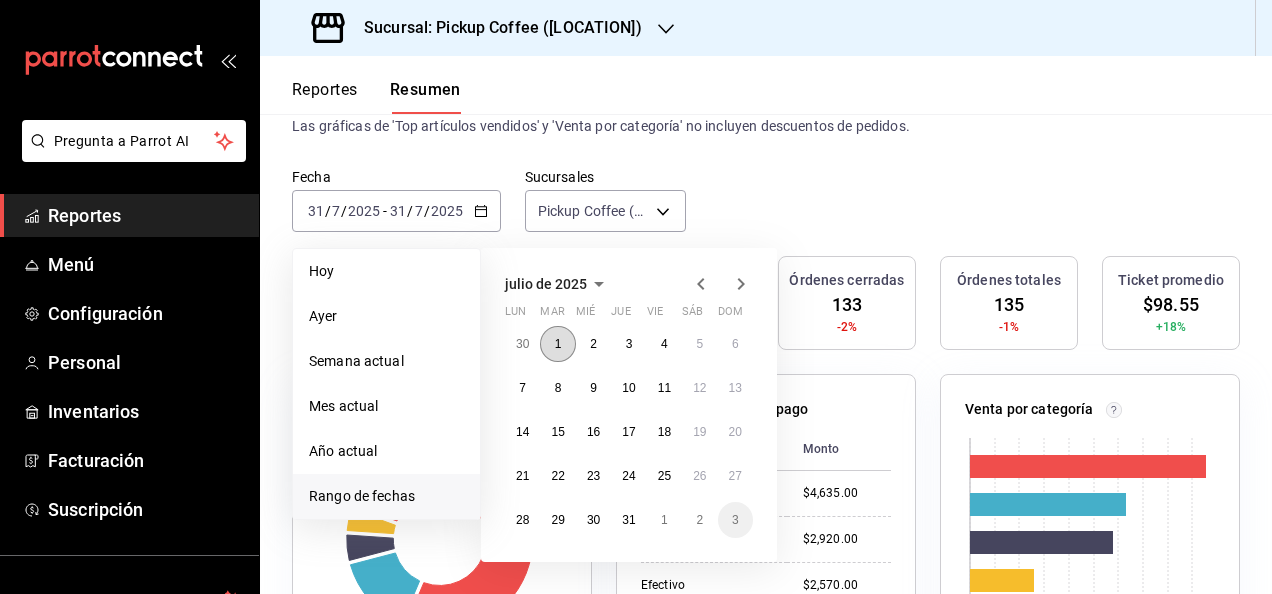 click on "1" at bounding box center (557, 344) 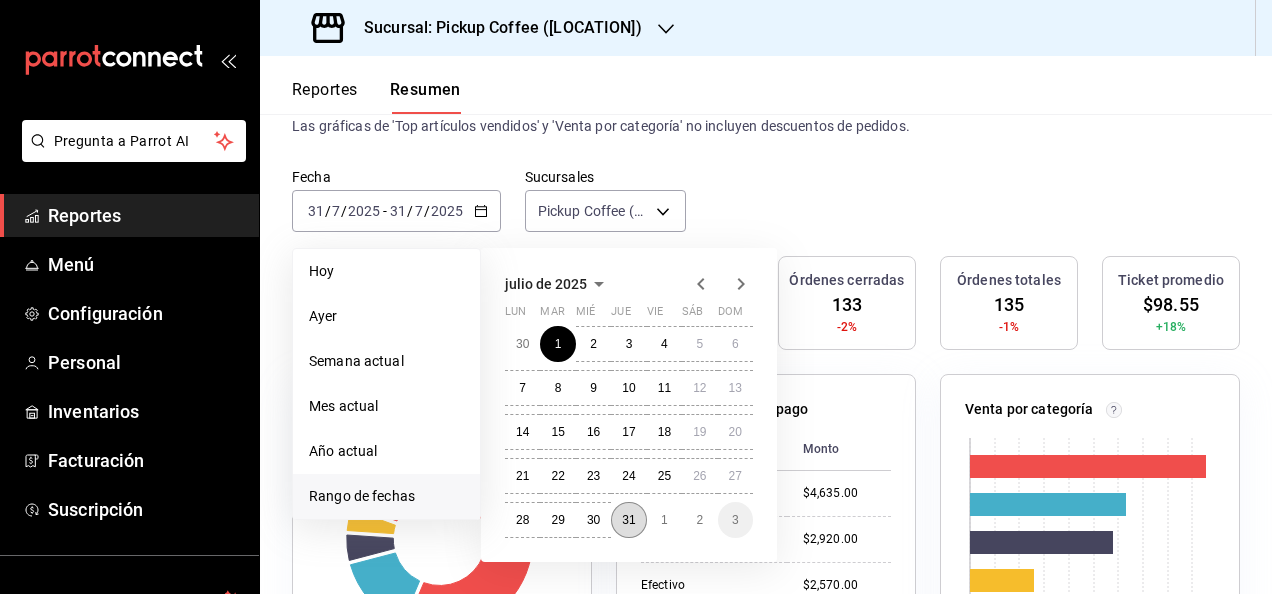 click on "31" at bounding box center [628, 520] 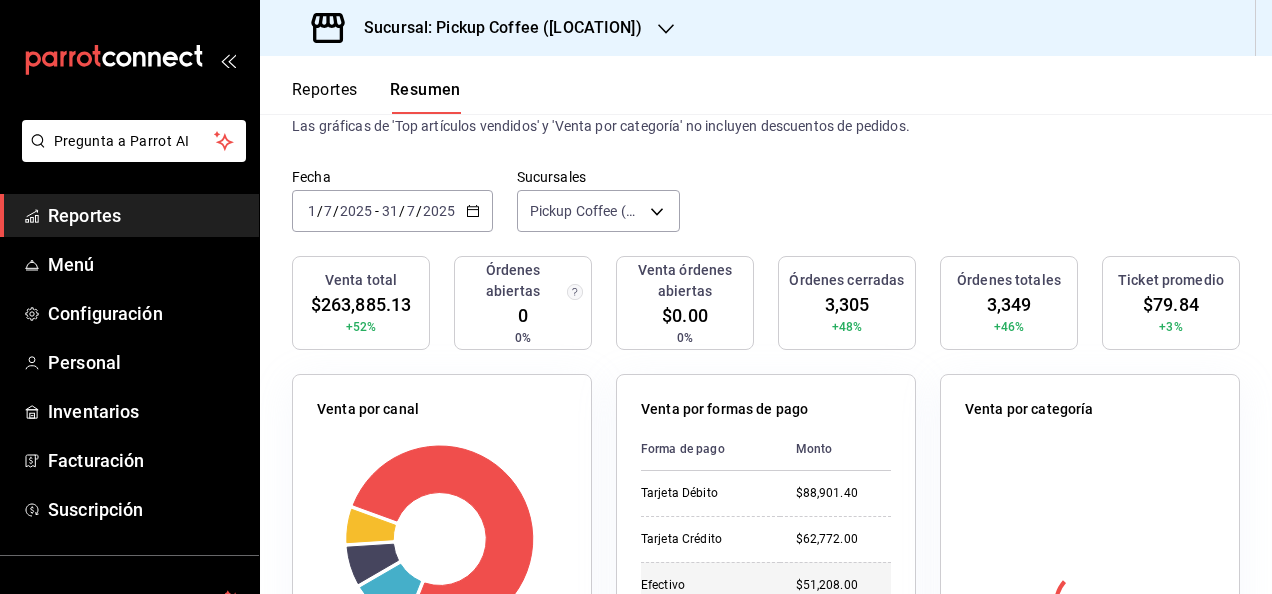 scroll, scrollTop: 200, scrollLeft: 0, axis: vertical 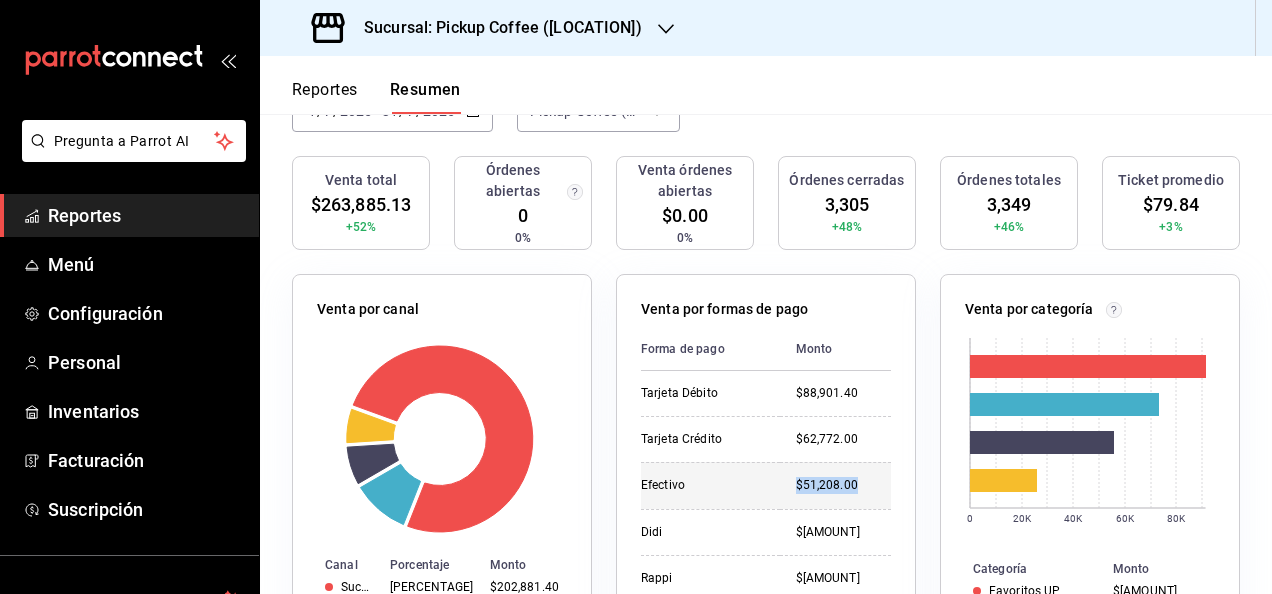 drag, startPoint x: 766, startPoint y: 482, endPoint x: 868, endPoint y: 482, distance: 102 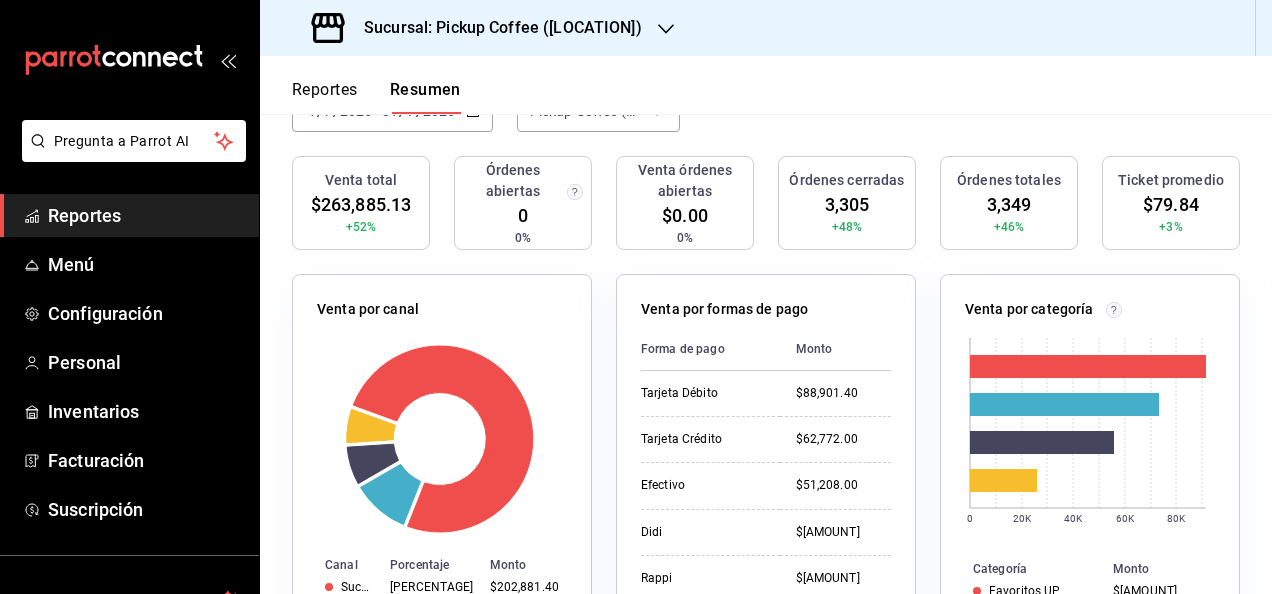 click on "Sucursal: Pickup Coffee ([LOCATION])" at bounding box center [495, 28] 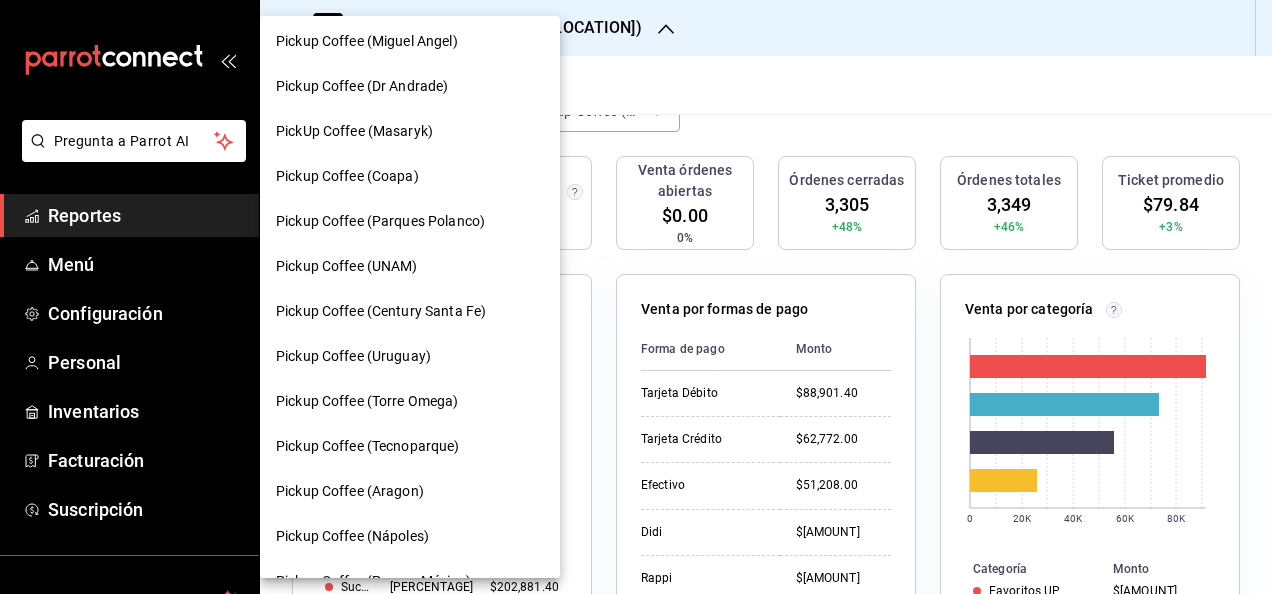 scroll, scrollTop: 100, scrollLeft: 0, axis: vertical 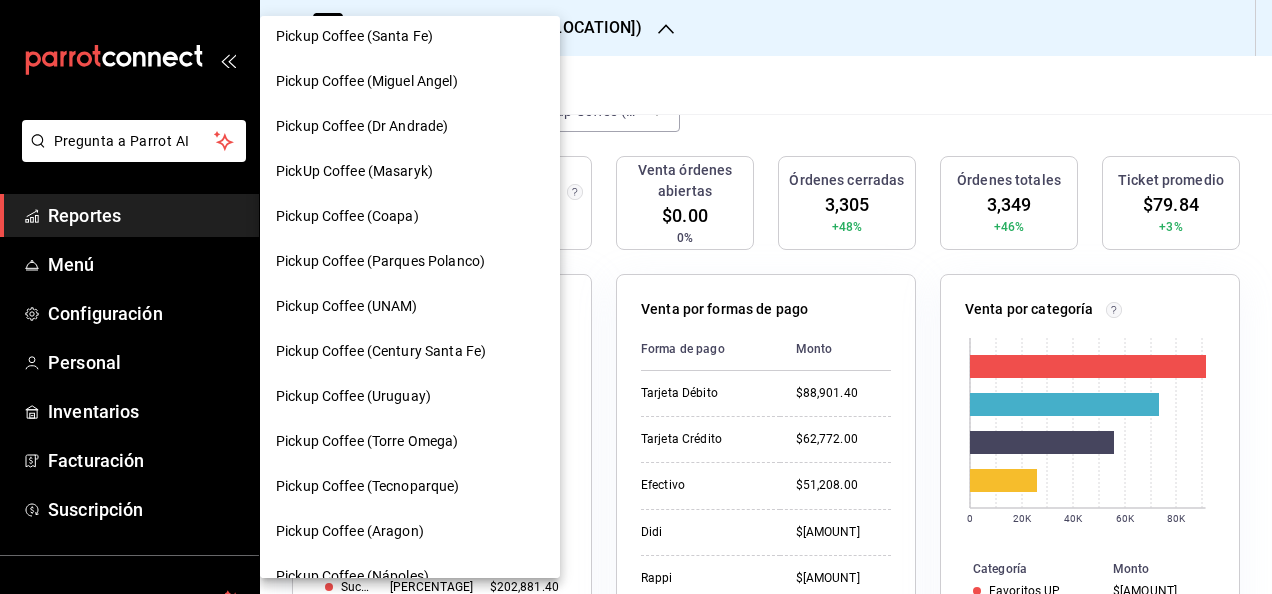 click on "Pickup Coffee (Dr Andrade)" at bounding box center [410, 126] 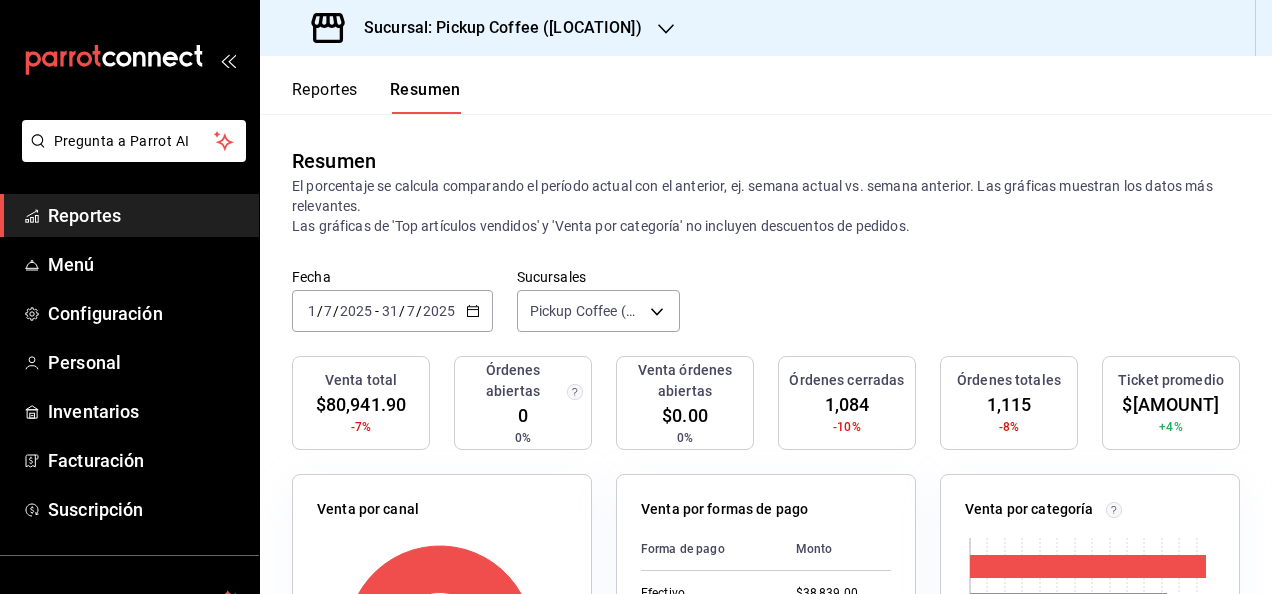 click on "2025-07-01 1 / 7 / 2025 - 2025-07-31 31 / 7 / 2025" at bounding box center [392, 311] 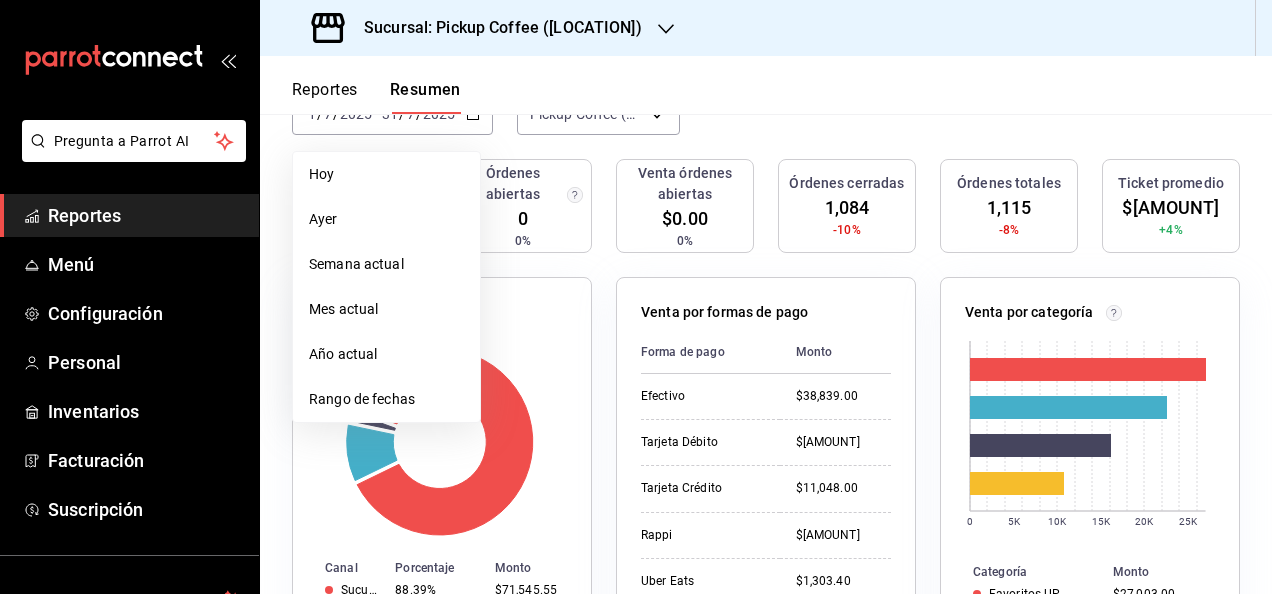 scroll, scrollTop: 200, scrollLeft: 0, axis: vertical 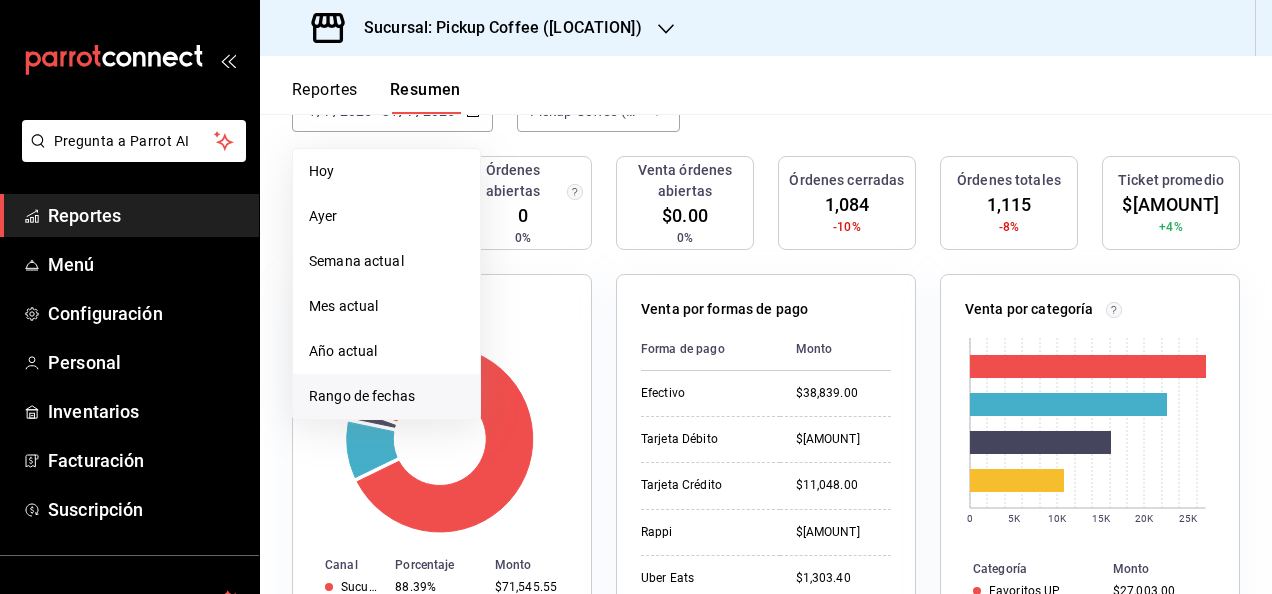 click on "Rango de fechas" at bounding box center (386, 396) 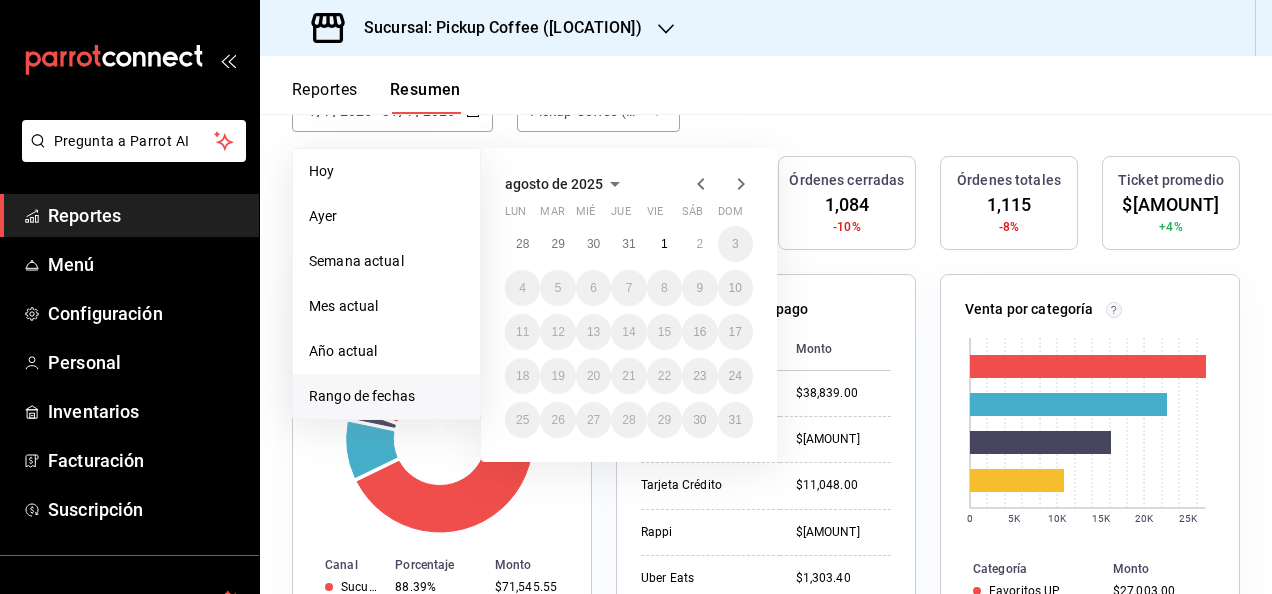 click 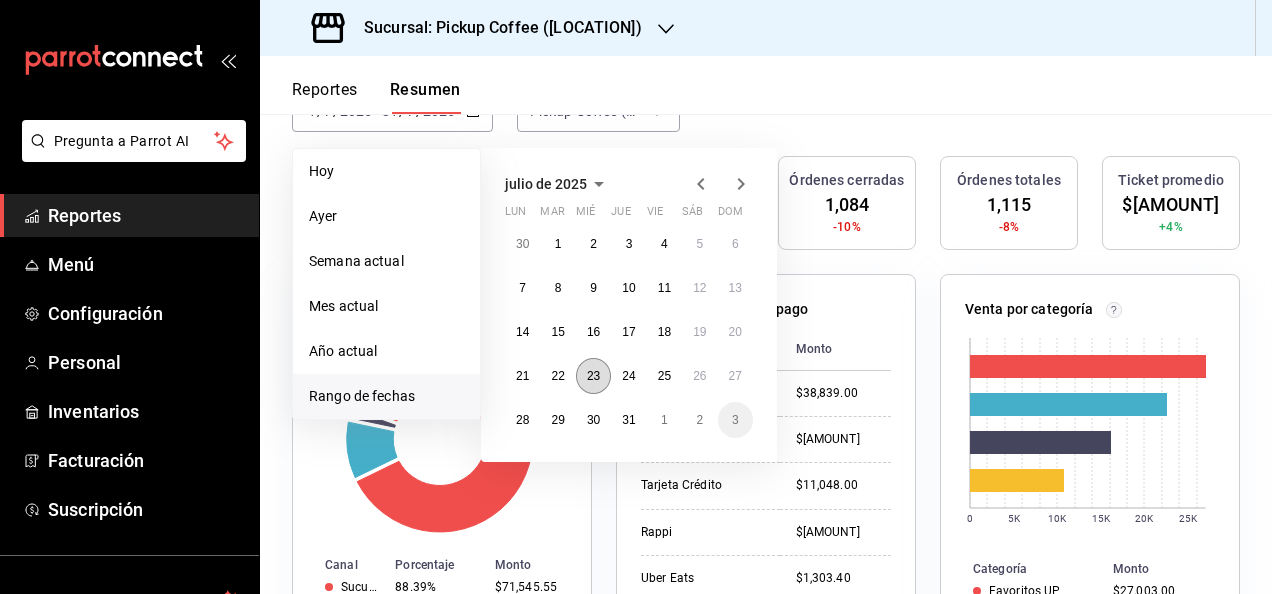 click on "23" at bounding box center (593, 376) 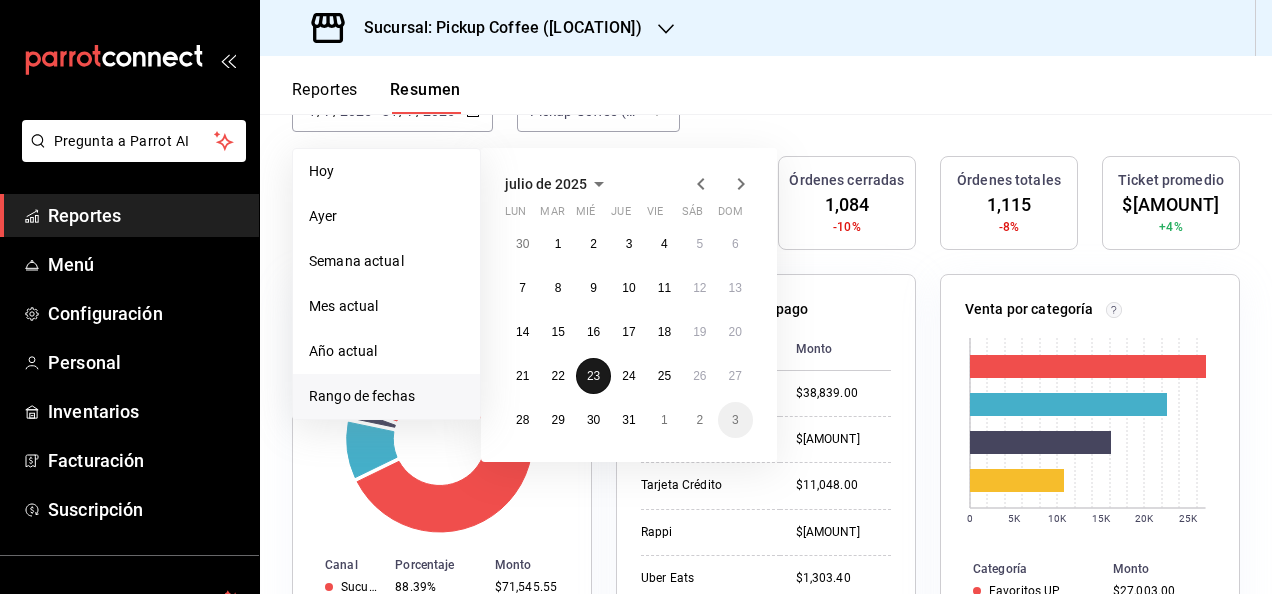 click on "23" at bounding box center (593, 376) 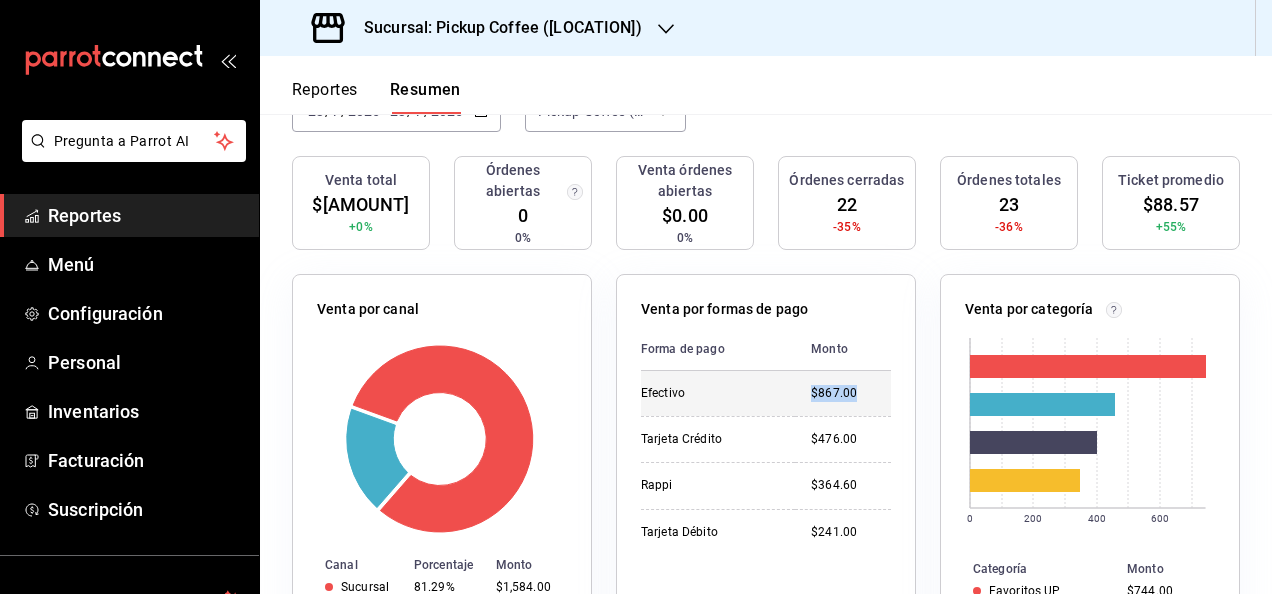 drag, startPoint x: 774, startPoint y: 389, endPoint x: 862, endPoint y: 402, distance: 88.95505 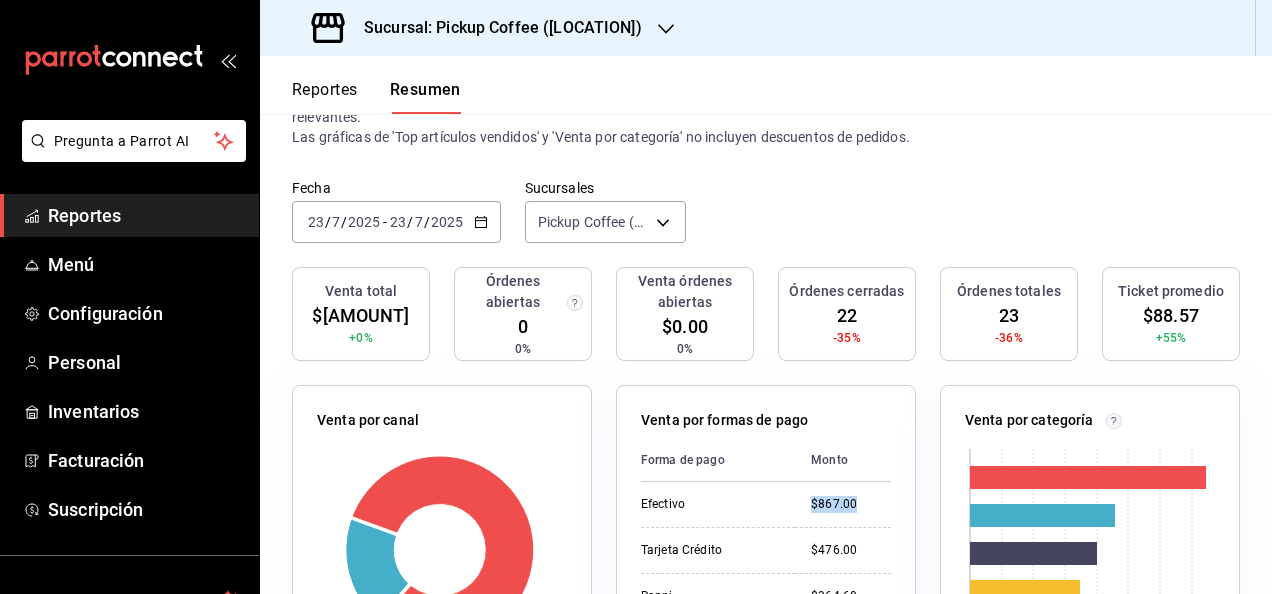scroll, scrollTop: 0, scrollLeft: 0, axis: both 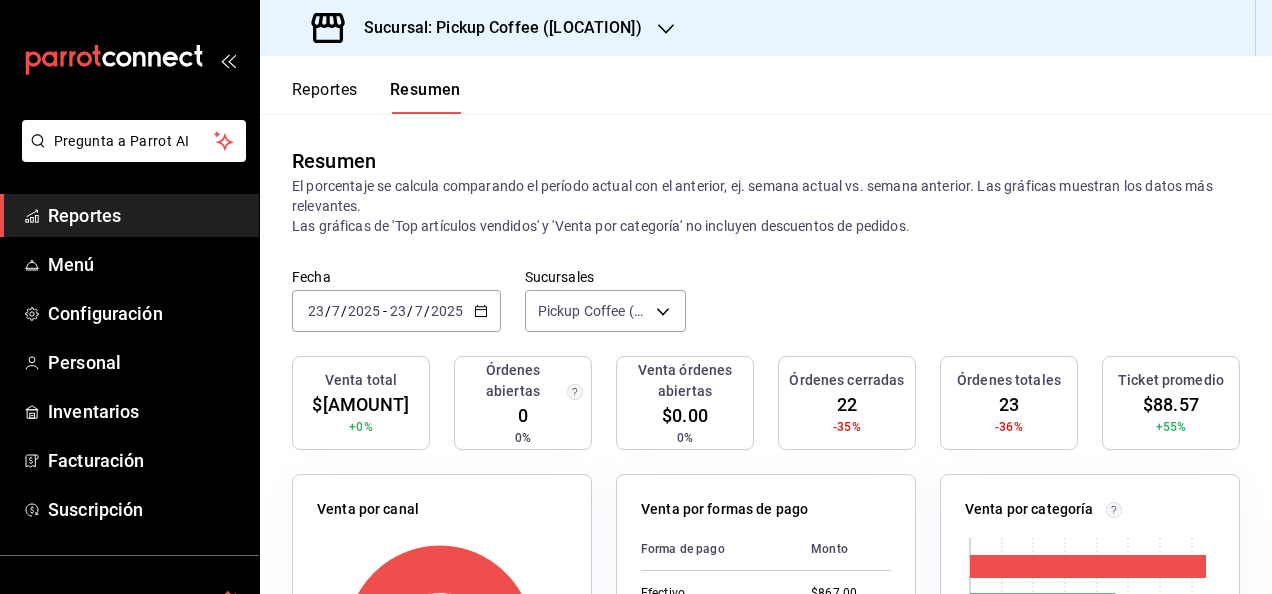 click on "Fecha [DATE] [DATE] - [DATE] [DATE]" at bounding box center (396, 311) 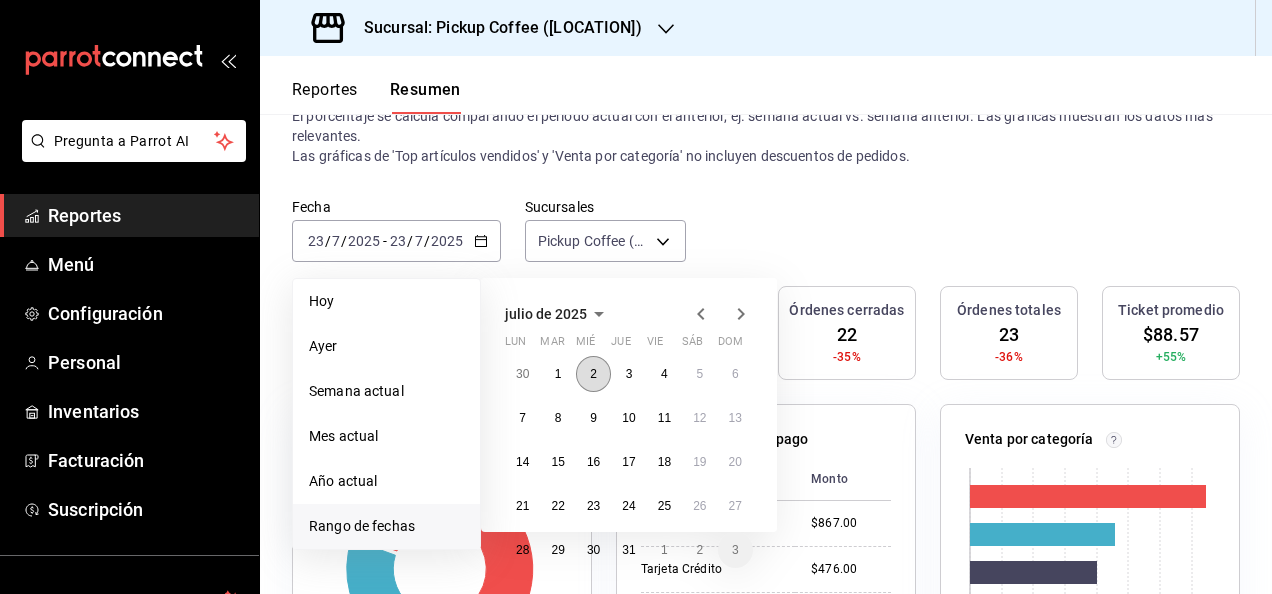scroll, scrollTop: 100, scrollLeft: 0, axis: vertical 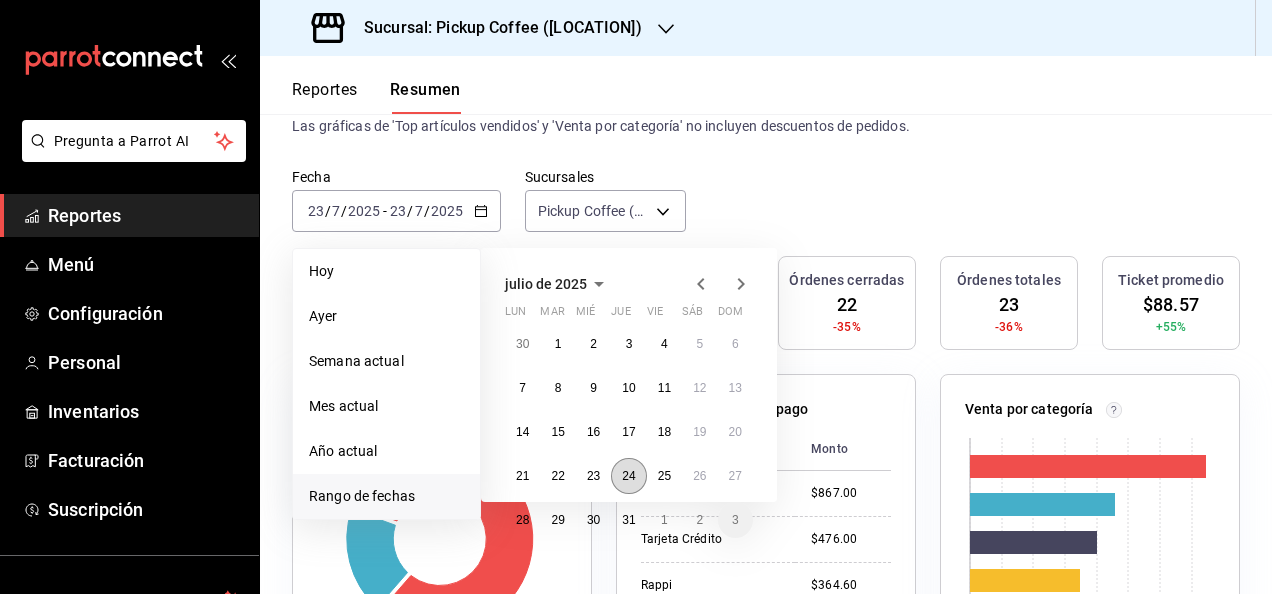 click on "24" at bounding box center [628, 476] 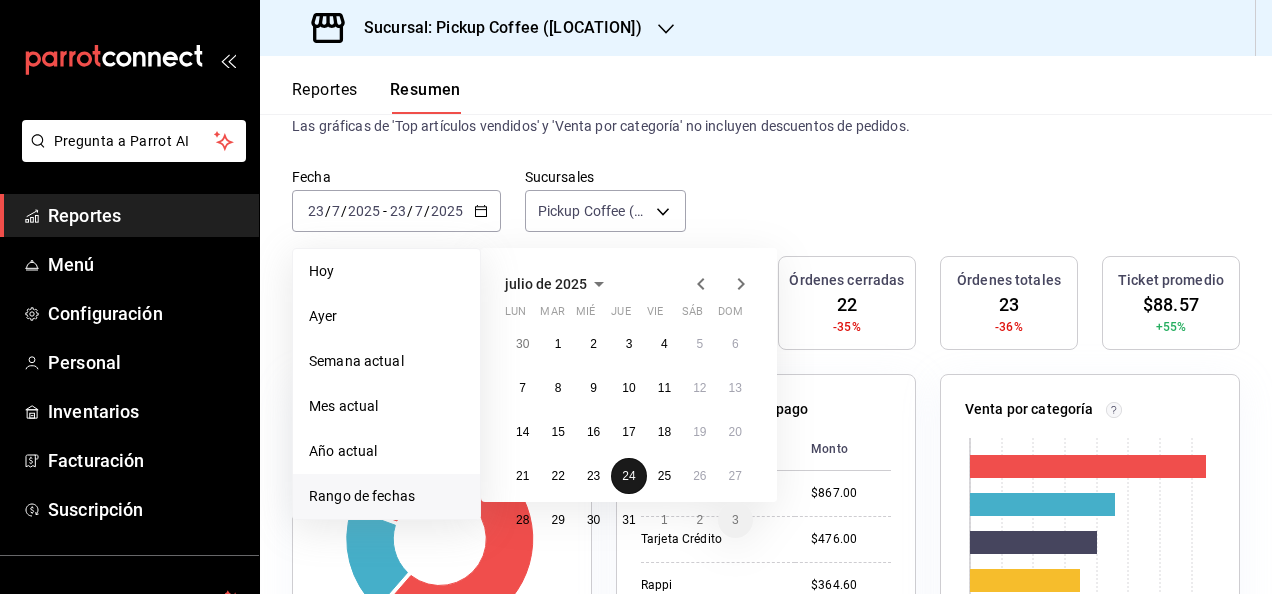 click on "24" at bounding box center (628, 476) 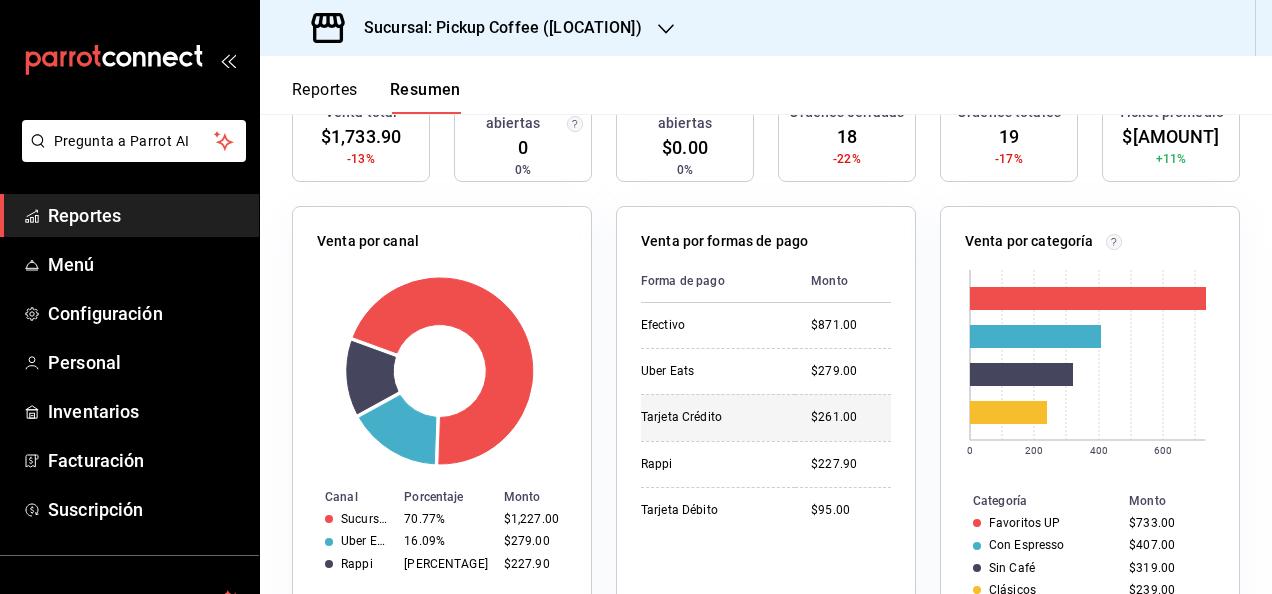 scroll, scrollTop: 300, scrollLeft: 0, axis: vertical 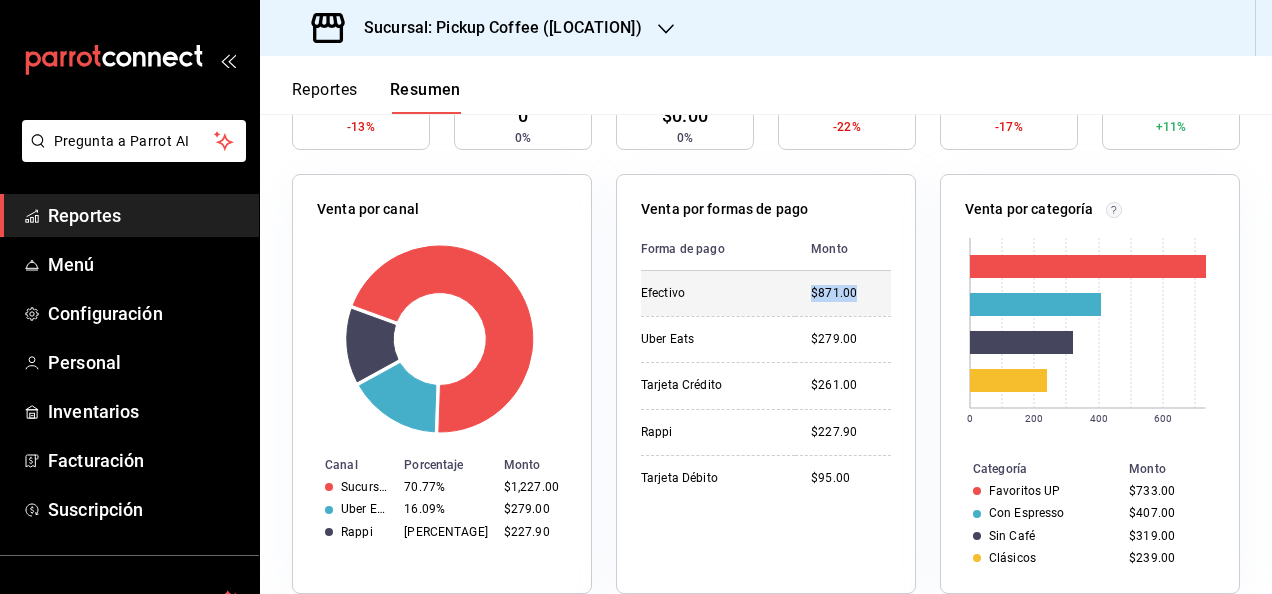 drag, startPoint x: 785, startPoint y: 288, endPoint x: 857, endPoint y: 297, distance: 72.56032 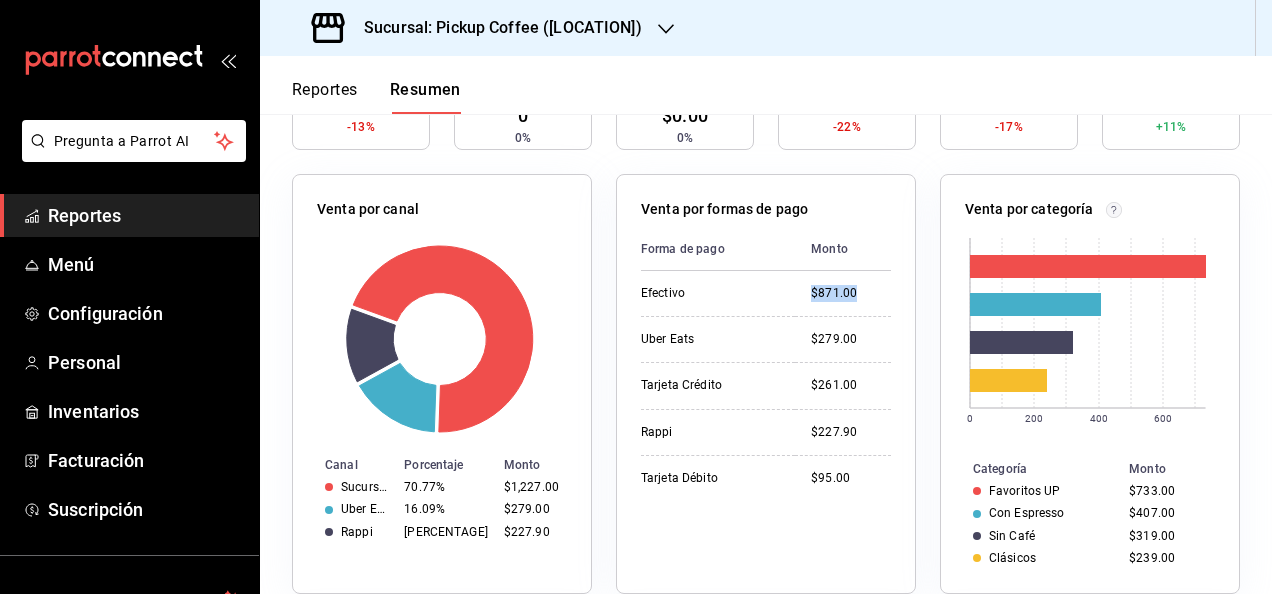 scroll, scrollTop: 0, scrollLeft: 0, axis: both 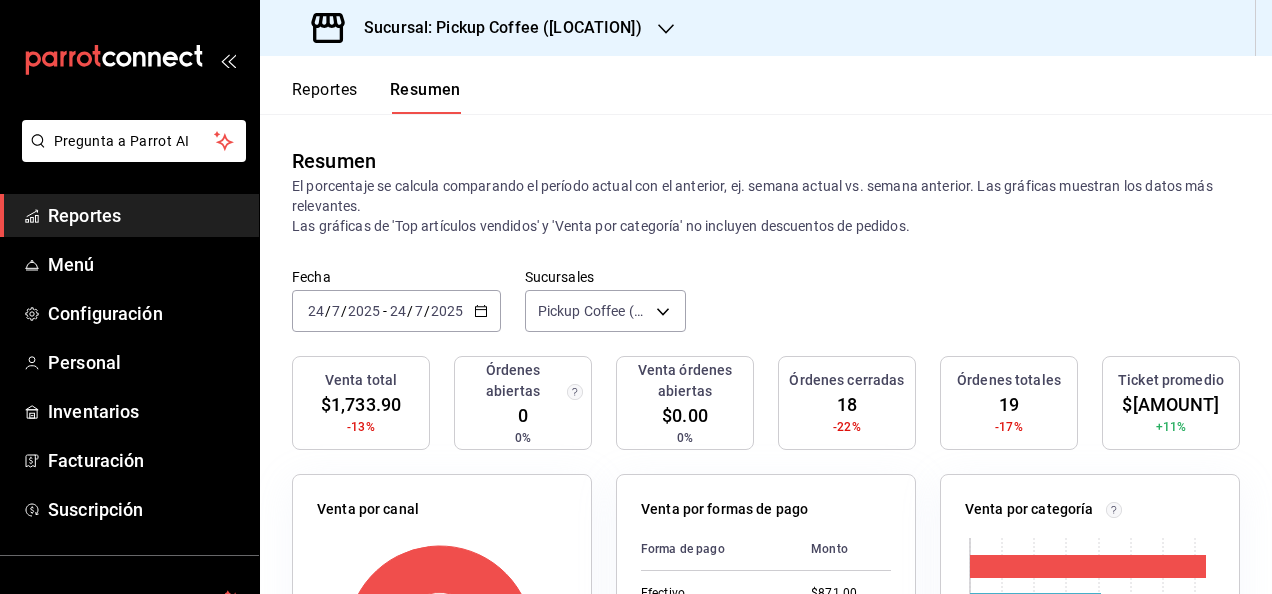 click on "[DATE] [DAY] / [MONTH] / [YEAR] - [DATE] [DAY] / [MONTH] / [YEAR]" at bounding box center (396, 311) 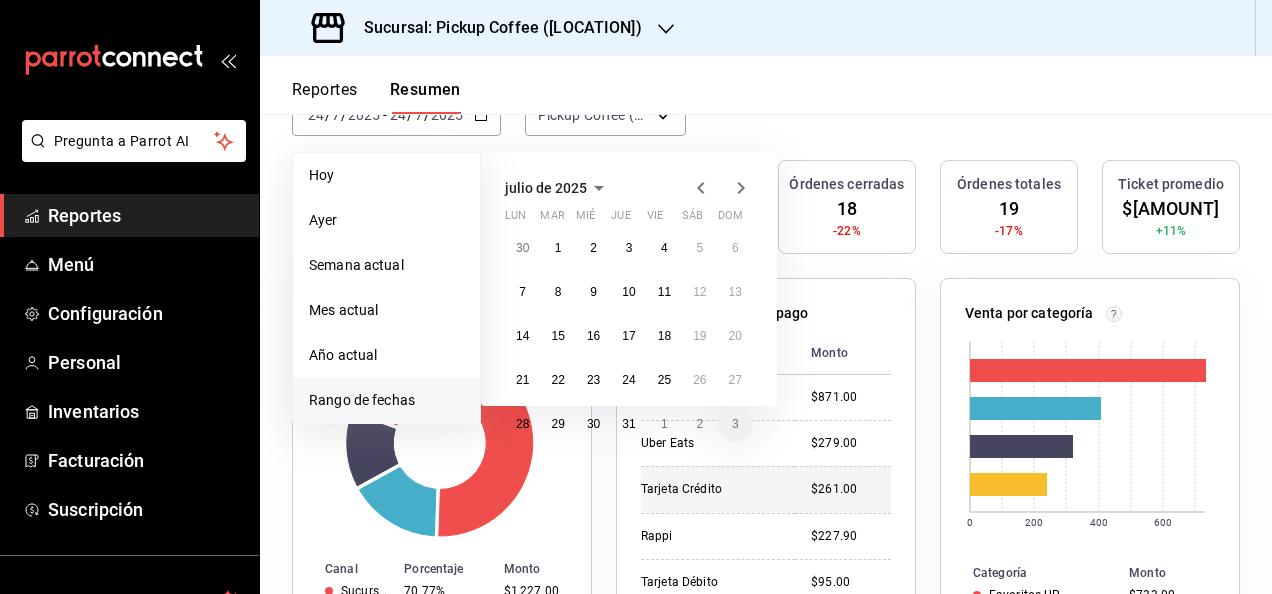 scroll, scrollTop: 200, scrollLeft: 0, axis: vertical 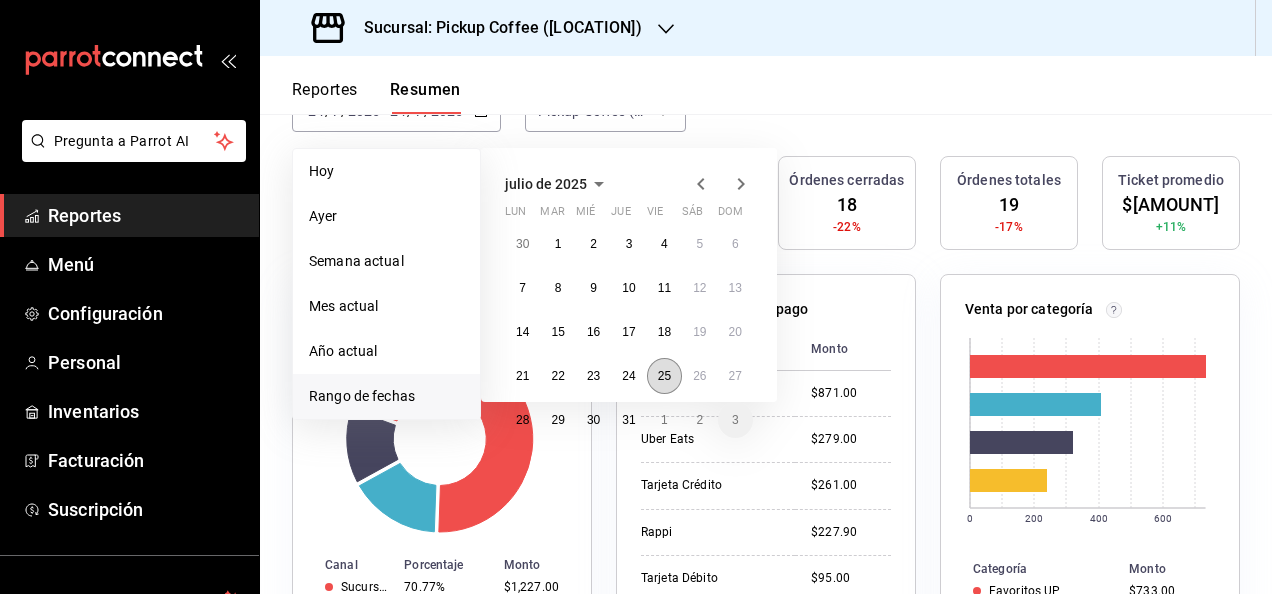 click on "25" at bounding box center [664, 376] 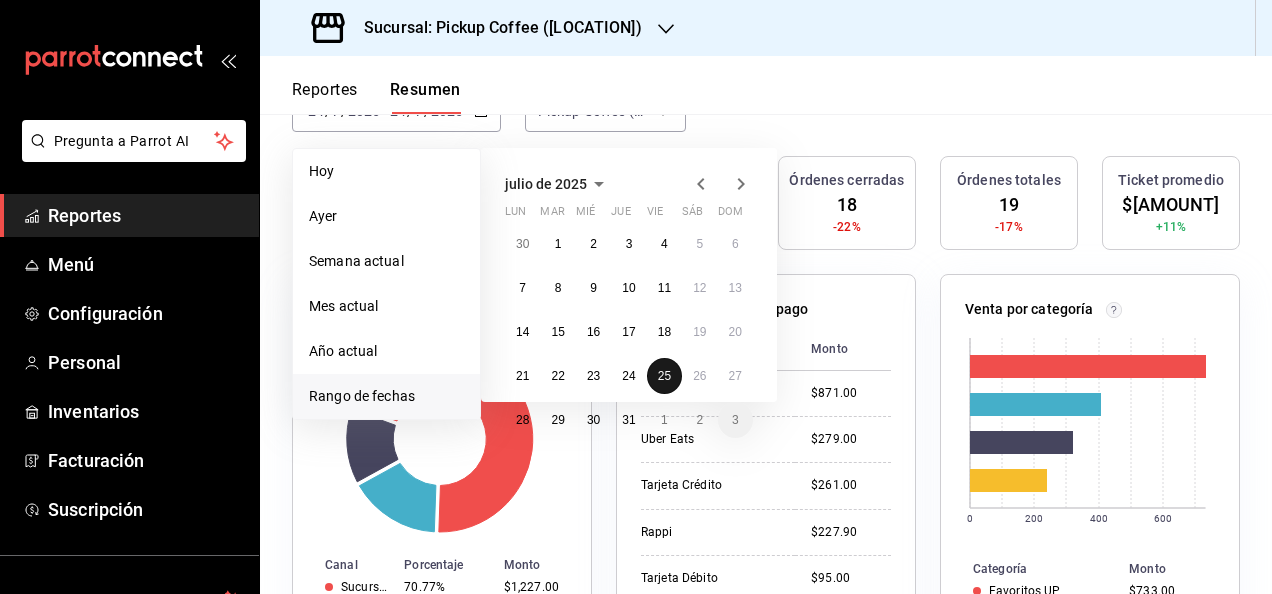 click on "25" at bounding box center [664, 376] 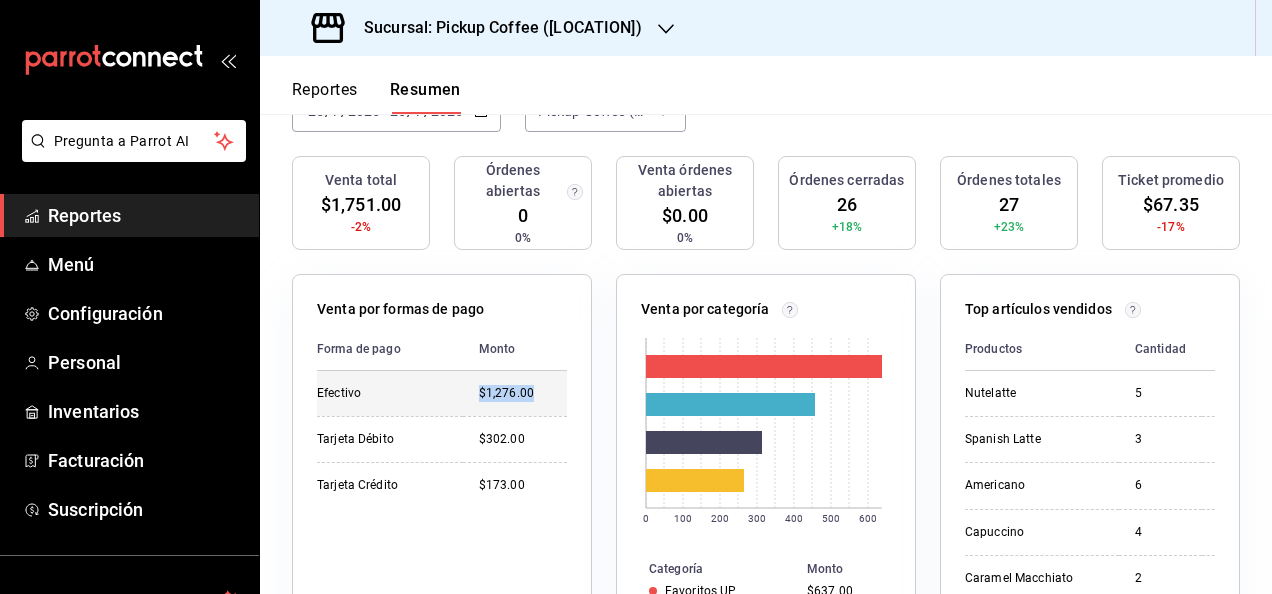 drag, startPoint x: 462, startPoint y: 401, endPoint x: 534, endPoint y: 397, distance: 72.11102 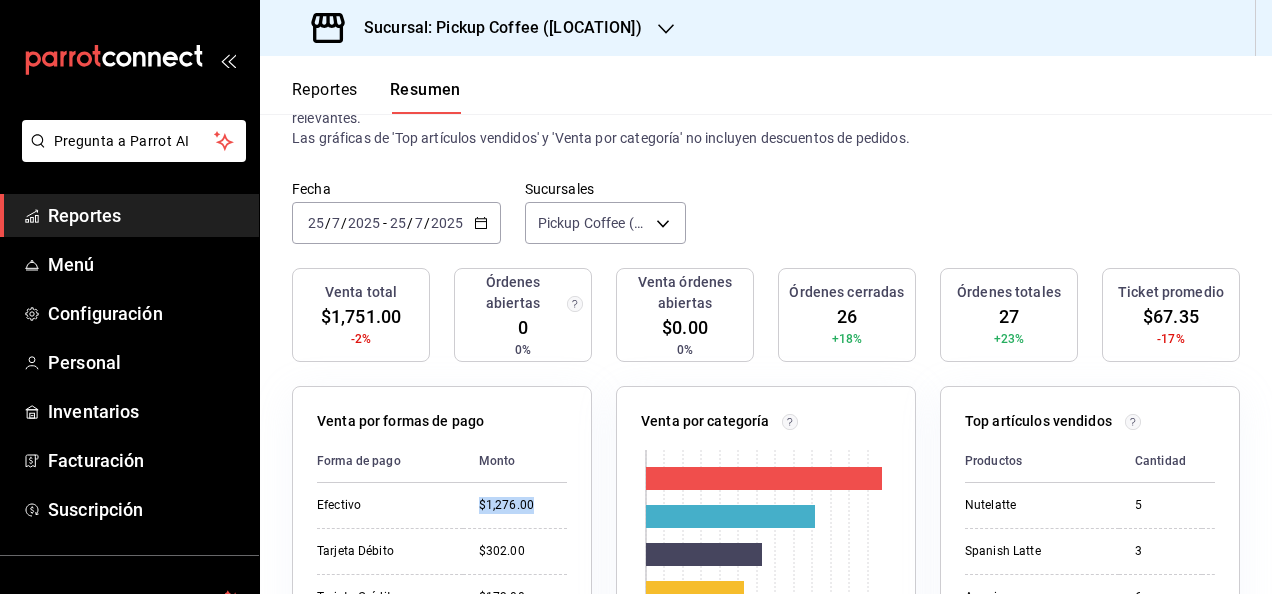 scroll, scrollTop: 0, scrollLeft: 0, axis: both 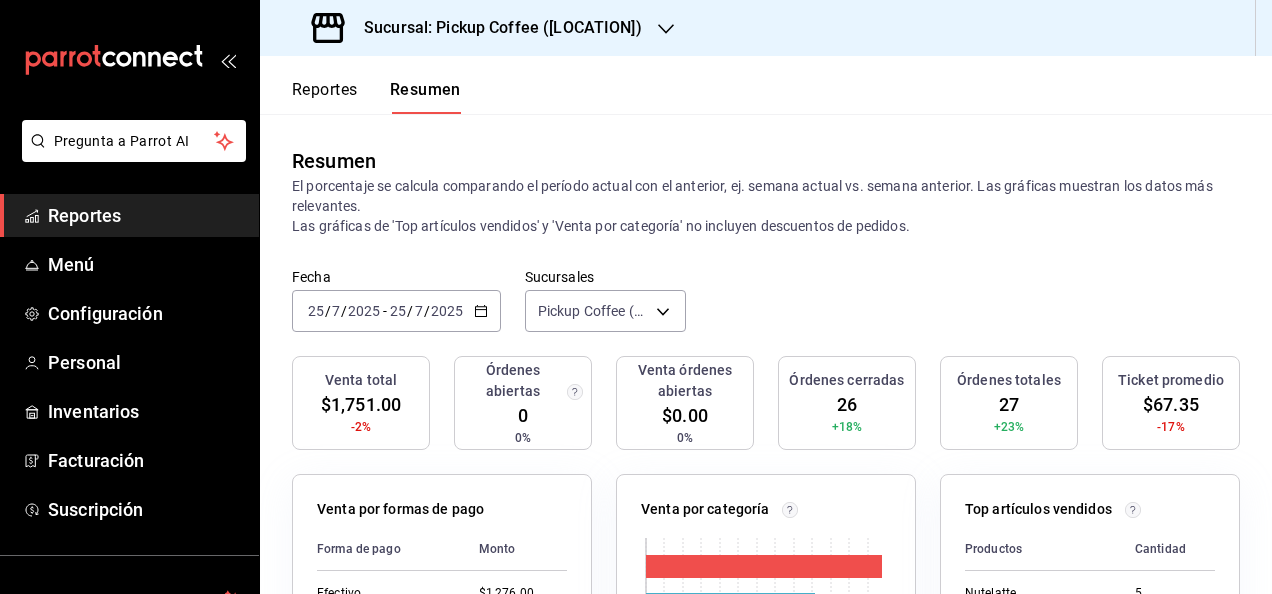 click on "2025-07-25 25 / 7 / 2025 - 2025-07-25 25 / 7 / 2025" at bounding box center (396, 311) 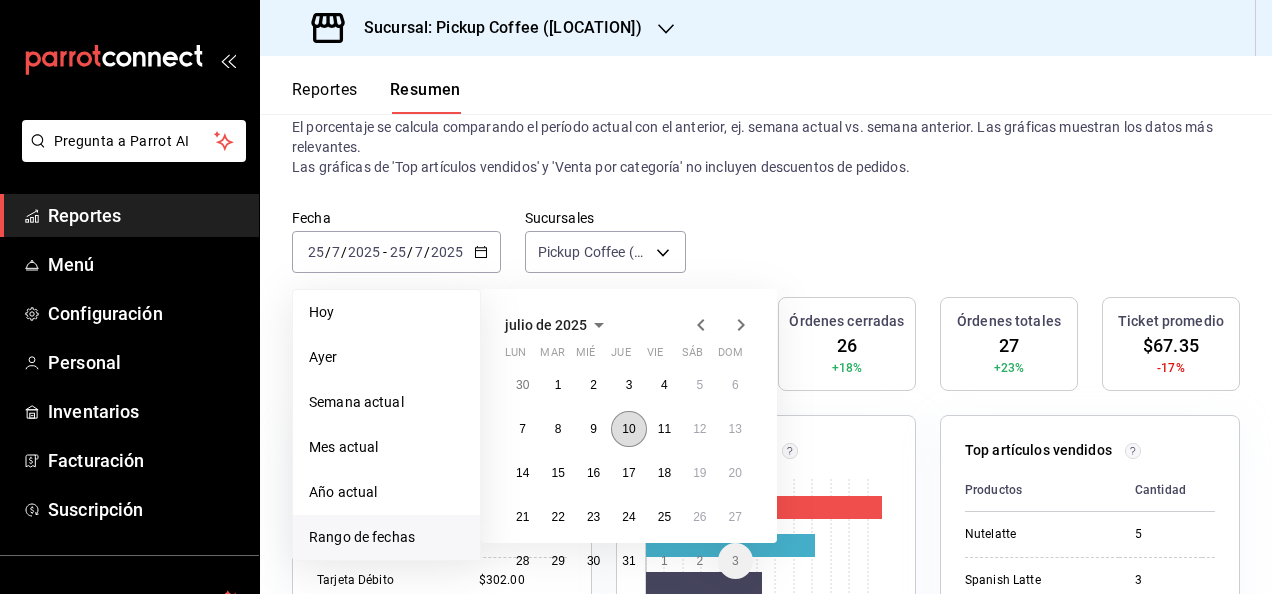 scroll, scrollTop: 100, scrollLeft: 0, axis: vertical 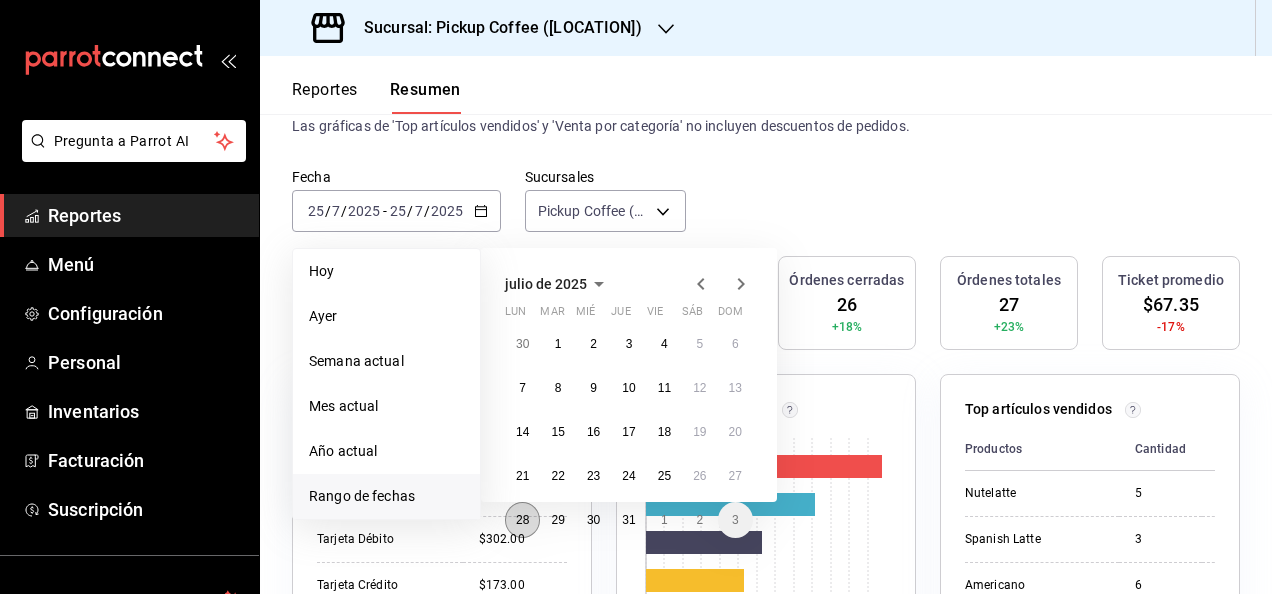 click on "28" at bounding box center (522, 520) 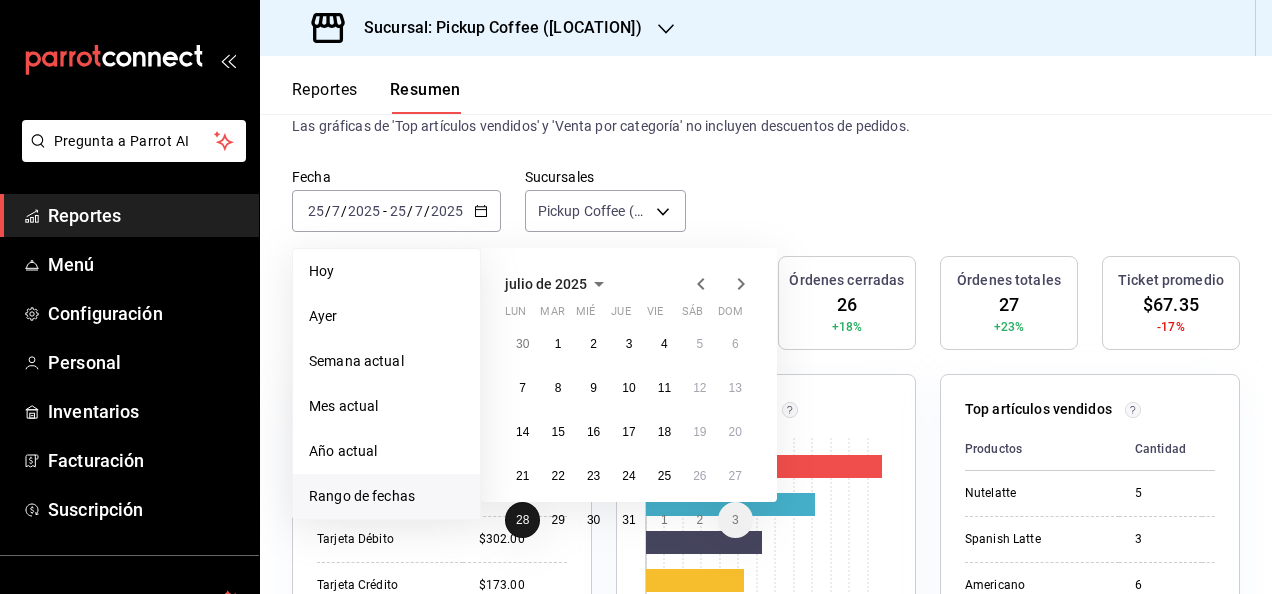 click on "28" at bounding box center [522, 520] 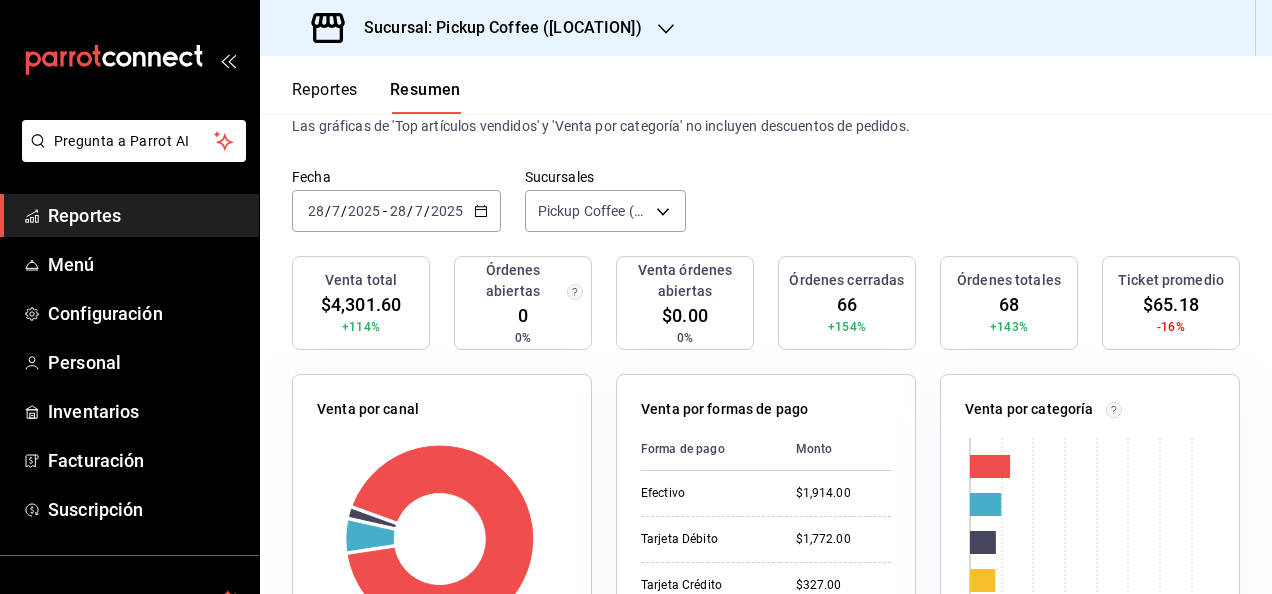 scroll, scrollTop: 200, scrollLeft: 0, axis: vertical 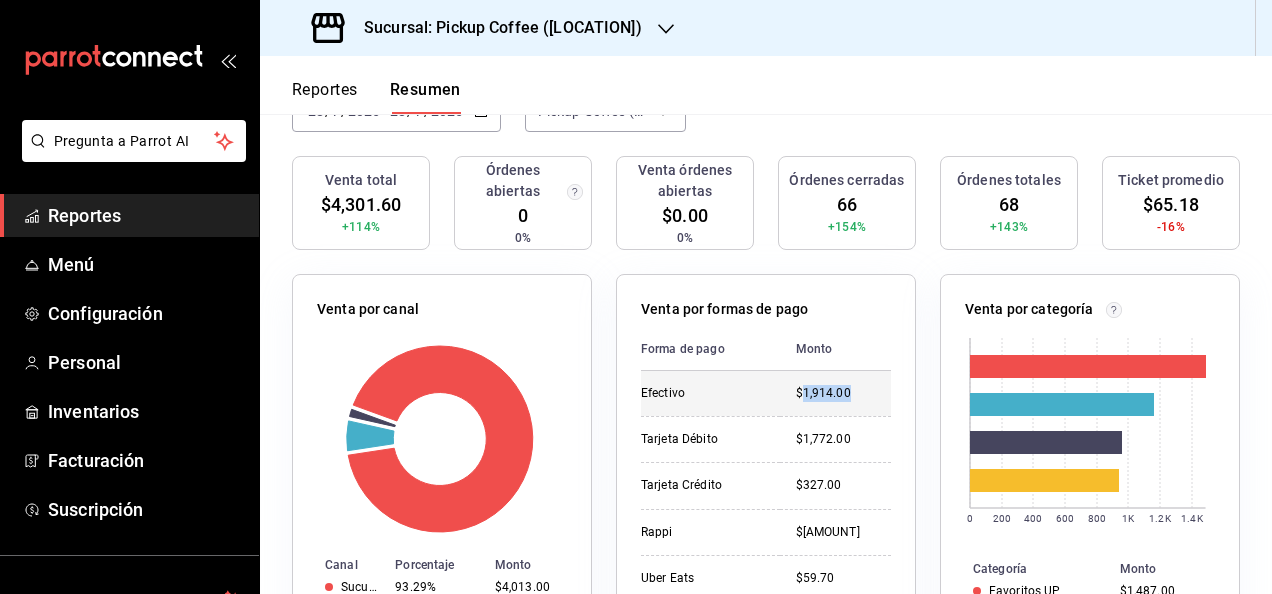 drag, startPoint x: 800, startPoint y: 393, endPoint x: 850, endPoint y: 393, distance: 50 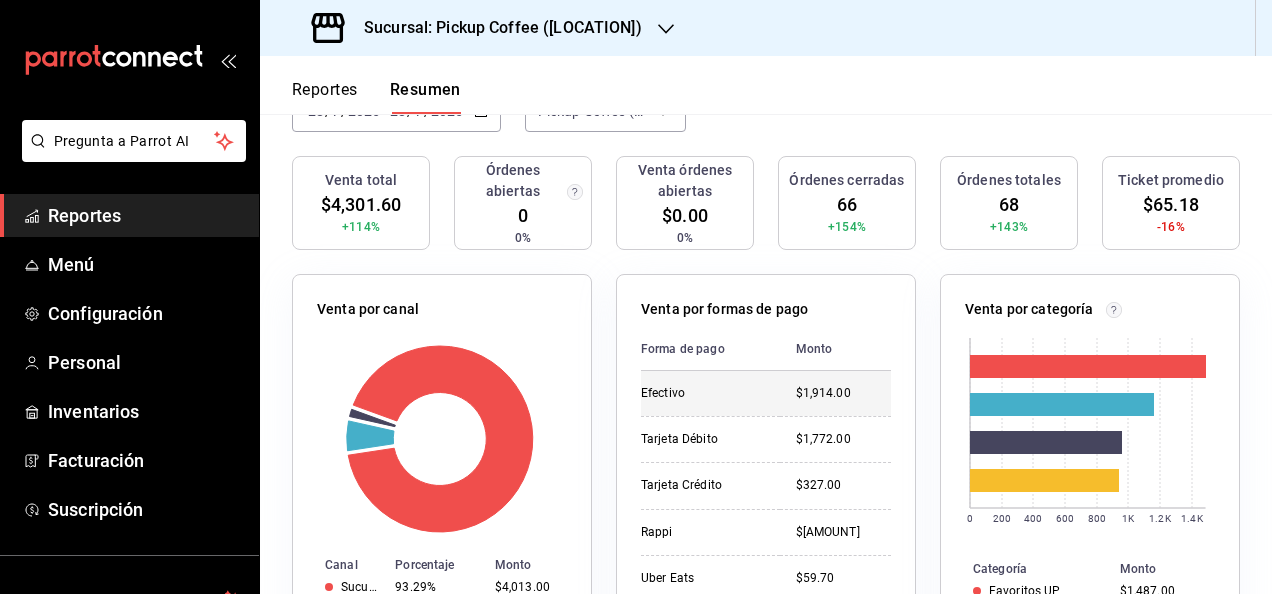 drag, startPoint x: 850, startPoint y: 393, endPoint x: 784, endPoint y: 393, distance: 66 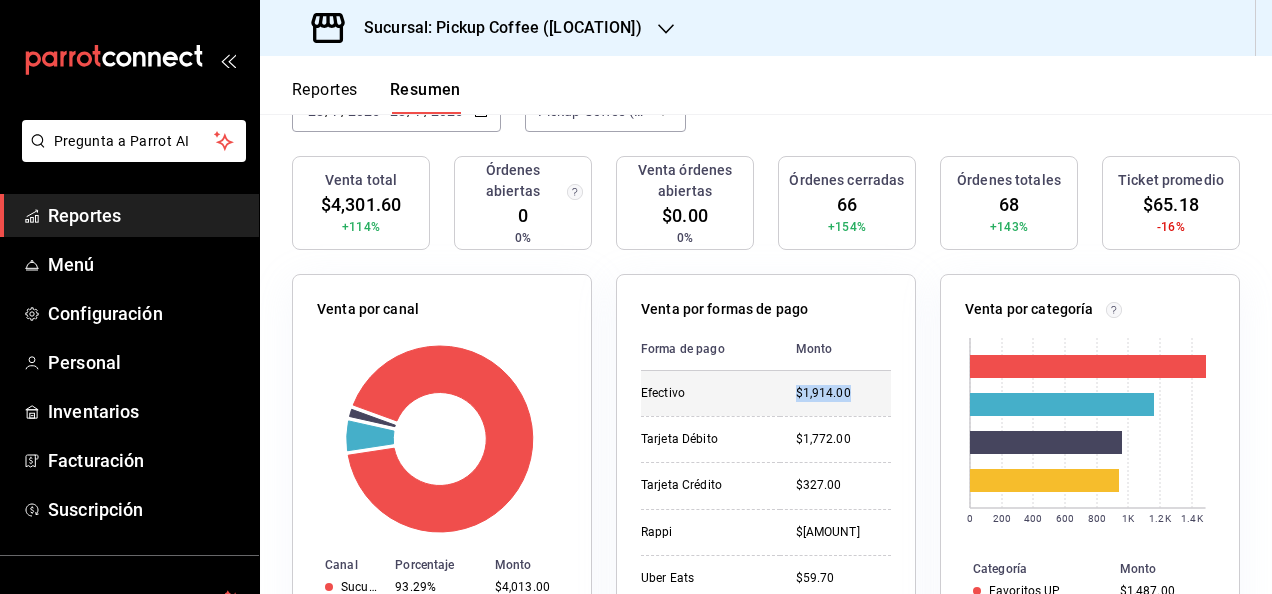 drag, startPoint x: 788, startPoint y: 393, endPoint x: 871, endPoint y: 401, distance: 83.38465 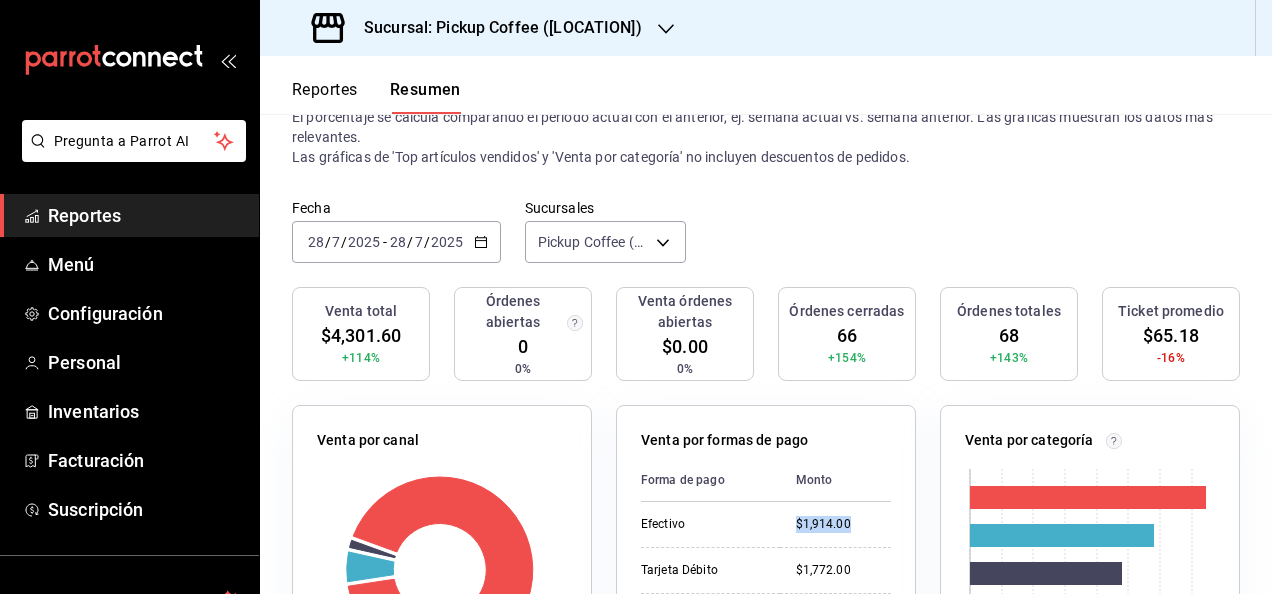 scroll, scrollTop: 0, scrollLeft: 0, axis: both 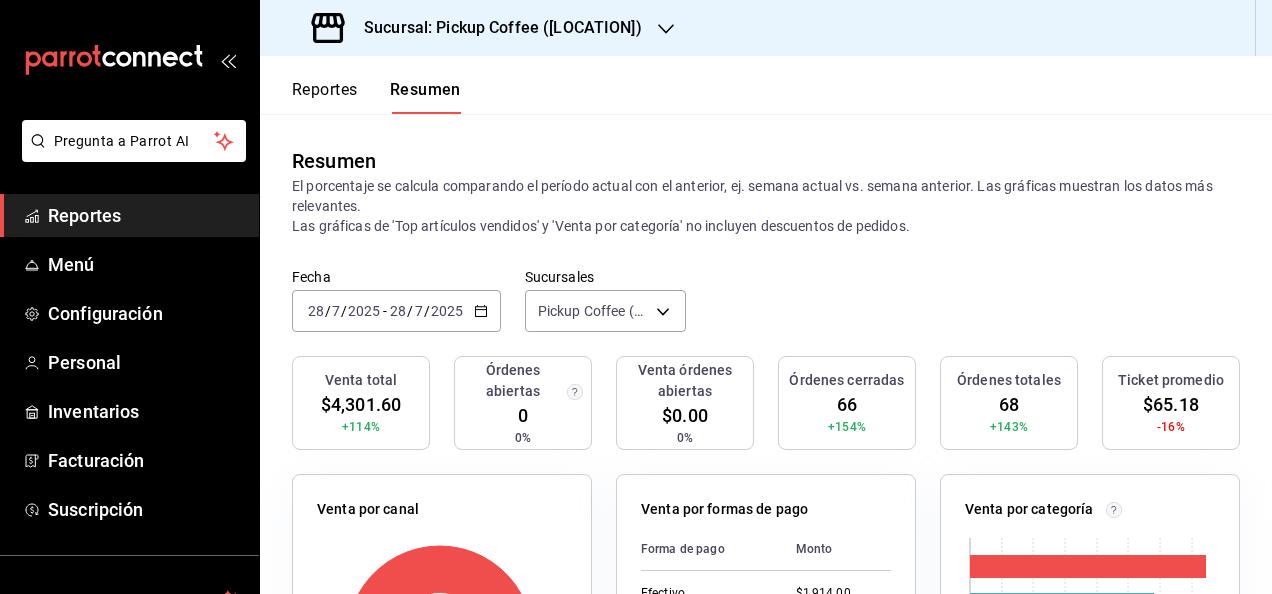 click on "2025-07-28 28 / 7 / 2025 - 2025-07-28 28 / 7 / 2025" at bounding box center (396, 311) 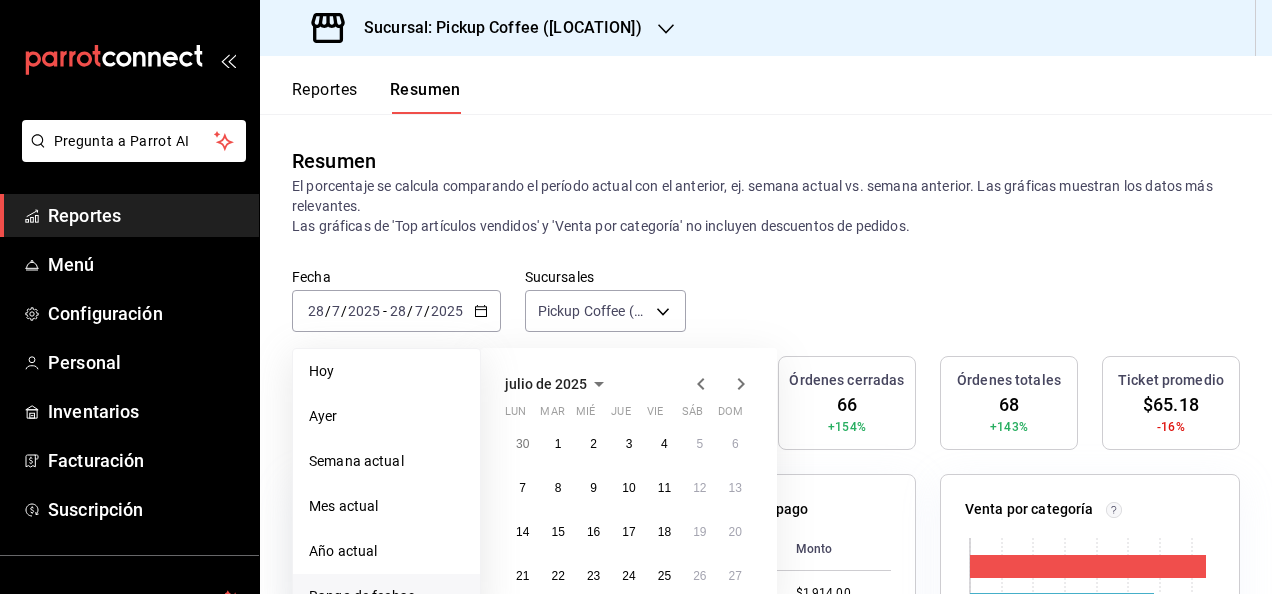 scroll, scrollTop: 100, scrollLeft: 0, axis: vertical 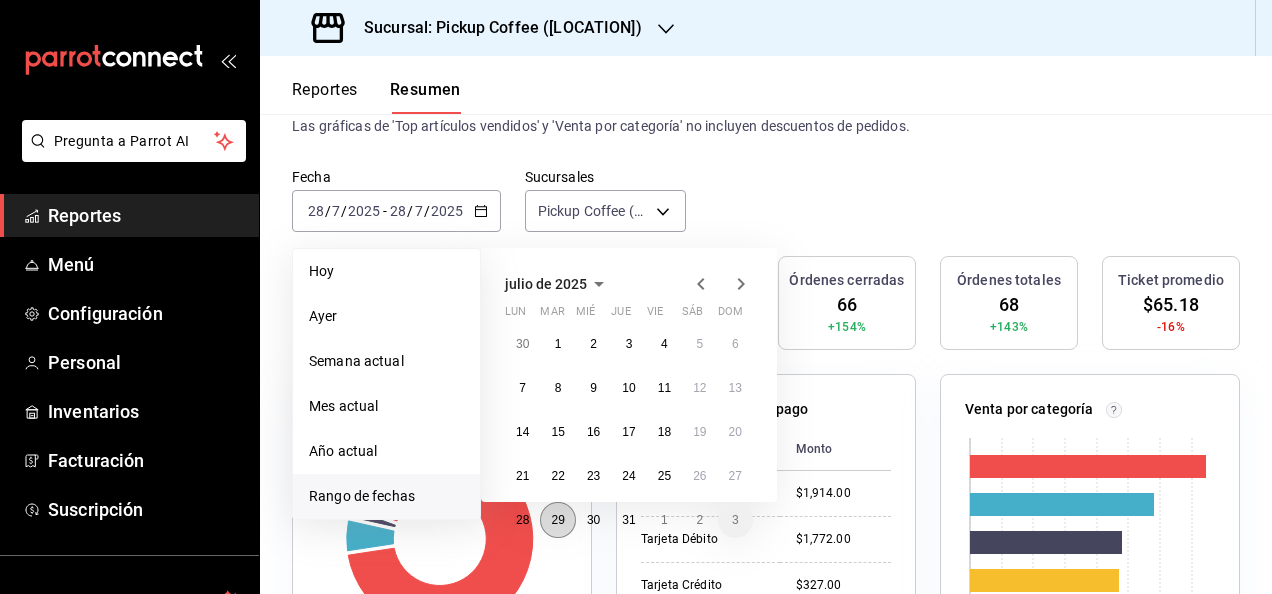 click on "29" at bounding box center (557, 520) 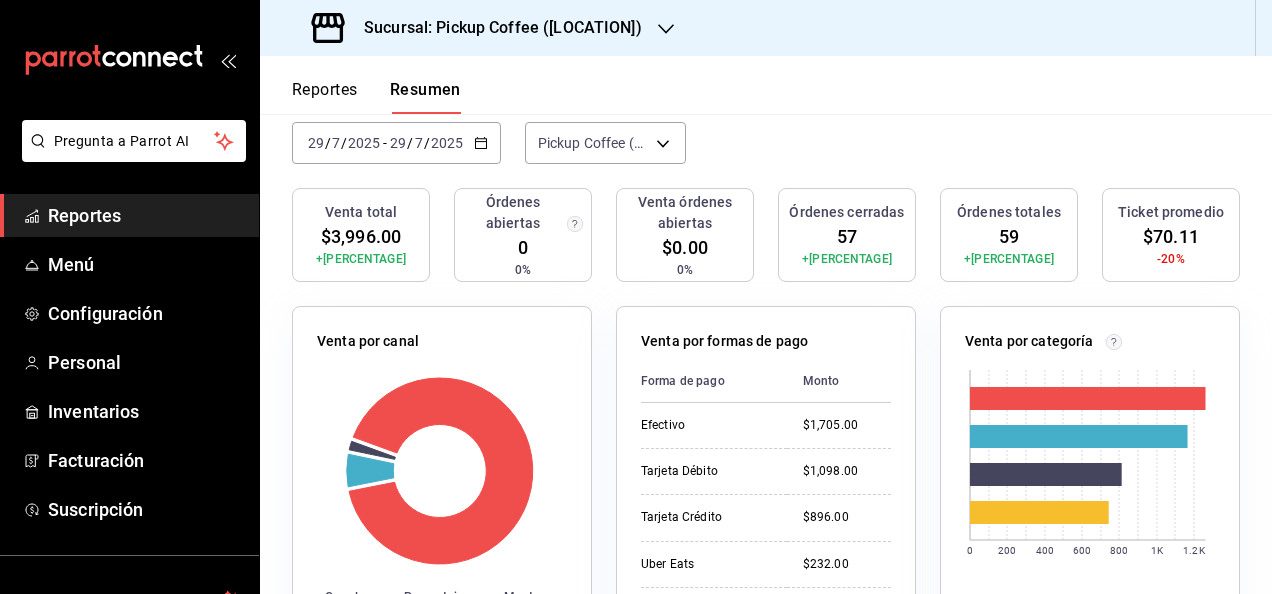 scroll, scrollTop: 200, scrollLeft: 0, axis: vertical 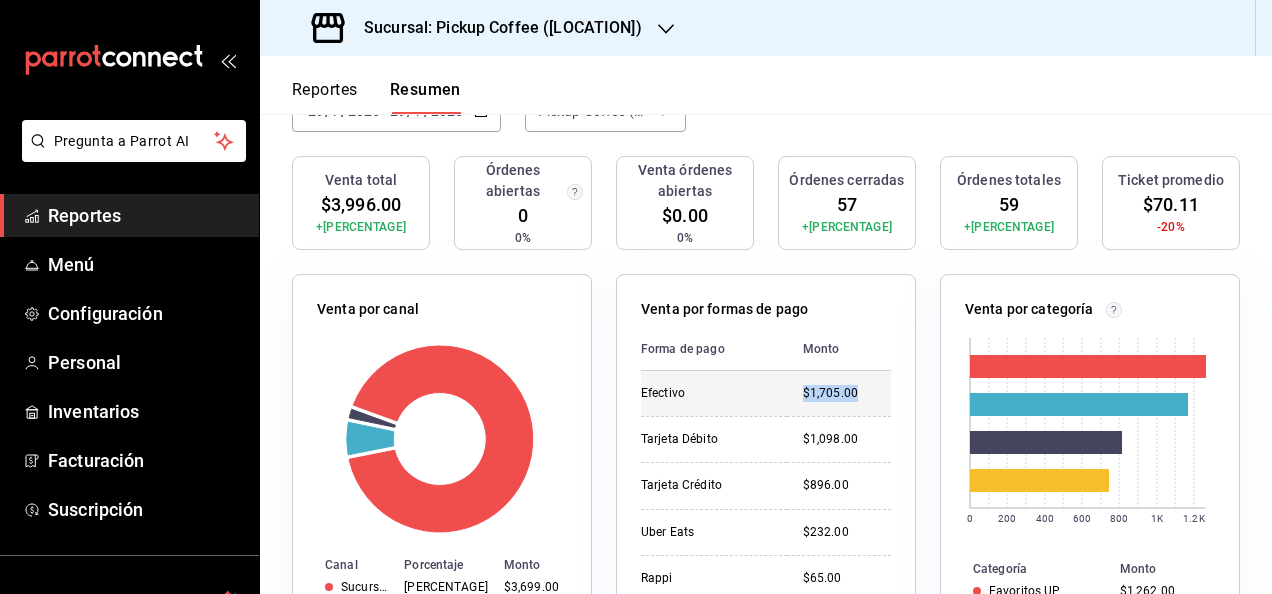drag, startPoint x: 792, startPoint y: 381, endPoint x: 854, endPoint y: 388, distance: 62.39391 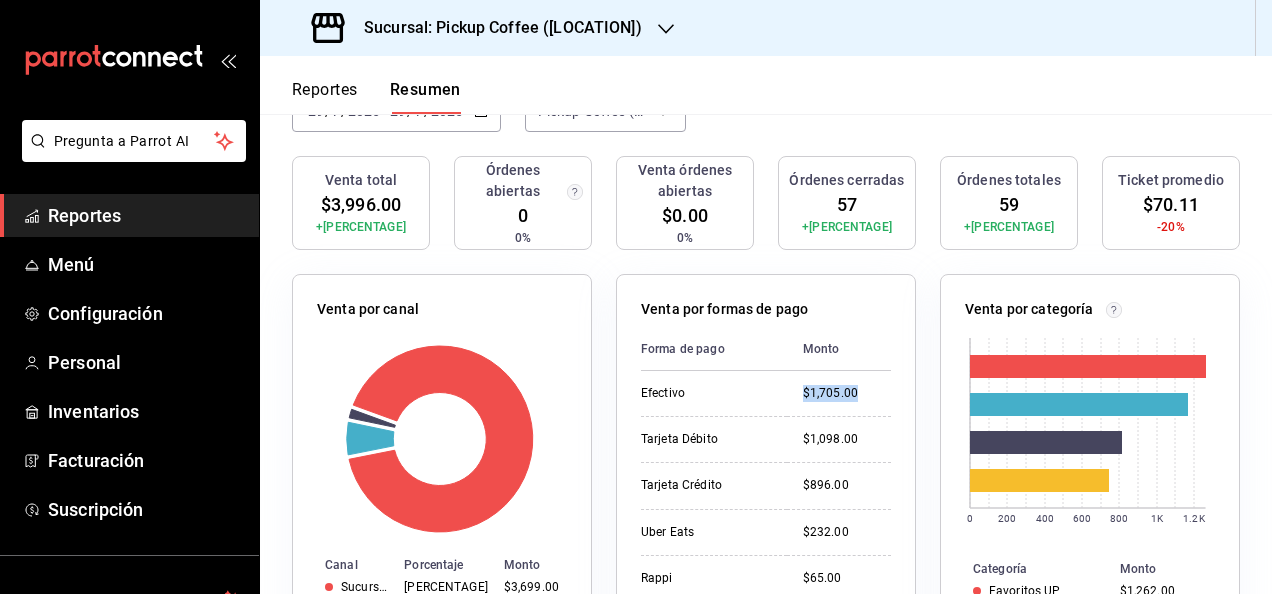 scroll, scrollTop: 0, scrollLeft: 0, axis: both 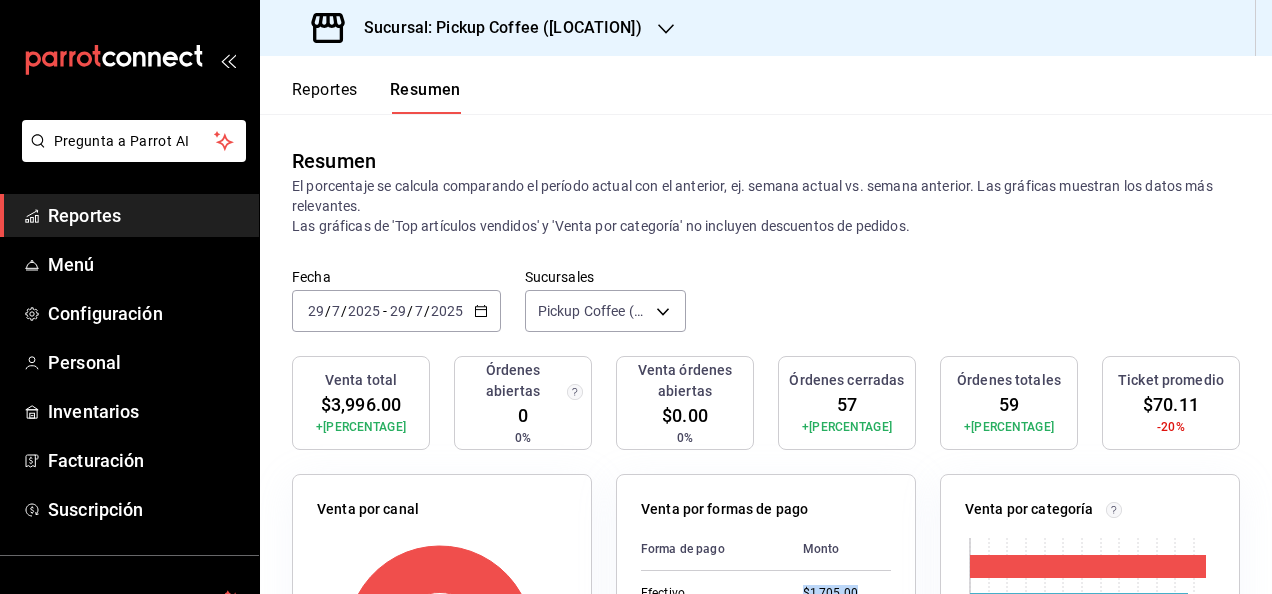 click 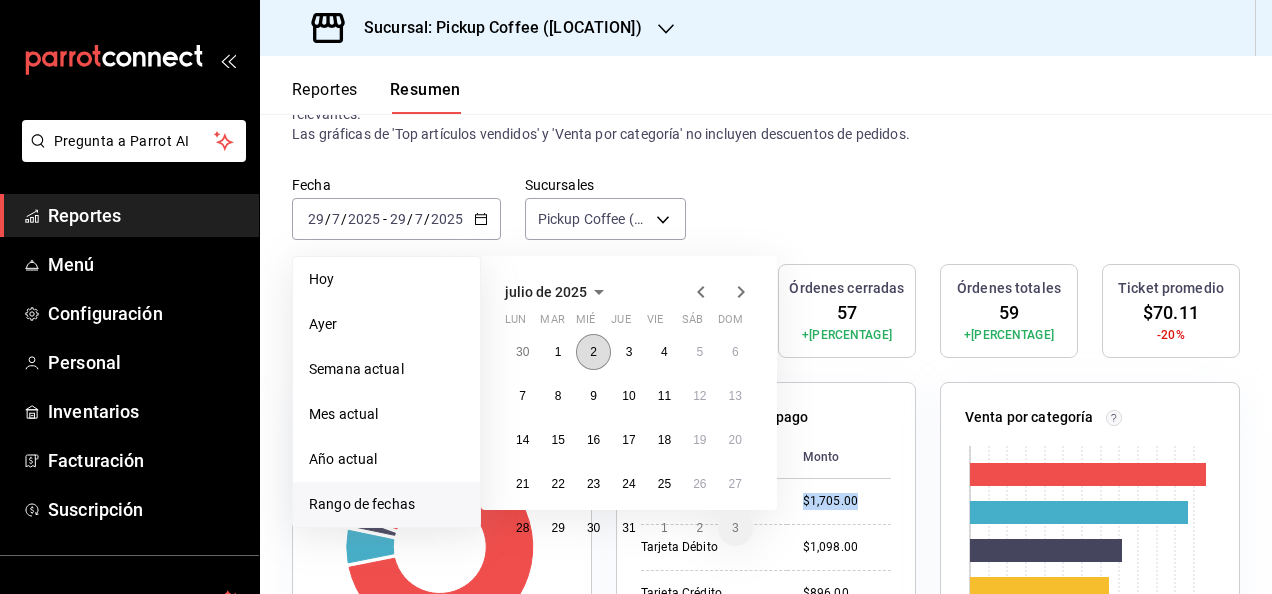 scroll, scrollTop: 200, scrollLeft: 0, axis: vertical 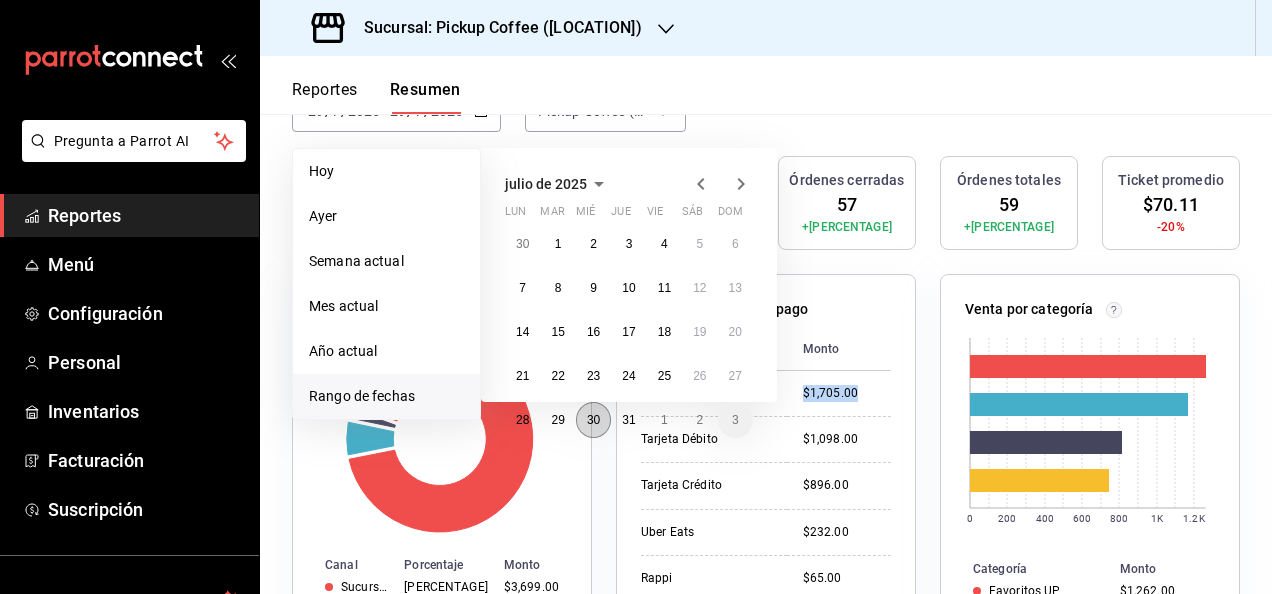 click on "30" at bounding box center [593, 420] 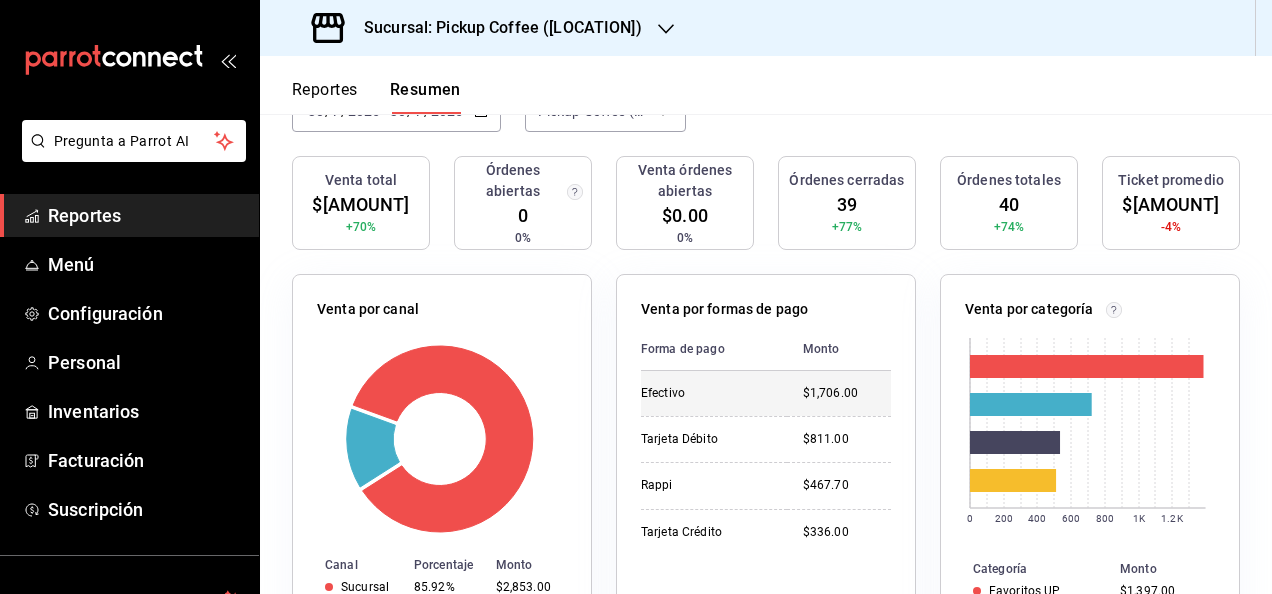 scroll, scrollTop: 300, scrollLeft: 0, axis: vertical 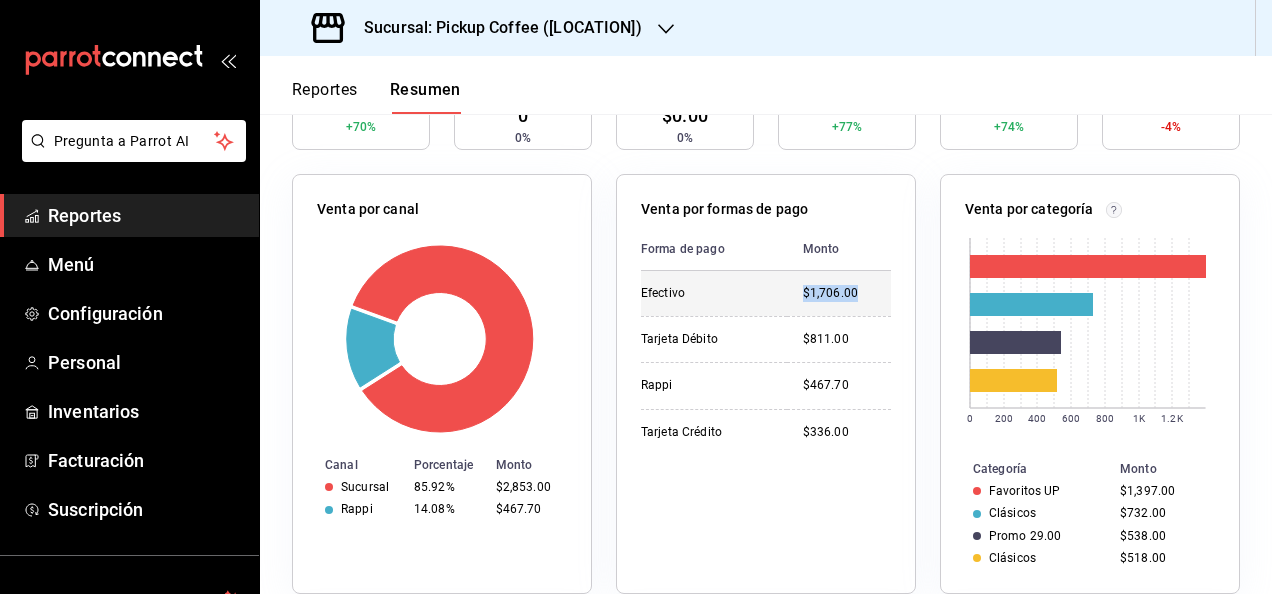 drag, startPoint x: 779, startPoint y: 304, endPoint x: 877, endPoint y: 297, distance: 98.24968 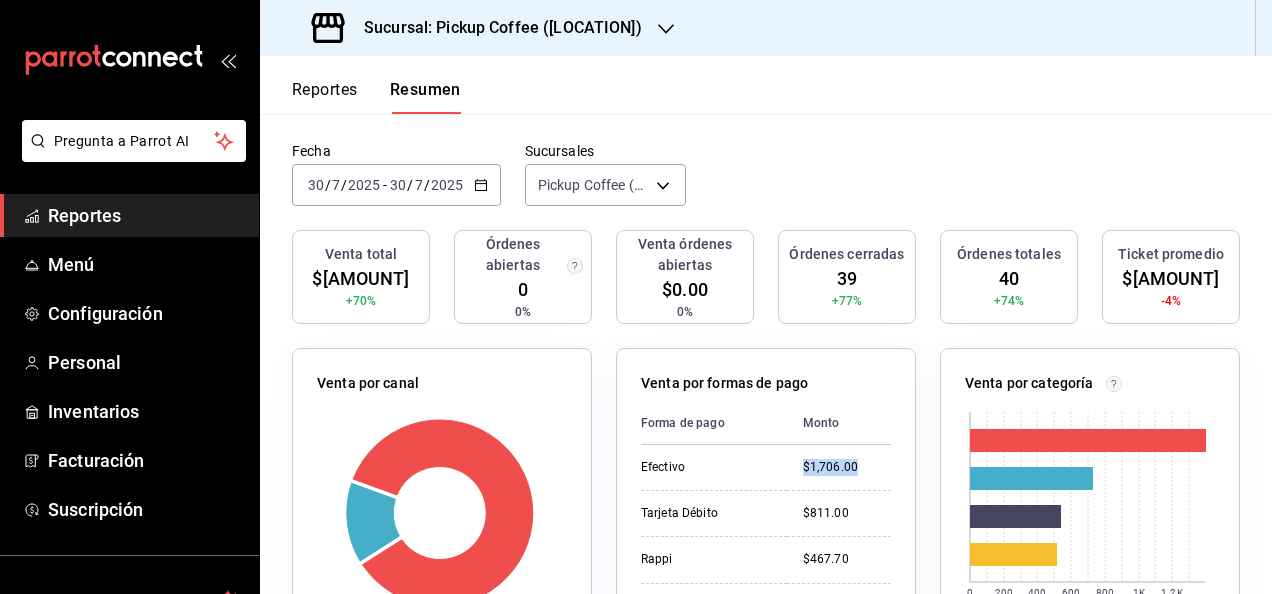 scroll, scrollTop: 0, scrollLeft: 0, axis: both 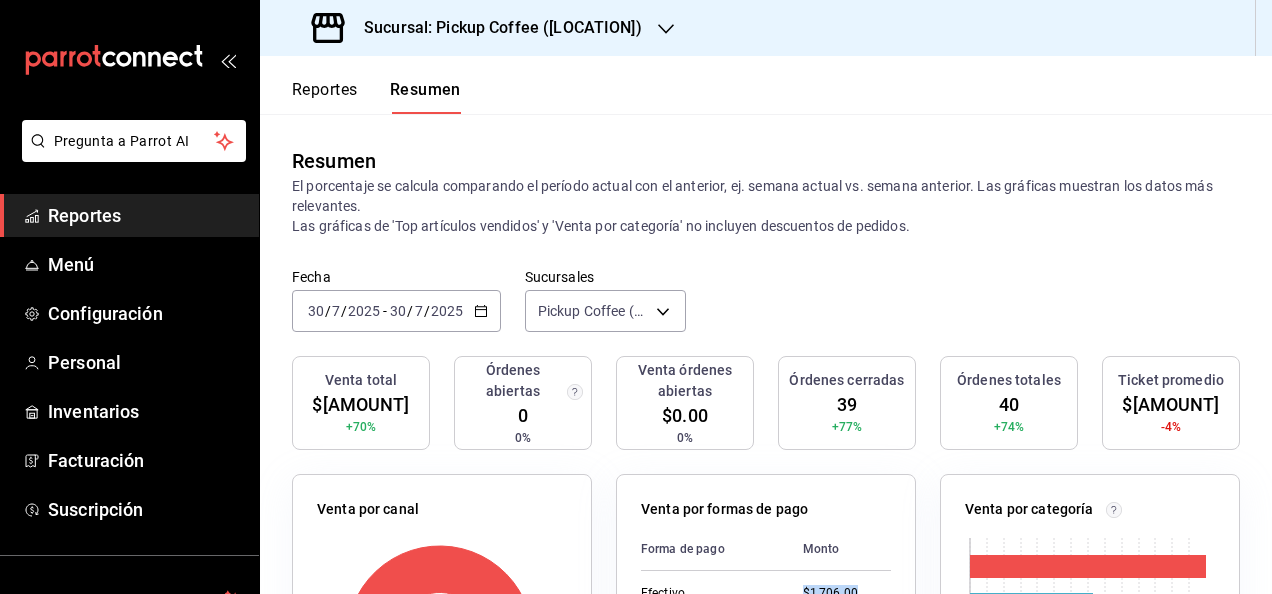 click 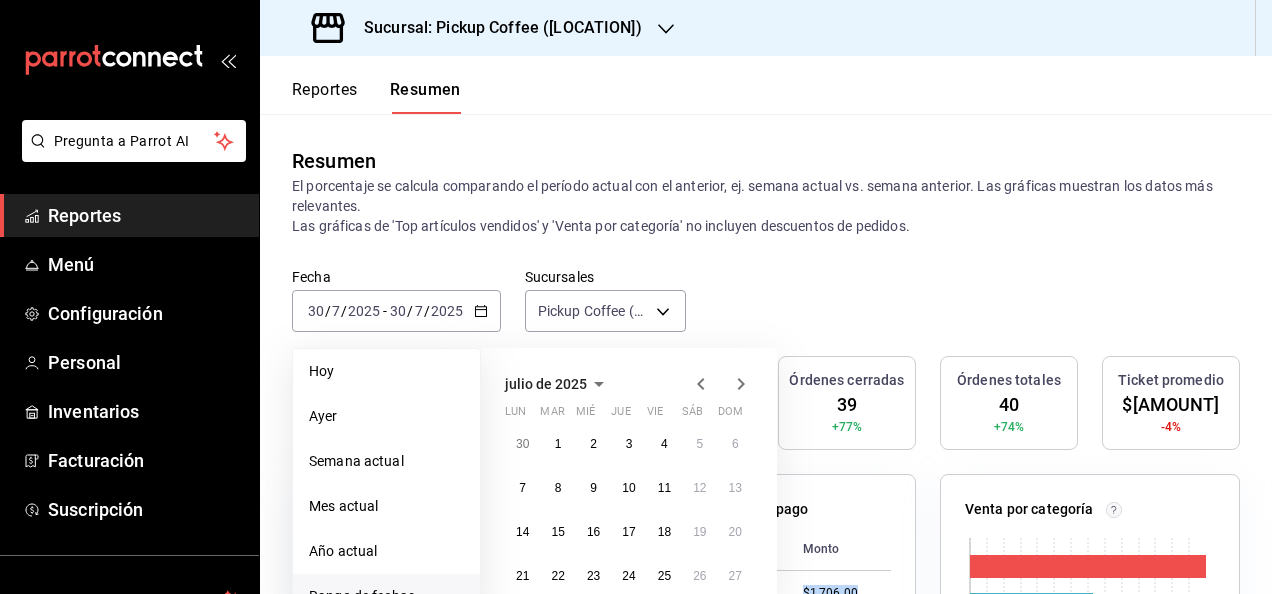 scroll, scrollTop: 200, scrollLeft: 0, axis: vertical 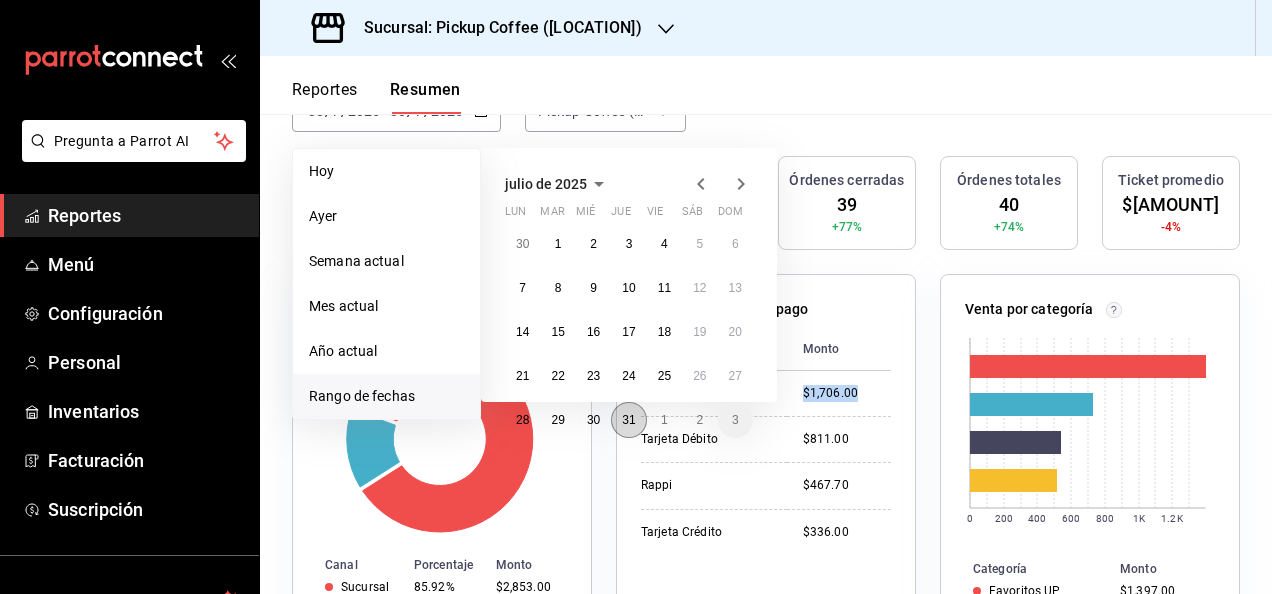 click on "31" at bounding box center [628, 420] 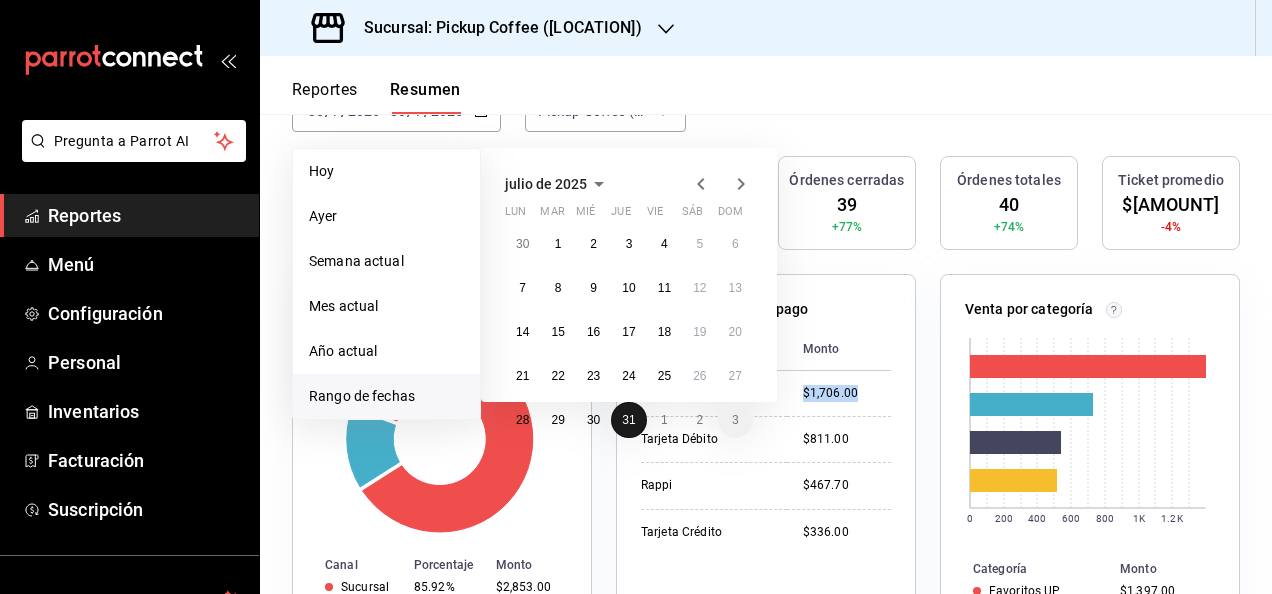 click on "31" at bounding box center [628, 420] 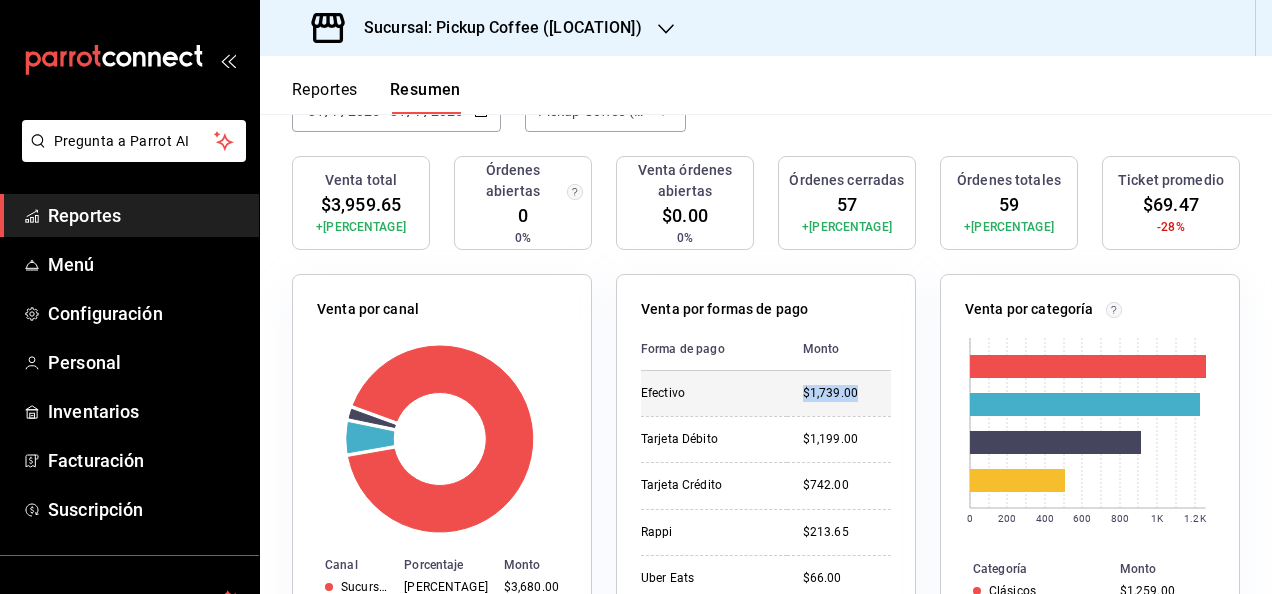 drag, startPoint x: 778, startPoint y: 382, endPoint x: 858, endPoint y: 388, distance: 80.224686 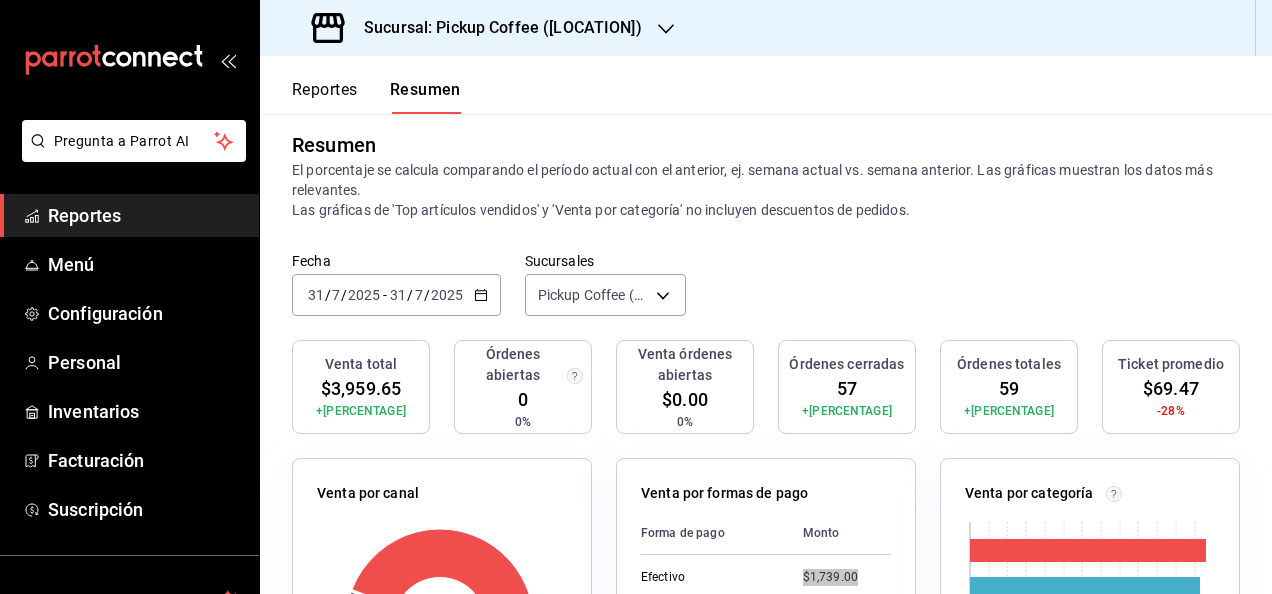 scroll, scrollTop: 0, scrollLeft: 0, axis: both 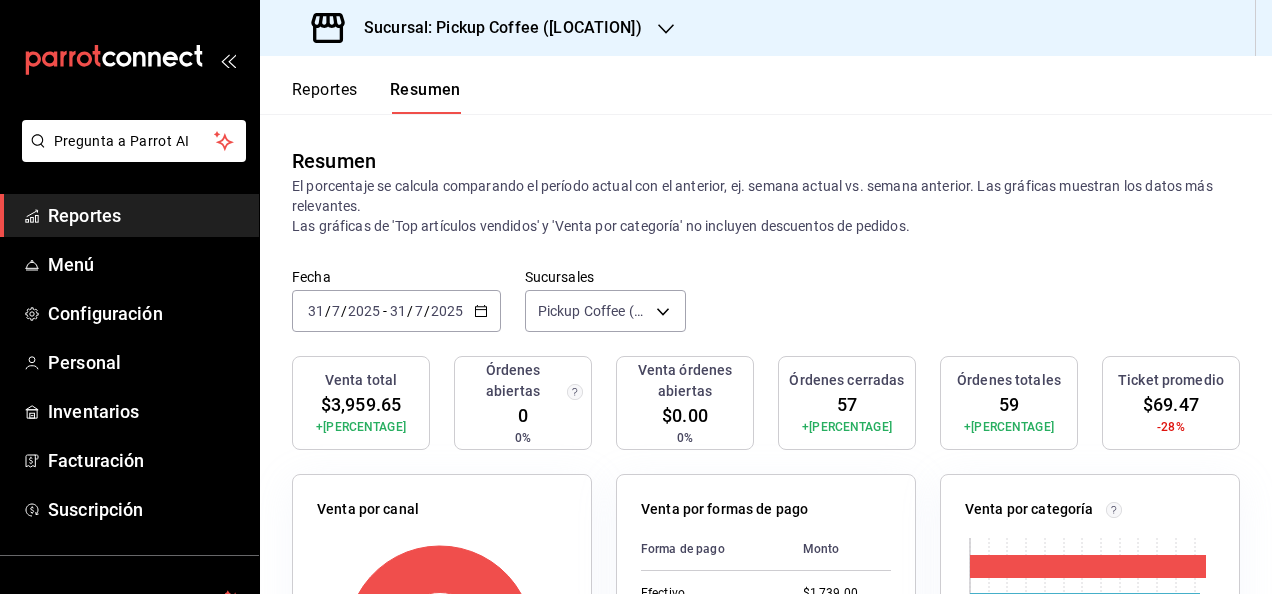 click on "2025-07-31 31 / 7 / 2025 - 2025-07-31 31 / 7 / 2025" at bounding box center (396, 311) 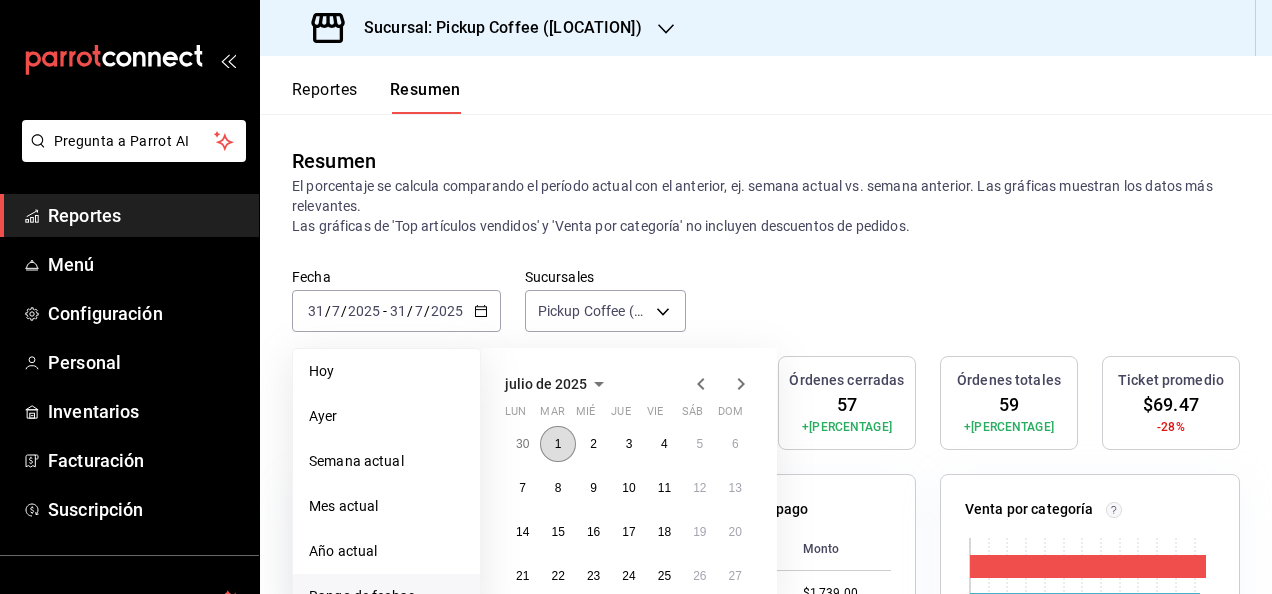 click on "1" at bounding box center [557, 444] 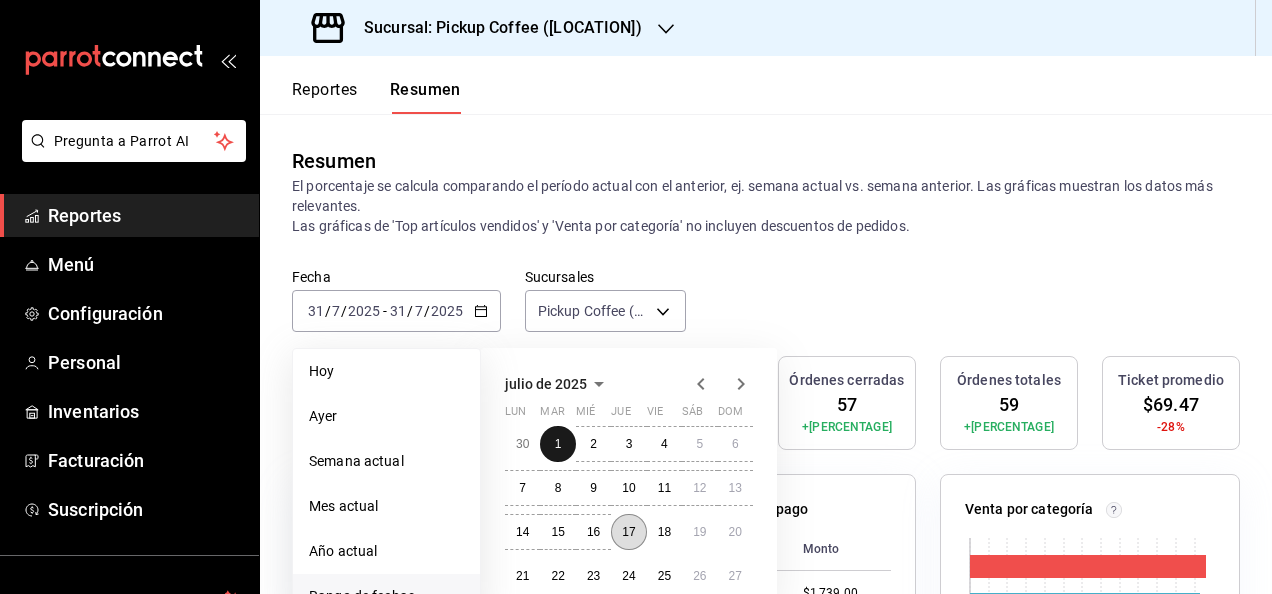 scroll, scrollTop: 100, scrollLeft: 0, axis: vertical 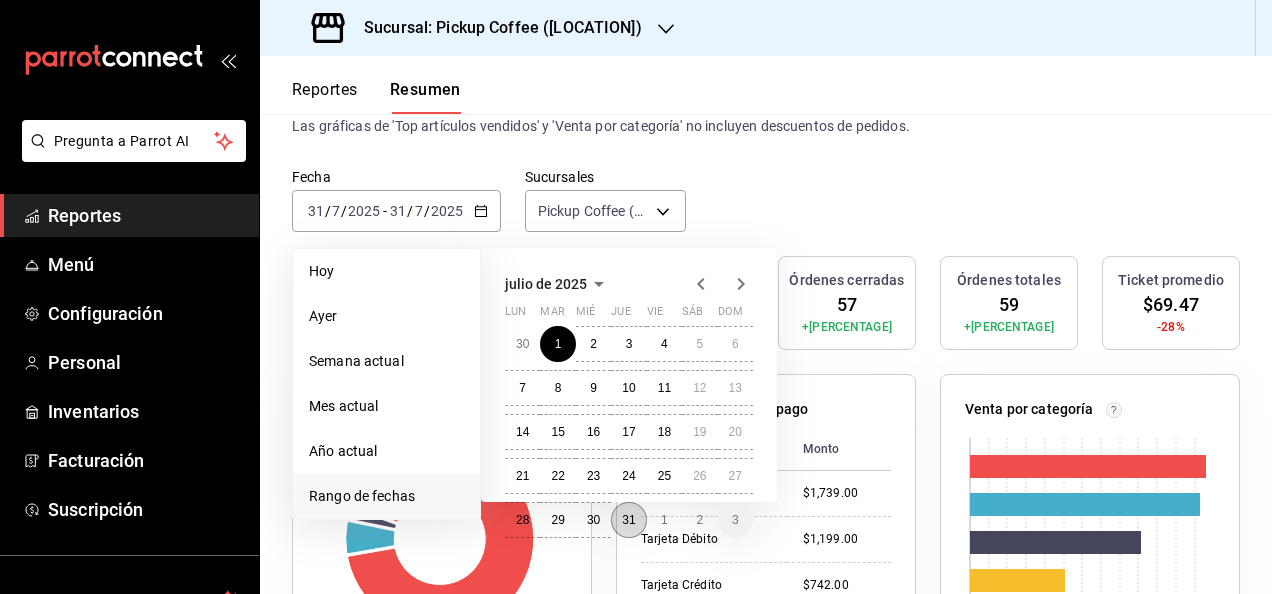 click on "31" at bounding box center (628, 520) 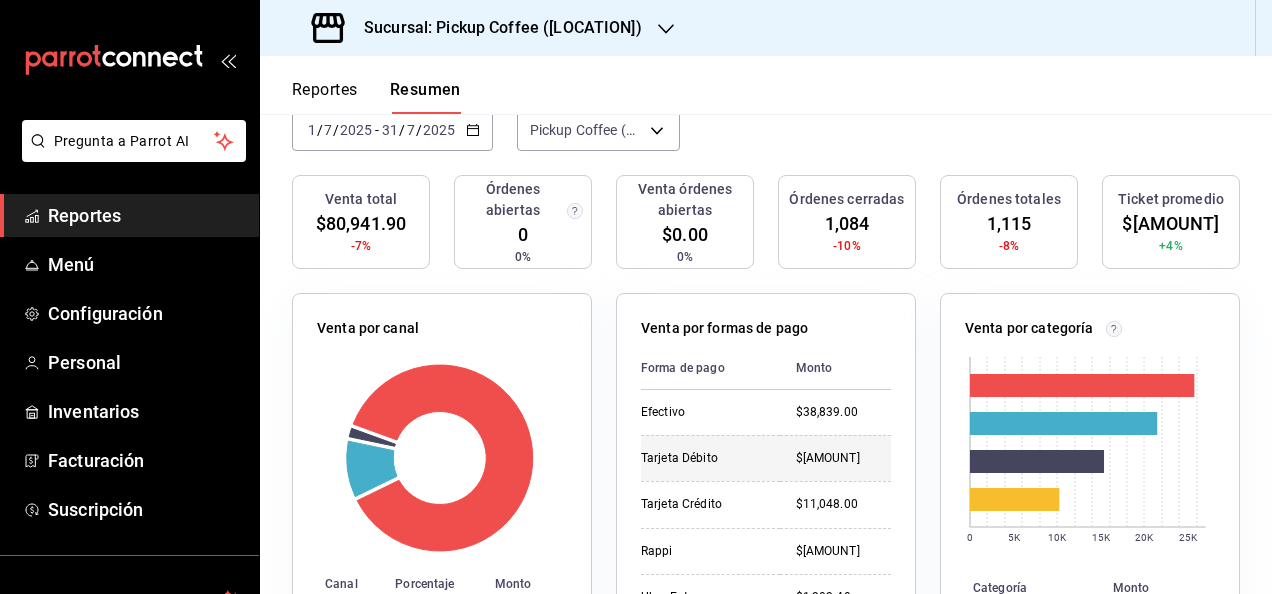 scroll, scrollTop: 200, scrollLeft: 0, axis: vertical 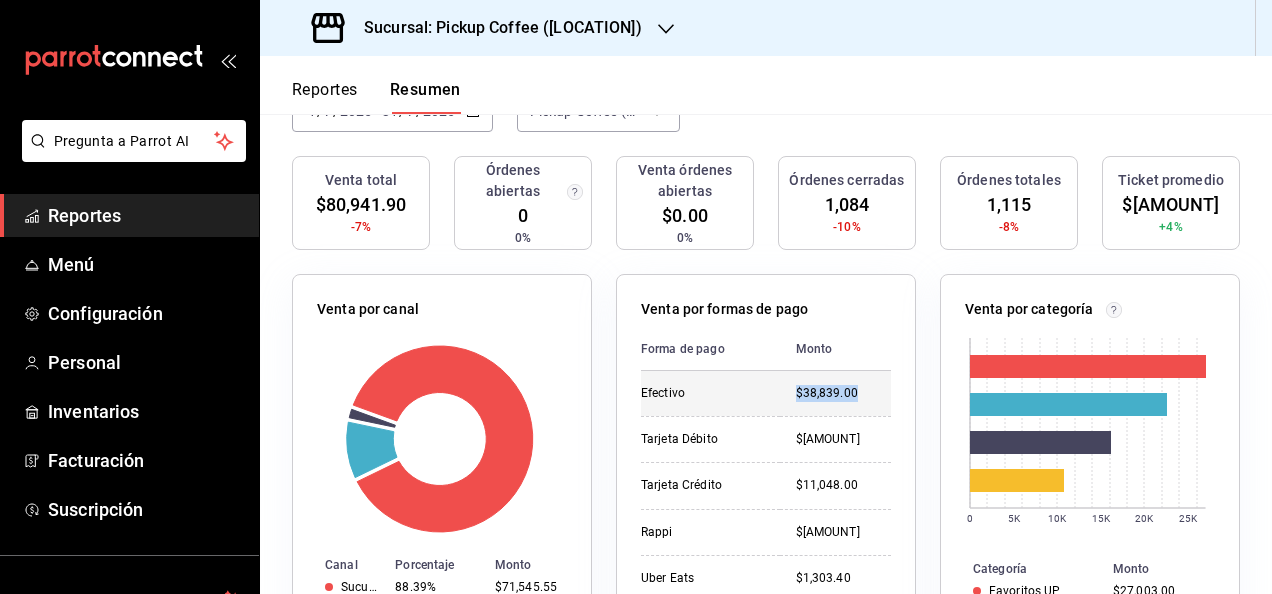 drag, startPoint x: 786, startPoint y: 388, endPoint x: 875, endPoint y: 406, distance: 90.80198 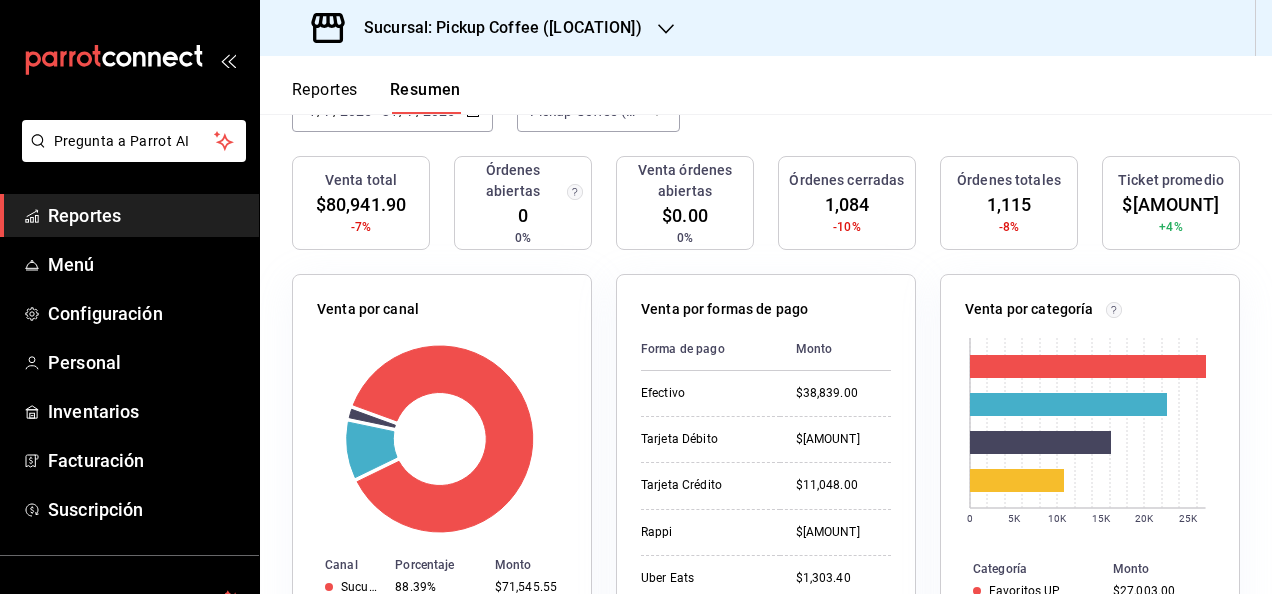click on "Sucursal: Pickup Coffee ([LOCATION])" at bounding box center (479, 28) 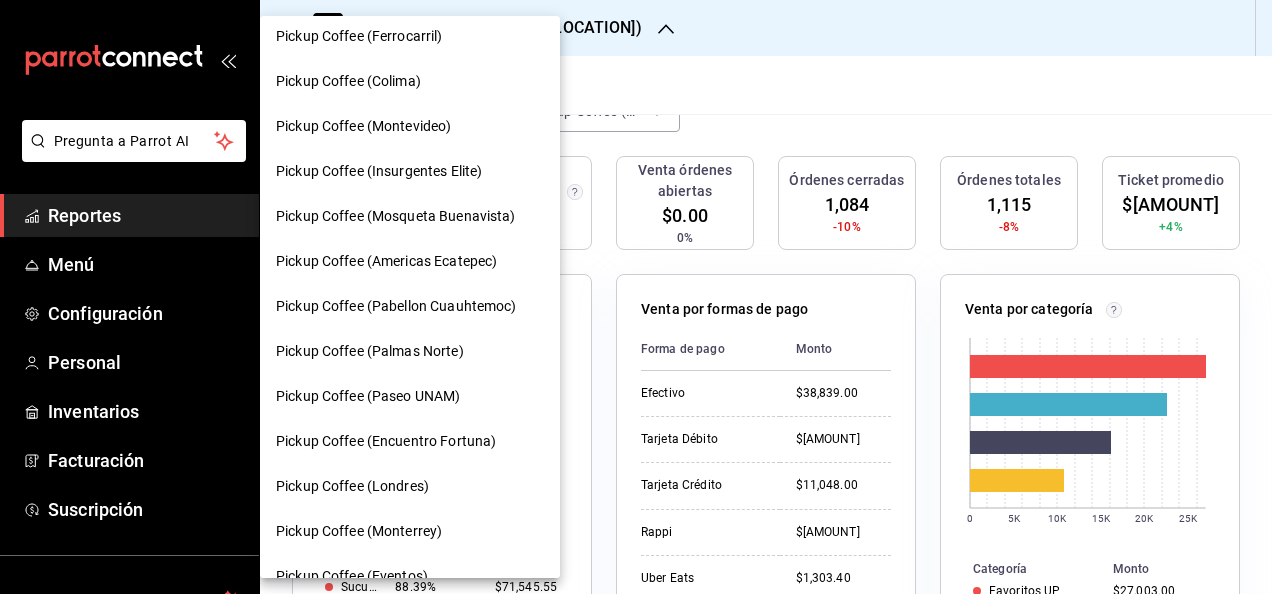 scroll, scrollTop: 1164, scrollLeft: 0, axis: vertical 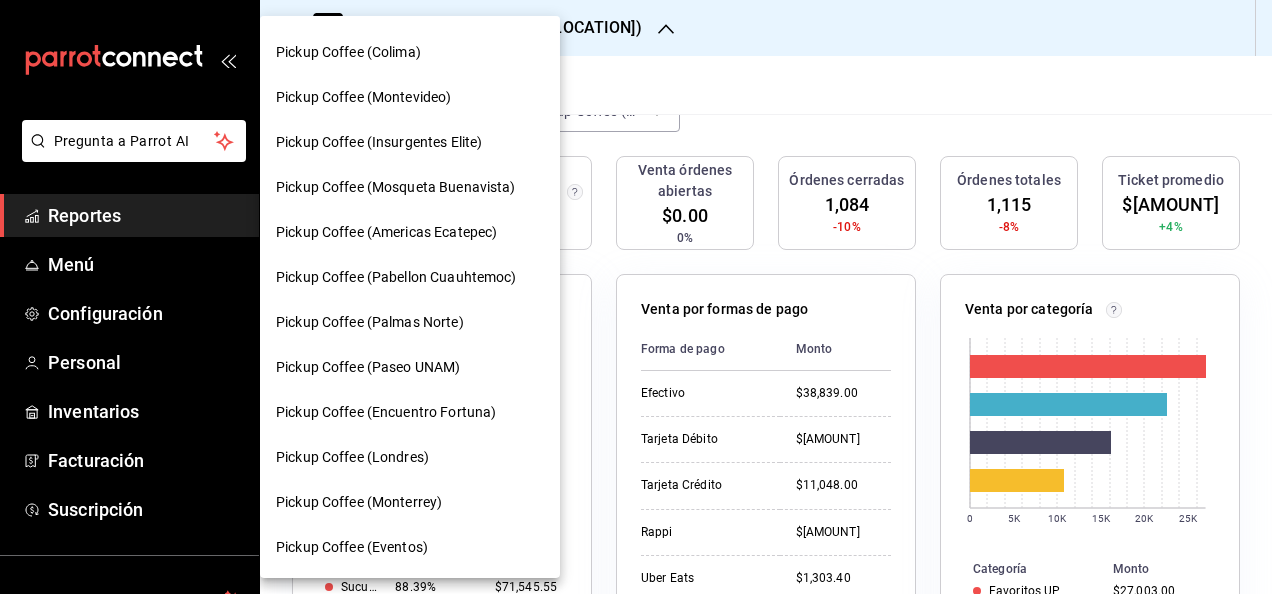 click on "Pickup Coffee (Encuentro Fortuna)" at bounding box center [410, 412] 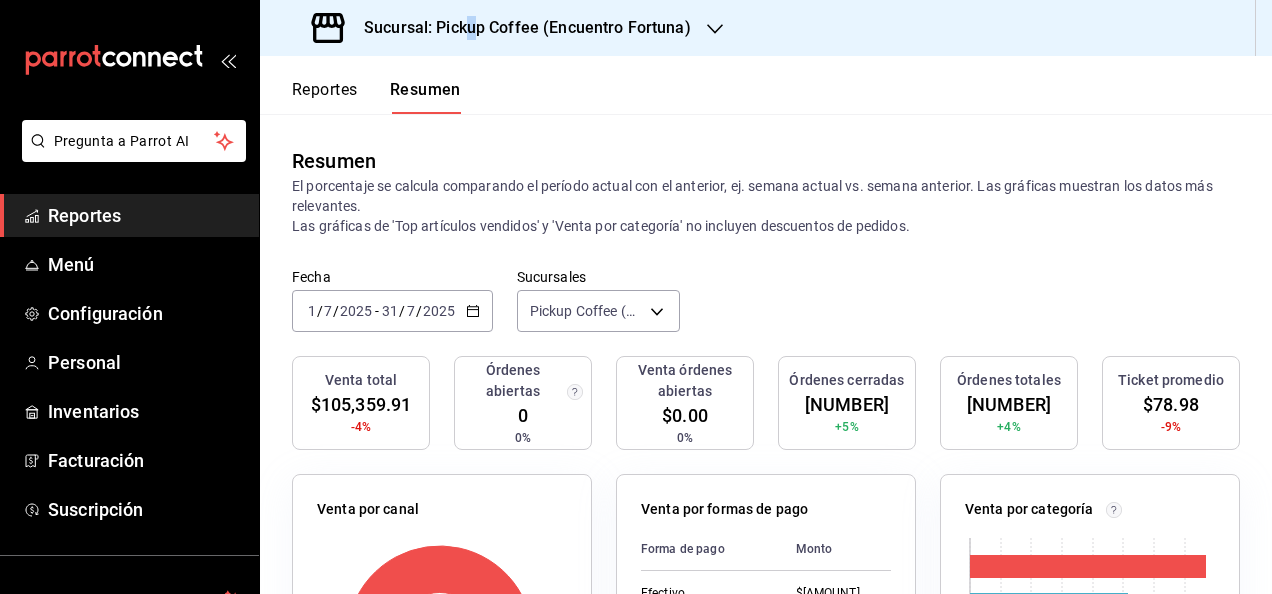 click on "Sucursal: Pickup Coffee (Encuentro Fortuna)" at bounding box center [519, 28] 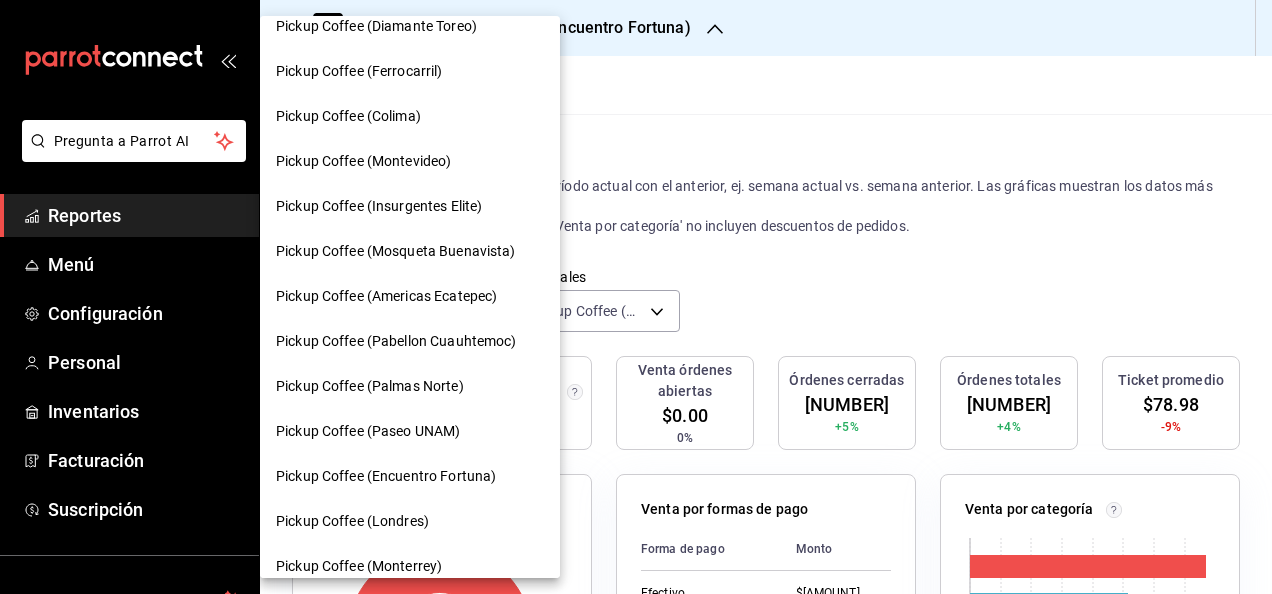 scroll, scrollTop: 1164, scrollLeft: 0, axis: vertical 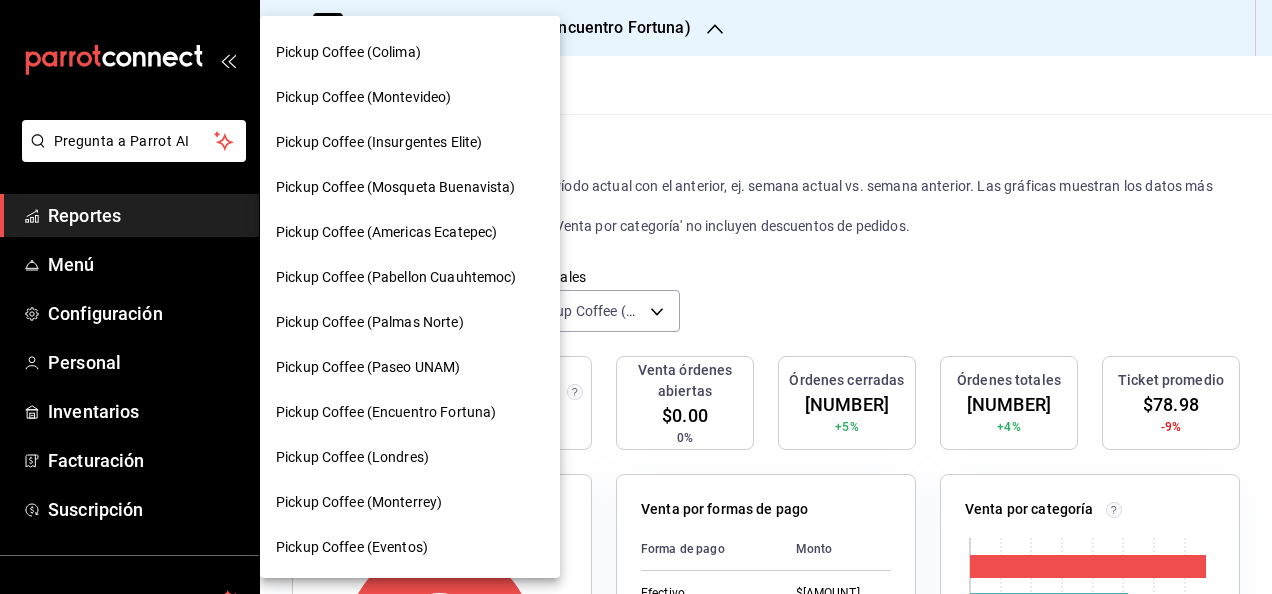 click on "Pickup Coffee (Encuentro Fortuna)" at bounding box center (386, 412) 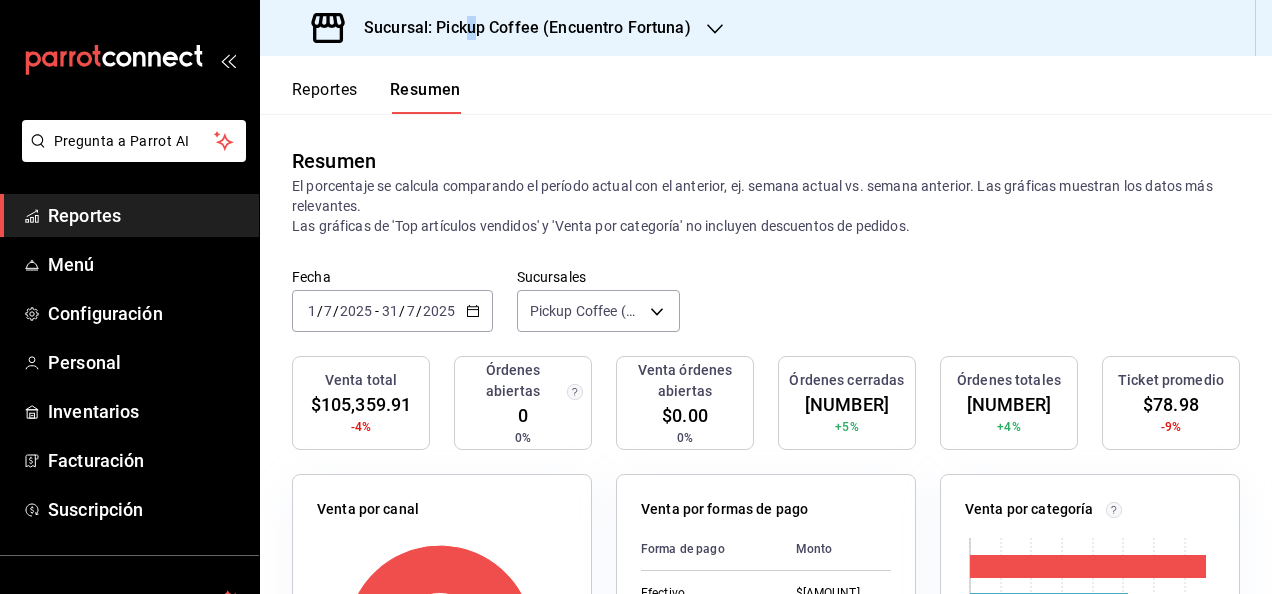 click on "Pickup Coffee (Quintana Roo) Pickup Coffee (Tlalpan) Pickup Coffee (Santa Fe) Pickup Coffee (Miguel Angel) Pickup Coffee (Dr Andrade) PickUp Coffee (Masaryk) Pickup Coffee (Coapa) Pickup Coffee (Parques Polanco) Pickup Coffee (UNAM) Pickup Coffee (Century Santa Fe) Pickup Coffee (Uruguay) Pickup Coffee (Torre Omega) Pickup Coffee (Tecnoparque) Pickup Coffee (Aragon) Pickup Coffee (Nápoles) Pickup Coffee (Parque México) Pickup Coffee (Vallejo) Pickup Coffee (Lago de Guadalupe) Pickup Coffee (Cuauhtemoc) Pickup Coffee (Campos Eliseos) Pickup Coffee (Buenavista) Pickup Coffee (San Jeronimo) Pickup Coffee (Plaza Oriente) Pickup Coffee (Alamedas) Pickup Coffee (Diamante Toreo) Pickup Coffee (Ferrocarril) Pickup Coffee (Colima) Pickup Coffee (Montevideo) Pickup Coffee (Insurgentes Elite) Pickup Coffee (Mosqueta Buenavista) Pickup Coffee (Americas Ecatepec) Pickup Coffee (Pabellon Cuauhtemoc) Pickup Coffee (Palmas Norte) Pickup Coffee (Paseo UNAM) Pickup Coffee (Encuentro Fortuna) Pickup Coffee (Londres)" at bounding box center [372, -136] 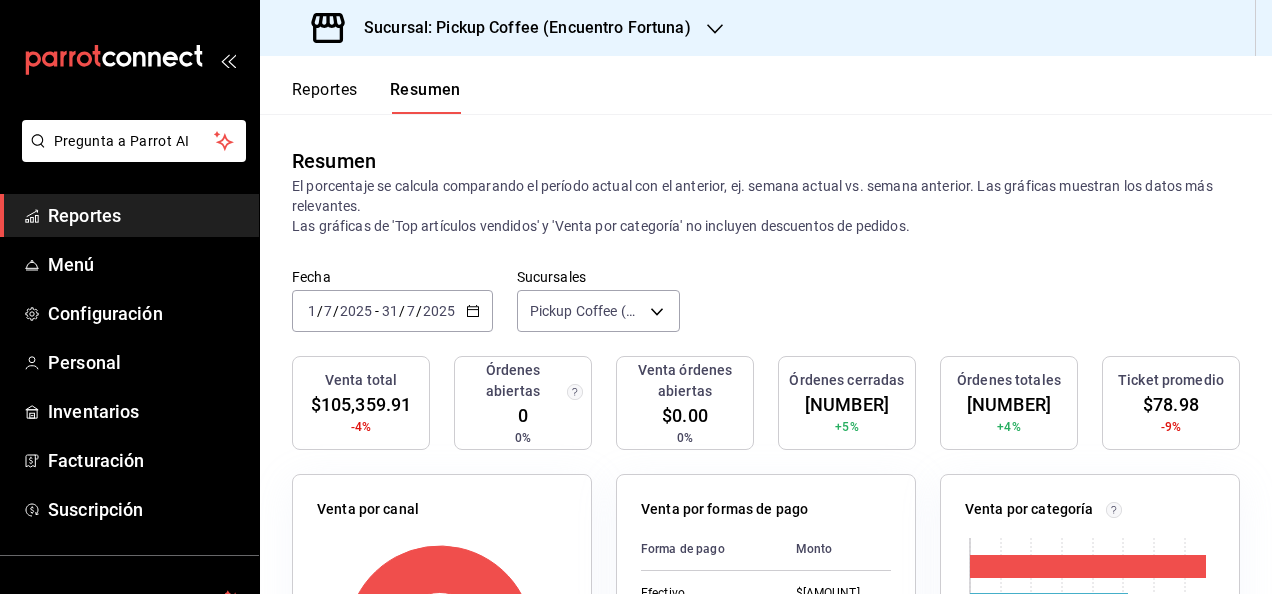 click on "2025-07-01 1 / 7 / 2025 - 2025-07-31 31 / 7 / 2025" at bounding box center [392, 311] 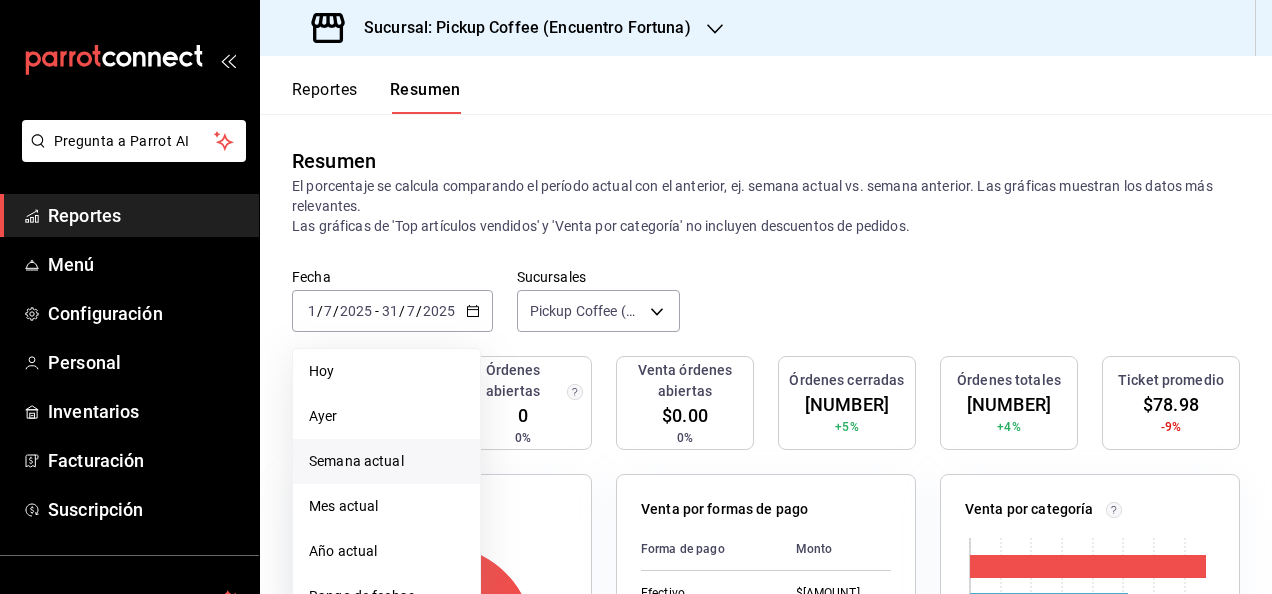 scroll, scrollTop: 200, scrollLeft: 0, axis: vertical 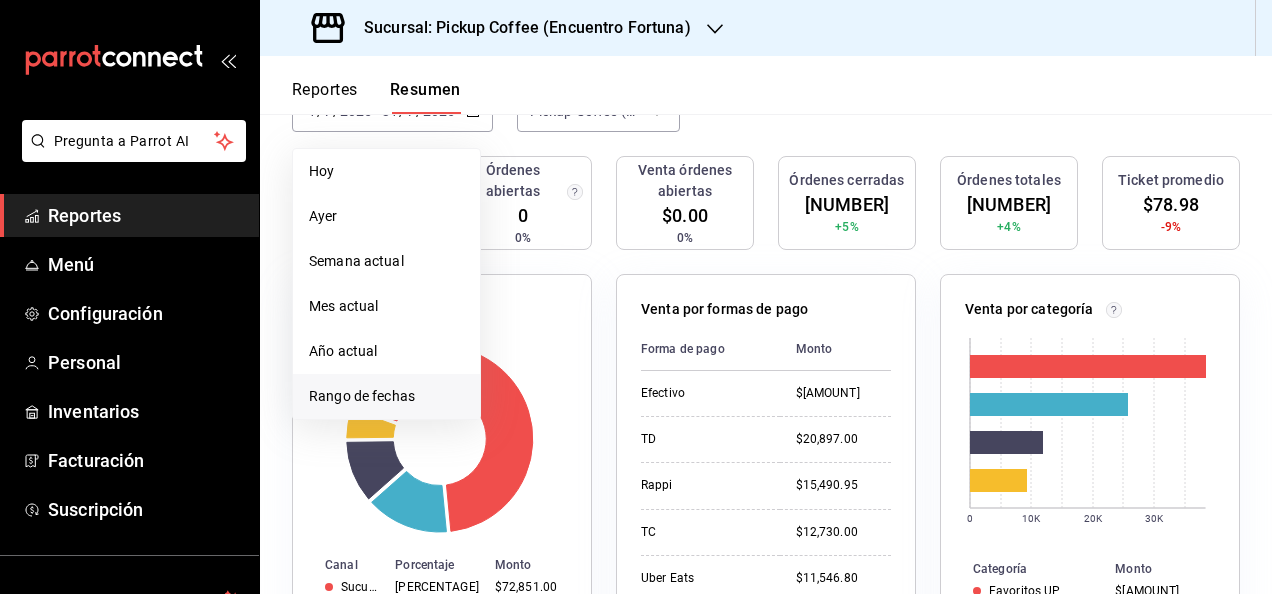 click on "Rango de fechas" at bounding box center (386, 396) 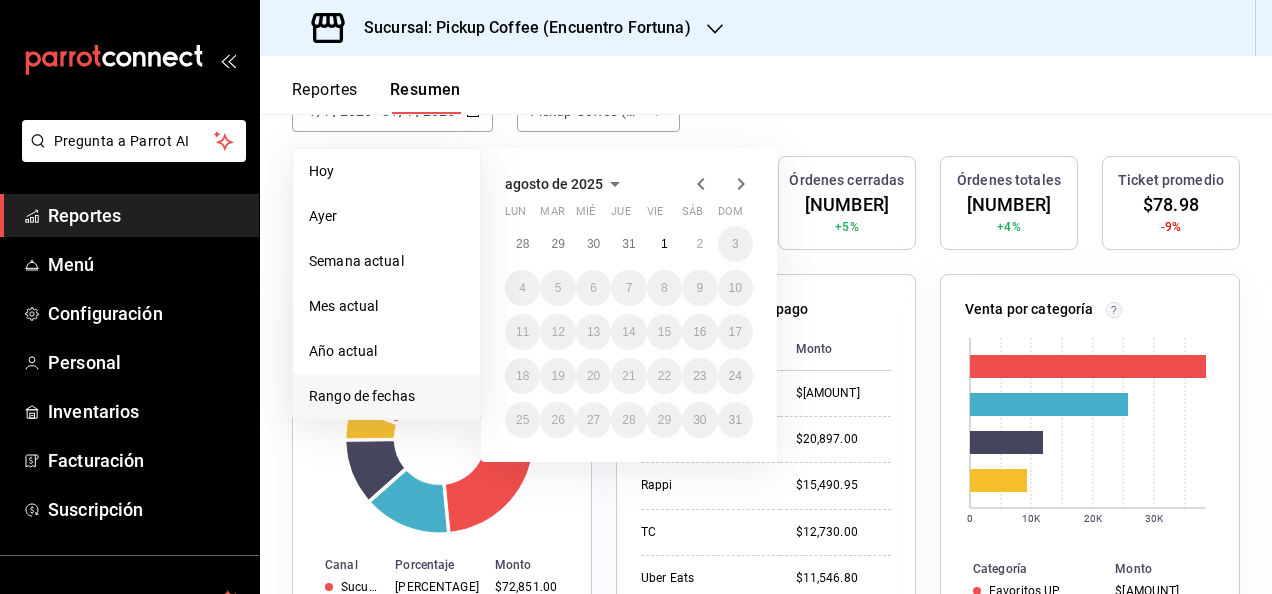 click 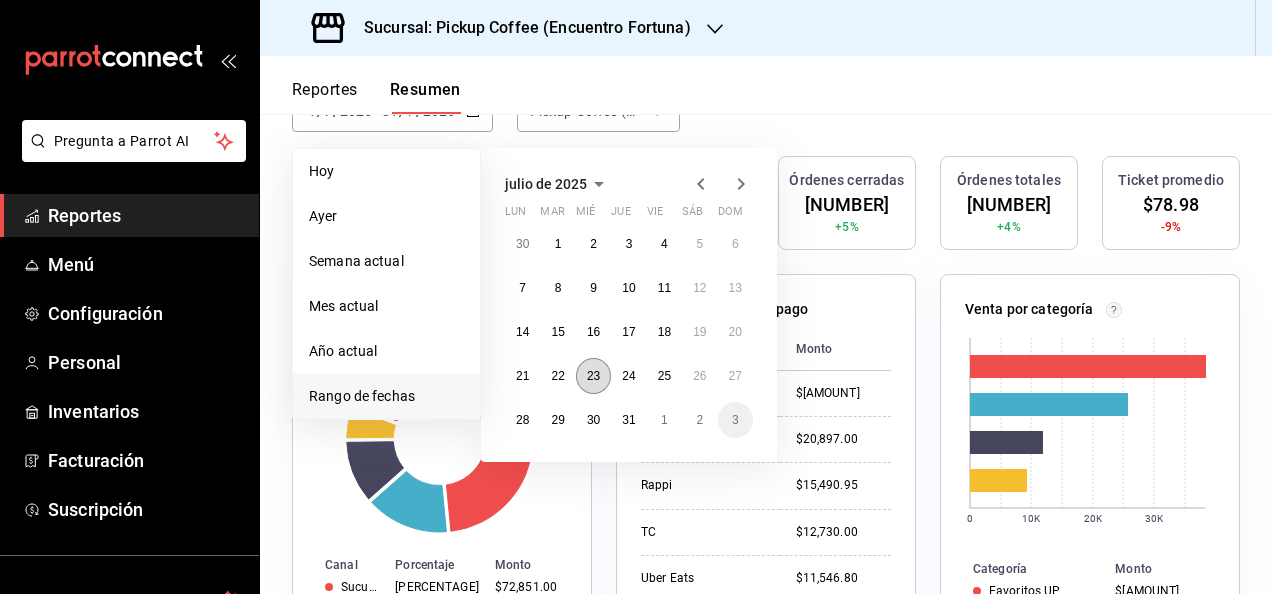 click on "23" at bounding box center (593, 376) 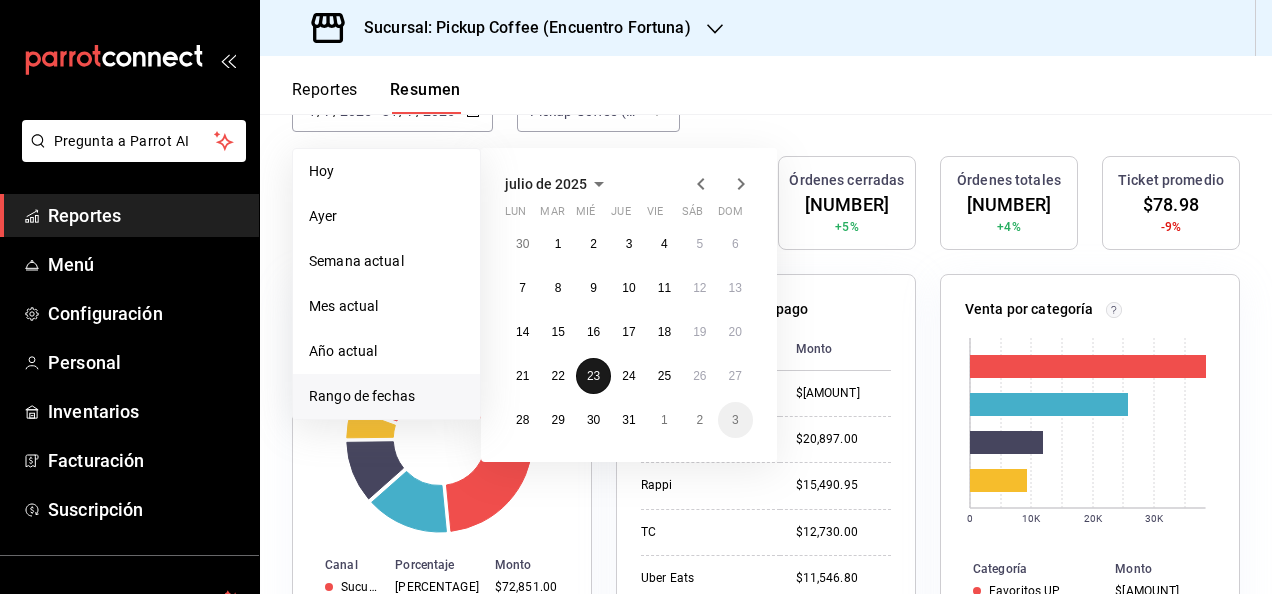 click on "23" at bounding box center [593, 376] 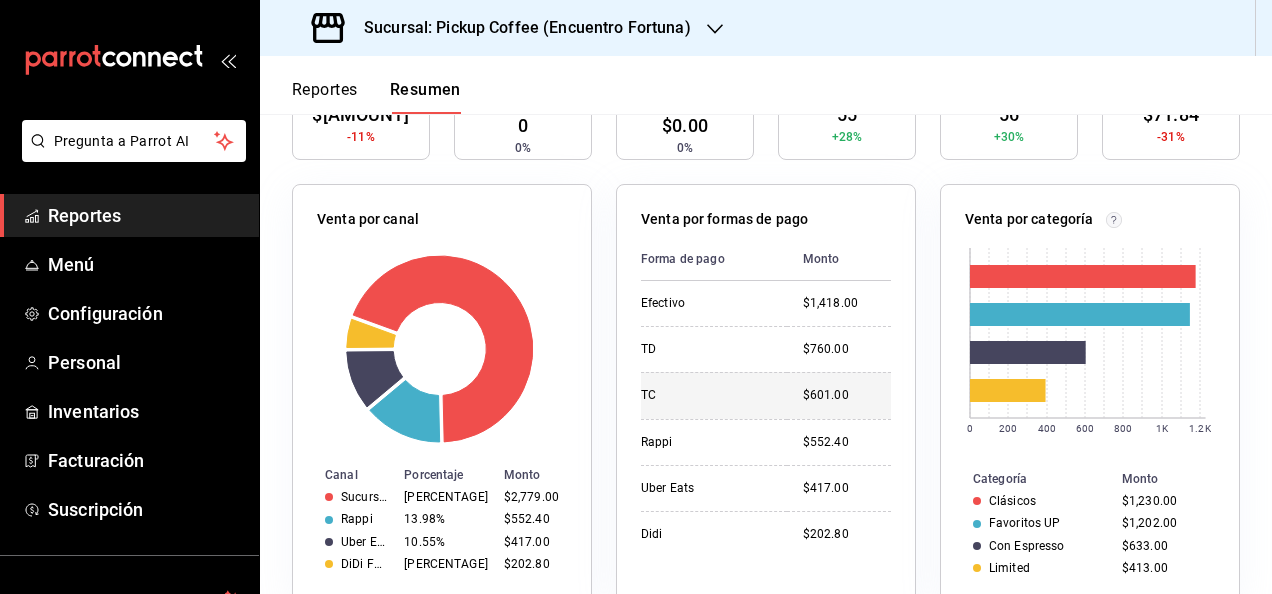 scroll, scrollTop: 300, scrollLeft: 0, axis: vertical 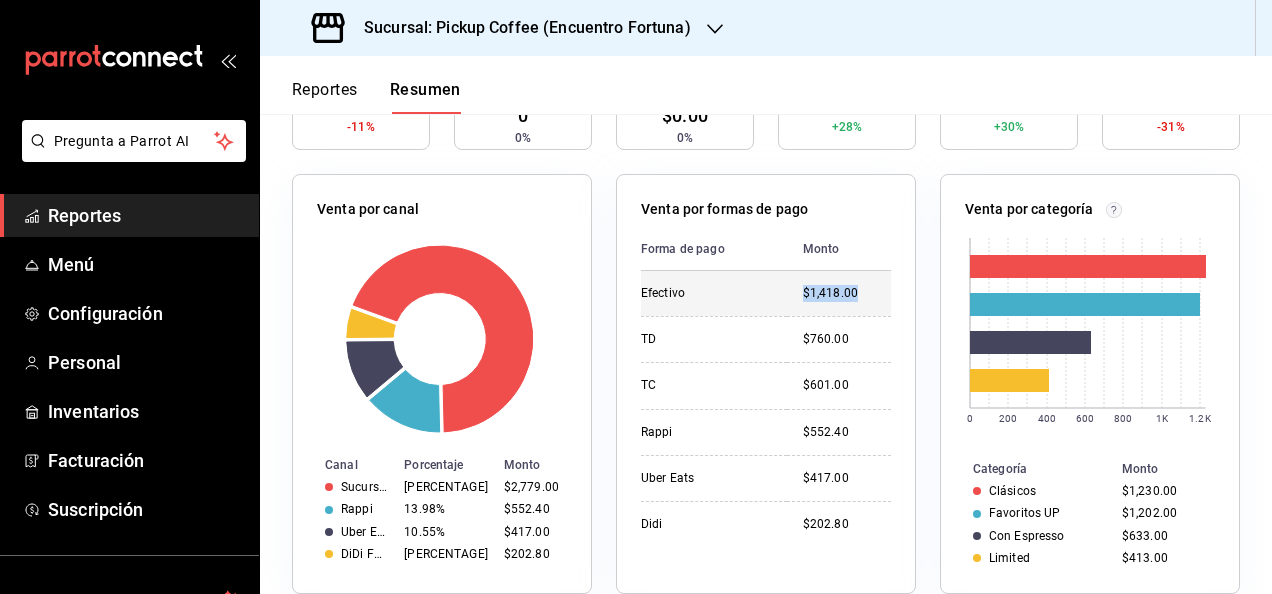 drag, startPoint x: 780, startPoint y: 290, endPoint x: 874, endPoint y: 297, distance: 94.26028 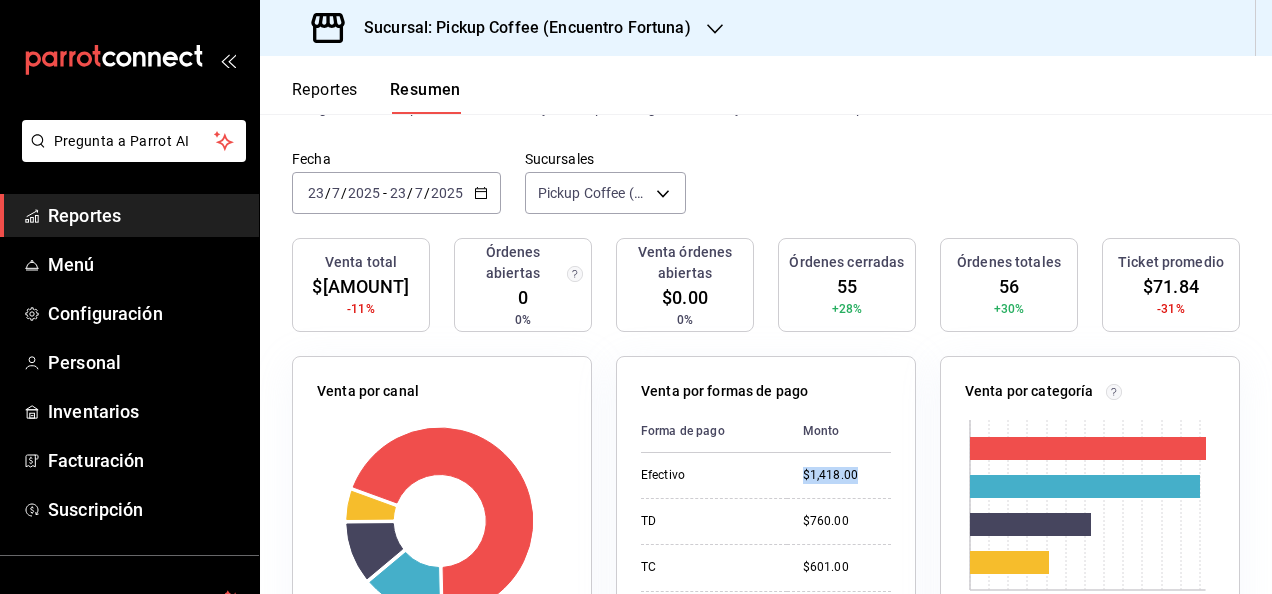 scroll, scrollTop: 100, scrollLeft: 0, axis: vertical 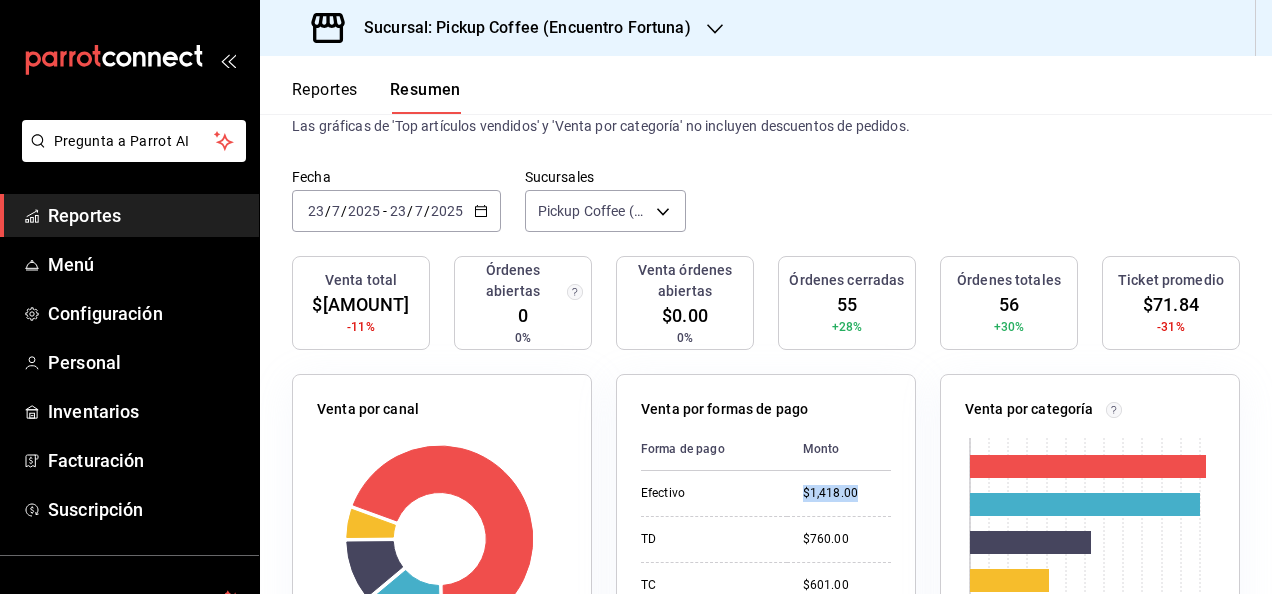 click 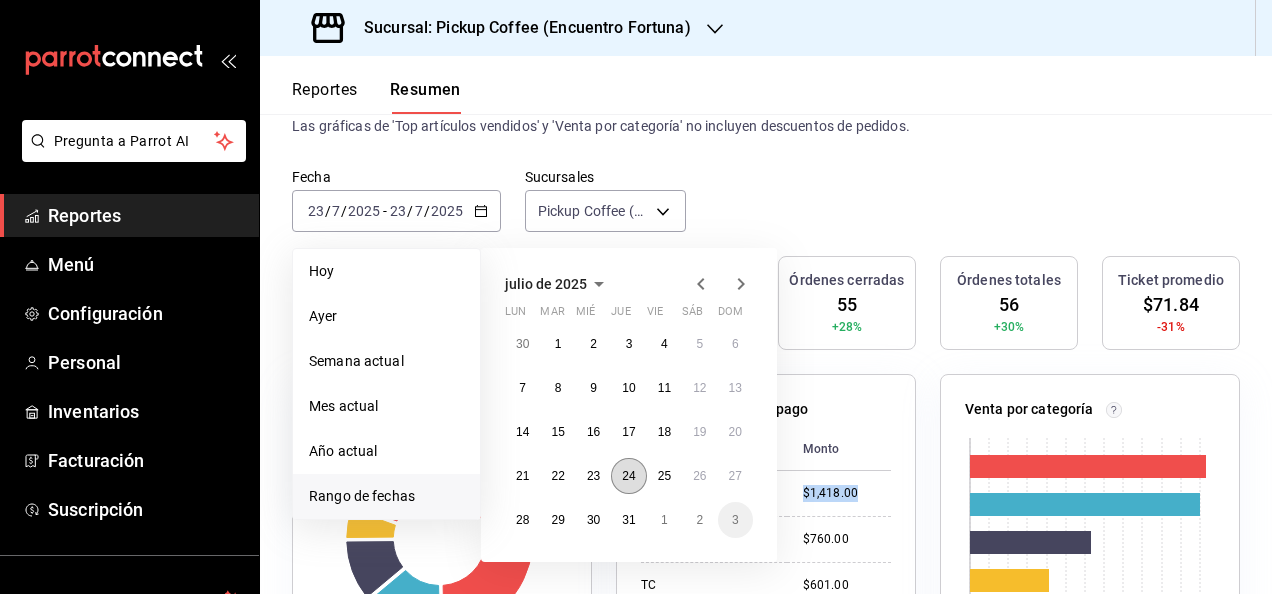 click on "24" at bounding box center [628, 476] 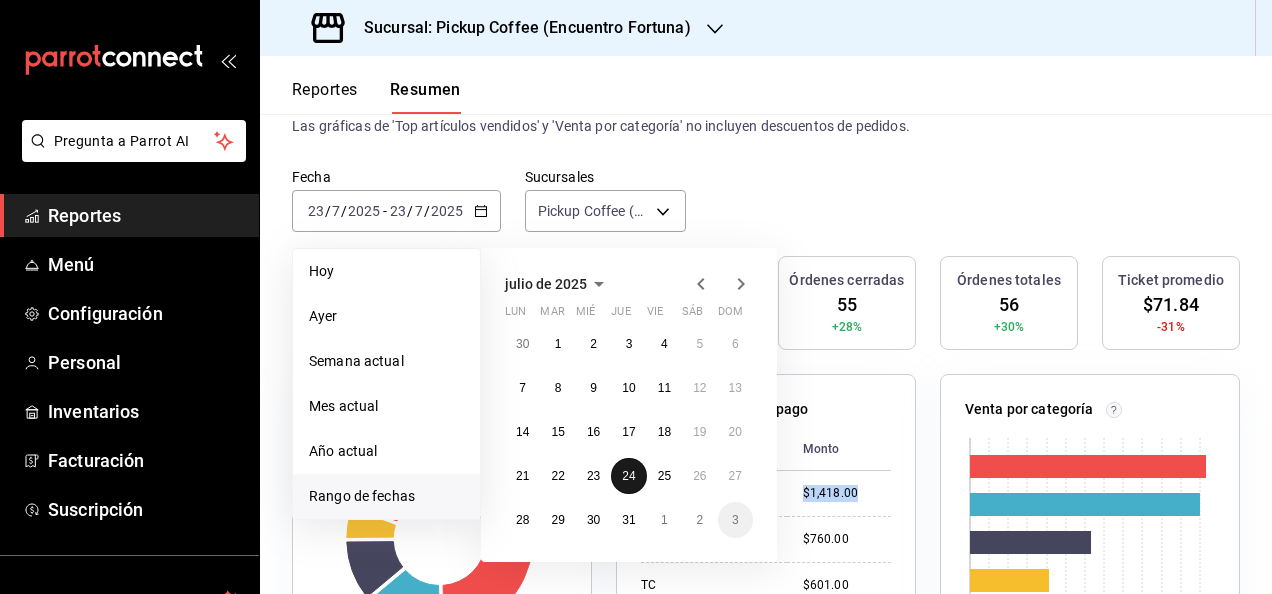 click on "24" at bounding box center (628, 476) 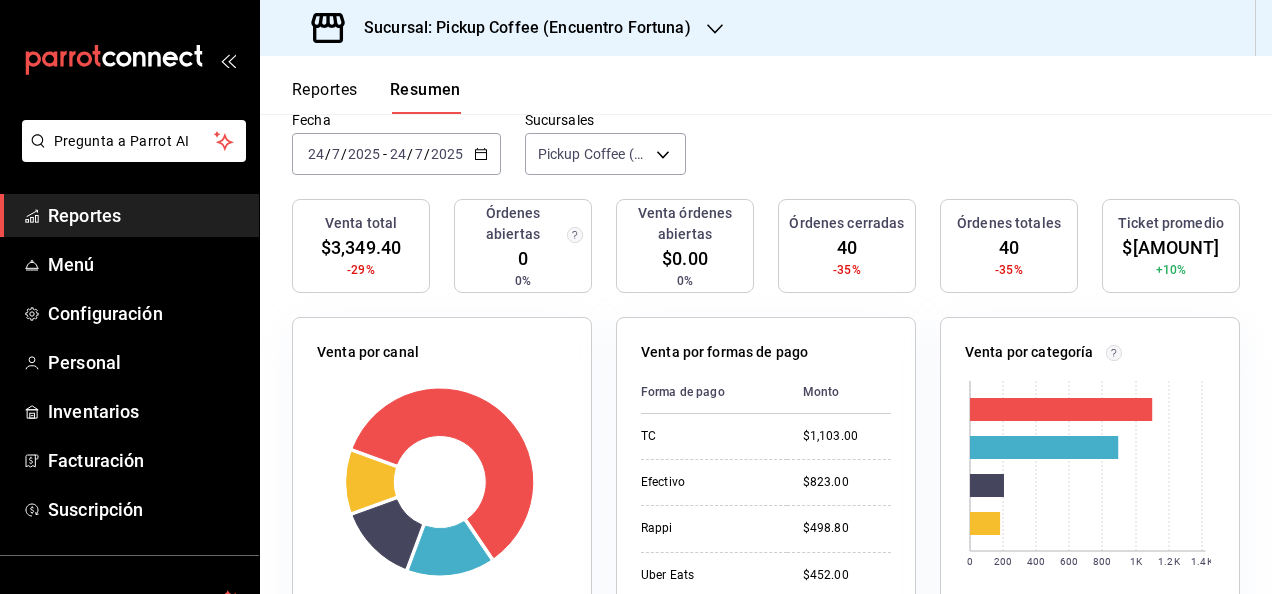 scroll, scrollTop: 200, scrollLeft: 0, axis: vertical 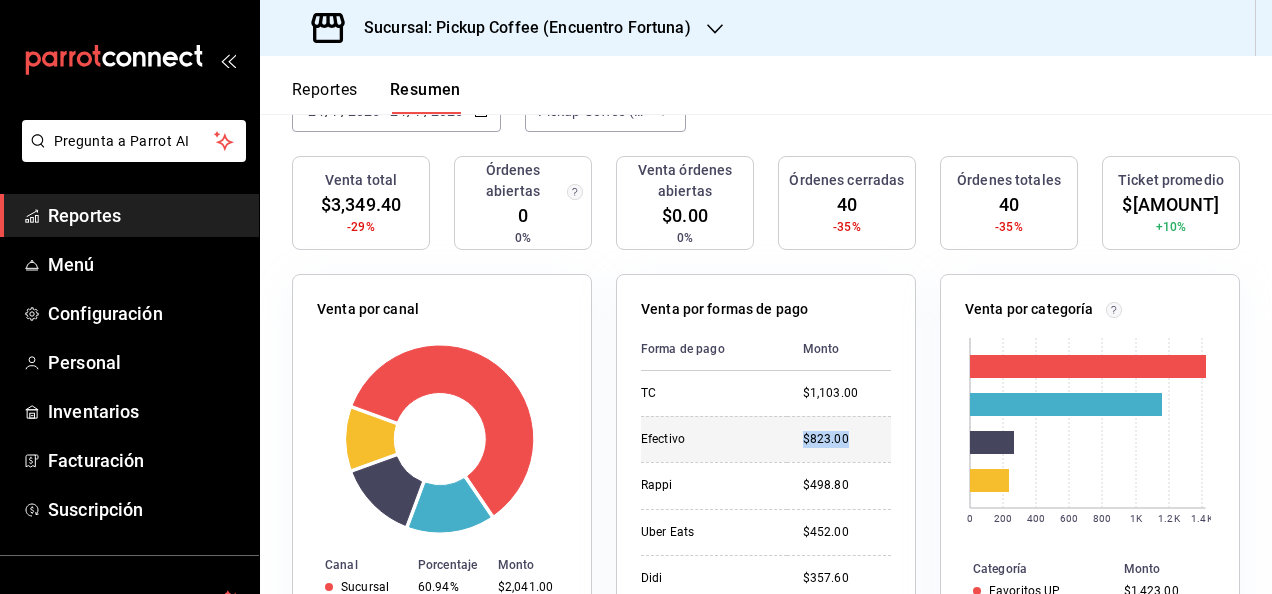 drag, startPoint x: 760, startPoint y: 434, endPoint x: 868, endPoint y: 448, distance: 108.903625 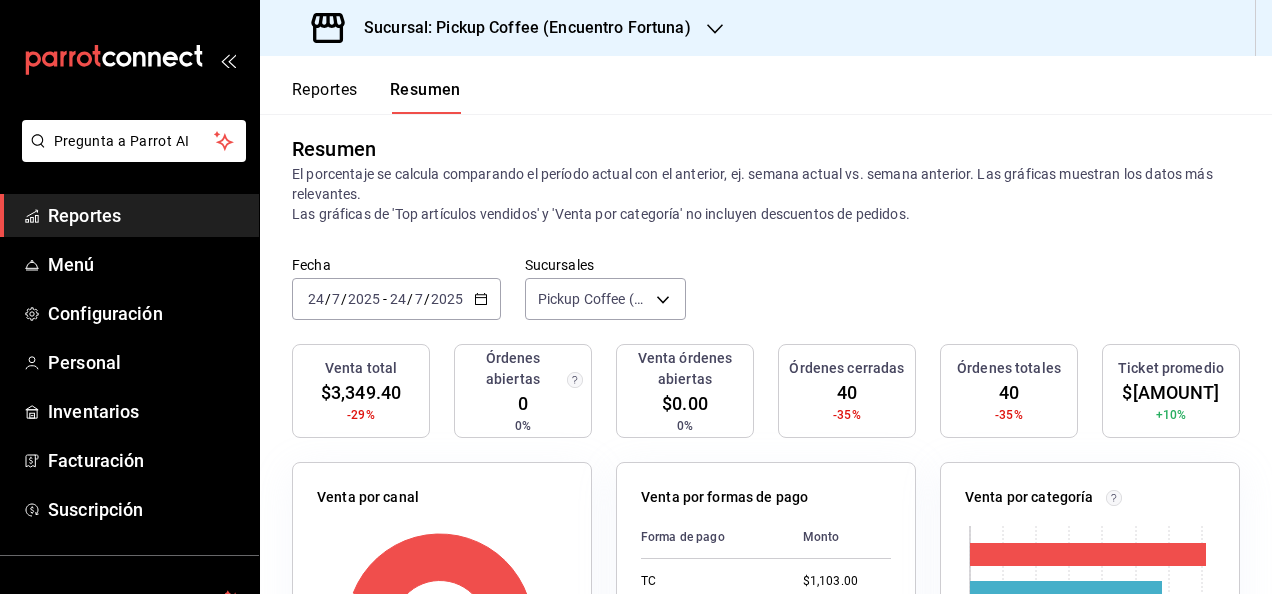 scroll, scrollTop: 0, scrollLeft: 0, axis: both 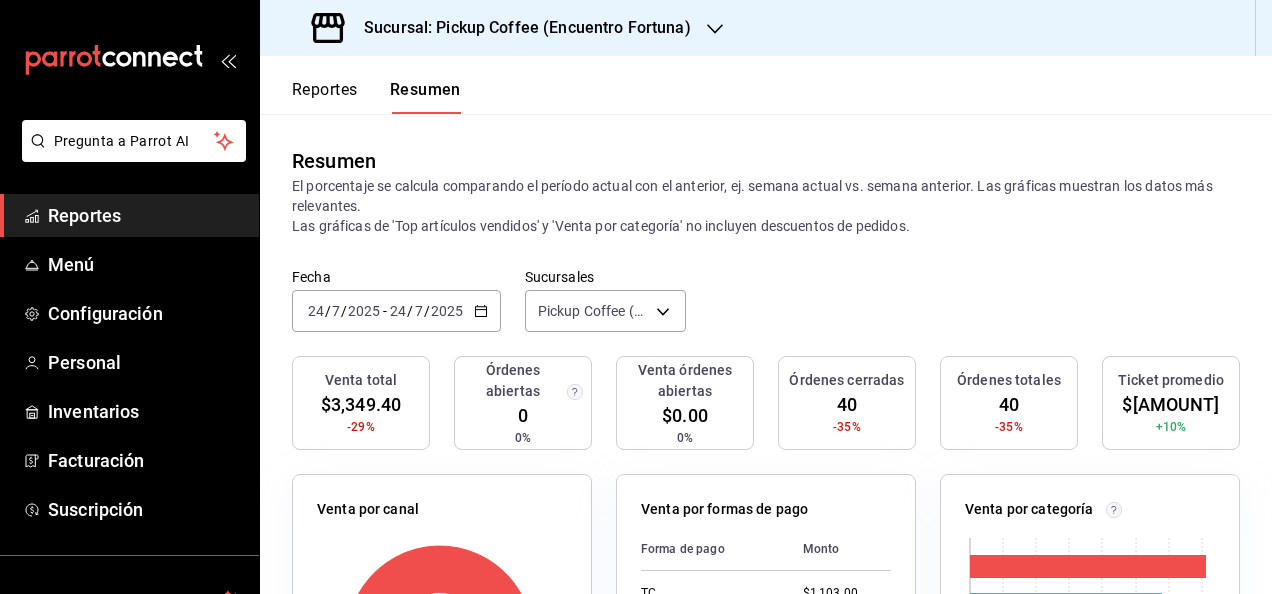 click 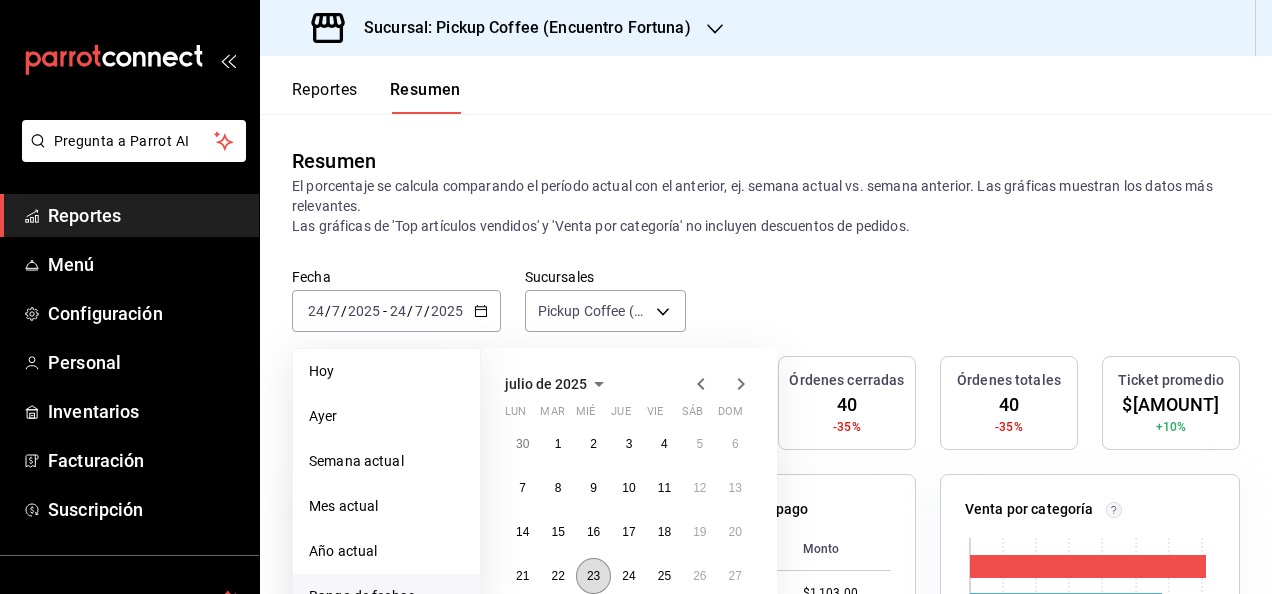 scroll, scrollTop: 100, scrollLeft: 0, axis: vertical 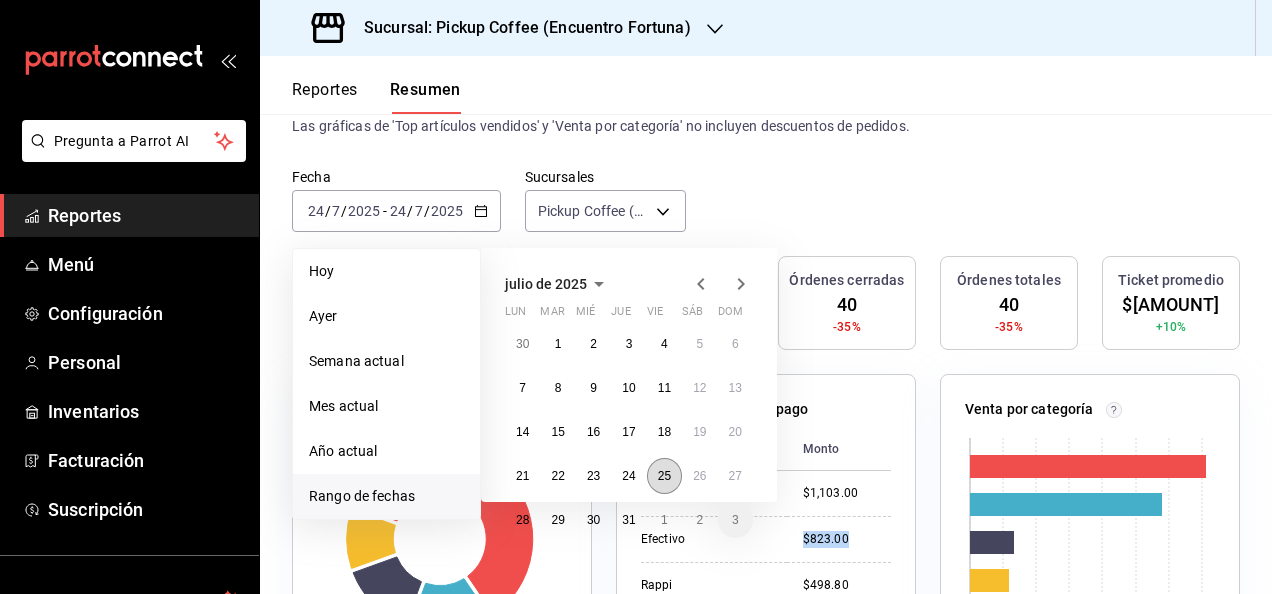 click on "25" at bounding box center [664, 476] 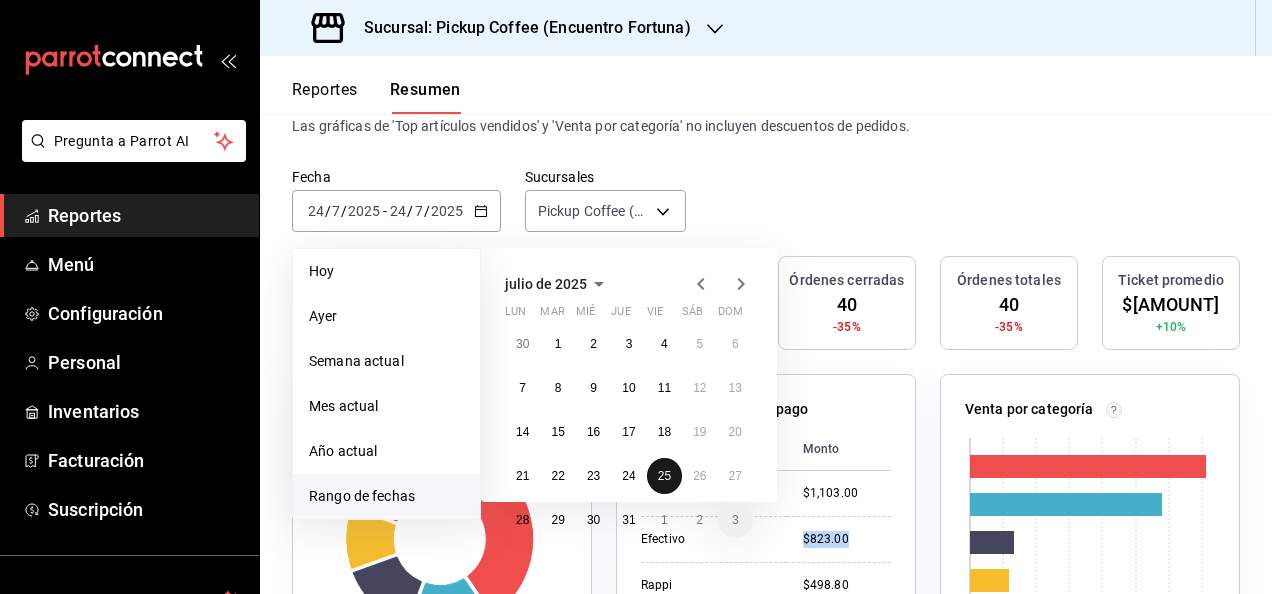 click on "25" at bounding box center [664, 476] 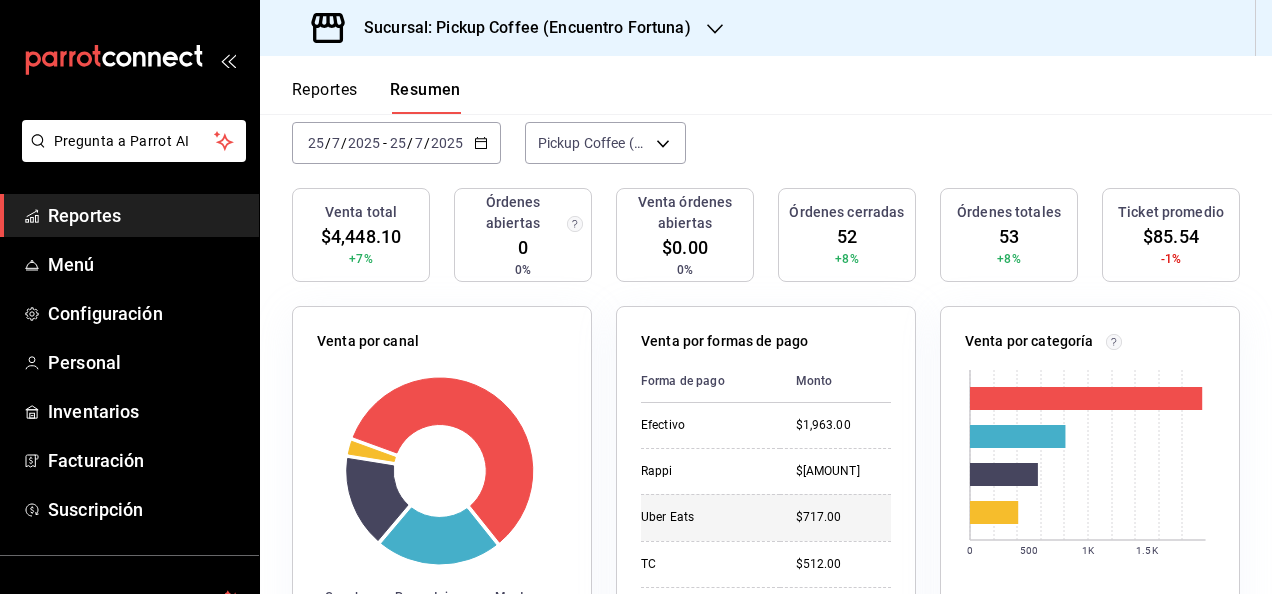 scroll, scrollTop: 200, scrollLeft: 0, axis: vertical 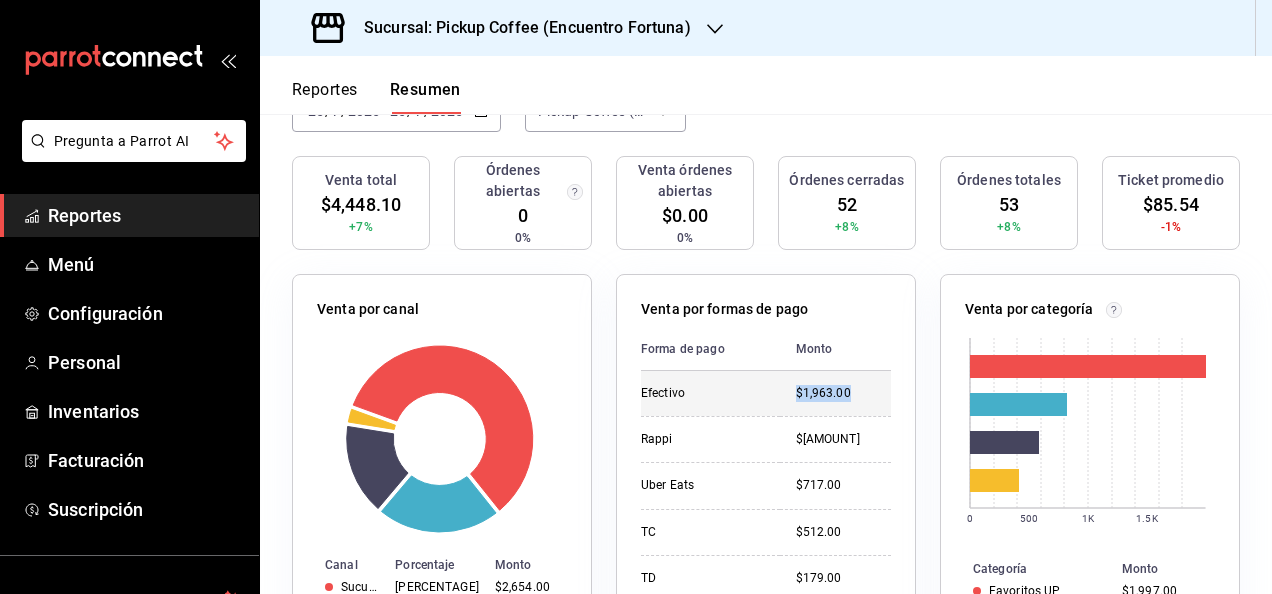 drag, startPoint x: 793, startPoint y: 398, endPoint x: 860, endPoint y: 400, distance: 67.02985 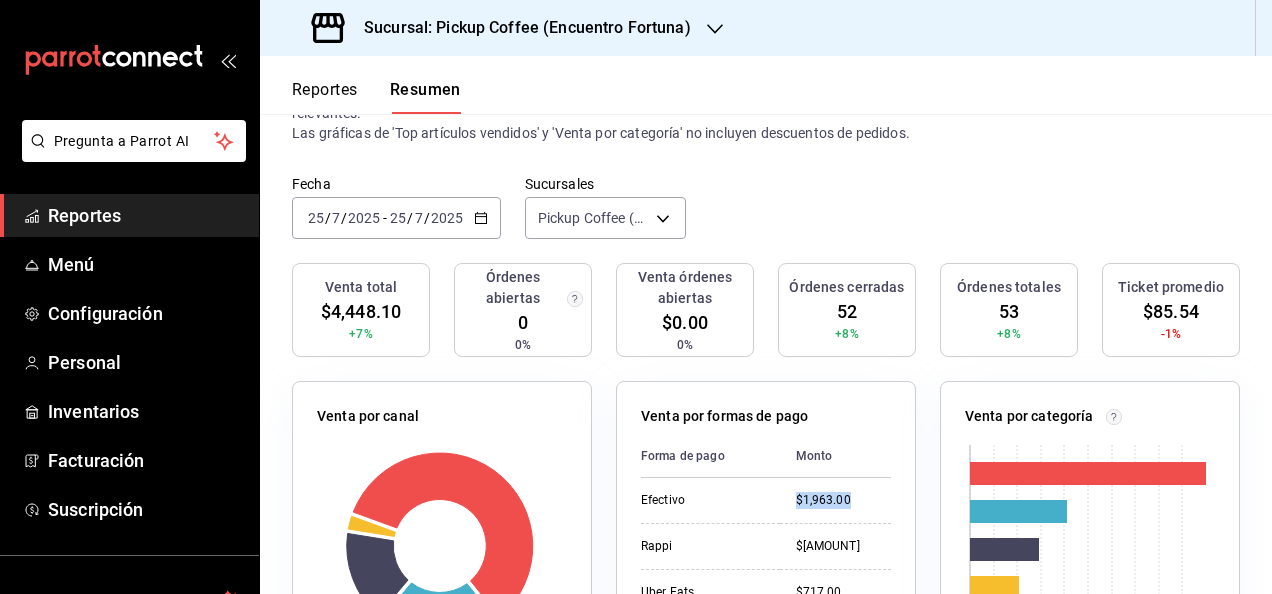 scroll, scrollTop: 0, scrollLeft: 0, axis: both 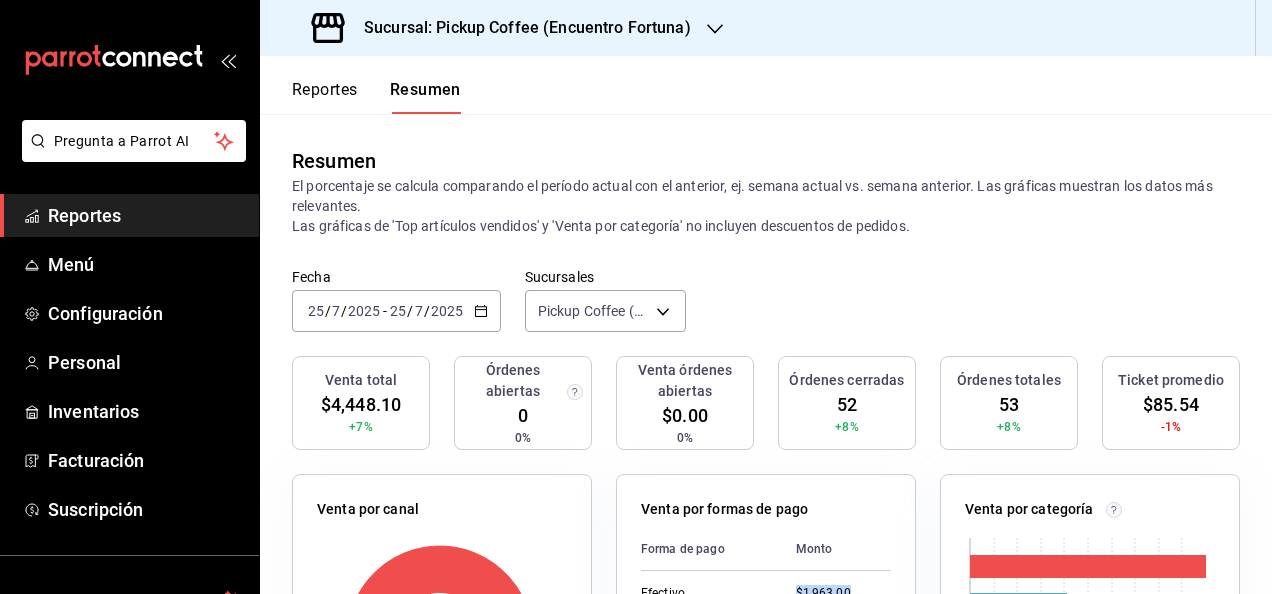 click 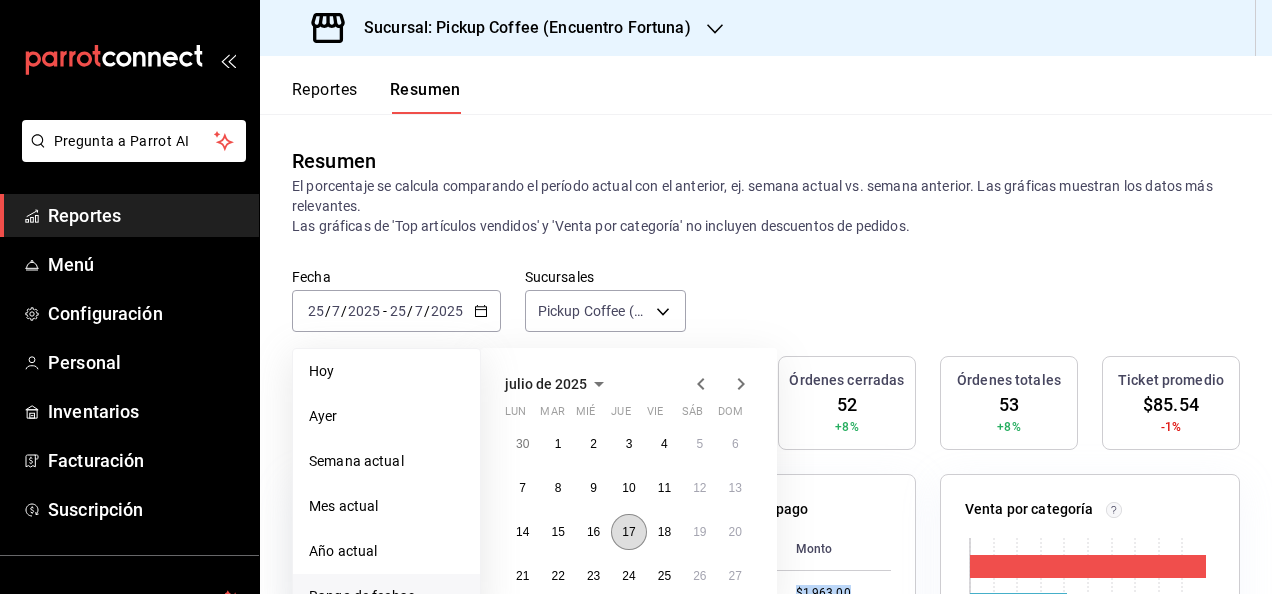 scroll, scrollTop: 100, scrollLeft: 0, axis: vertical 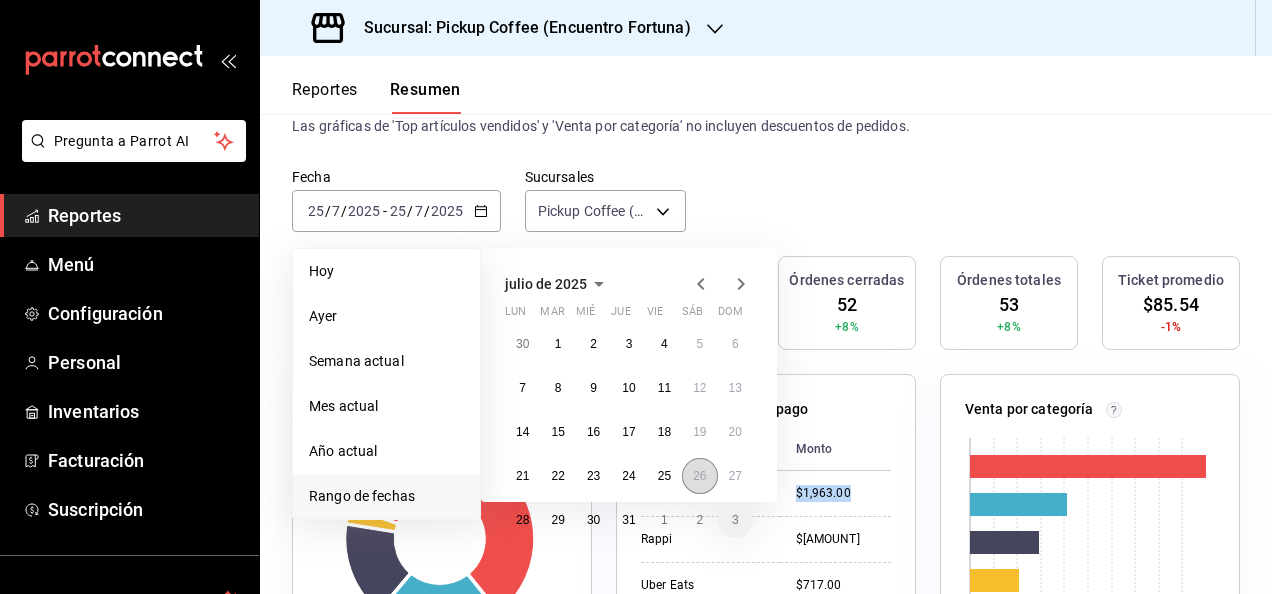 click on "26" at bounding box center (699, 476) 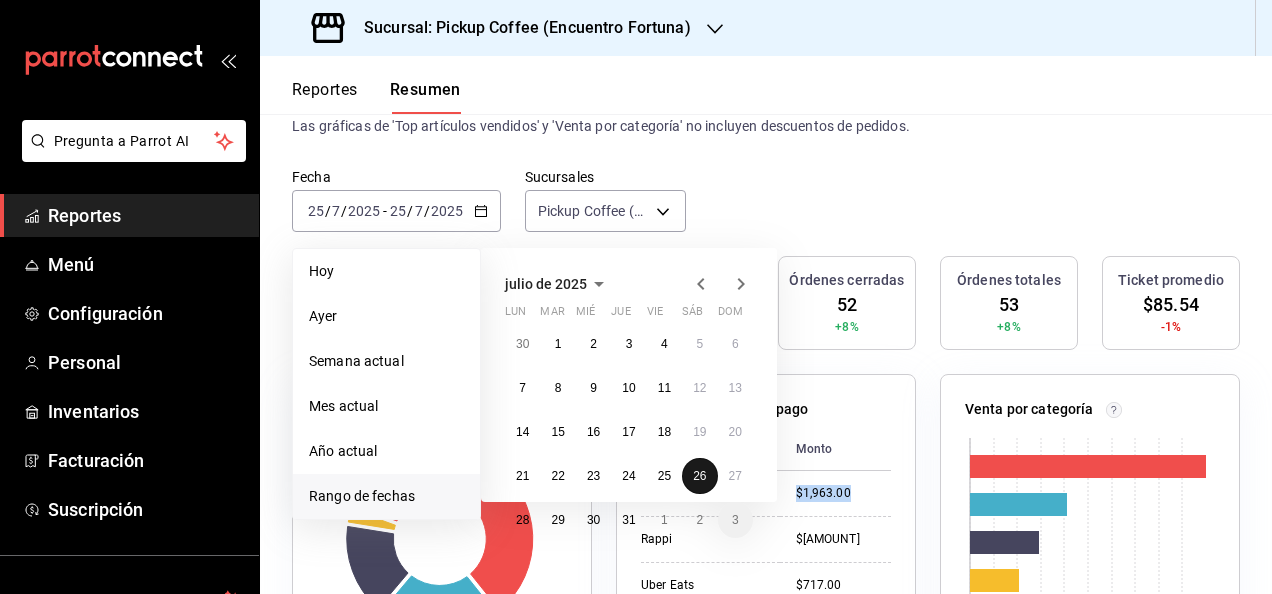 click on "26" at bounding box center [699, 476] 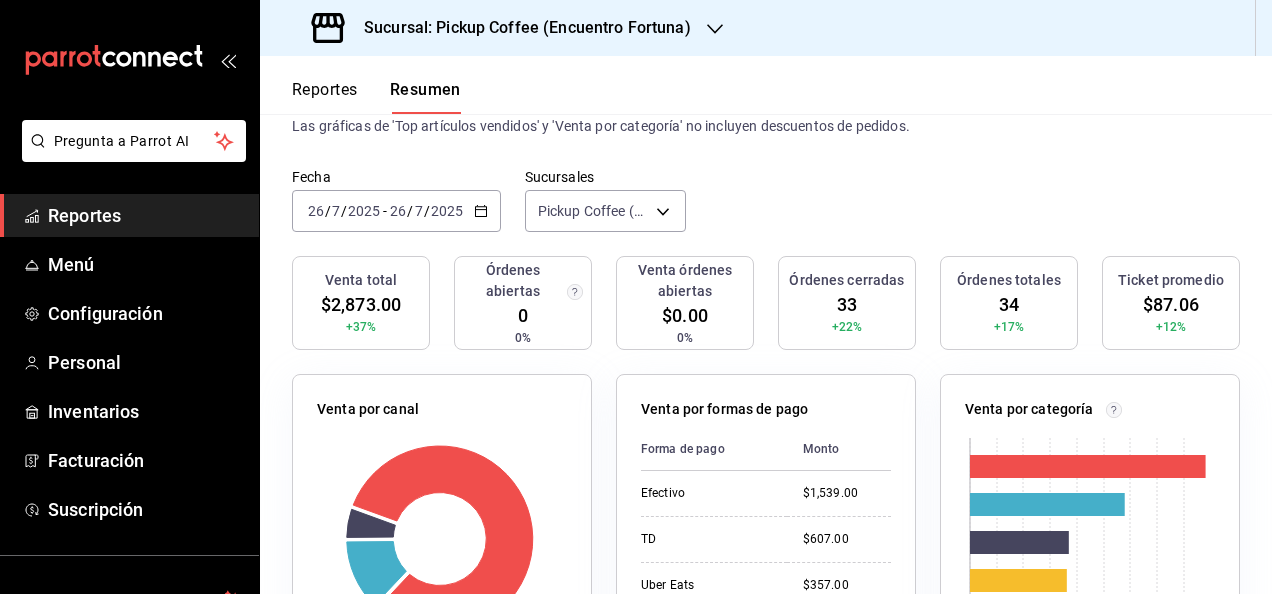 scroll, scrollTop: 200, scrollLeft: 0, axis: vertical 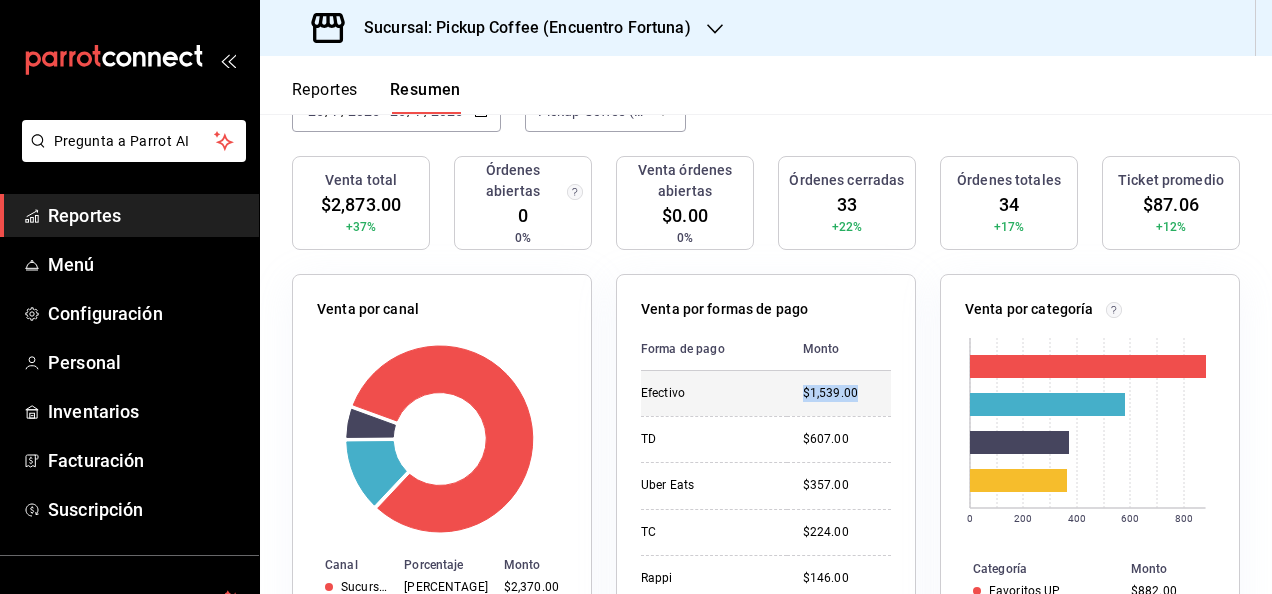 drag, startPoint x: 780, startPoint y: 396, endPoint x: 864, endPoint y: 404, distance: 84.38009 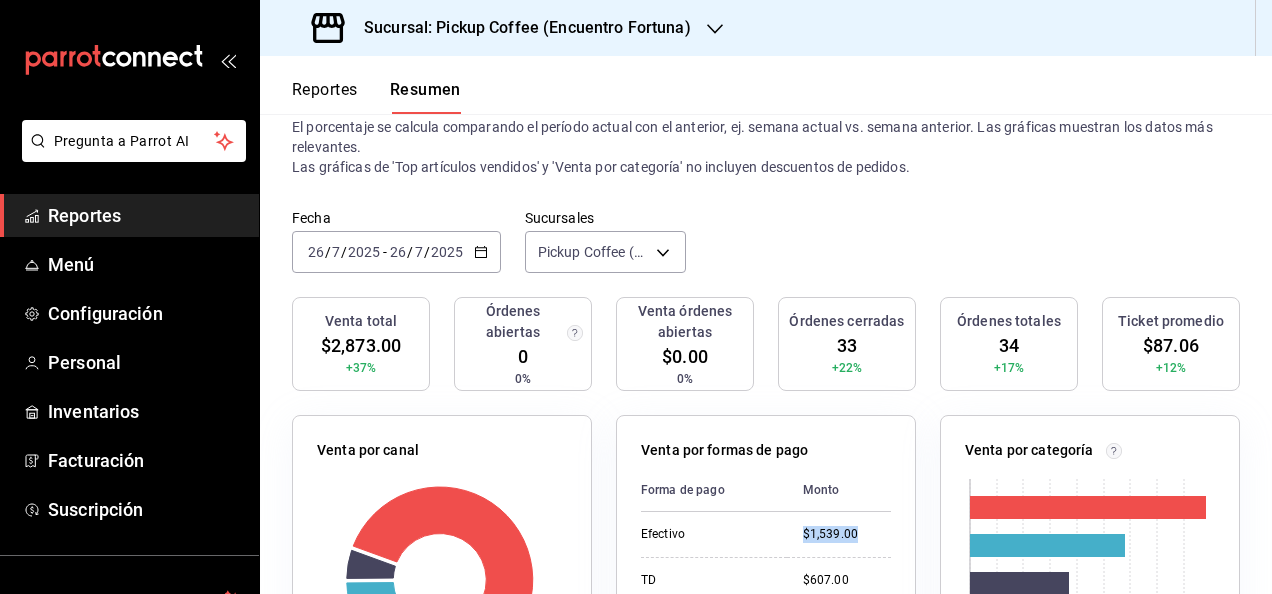 scroll, scrollTop: 0, scrollLeft: 0, axis: both 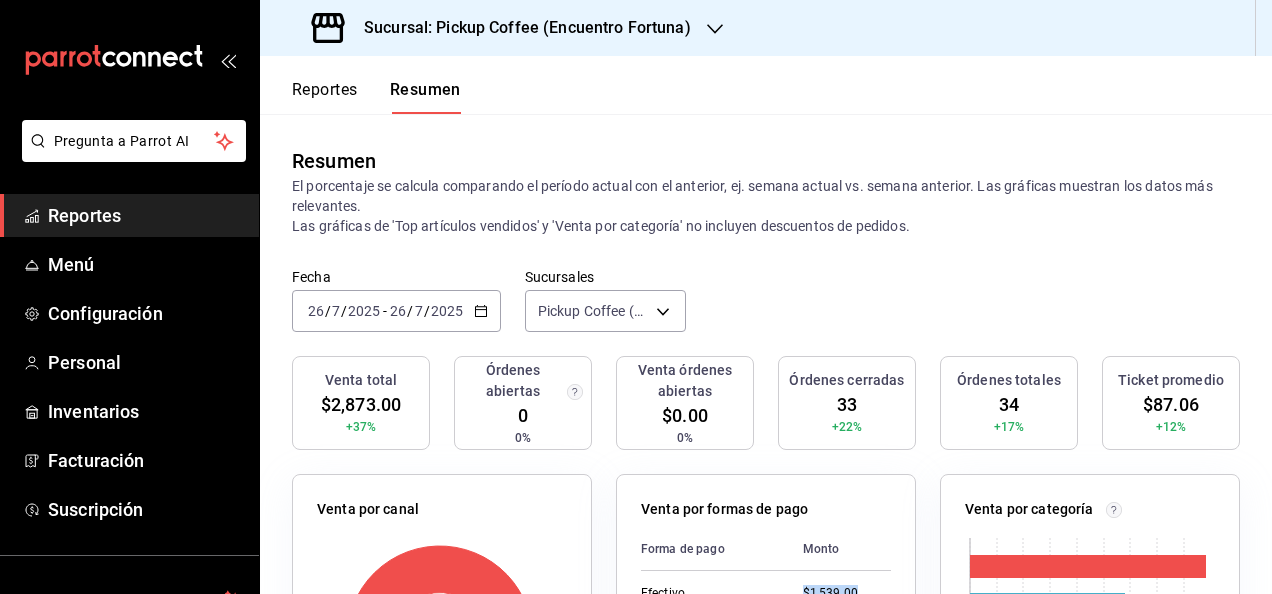 click 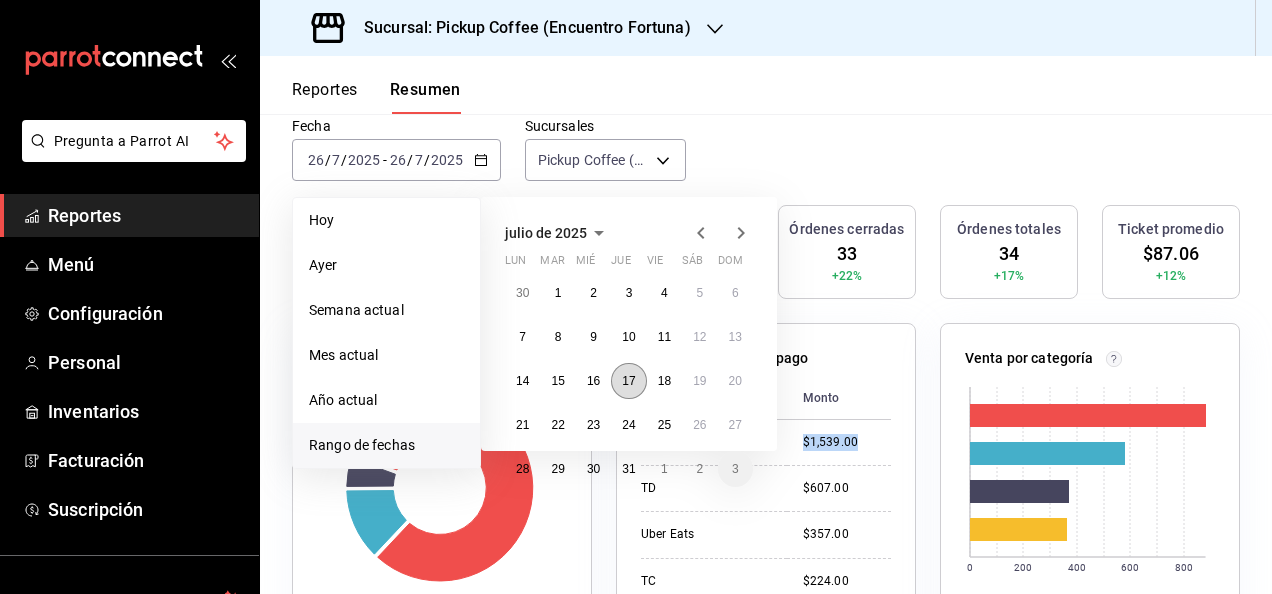 scroll, scrollTop: 200, scrollLeft: 0, axis: vertical 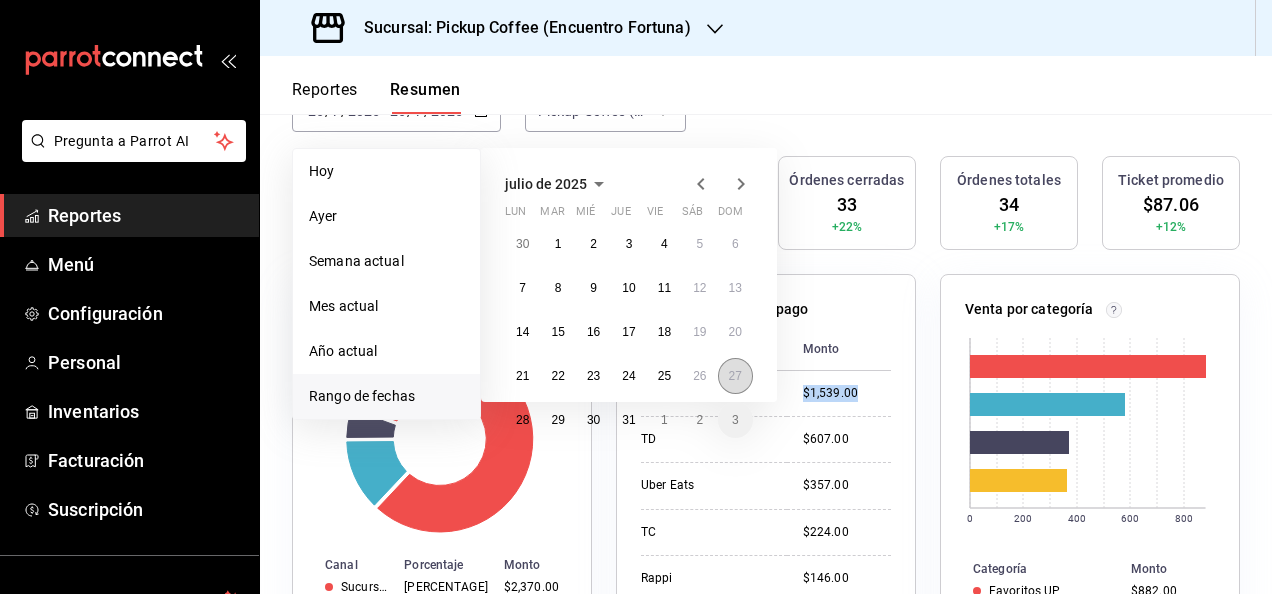 click on "27" at bounding box center [735, 376] 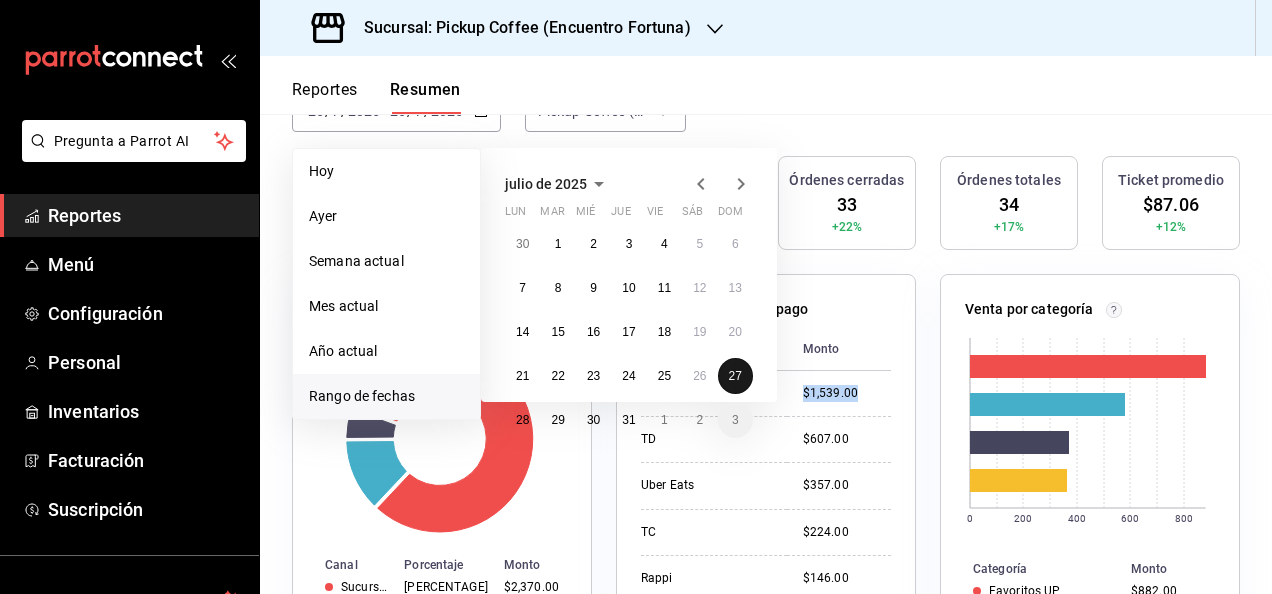 click on "27" at bounding box center (735, 376) 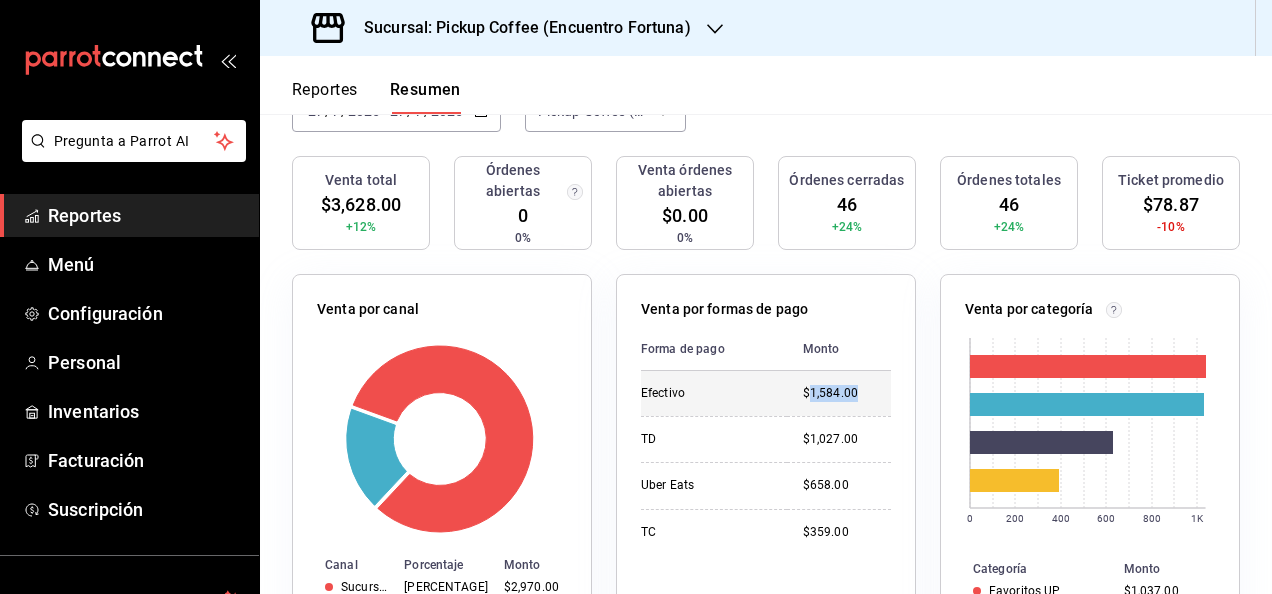 drag, startPoint x: 800, startPoint y: 398, endPoint x: 858, endPoint y: 399, distance: 58.00862 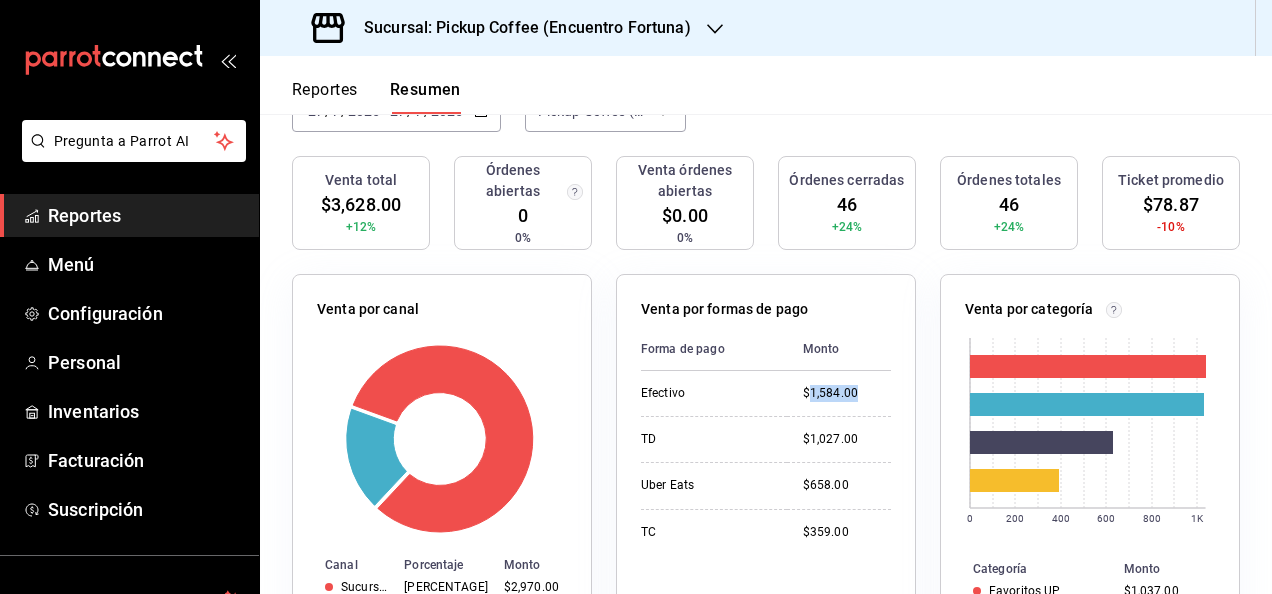 scroll, scrollTop: 0, scrollLeft: 0, axis: both 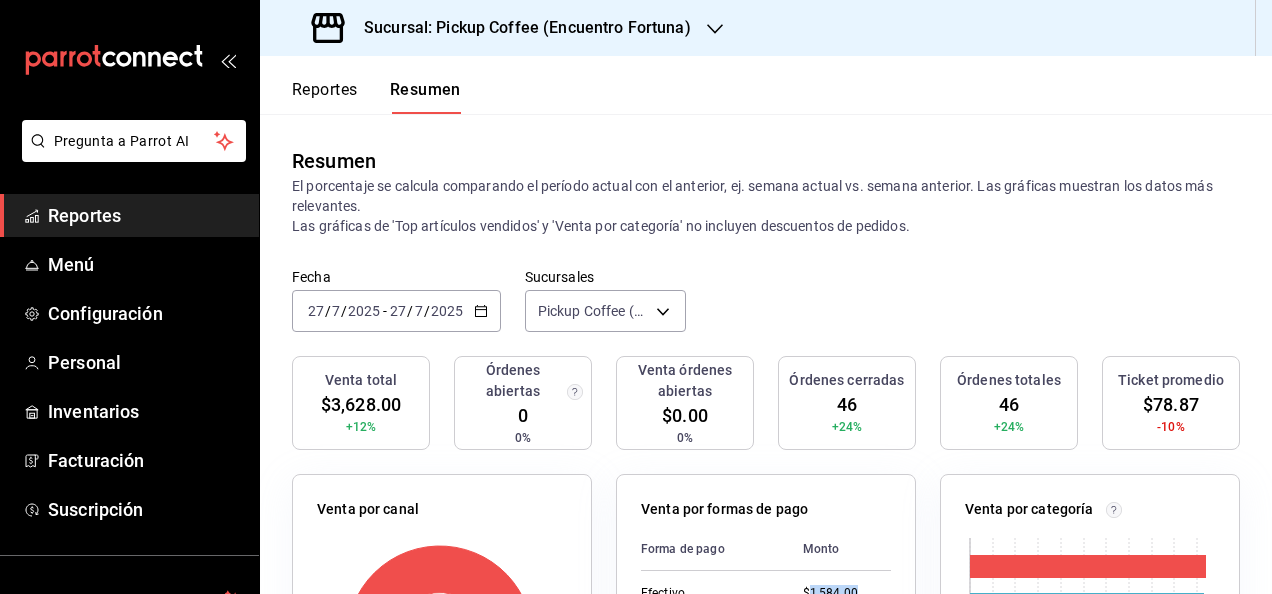 click 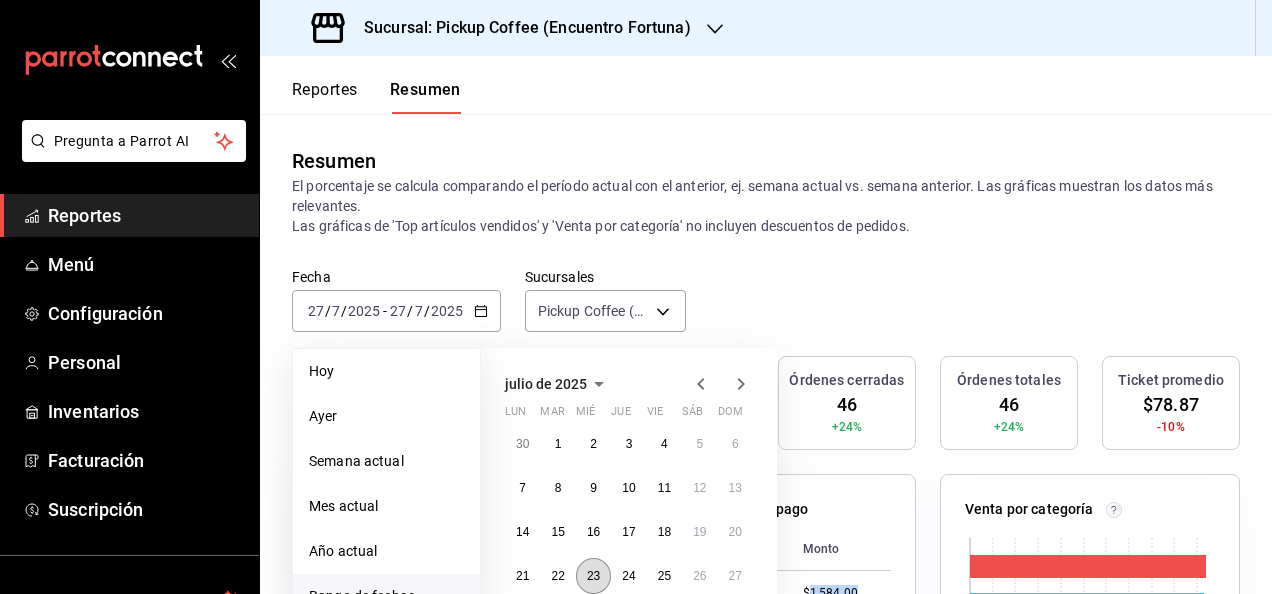 scroll, scrollTop: 100, scrollLeft: 0, axis: vertical 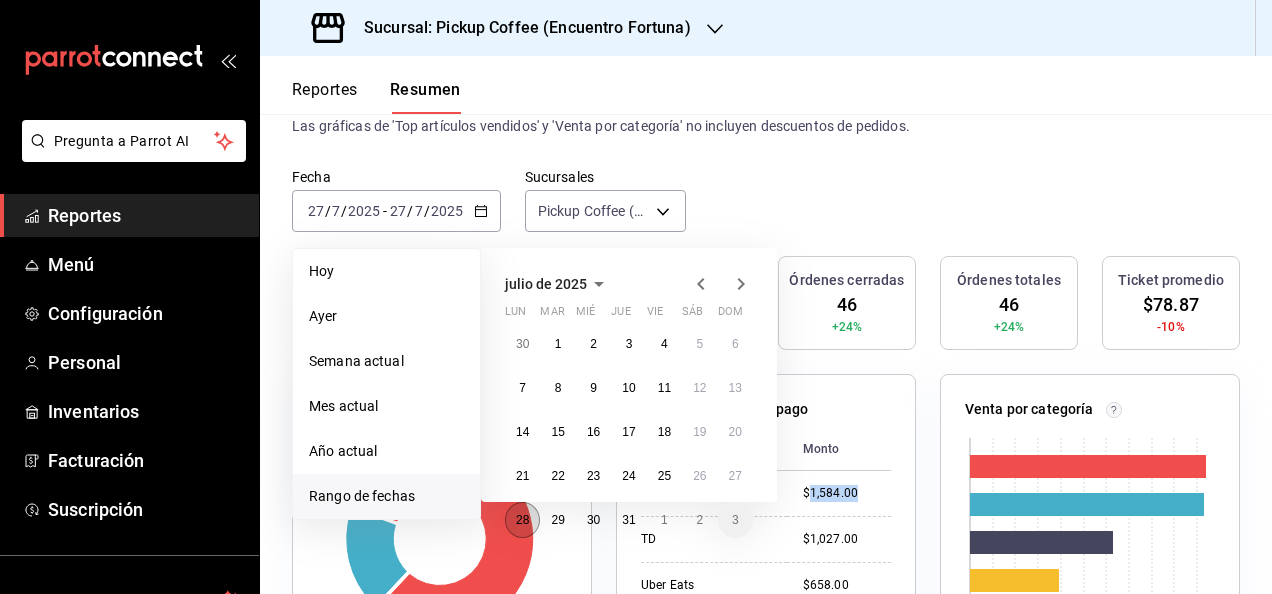 click on "28" at bounding box center [522, 520] 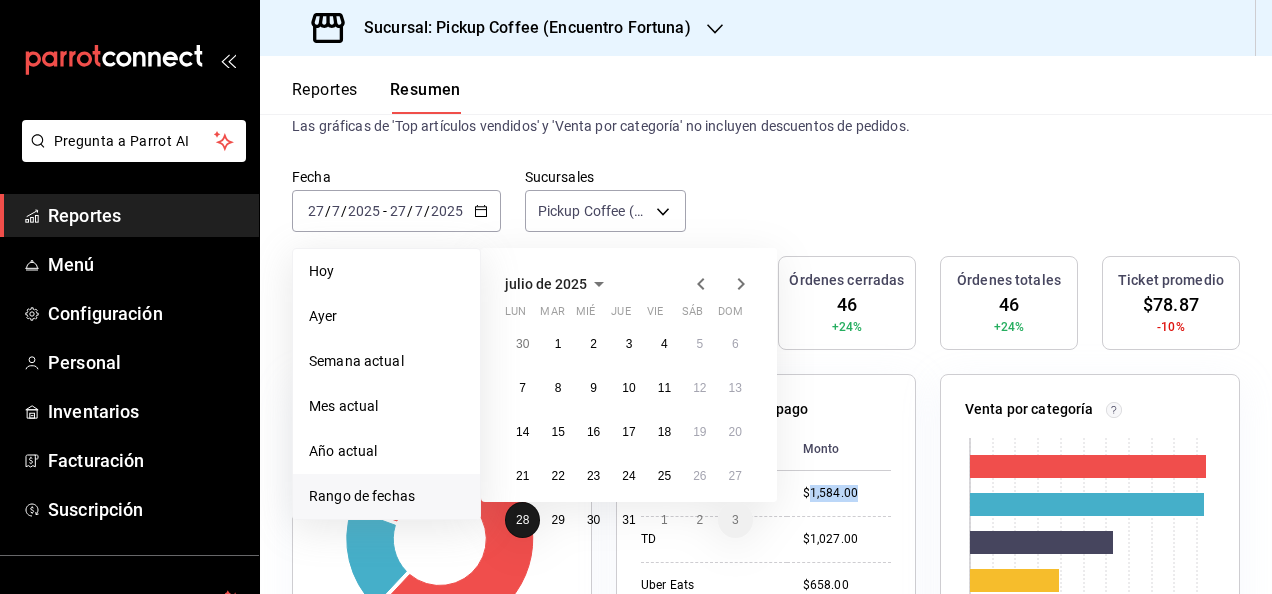 click on "28" at bounding box center [522, 520] 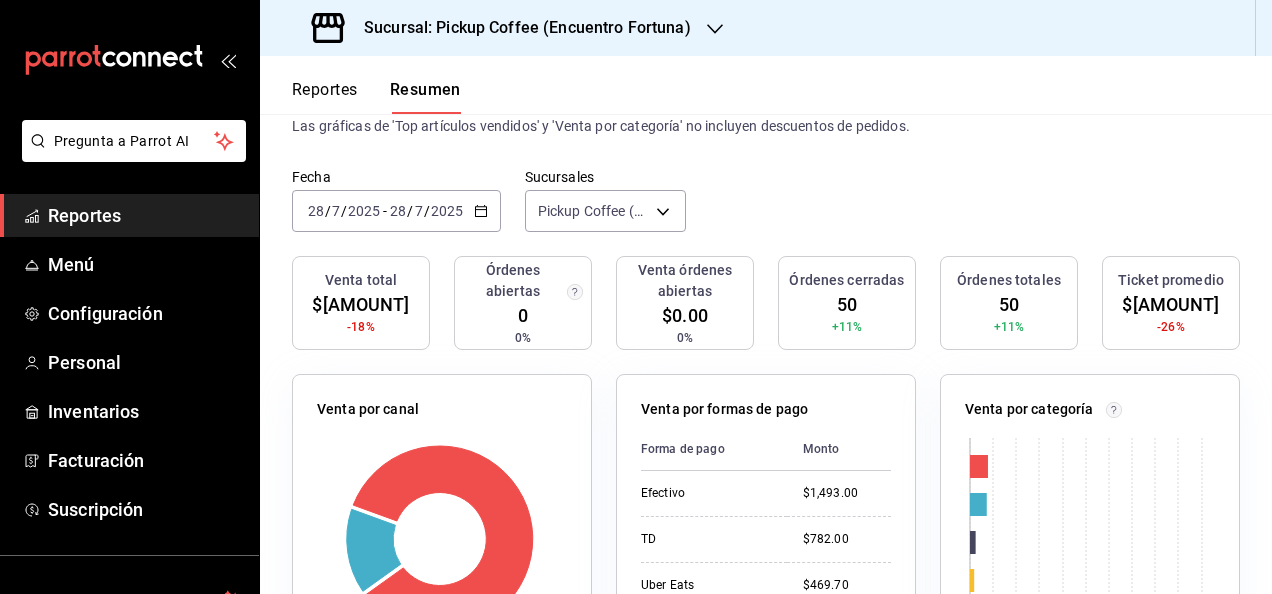 scroll, scrollTop: 200, scrollLeft: 0, axis: vertical 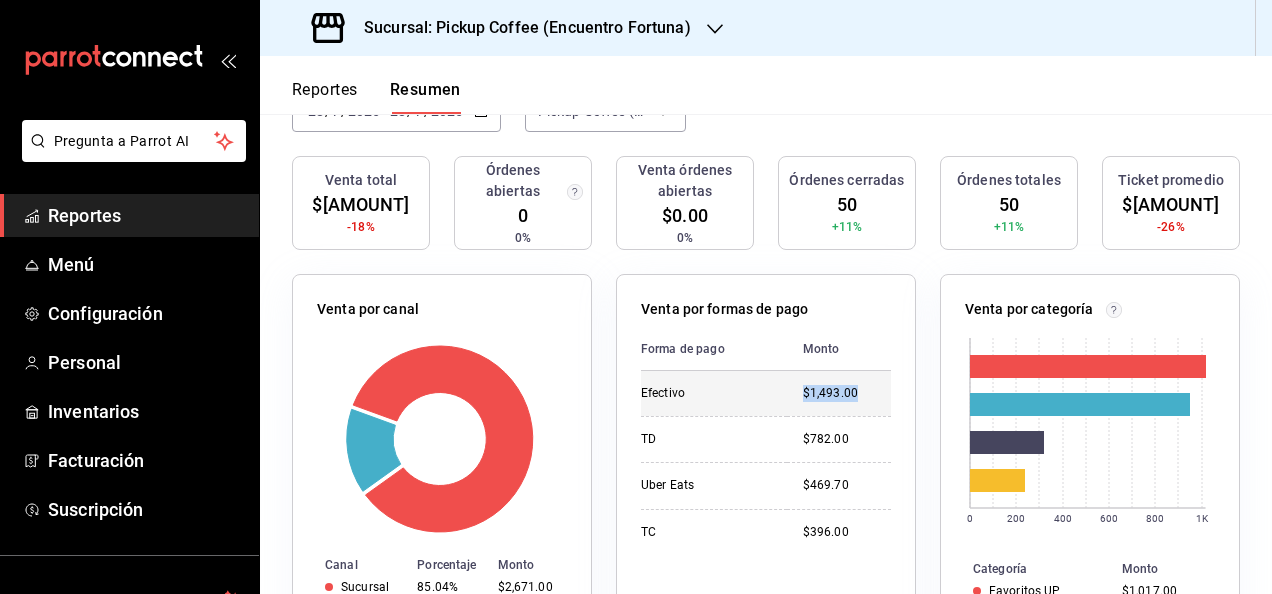 drag, startPoint x: 778, startPoint y: 404, endPoint x: 858, endPoint y: 400, distance: 80.09994 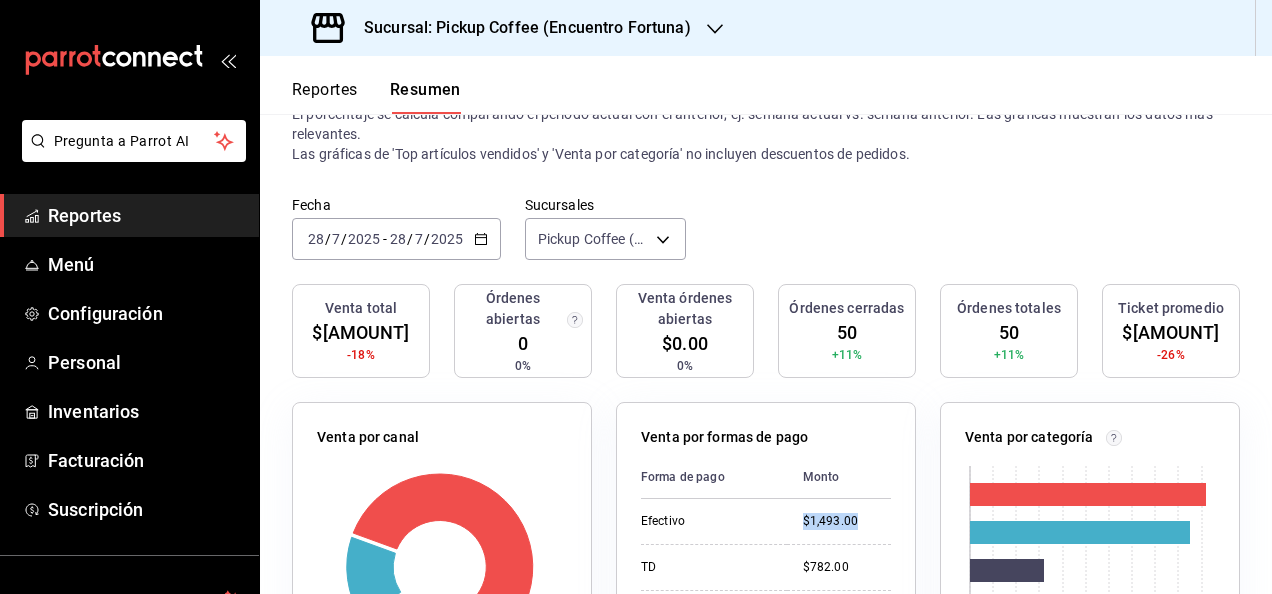 scroll, scrollTop: 0, scrollLeft: 0, axis: both 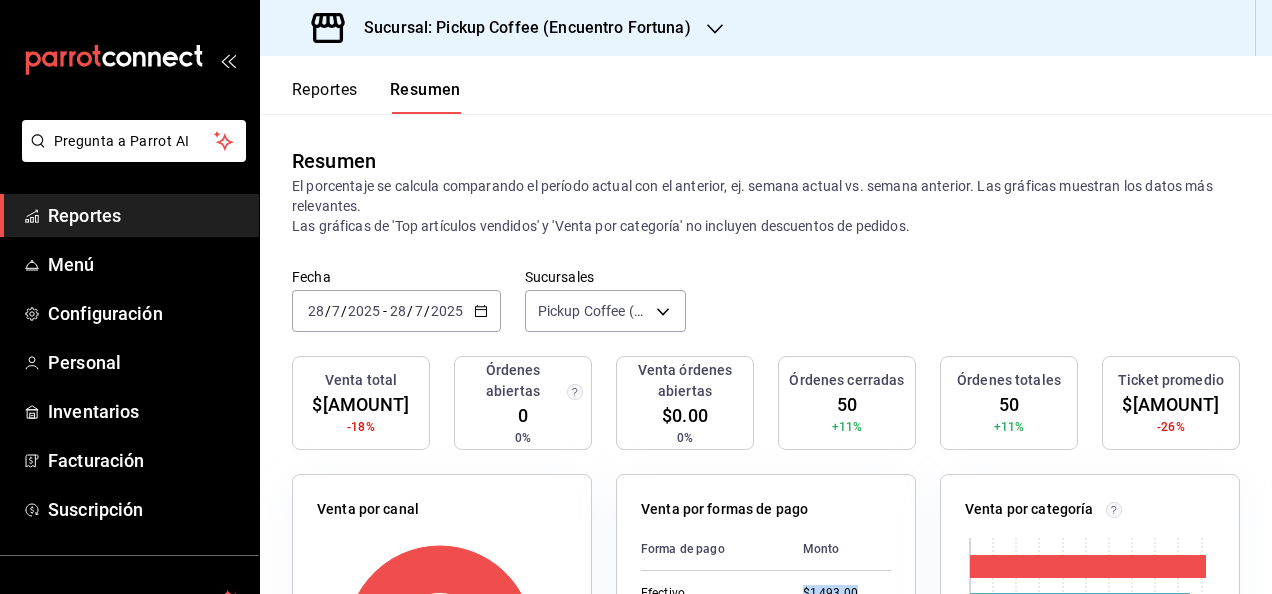 click 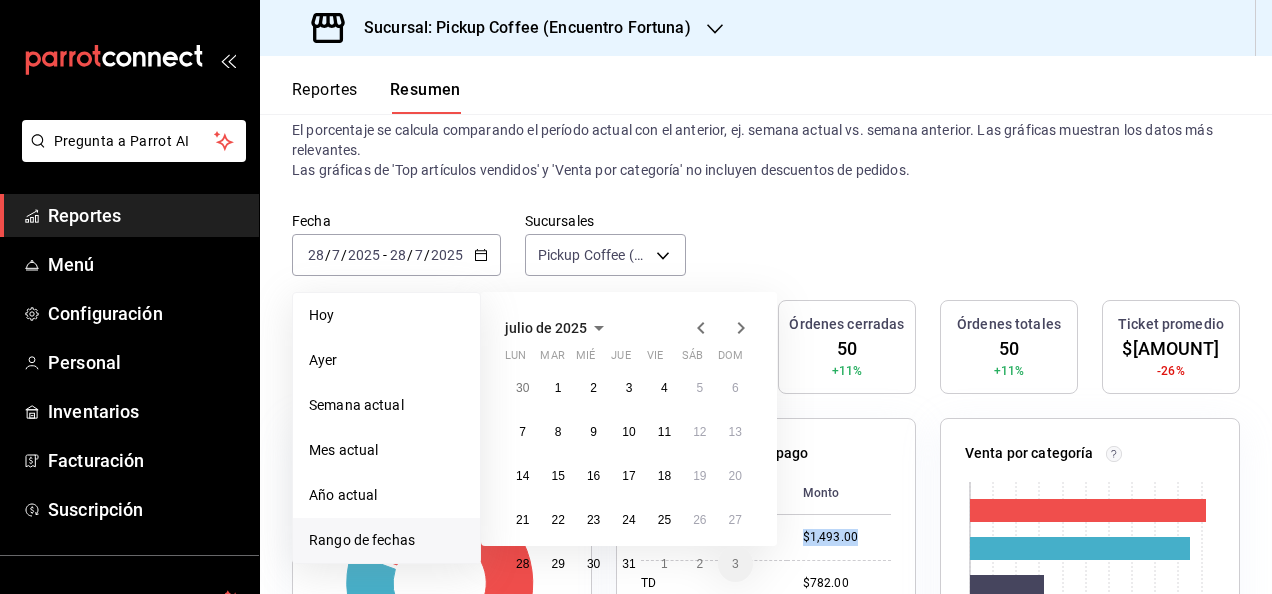 scroll, scrollTop: 100, scrollLeft: 0, axis: vertical 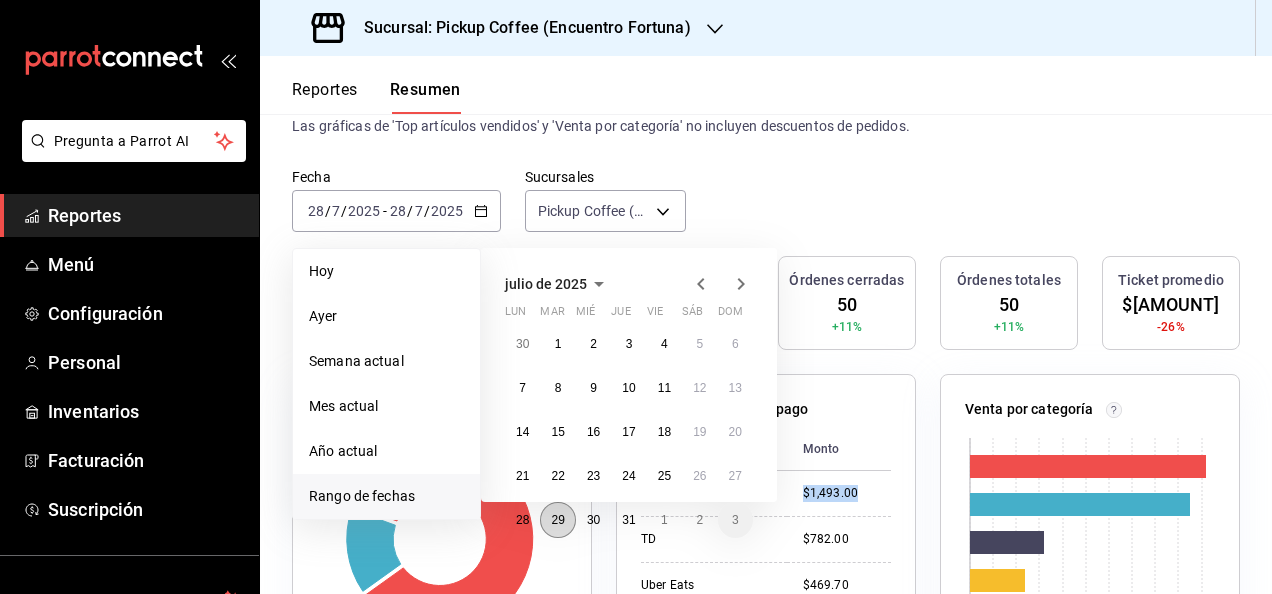 click on "29" at bounding box center [557, 520] 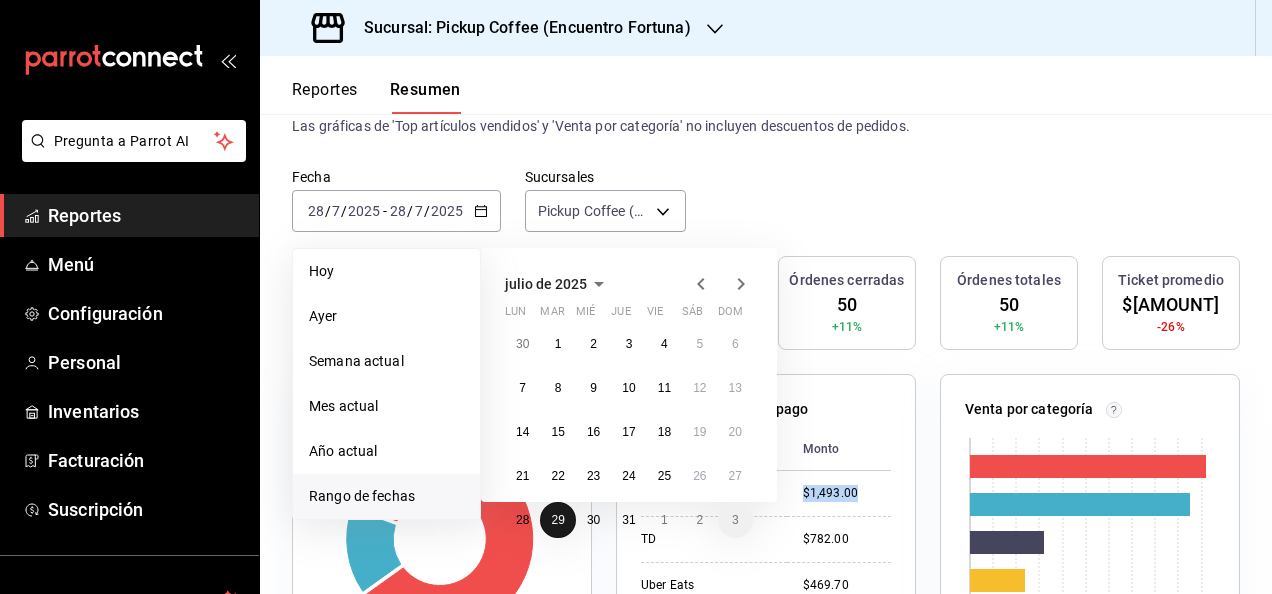 click on "29" at bounding box center [557, 520] 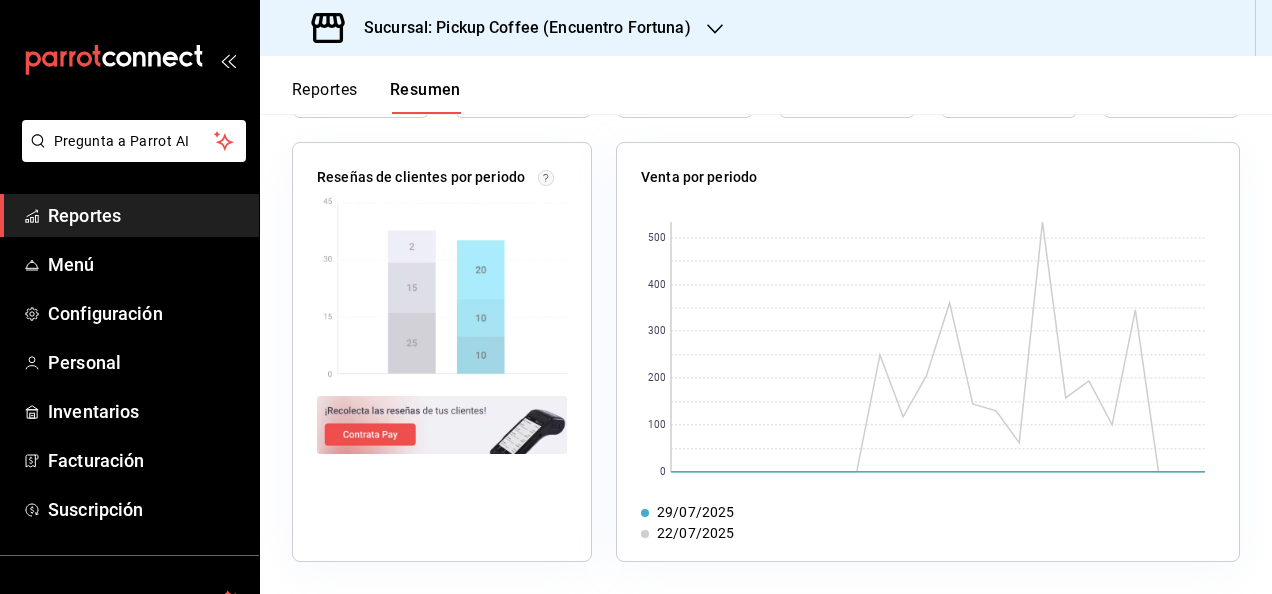 scroll, scrollTop: 0, scrollLeft: 0, axis: both 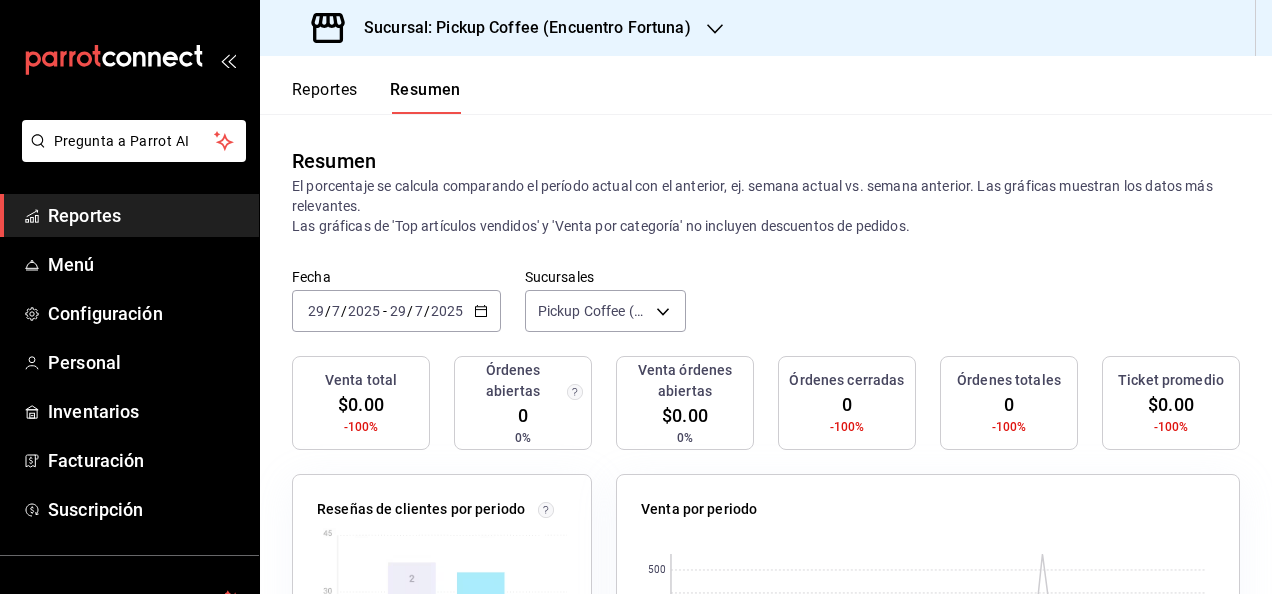 click 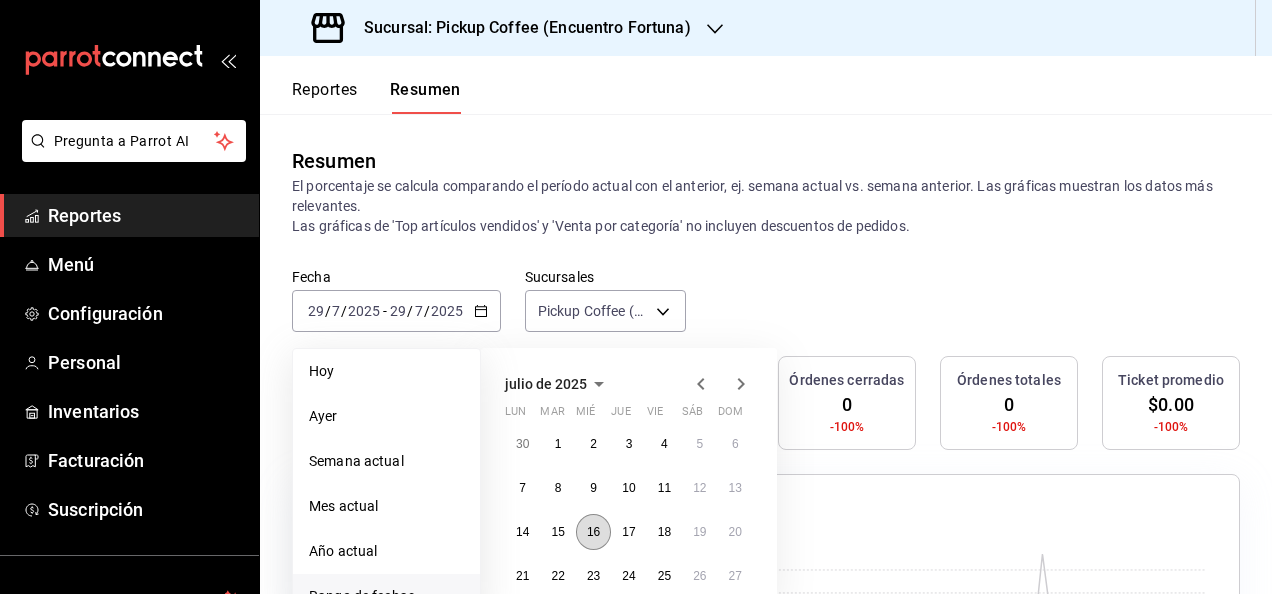 scroll, scrollTop: 200, scrollLeft: 0, axis: vertical 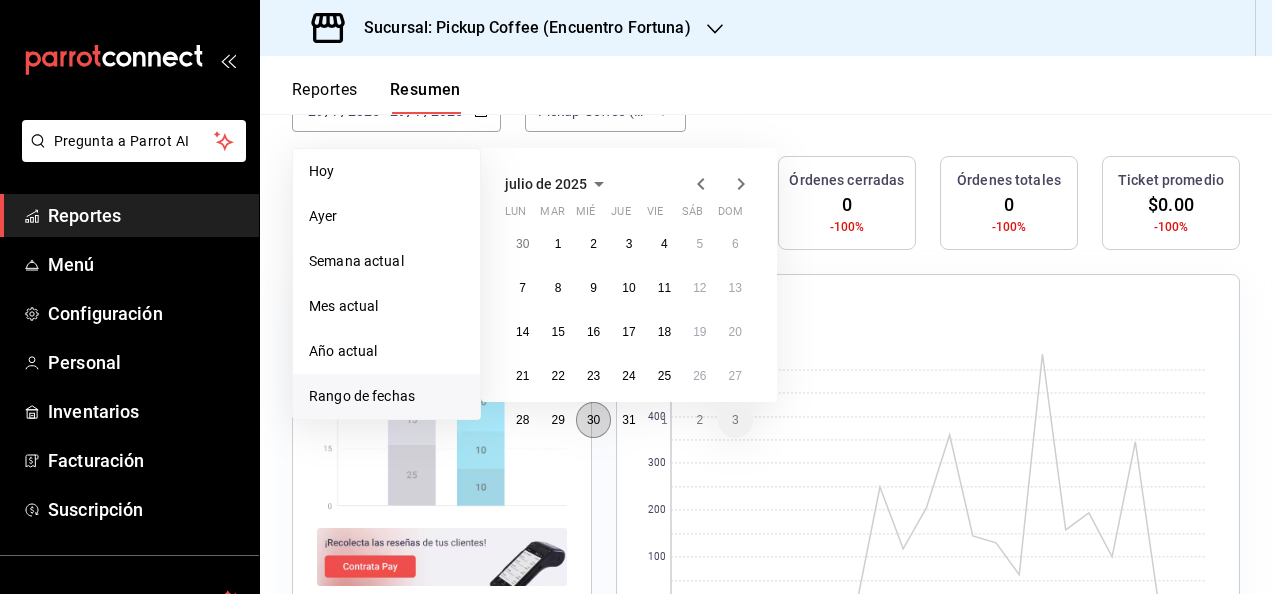 click on "30" at bounding box center [593, 420] 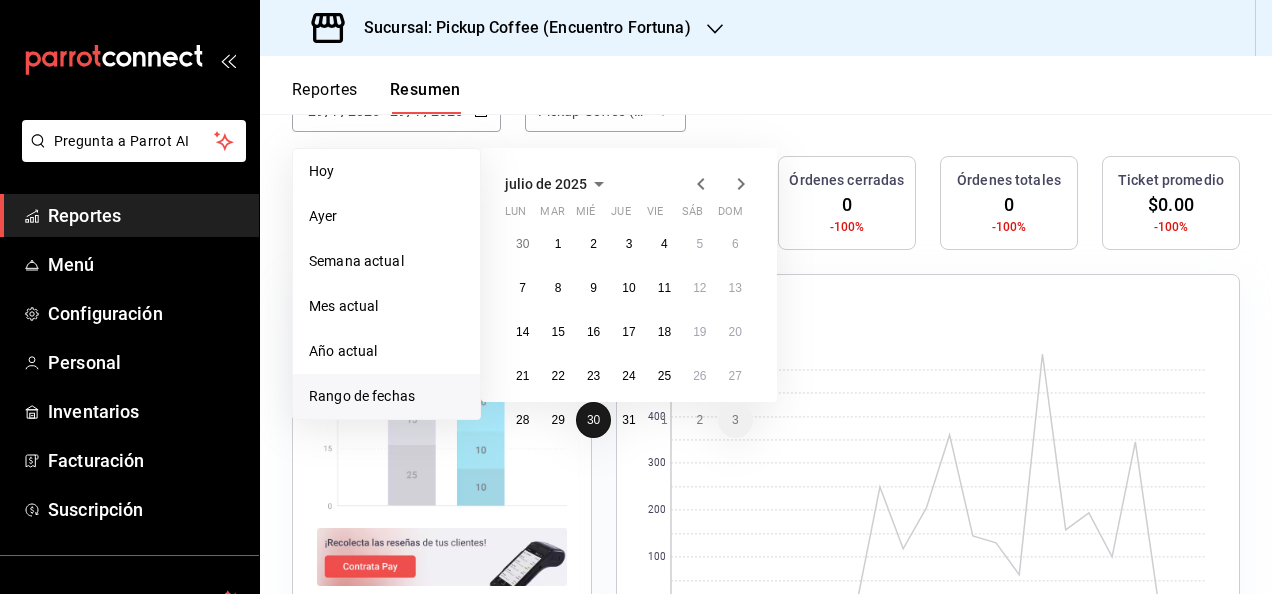 click on "30" at bounding box center (593, 420) 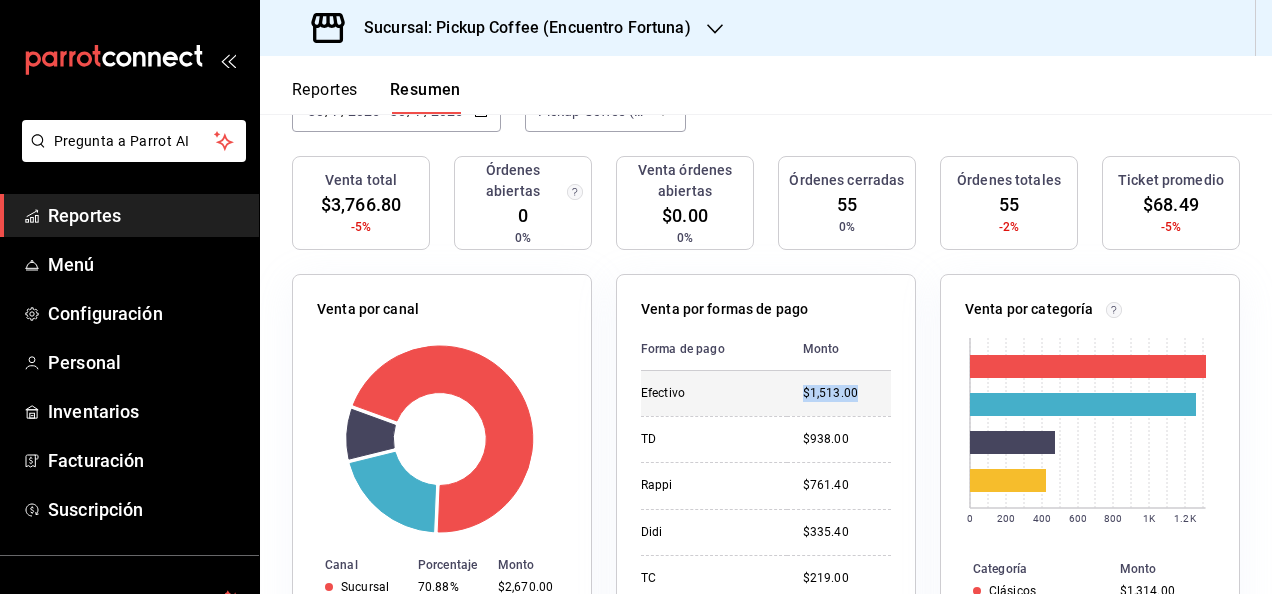 drag, startPoint x: 794, startPoint y: 399, endPoint x: 876, endPoint y: 407, distance: 82.38932 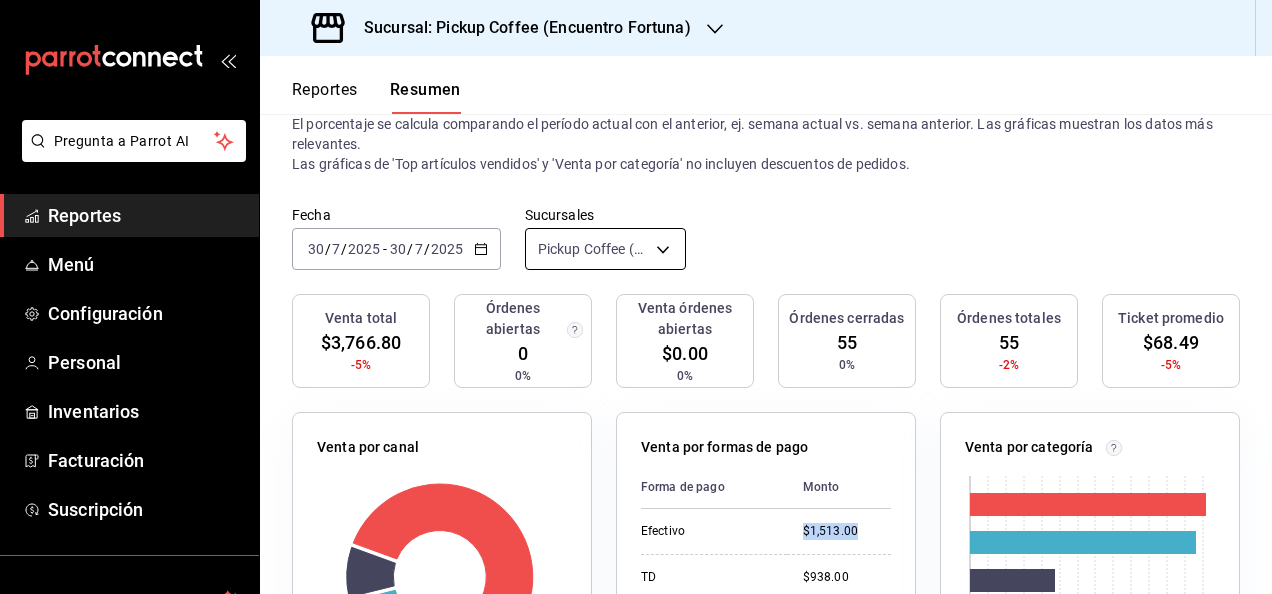 scroll, scrollTop: 0, scrollLeft: 0, axis: both 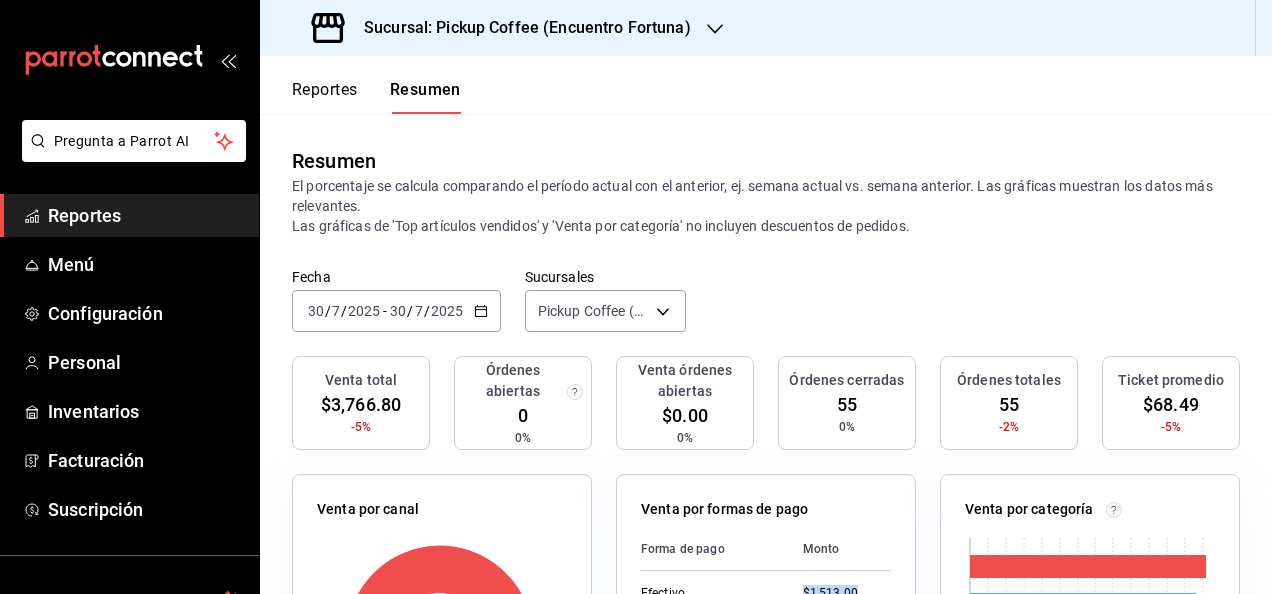 click 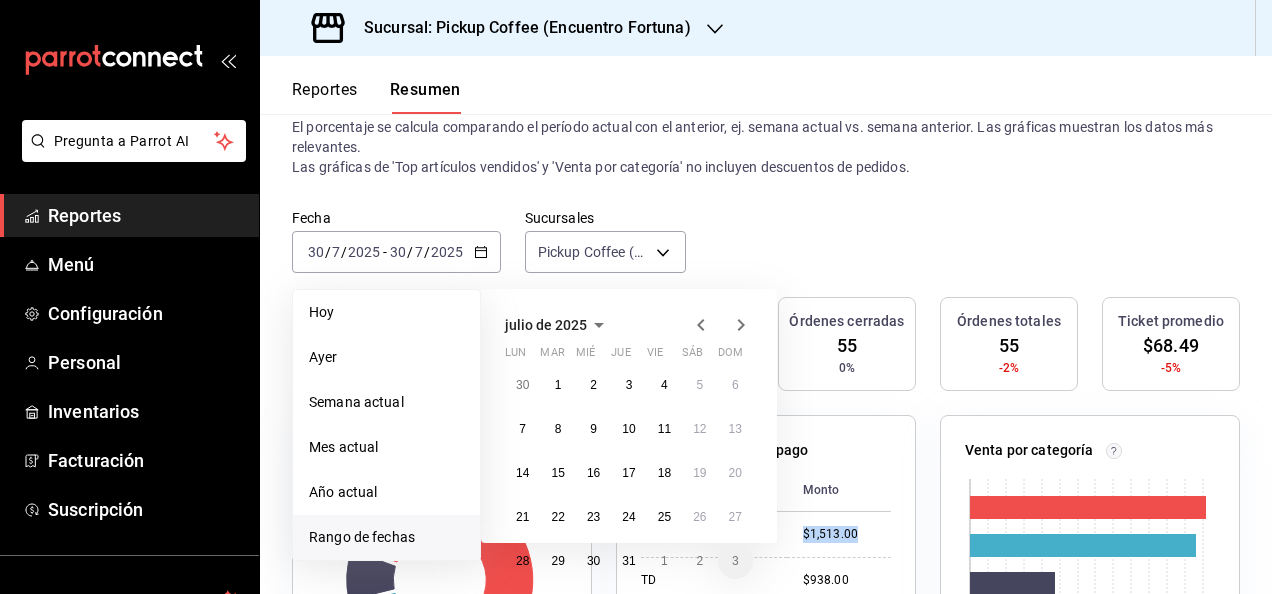 scroll, scrollTop: 100, scrollLeft: 0, axis: vertical 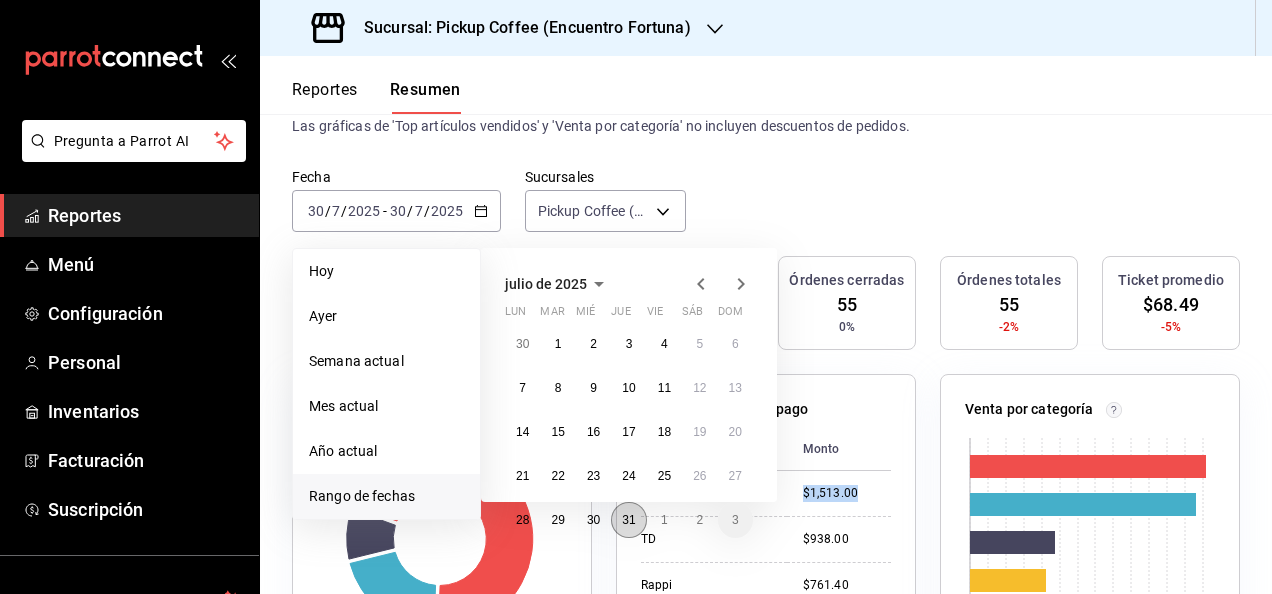 click on "31" at bounding box center (628, 520) 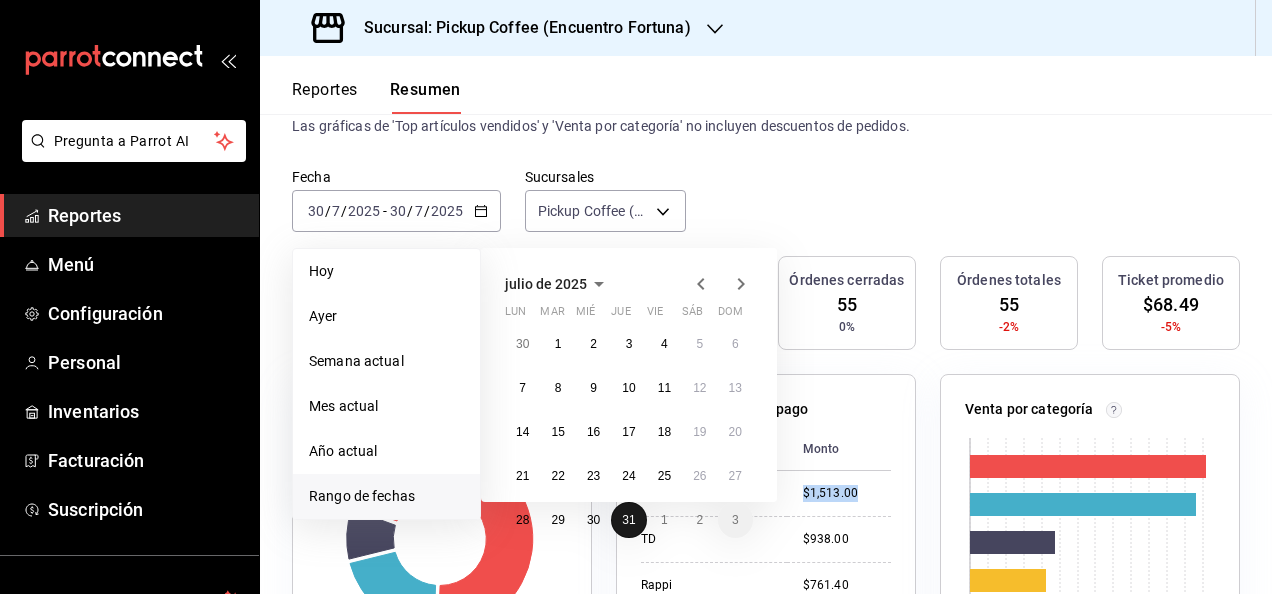 click on "31" at bounding box center (628, 520) 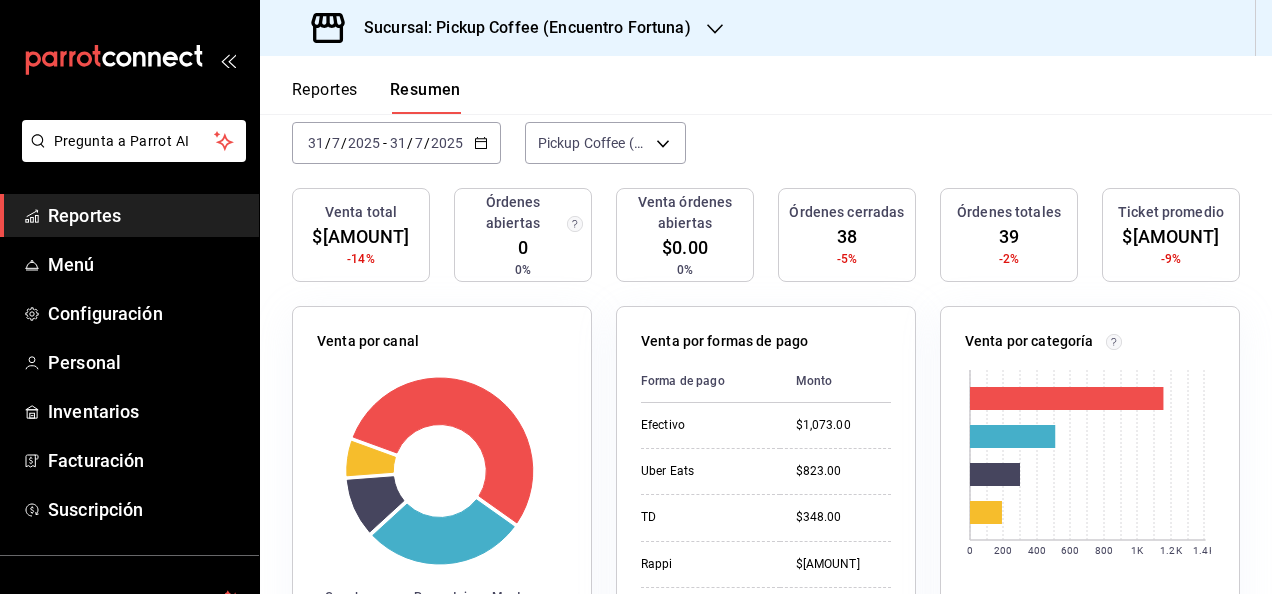scroll, scrollTop: 200, scrollLeft: 0, axis: vertical 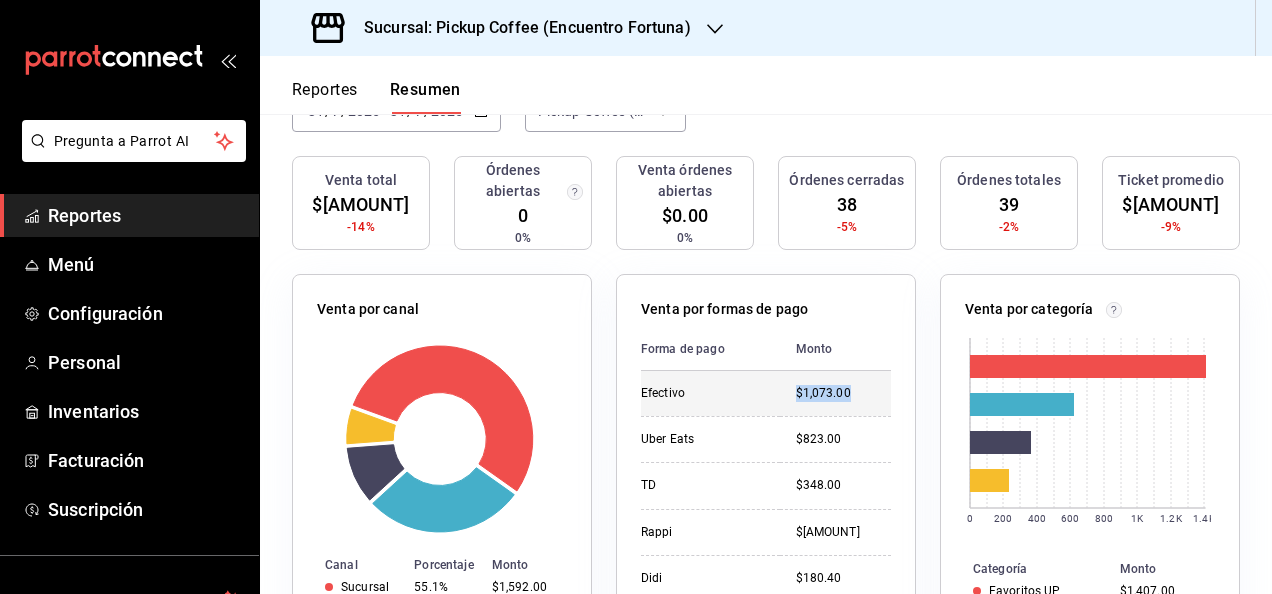 drag, startPoint x: 792, startPoint y: 396, endPoint x: 871, endPoint y: 402, distance: 79.22752 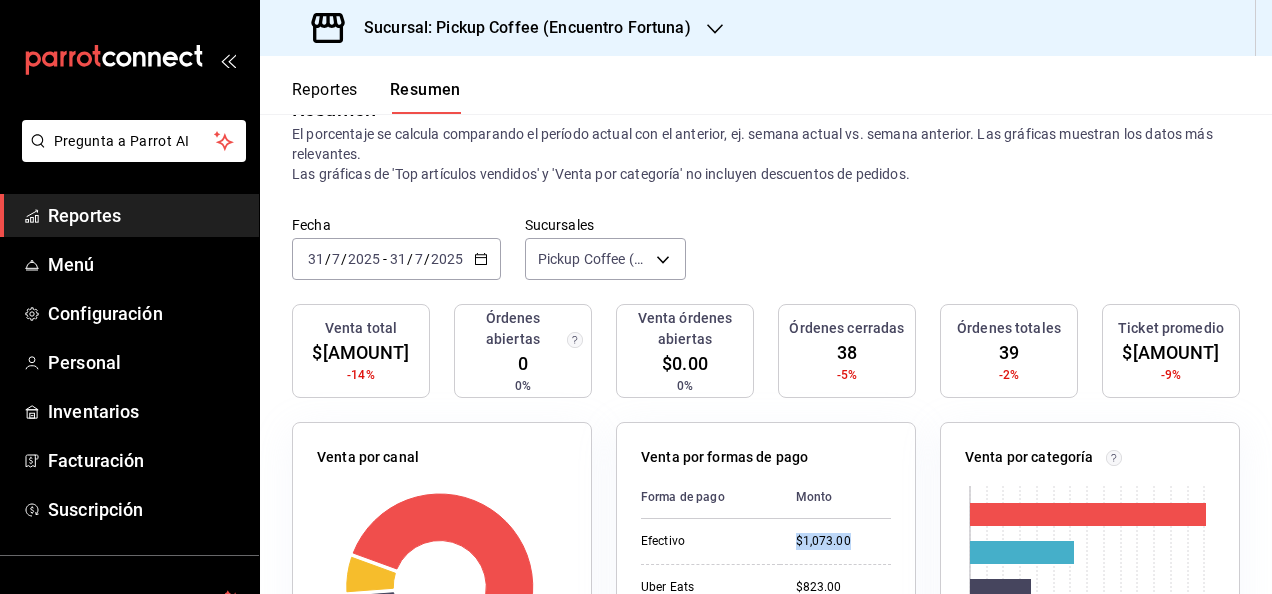 scroll, scrollTop: 0, scrollLeft: 0, axis: both 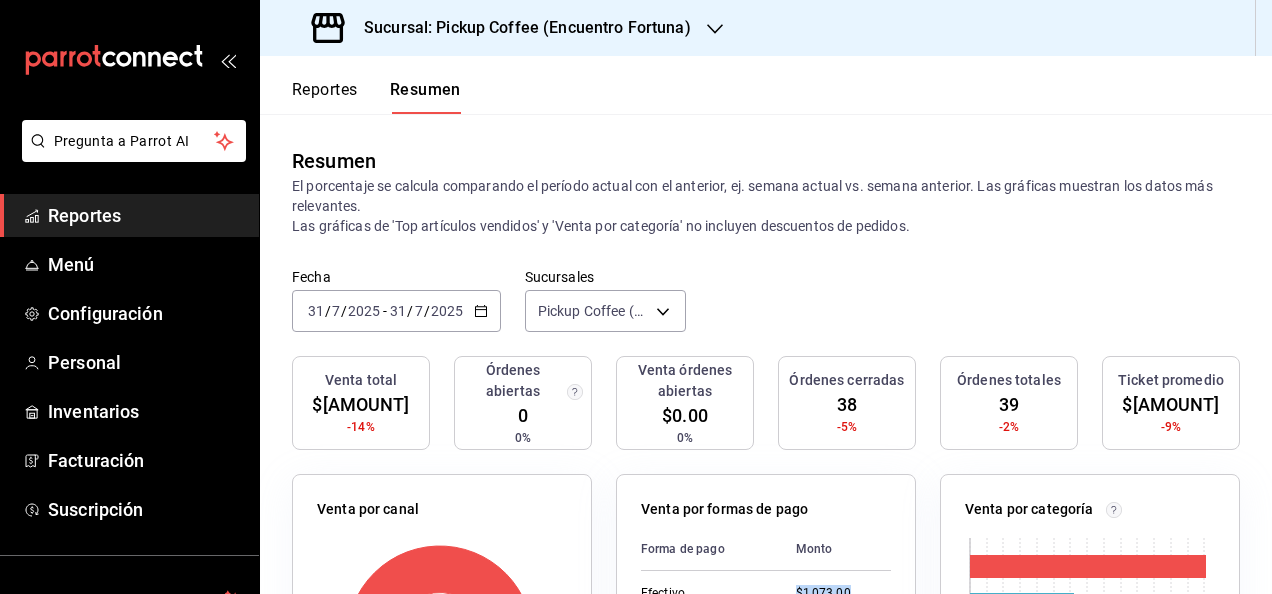 click 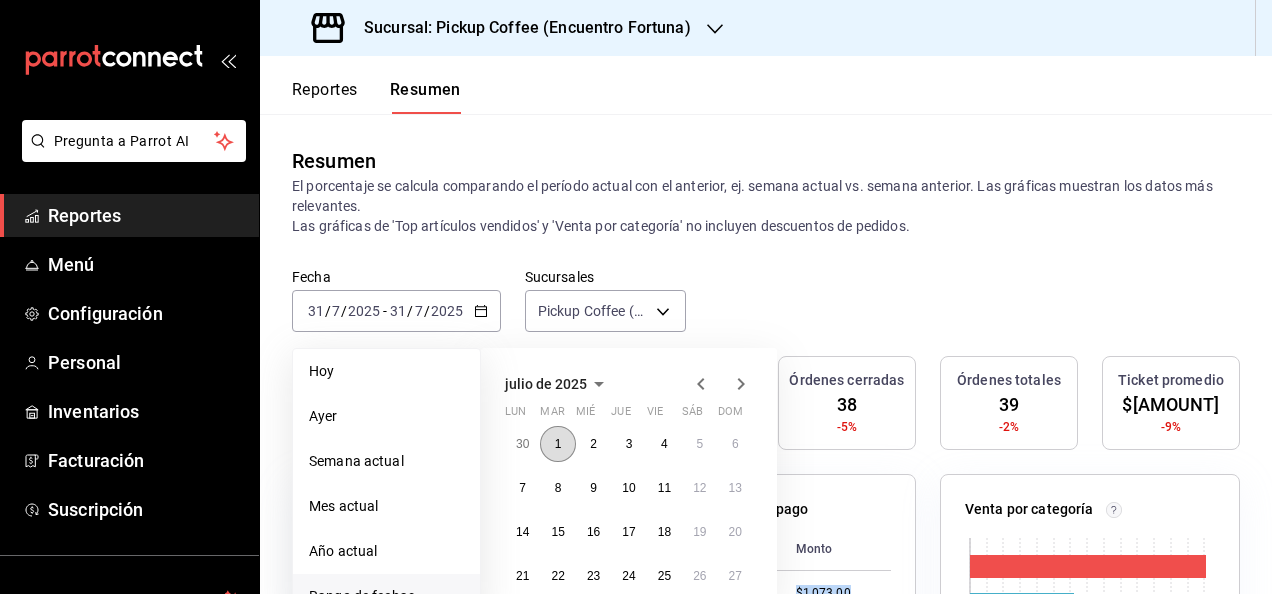 click on "1" at bounding box center (557, 444) 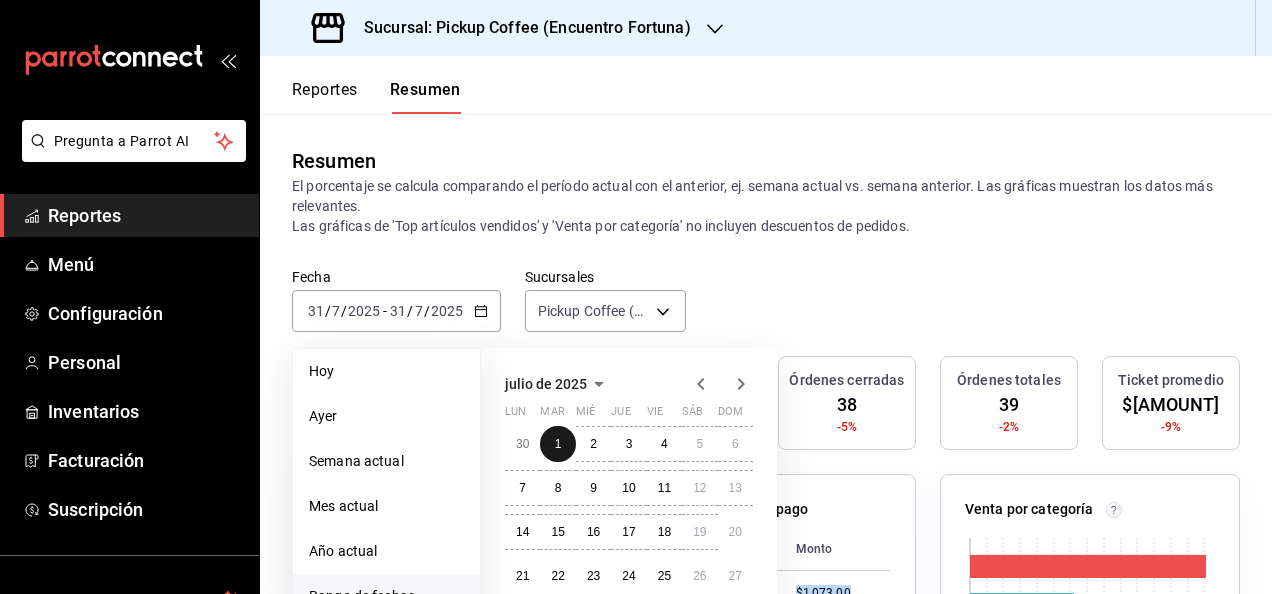 scroll, scrollTop: 100, scrollLeft: 0, axis: vertical 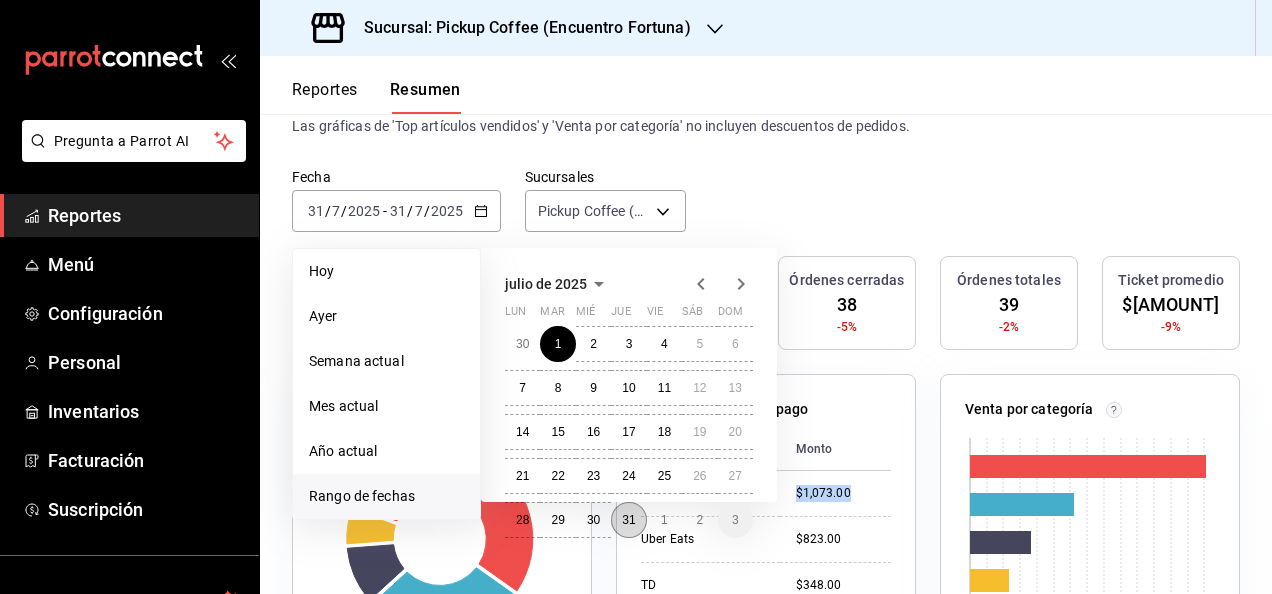 click on "31" at bounding box center [628, 520] 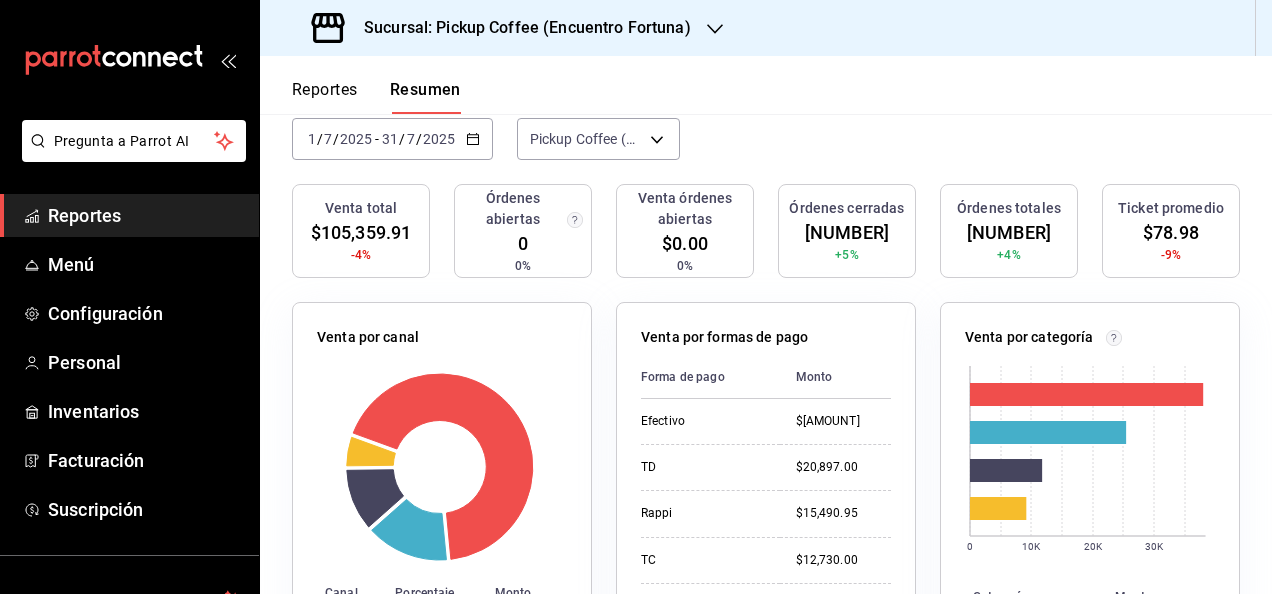 scroll, scrollTop: 200, scrollLeft: 0, axis: vertical 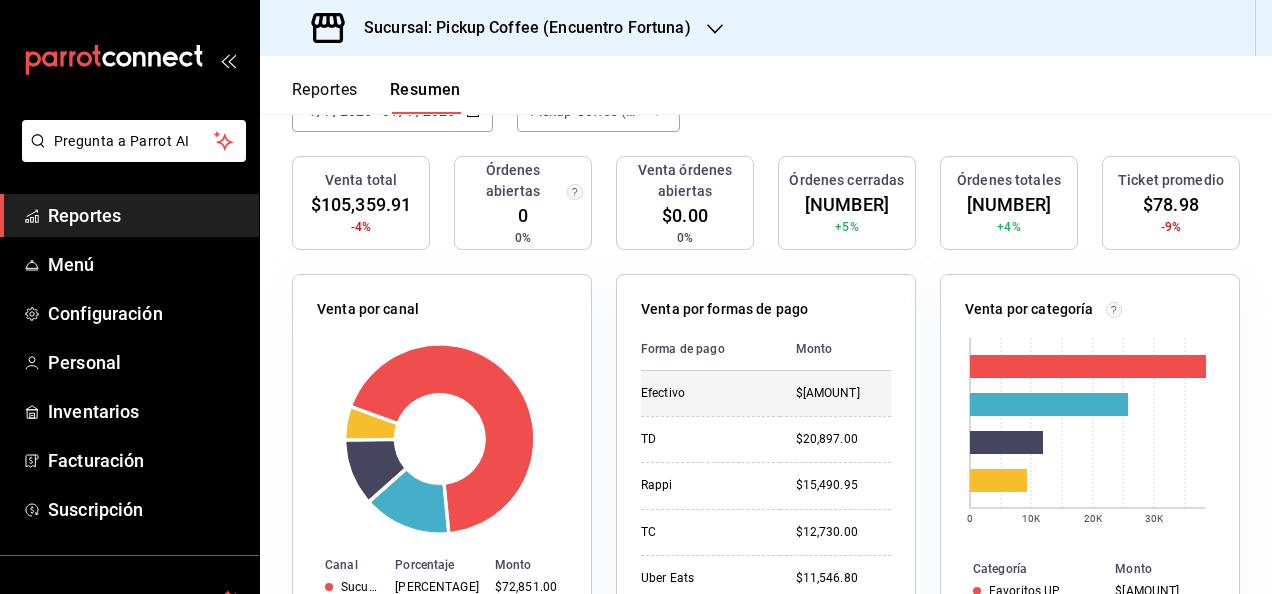 drag, startPoint x: 756, startPoint y: 404, endPoint x: 858, endPoint y: 400, distance: 102.0784 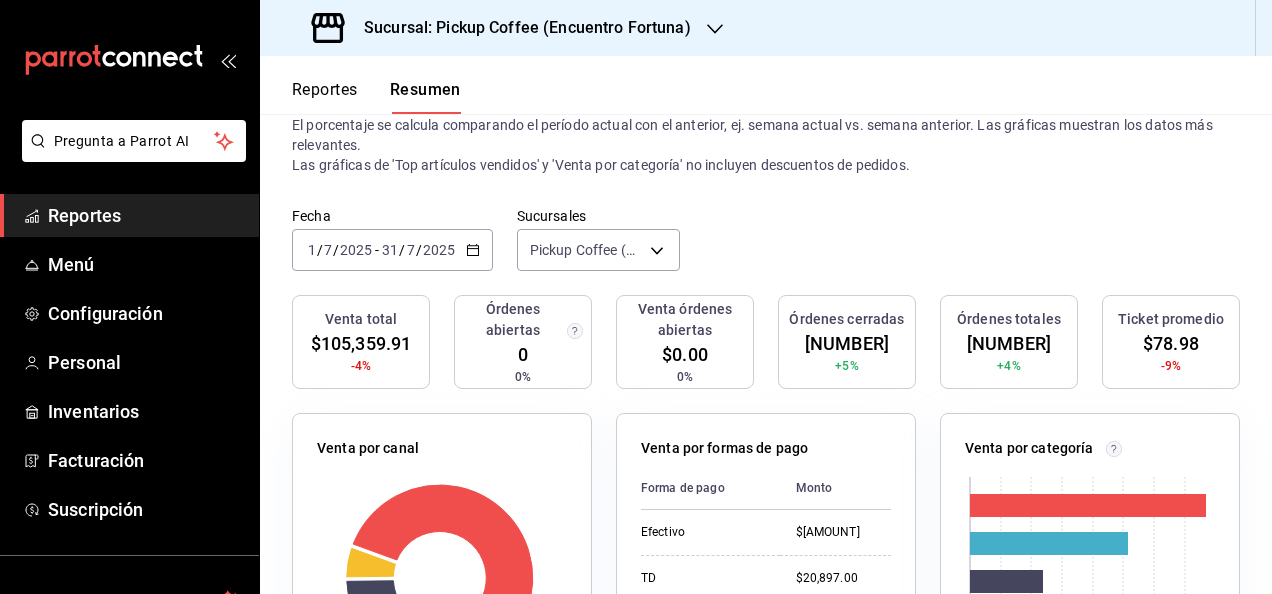 scroll, scrollTop: 0, scrollLeft: 0, axis: both 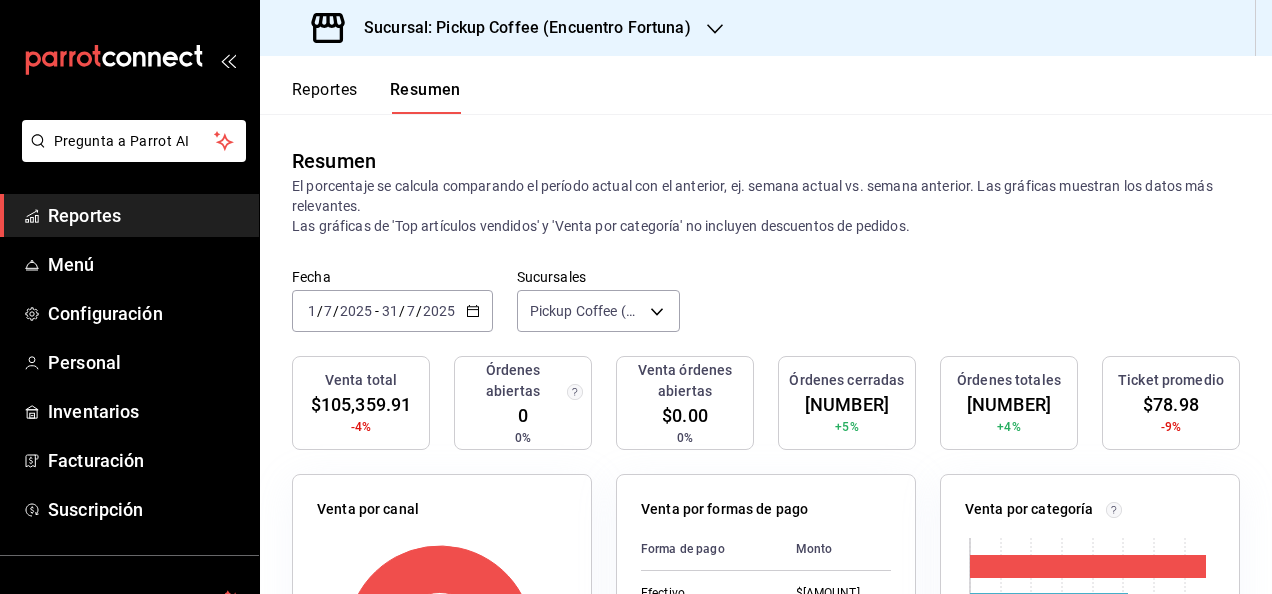 click on "2025-07-01 1 / 7 / 2025 - 2025-07-31 31 / 7 / 2025" at bounding box center (392, 311) 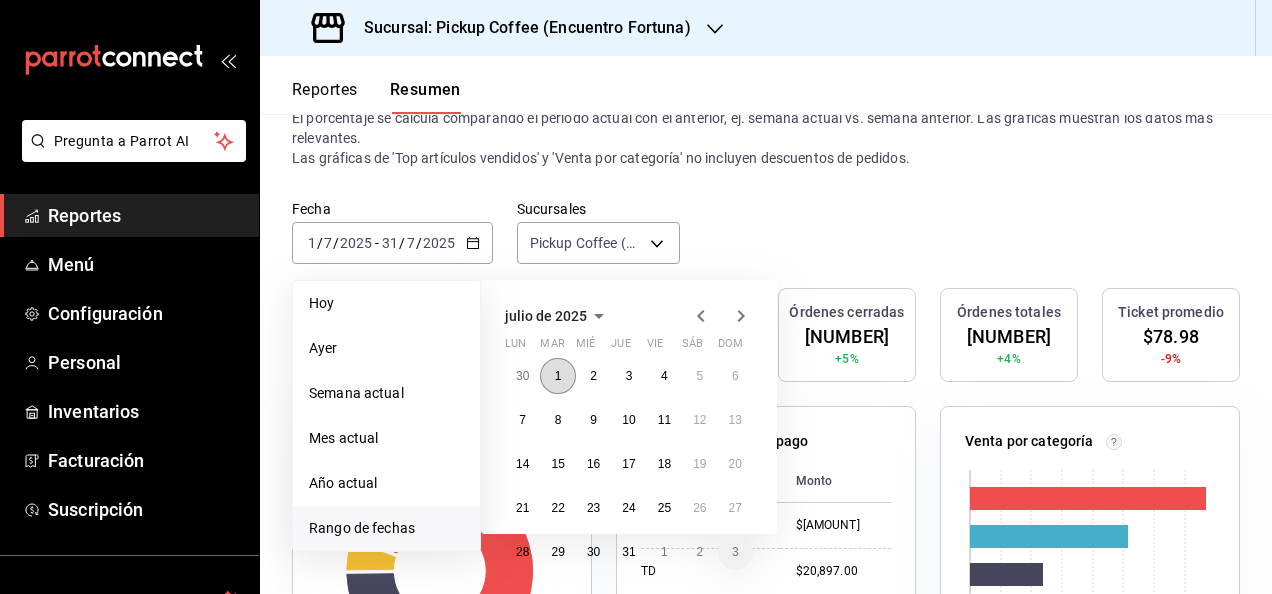 scroll, scrollTop: 100, scrollLeft: 0, axis: vertical 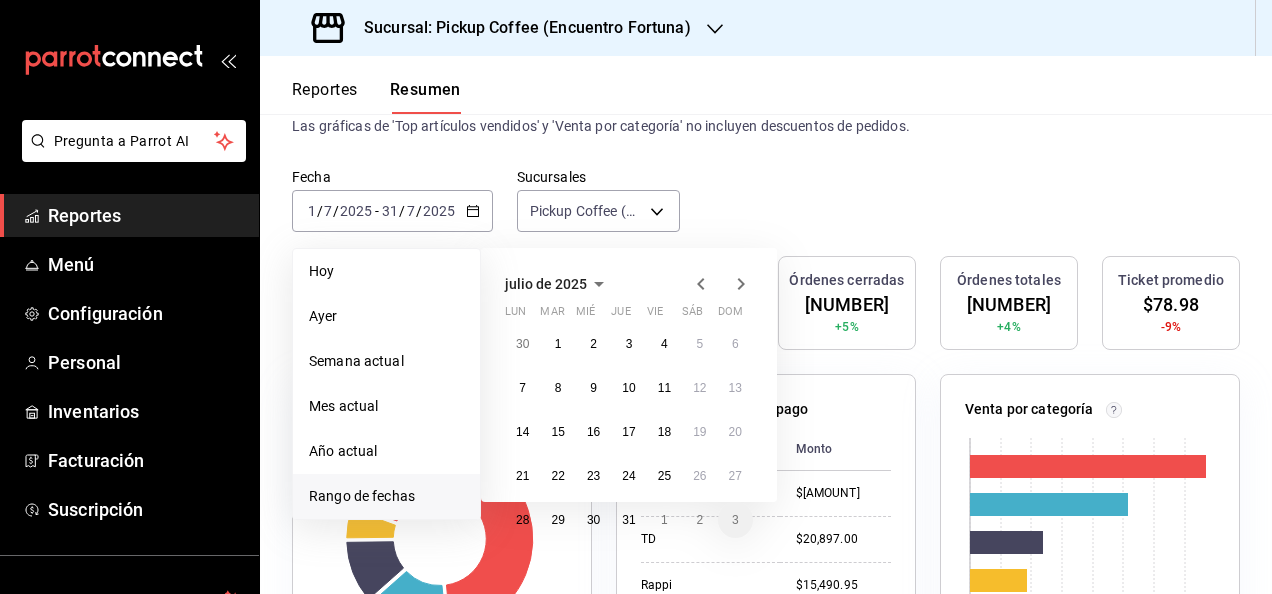 click on "Sucursal: Pickup Coffee (Encuentro Fortuna)" at bounding box center (519, 28) 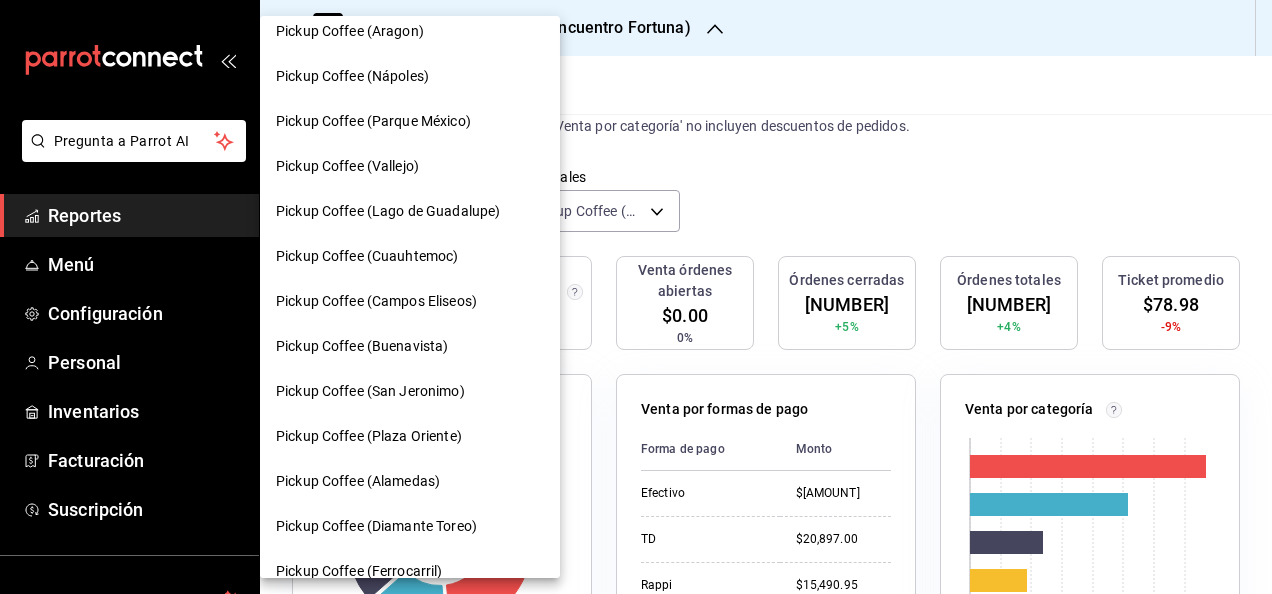 scroll, scrollTop: 800, scrollLeft: 0, axis: vertical 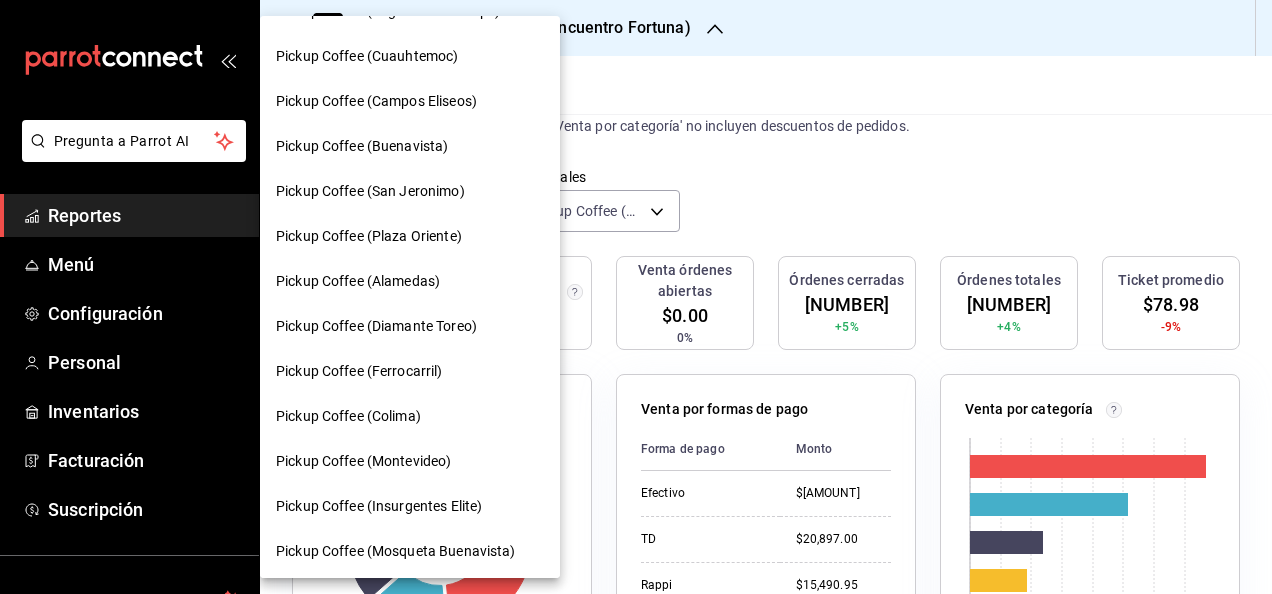 click on "Pickup Coffee (Ferrocarril)" at bounding box center (410, 371) 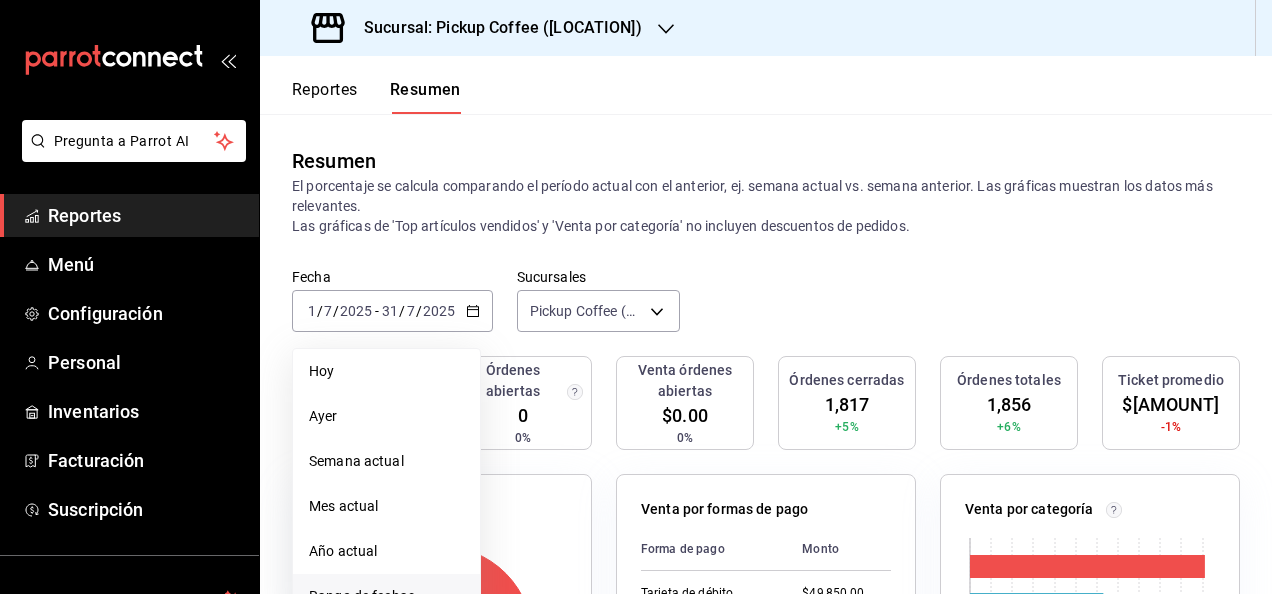 scroll, scrollTop: 300, scrollLeft: 0, axis: vertical 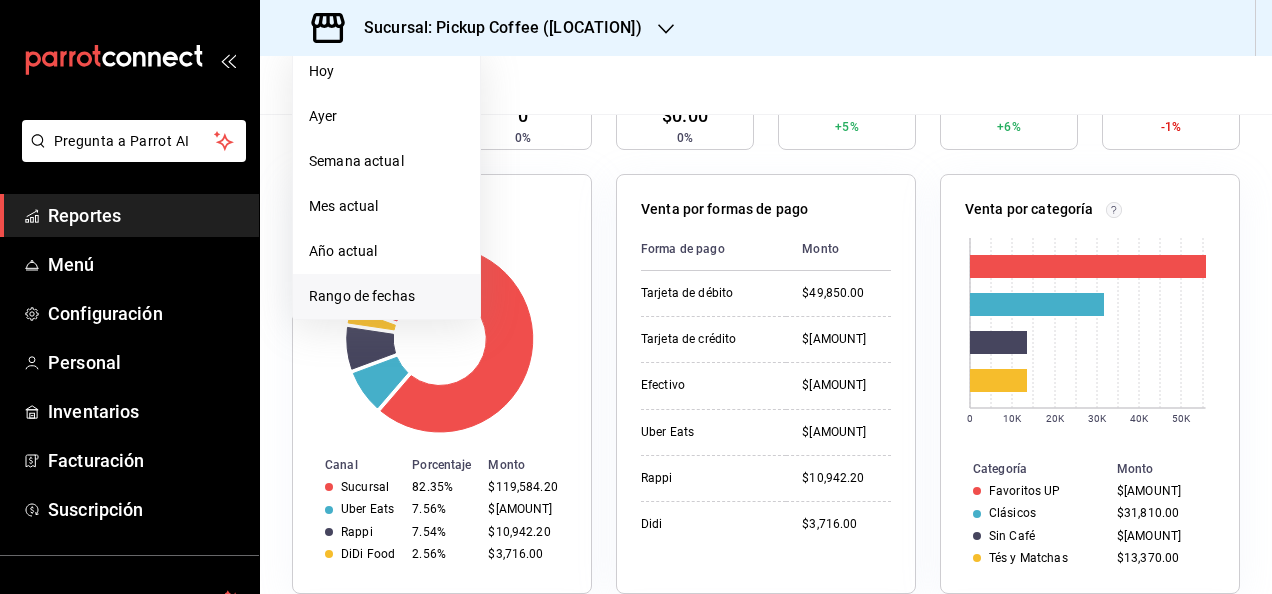 click on "Rango de fechas" at bounding box center [386, 296] 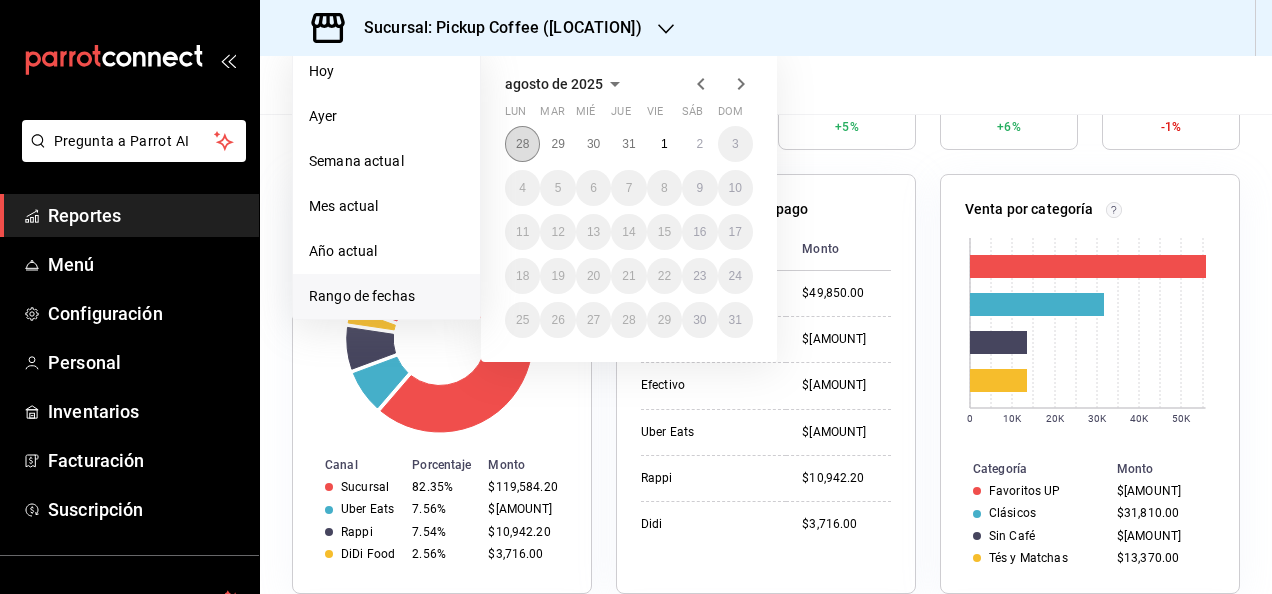 click on "28" at bounding box center (522, 144) 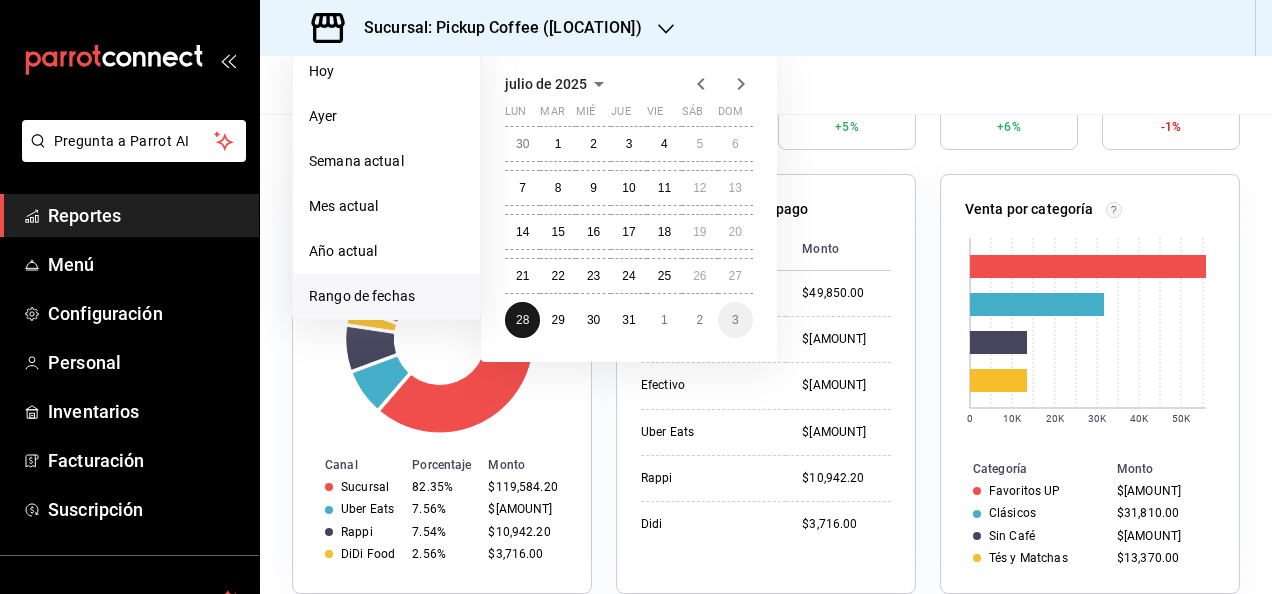 click on "30" at bounding box center (522, 144) 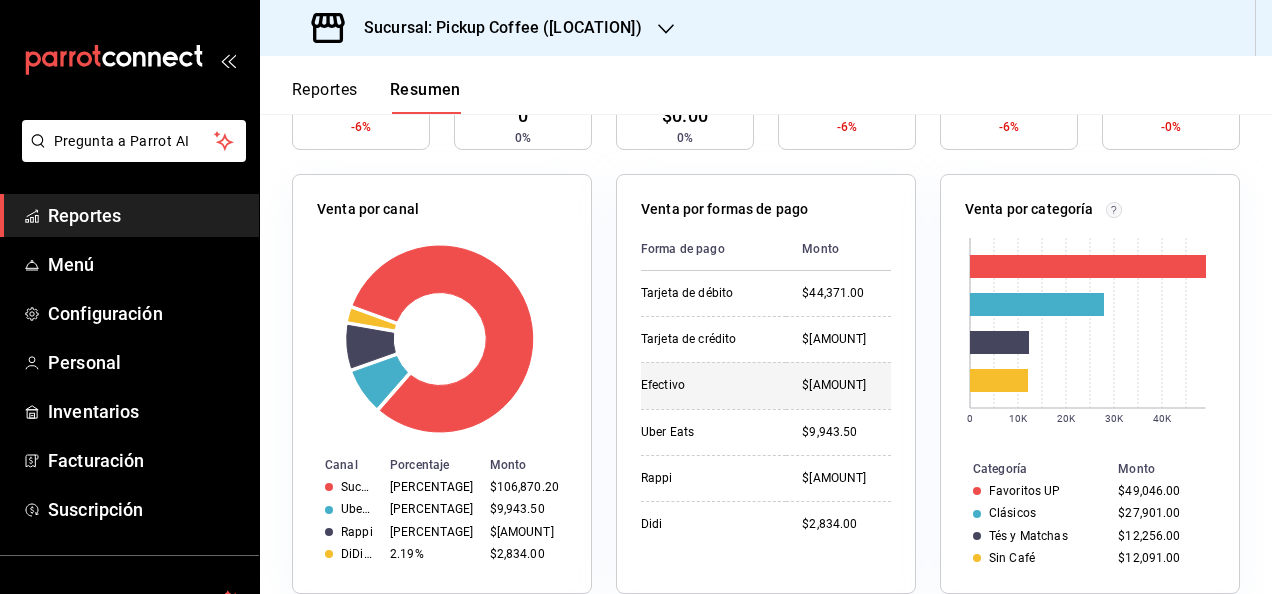 drag, startPoint x: 786, startPoint y: 388, endPoint x: 861, endPoint y: 399, distance: 75.802376 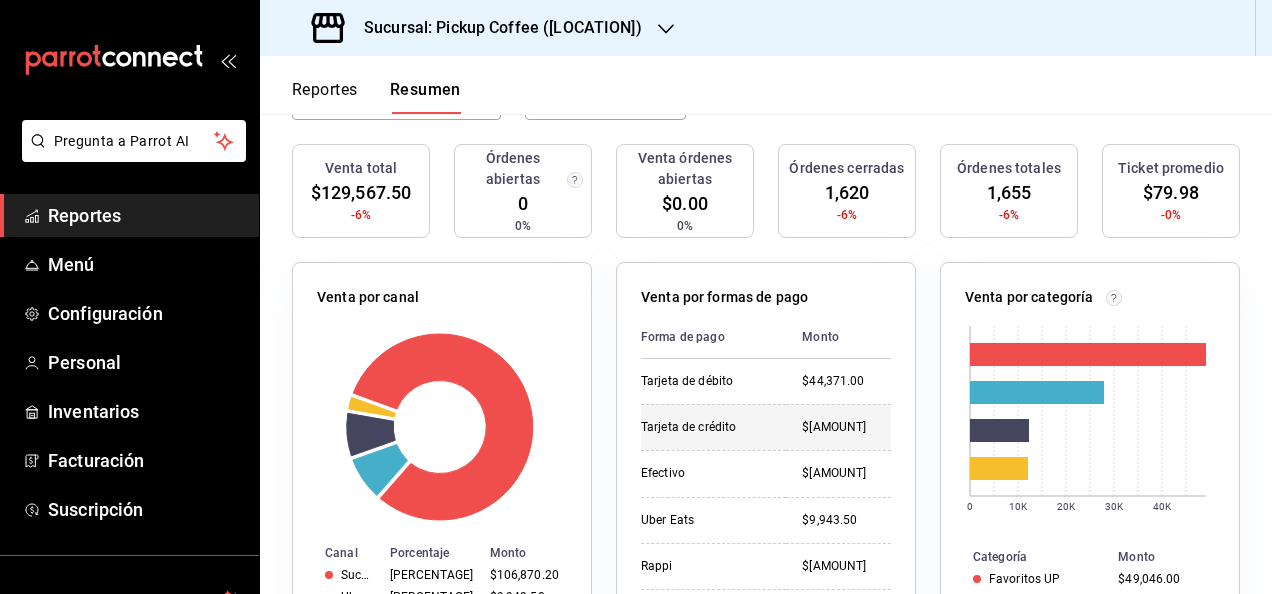 scroll, scrollTop: 100, scrollLeft: 0, axis: vertical 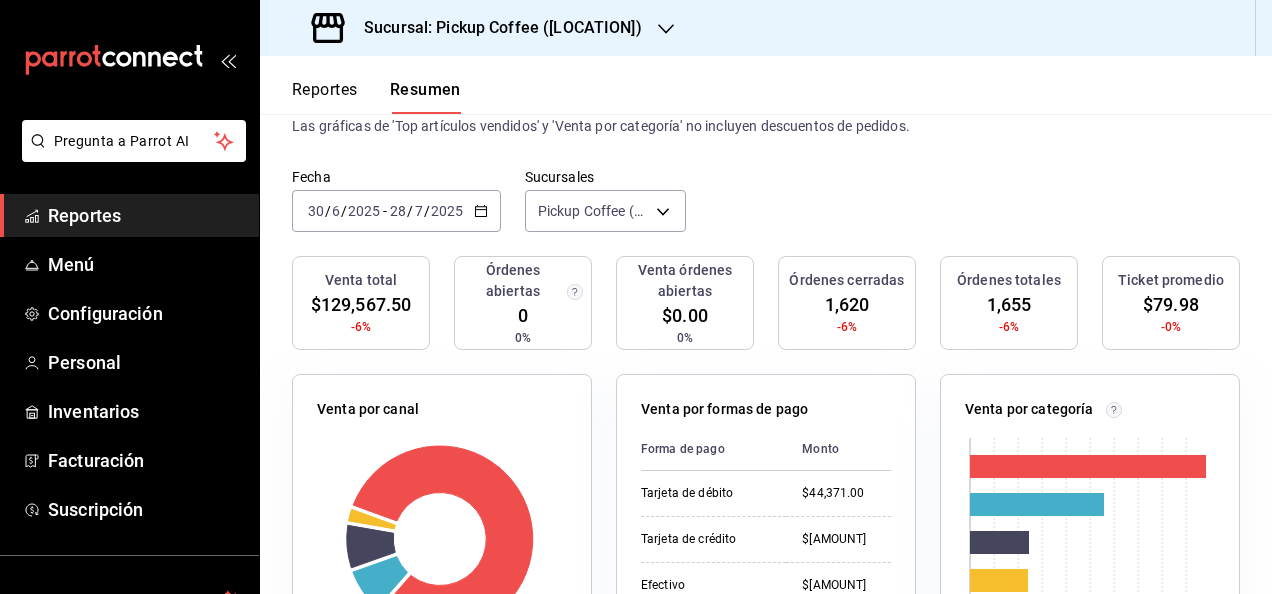 click on "2025-06-30 30 / 6 / 2025 - 2025-07-28 28 / 7 / 2025" at bounding box center (396, 211) 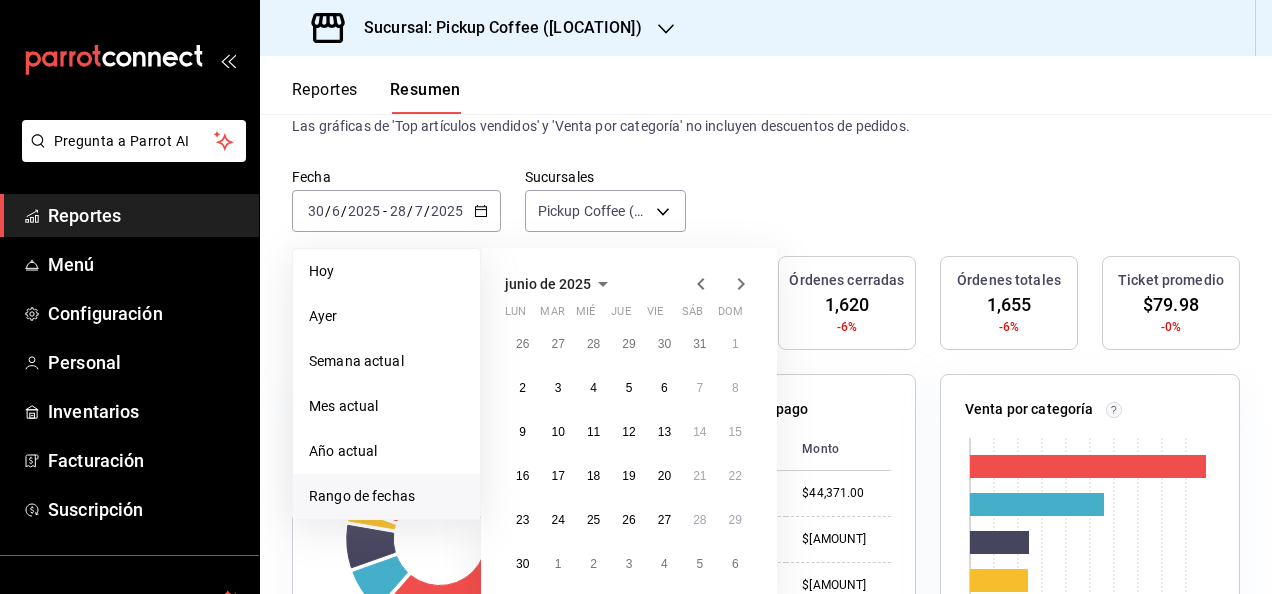 click 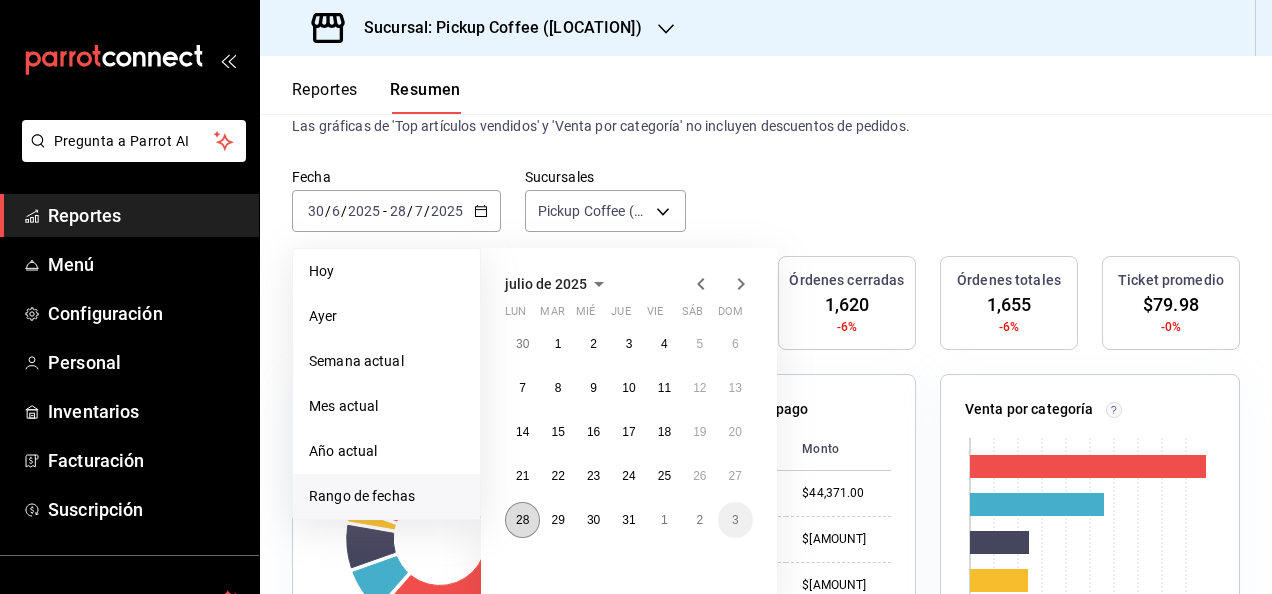 click on "28" at bounding box center [522, 520] 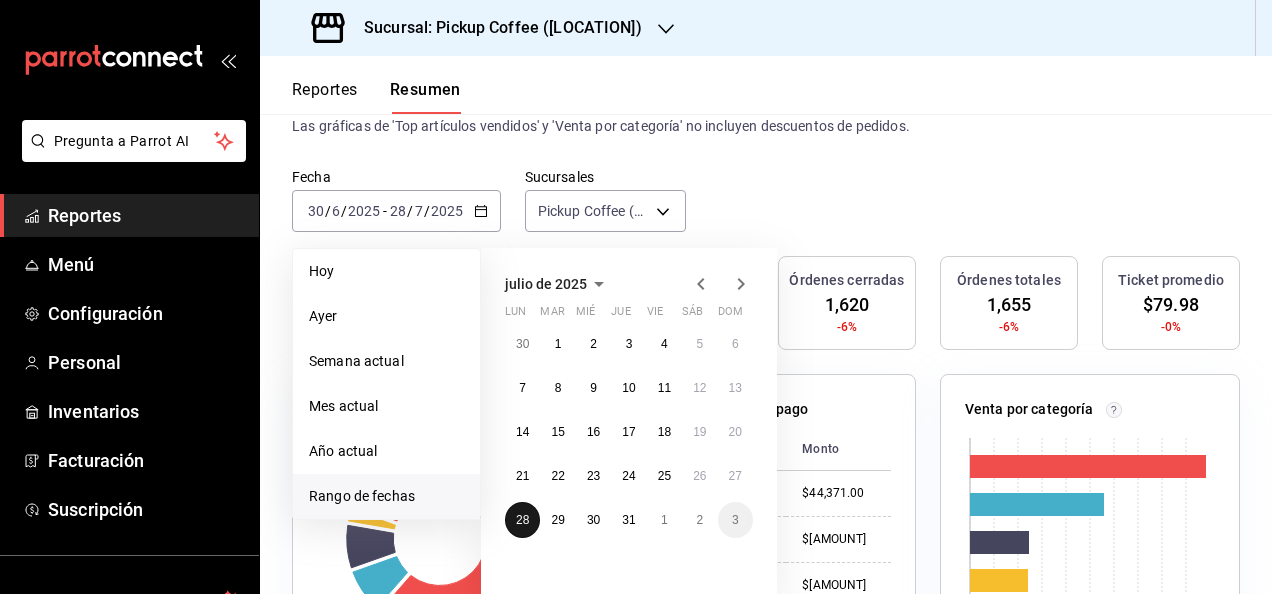 click on "28" at bounding box center (522, 520) 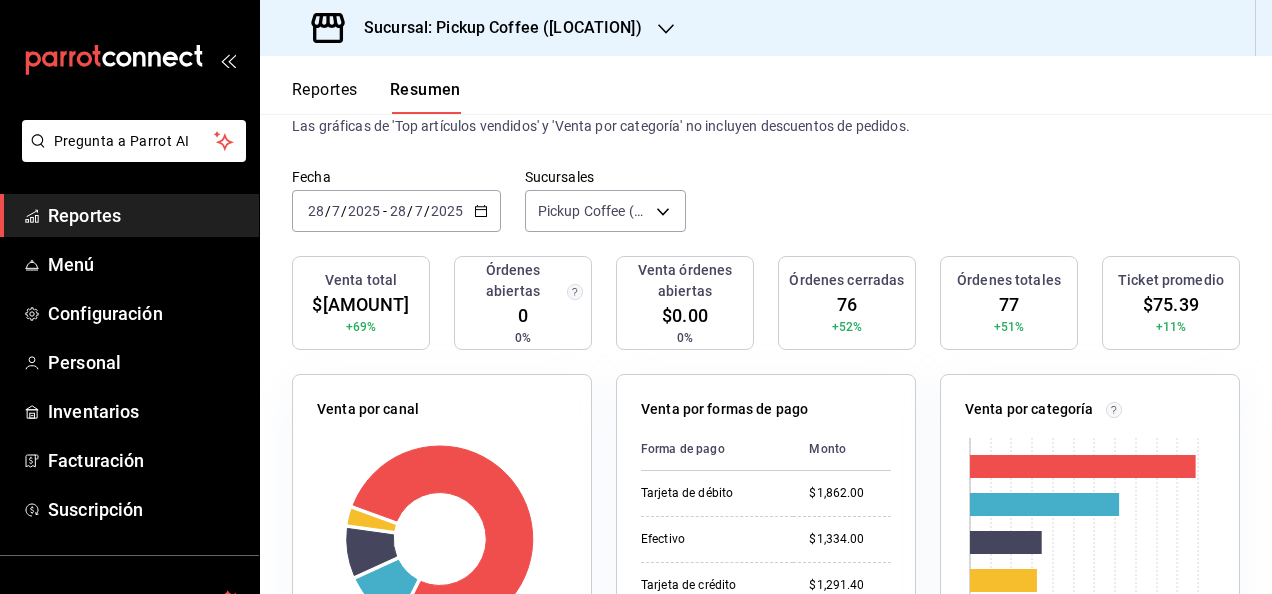 scroll, scrollTop: 200, scrollLeft: 0, axis: vertical 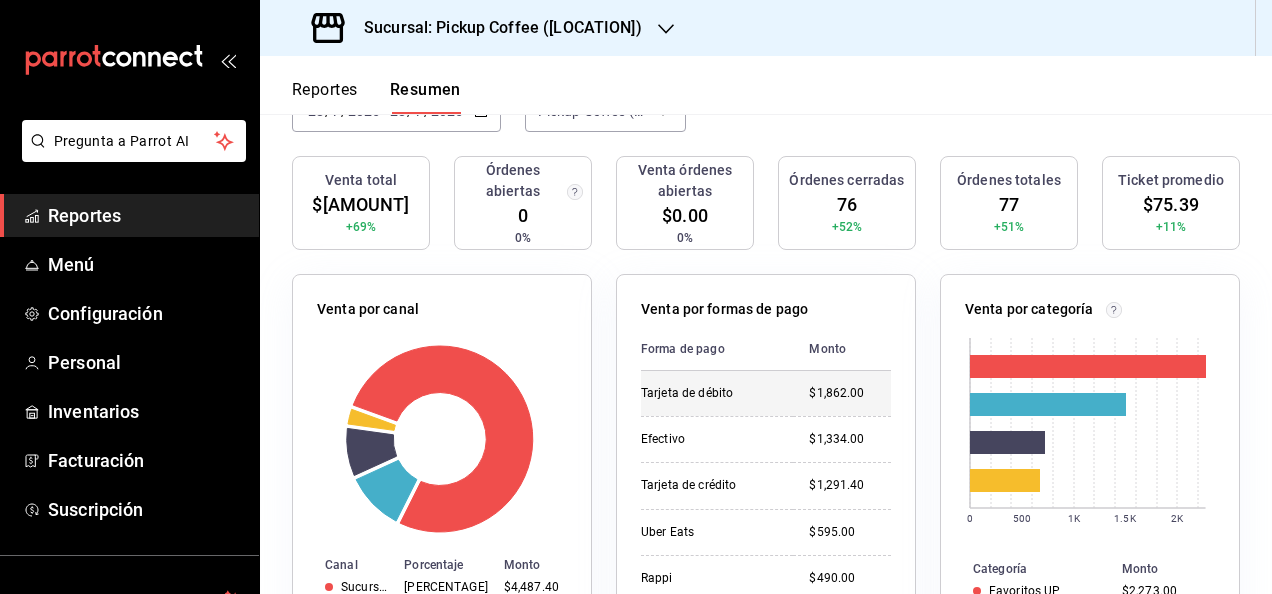 click on "Tarjeta de débito" at bounding box center (717, 393) 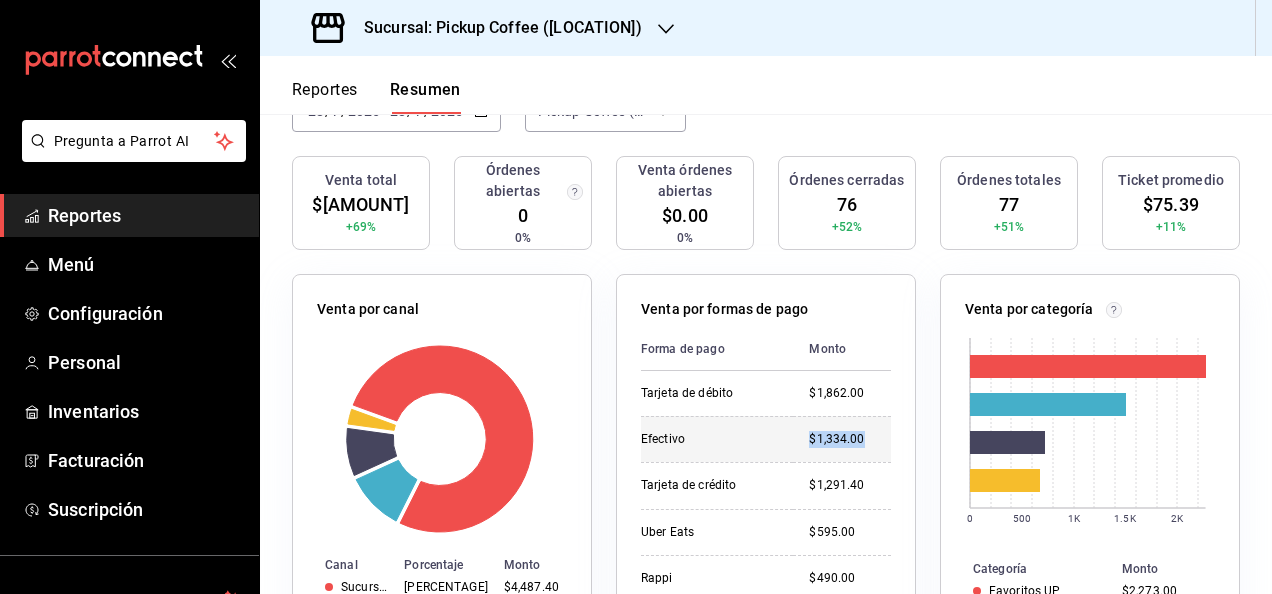drag, startPoint x: 768, startPoint y: 442, endPoint x: 879, endPoint y: 441, distance: 111.0045 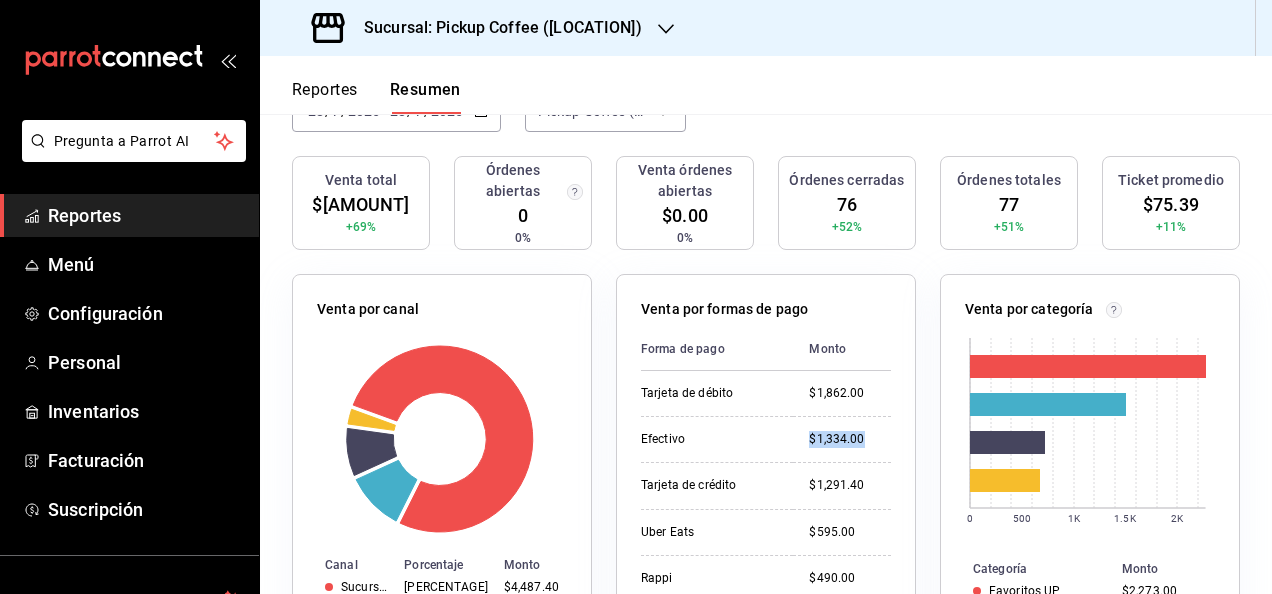 scroll, scrollTop: 100, scrollLeft: 0, axis: vertical 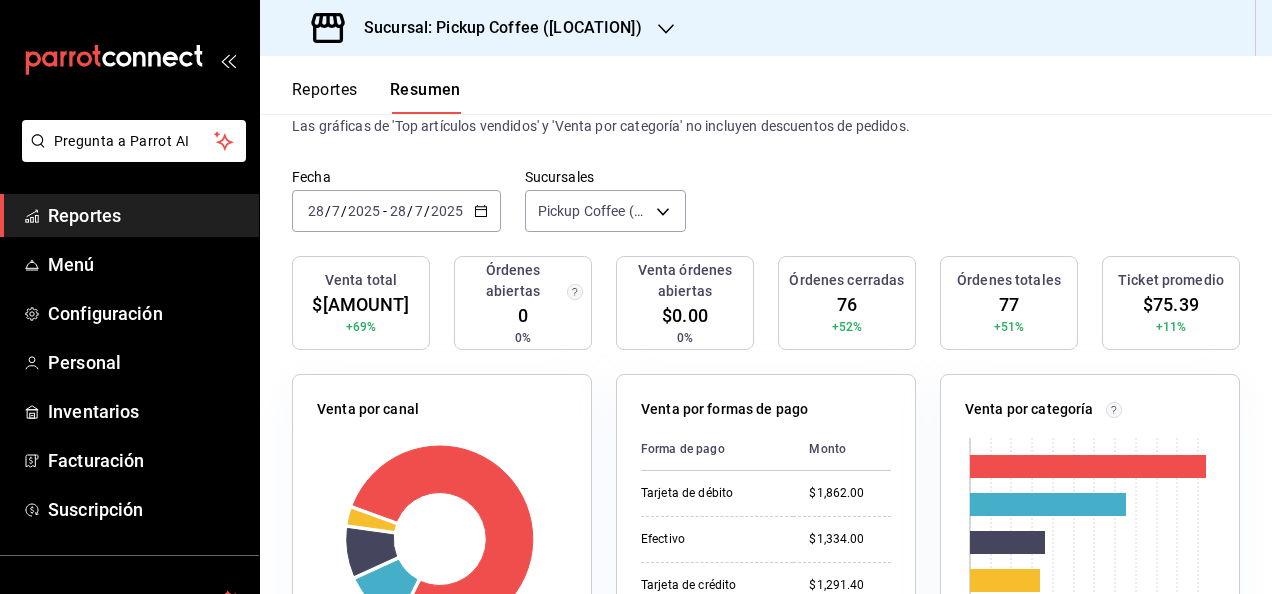 click on "2025-07-28 28 / 7 / 2025 - 2025-07-28 28 / 7 / 2025" at bounding box center (396, 211) 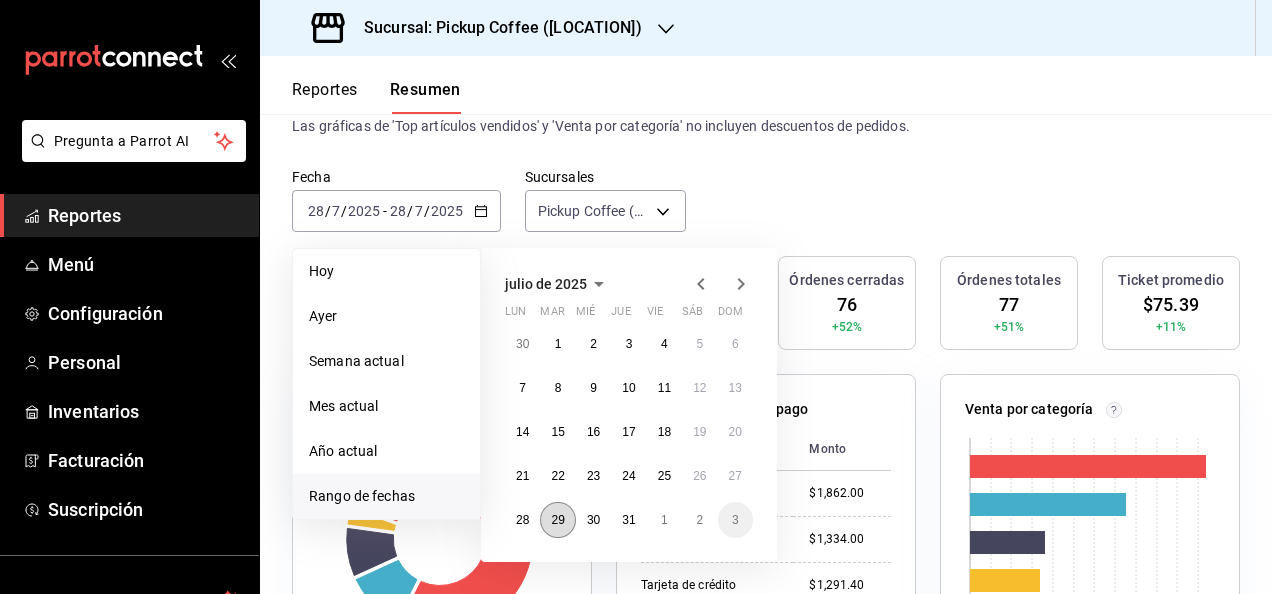 click on "29" at bounding box center (557, 520) 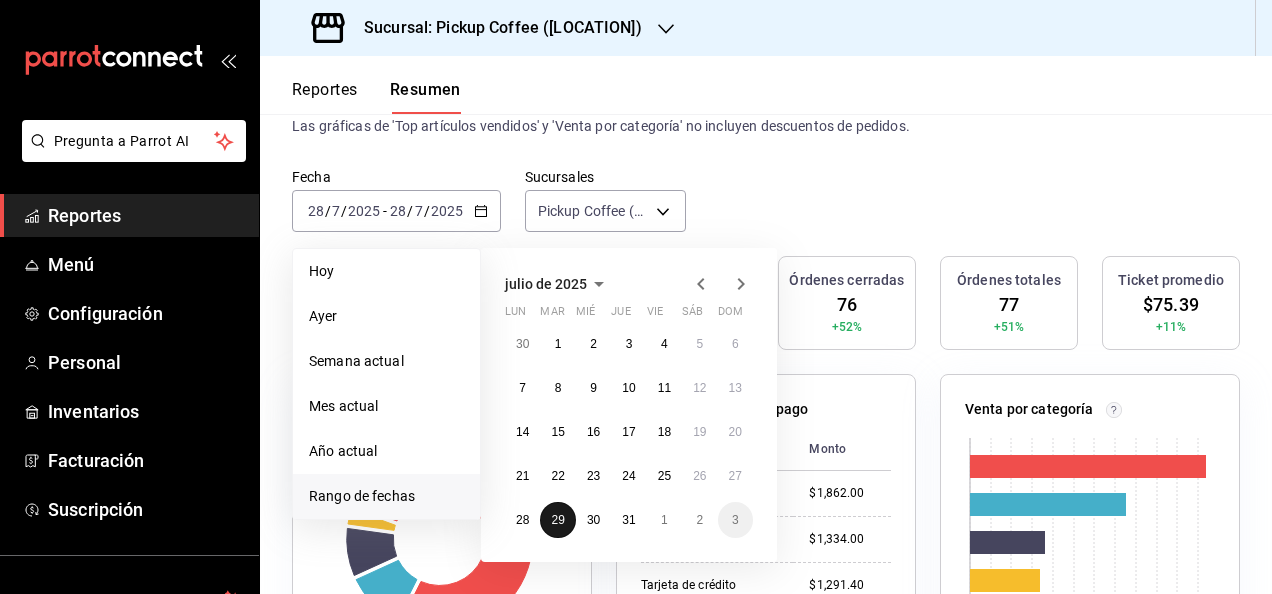 click on "29" at bounding box center [557, 520] 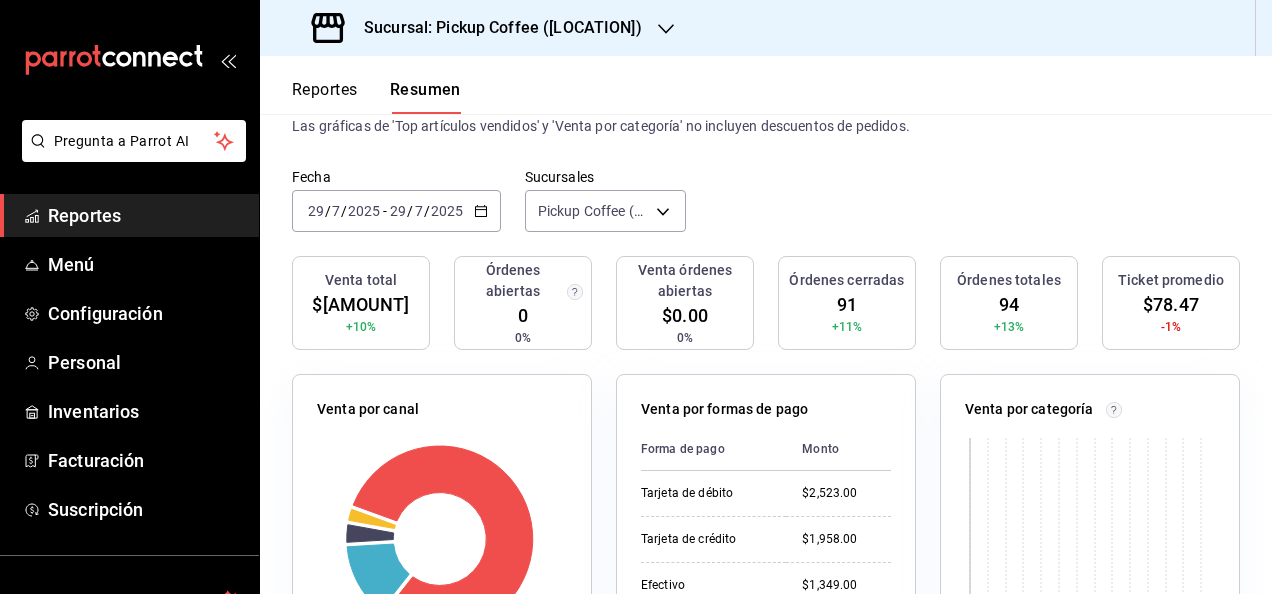scroll, scrollTop: 200, scrollLeft: 0, axis: vertical 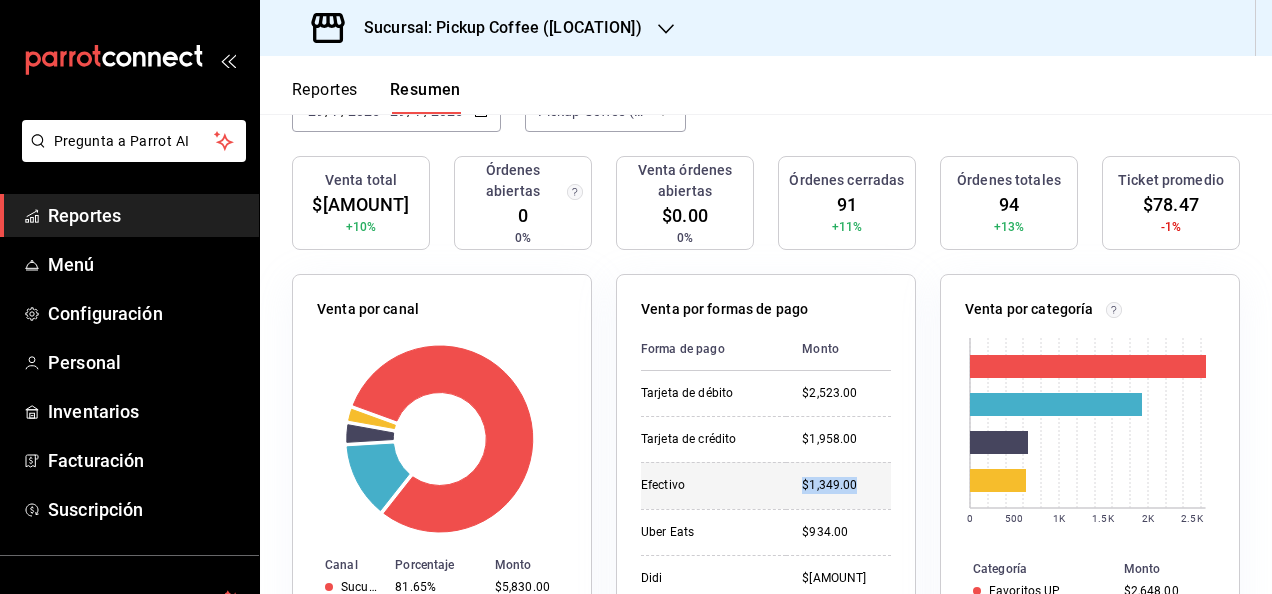 drag, startPoint x: 794, startPoint y: 481, endPoint x: 866, endPoint y: 483, distance: 72.02777 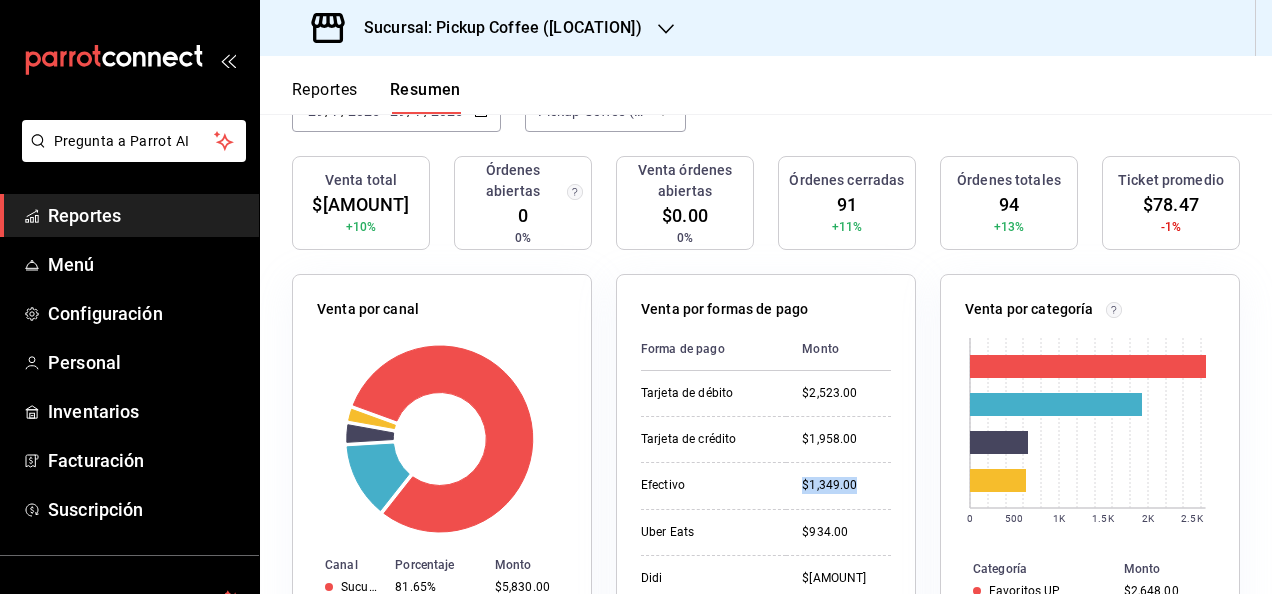 scroll, scrollTop: 0, scrollLeft: 0, axis: both 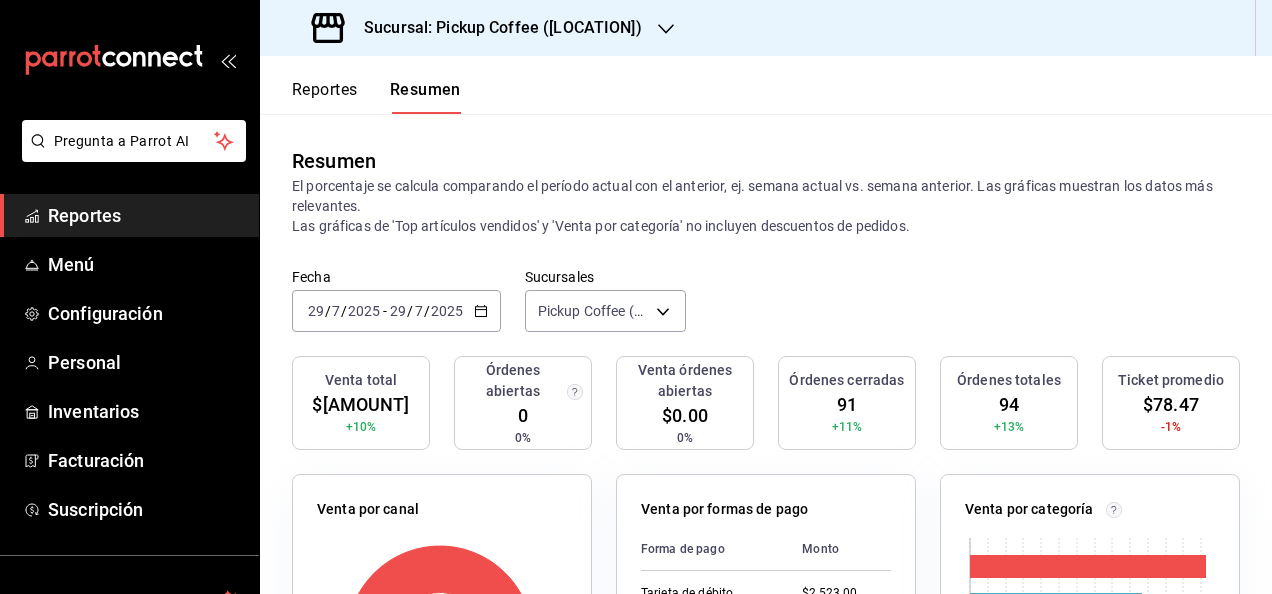 click 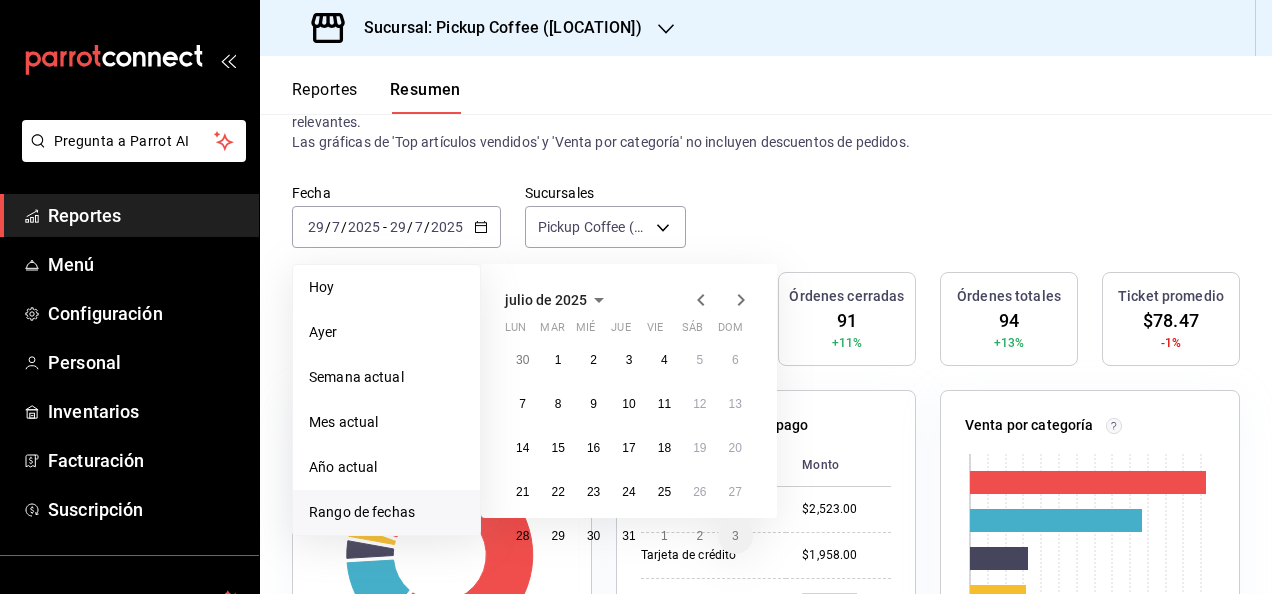 scroll, scrollTop: 200, scrollLeft: 0, axis: vertical 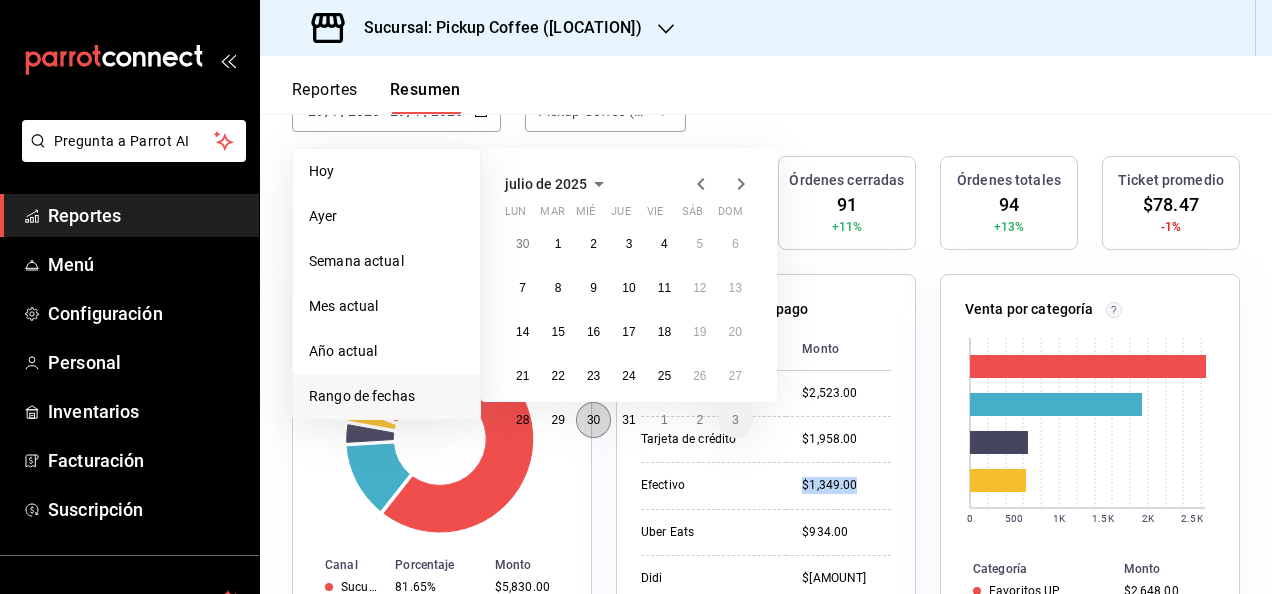 click on "30" at bounding box center [593, 420] 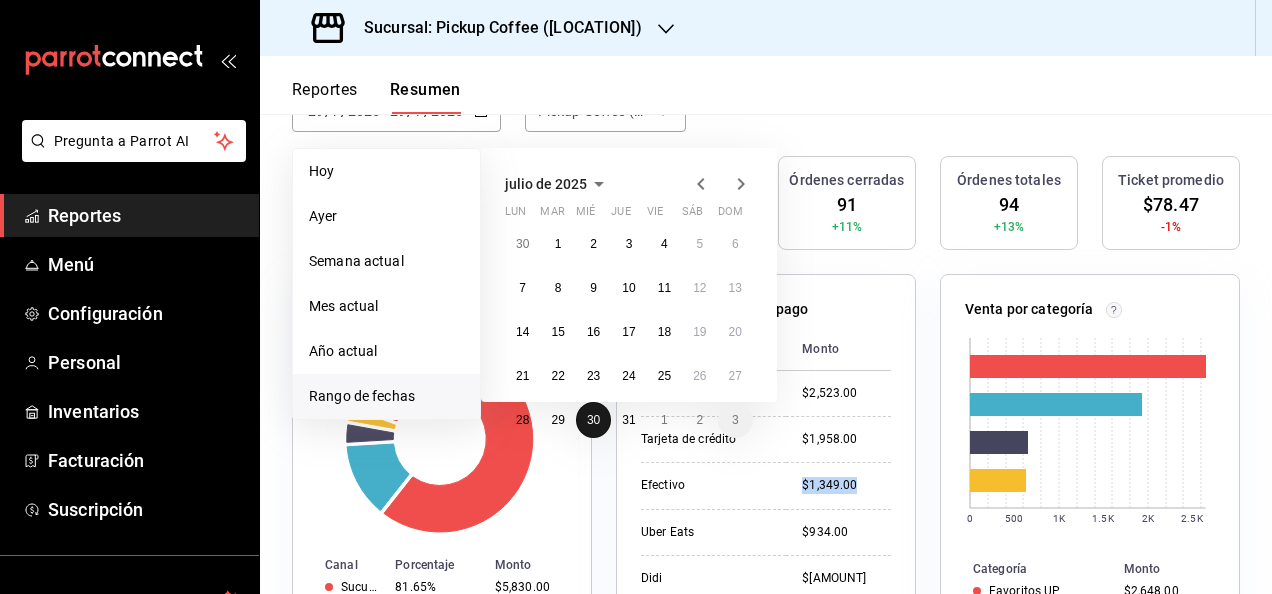 click on "30" at bounding box center [593, 420] 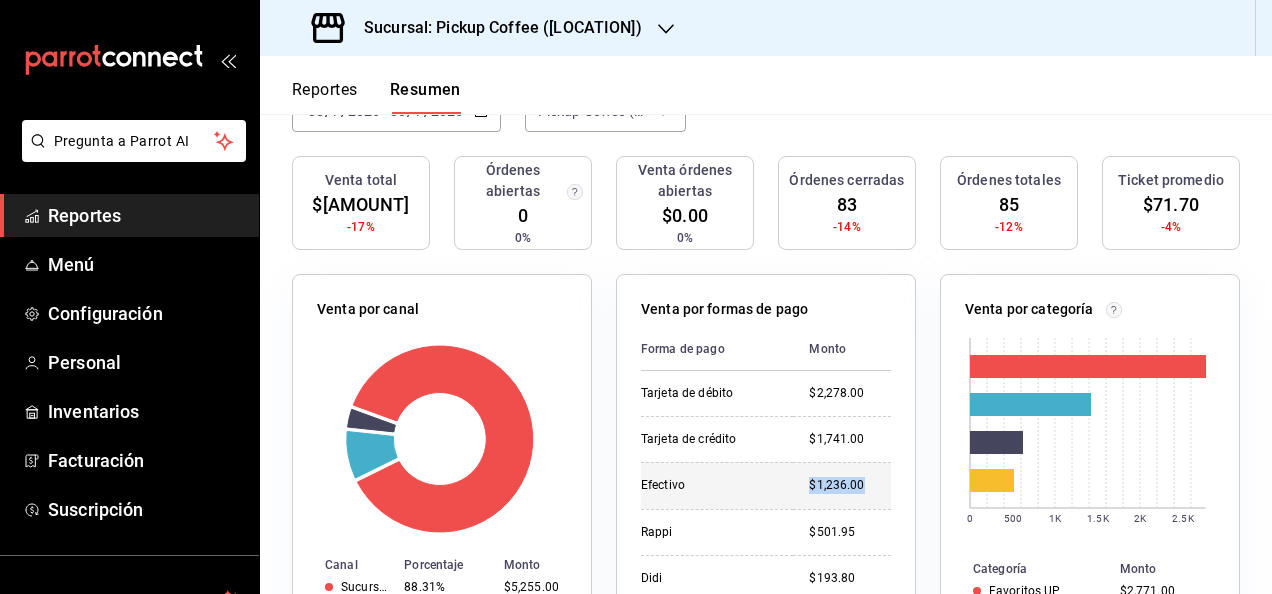 drag, startPoint x: 791, startPoint y: 490, endPoint x: 862, endPoint y: 490, distance: 71 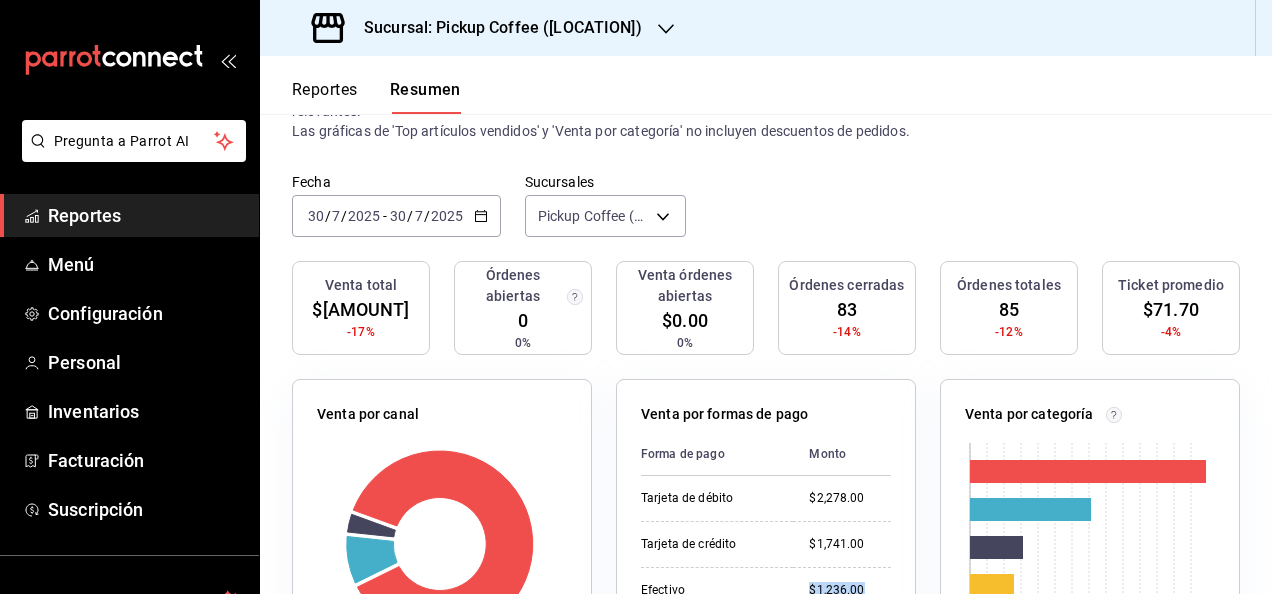 scroll, scrollTop: 0, scrollLeft: 0, axis: both 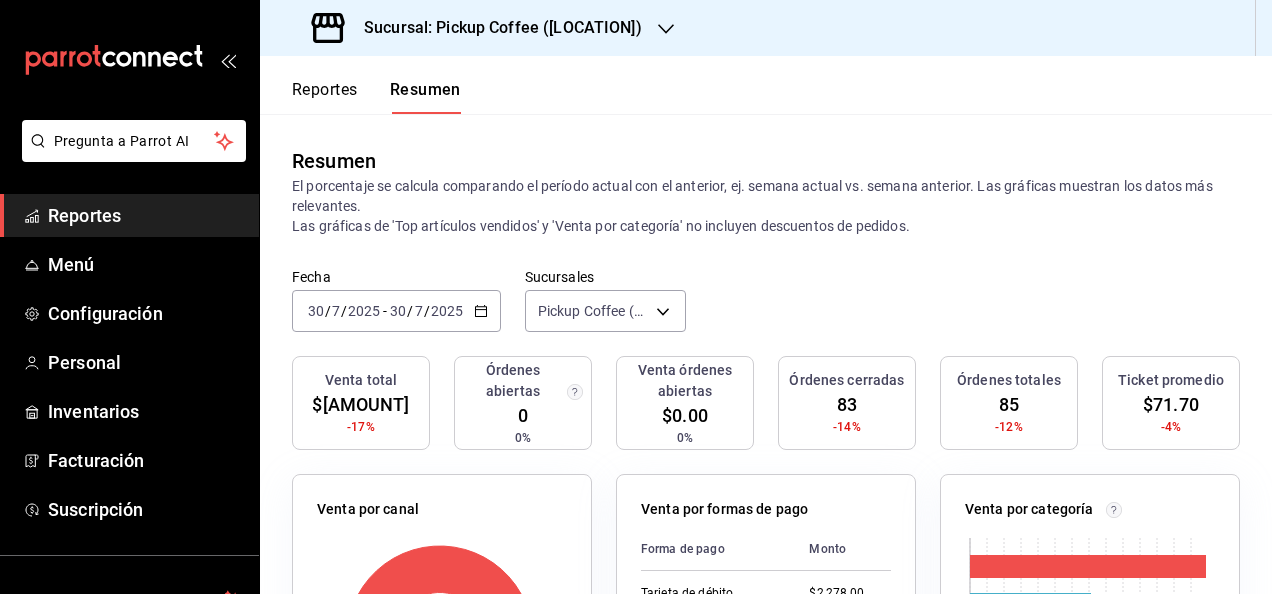 click 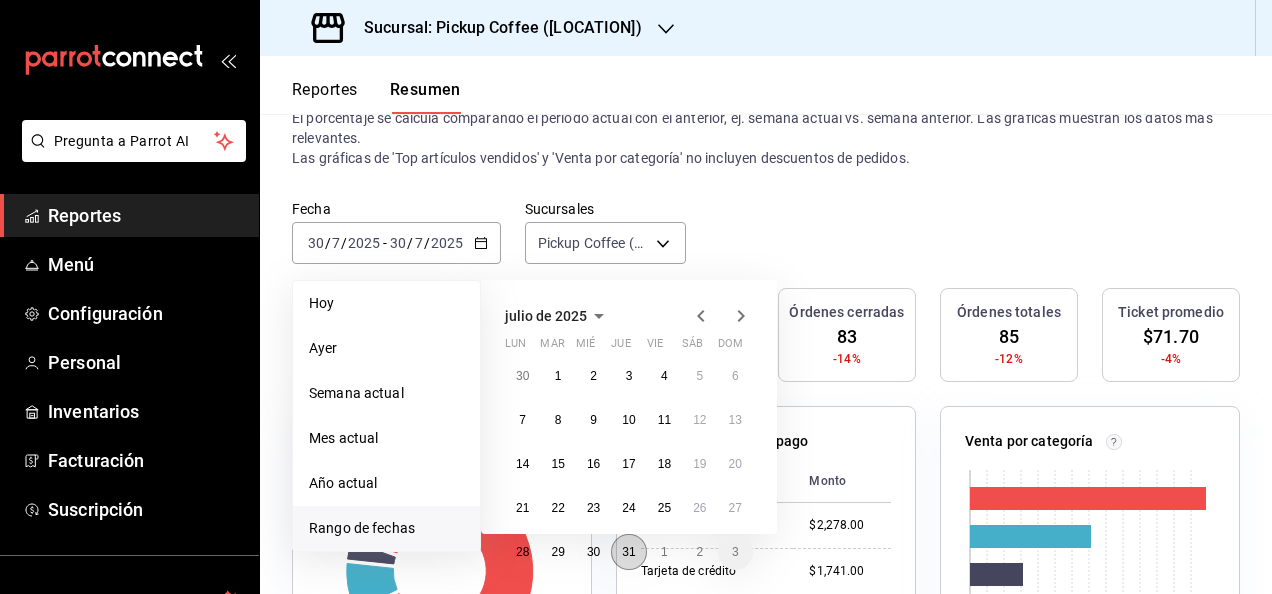 scroll, scrollTop: 100, scrollLeft: 0, axis: vertical 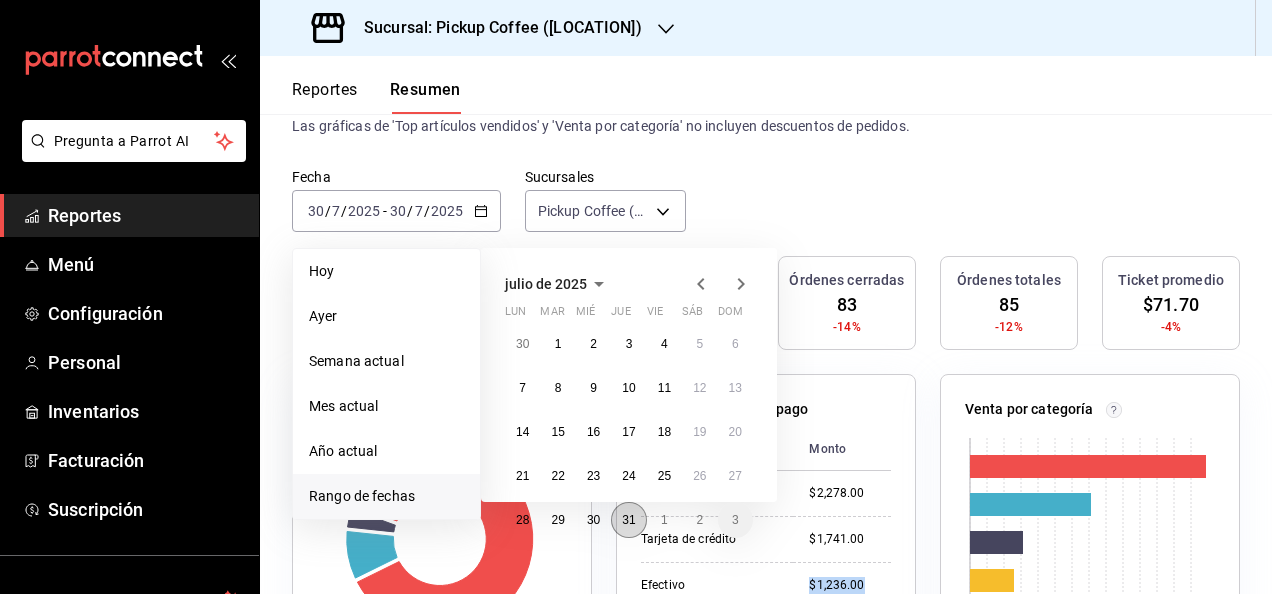 click on "31" at bounding box center (628, 520) 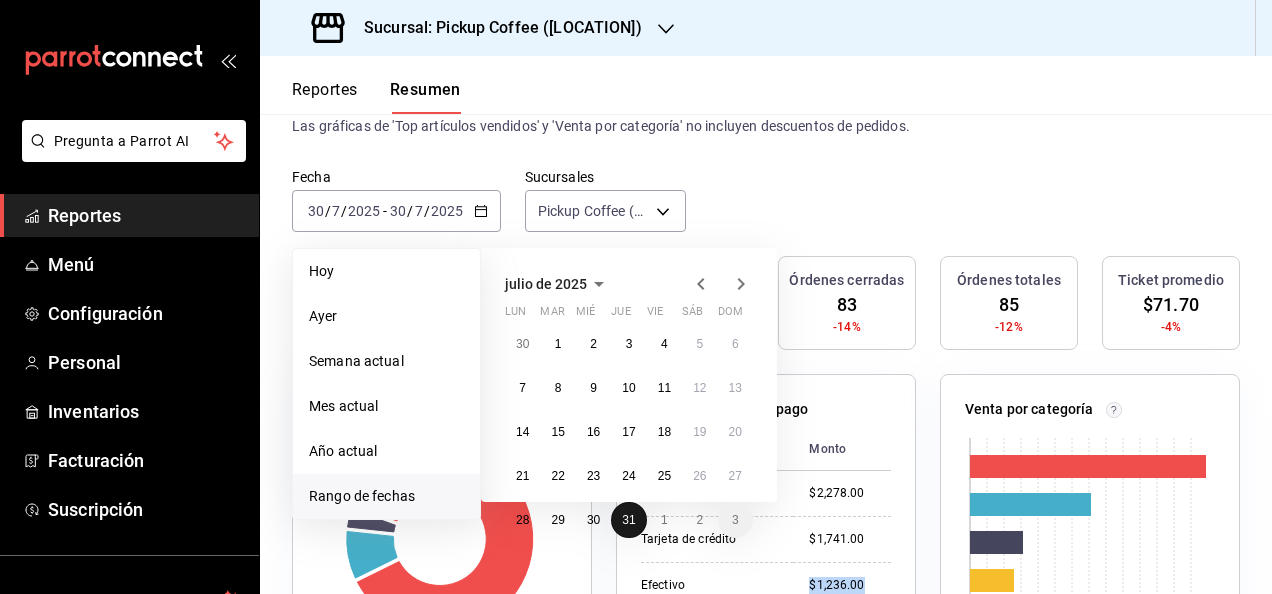 click on "31" at bounding box center (628, 520) 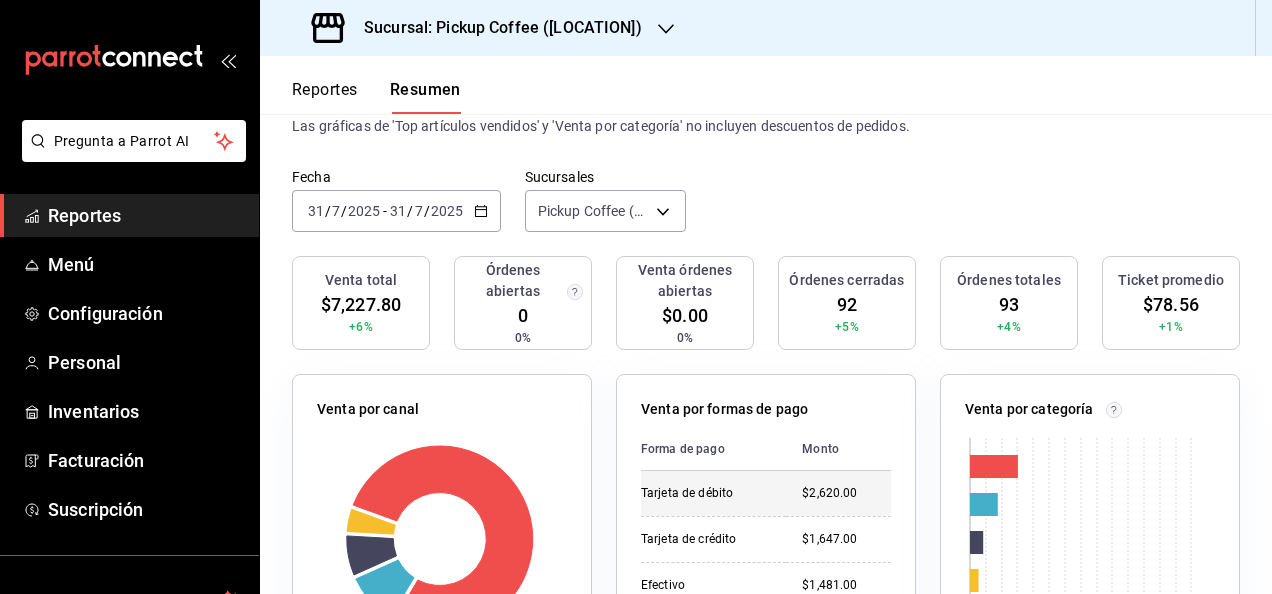 scroll, scrollTop: 200, scrollLeft: 0, axis: vertical 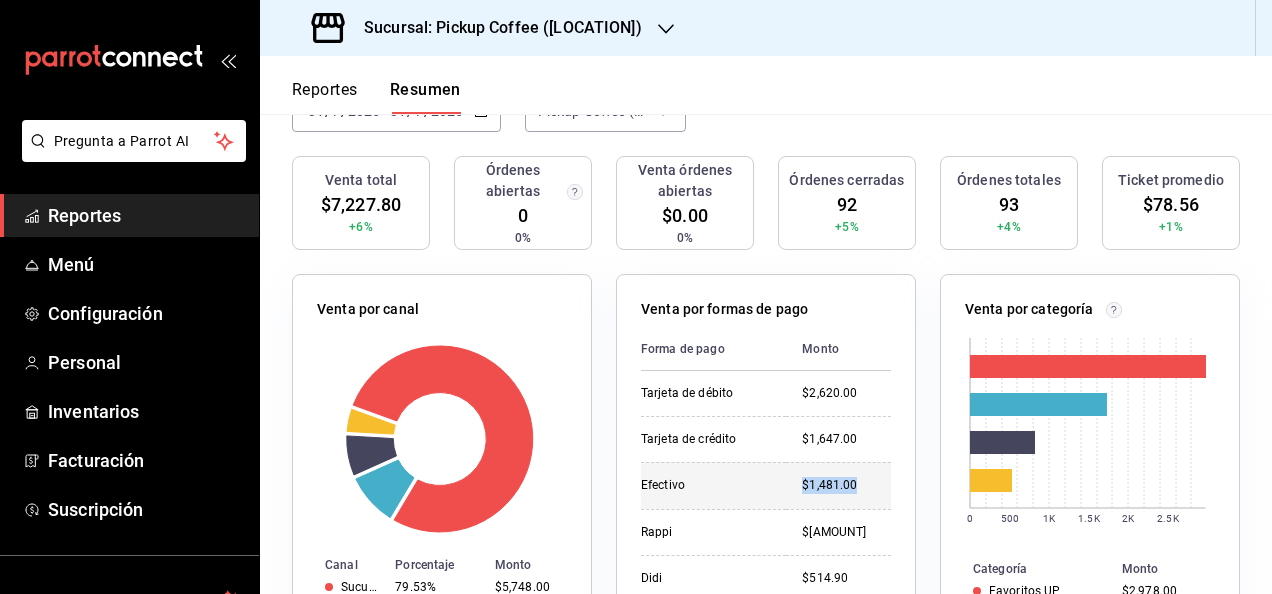 drag, startPoint x: 788, startPoint y: 488, endPoint x: 857, endPoint y: 488, distance: 69 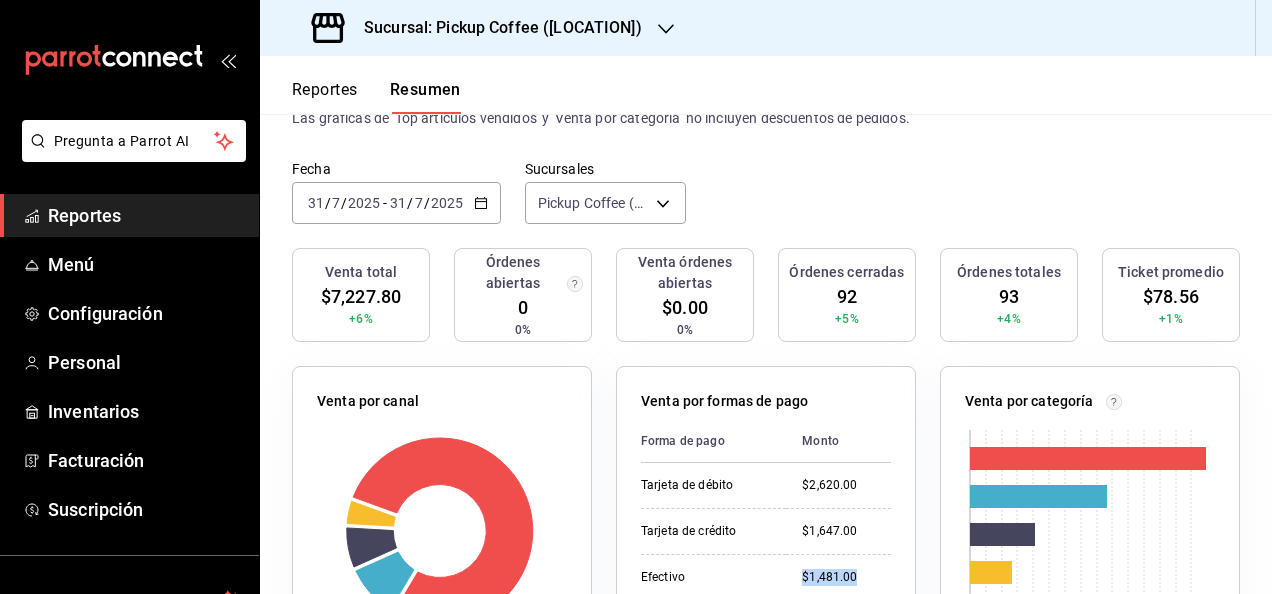 scroll, scrollTop: 0, scrollLeft: 0, axis: both 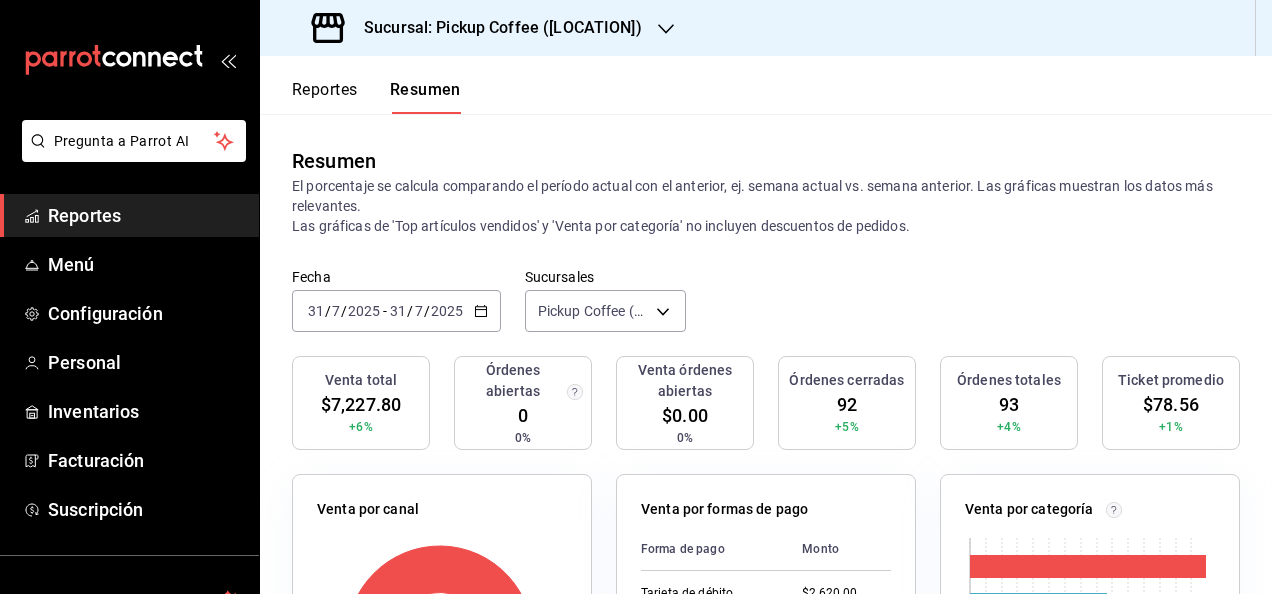 click on "2025-07-31 31 / 7 / 2025 - 2025-07-31 31 / 7 / 2025" at bounding box center [396, 311] 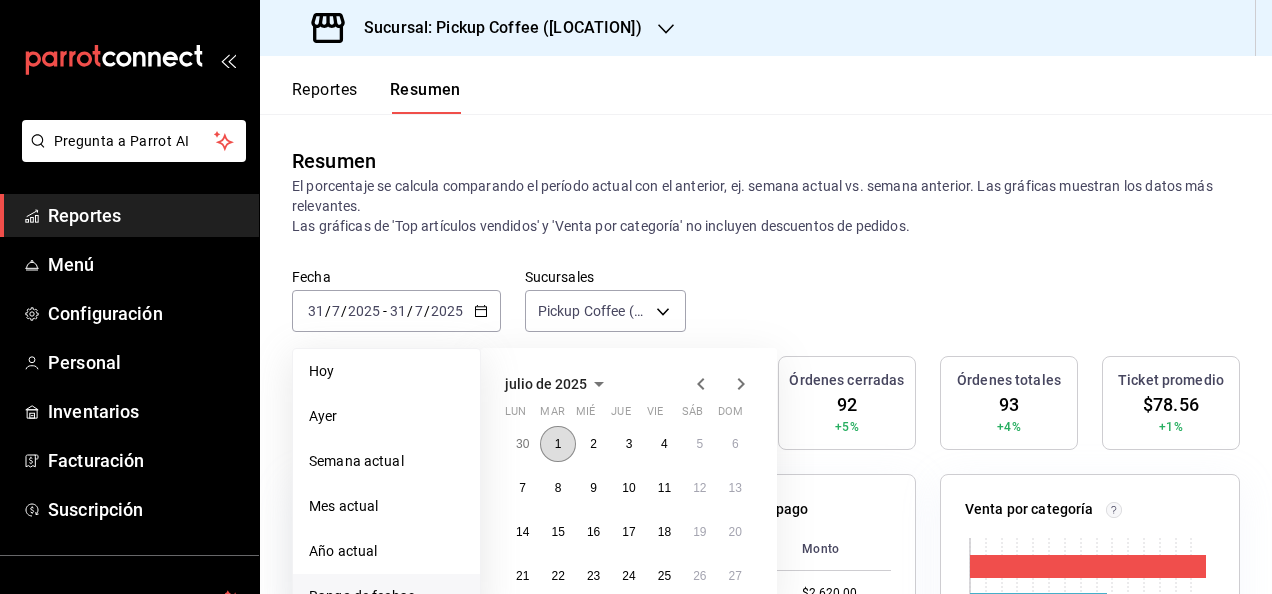click on "1" at bounding box center (557, 444) 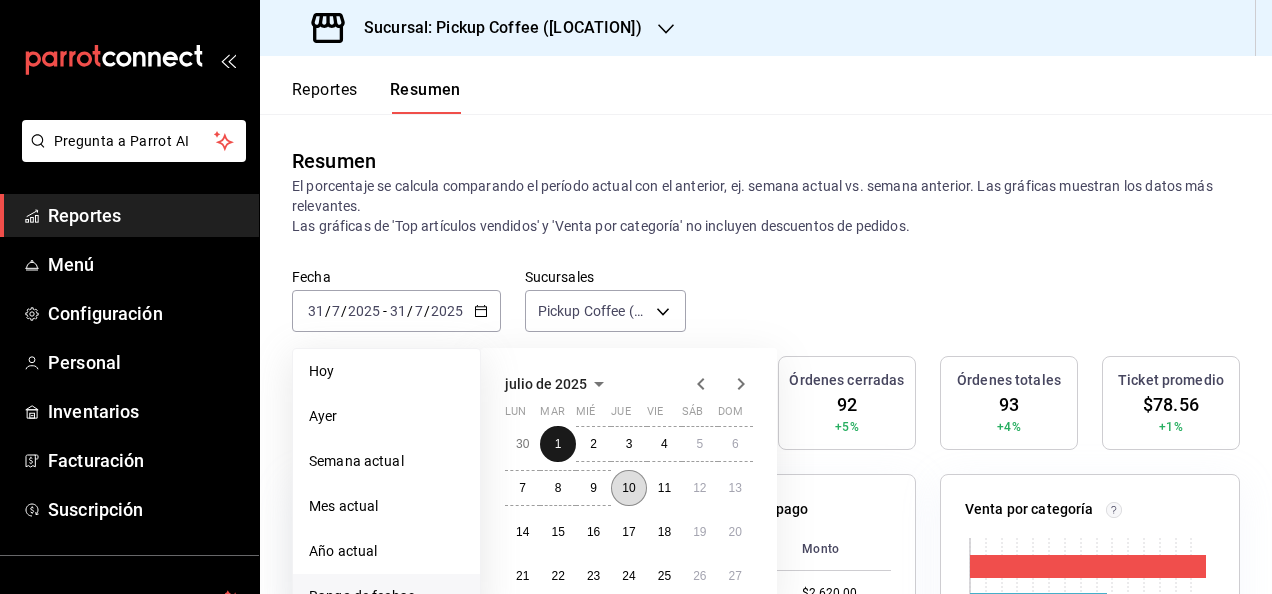 scroll, scrollTop: 100, scrollLeft: 0, axis: vertical 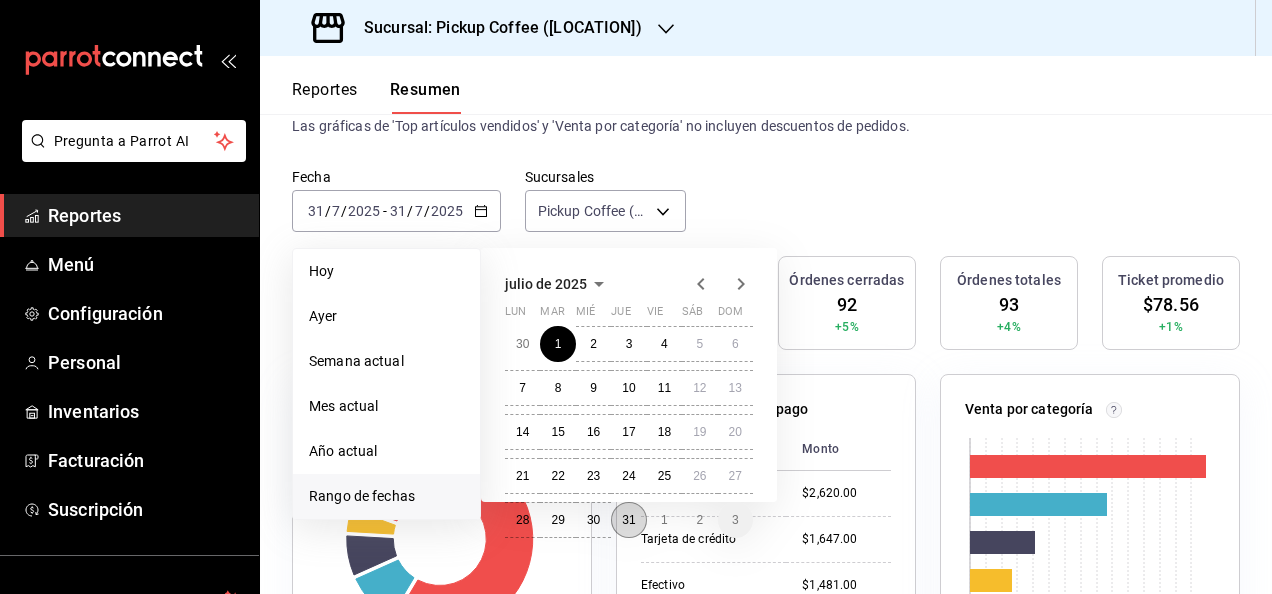 click on "31" at bounding box center (628, 520) 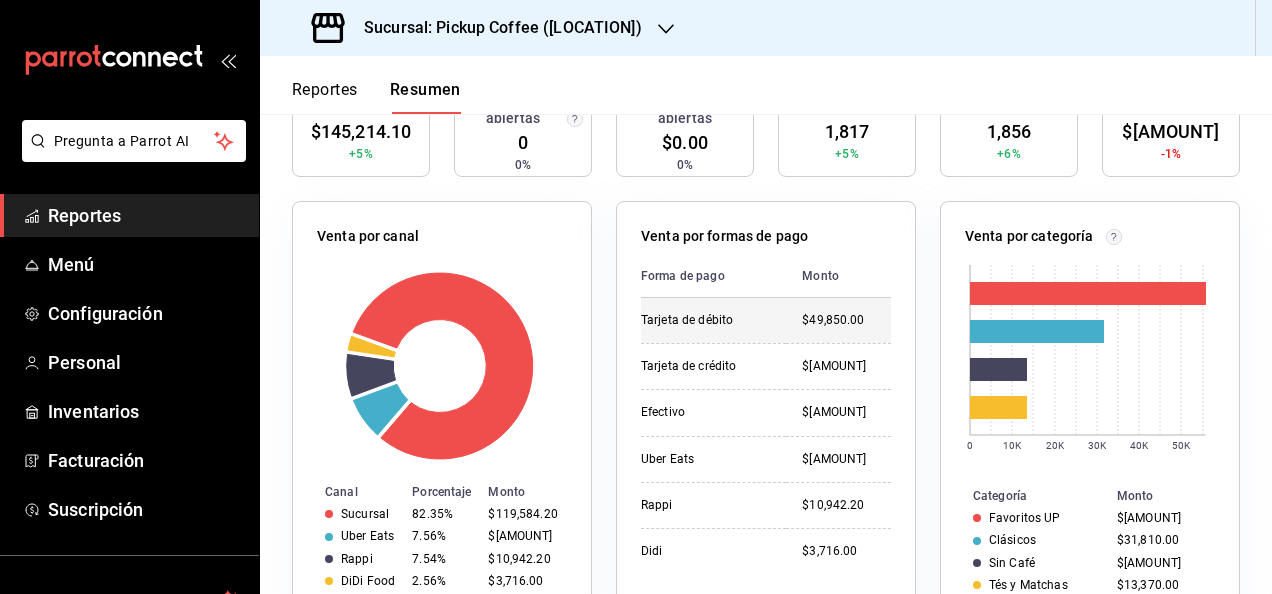 scroll, scrollTop: 300, scrollLeft: 0, axis: vertical 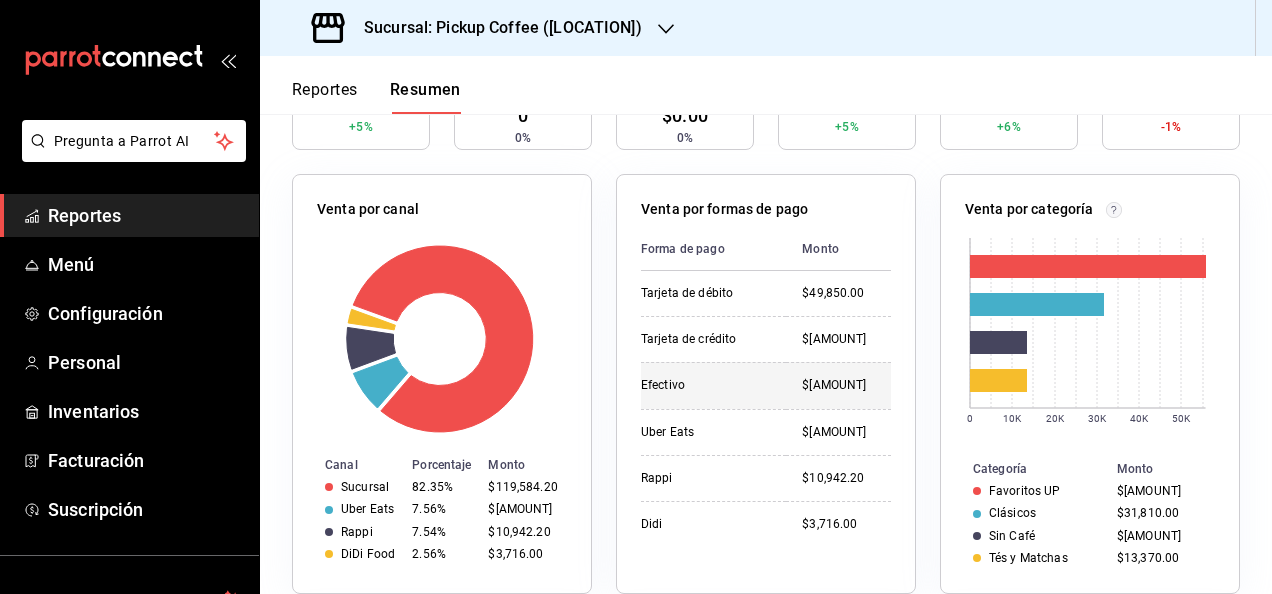 drag, startPoint x: 773, startPoint y: 386, endPoint x: 868, endPoint y: 392, distance: 95.189285 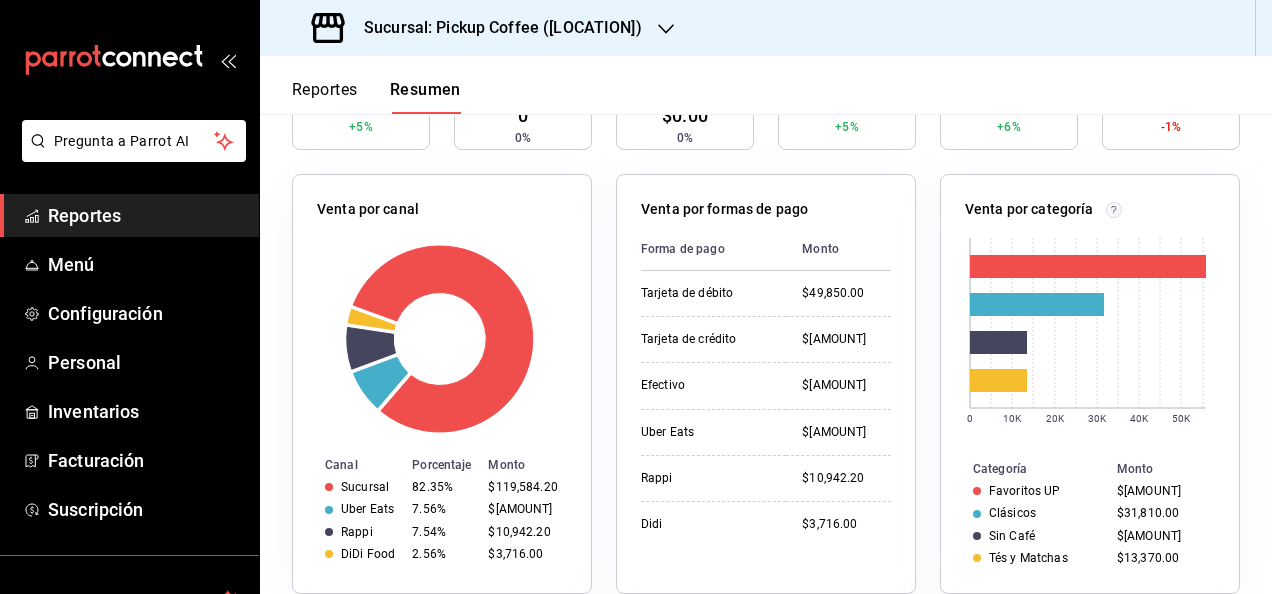 click on "Sucursal: Pickup Coffee ([LOCATION])" at bounding box center (495, 28) 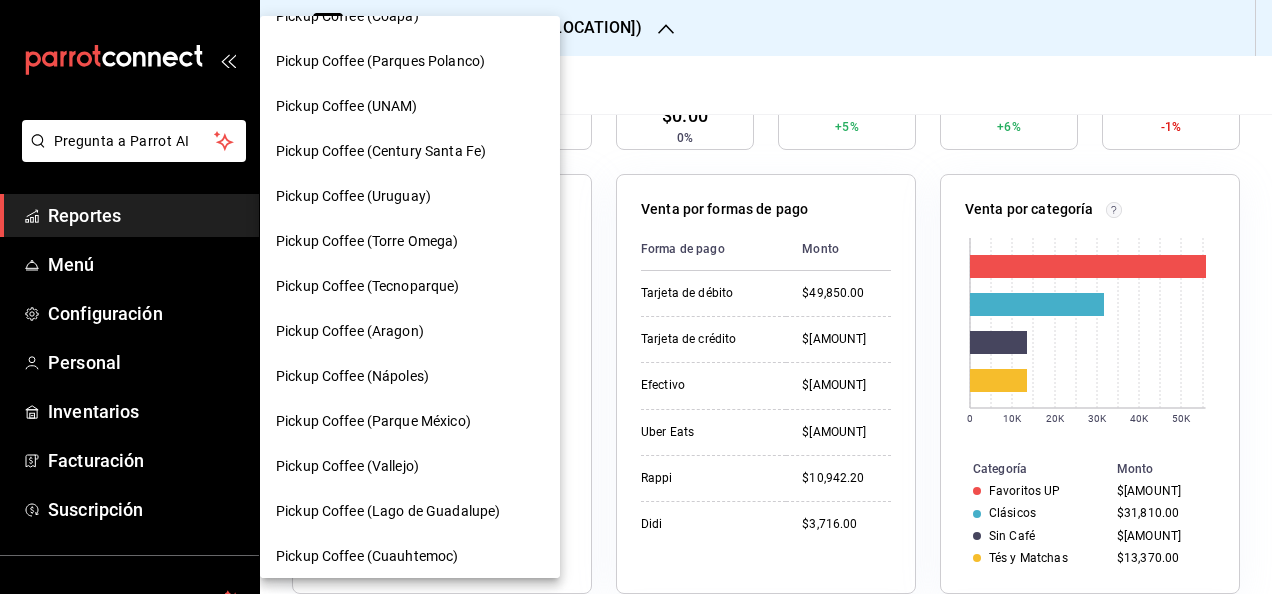 scroll, scrollTop: 400, scrollLeft: 0, axis: vertical 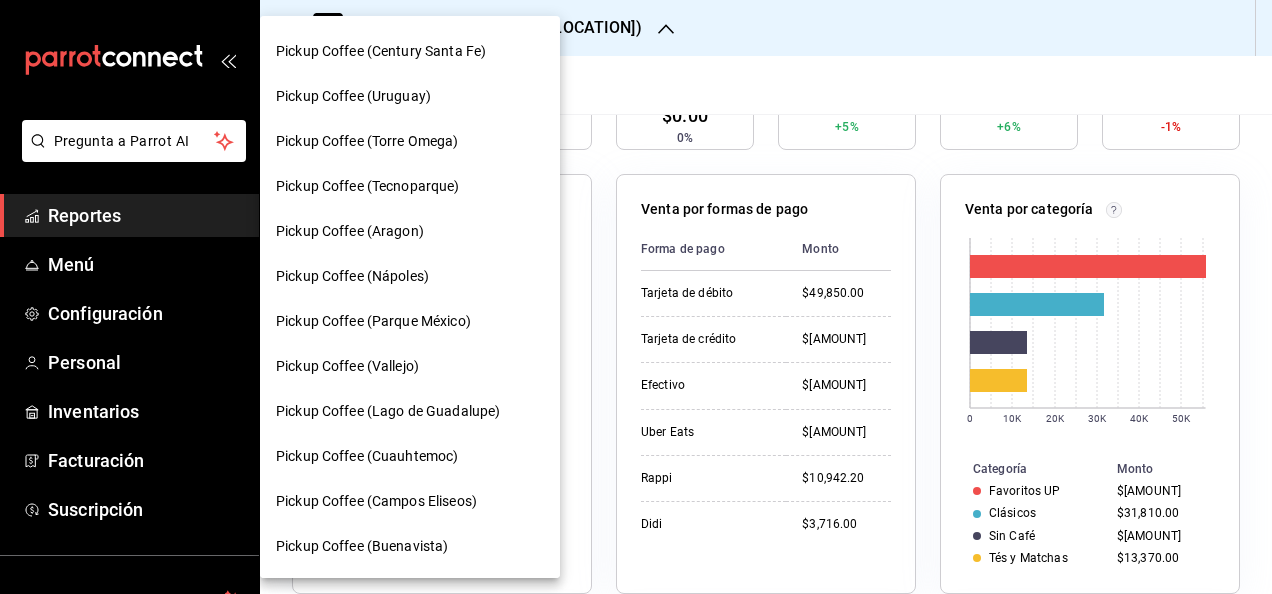 click on "Pickup Coffee (Lago de Guadalupe)" at bounding box center [388, 411] 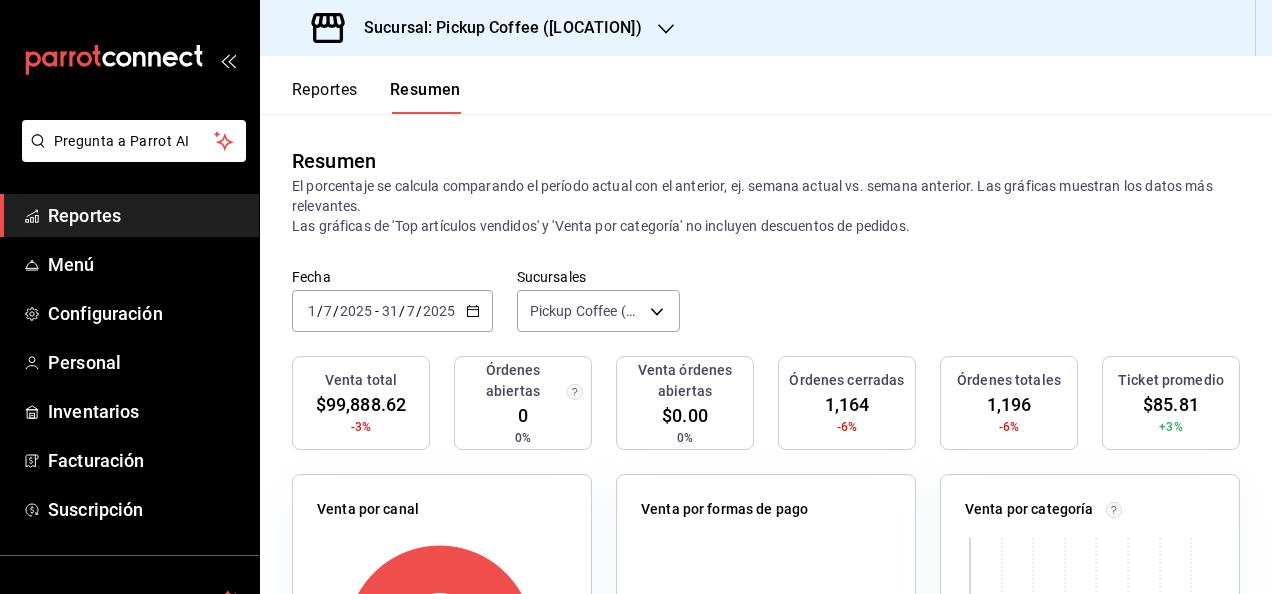 click 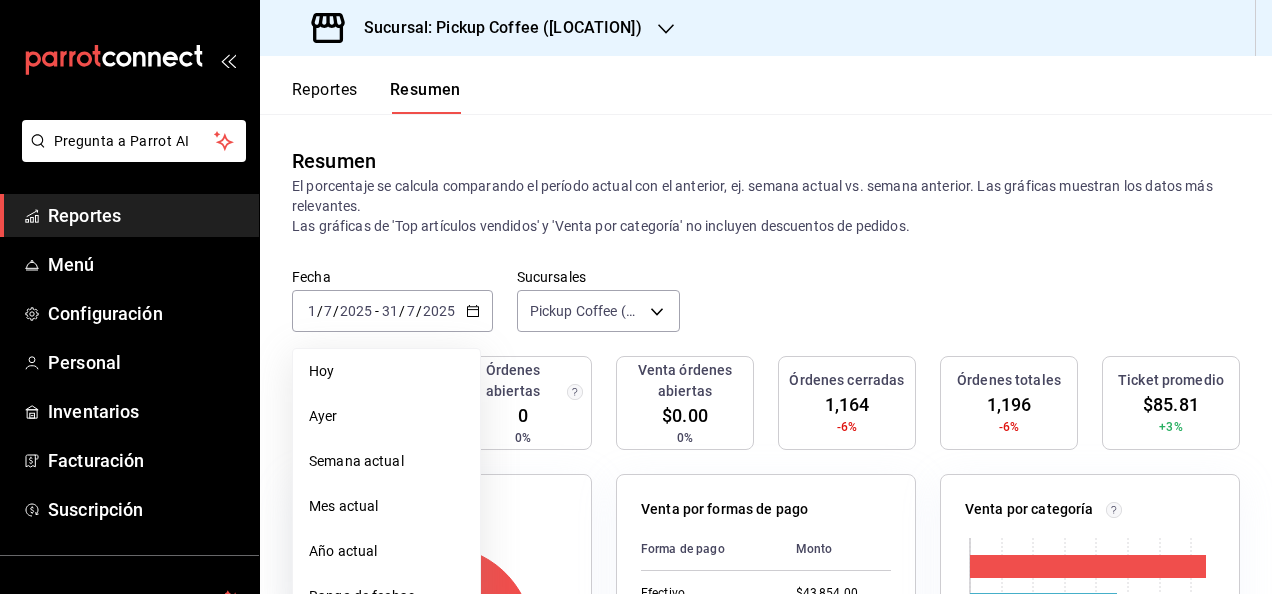 scroll, scrollTop: 200, scrollLeft: 0, axis: vertical 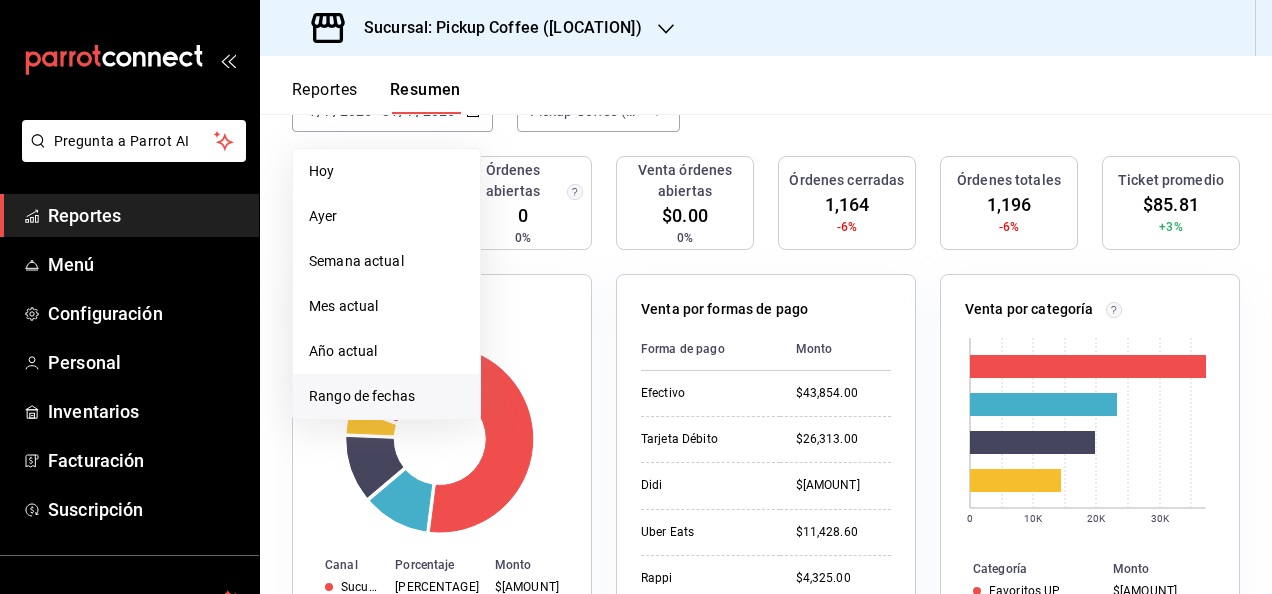 click on "Rango de fechas" at bounding box center [386, 396] 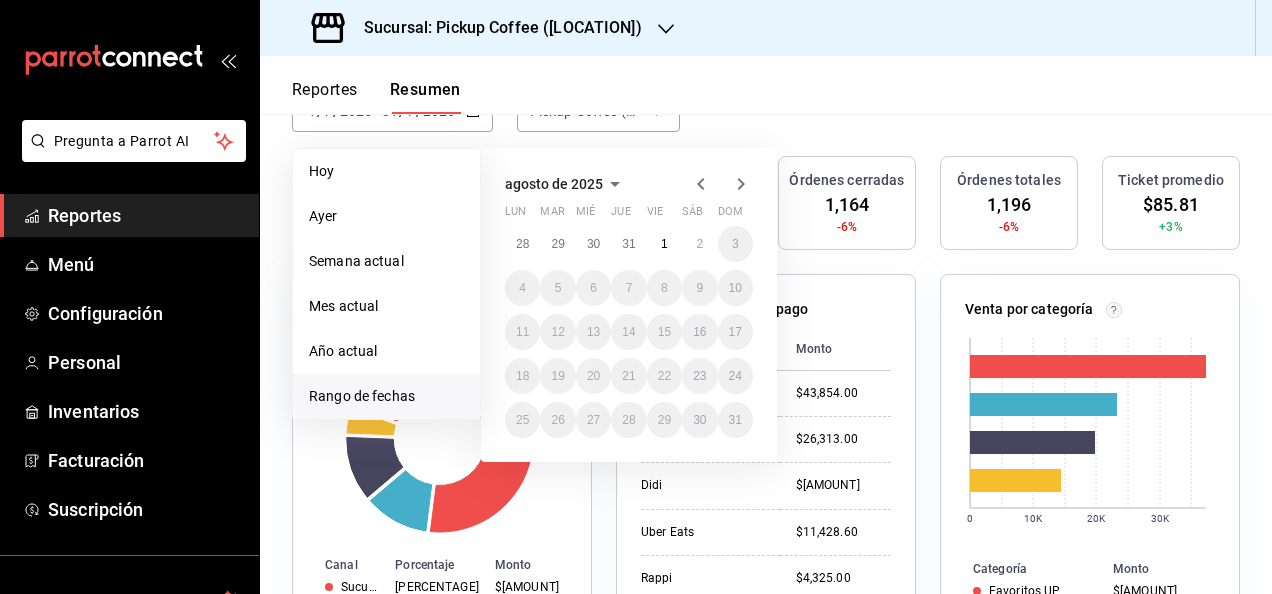 click 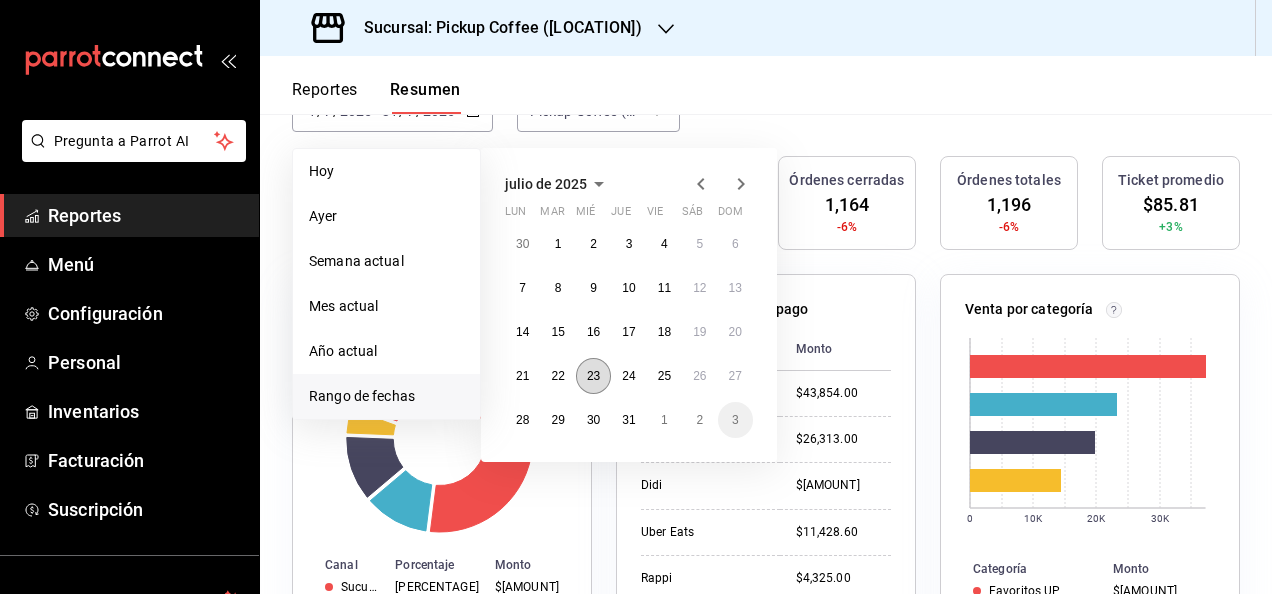 click on "23" at bounding box center [593, 376] 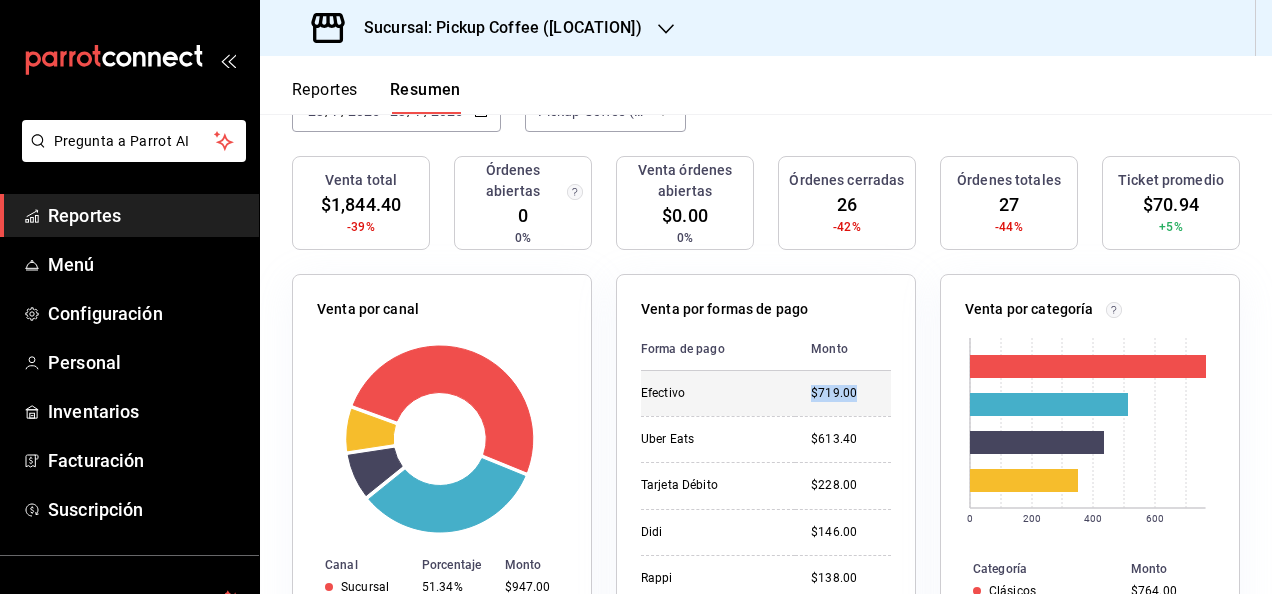drag, startPoint x: 790, startPoint y: 394, endPoint x: 852, endPoint y: 388, distance: 62.289646 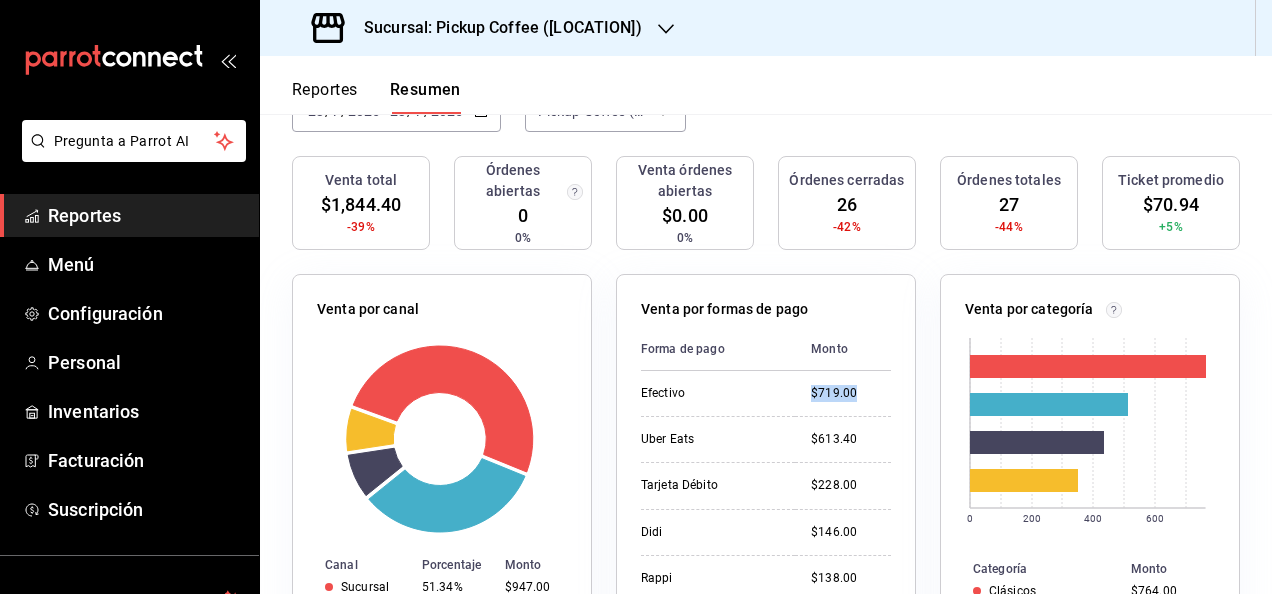 scroll, scrollTop: 0, scrollLeft: 0, axis: both 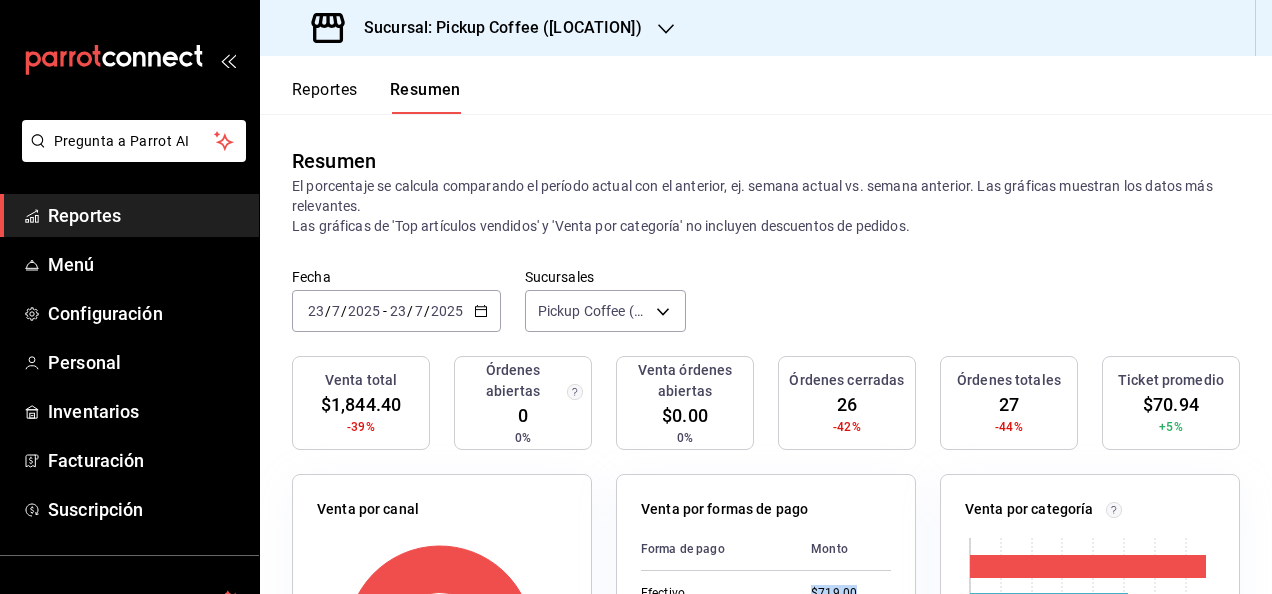 click 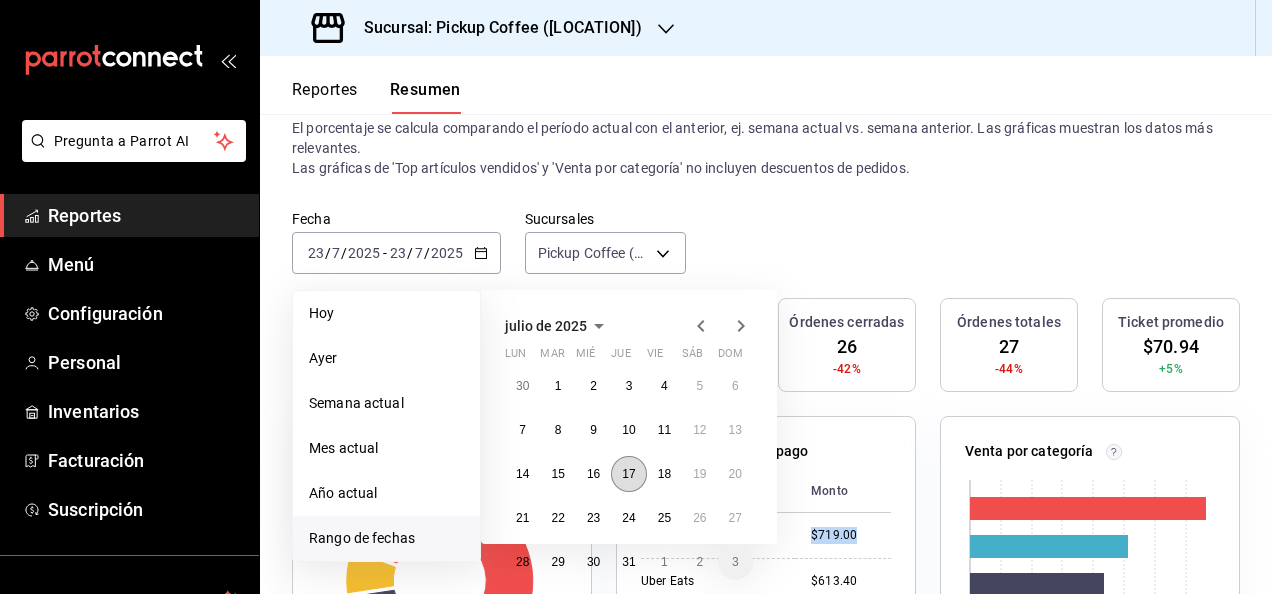 scroll, scrollTop: 100, scrollLeft: 0, axis: vertical 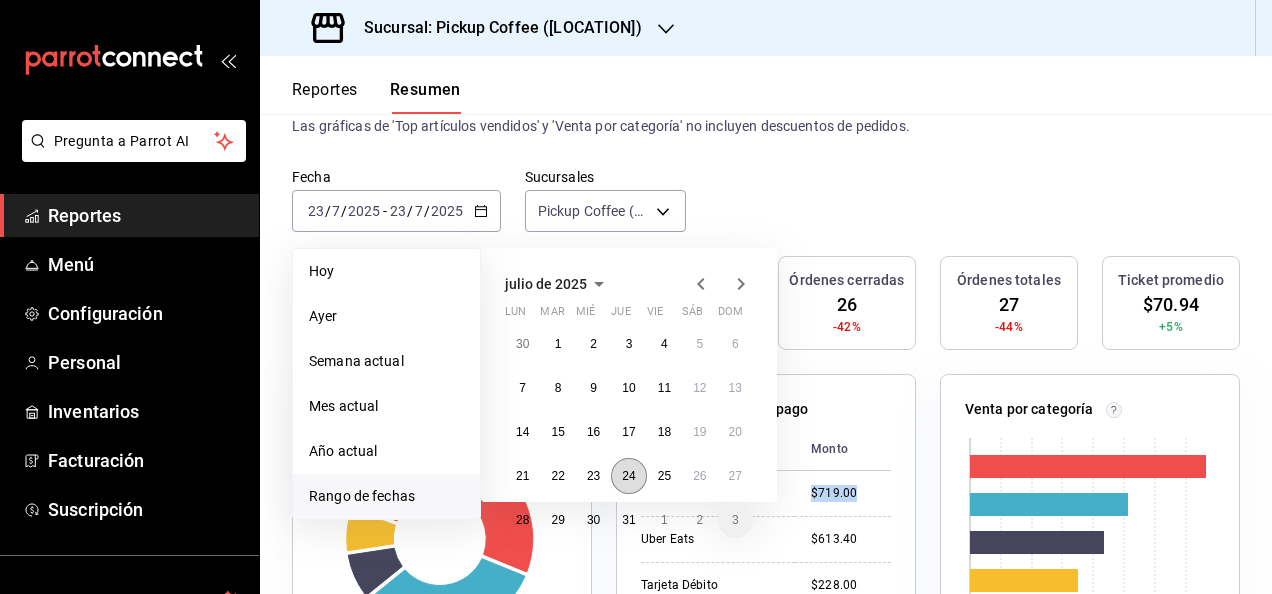 click on "24" at bounding box center (628, 476) 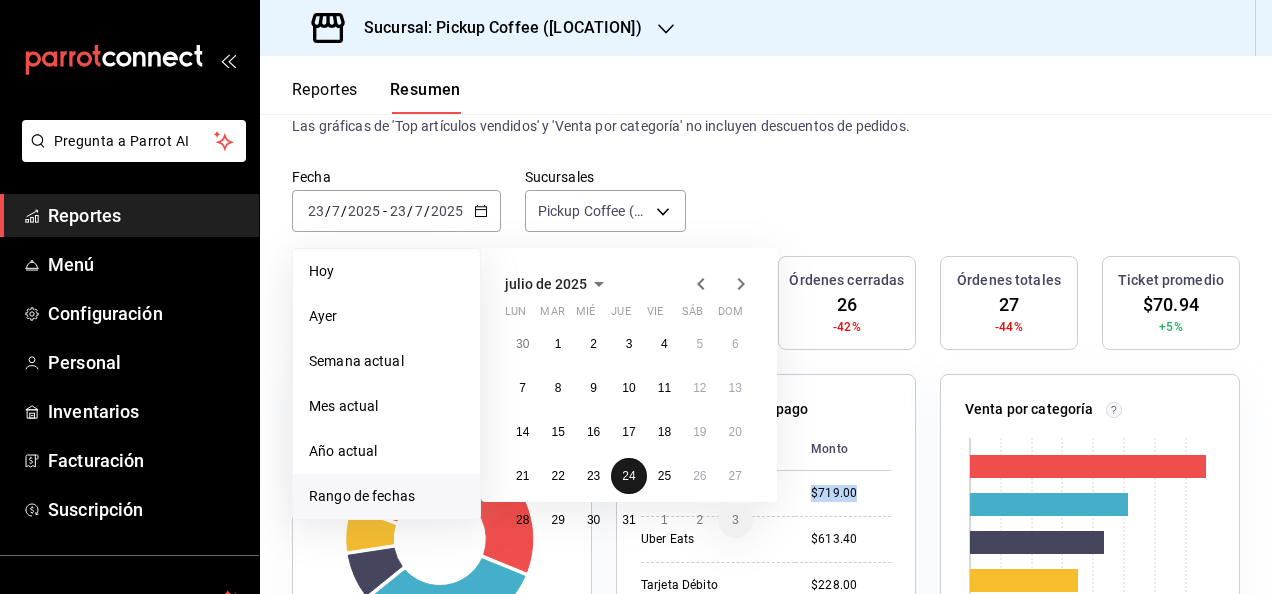click on "24" at bounding box center [628, 476] 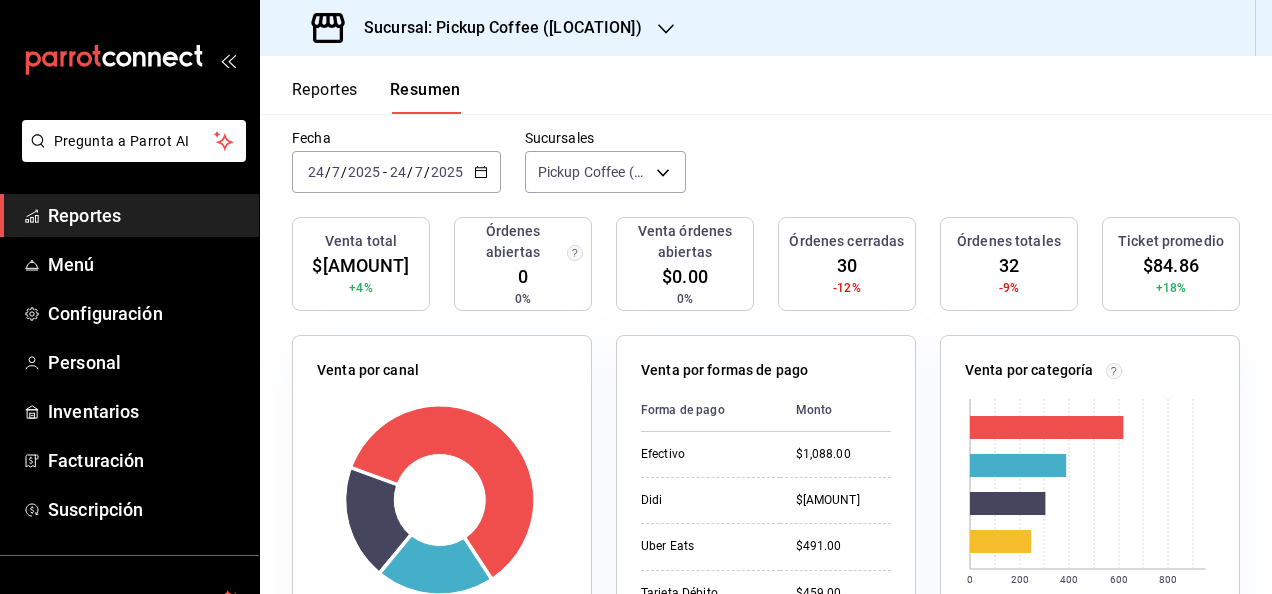 scroll, scrollTop: 200, scrollLeft: 0, axis: vertical 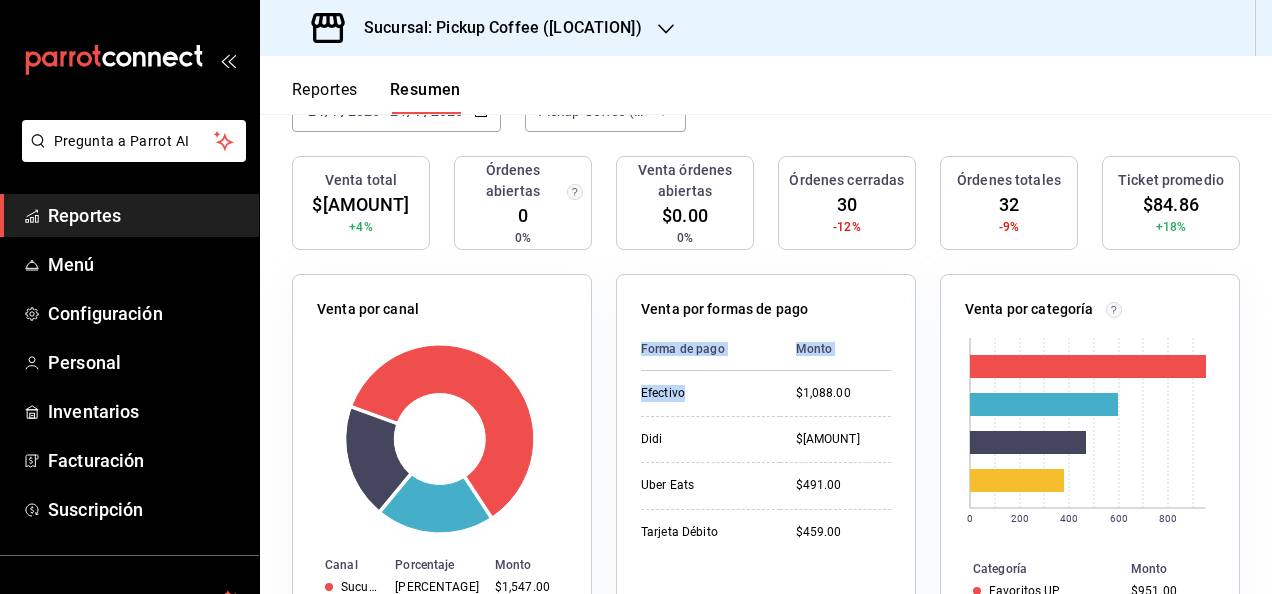 drag, startPoint x: 769, startPoint y: 402, endPoint x: 884, endPoint y: 400, distance: 115.01739 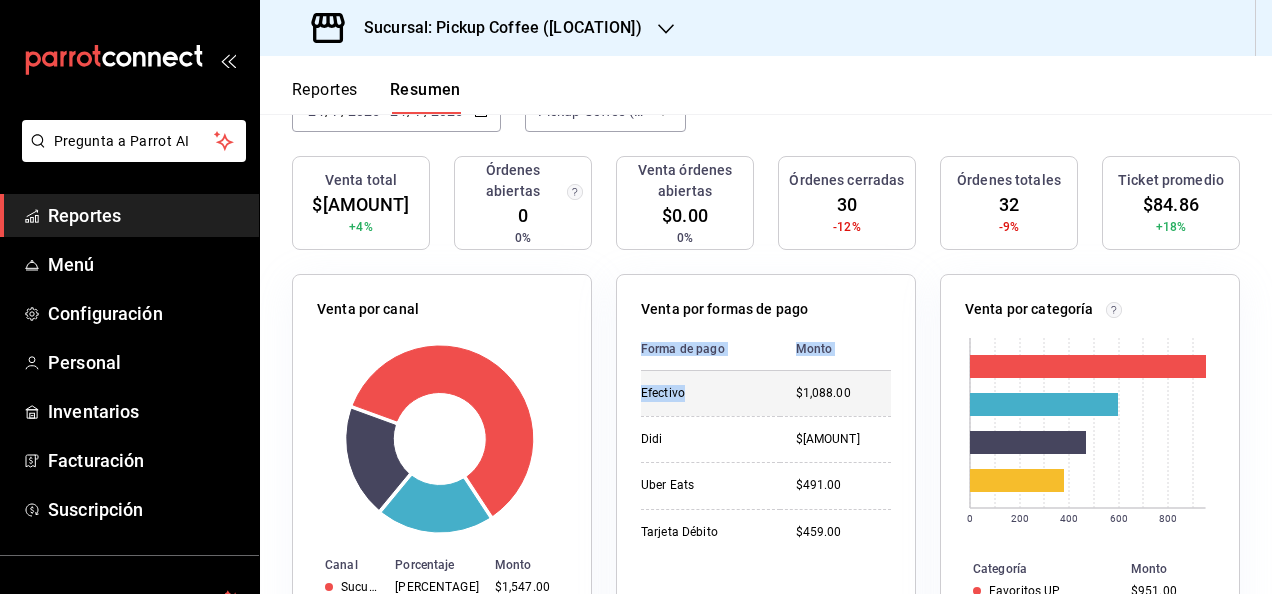 drag, startPoint x: 884, startPoint y: 400, endPoint x: 818, endPoint y: 380, distance: 68.96376 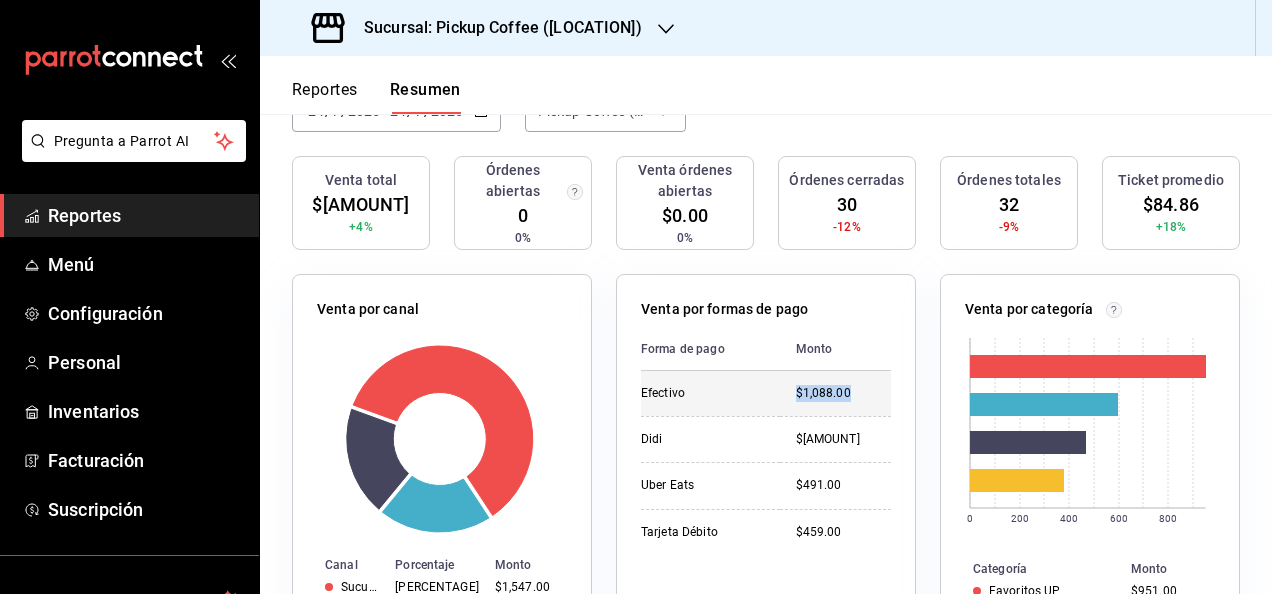 drag, startPoint x: 790, startPoint y: 396, endPoint x: 847, endPoint y: 394, distance: 57.035076 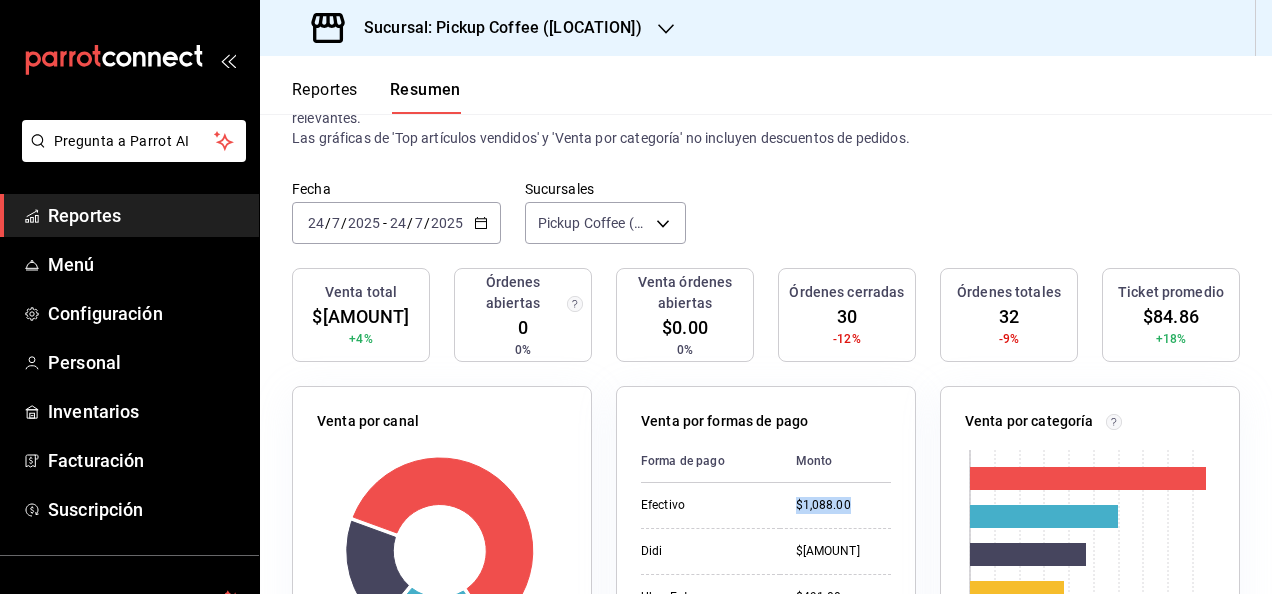 scroll, scrollTop: 0, scrollLeft: 0, axis: both 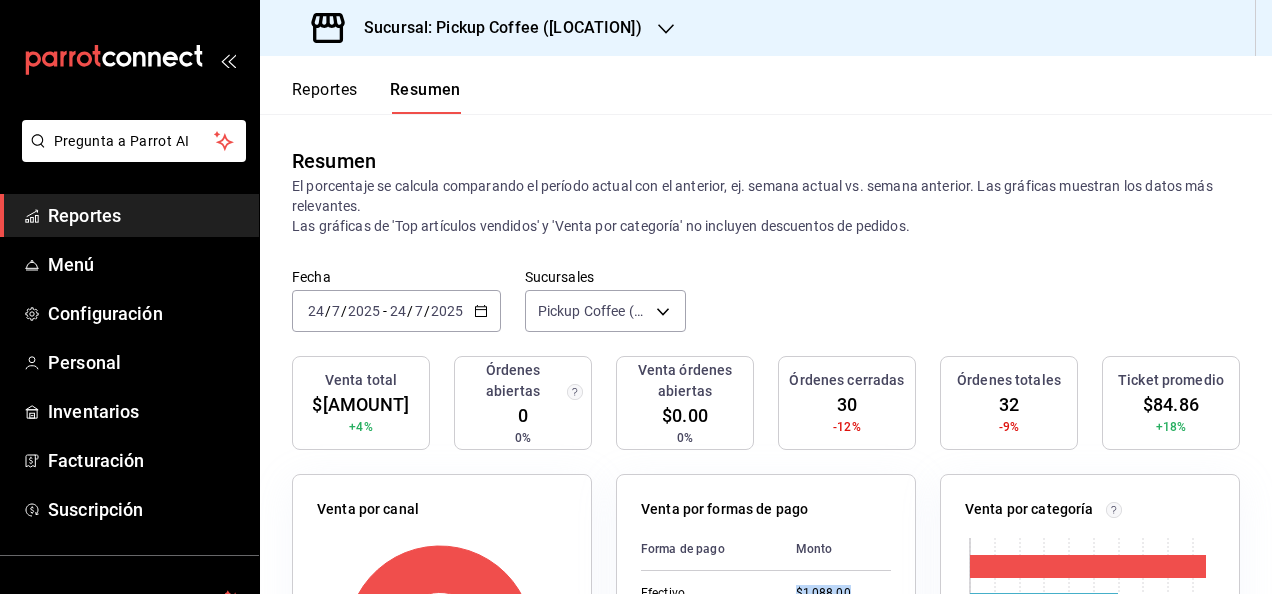 click 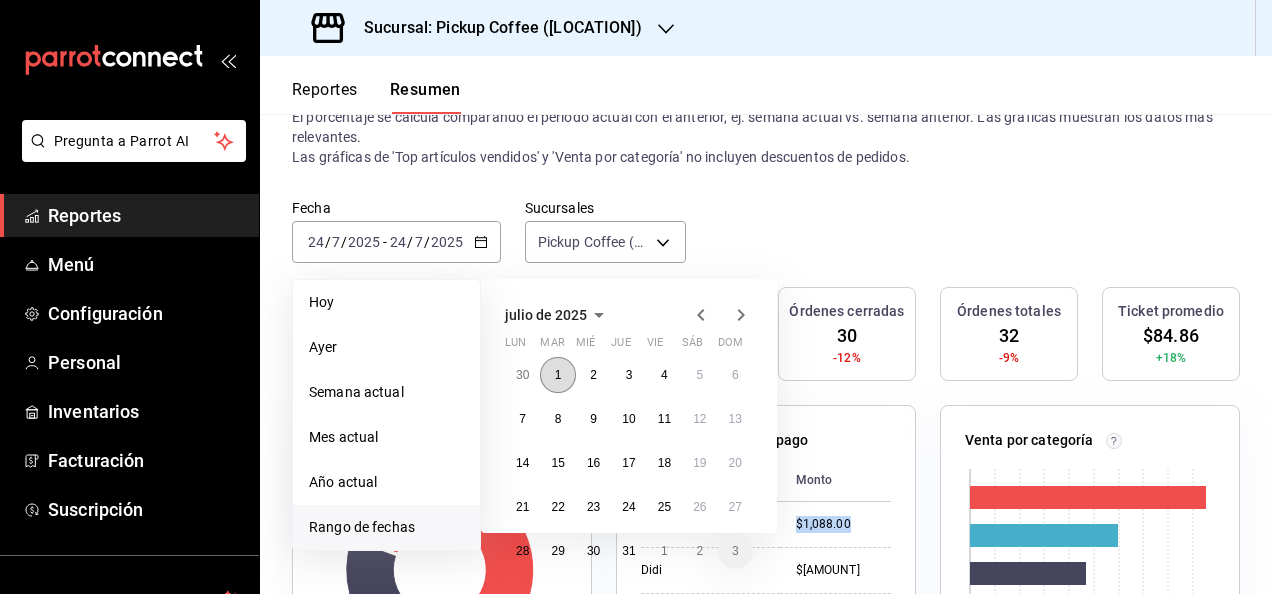 scroll, scrollTop: 100, scrollLeft: 0, axis: vertical 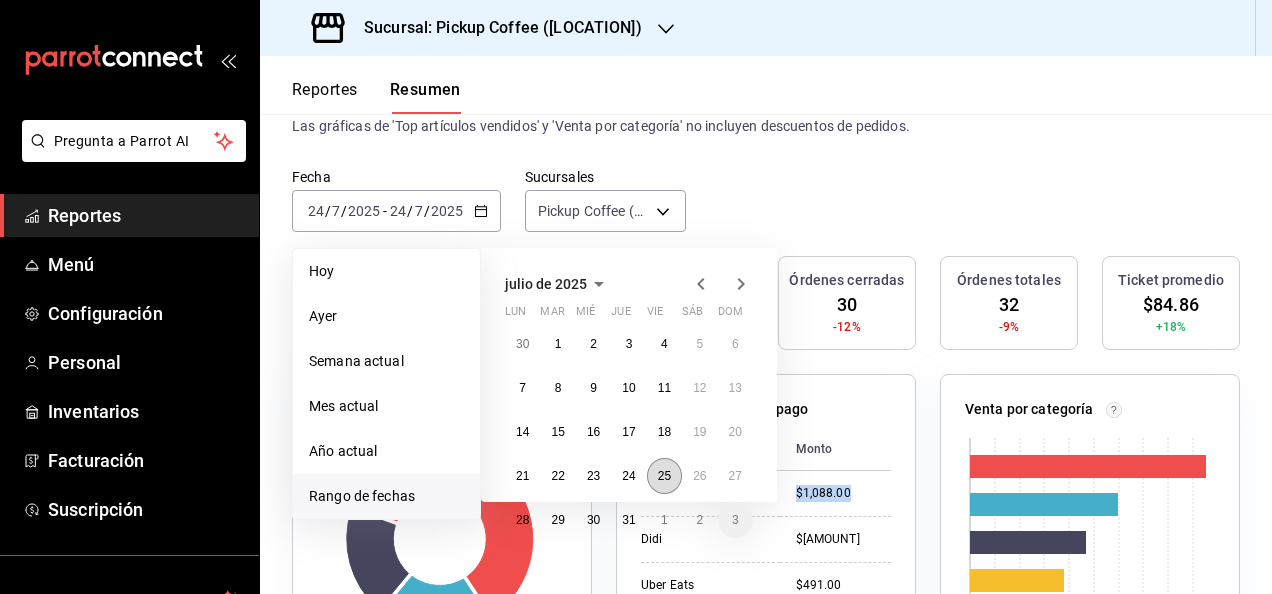 click on "25" at bounding box center (664, 476) 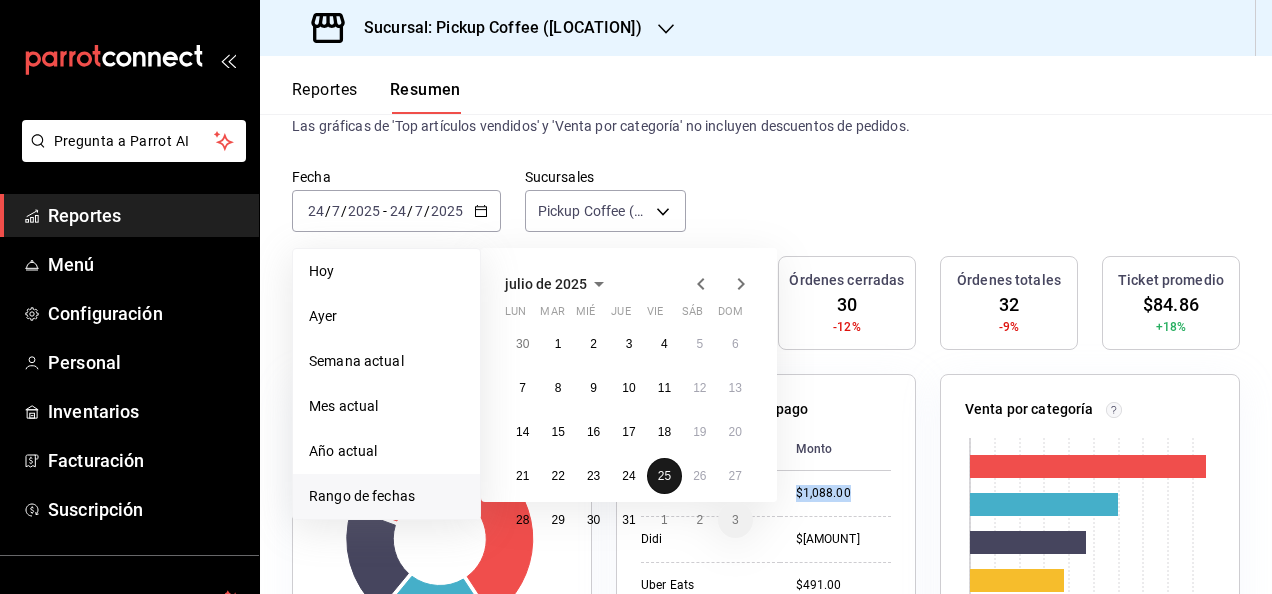 click on "25" at bounding box center [664, 476] 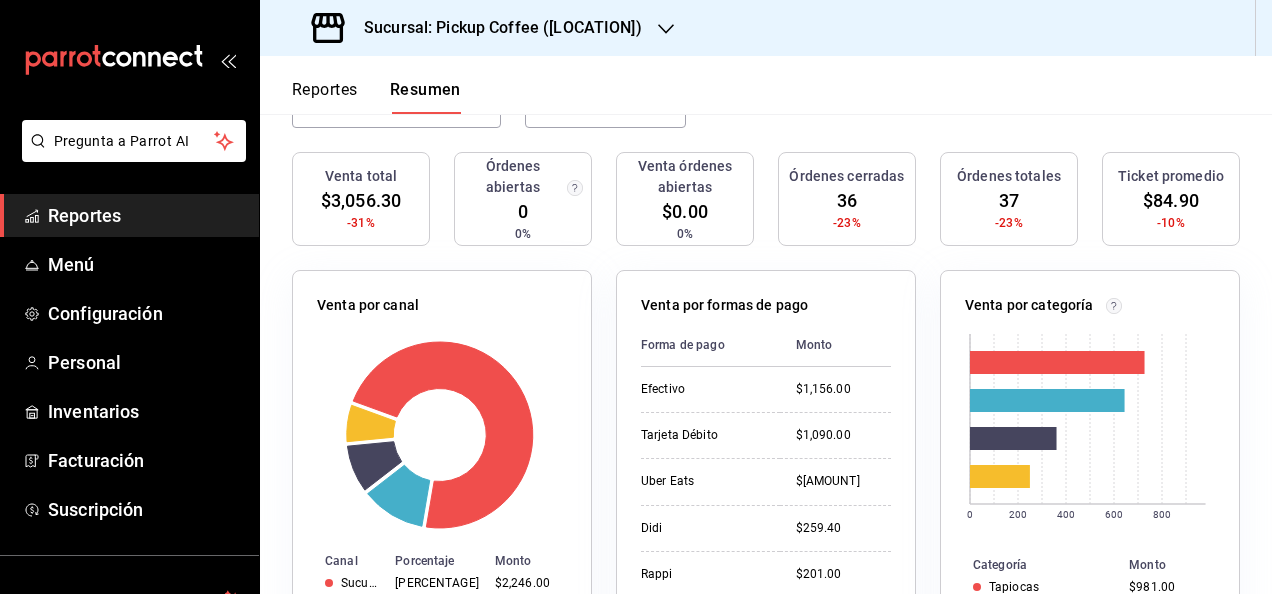 scroll, scrollTop: 300, scrollLeft: 0, axis: vertical 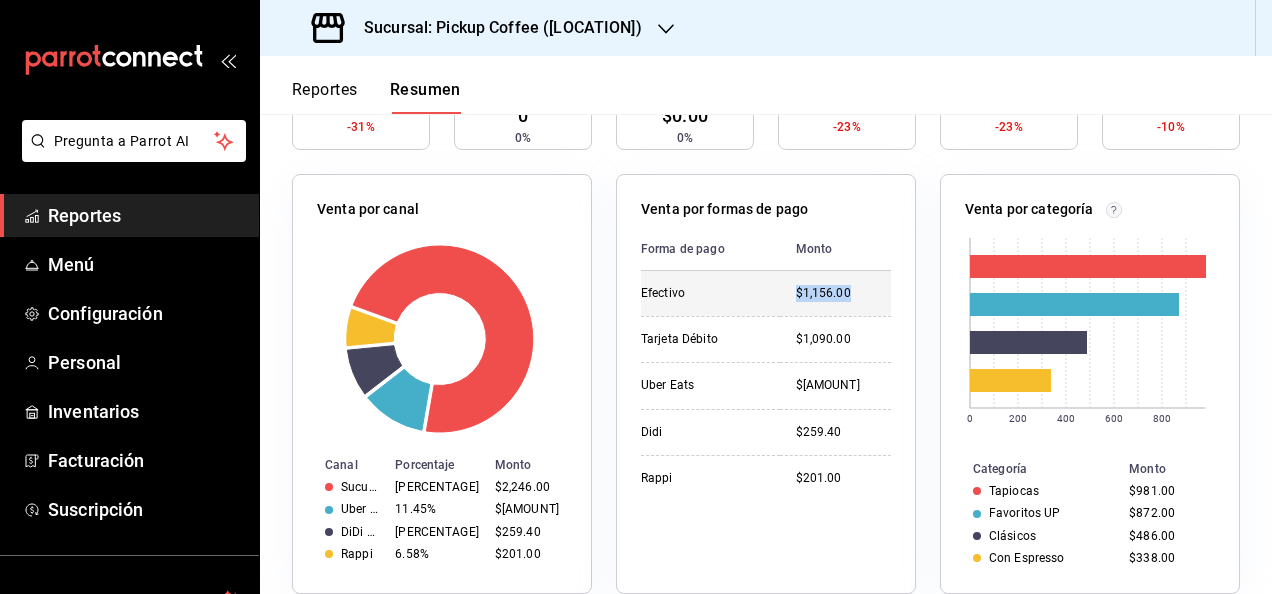drag, startPoint x: 770, startPoint y: 300, endPoint x: 858, endPoint y: 295, distance: 88.14193 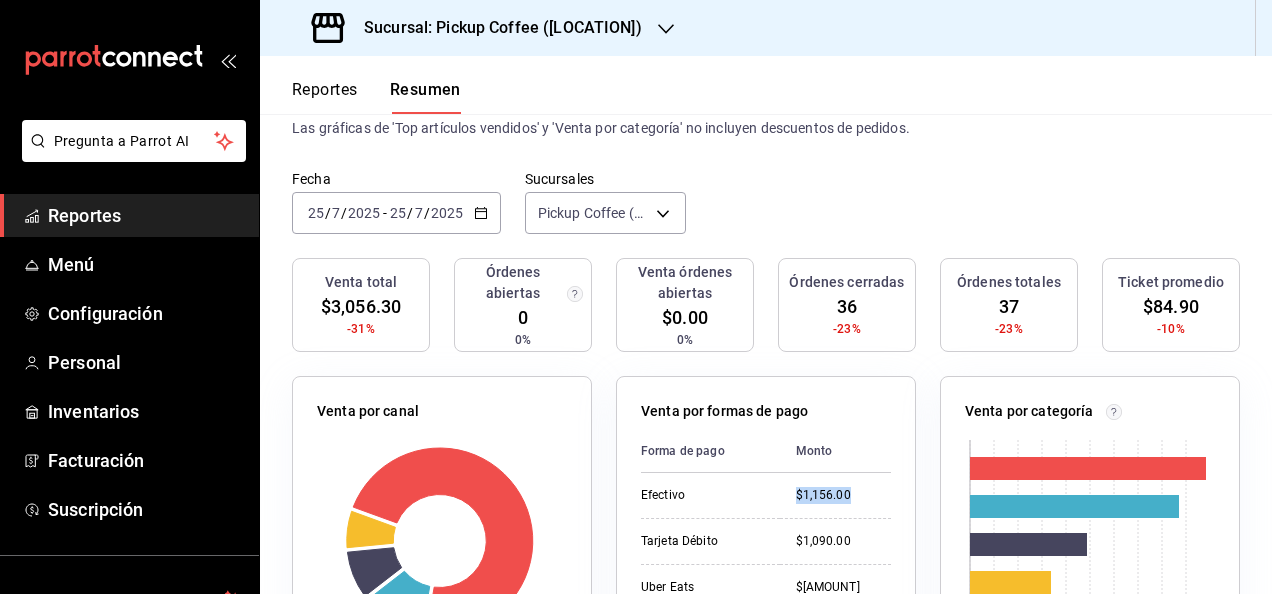 scroll, scrollTop: 0, scrollLeft: 0, axis: both 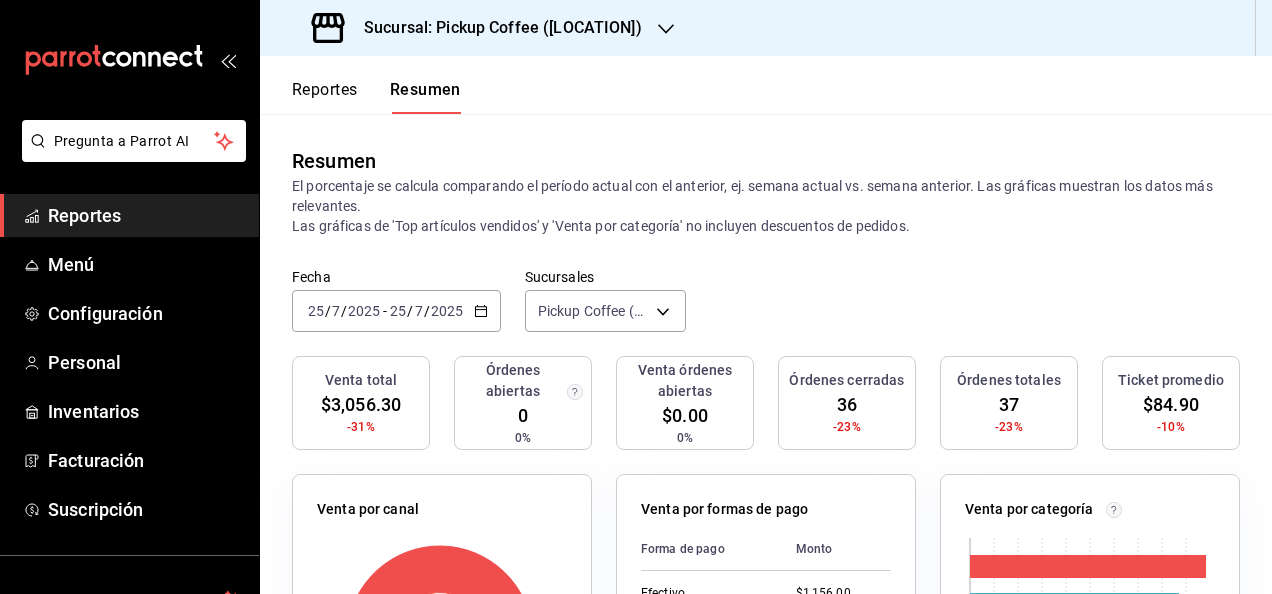 click on "2025-07-25 25 / 7 / 2025 - 2025-07-25 25 / 7 / 2025" at bounding box center (396, 311) 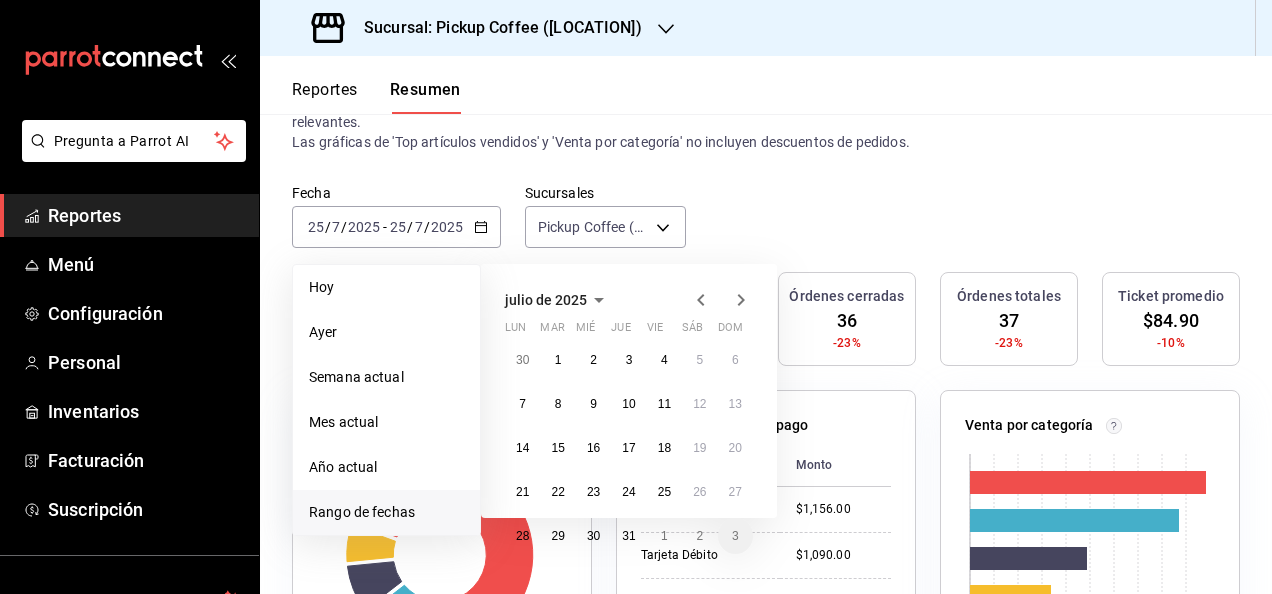 scroll, scrollTop: 200, scrollLeft: 0, axis: vertical 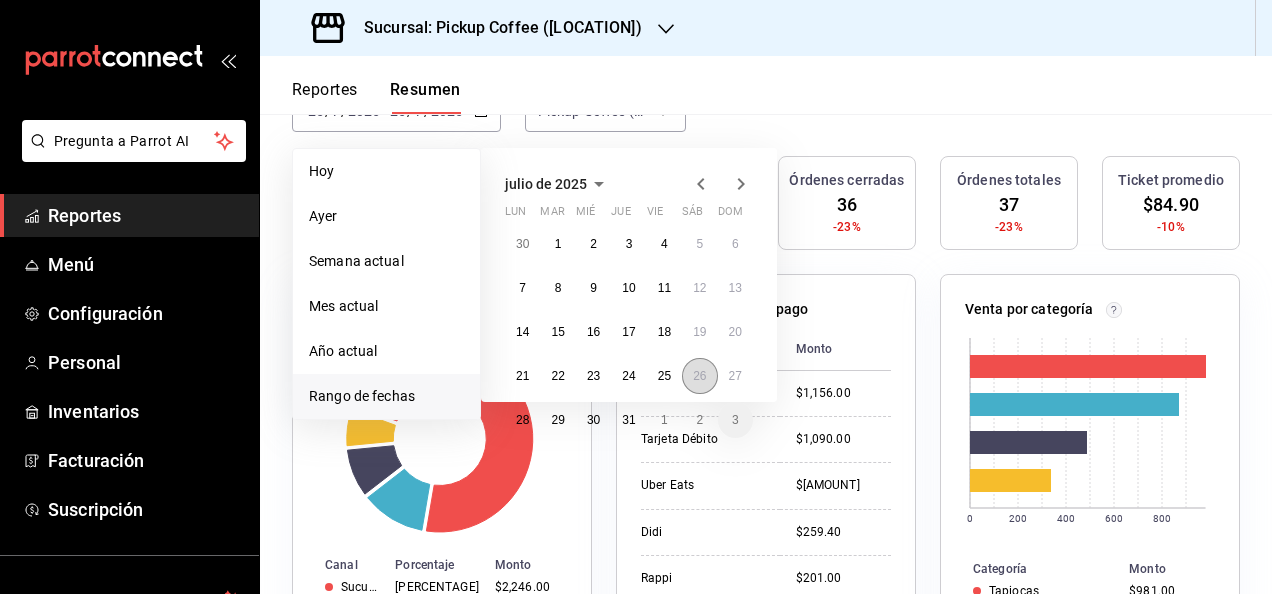 click on "26" at bounding box center [699, 376] 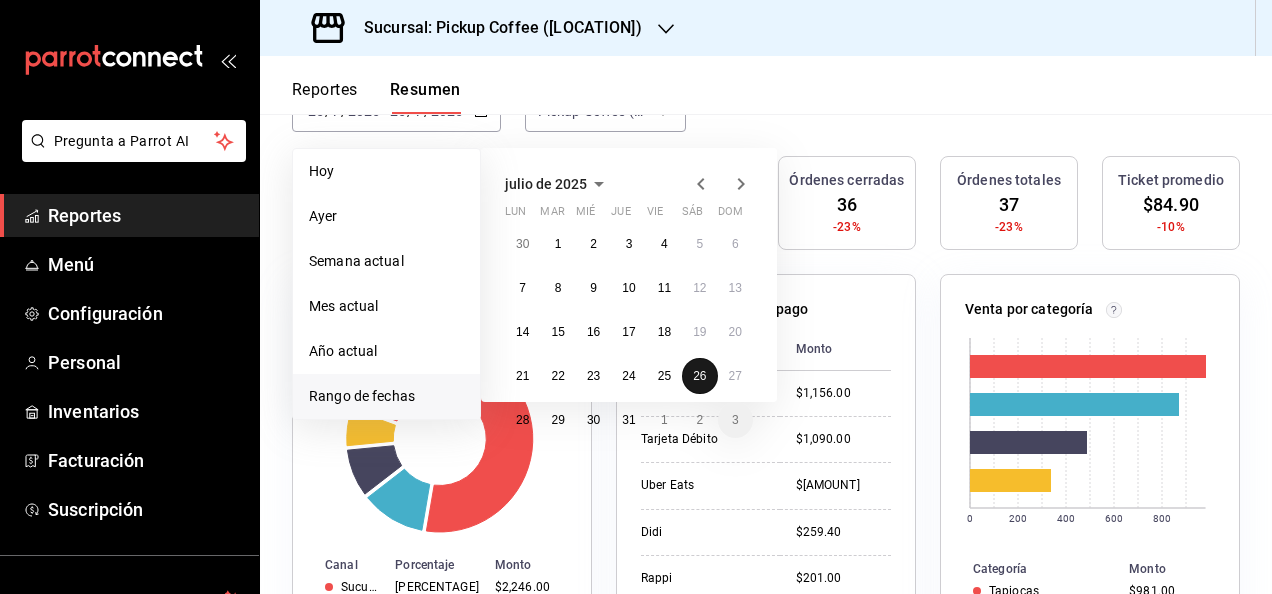 click on "26" at bounding box center [699, 376] 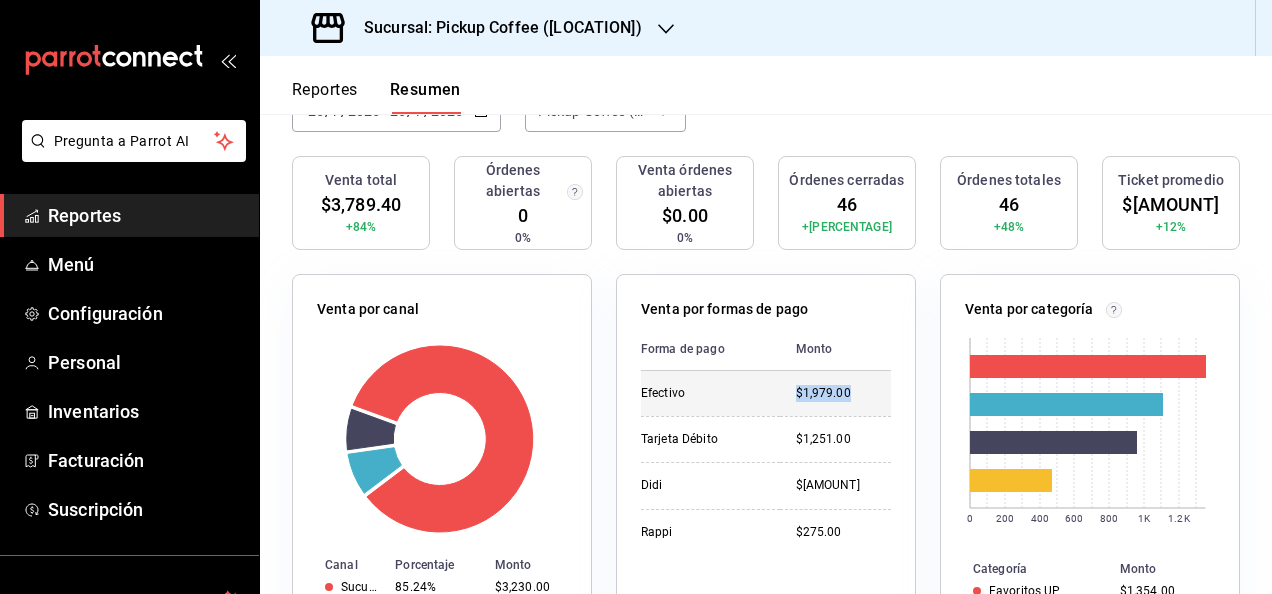 drag, startPoint x: 785, startPoint y: 396, endPoint x: 880, endPoint y: 386, distance: 95.524864 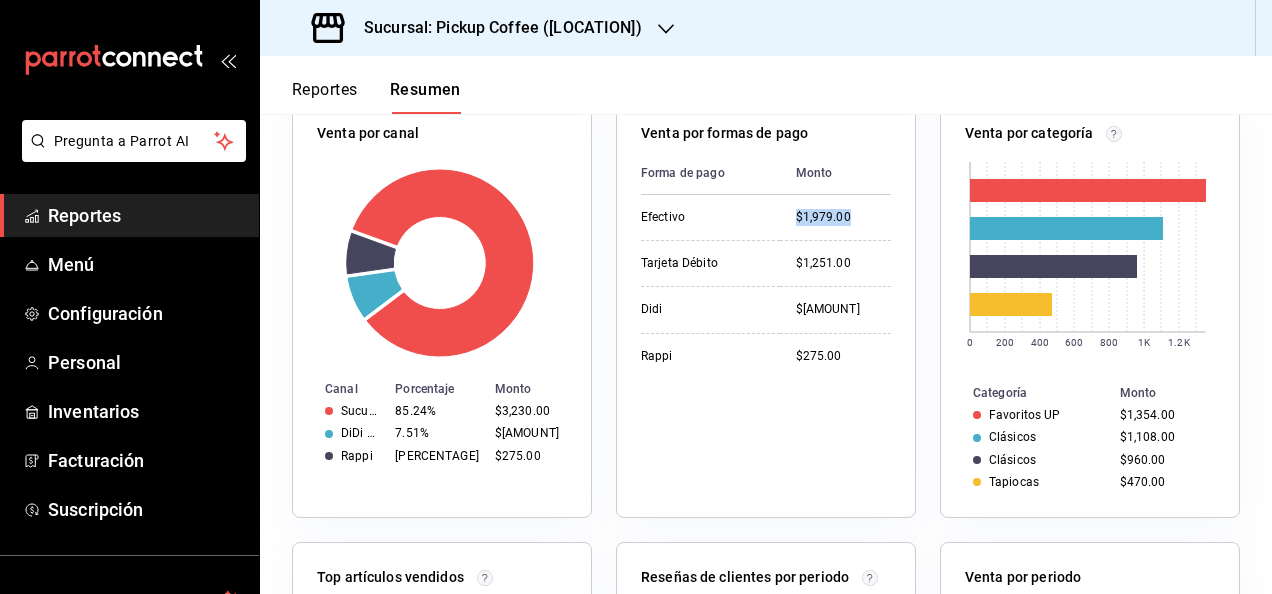 scroll, scrollTop: 0, scrollLeft: 0, axis: both 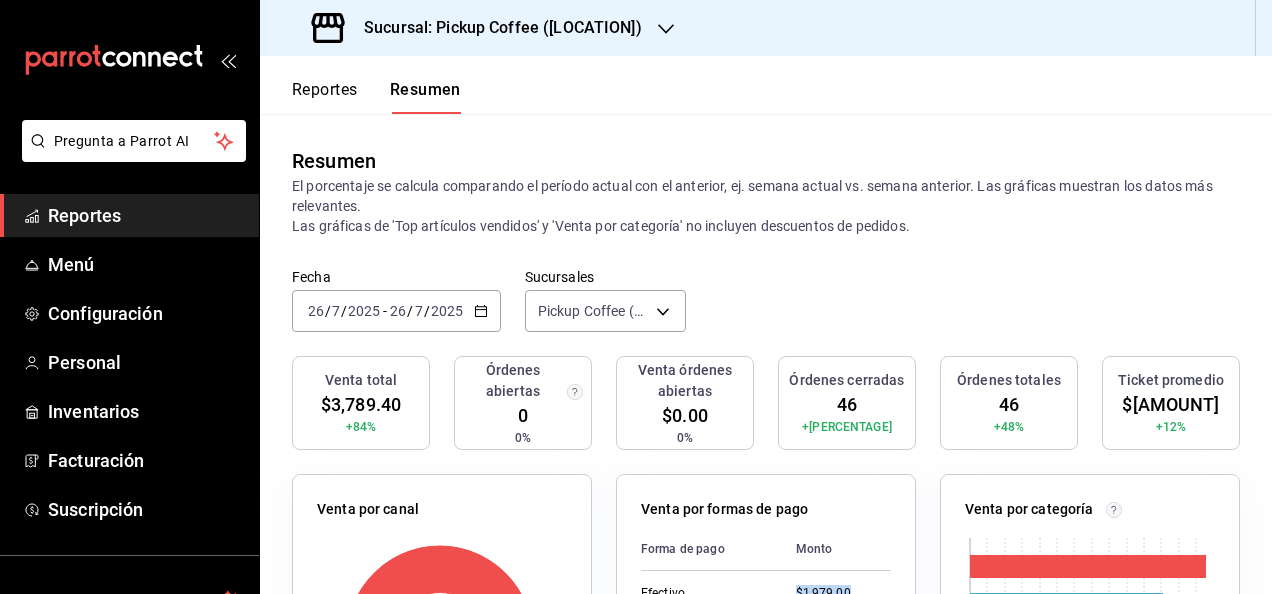 click 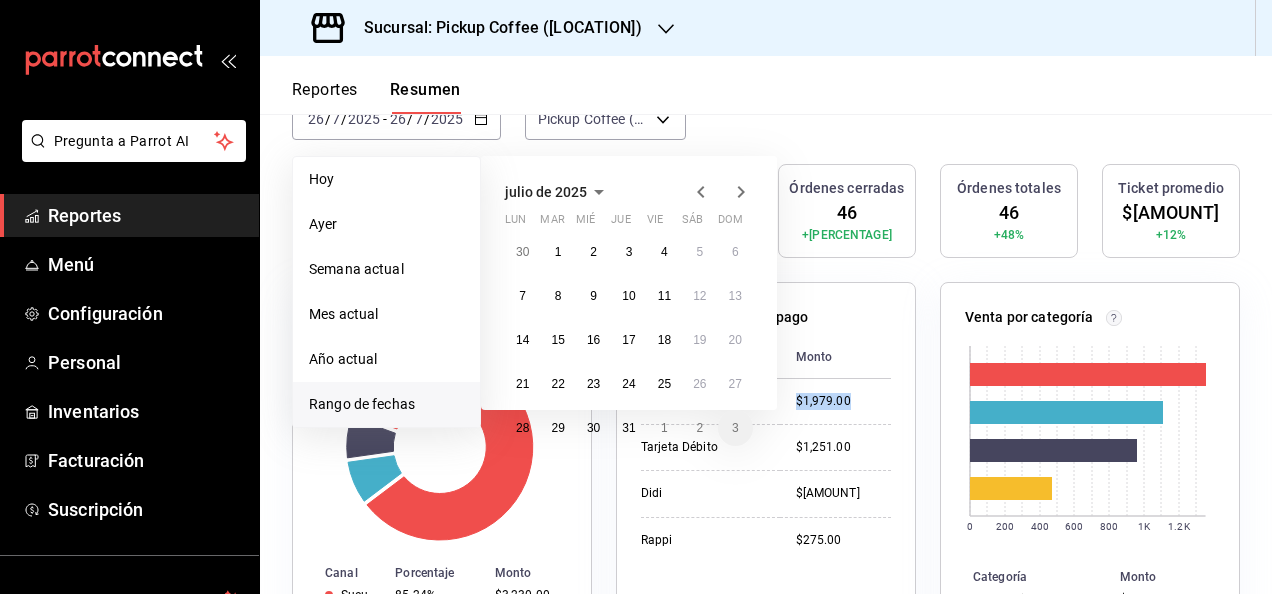 scroll, scrollTop: 200, scrollLeft: 0, axis: vertical 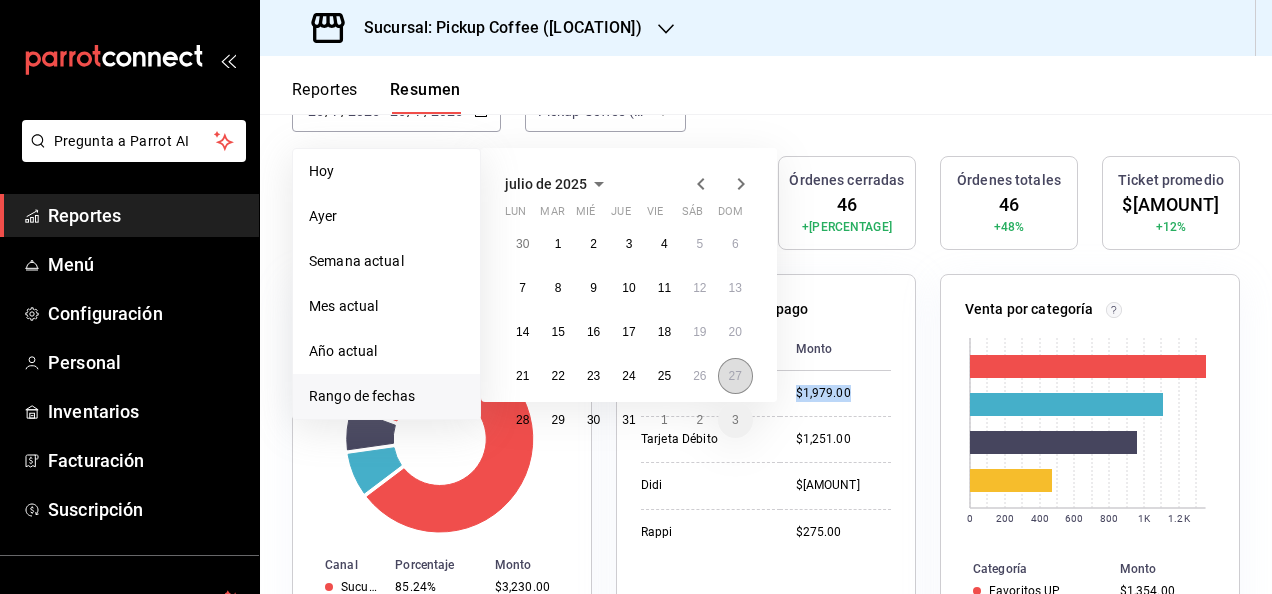 click on "27" at bounding box center [735, 376] 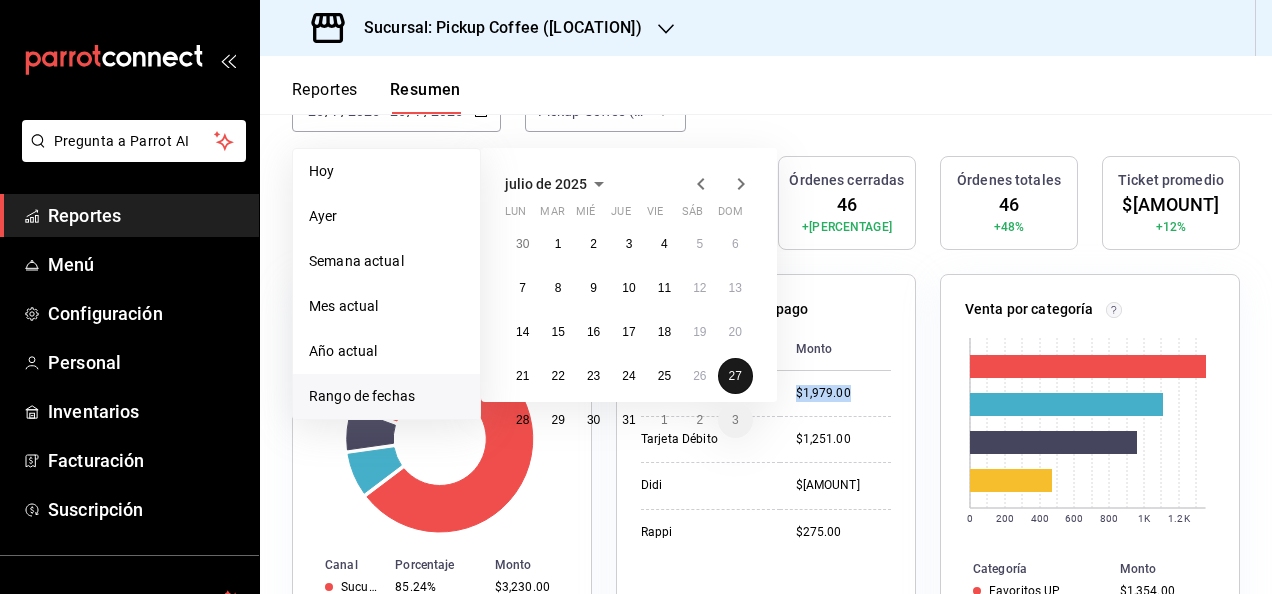 click on "27" at bounding box center (735, 376) 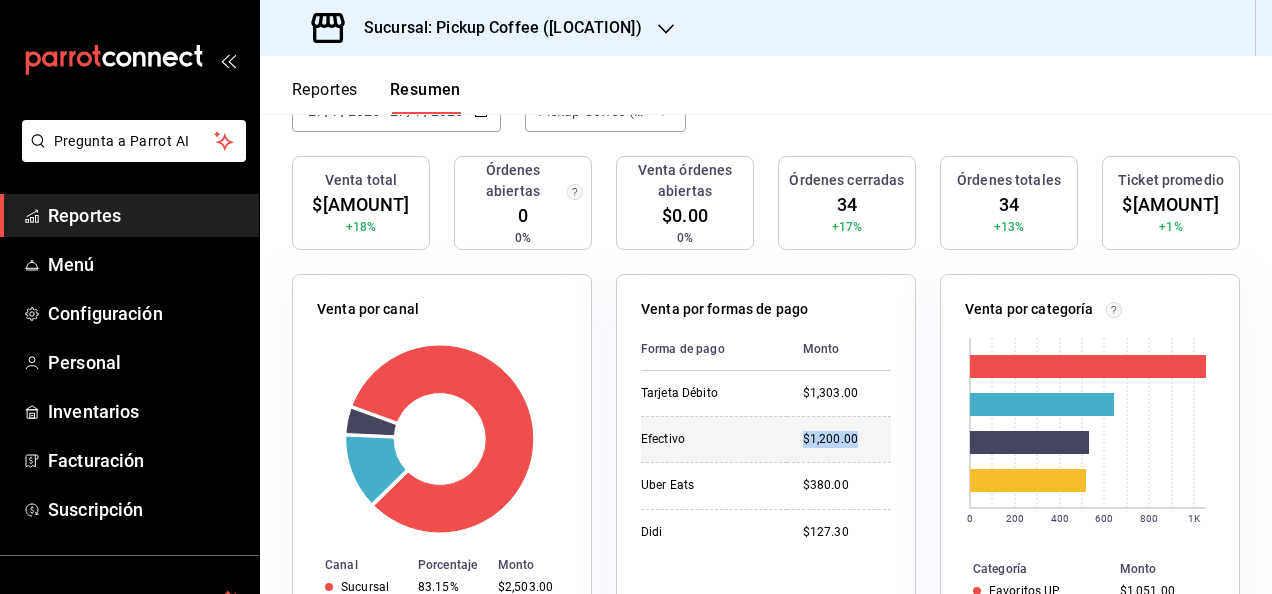 drag, startPoint x: 774, startPoint y: 441, endPoint x: 860, endPoint y: 440, distance: 86.00581 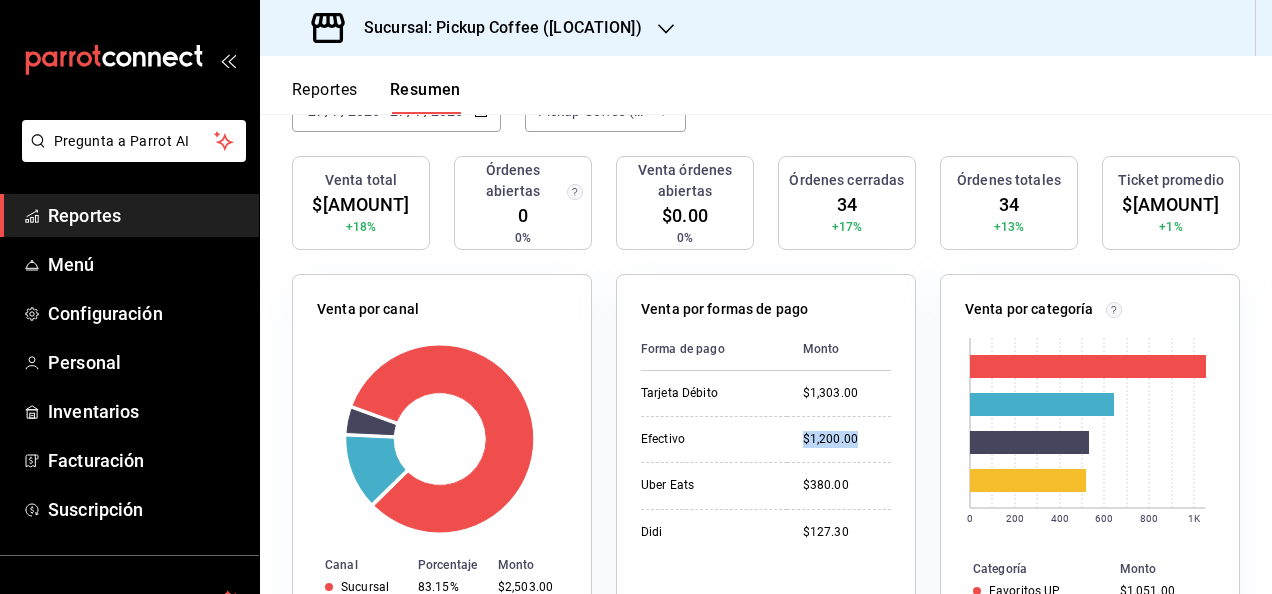scroll, scrollTop: 0, scrollLeft: 0, axis: both 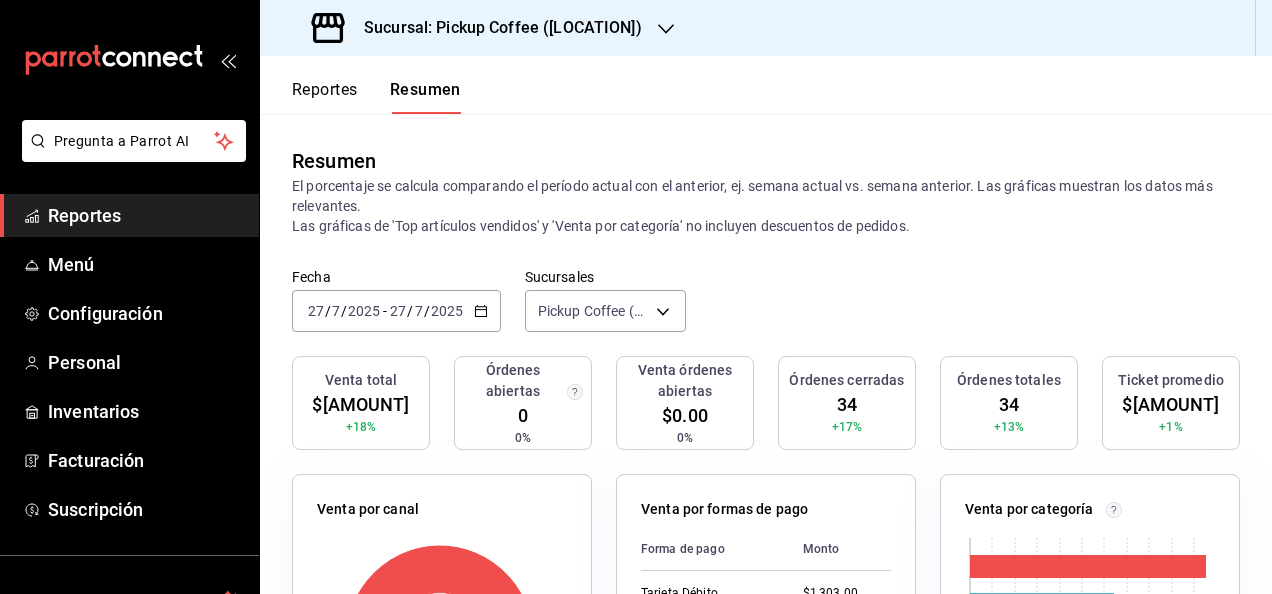 click 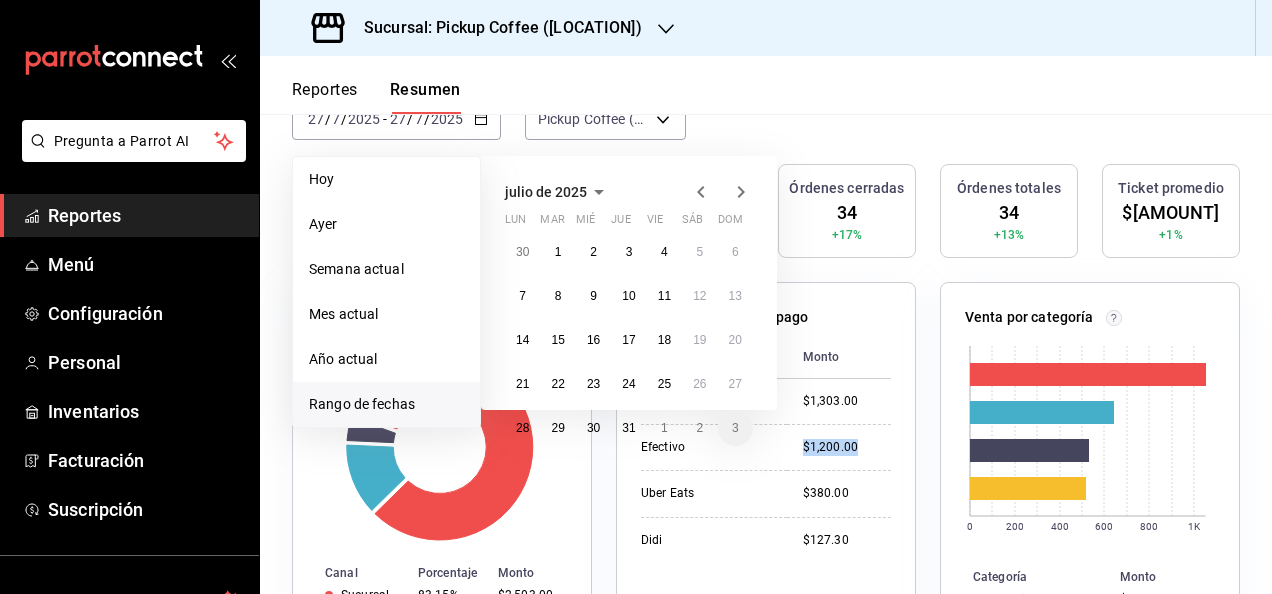 scroll, scrollTop: 200, scrollLeft: 0, axis: vertical 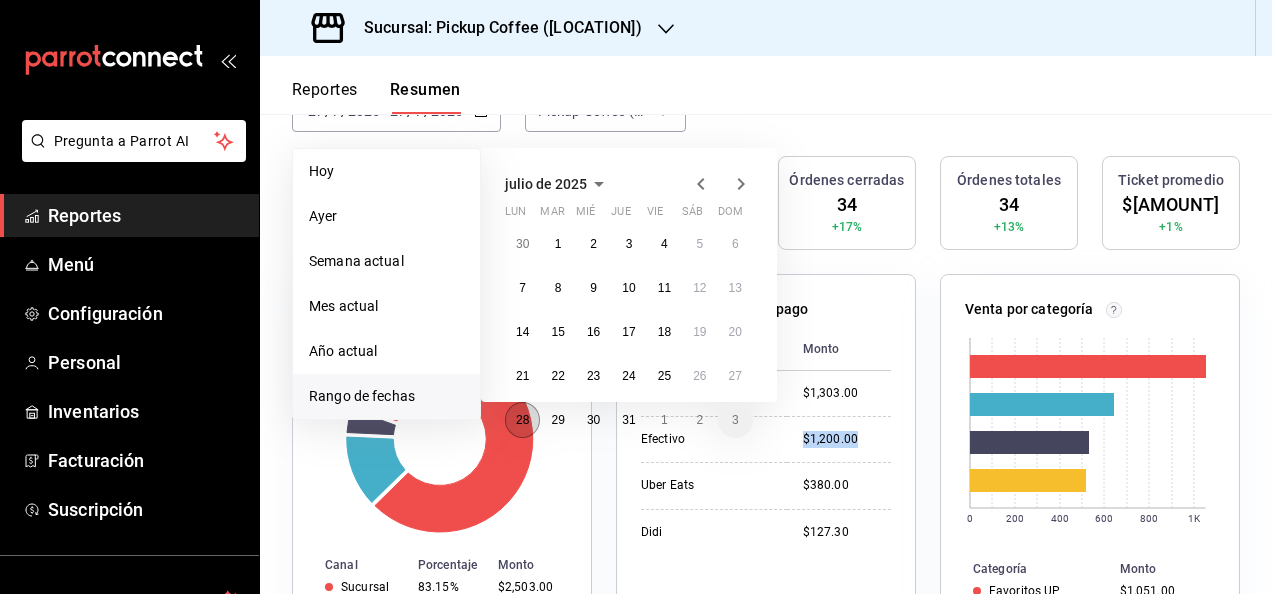 click on "28" at bounding box center (522, 420) 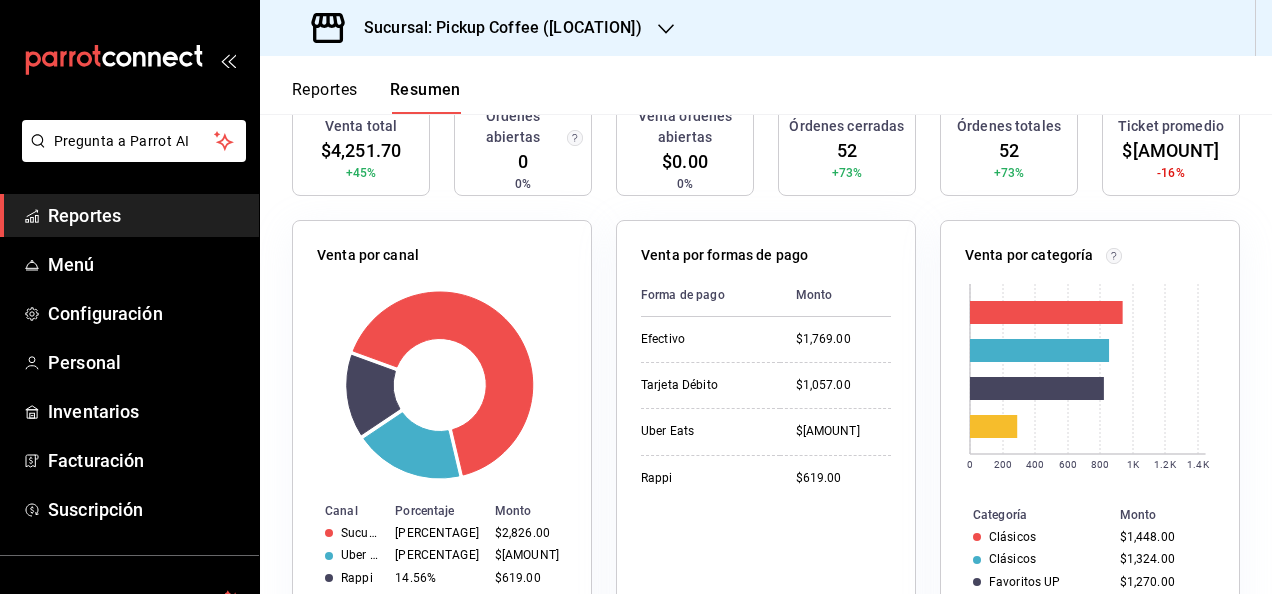 scroll, scrollTop: 300, scrollLeft: 0, axis: vertical 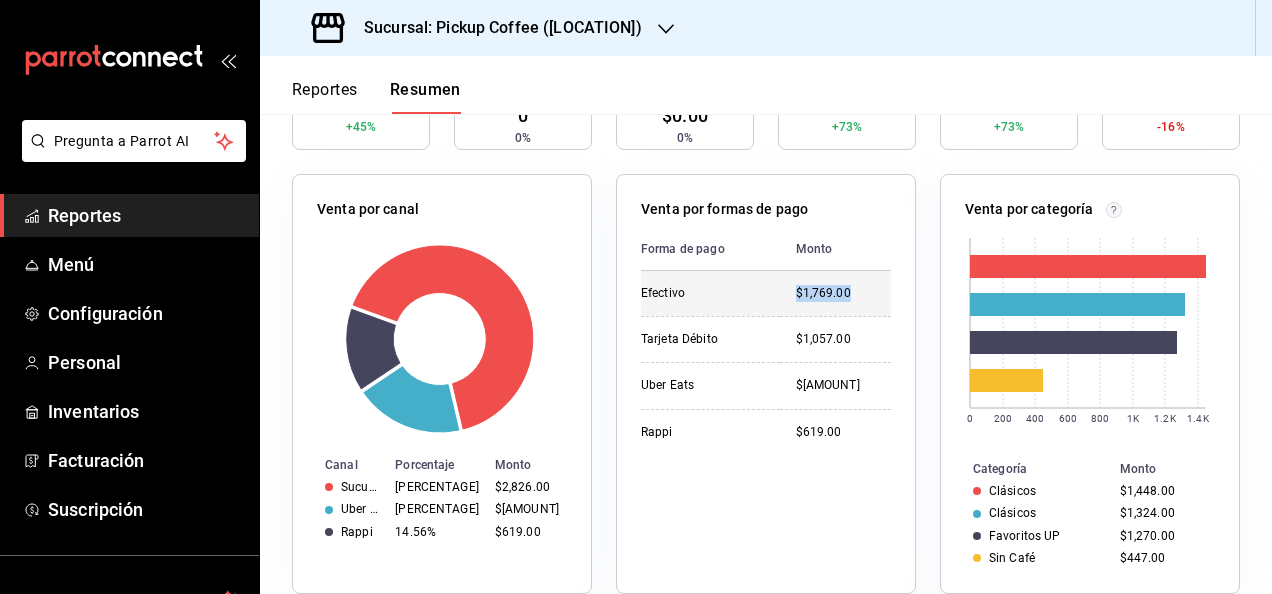 drag, startPoint x: 774, startPoint y: 292, endPoint x: 849, endPoint y: 294, distance: 75.026665 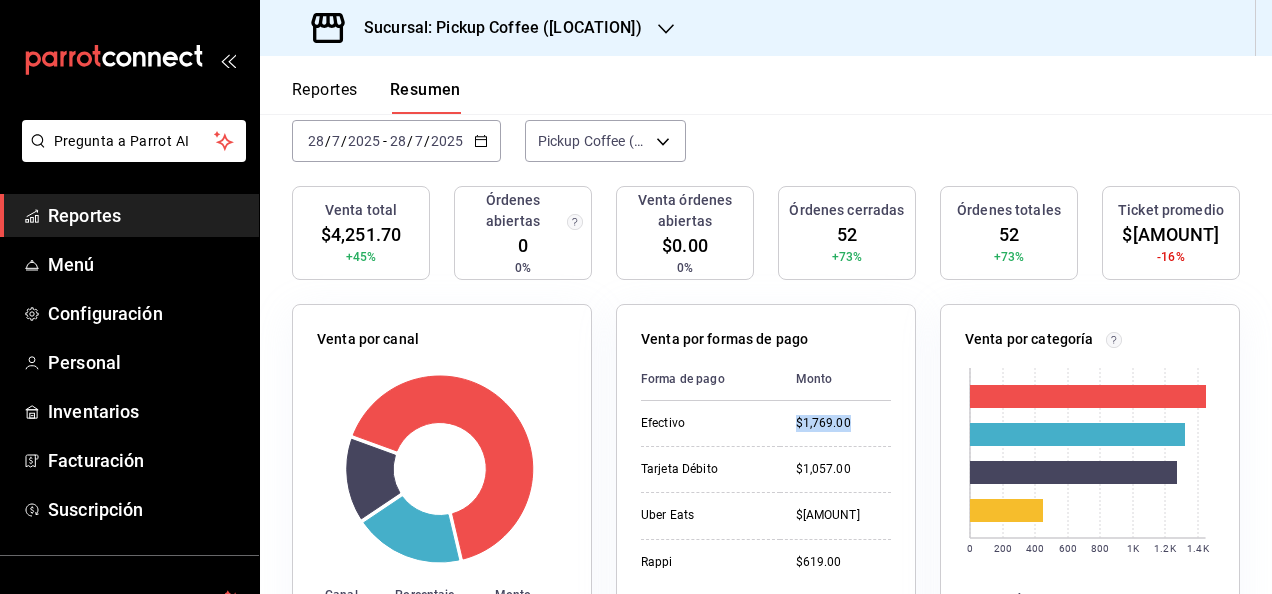 scroll, scrollTop: 0, scrollLeft: 0, axis: both 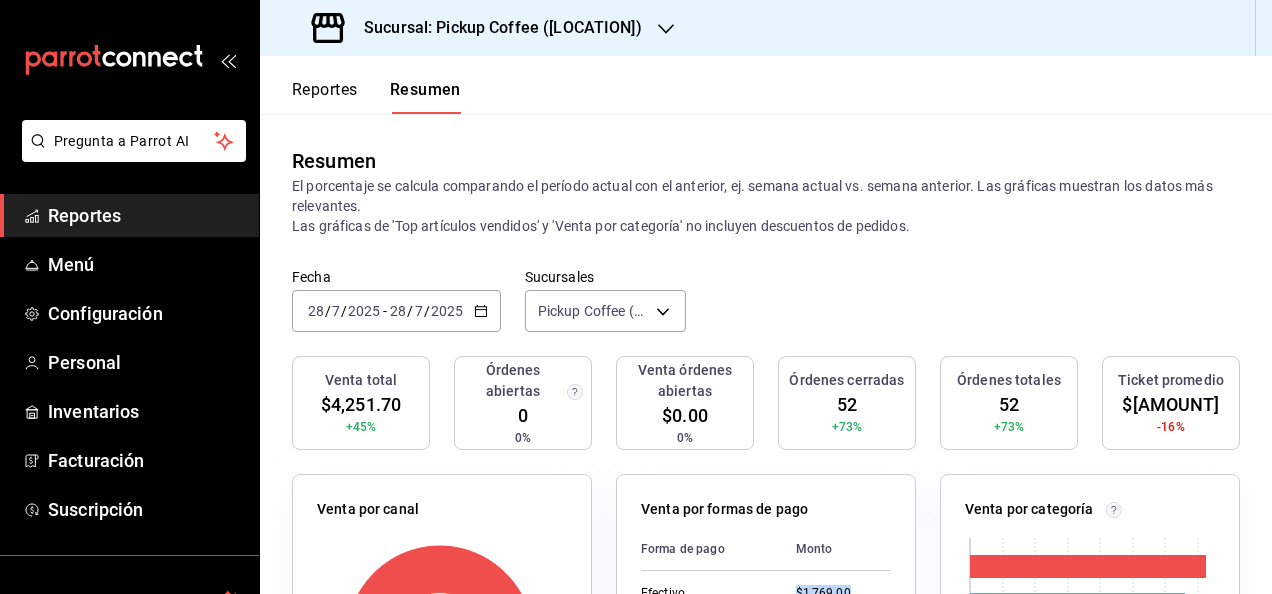 click 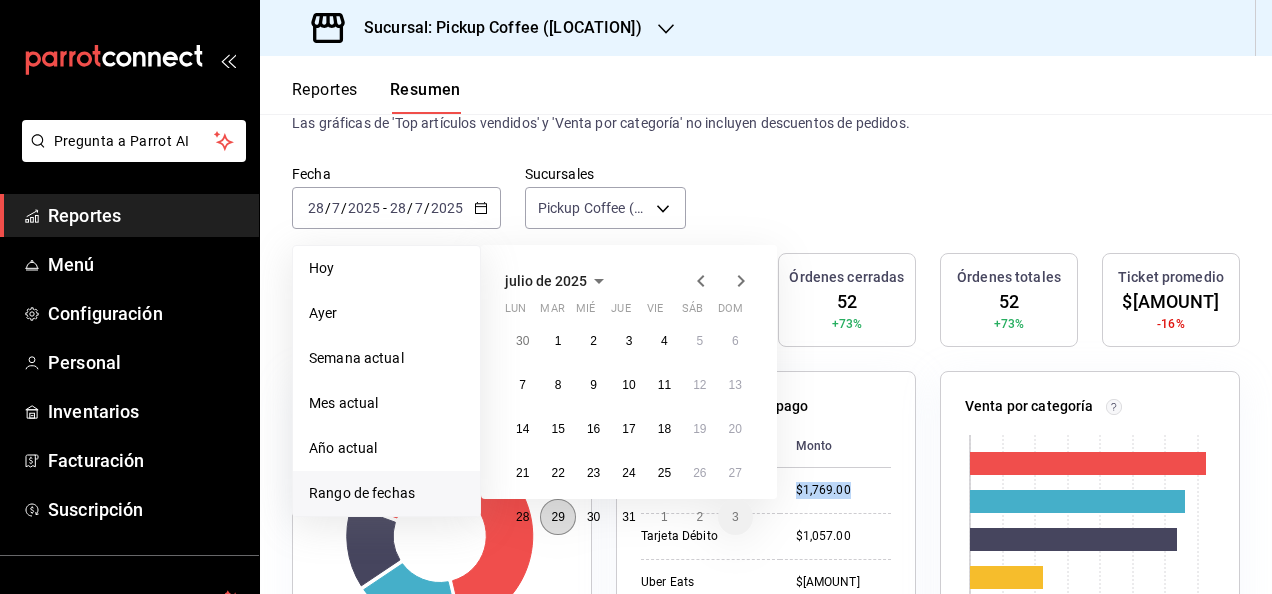 scroll, scrollTop: 200, scrollLeft: 0, axis: vertical 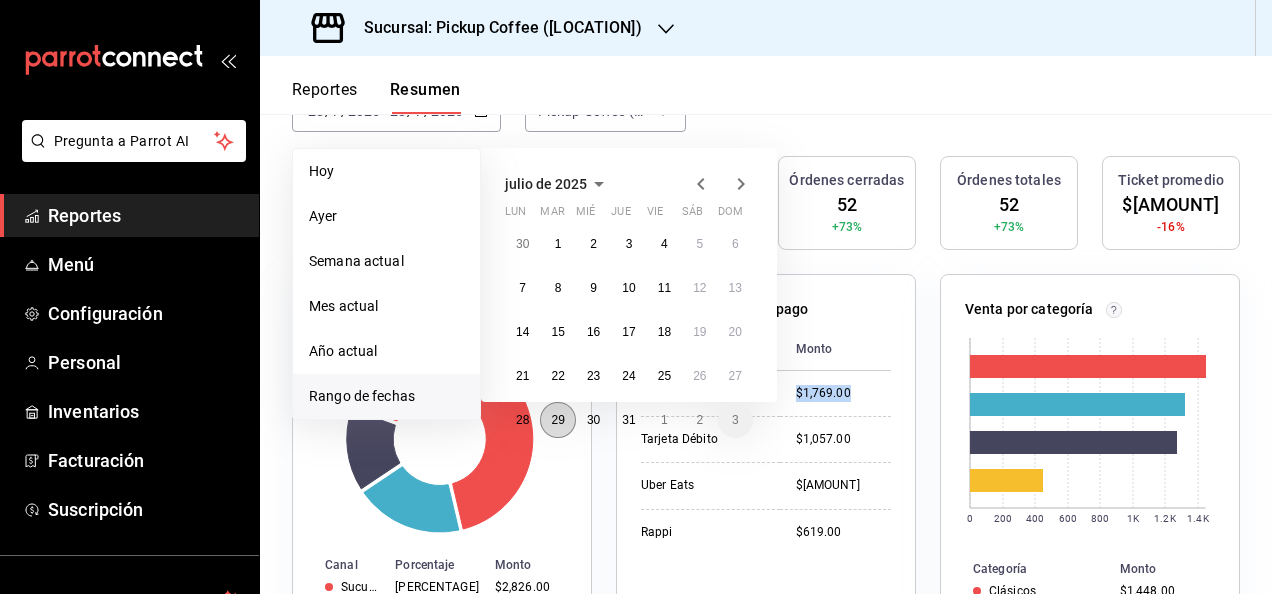 click on "29" at bounding box center [557, 420] 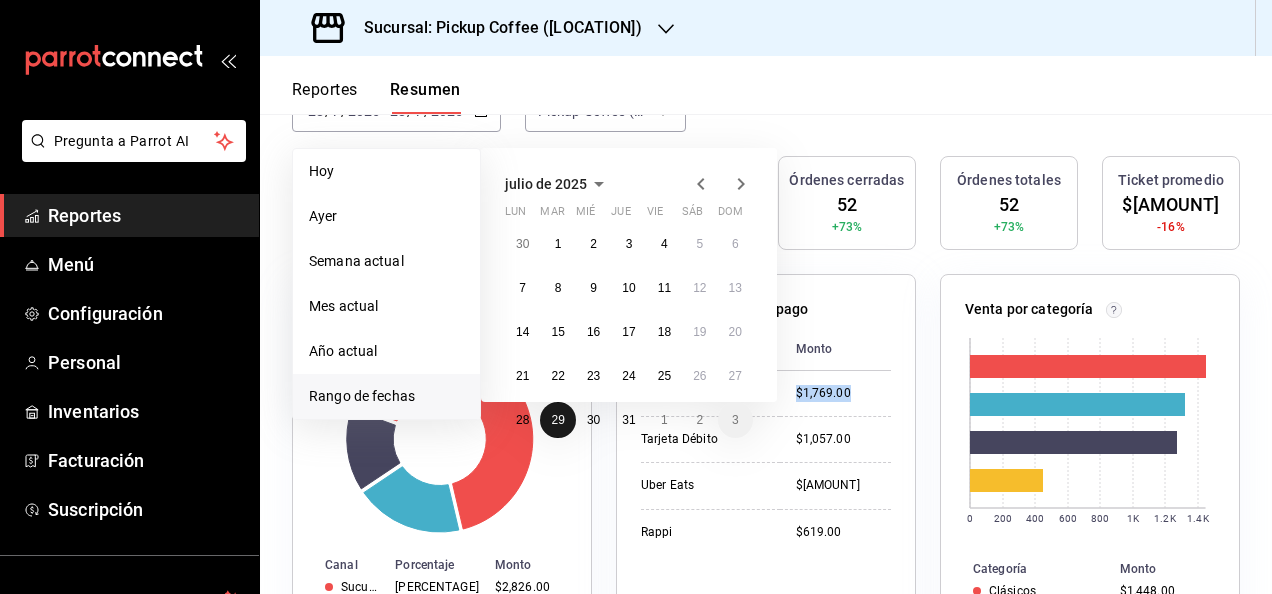 click on "29" at bounding box center (557, 420) 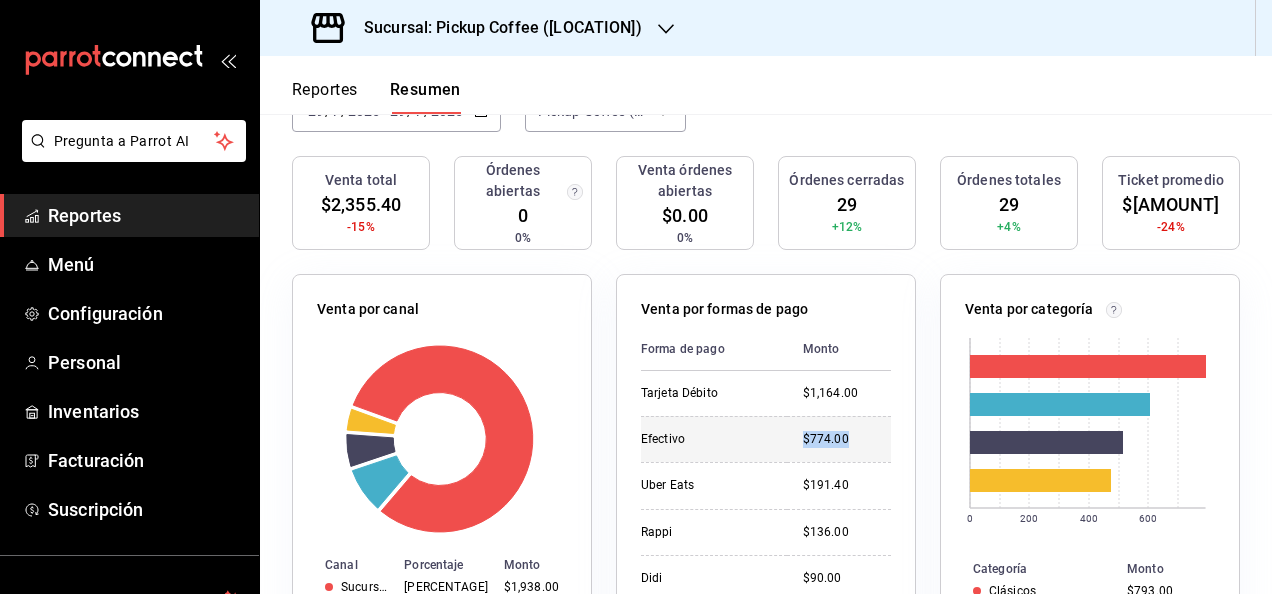 drag, startPoint x: 764, startPoint y: 442, endPoint x: 847, endPoint y: 448, distance: 83.21658 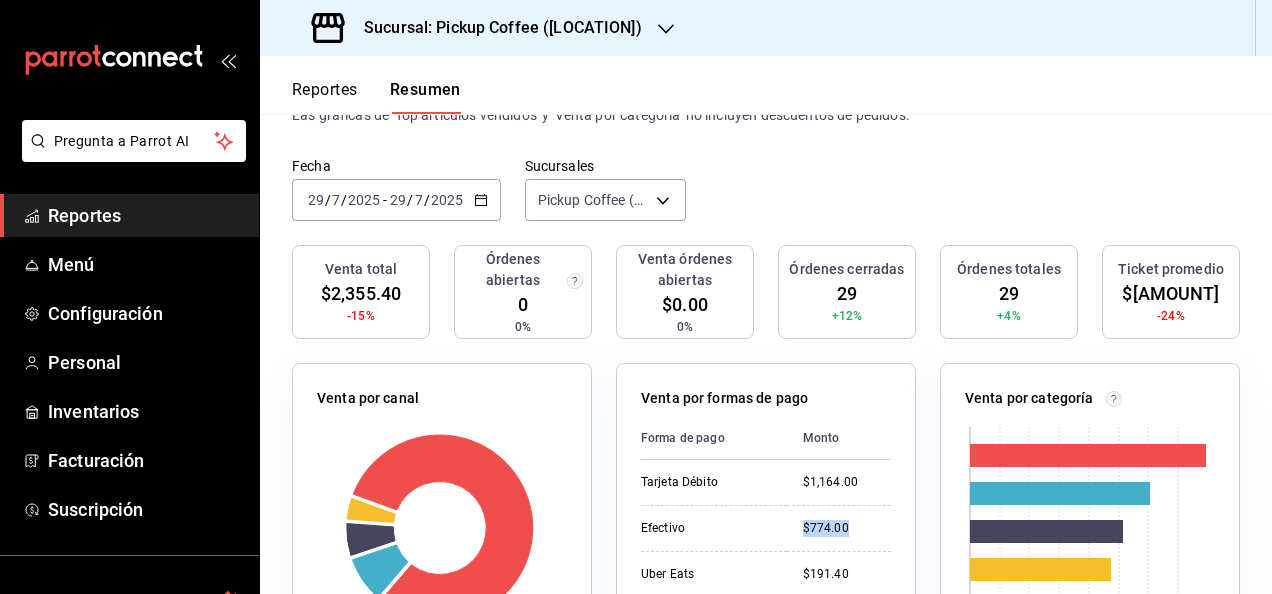 scroll, scrollTop: 0, scrollLeft: 0, axis: both 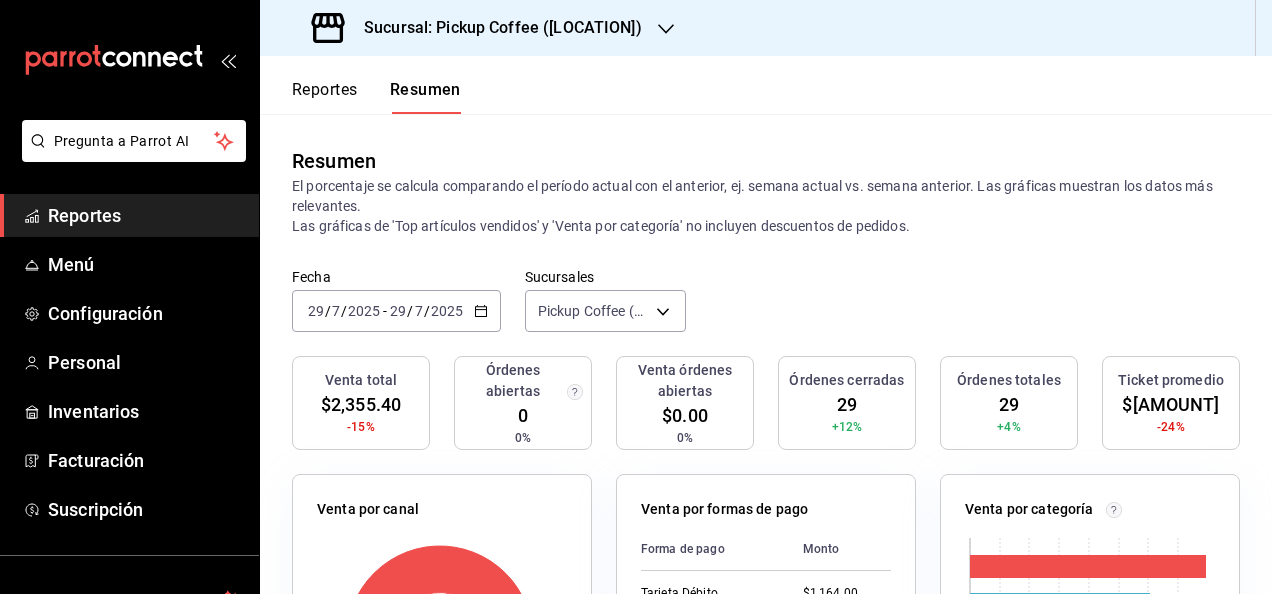 click on "2025-07-29 29 / 7 / 2025 - 2025-07-29 29 / 7 / 2025" at bounding box center (396, 311) 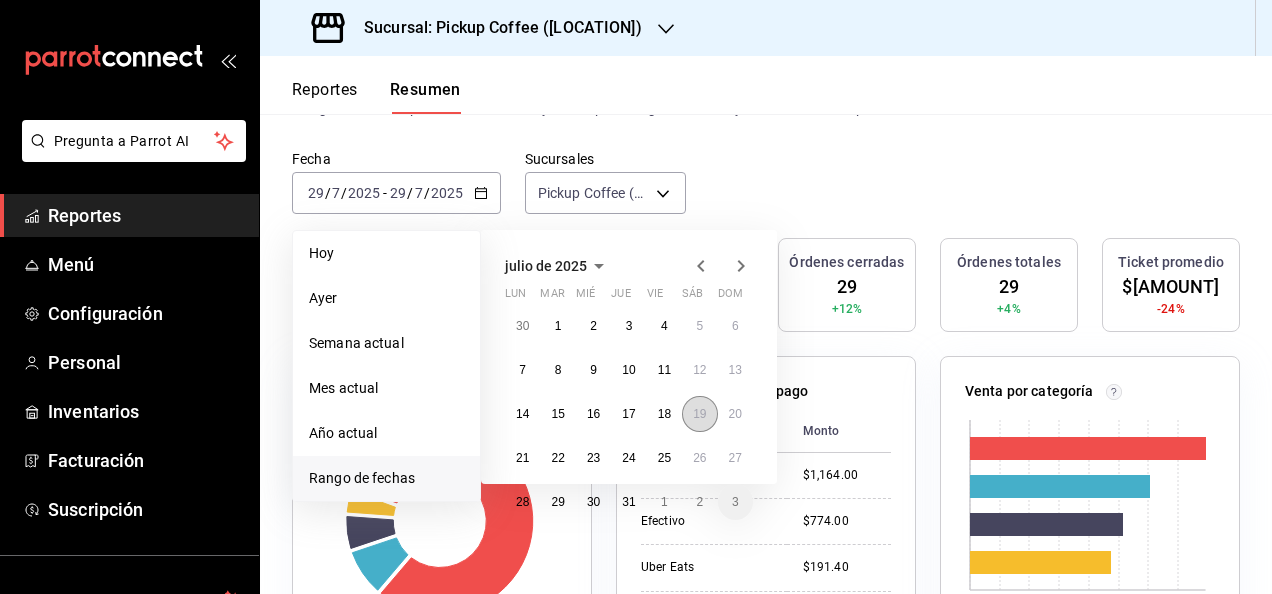 scroll, scrollTop: 200, scrollLeft: 0, axis: vertical 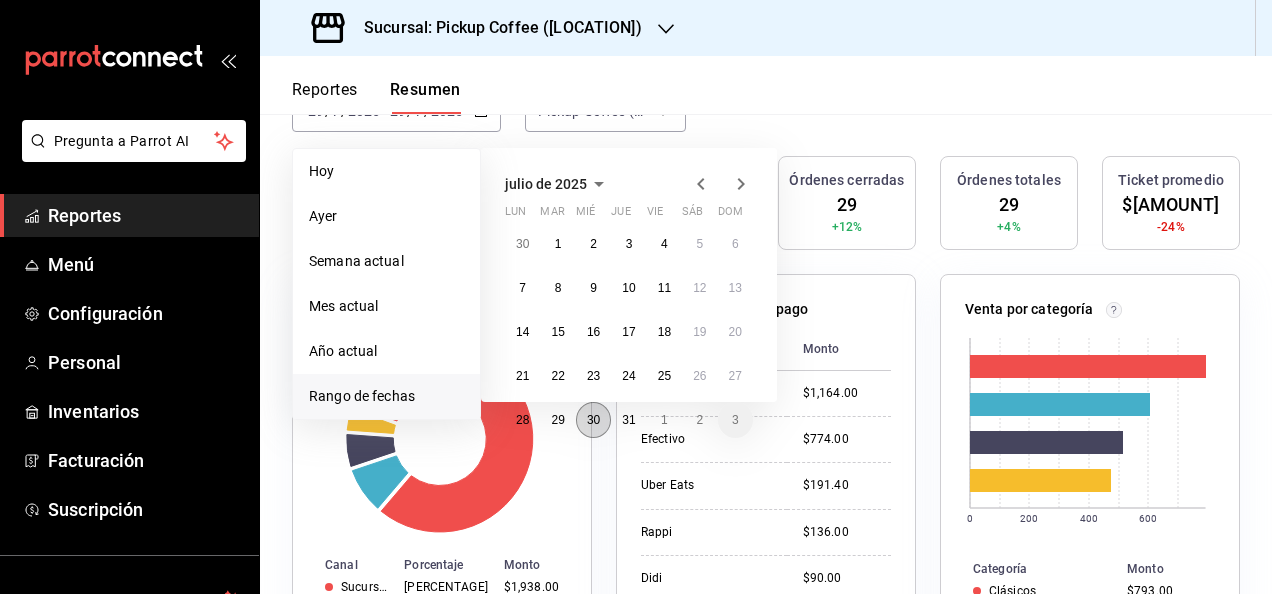 click on "30" at bounding box center [593, 420] 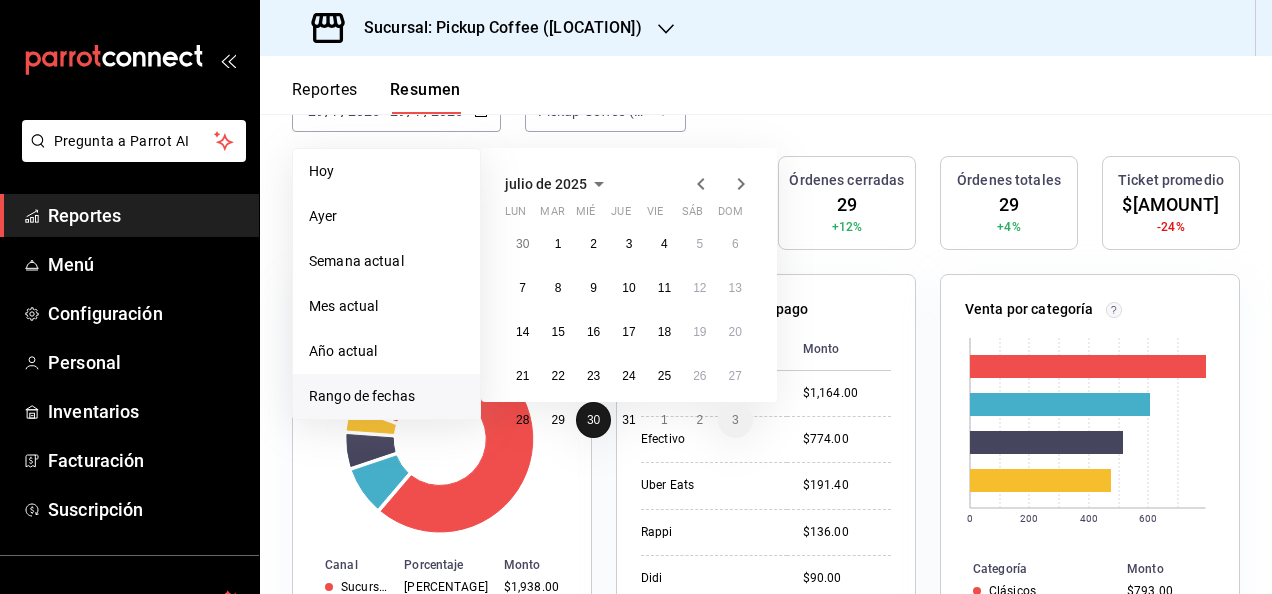 click on "30" at bounding box center [593, 420] 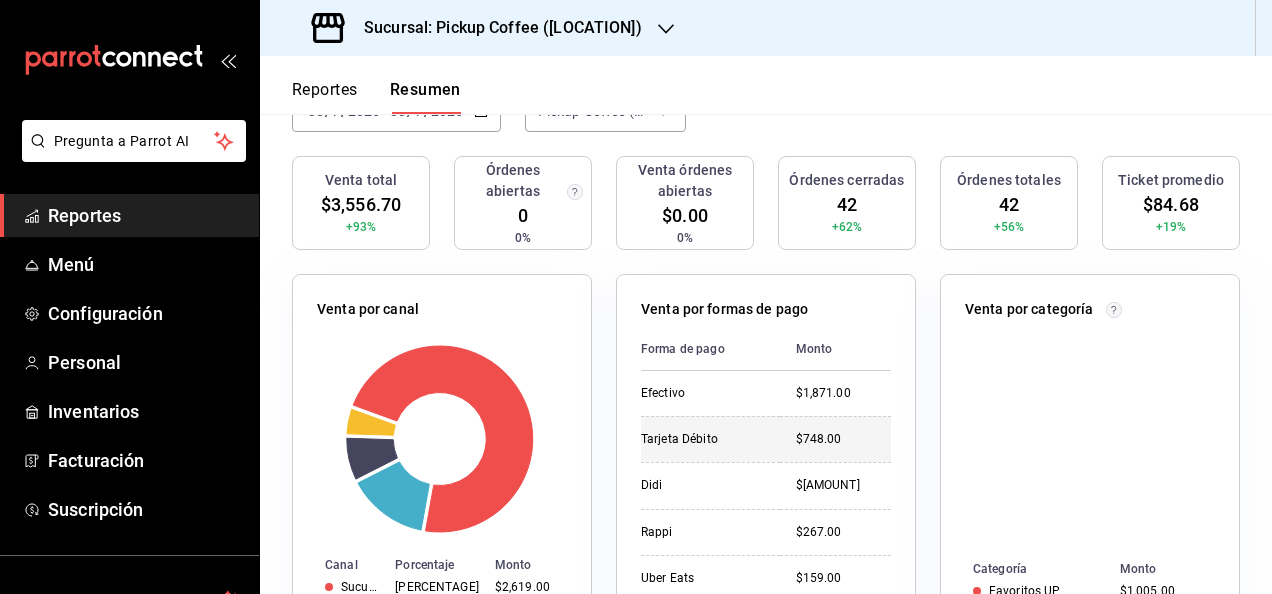 scroll, scrollTop: 300, scrollLeft: 0, axis: vertical 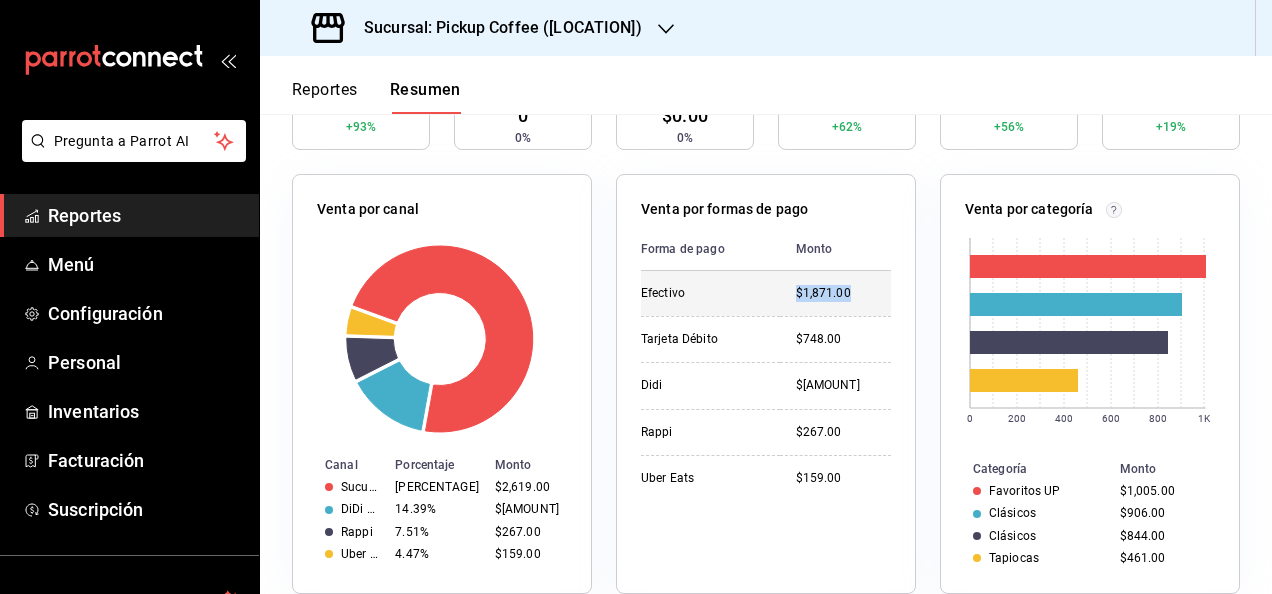 drag, startPoint x: 796, startPoint y: 280, endPoint x: 876, endPoint y: 306, distance: 84.118965 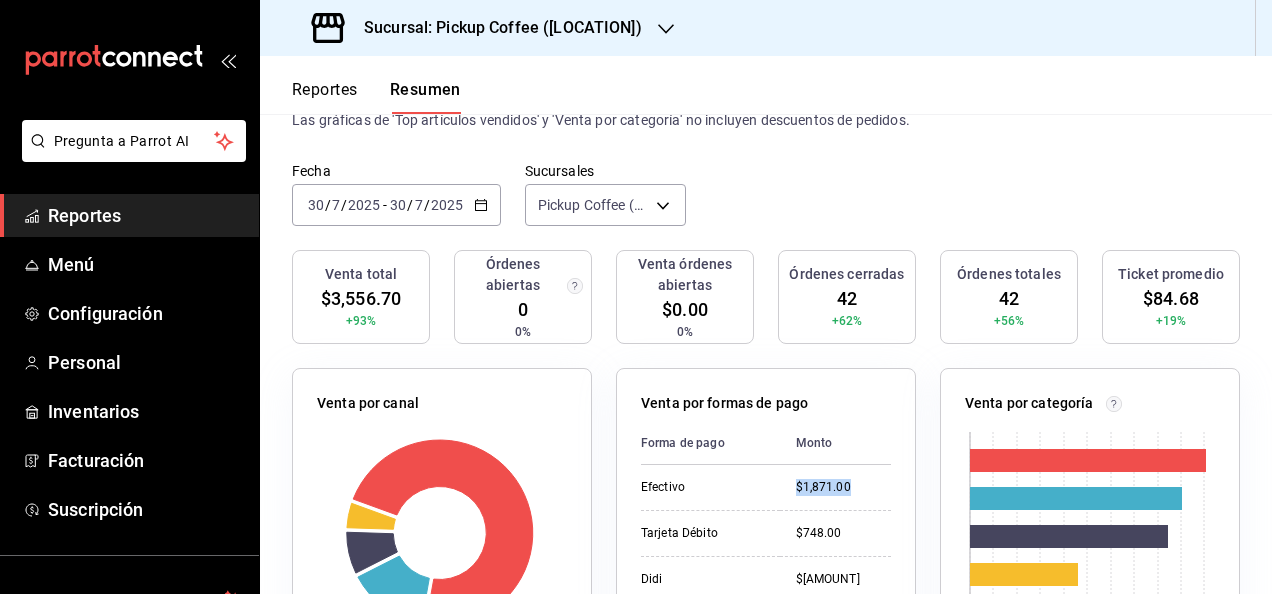 scroll, scrollTop: 100, scrollLeft: 0, axis: vertical 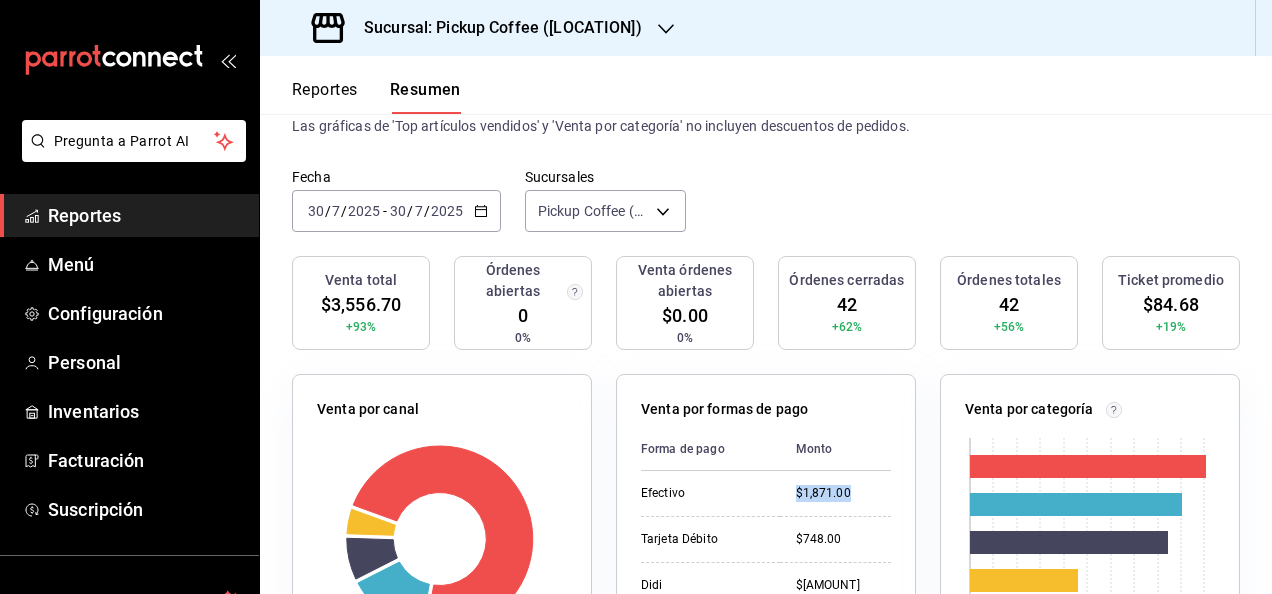 click 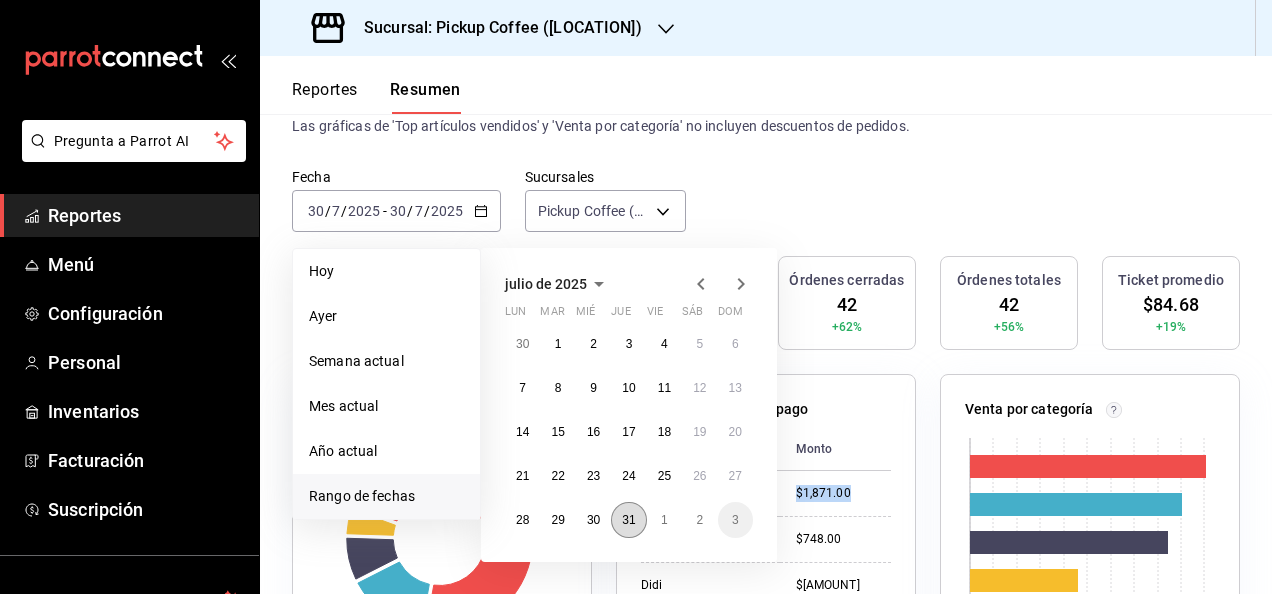click on "31" at bounding box center (628, 520) 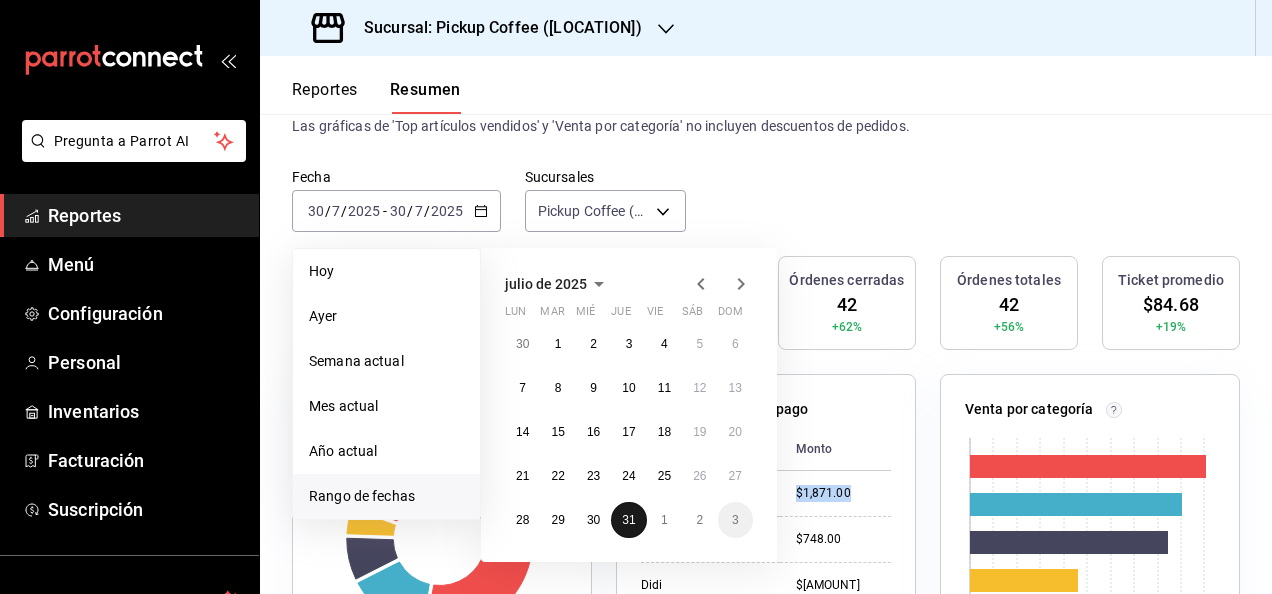 click on "31" at bounding box center [628, 520] 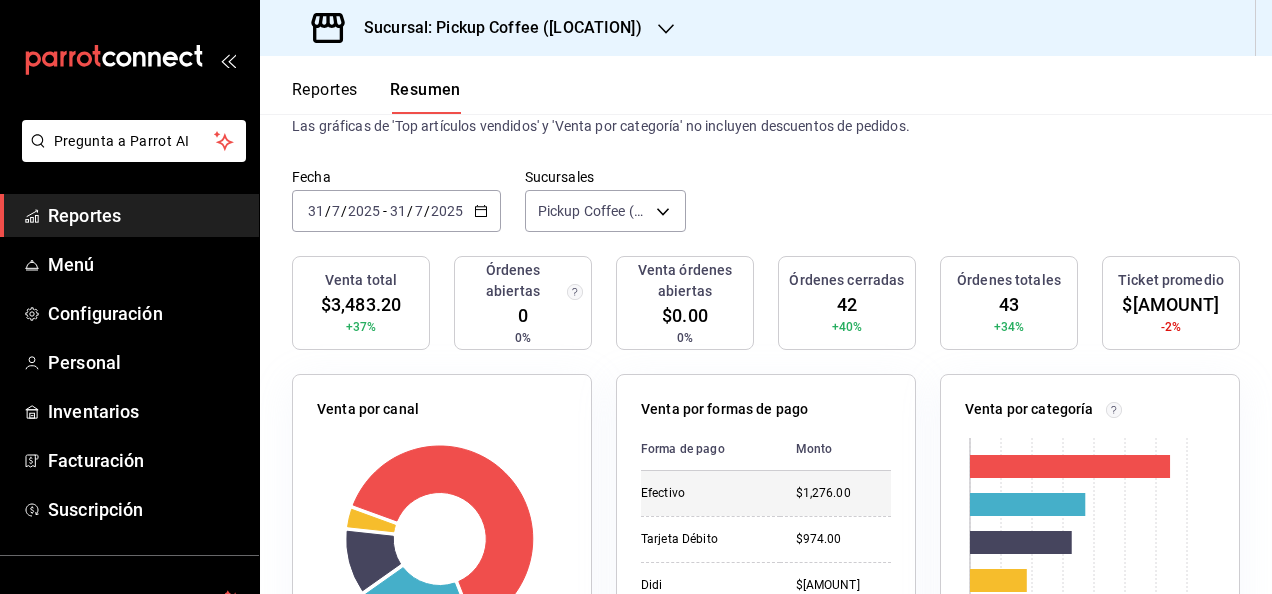 scroll, scrollTop: 200, scrollLeft: 0, axis: vertical 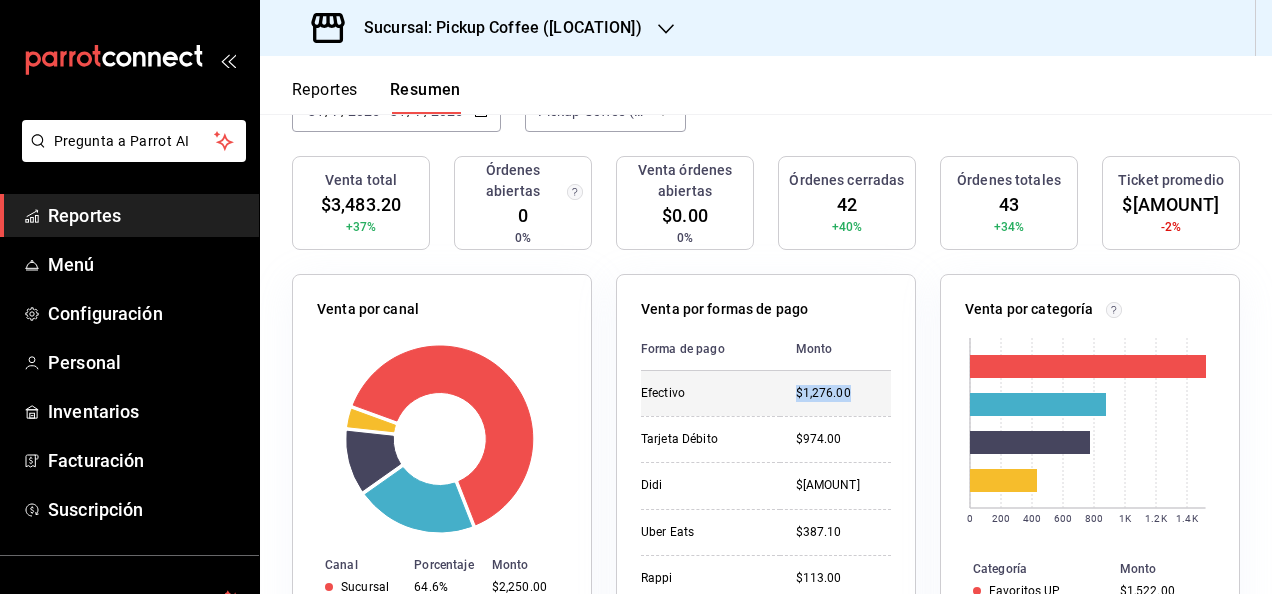 drag, startPoint x: 769, startPoint y: 393, endPoint x: 870, endPoint y: 400, distance: 101.24229 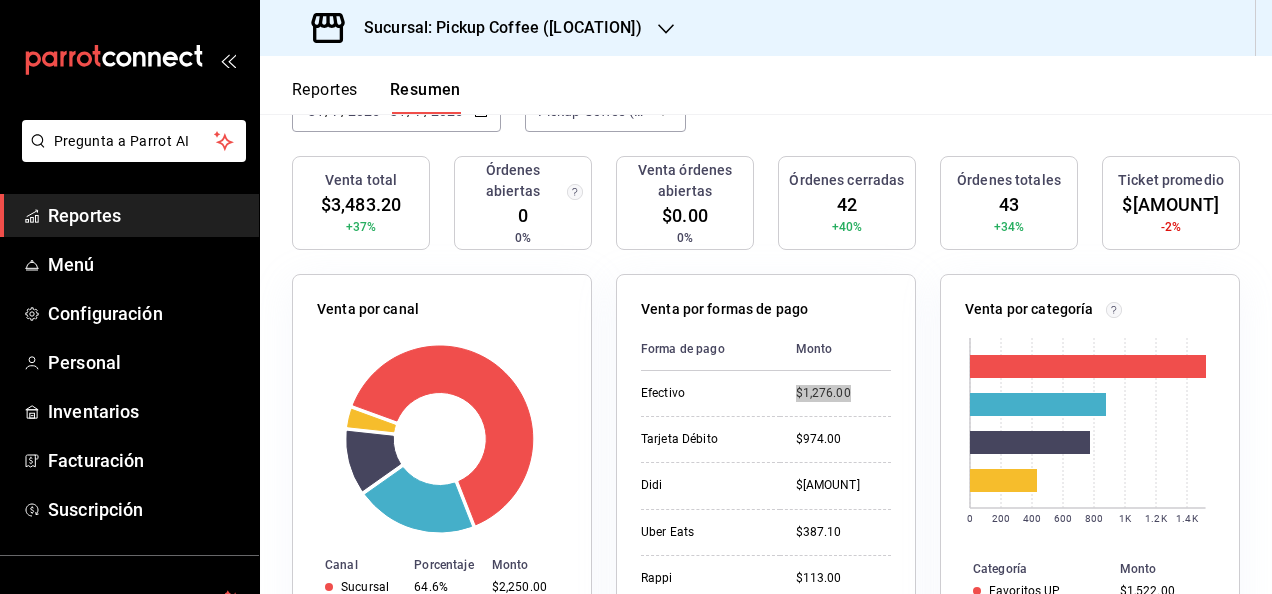 scroll, scrollTop: 0, scrollLeft: 0, axis: both 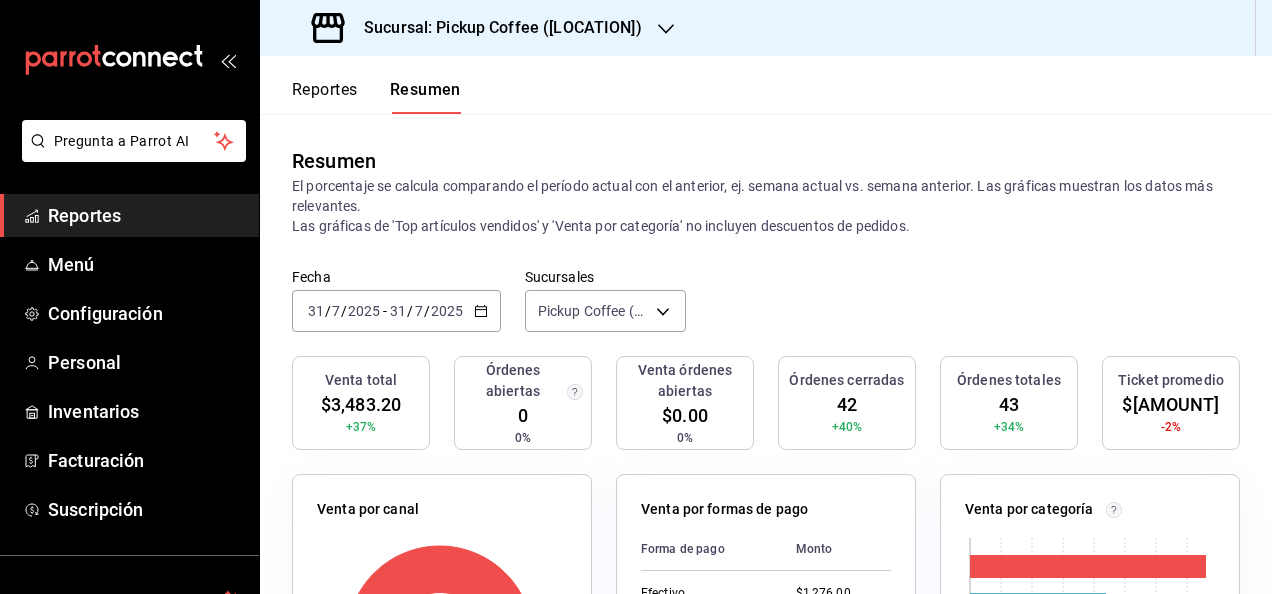 click on "2025-07-31 31 / 7 / 2025 - 2025-07-31 31 / 7 / 2025" at bounding box center [396, 311] 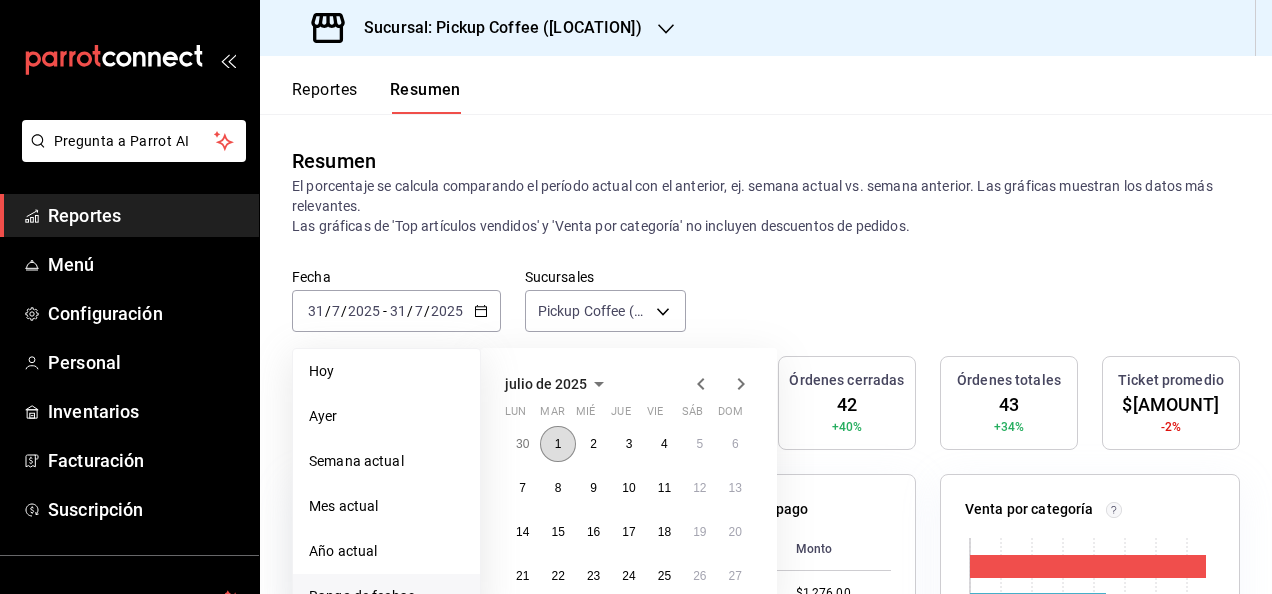 click on "1" at bounding box center (557, 444) 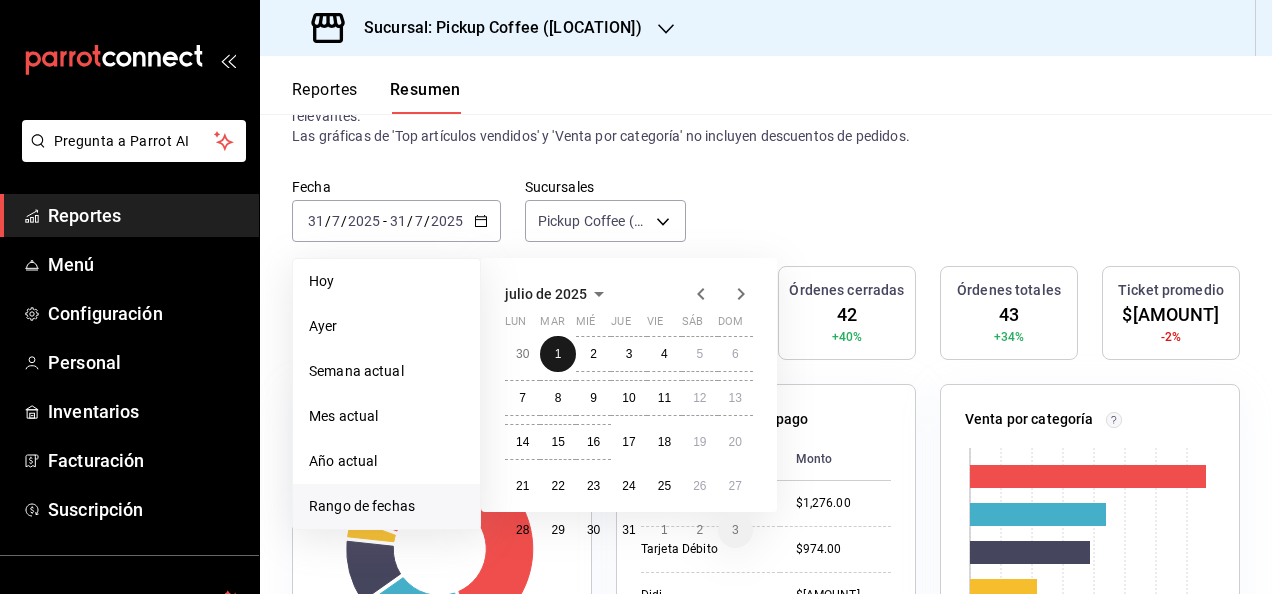 scroll, scrollTop: 200, scrollLeft: 0, axis: vertical 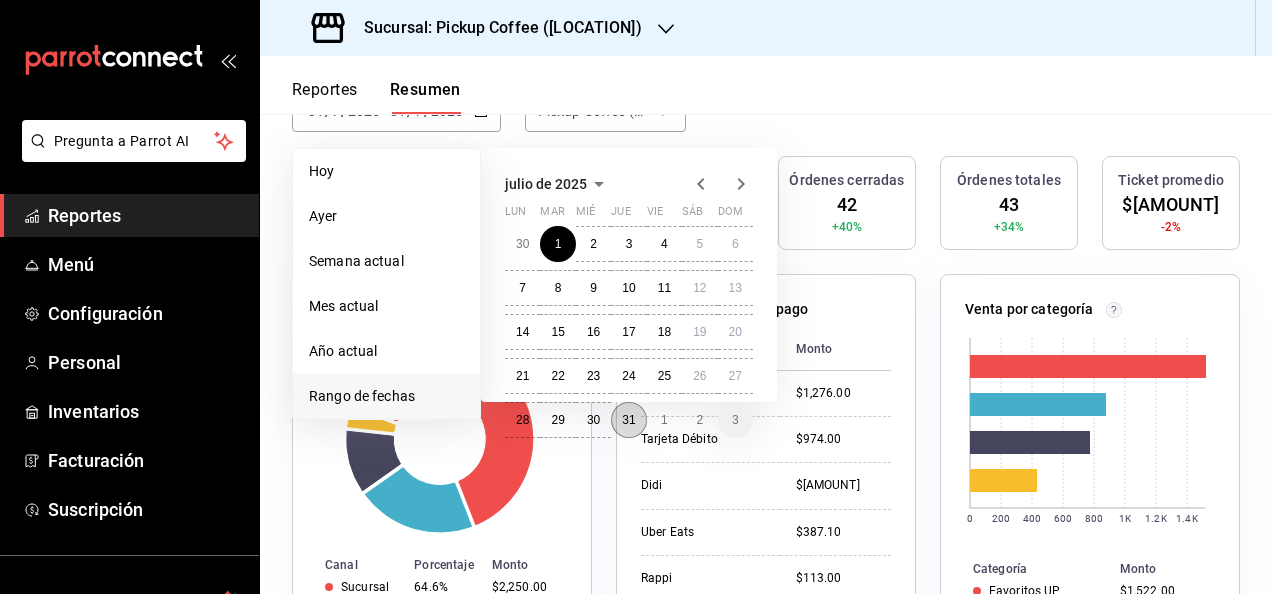 click on "31" at bounding box center (628, 420) 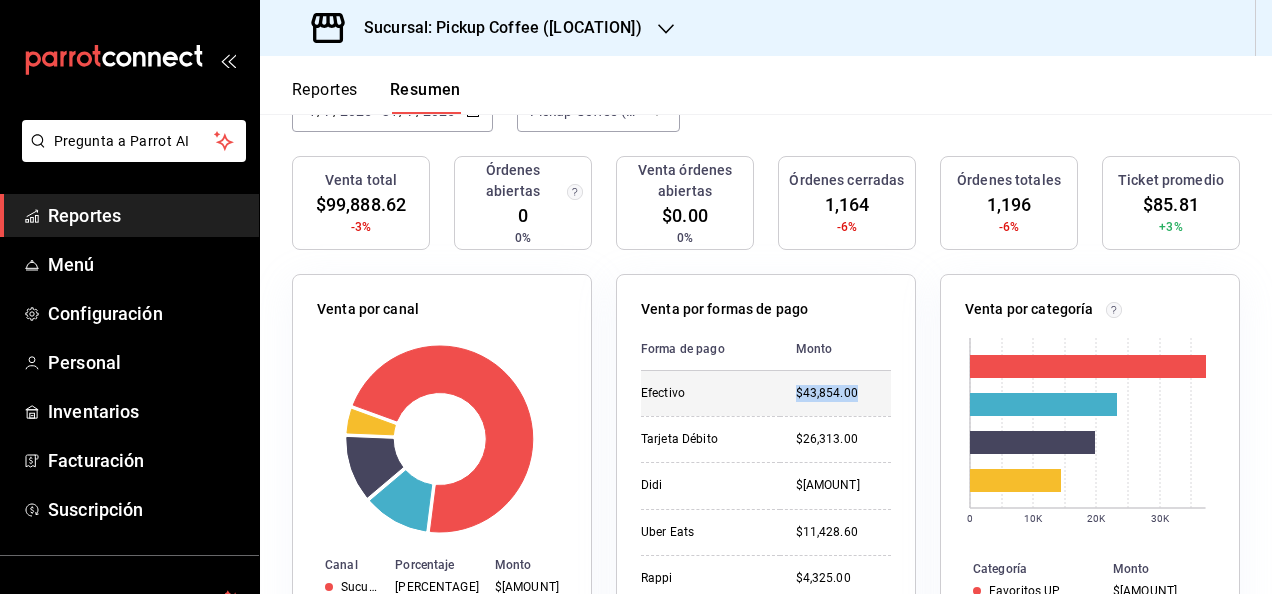 drag, startPoint x: 789, startPoint y: 410, endPoint x: 876, endPoint y: 403, distance: 87.28116 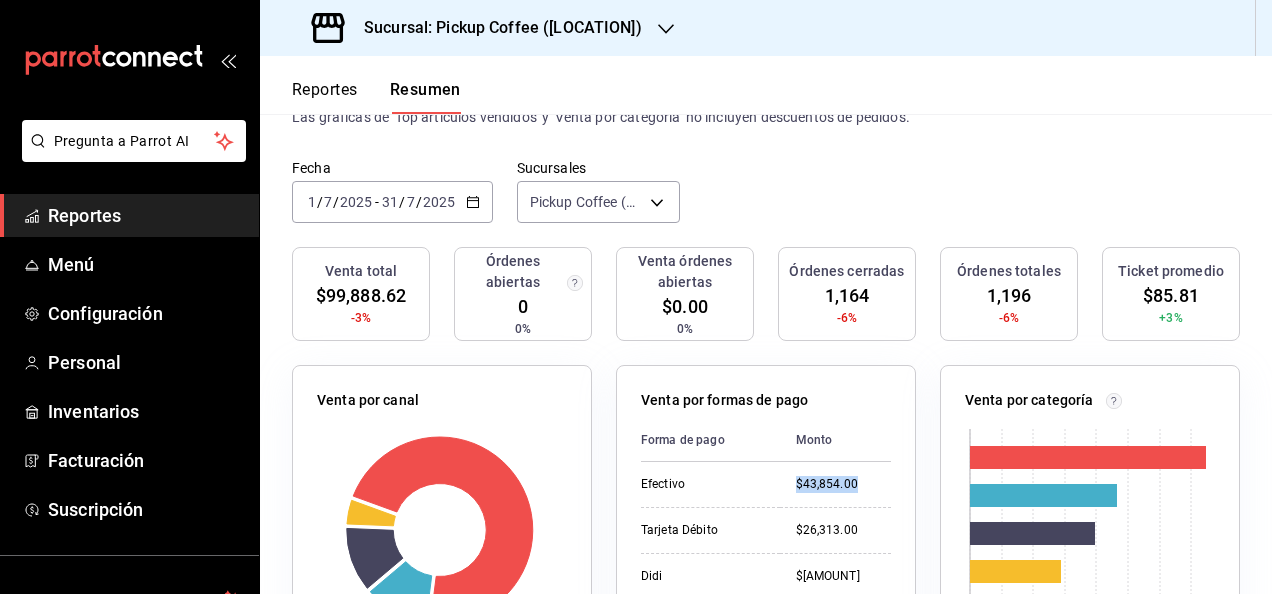 scroll, scrollTop: 0, scrollLeft: 0, axis: both 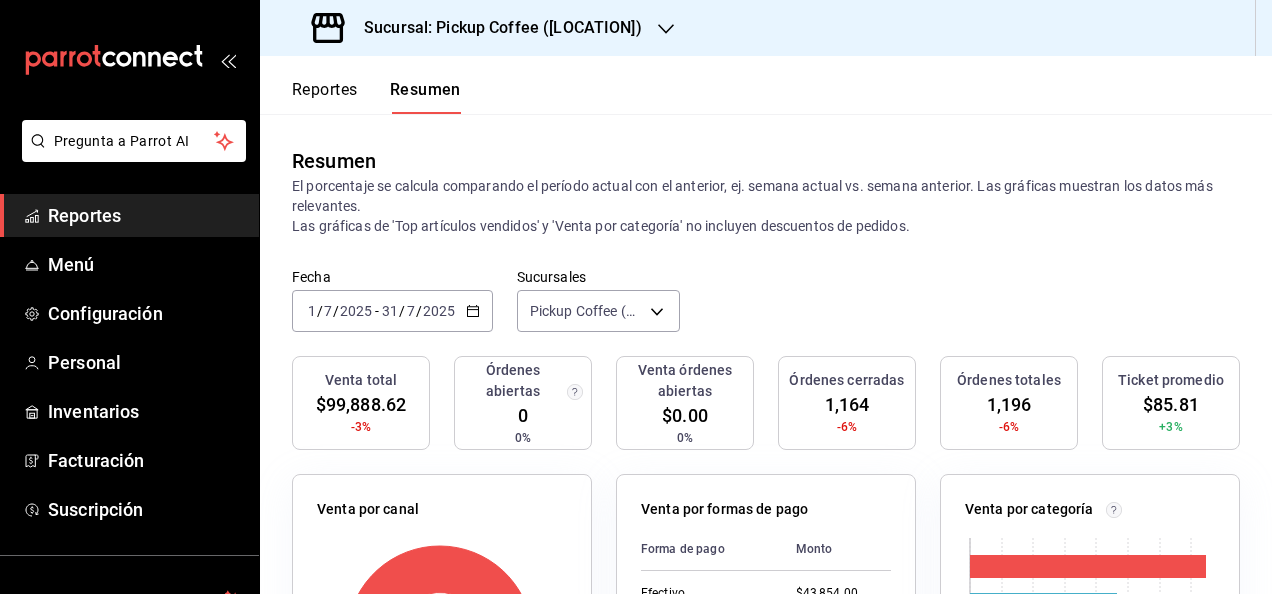 click on "Sucursal: Pickup Coffee ([LOCATION])" at bounding box center [495, 28] 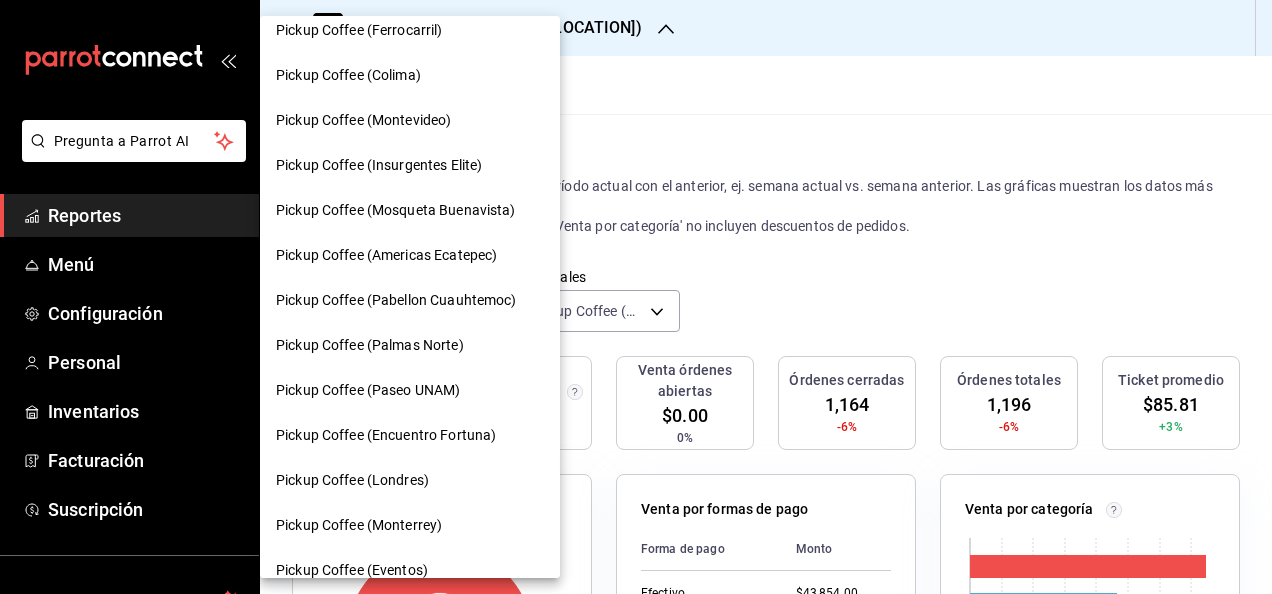 scroll, scrollTop: 1164, scrollLeft: 0, axis: vertical 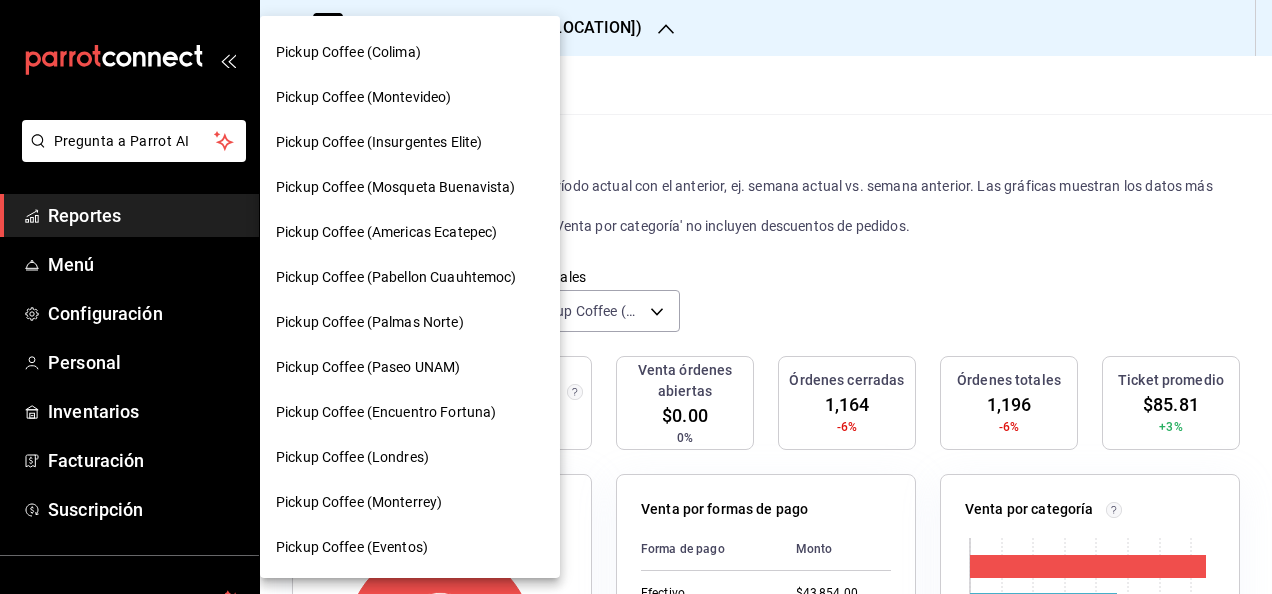 click on "Pickup Coffee (Londres)" at bounding box center (352, 457) 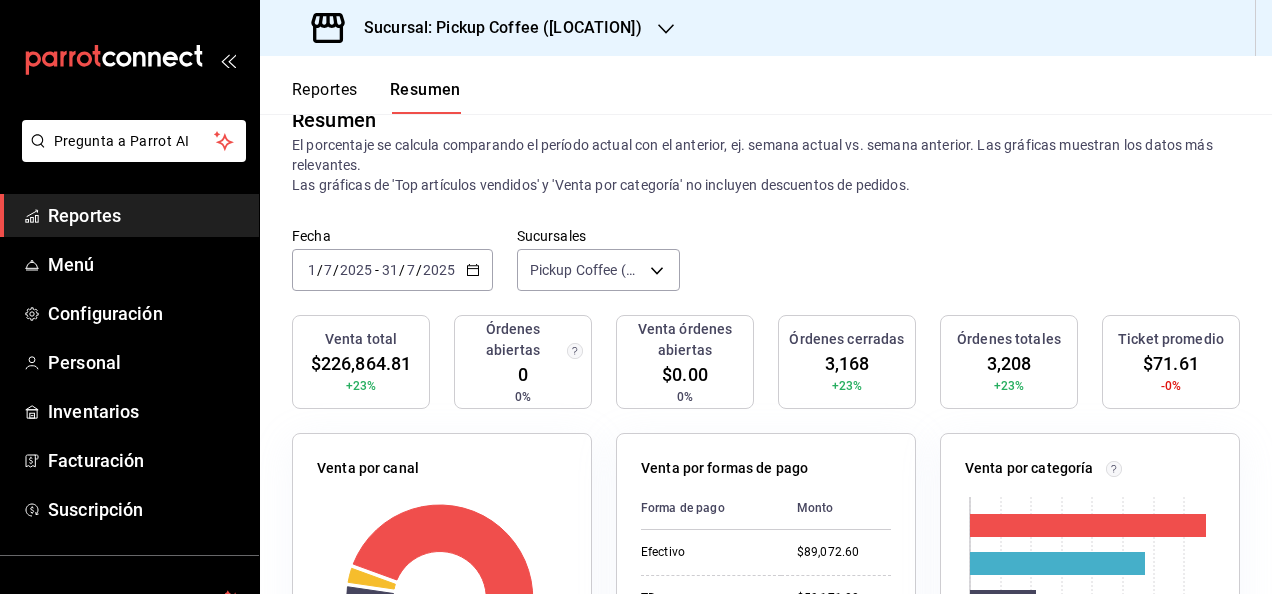 scroll, scrollTop: 0, scrollLeft: 0, axis: both 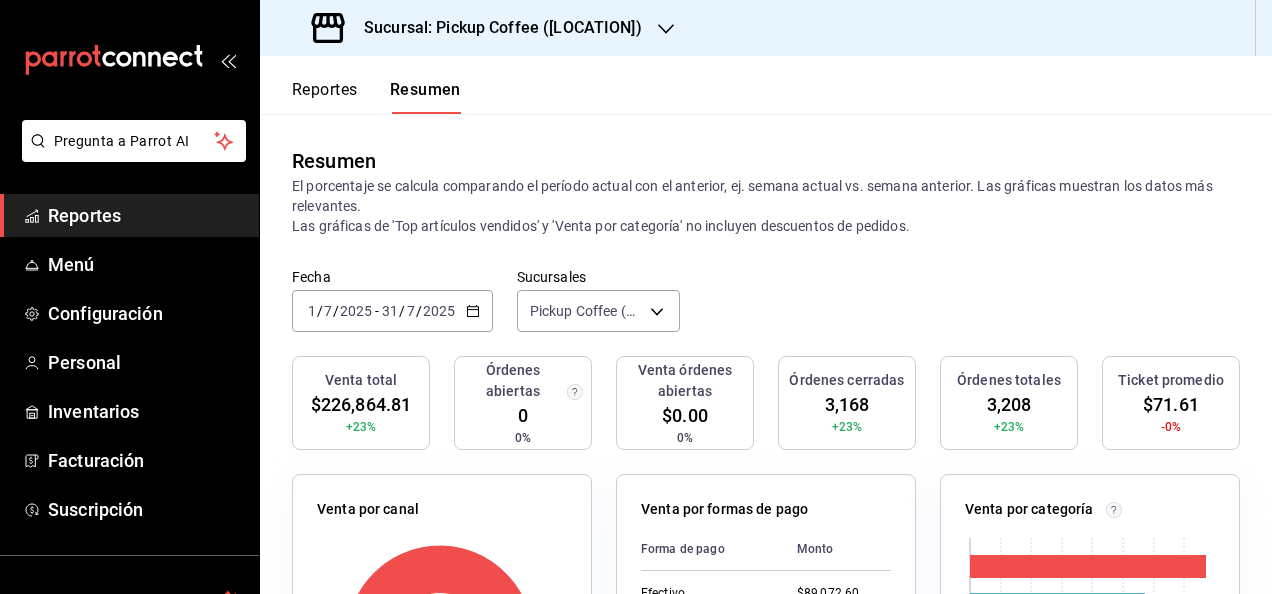 click on "2025-07-01 1 / 7 / 2025 - 2025-07-31 31 / 7 / 2025" at bounding box center [392, 311] 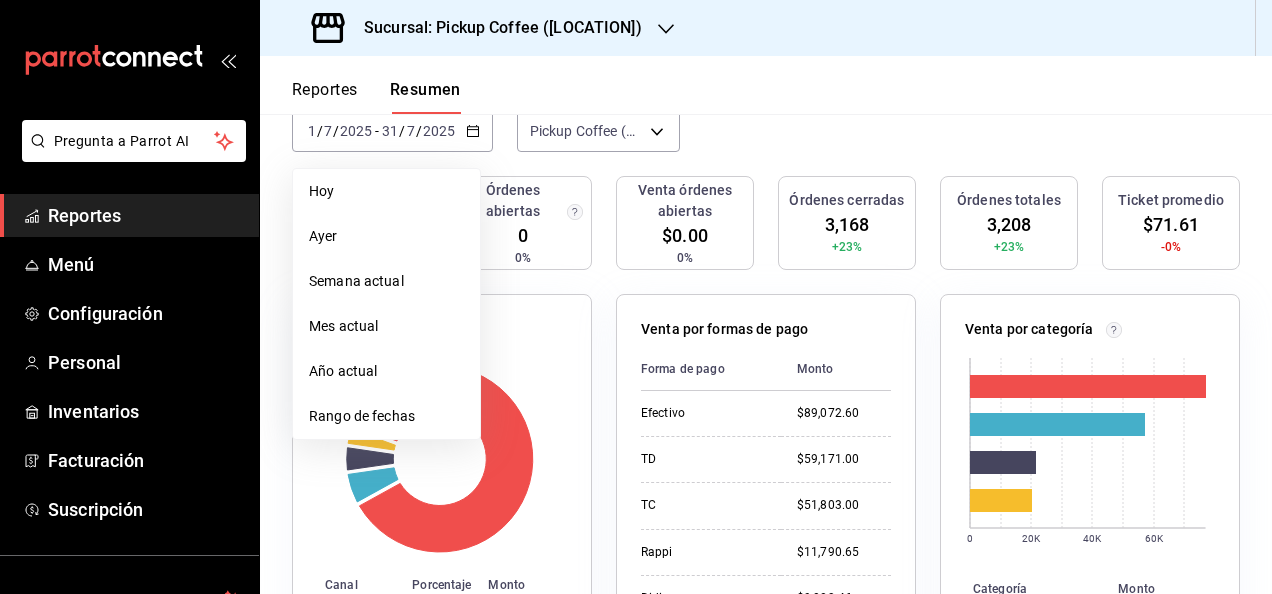 scroll, scrollTop: 200, scrollLeft: 0, axis: vertical 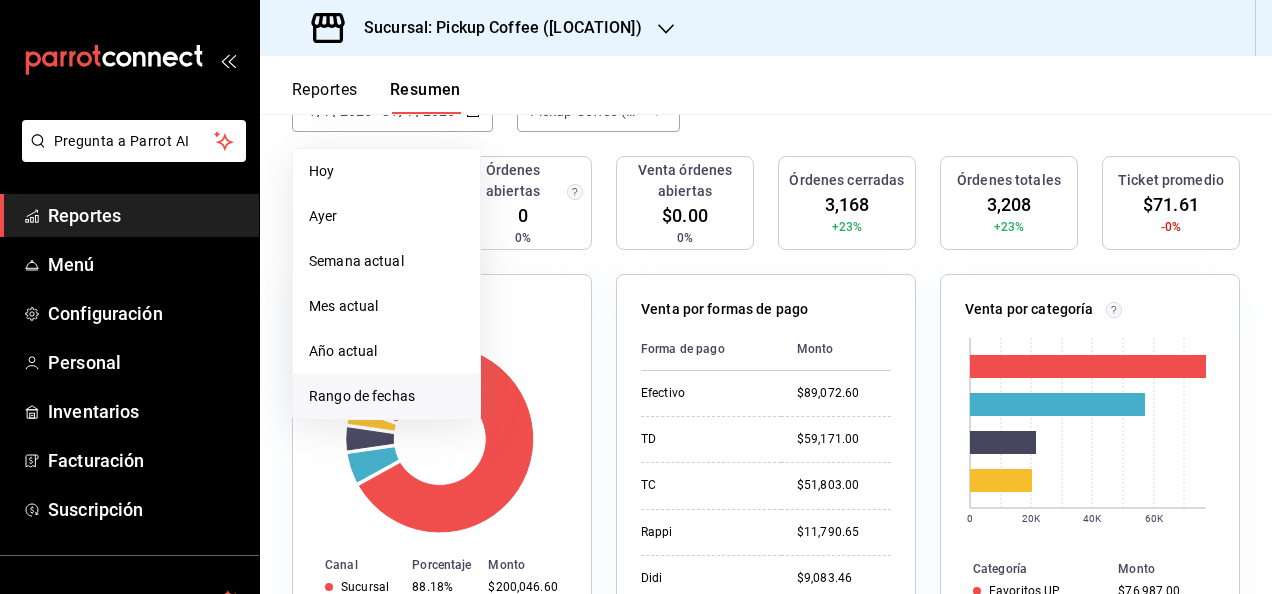 click on "Rango de fechas" at bounding box center [386, 396] 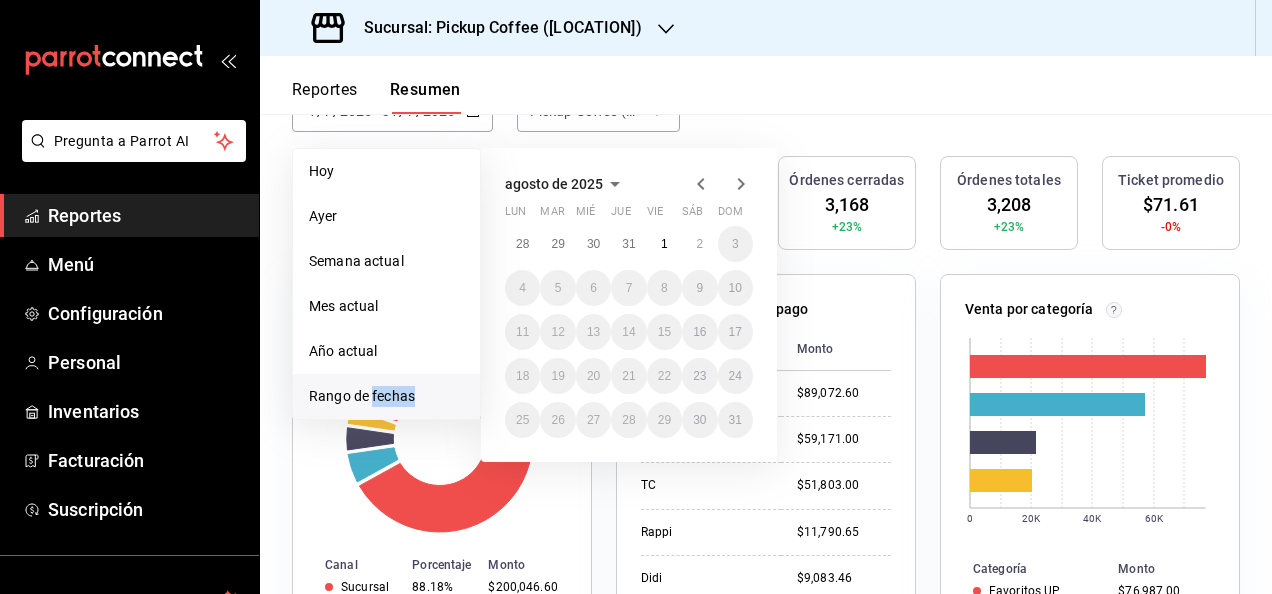 click on "Rango de fechas" at bounding box center (386, 396) 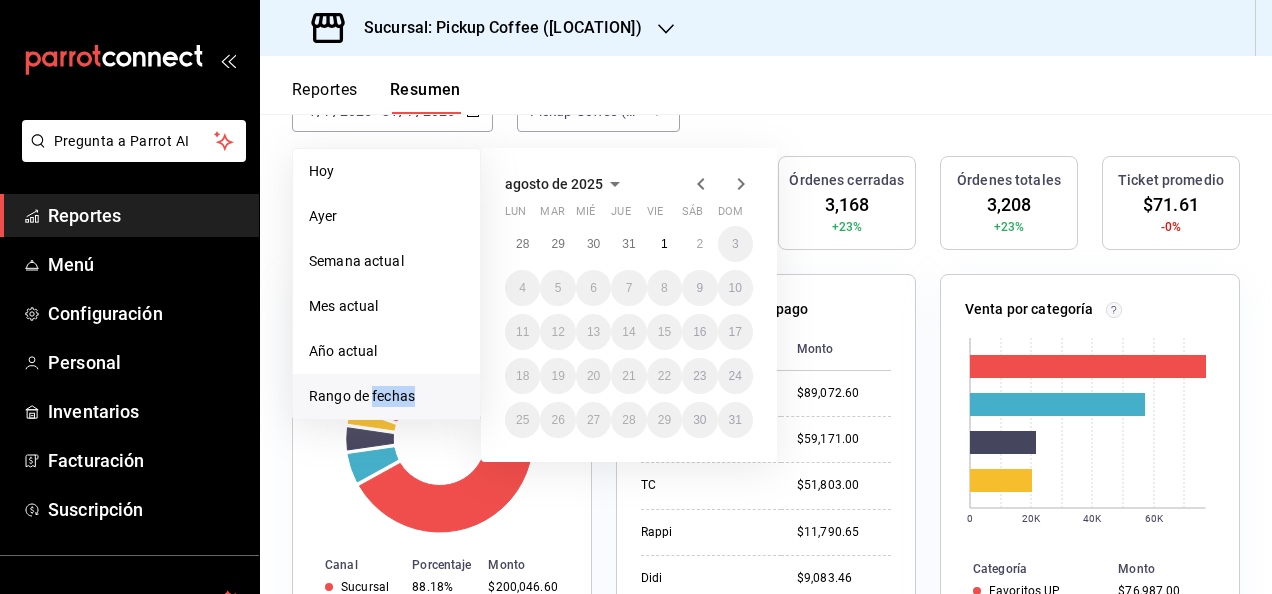 click 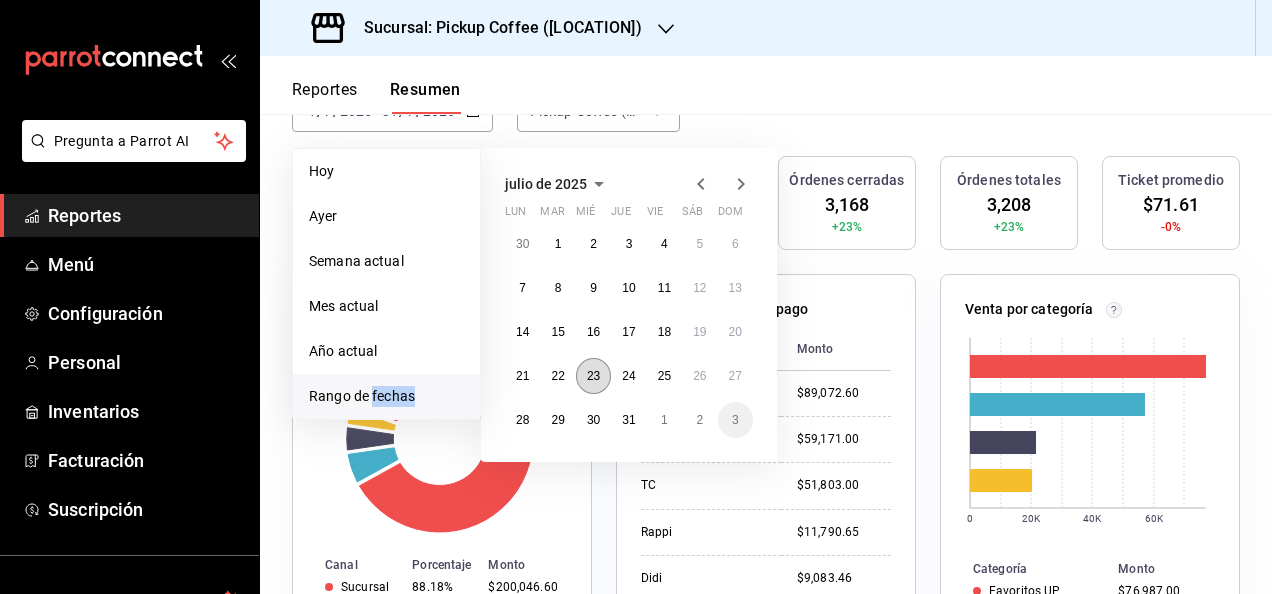 click on "23" at bounding box center (593, 376) 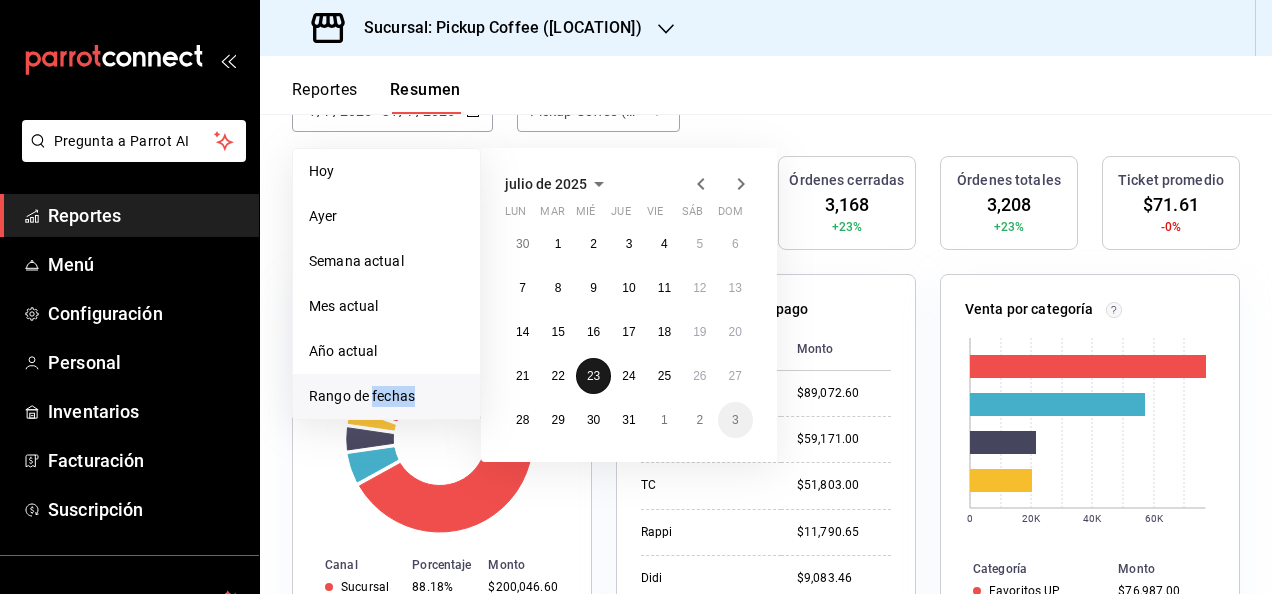 click on "23" at bounding box center [593, 376] 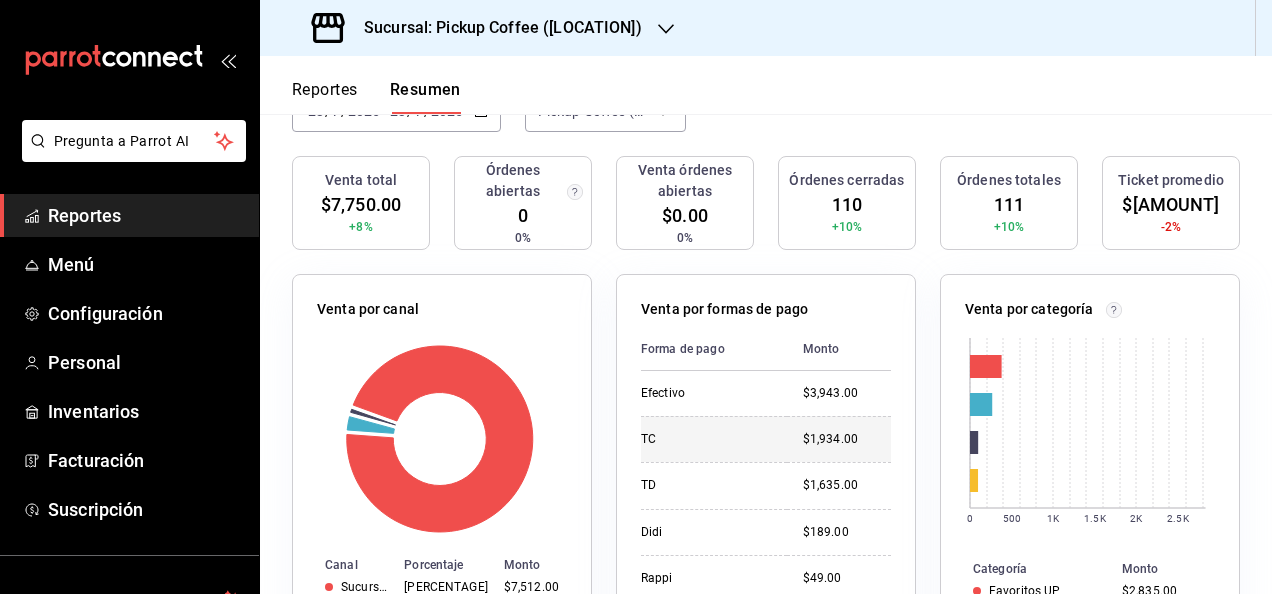 scroll, scrollTop: 300, scrollLeft: 0, axis: vertical 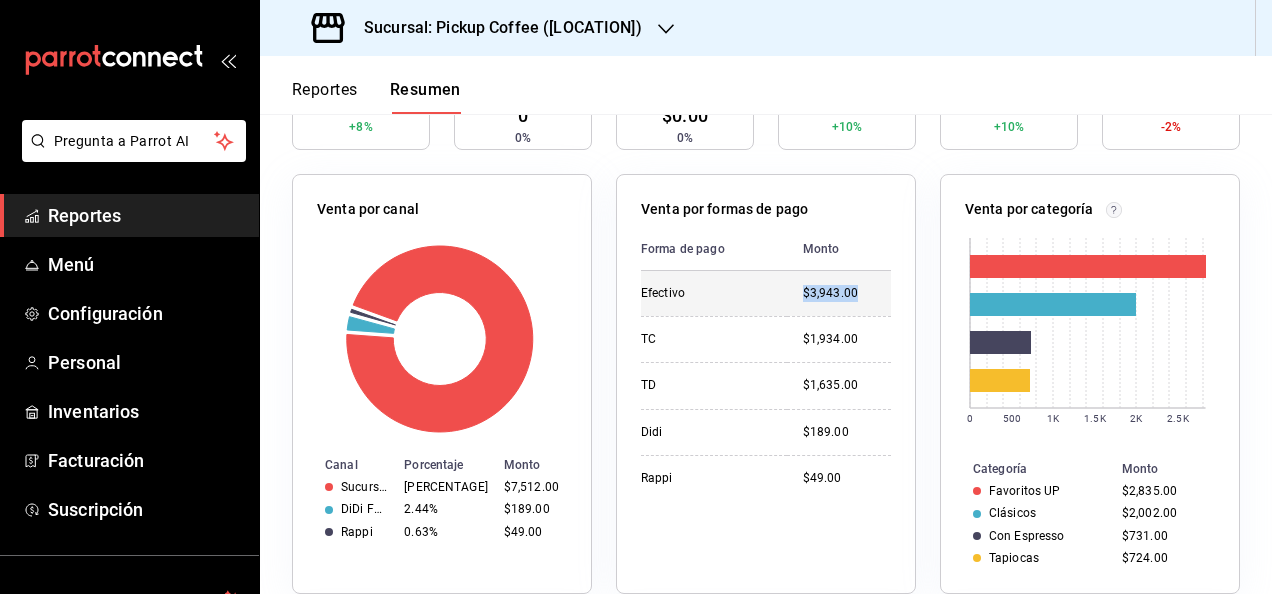 drag, startPoint x: 765, startPoint y: 297, endPoint x: 863, endPoint y: 298, distance: 98.005104 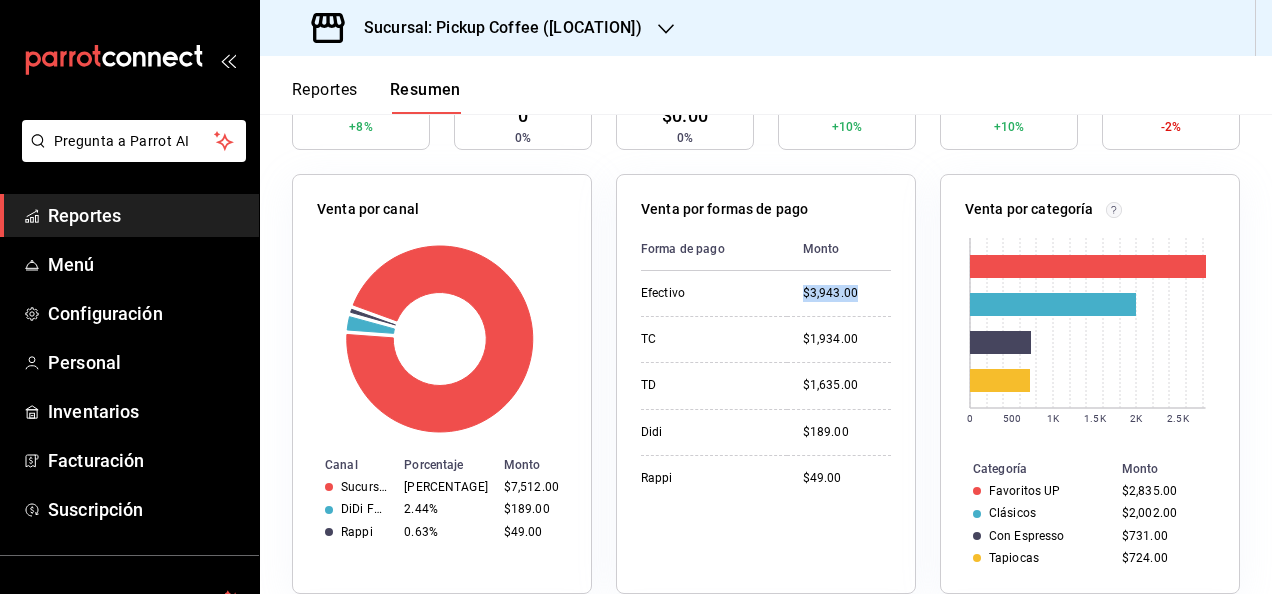 scroll, scrollTop: 0, scrollLeft: 0, axis: both 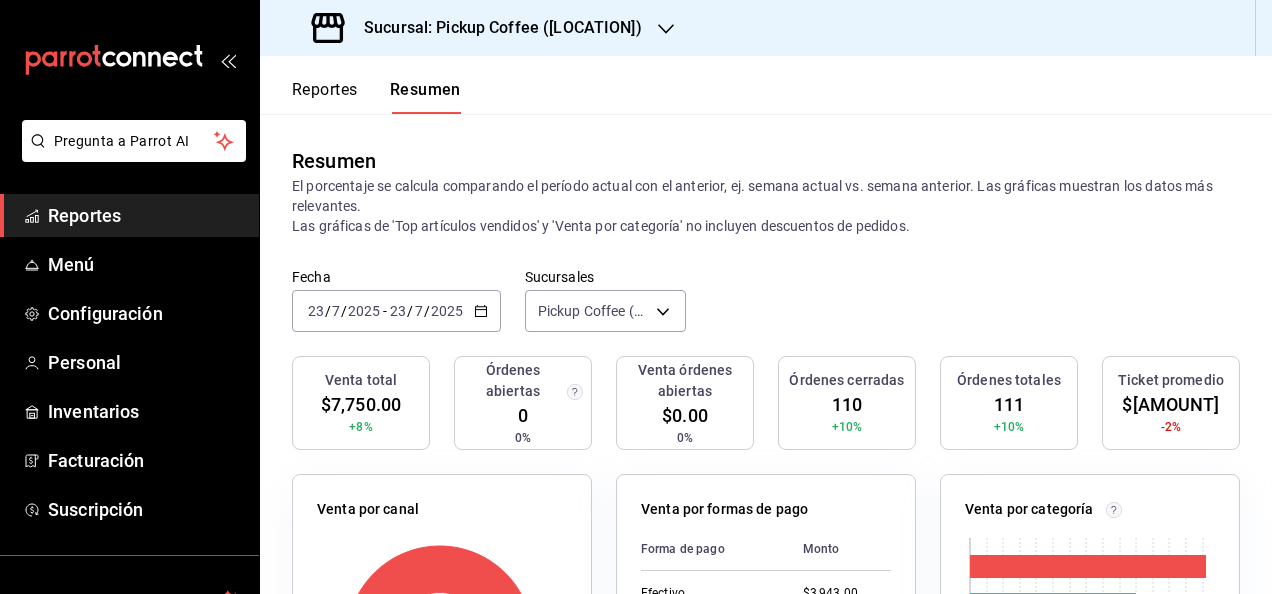 click on "Fecha [DATE] [DATE] - [DATE] [DATE]" at bounding box center [396, 311] 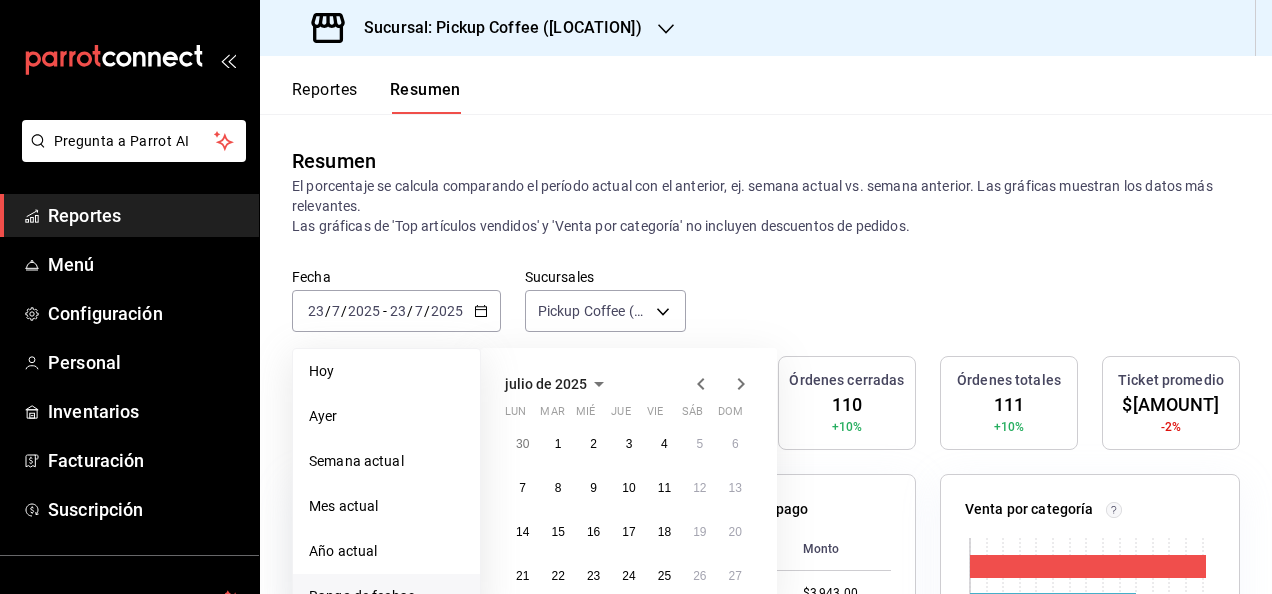 click on "30 1 2 3 4 5 6 7 8 9 10 11 12 13 14 15 16 17 18 19 20 21 22 23 24 25 26 27 28 29 30 31 1 2 3" at bounding box center [629, 532] 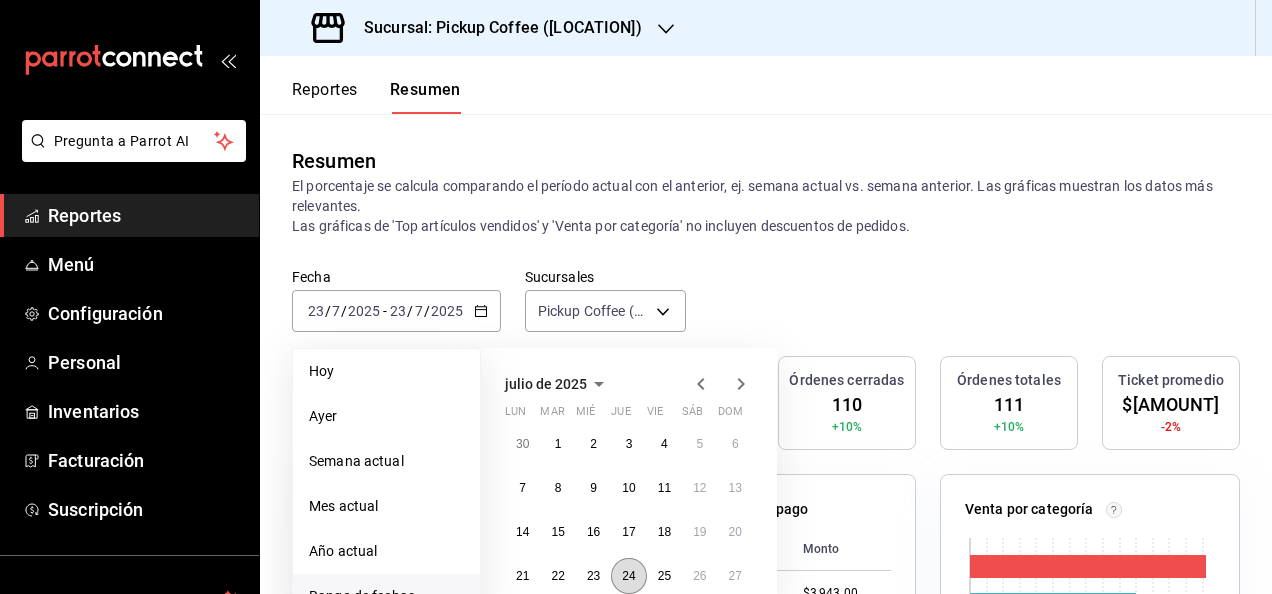 click on "24" at bounding box center [628, 576] 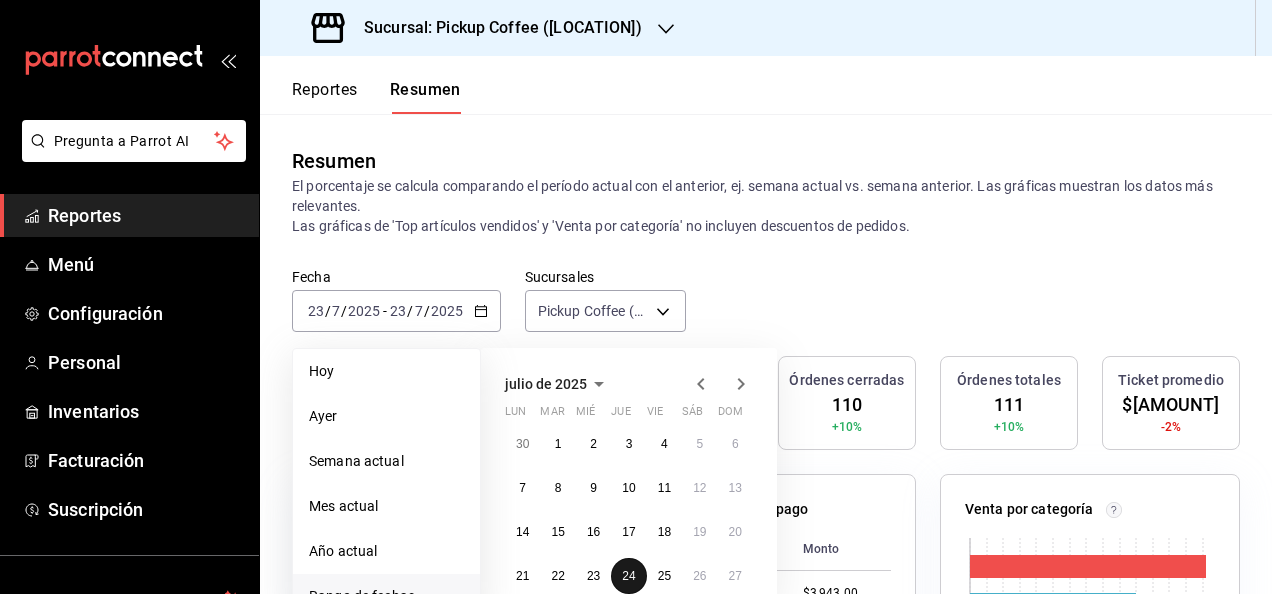 click on "24" at bounding box center [628, 576] 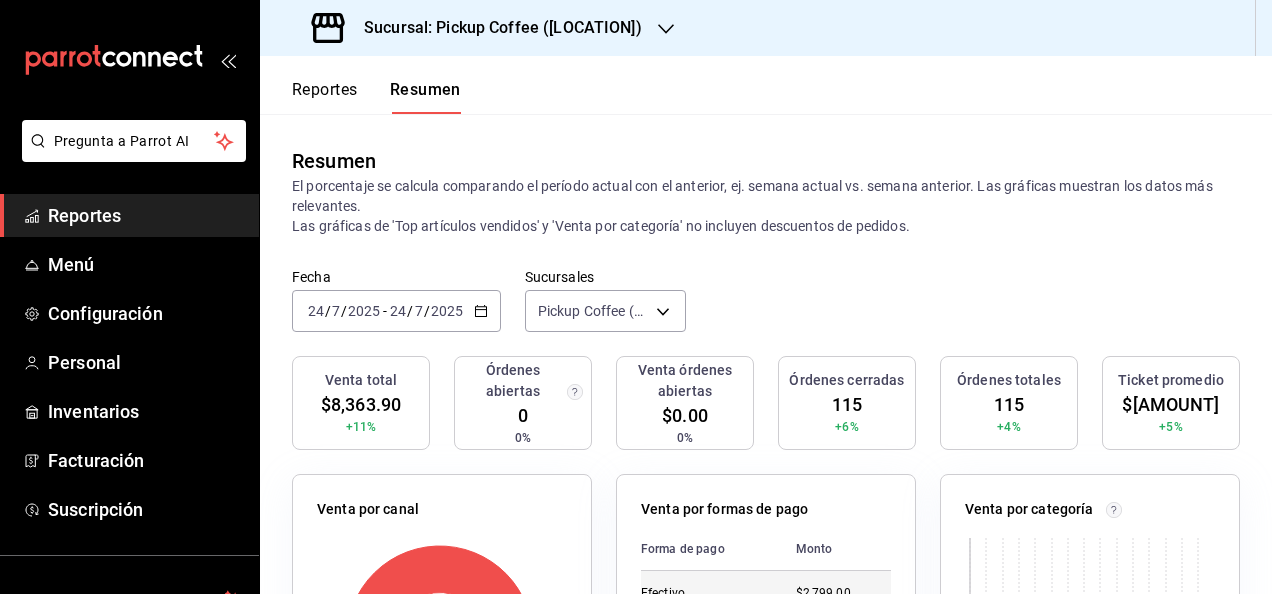 scroll, scrollTop: 200, scrollLeft: 0, axis: vertical 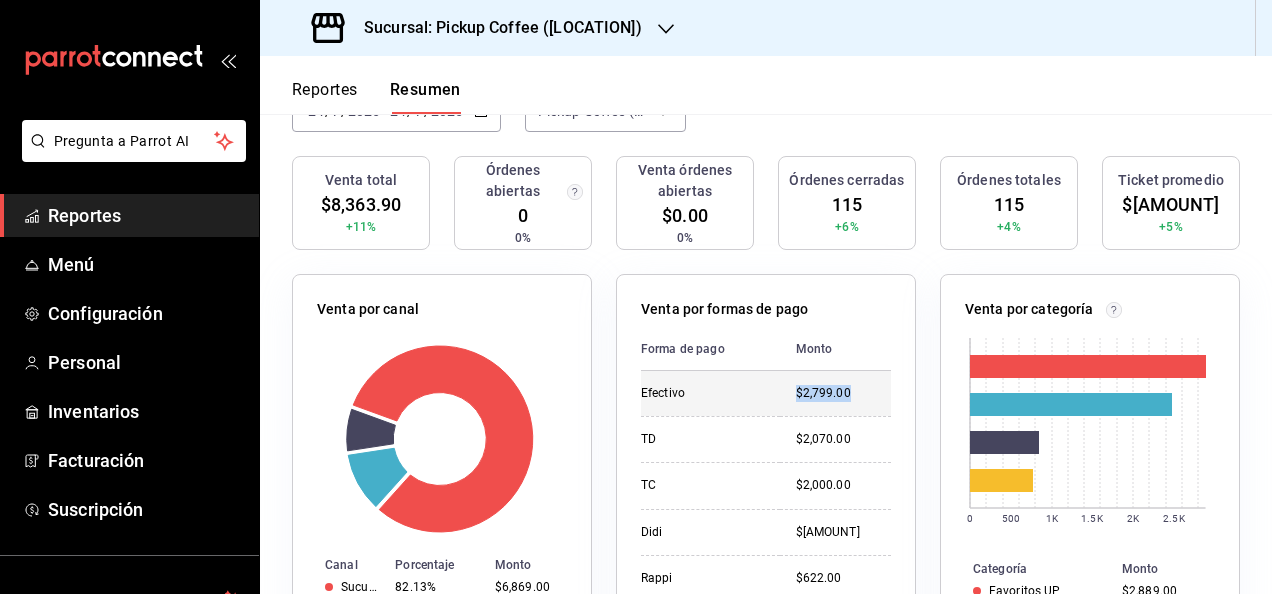 drag, startPoint x: 782, startPoint y: 397, endPoint x: 866, endPoint y: 392, distance: 84.14868 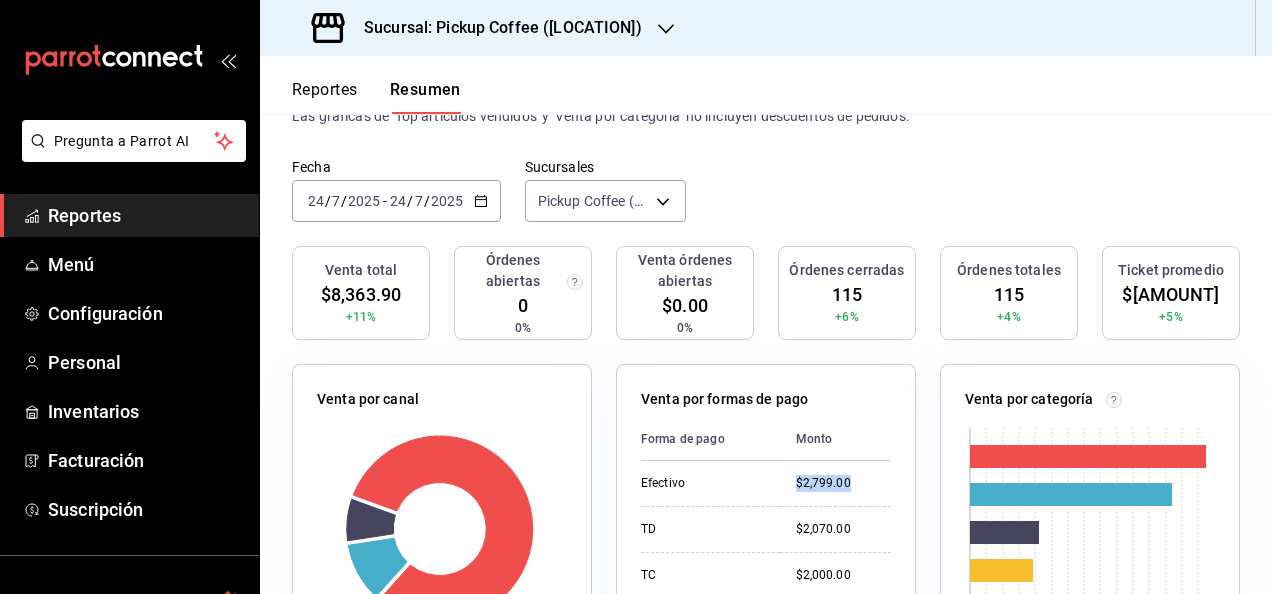 scroll, scrollTop: 0, scrollLeft: 0, axis: both 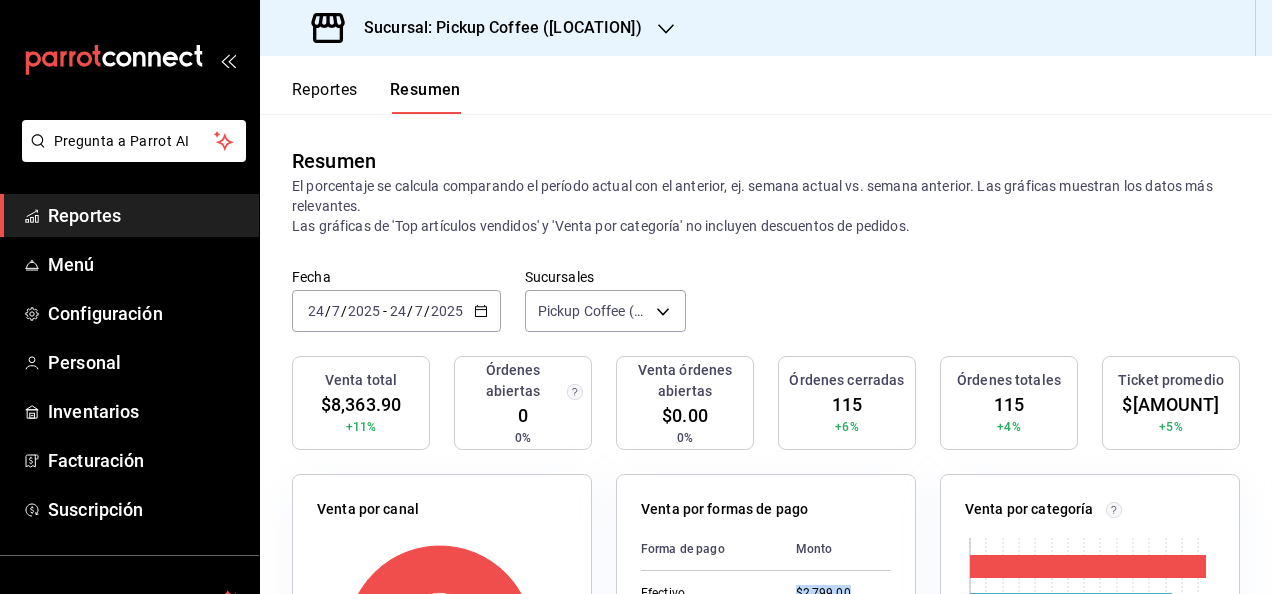 click 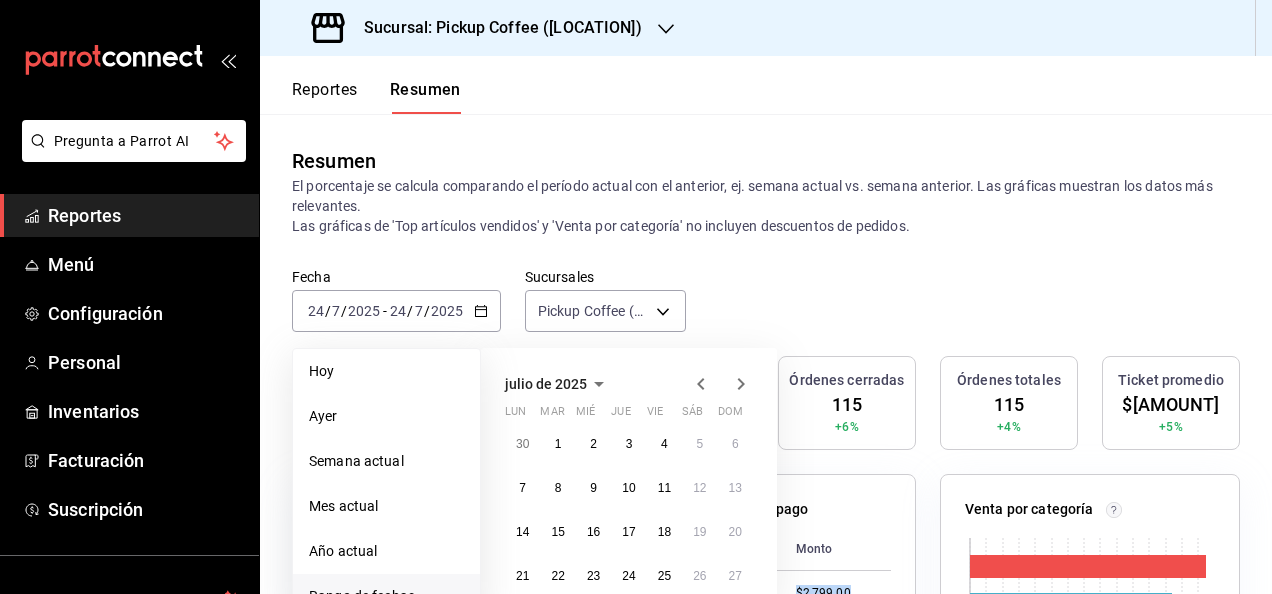 scroll, scrollTop: 100, scrollLeft: 0, axis: vertical 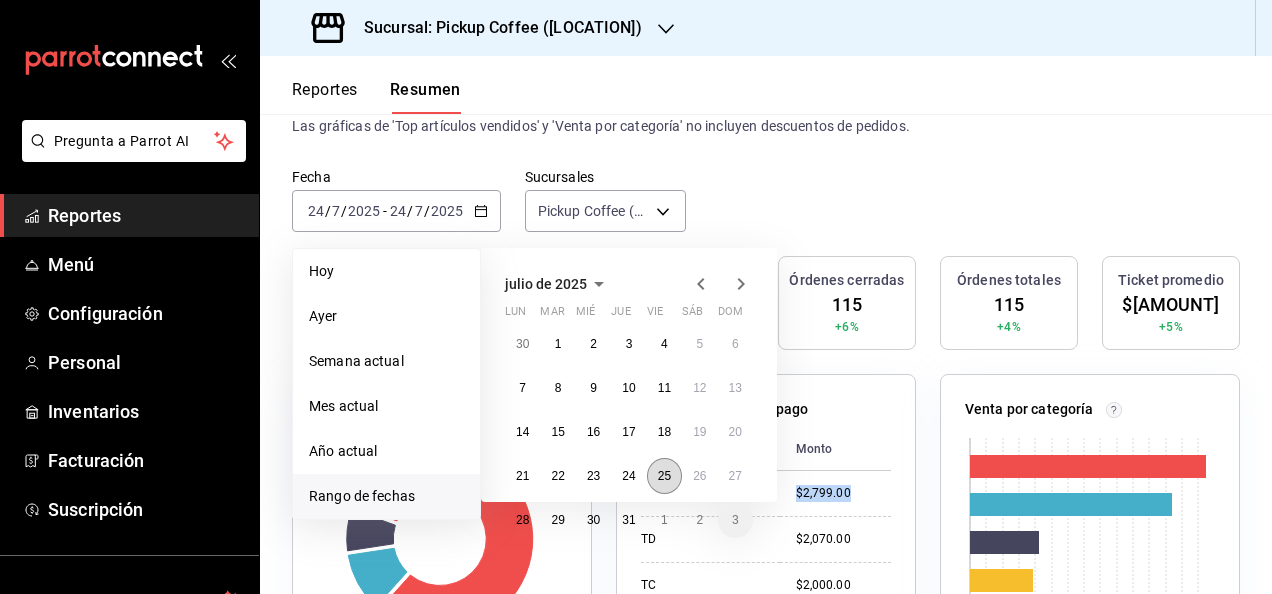 click on "25" at bounding box center (664, 476) 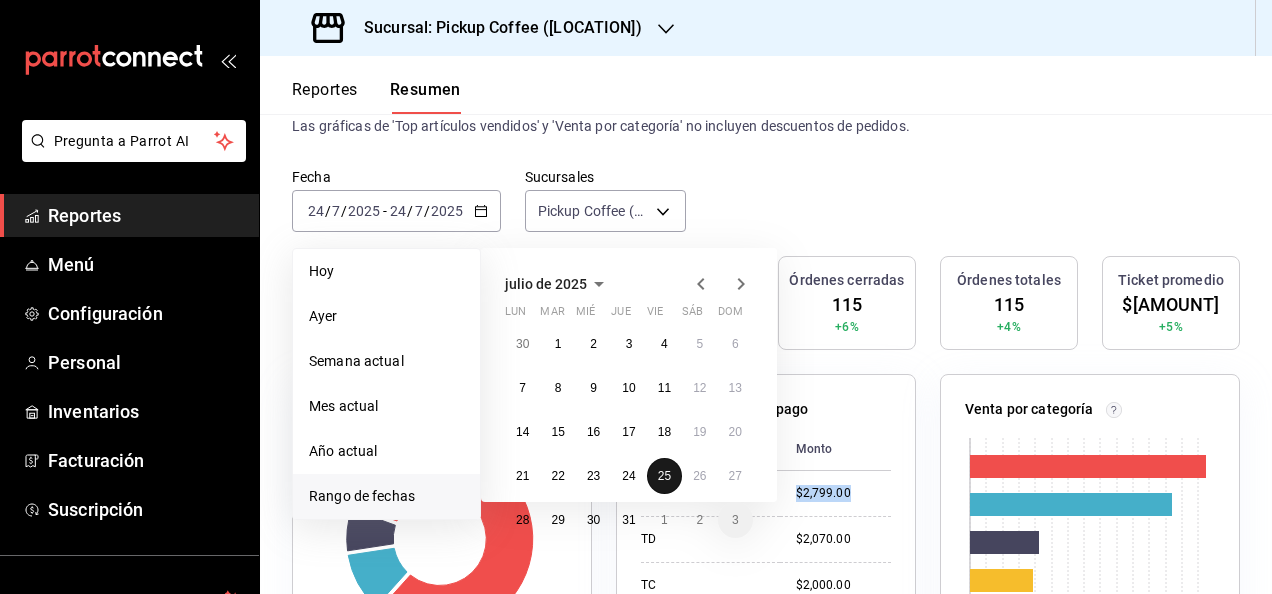click on "25" at bounding box center (664, 476) 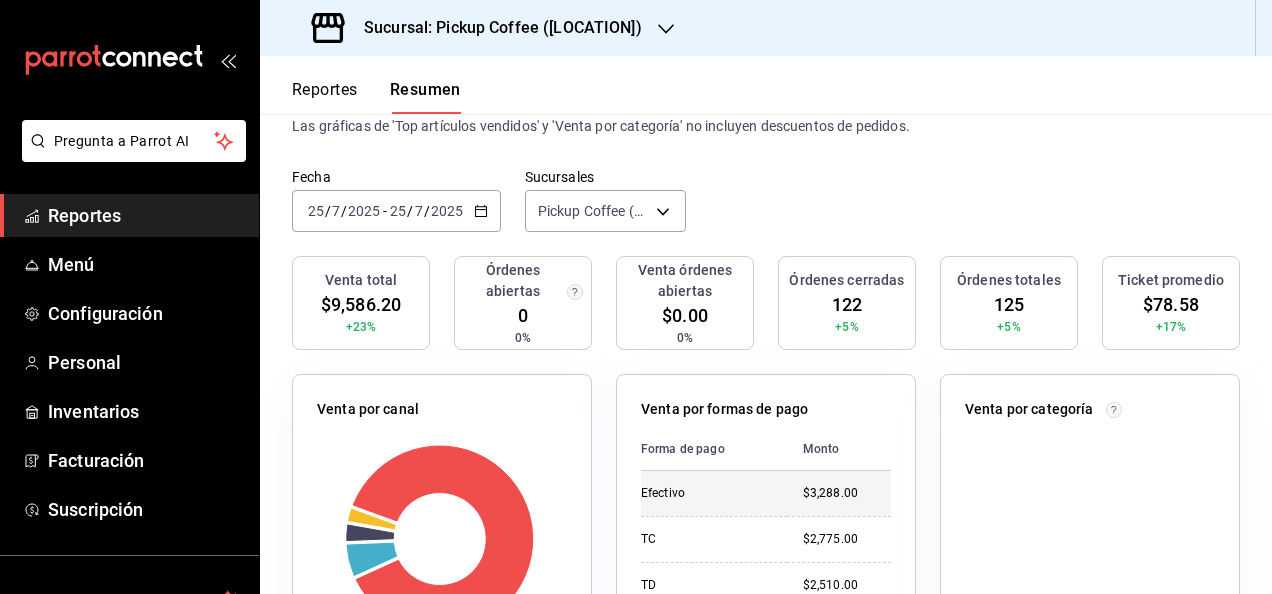 scroll, scrollTop: 300, scrollLeft: 0, axis: vertical 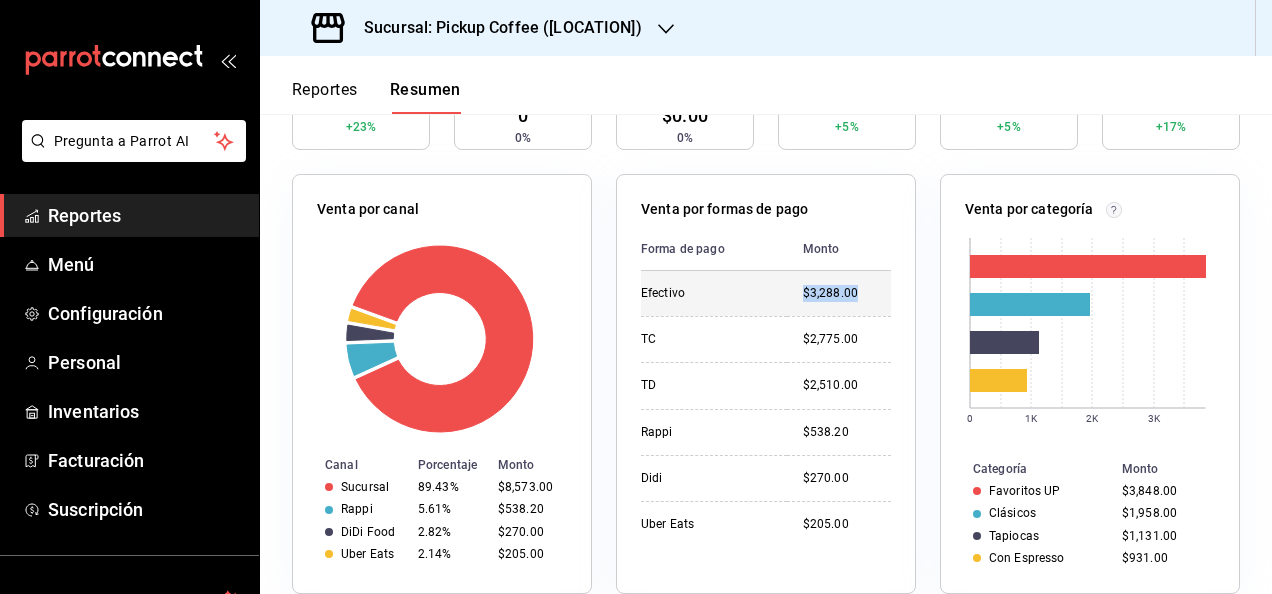 drag, startPoint x: 775, startPoint y: 280, endPoint x: 870, endPoint y: 295, distance: 96.17692 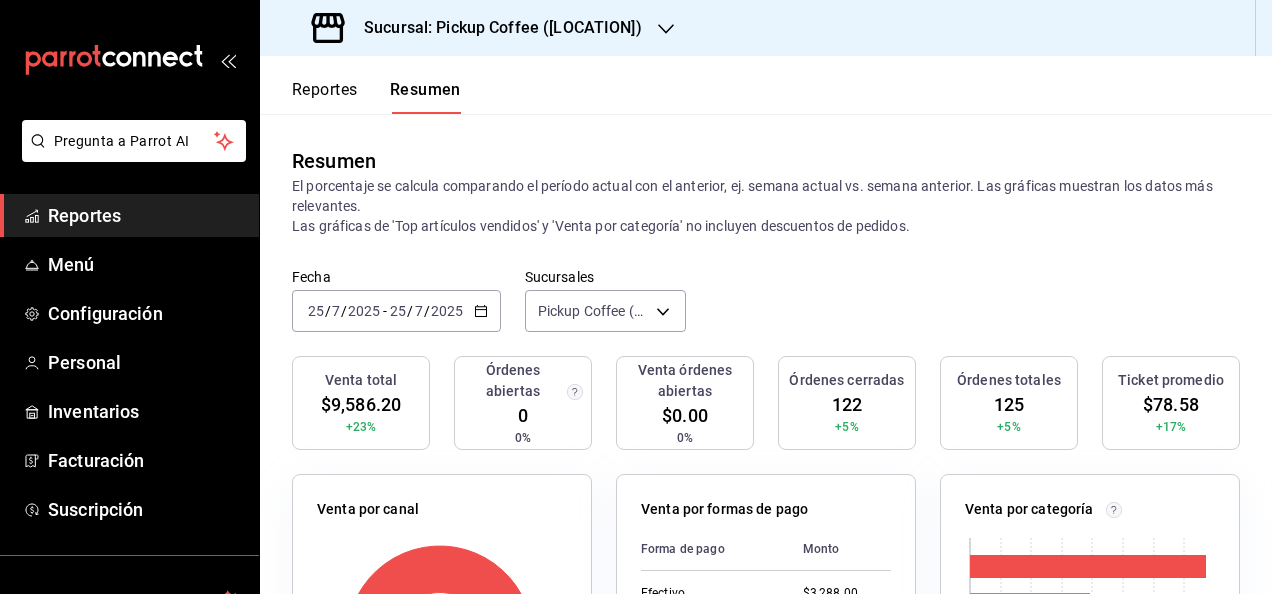 scroll, scrollTop: 0, scrollLeft: 0, axis: both 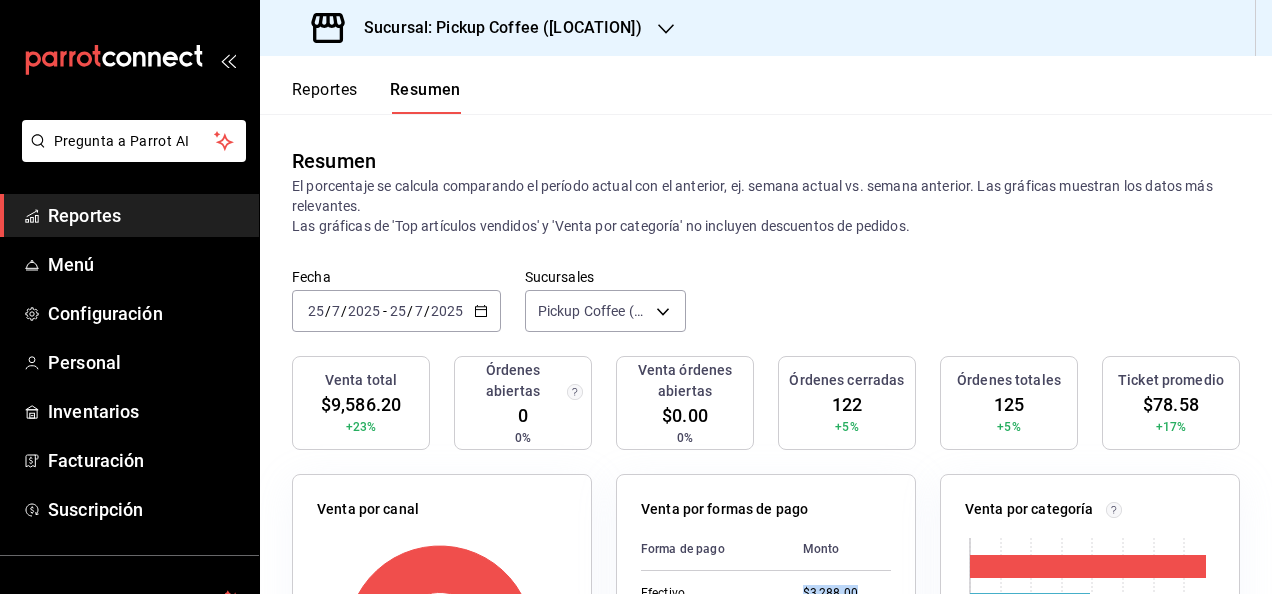 click 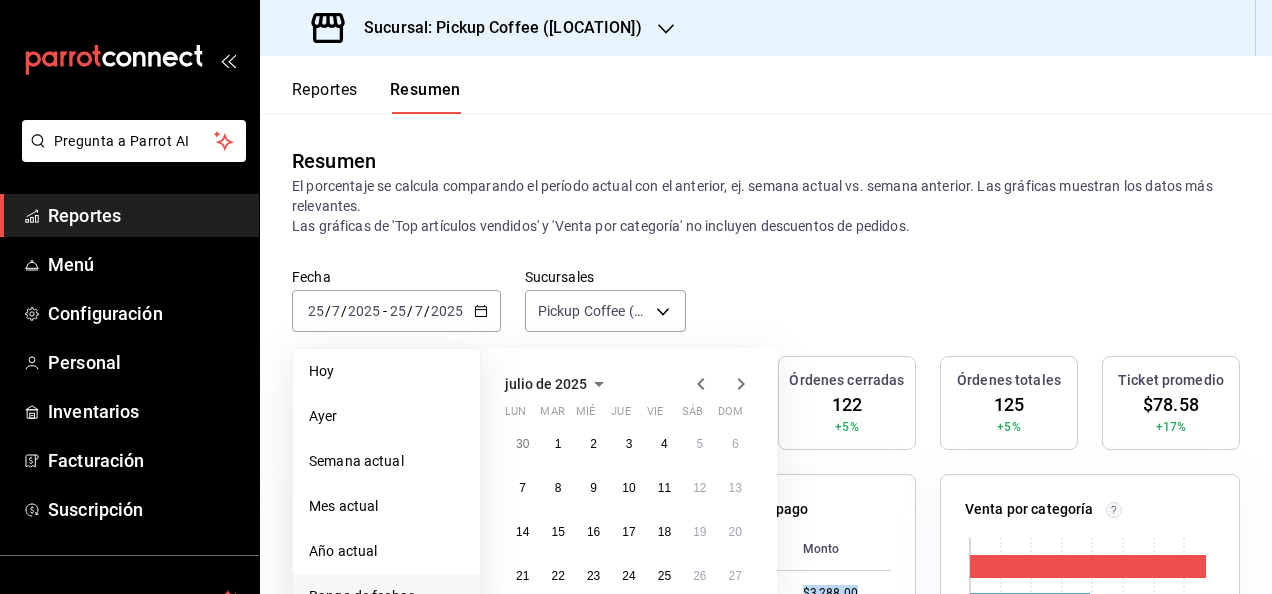 scroll, scrollTop: 100, scrollLeft: 0, axis: vertical 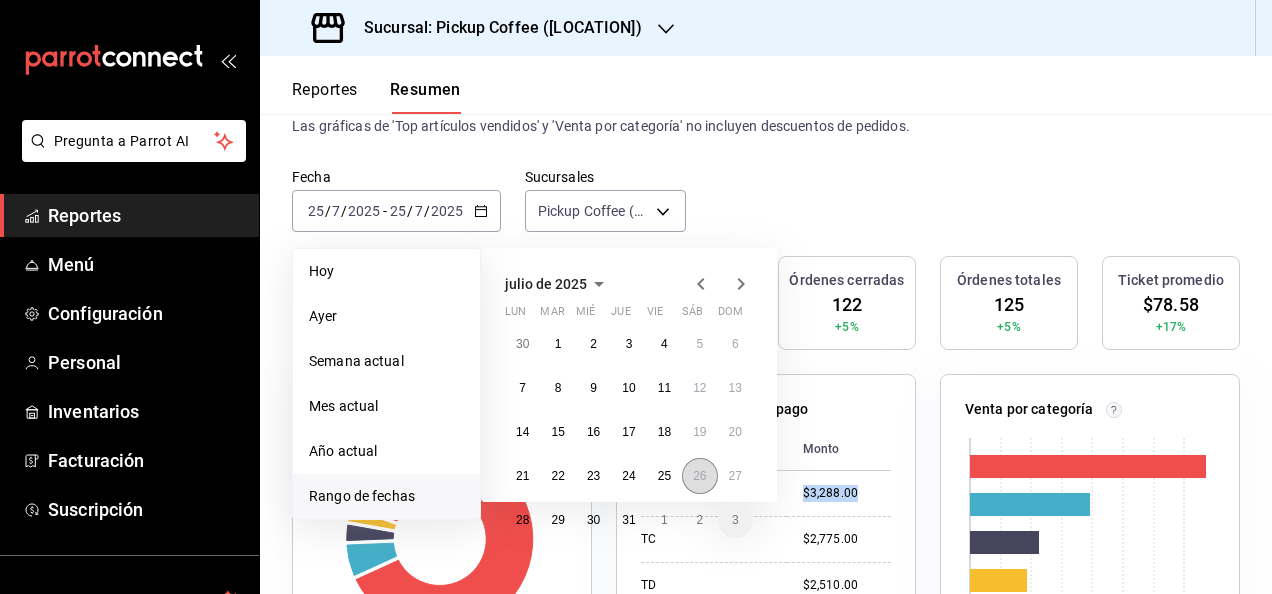 click on "26" at bounding box center [699, 476] 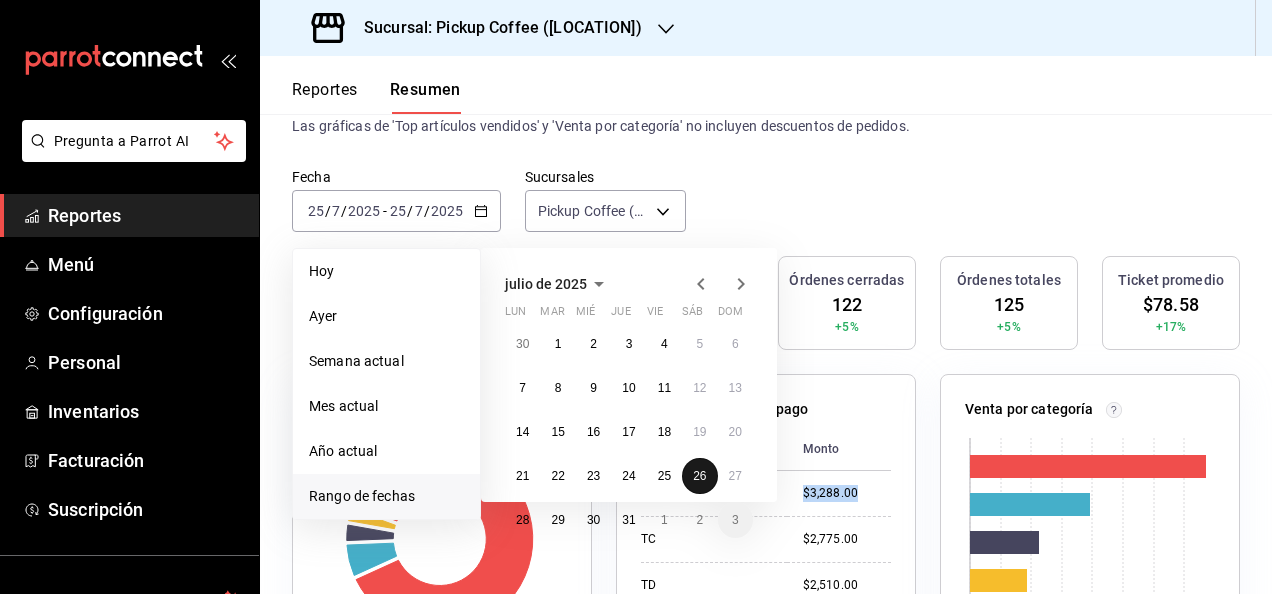 click on "26" at bounding box center (699, 476) 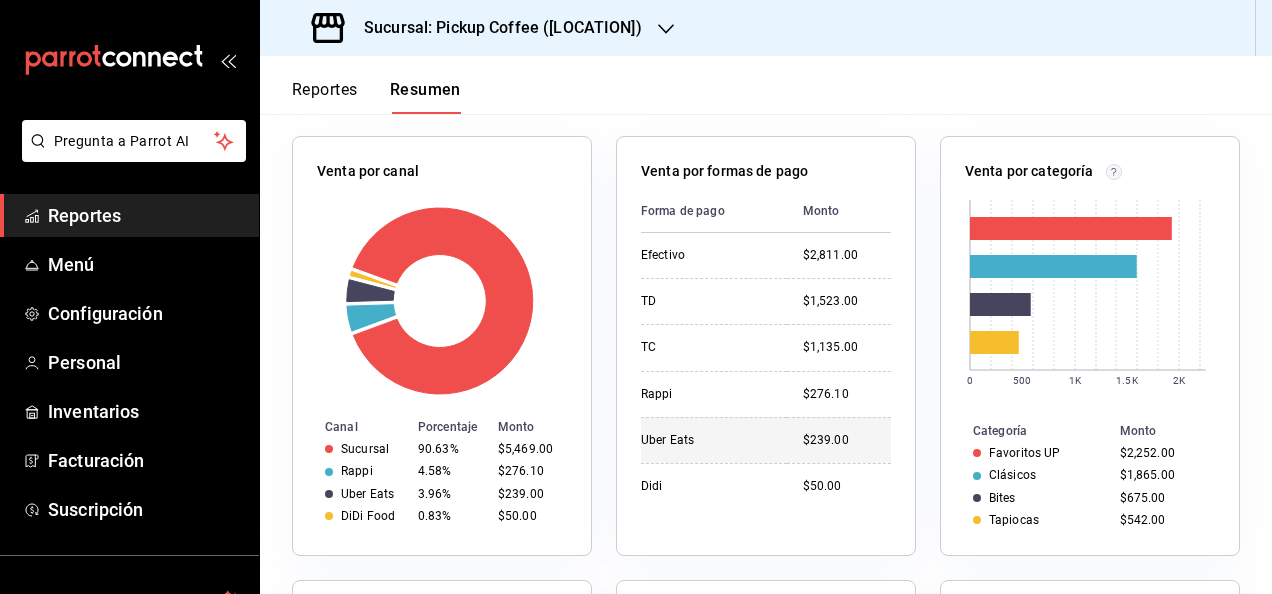 scroll, scrollTop: 400, scrollLeft: 0, axis: vertical 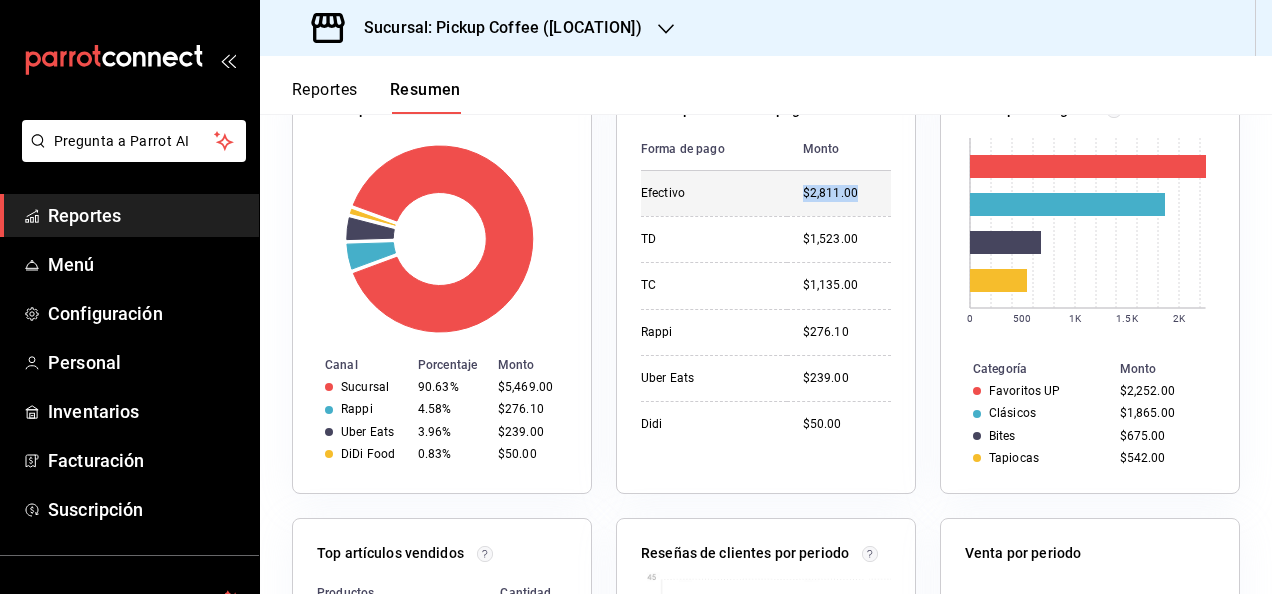 drag, startPoint x: 780, startPoint y: 194, endPoint x: 880, endPoint y: 182, distance: 100.71743 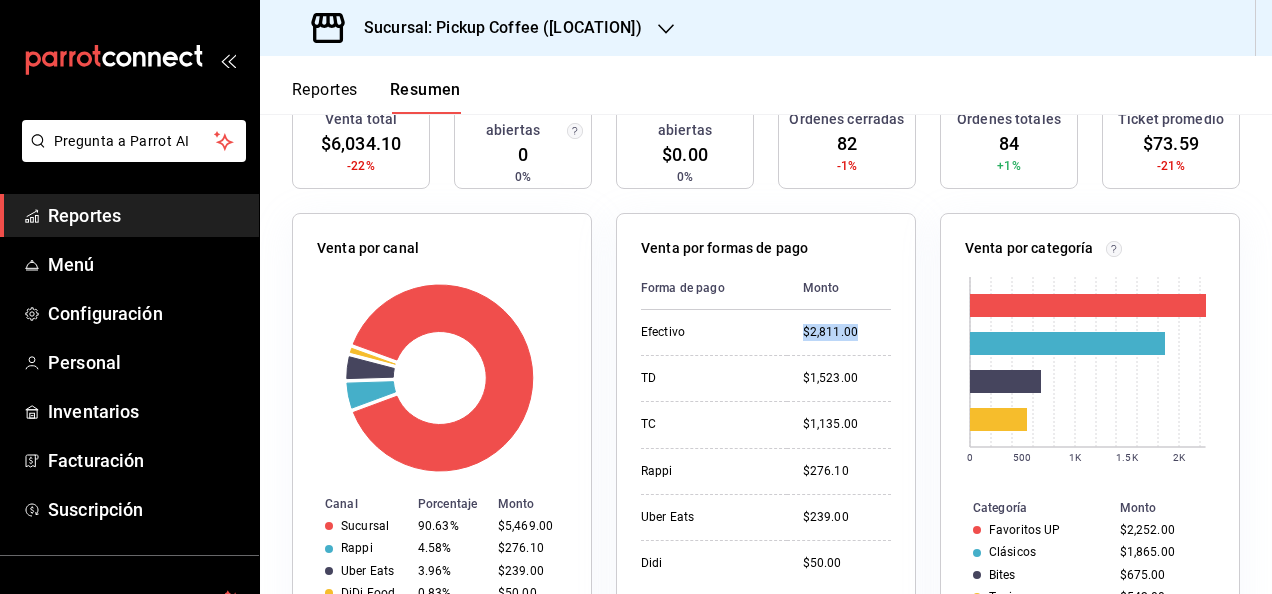 scroll, scrollTop: 100, scrollLeft: 0, axis: vertical 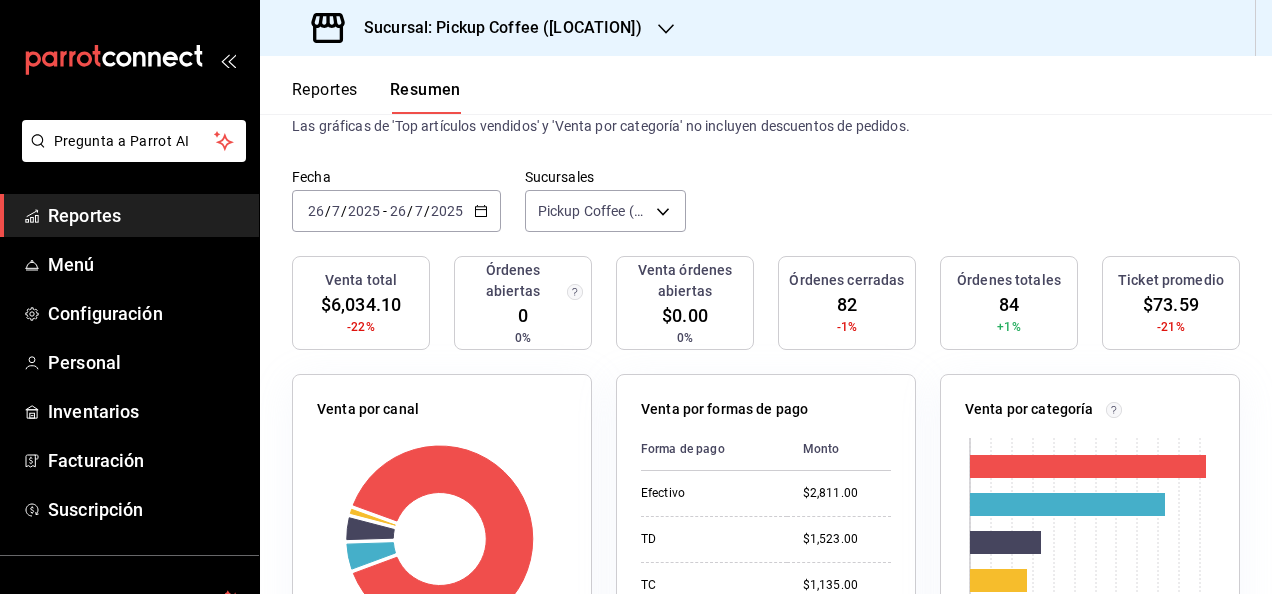 click on "2025-07-26 26 / 7 / 2025 - 2025-07-26 26 / 7 / 2025" at bounding box center (396, 211) 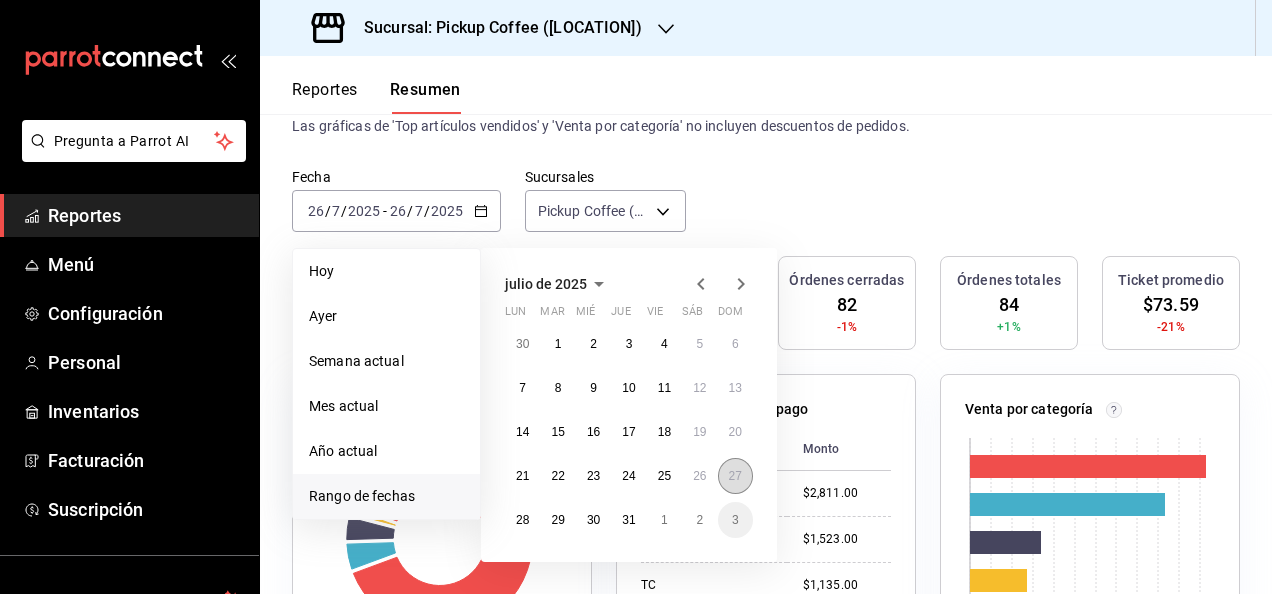 click on "27" at bounding box center [735, 476] 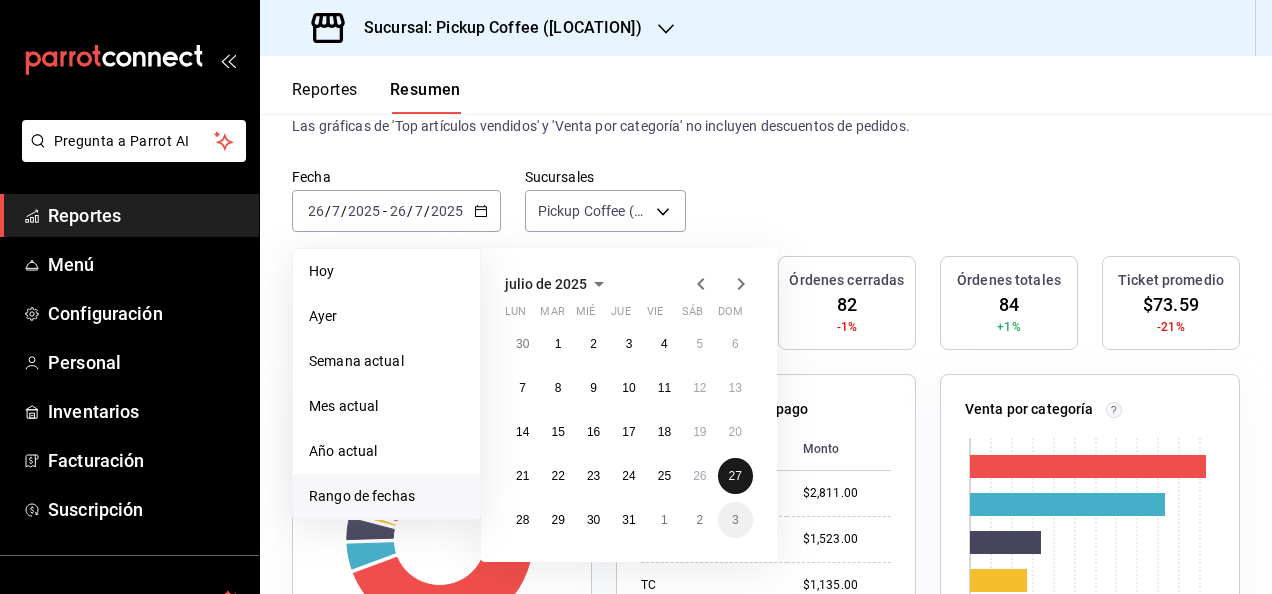 click on "27" at bounding box center (735, 476) 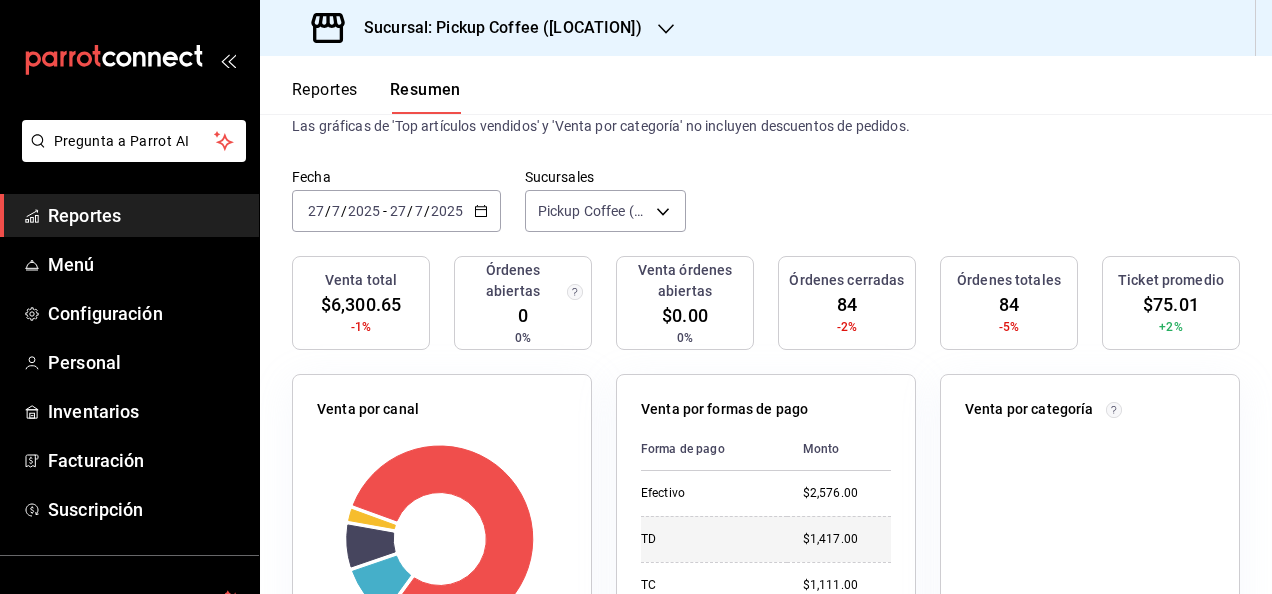 scroll, scrollTop: 200, scrollLeft: 0, axis: vertical 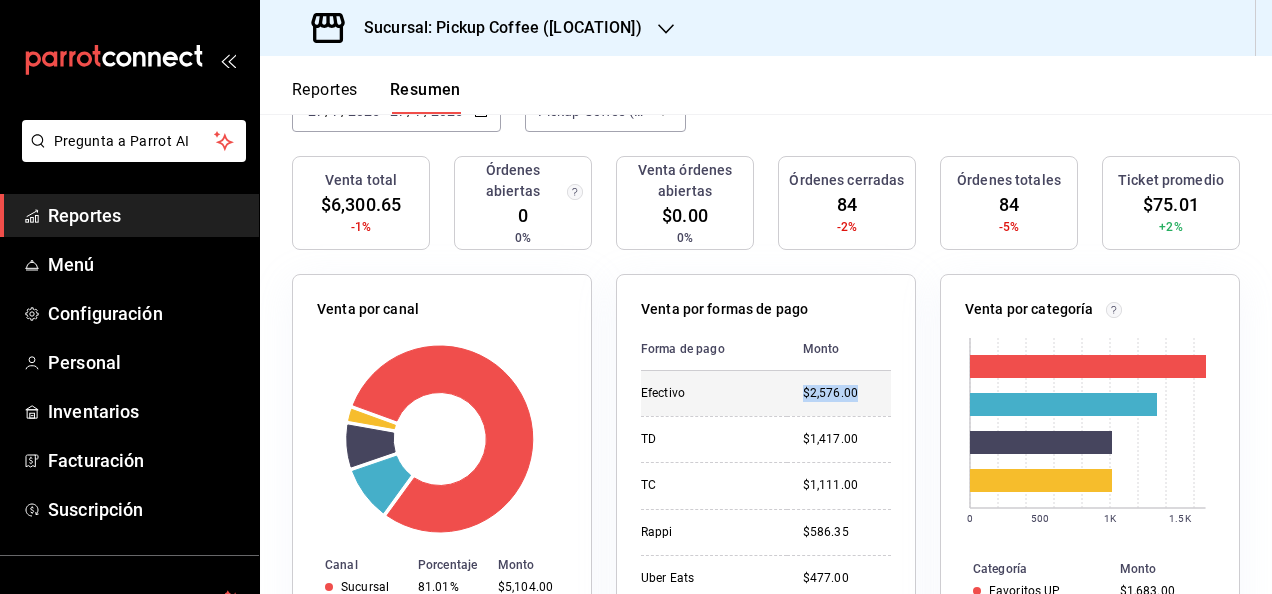 drag, startPoint x: 788, startPoint y: 398, endPoint x: 848, endPoint y: 397, distance: 60.00833 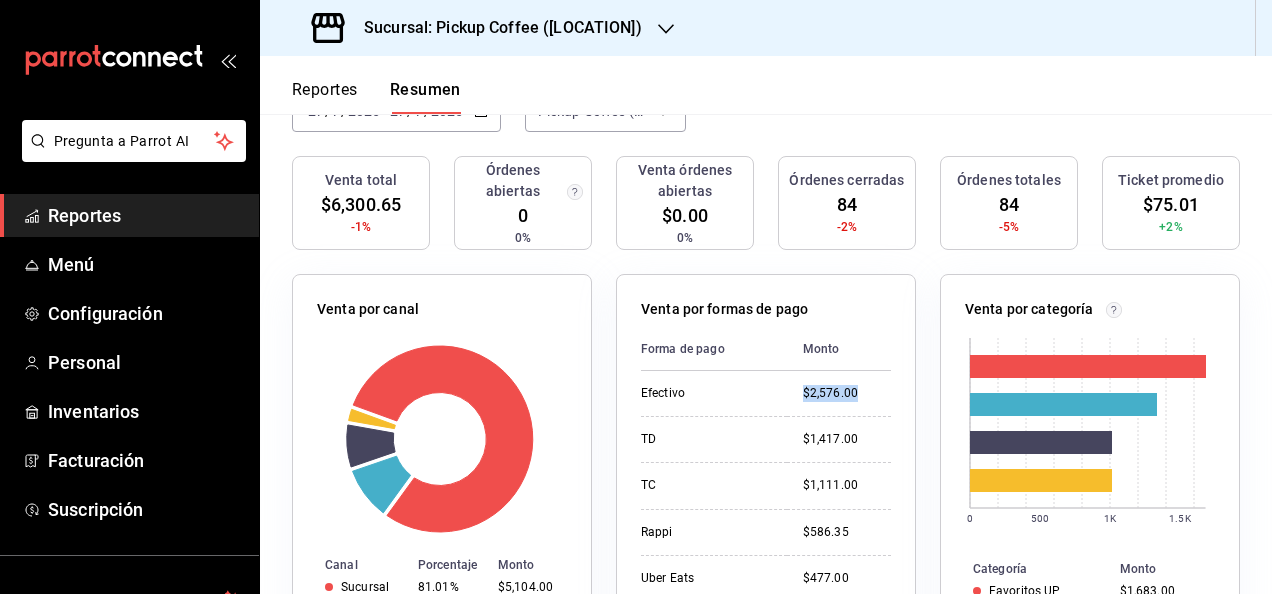 scroll, scrollTop: 0, scrollLeft: 0, axis: both 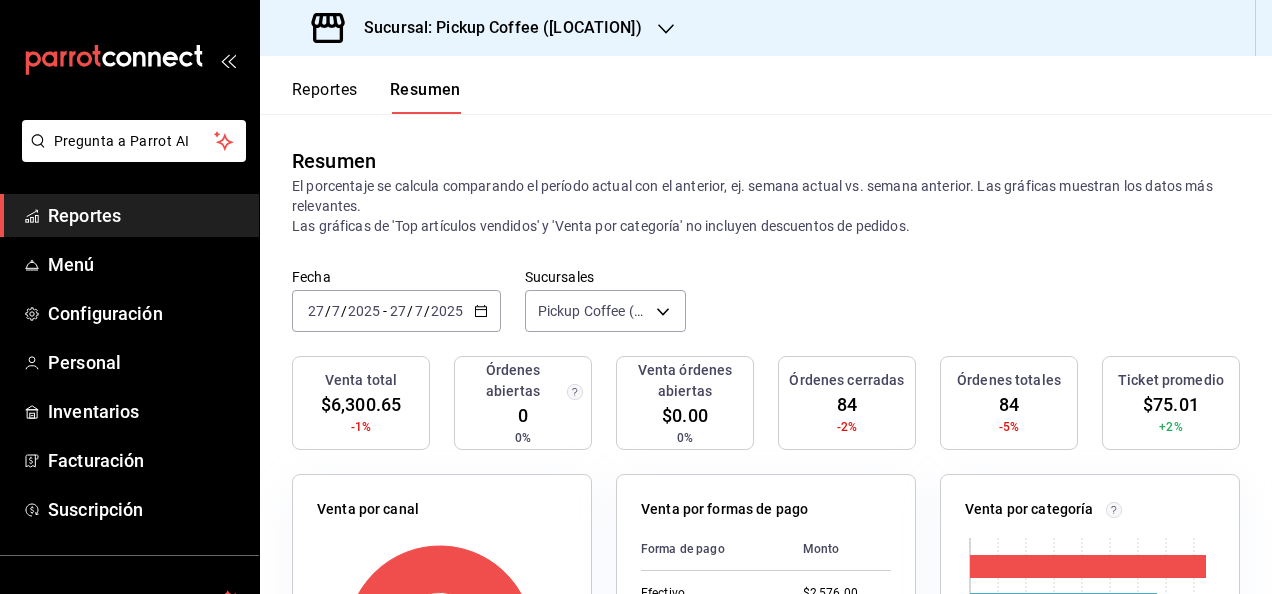 click on "[DATE] [DAY] / [MONTH] / [YEAR] - [DATE] [DAY] / [MONTH] / [YEAR]" at bounding box center [396, 311] 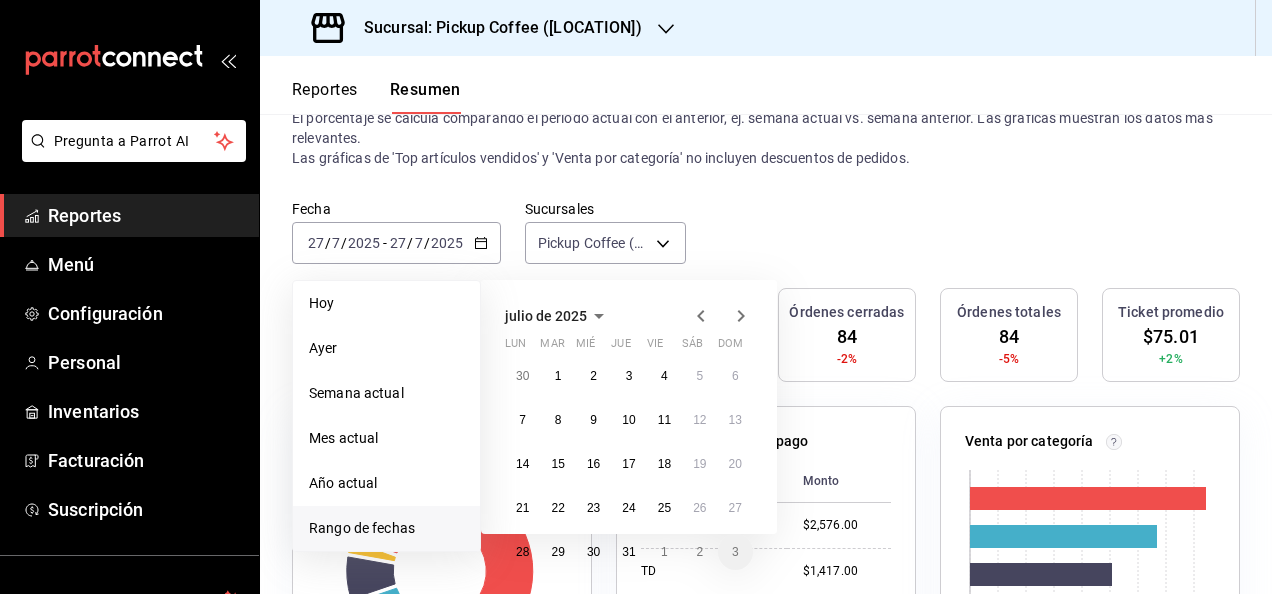 scroll, scrollTop: 100, scrollLeft: 0, axis: vertical 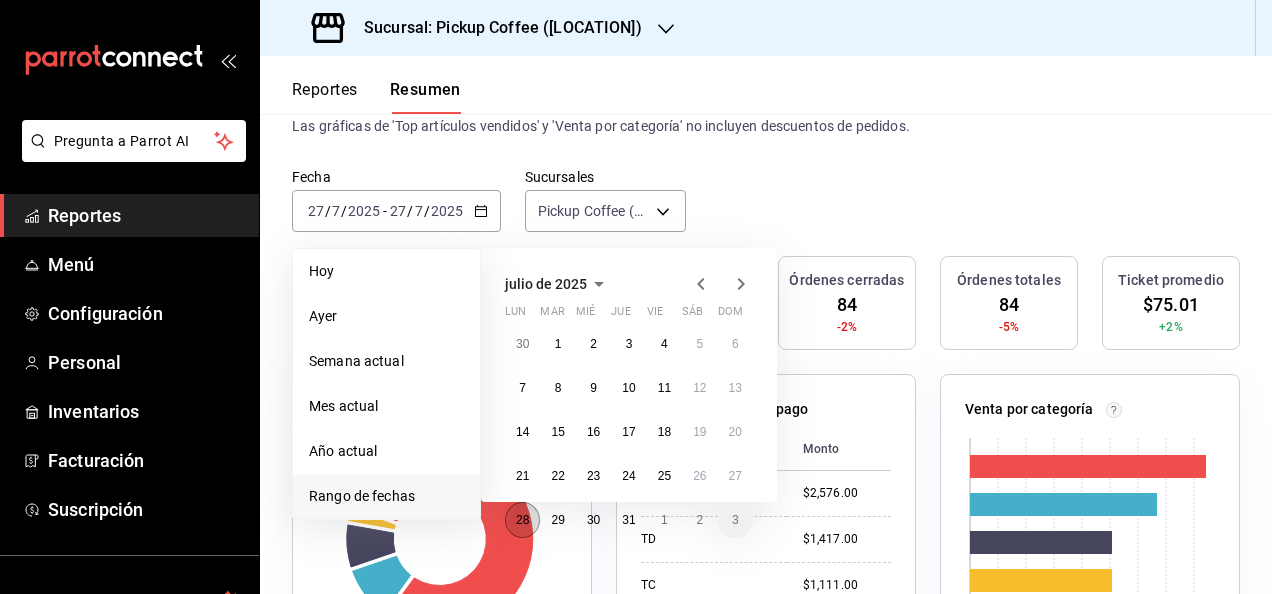 click on "28" at bounding box center (522, 520) 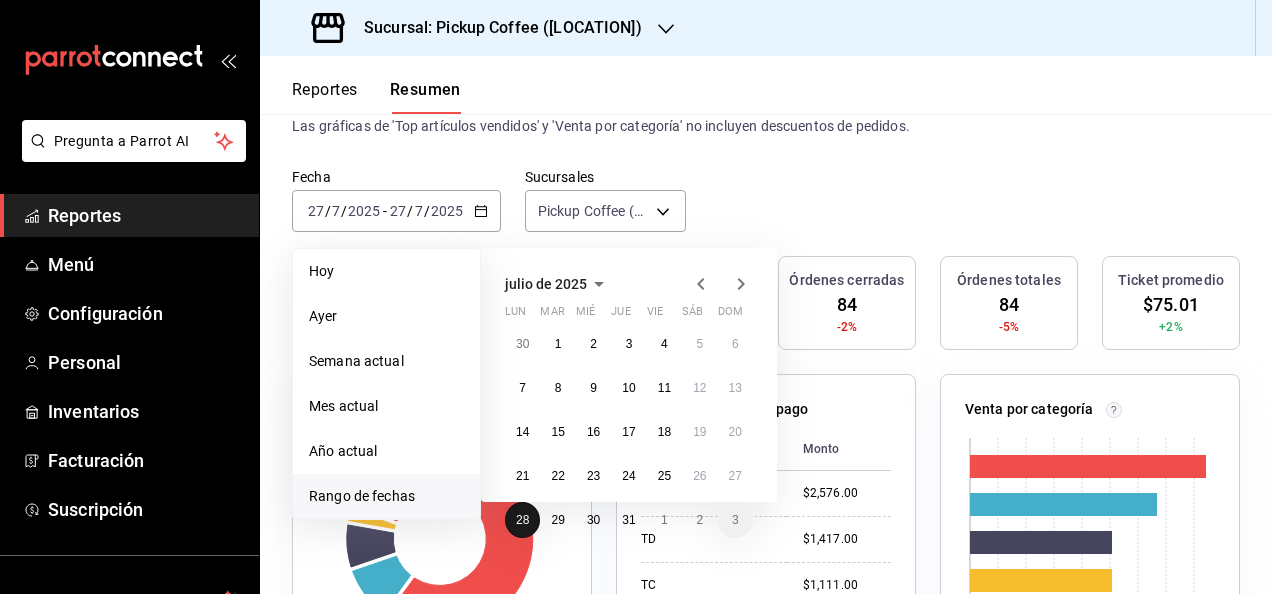 click on "28" at bounding box center [522, 520] 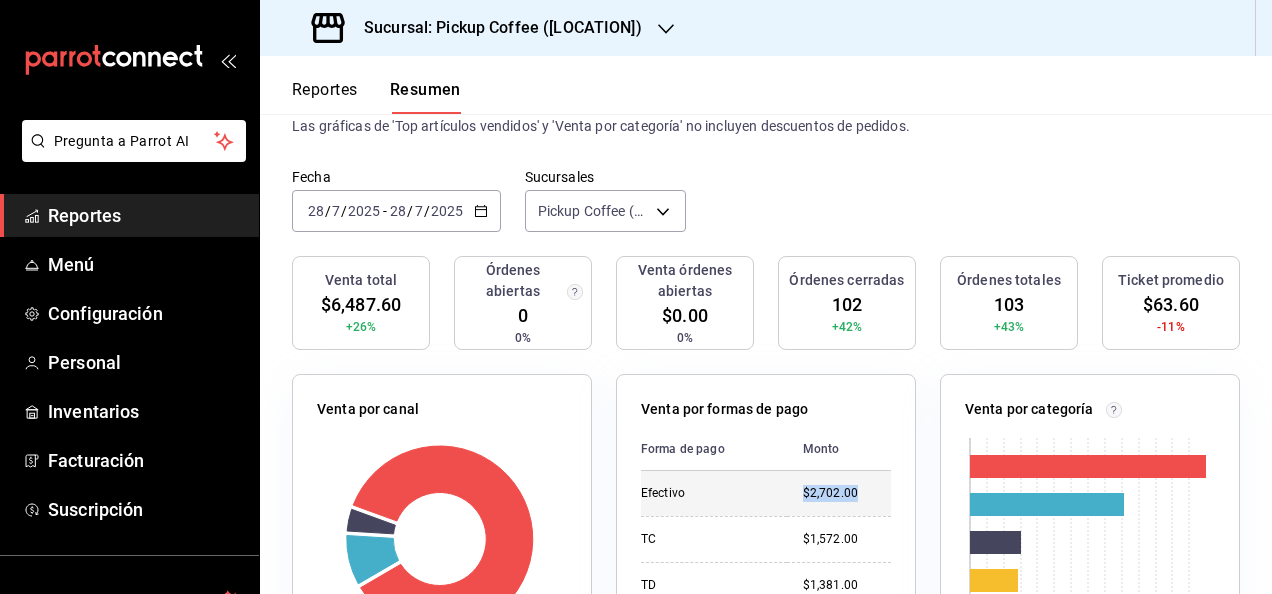 drag, startPoint x: 778, startPoint y: 496, endPoint x: 850, endPoint y: 490, distance: 72.249565 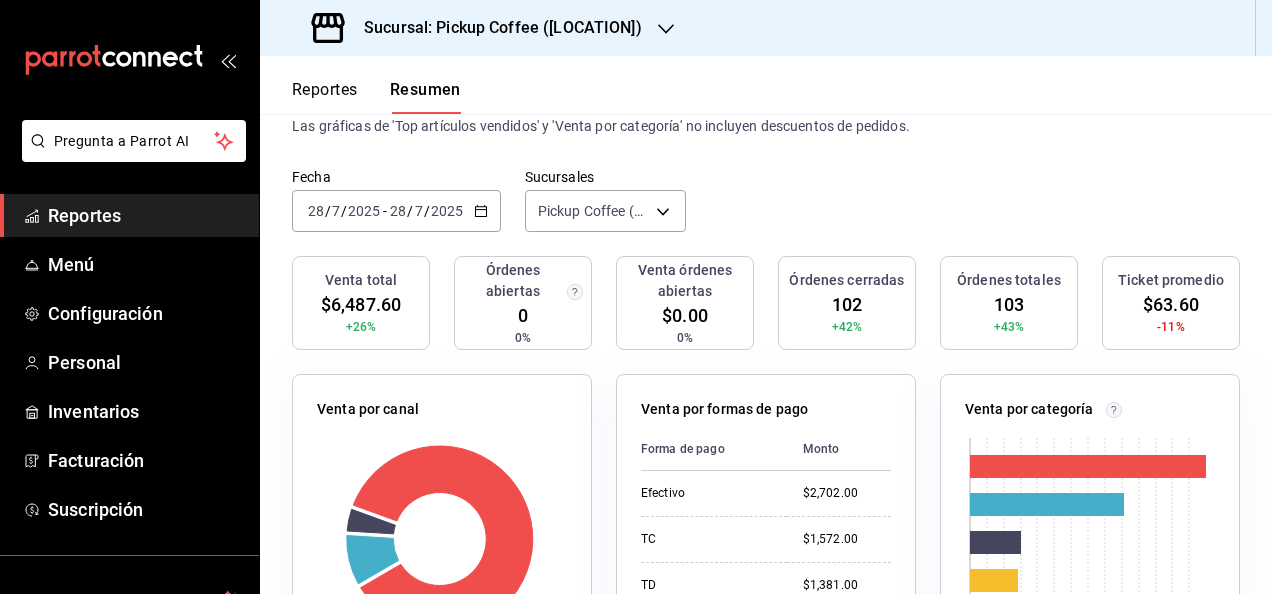 click on "2025-07-28 28 / 7 / 2025 - 2025-07-28 28 / 7 / 2025" at bounding box center (396, 211) 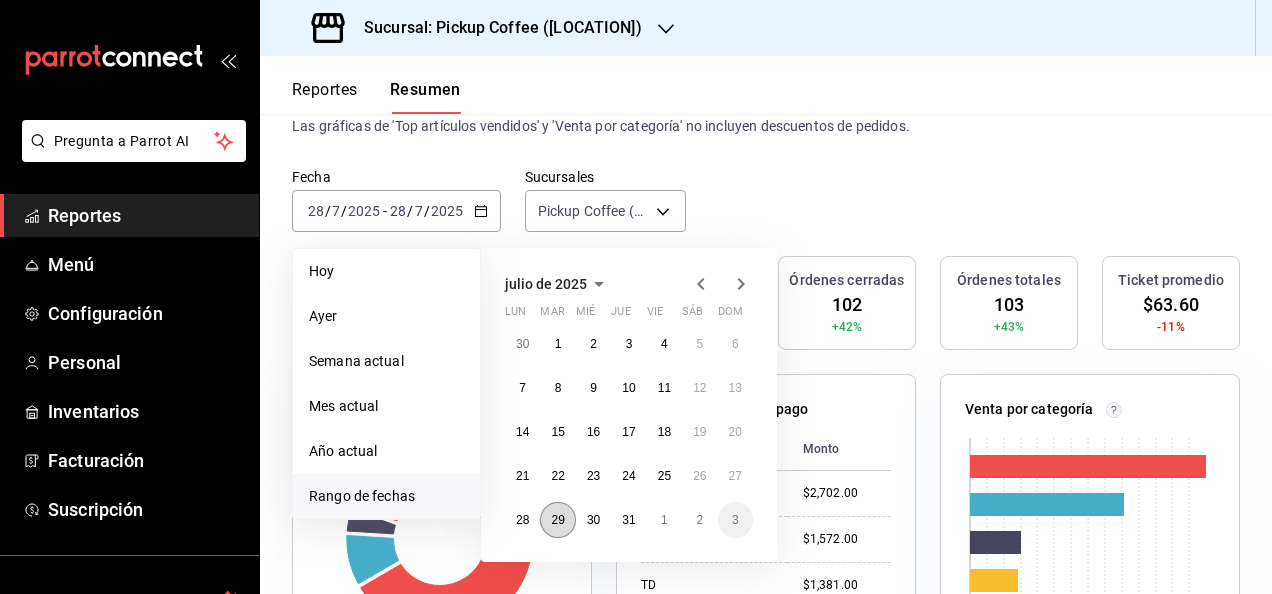 click on "29" at bounding box center (557, 520) 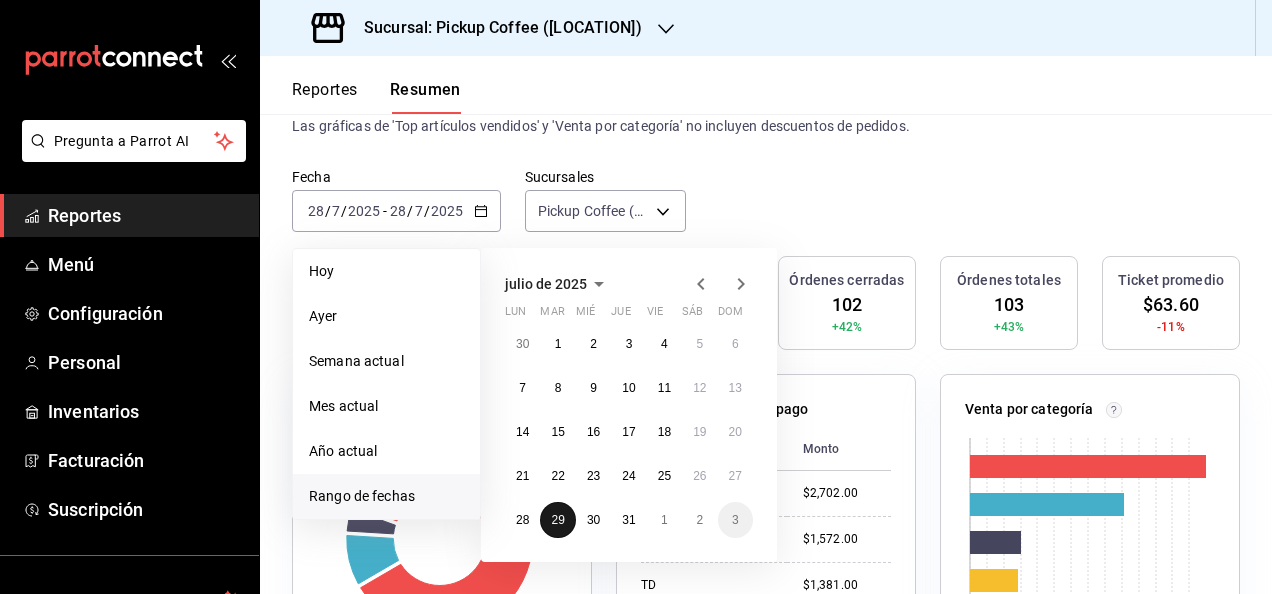 click on "29" at bounding box center [557, 520] 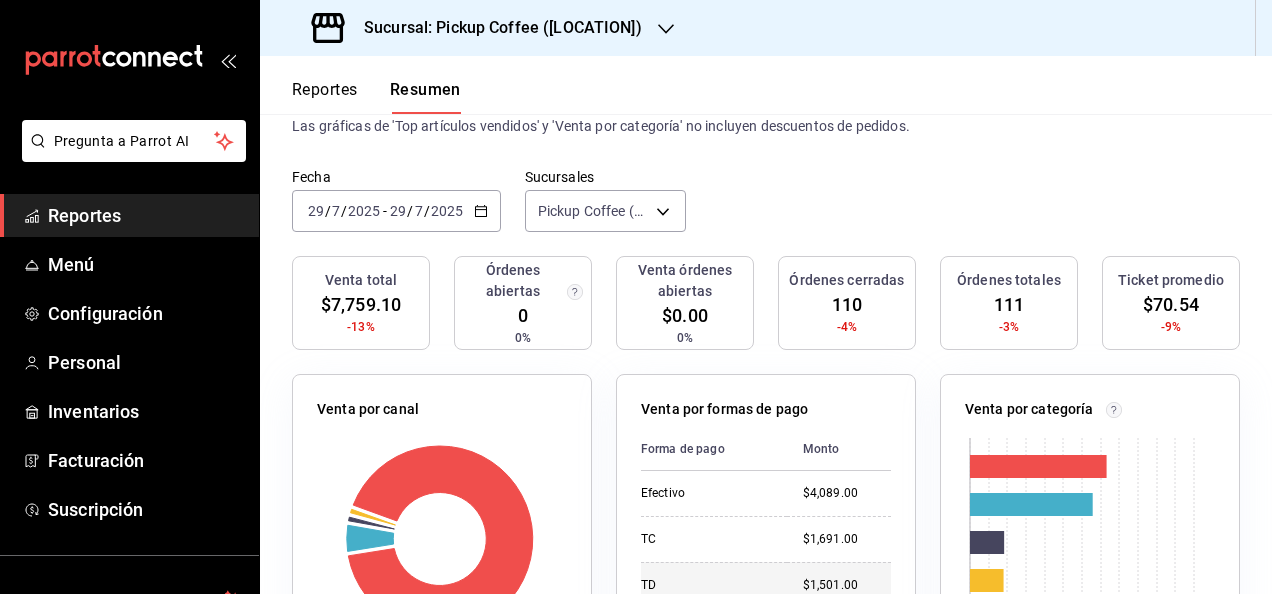 scroll, scrollTop: 200, scrollLeft: 0, axis: vertical 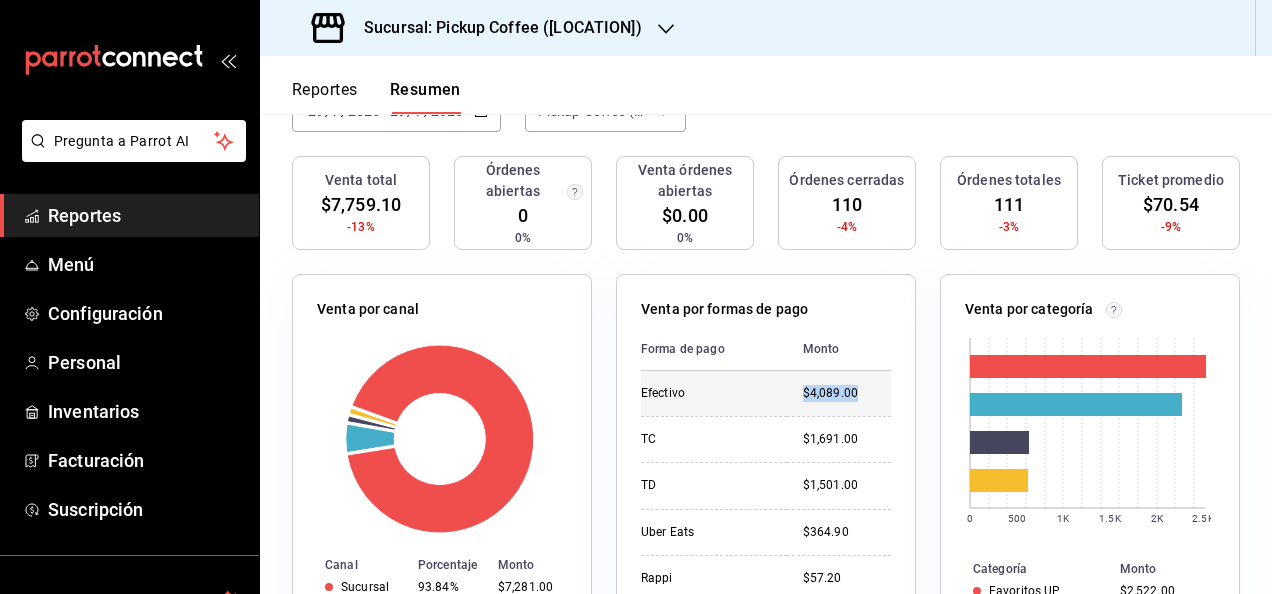 drag, startPoint x: 793, startPoint y: 388, endPoint x: 860, endPoint y: 396, distance: 67.47592 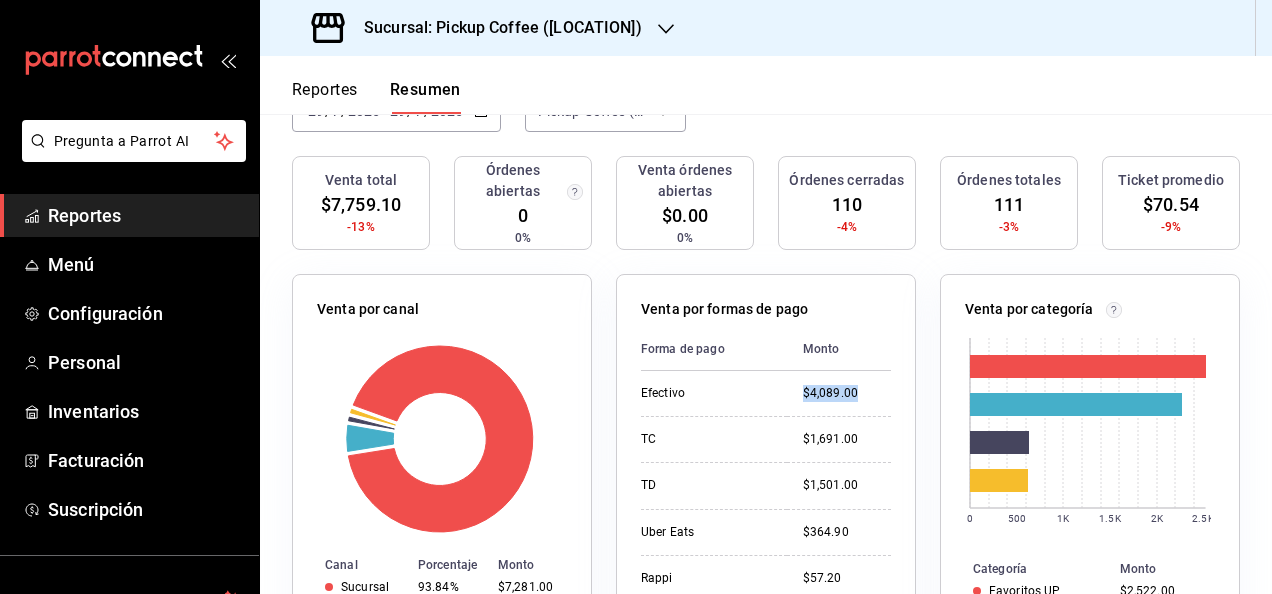 scroll, scrollTop: 0, scrollLeft: 0, axis: both 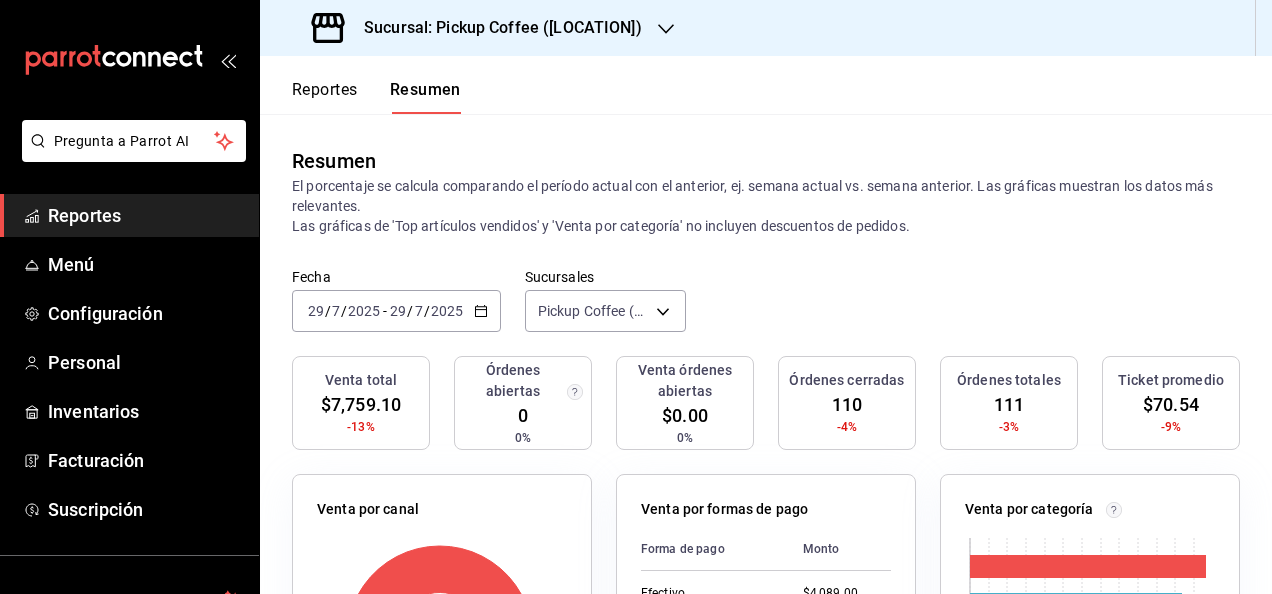 click on "2025-07-29 29 / 7 / 2025 - 2025-07-29 29 / 7 / 2025" at bounding box center (396, 311) 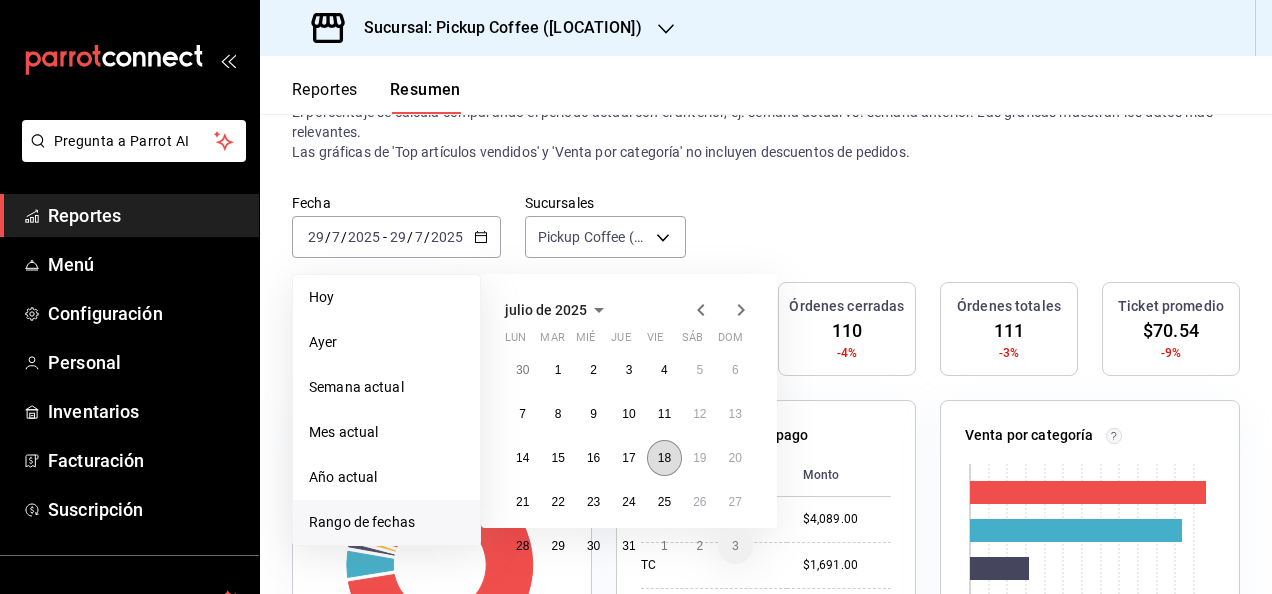 scroll, scrollTop: 100, scrollLeft: 0, axis: vertical 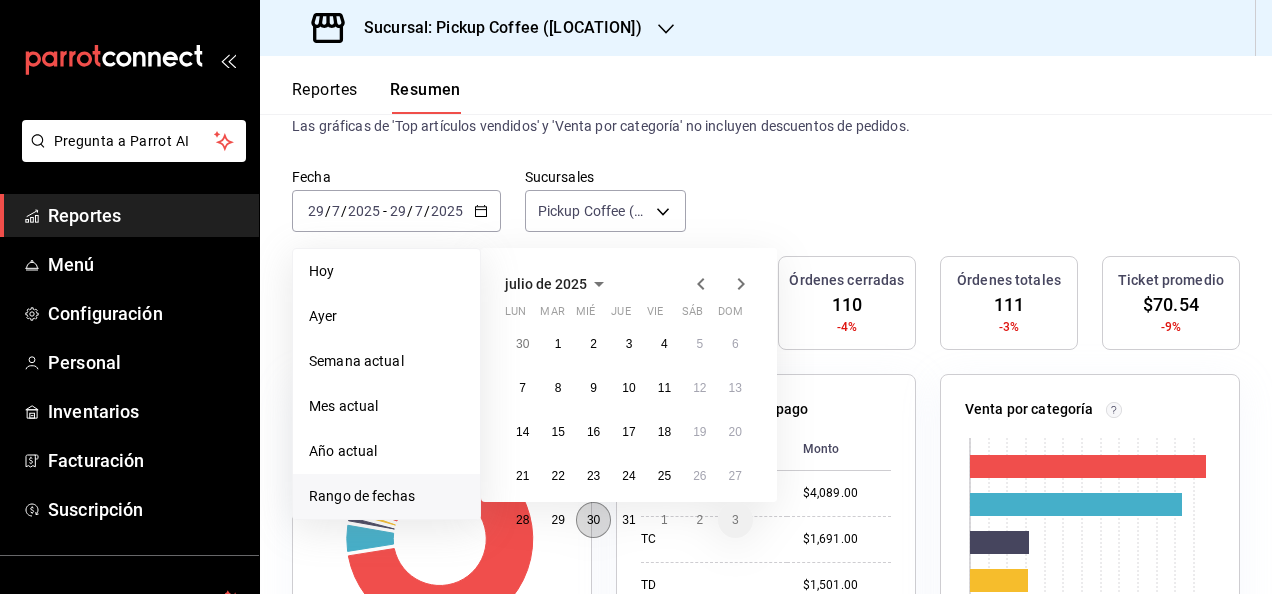 click on "30" at bounding box center (593, 520) 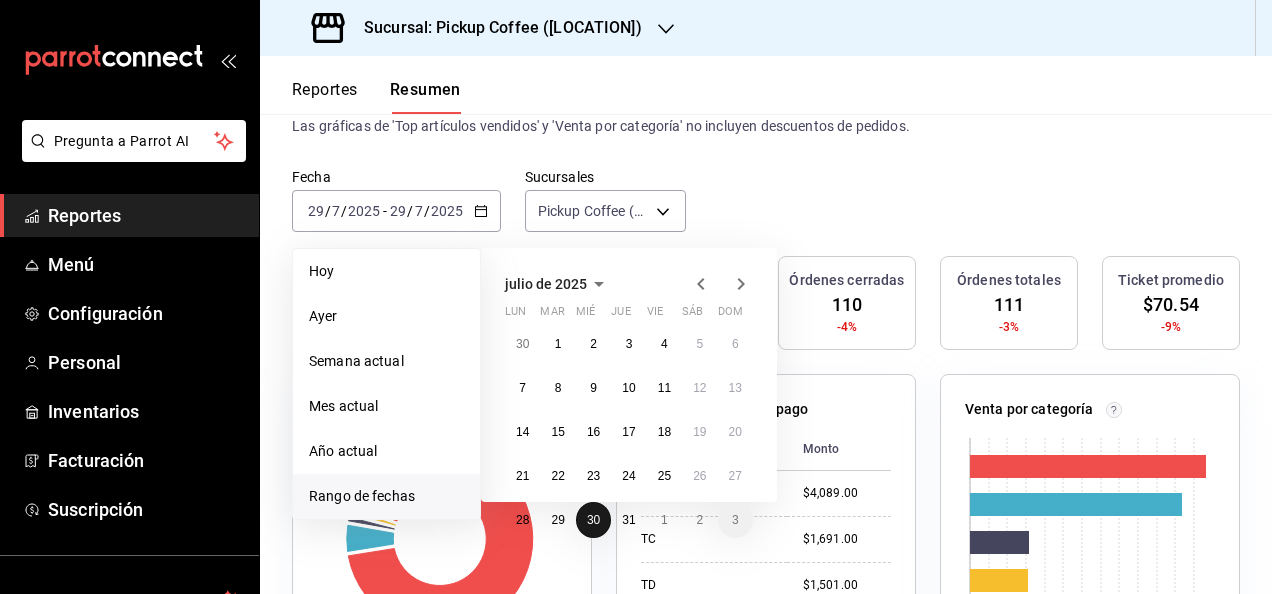 click on "30" at bounding box center (593, 520) 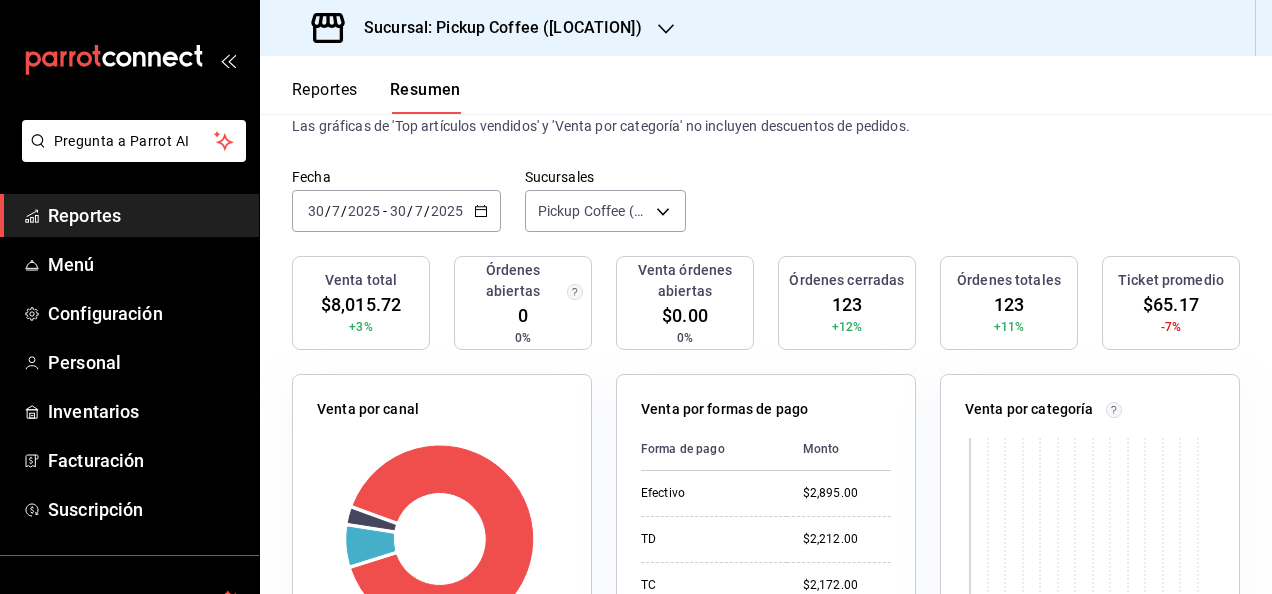 scroll, scrollTop: 200, scrollLeft: 0, axis: vertical 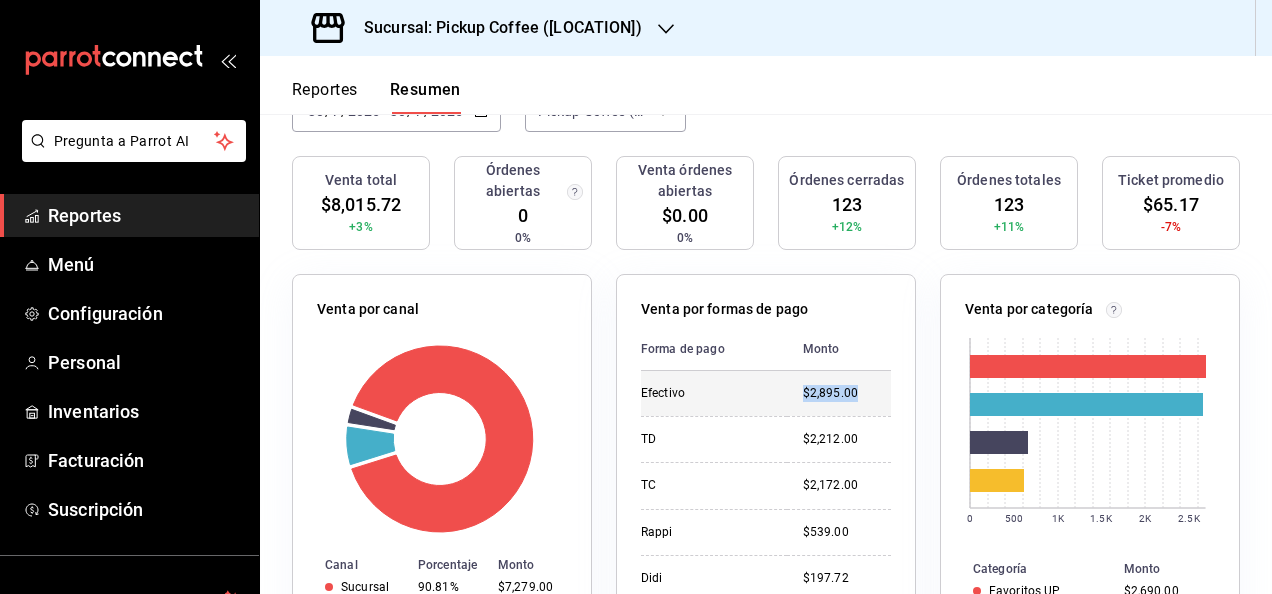 drag, startPoint x: 780, startPoint y: 382, endPoint x: 865, endPoint y: 390, distance: 85.37564 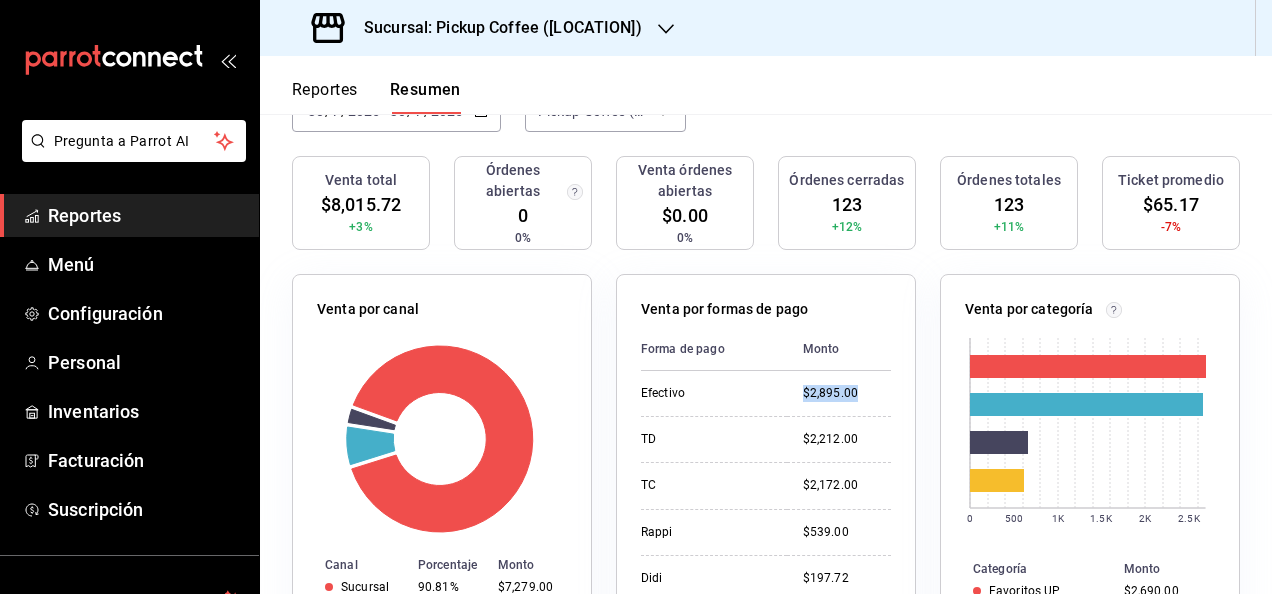 scroll, scrollTop: 0, scrollLeft: 0, axis: both 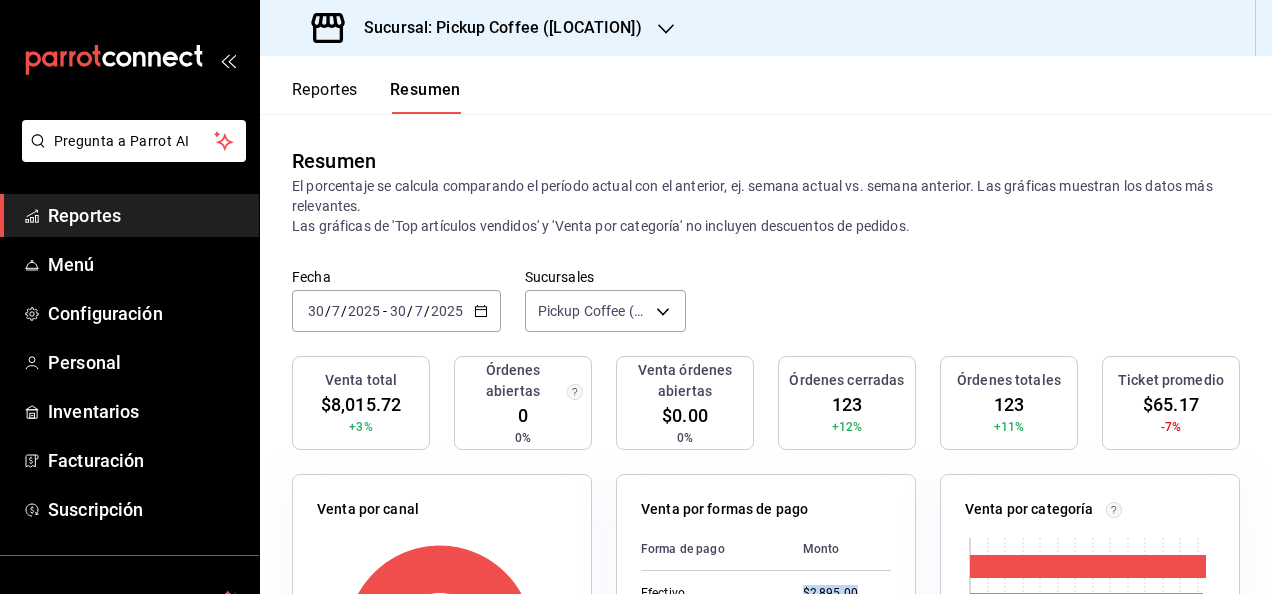click 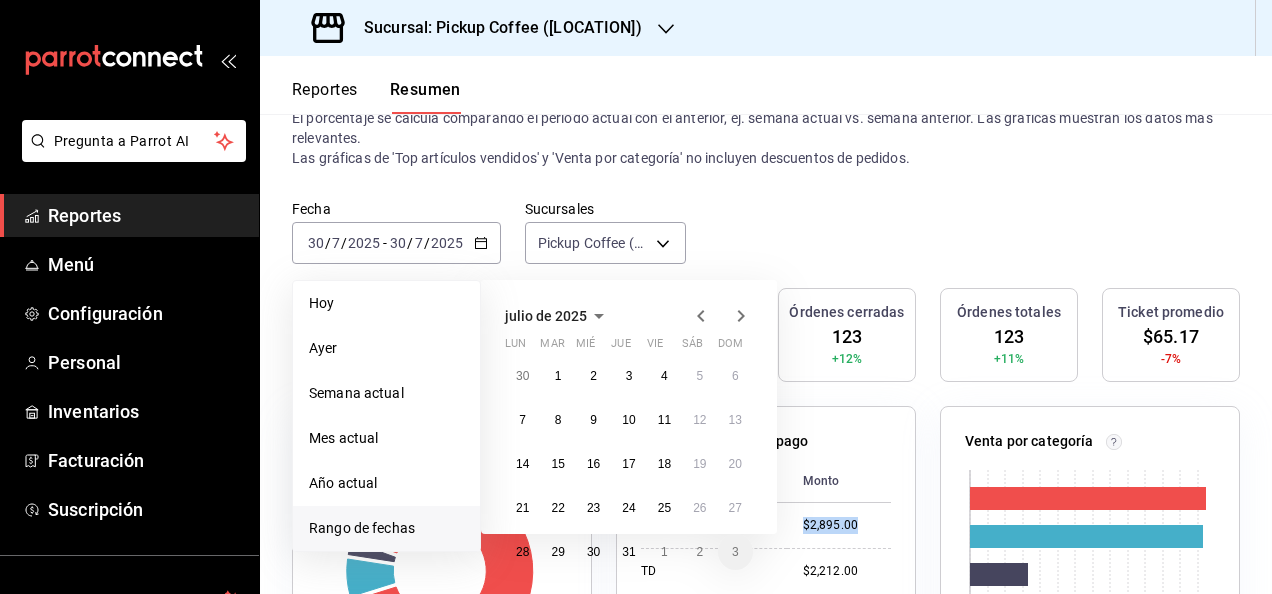 scroll, scrollTop: 100, scrollLeft: 0, axis: vertical 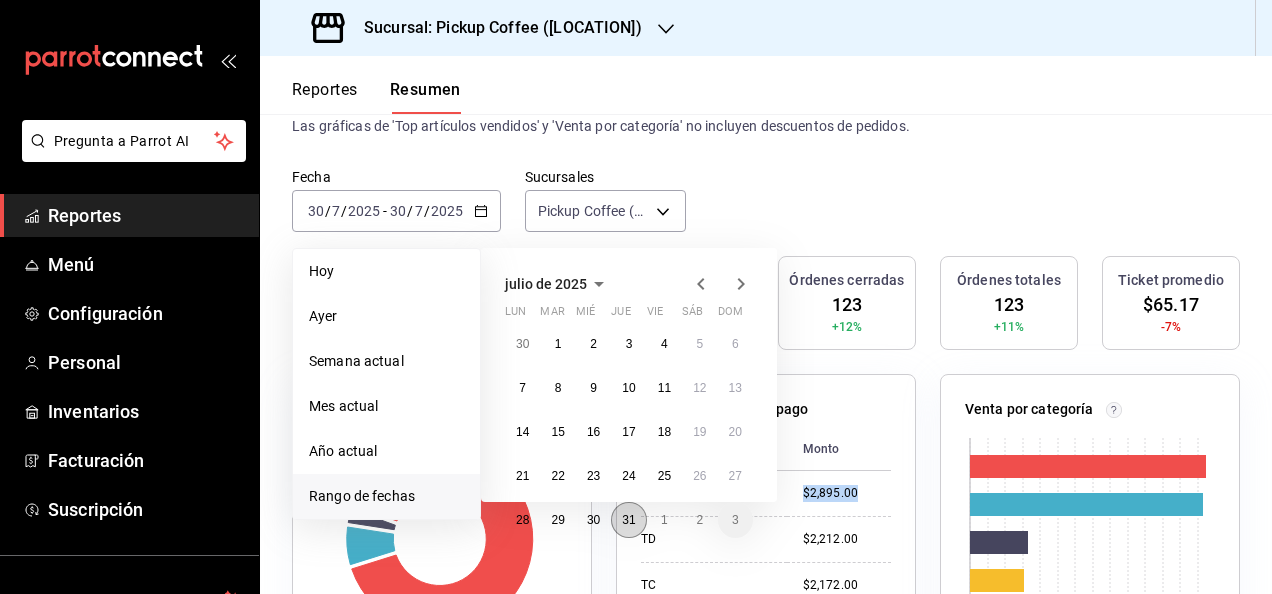 click on "31" at bounding box center [628, 520] 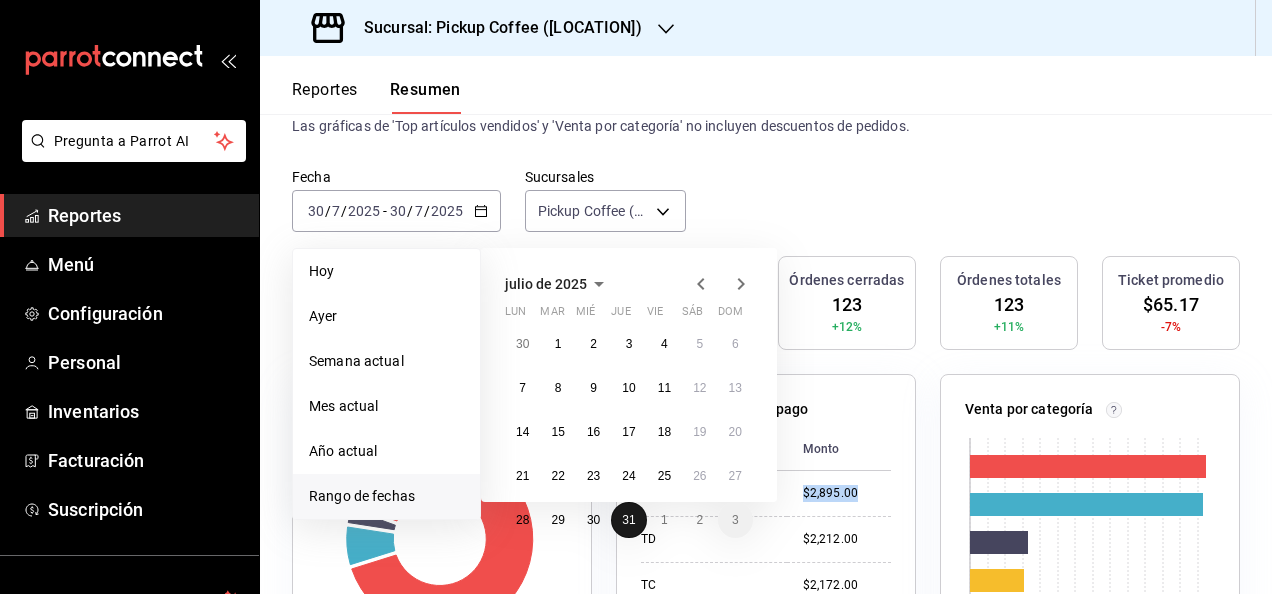 click on "31" at bounding box center (628, 520) 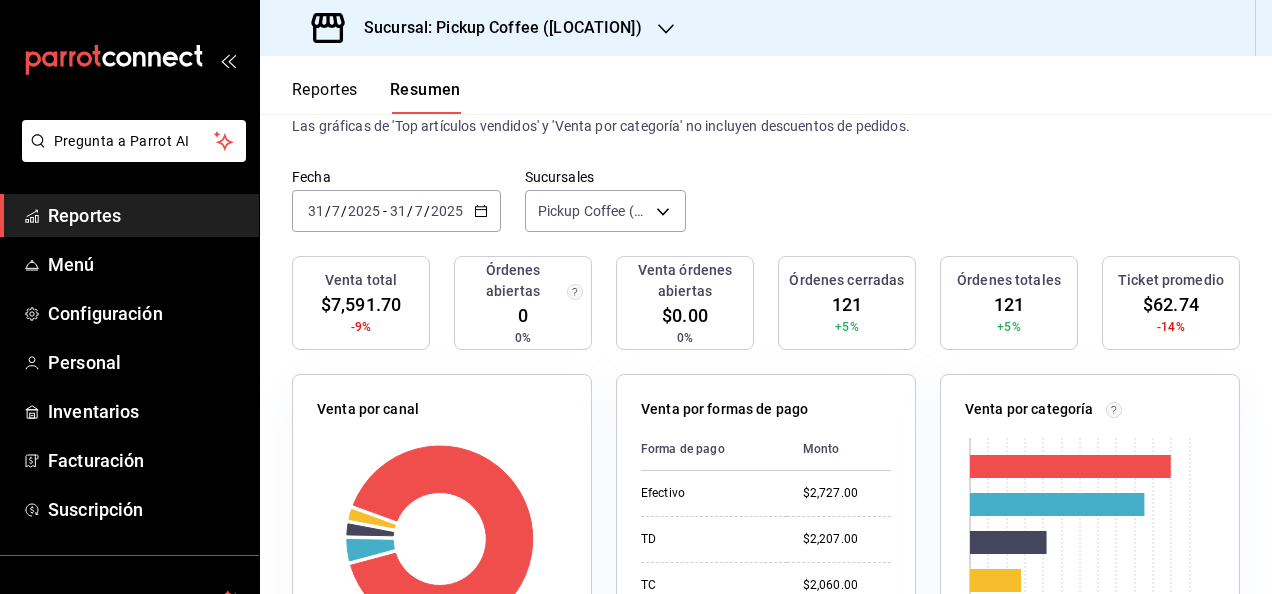 scroll, scrollTop: 200, scrollLeft: 0, axis: vertical 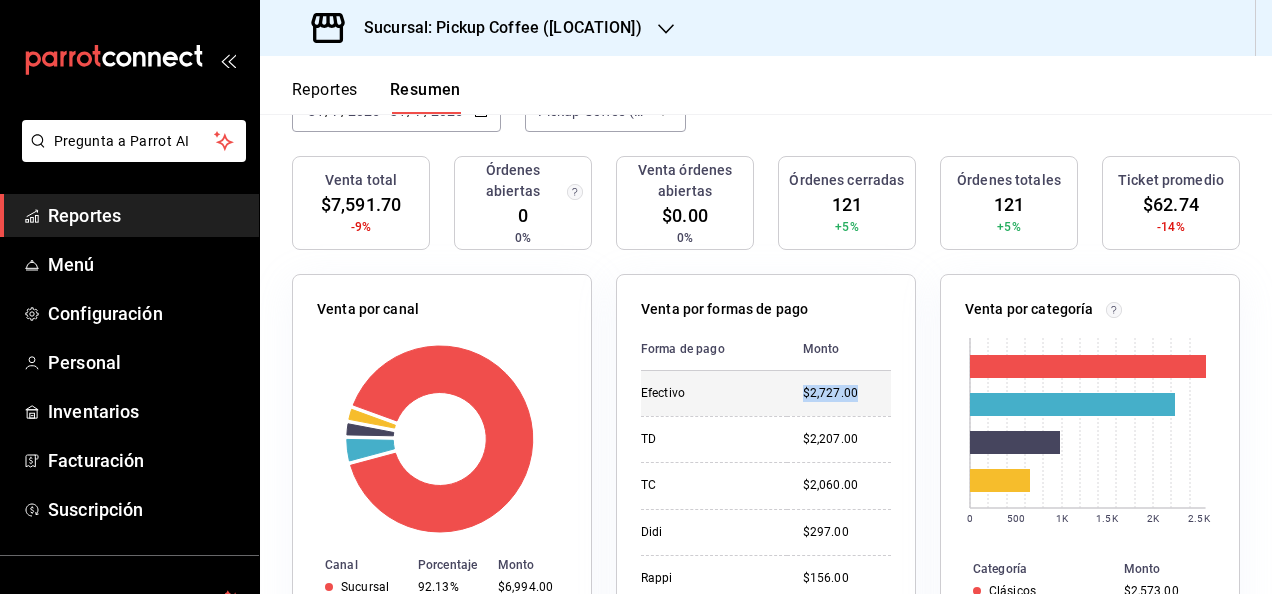 drag, startPoint x: 790, startPoint y: 389, endPoint x: 861, endPoint y: 395, distance: 71.25307 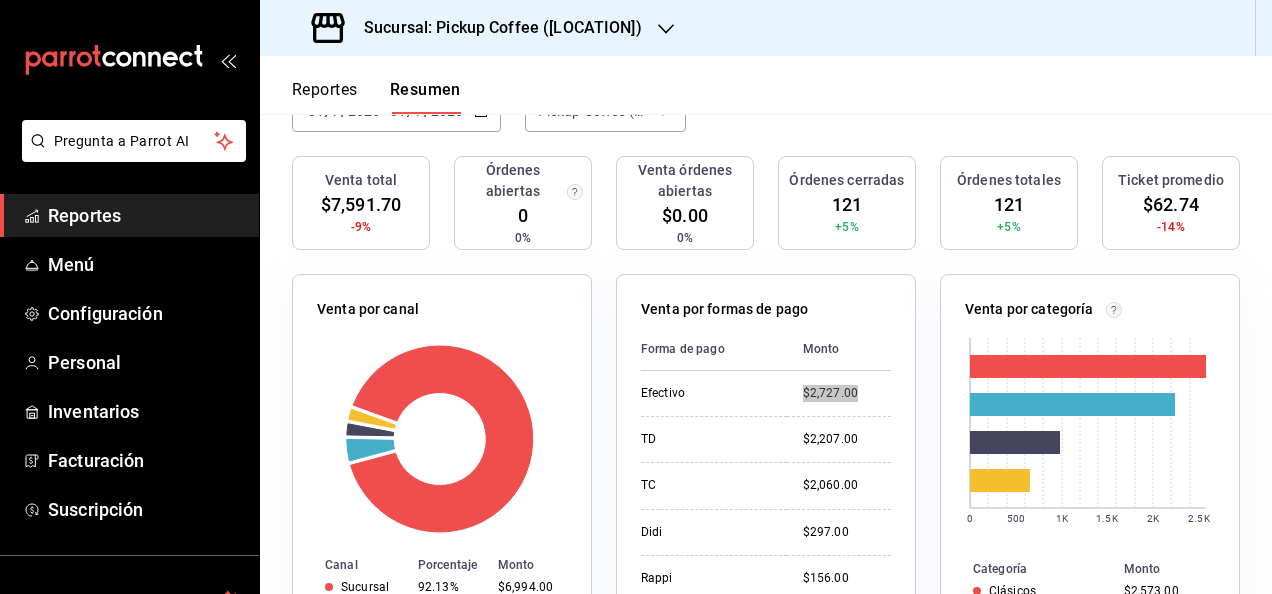 scroll, scrollTop: 0, scrollLeft: 0, axis: both 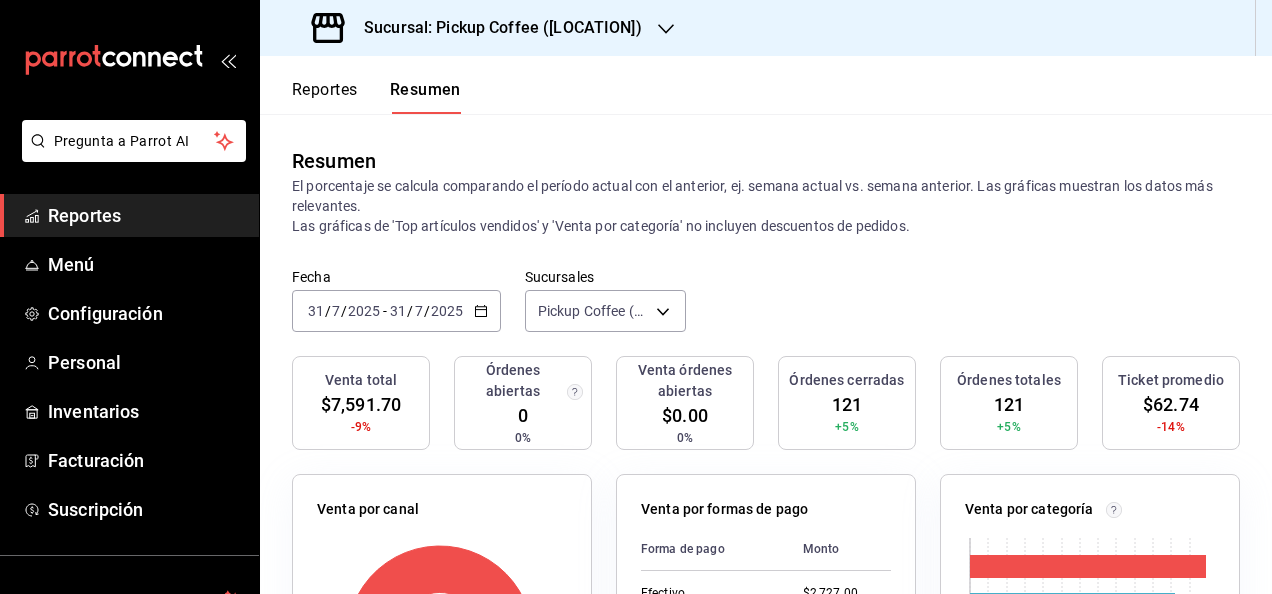 click on "2025-07-31 31 / 7 / 2025 - 2025-07-31 31 / 7 / 2025" at bounding box center [396, 311] 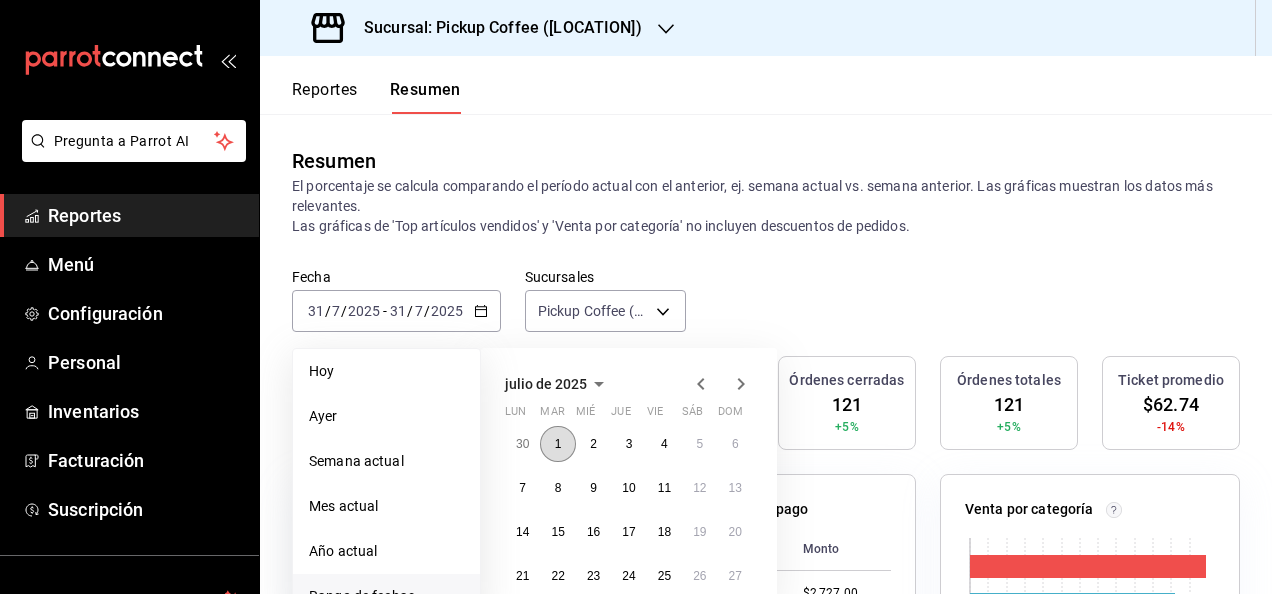 click on "1" at bounding box center (558, 444) 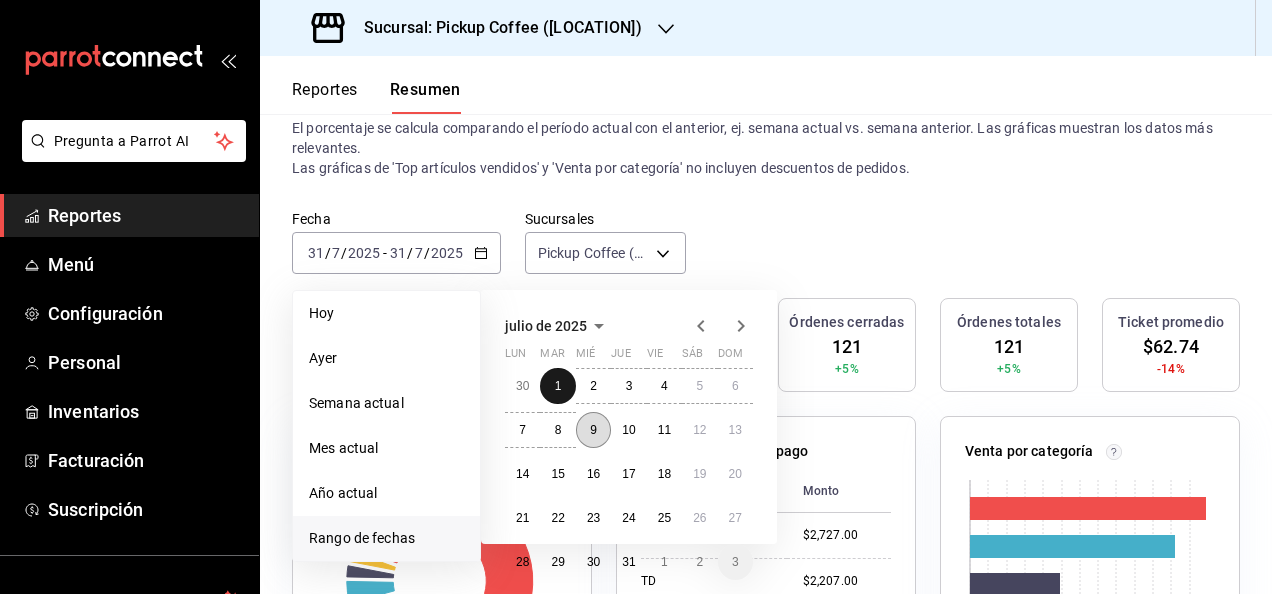 scroll, scrollTop: 100, scrollLeft: 0, axis: vertical 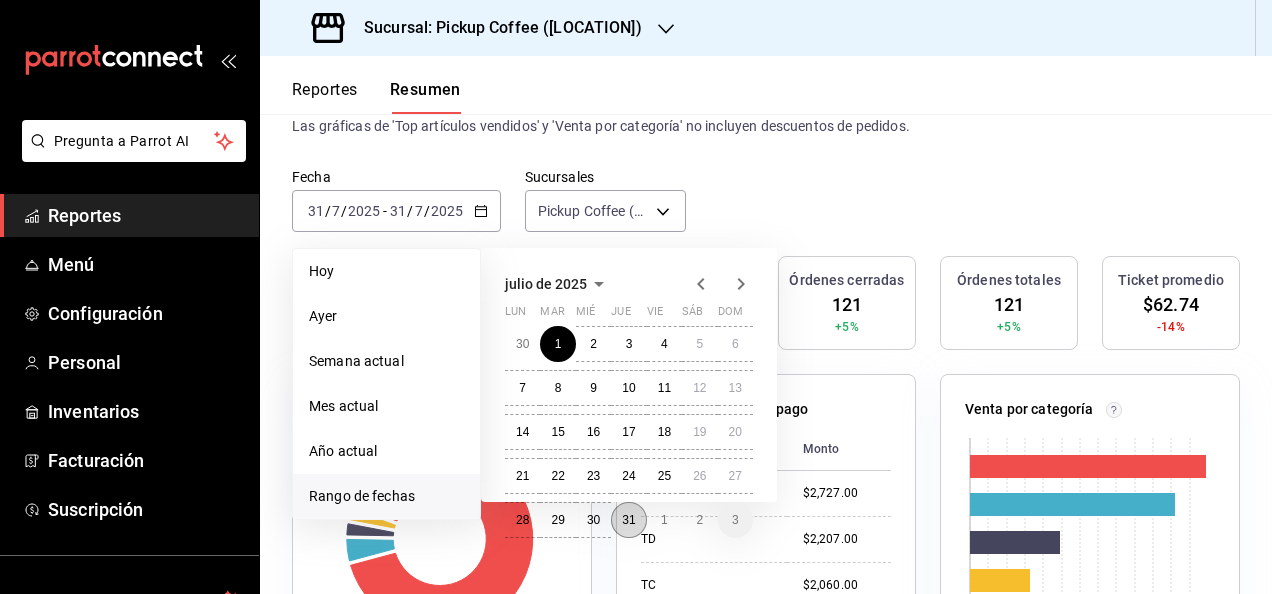 click on "31" at bounding box center [628, 520] 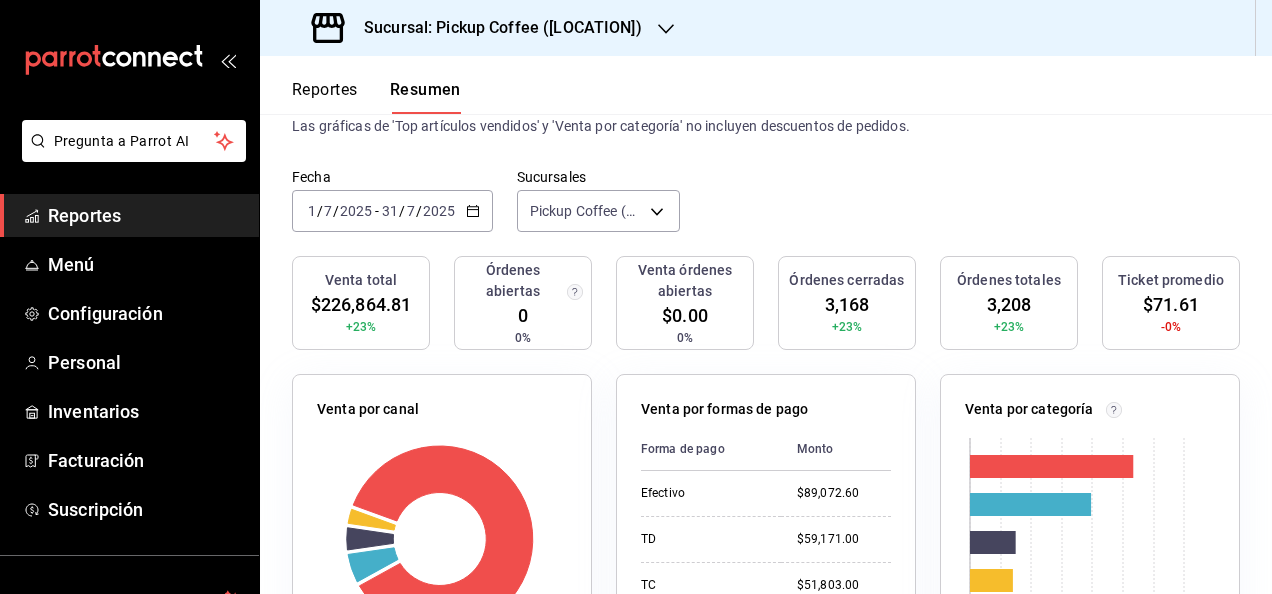 scroll, scrollTop: 200, scrollLeft: 0, axis: vertical 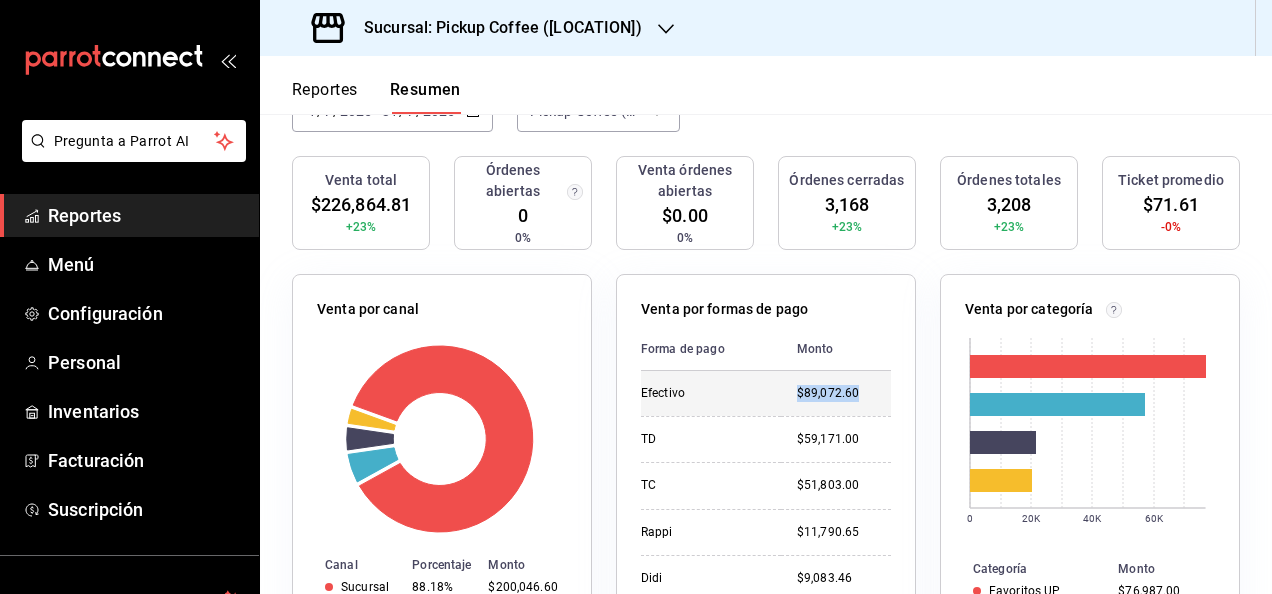 drag, startPoint x: 780, startPoint y: 389, endPoint x: 876, endPoint y: 404, distance: 97.16481 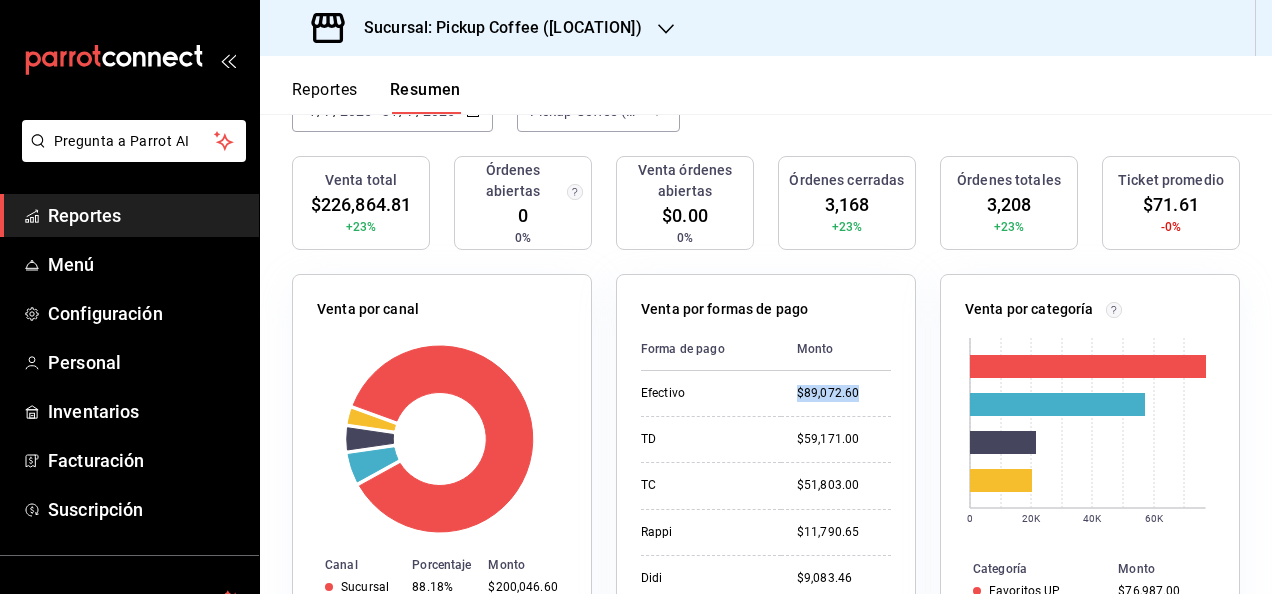 scroll, scrollTop: 0, scrollLeft: 0, axis: both 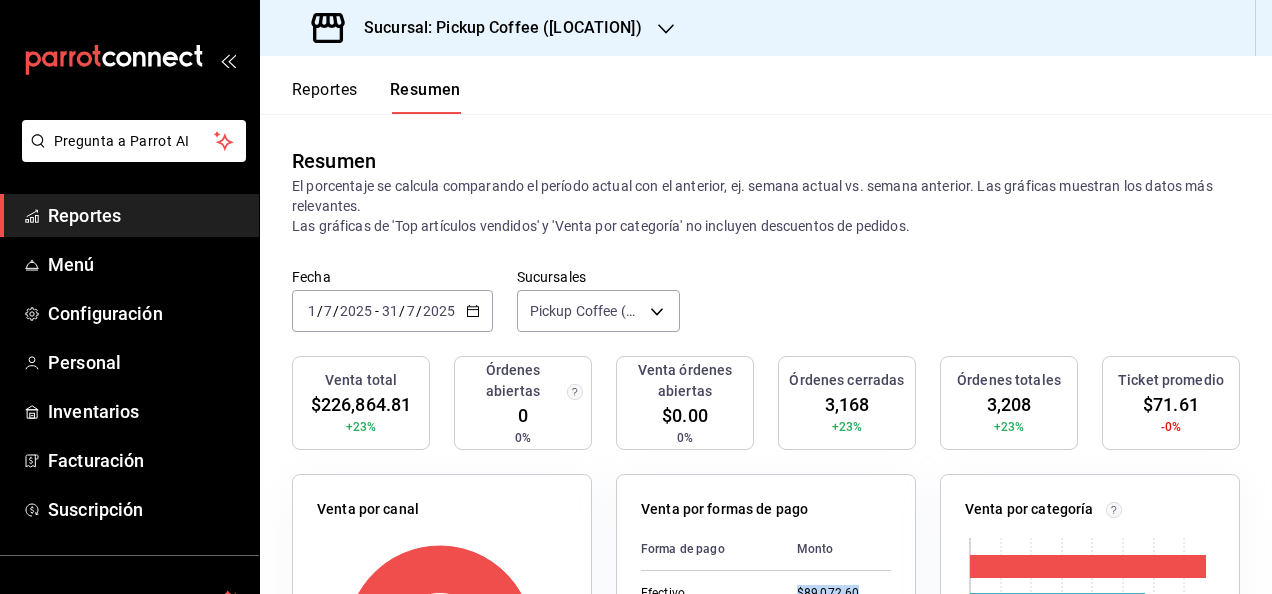 click 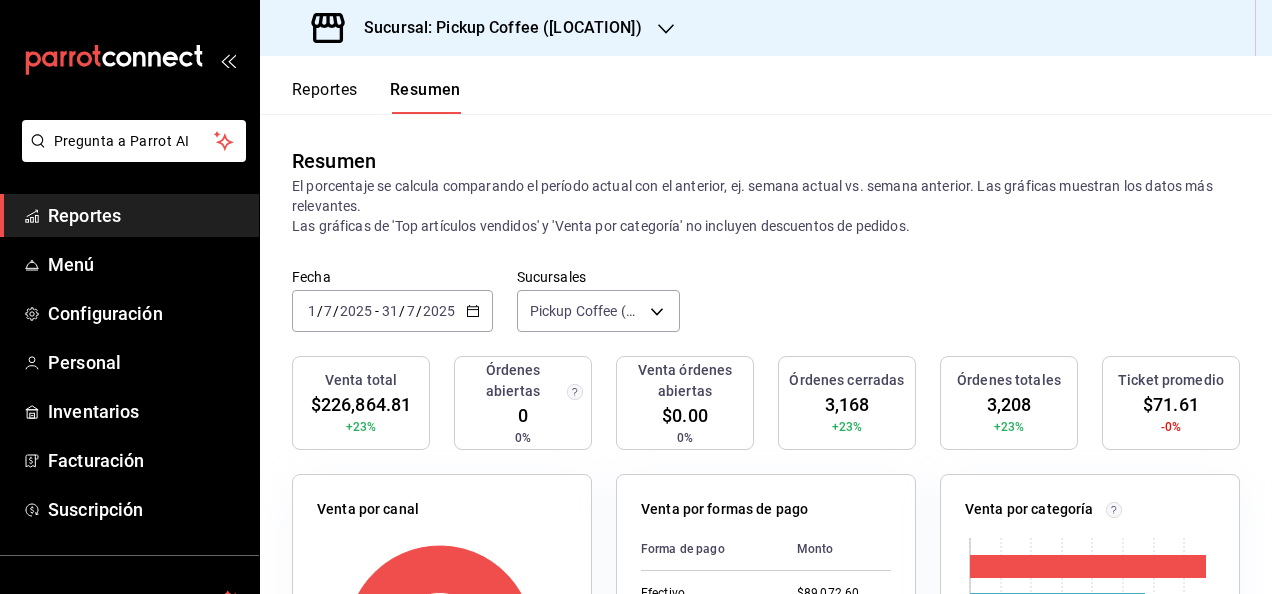click on "Sucursal: Pickup Coffee ([LOCATION])" at bounding box center (479, 28) 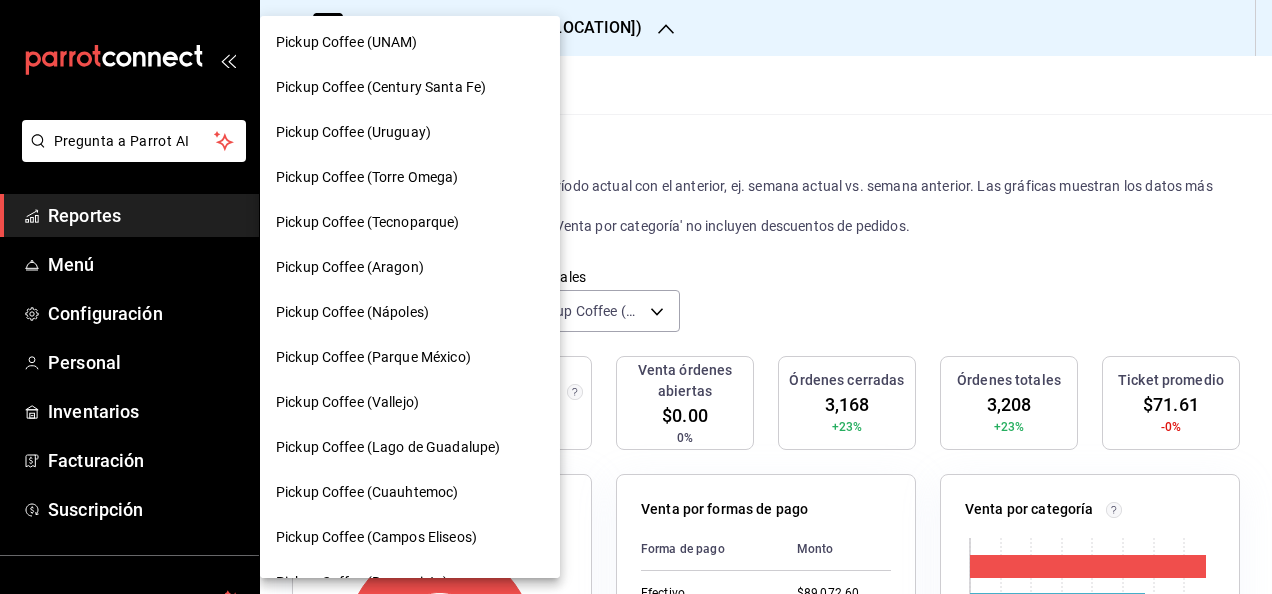 scroll, scrollTop: 0, scrollLeft: 0, axis: both 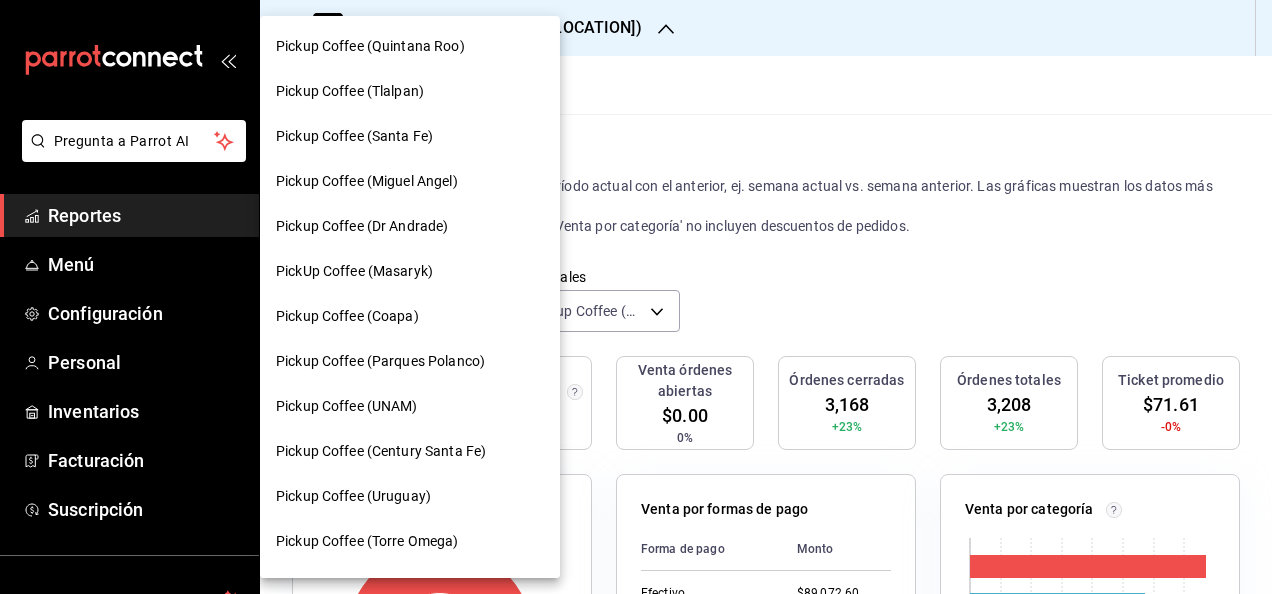 click on "Pickup Coffee (Miguel Angel)" at bounding box center [410, 181] 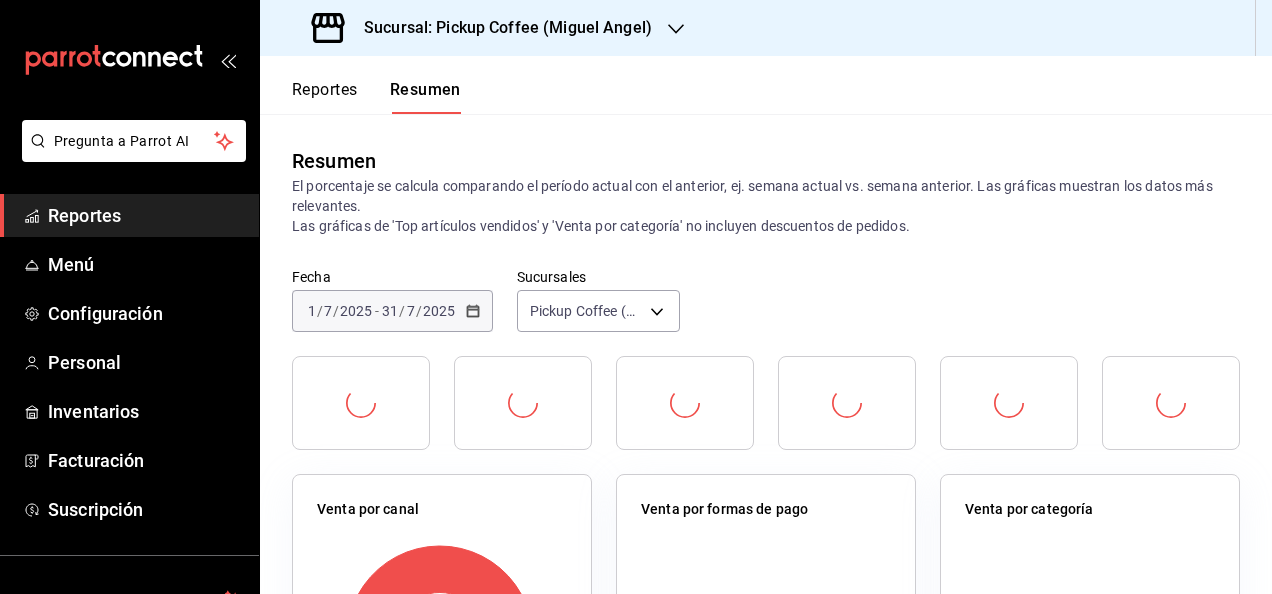 scroll, scrollTop: 100, scrollLeft: 0, axis: vertical 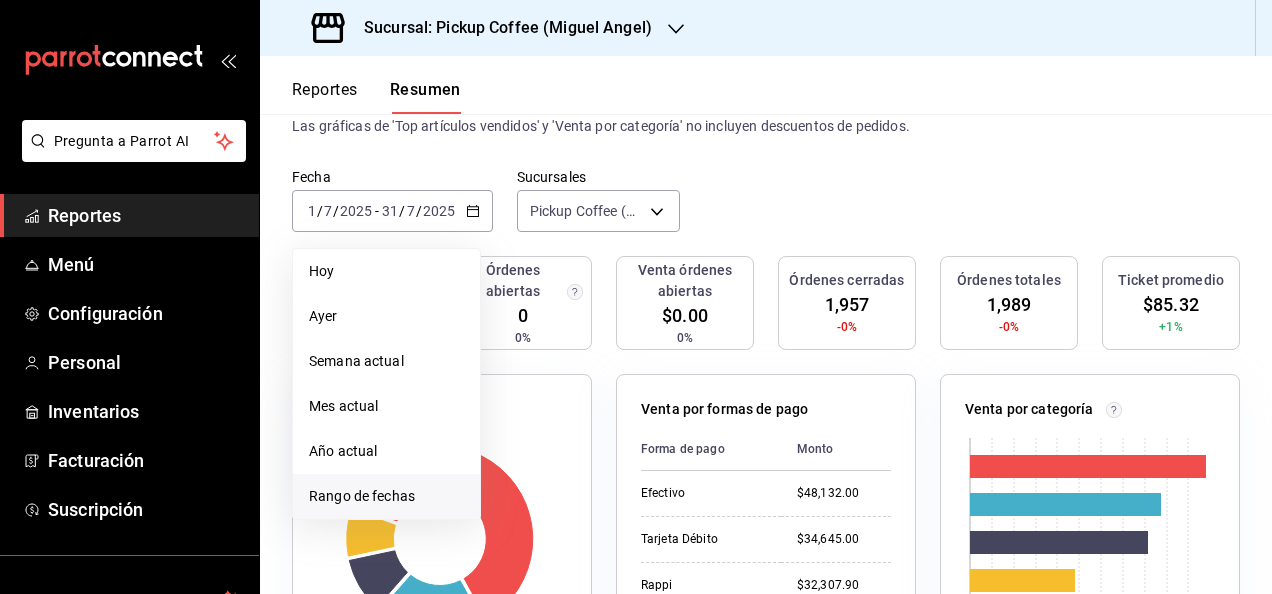 click on "Rango de fechas" at bounding box center [386, 496] 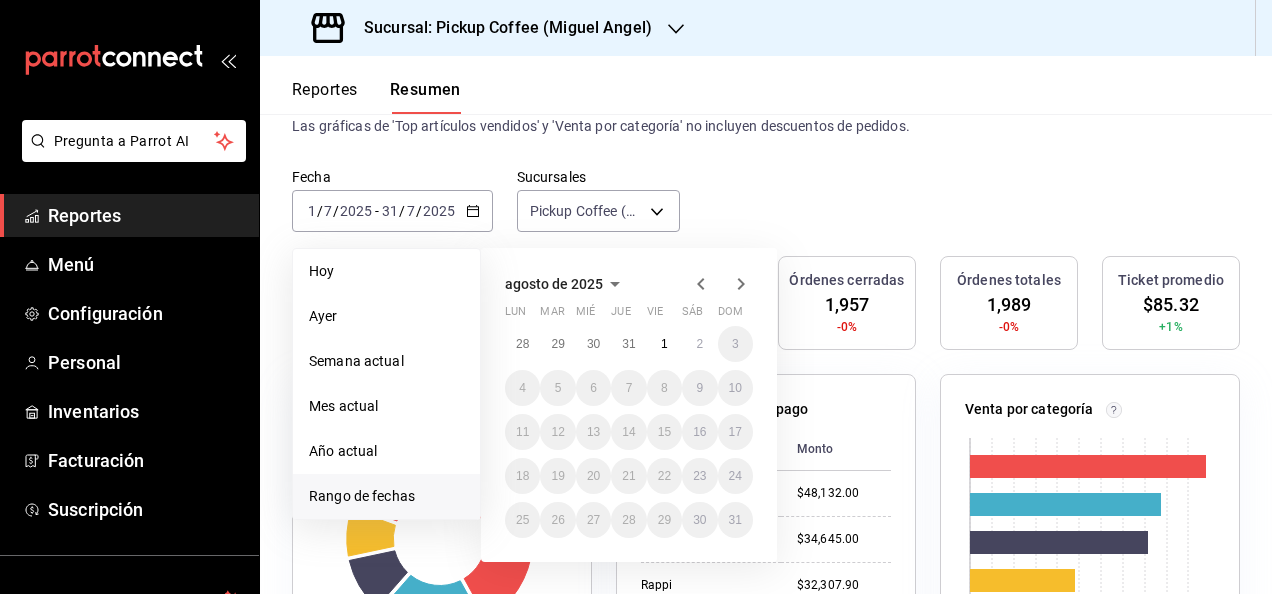 click 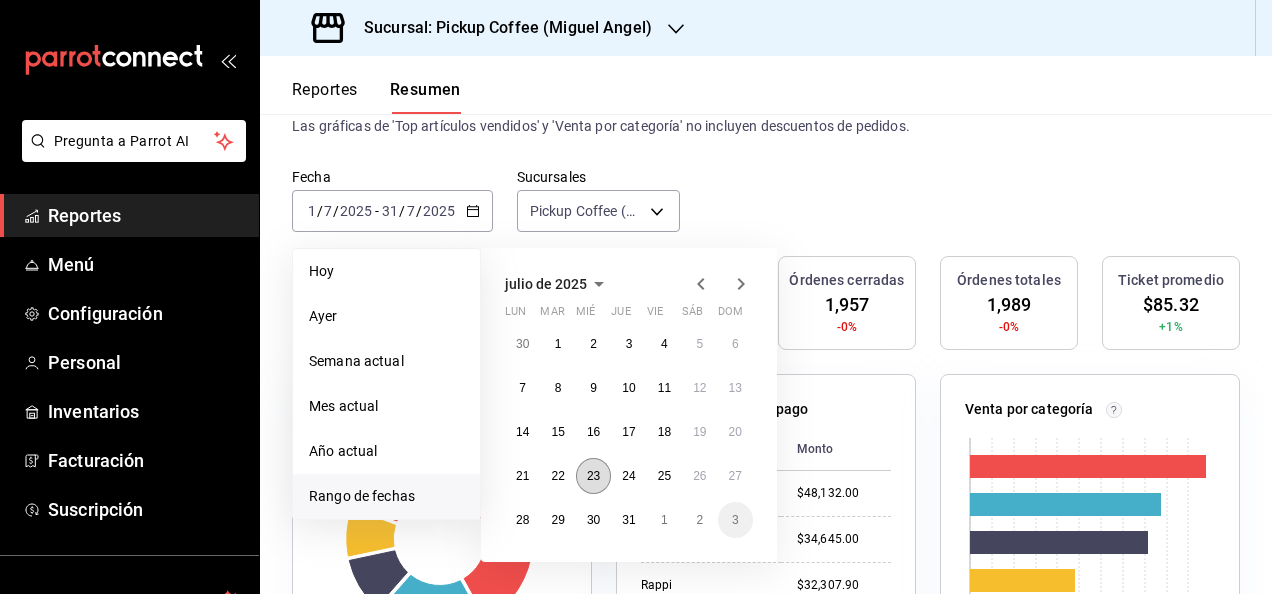 click on "23" at bounding box center (593, 476) 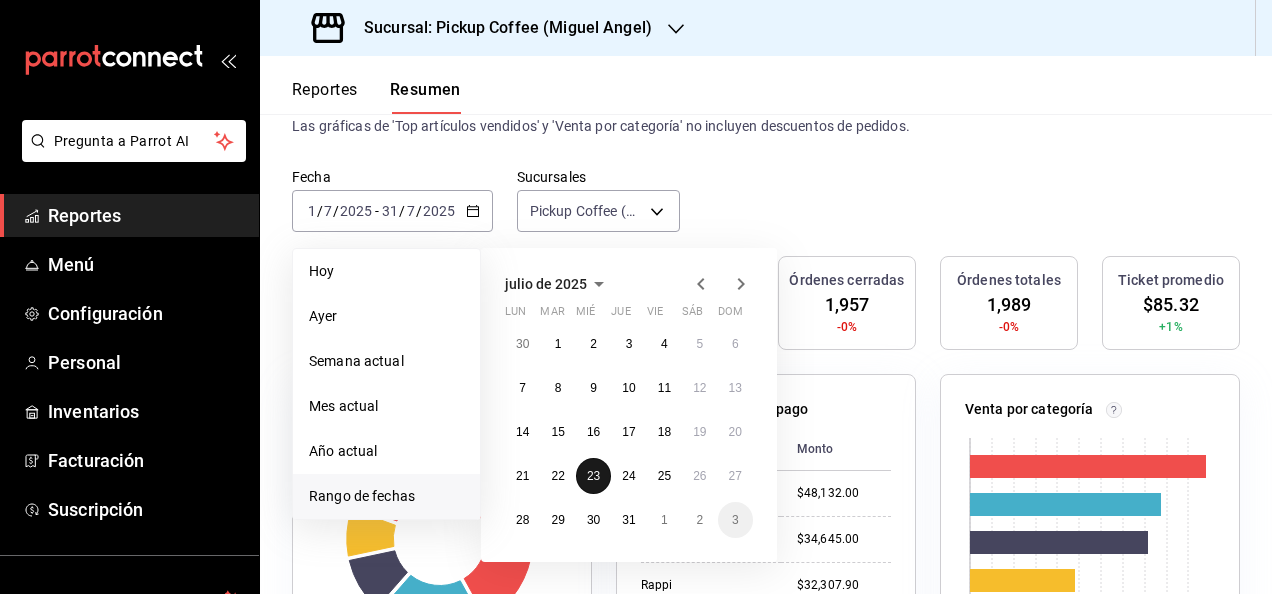 click on "23" at bounding box center [593, 476] 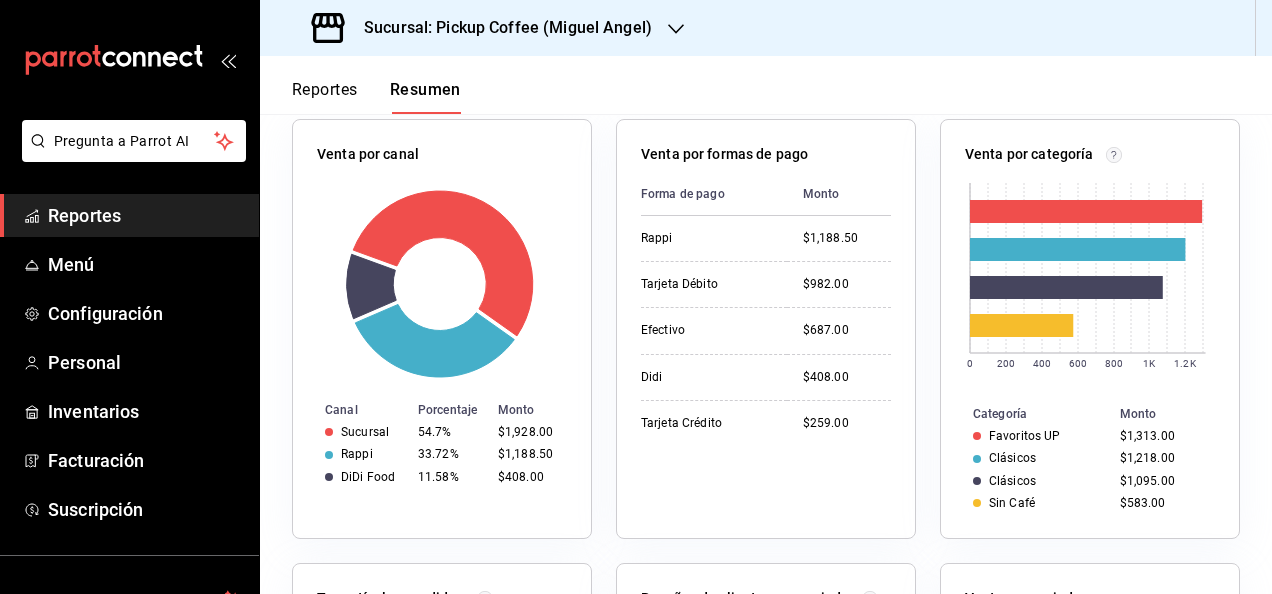 scroll, scrollTop: 400, scrollLeft: 0, axis: vertical 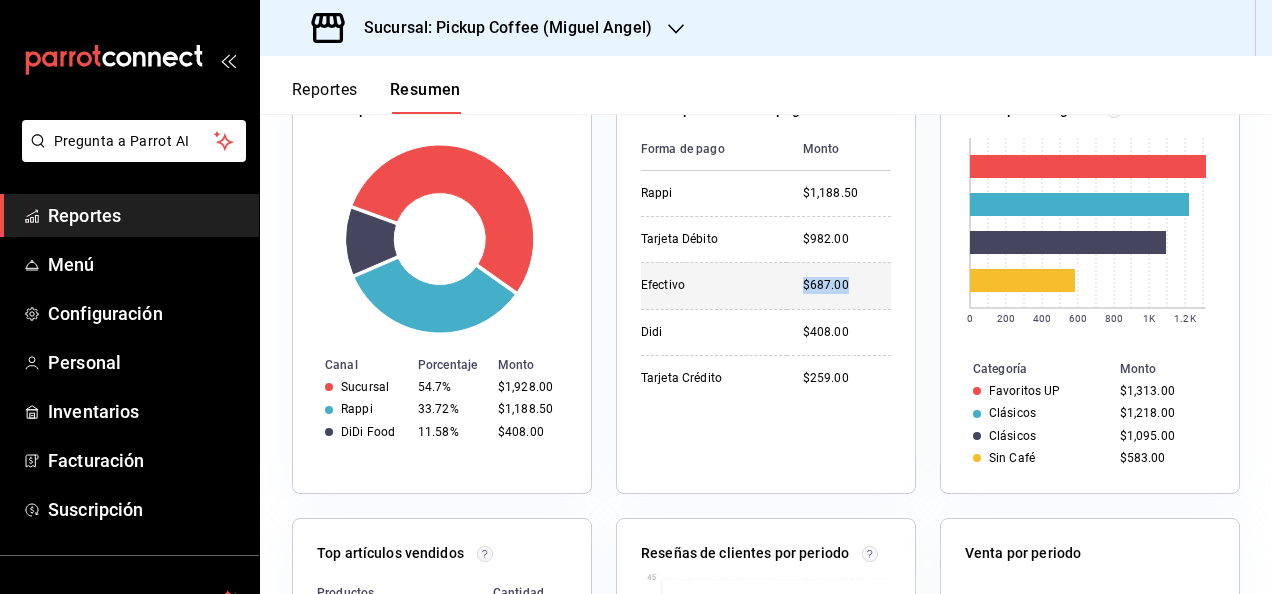 drag, startPoint x: 784, startPoint y: 296, endPoint x: 843, endPoint y: 294, distance: 59.03389 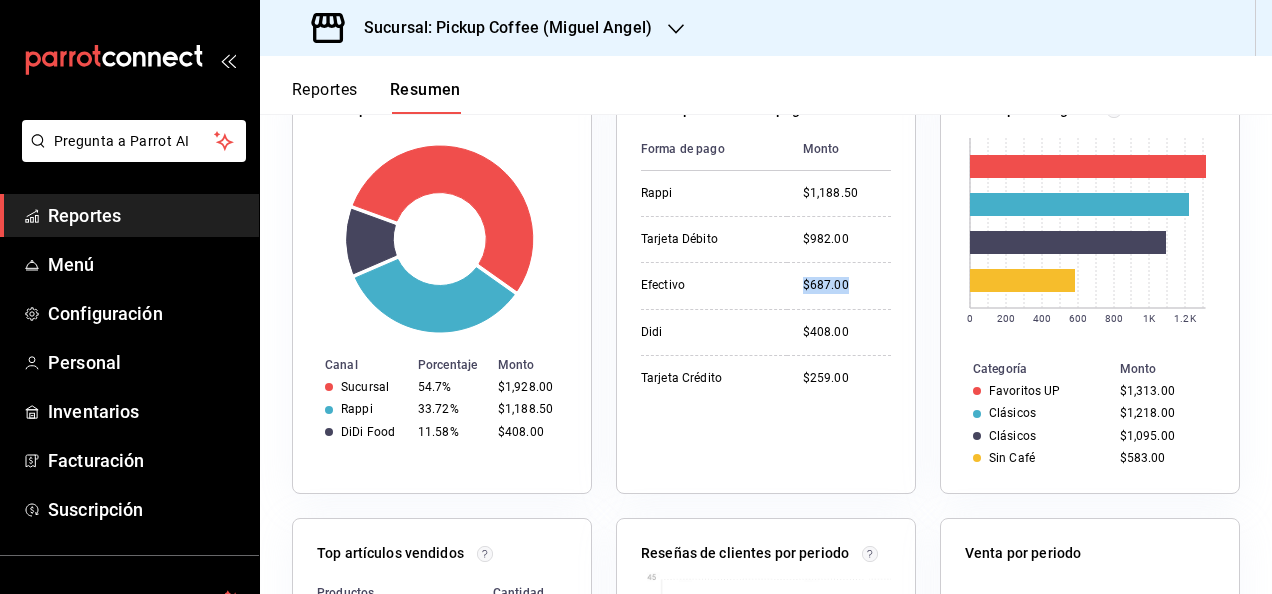 scroll, scrollTop: 0, scrollLeft: 0, axis: both 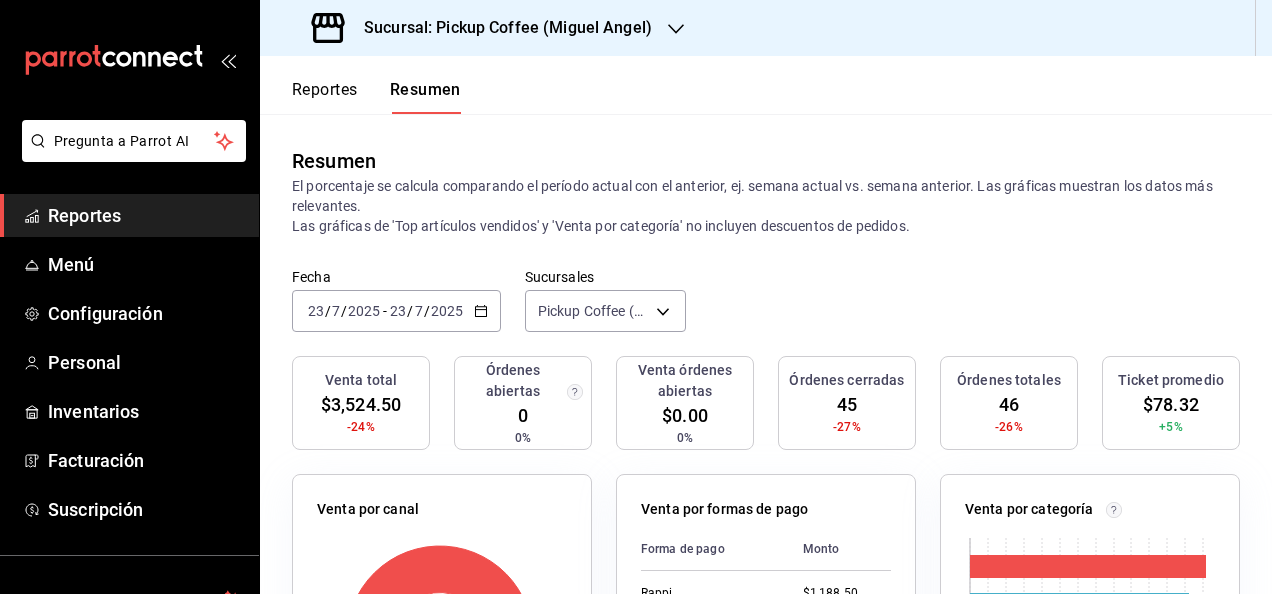 click on "Fecha [DATE] [DATE] - [DATE] [DATE]" at bounding box center [396, 311] 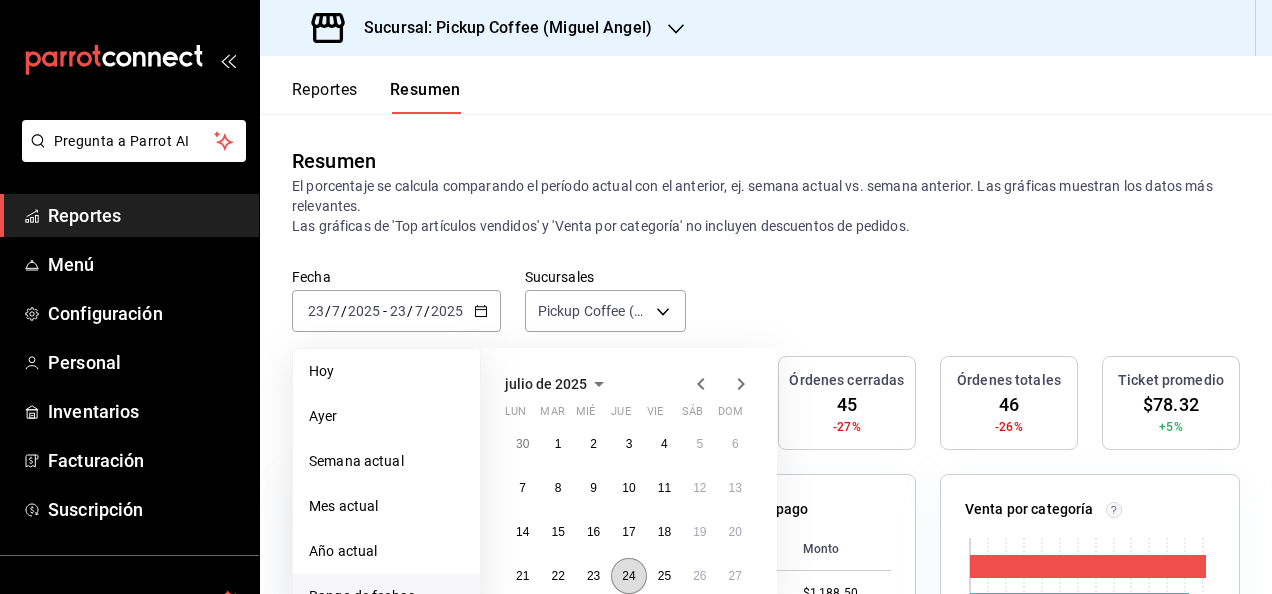click on "24" at bounding box center [628, 576] 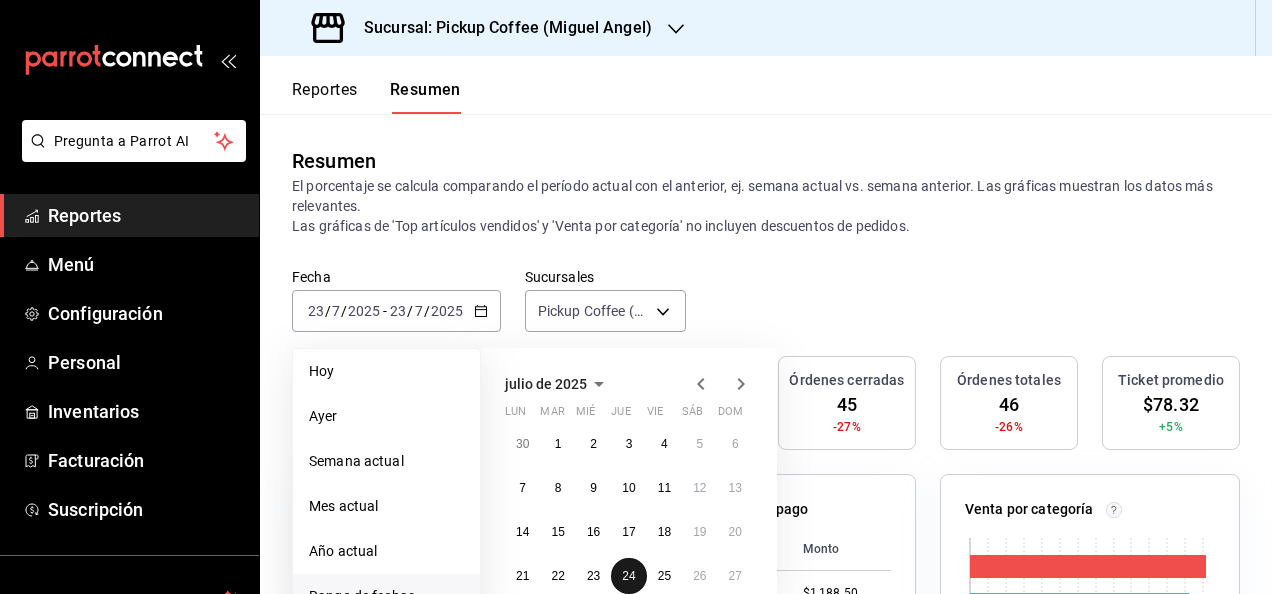 click on "24" at bounding box center [628, 576] 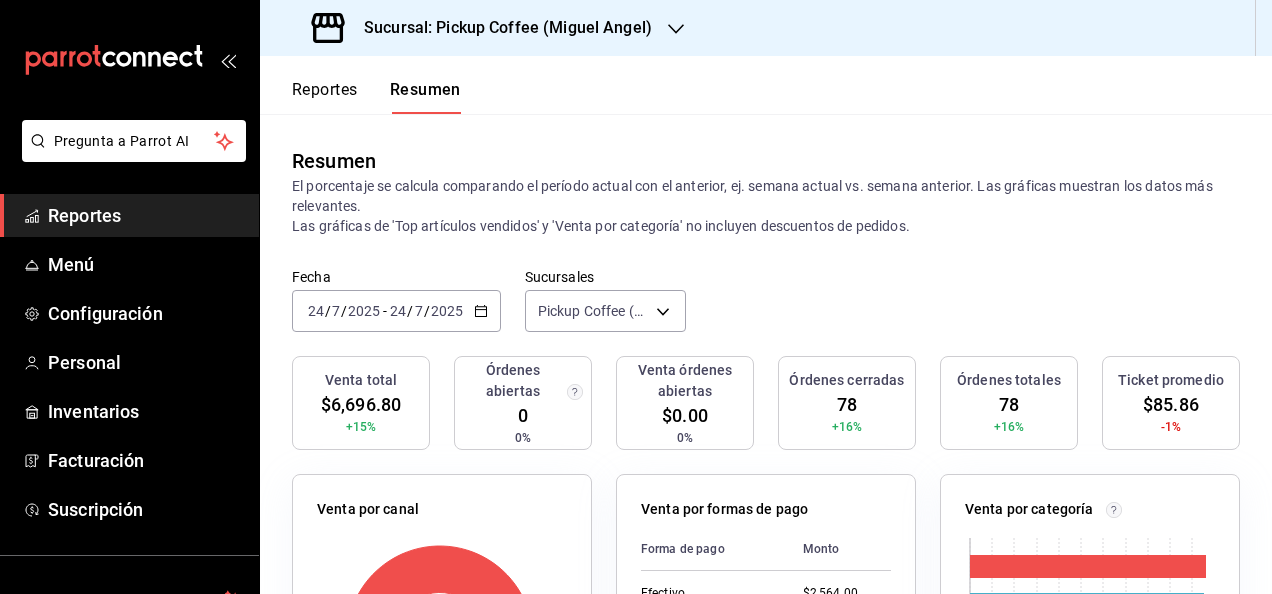 scroll, scrollTop: 200, scrollLeft: 0, axis: vertical 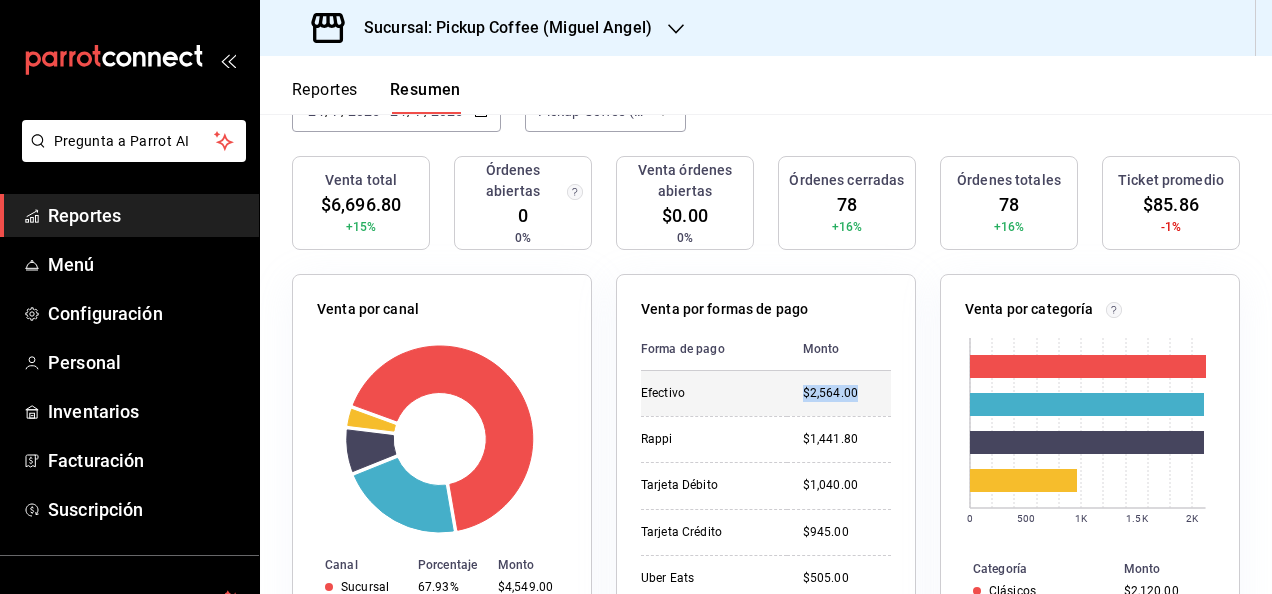 drag, startPoint x: 788, startPoint y: 405, endPoint x: 860, endPoint y: 403, distance: 72.02777 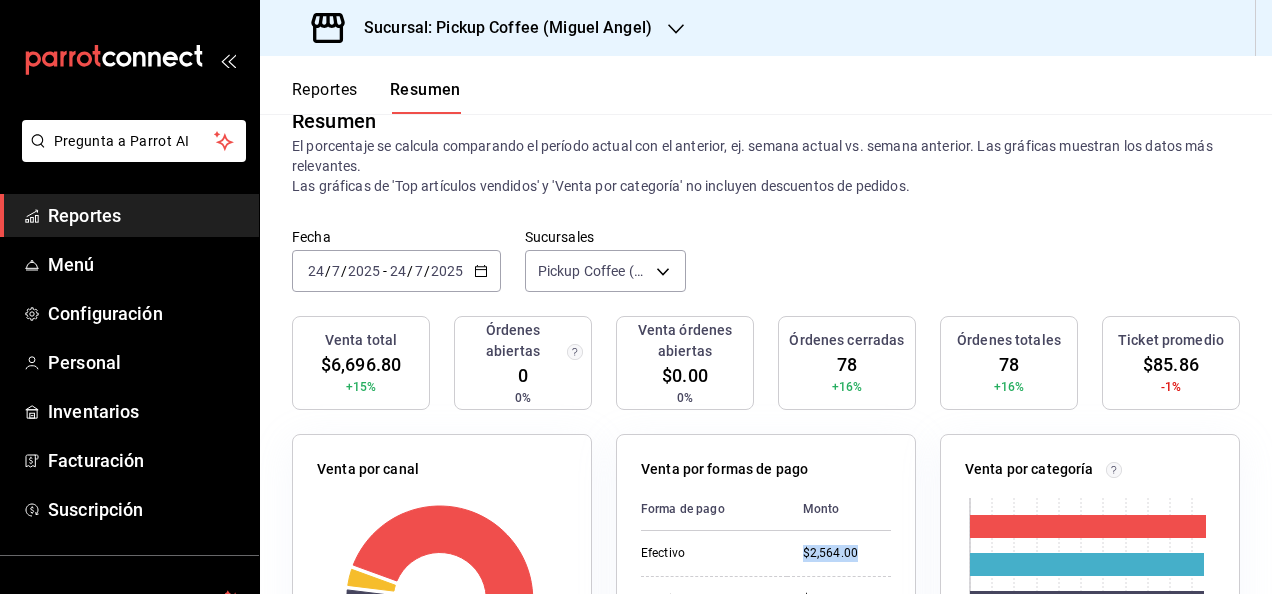 scroll, scrollTop: 0, scrollLeft: 0, axis: both 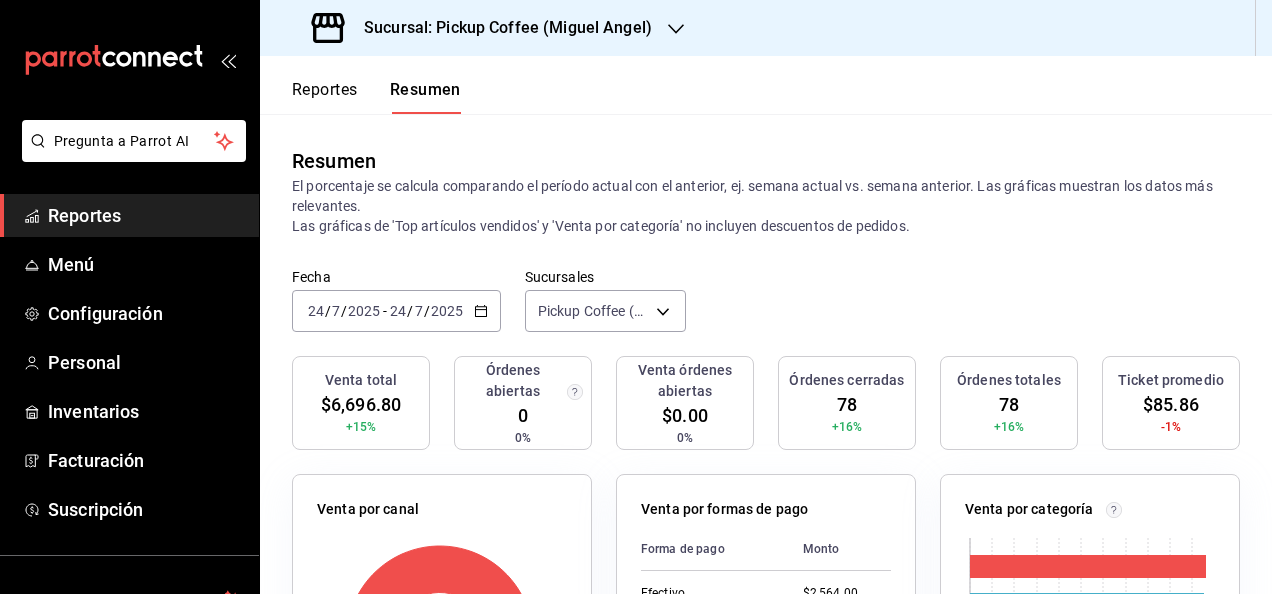 click on "[DATE] [DAY] / [MONTH] / [YEAR] - [DATE] [DAY] / [MONTH] / [YEAR]" at bounding box center (396, 311) 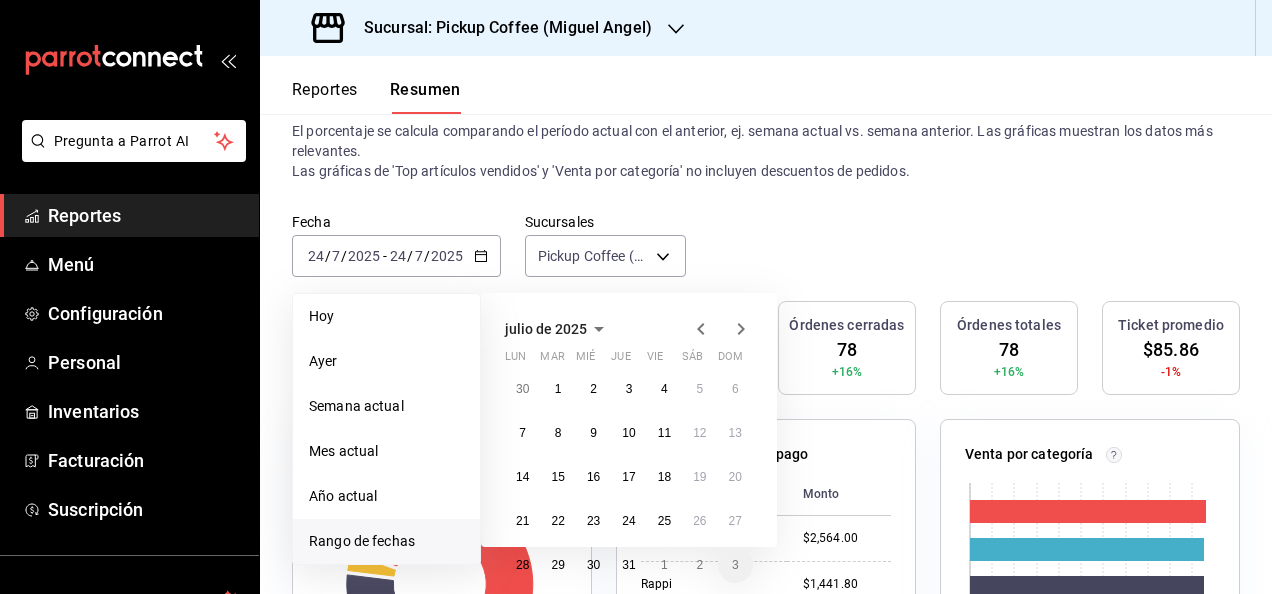 scroll, scrollTop: 100, scrollLeft: 0, axis: vertical 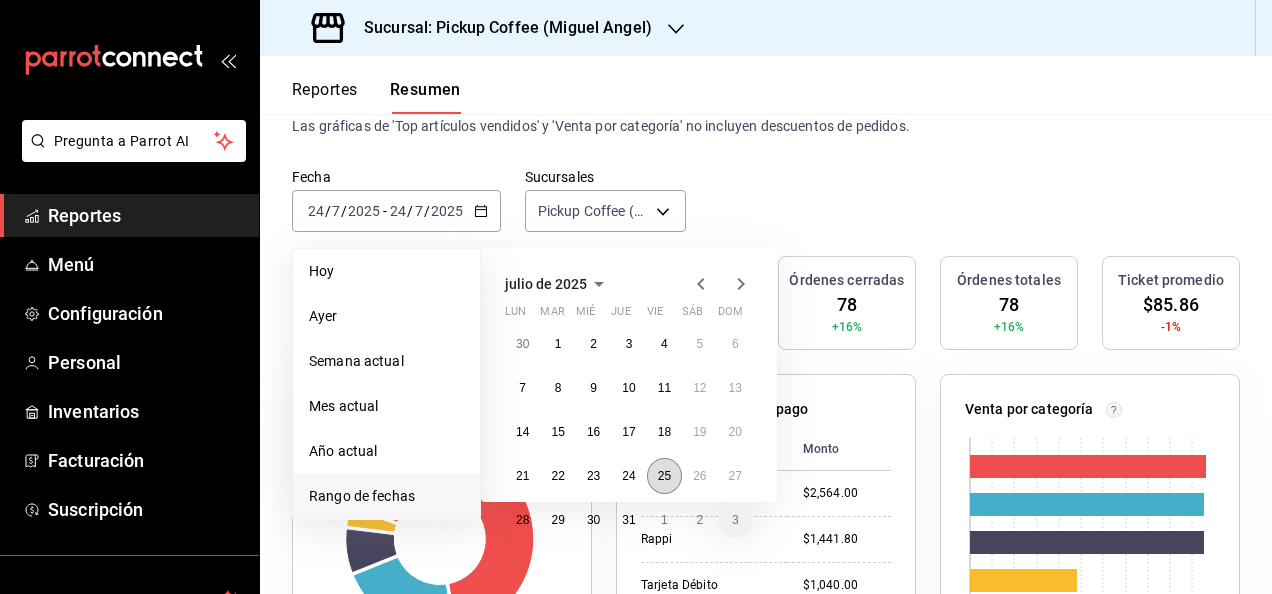 click on "25" at bounding box center [664, 476] 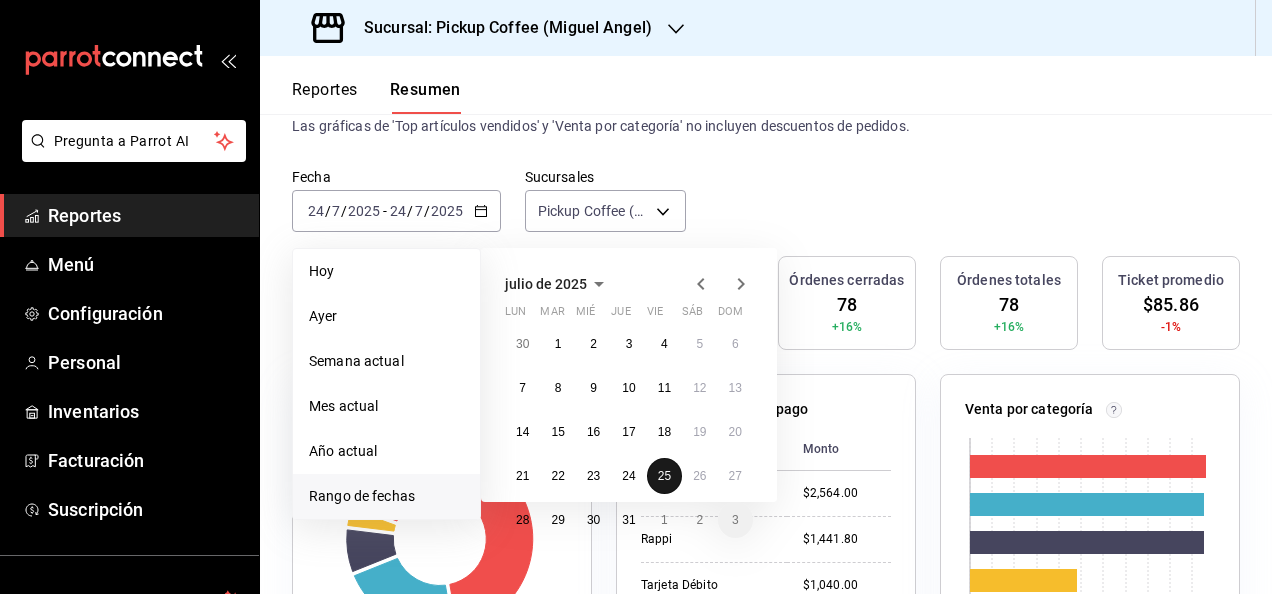 click on "25" at bounding box center [664, 476] 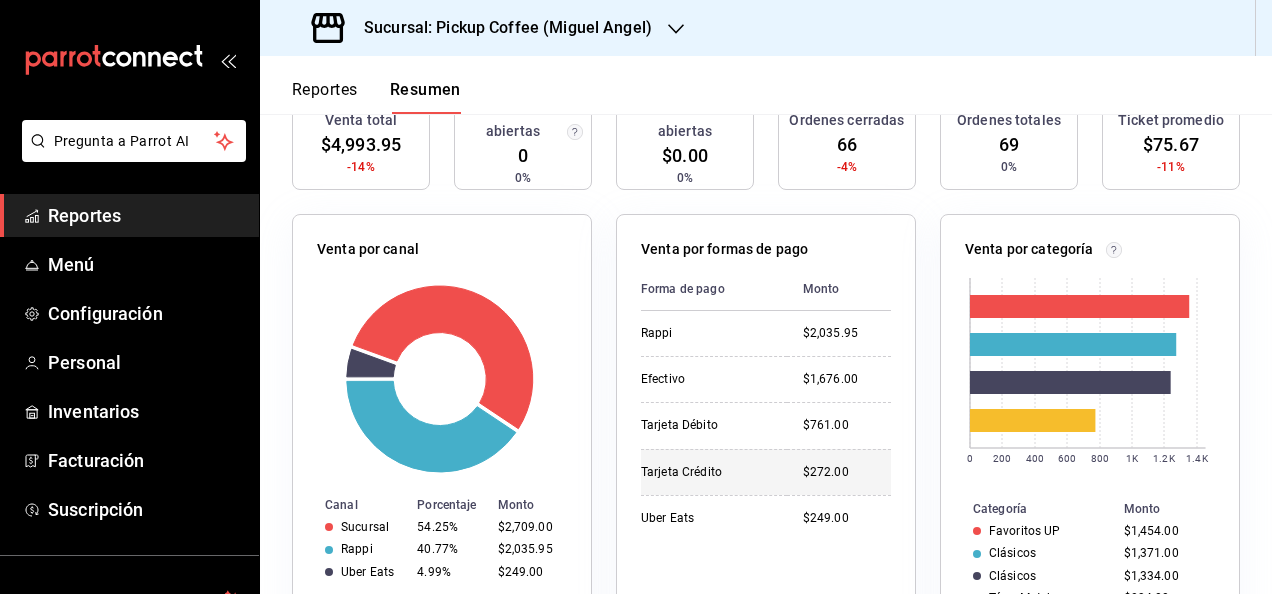 scroll, scrollTop: 300, scrollLeft: 0, axis: vertical 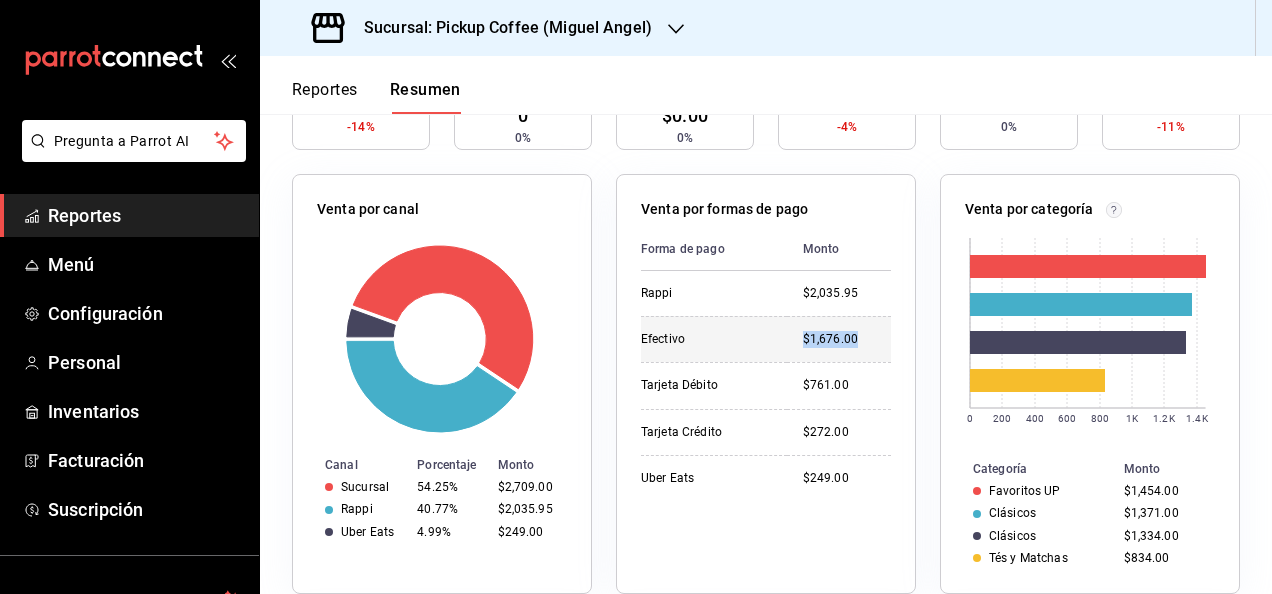 drag, startPoint x: 793, startPoint y: 336, endPoint x: 860, endPoint y: 344, distance: 67.47592 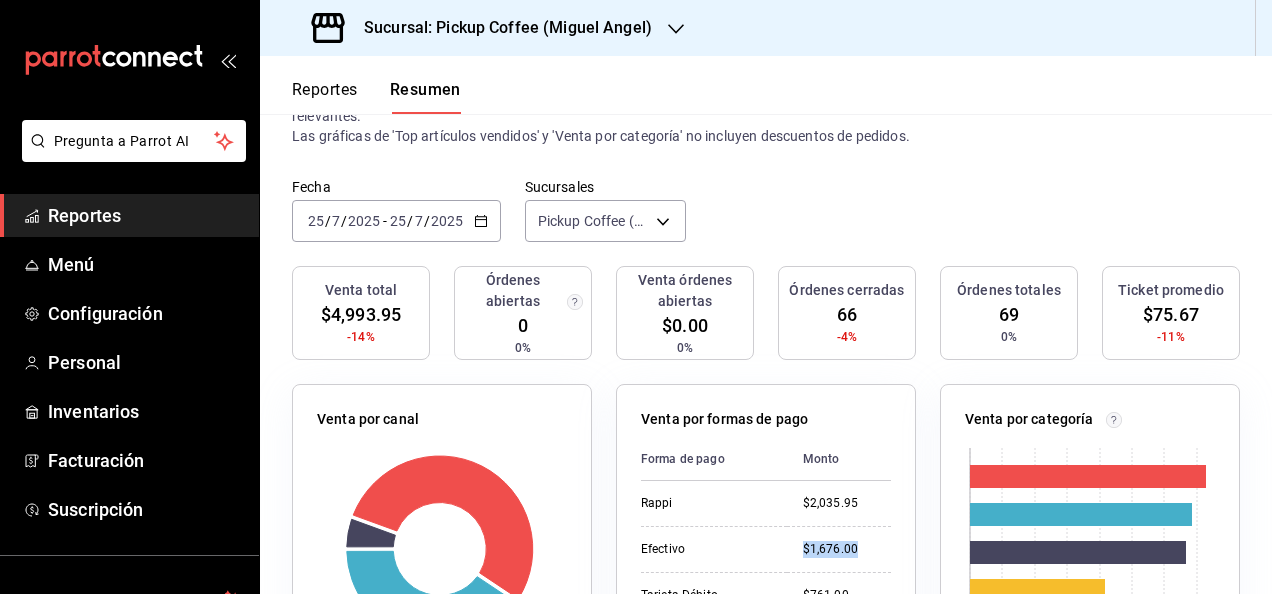 scroll, scrollTop: 0, scrollLeft: 0, axis: both 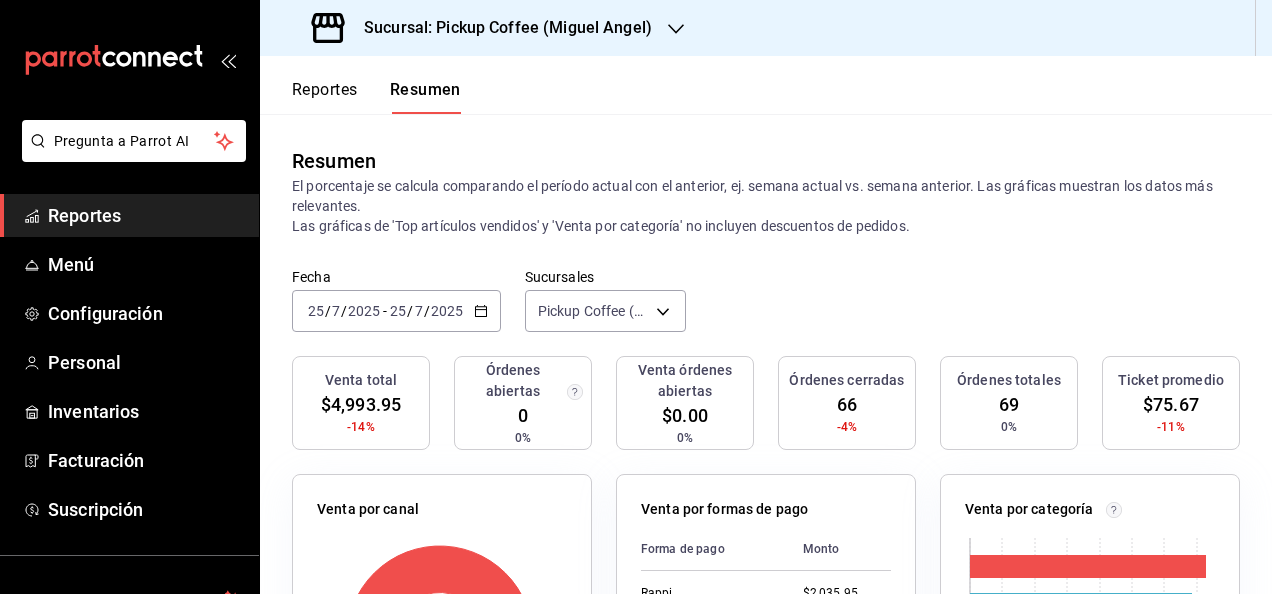click 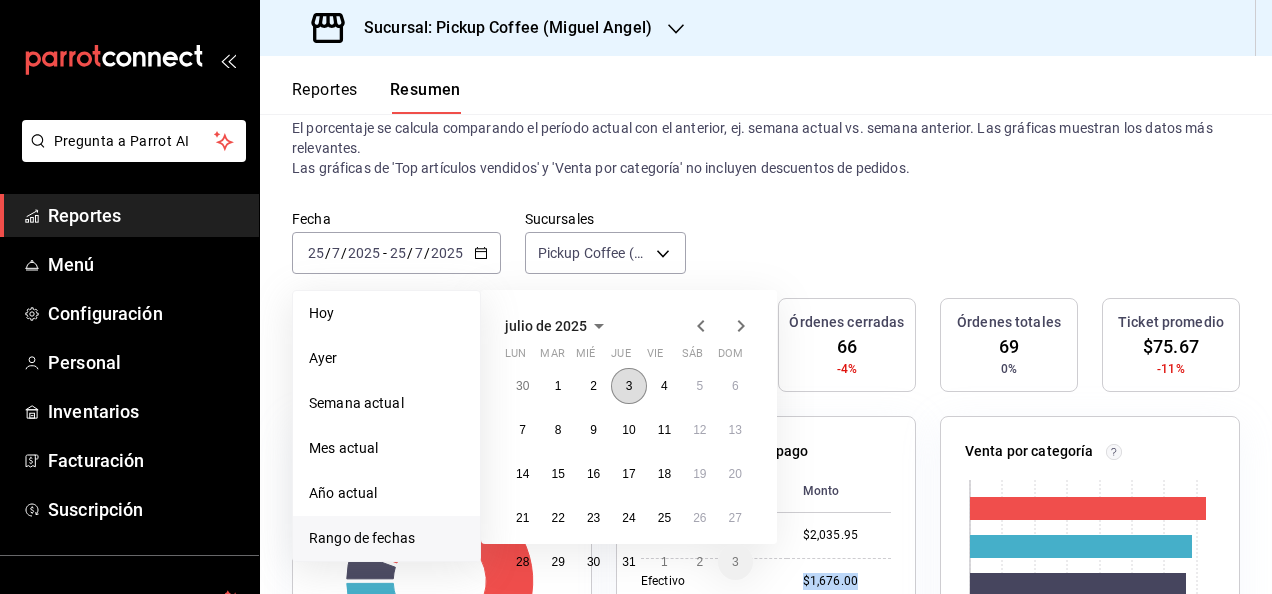 scroll, scrollTop: 100, scrollLeft: 0, axis: vertical 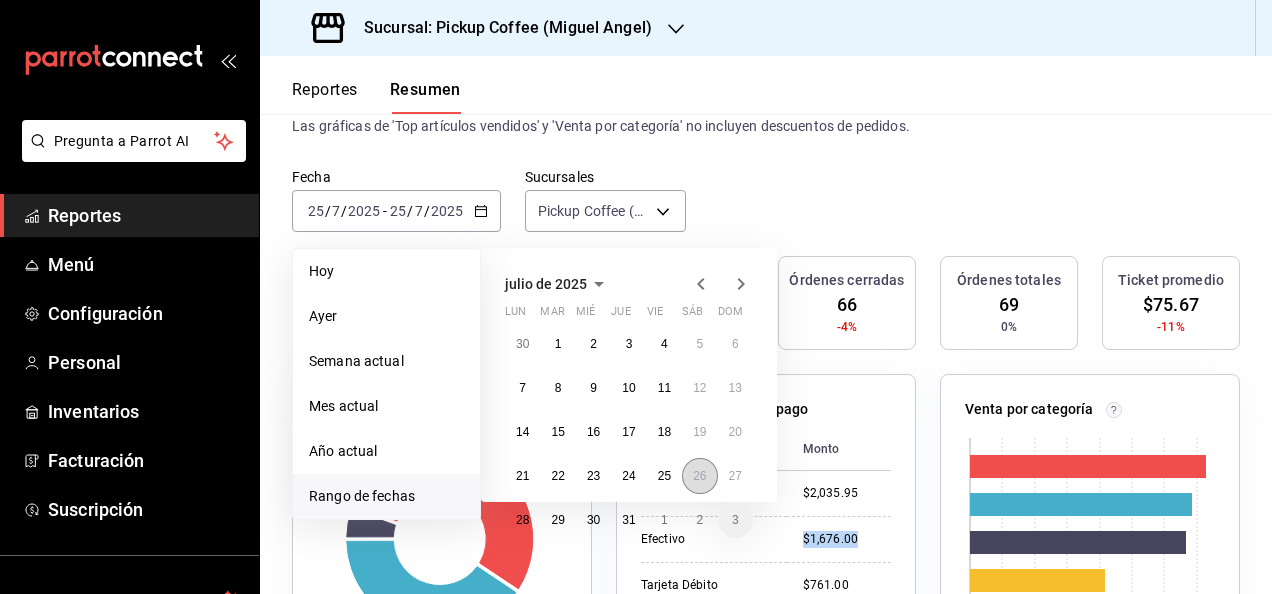 click on "26" at bounding box center [699, 476] 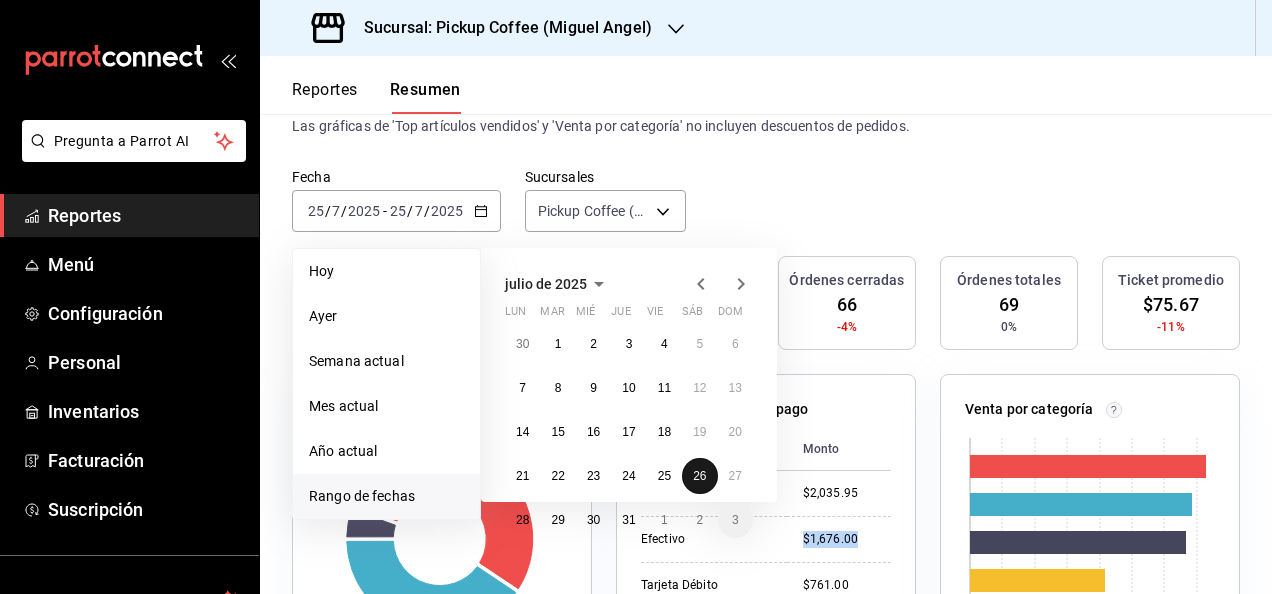 click on "26" at bounding box center (699, 476) 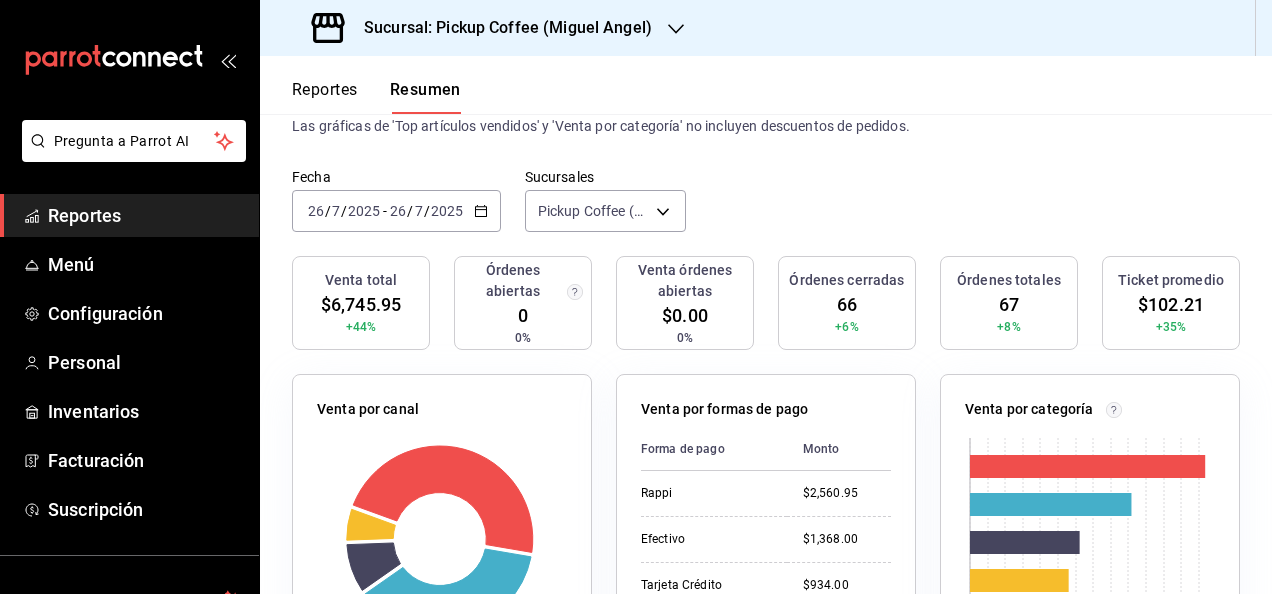 scroll, scrollTop: 300, scrollLeft: 0, axis: vertical 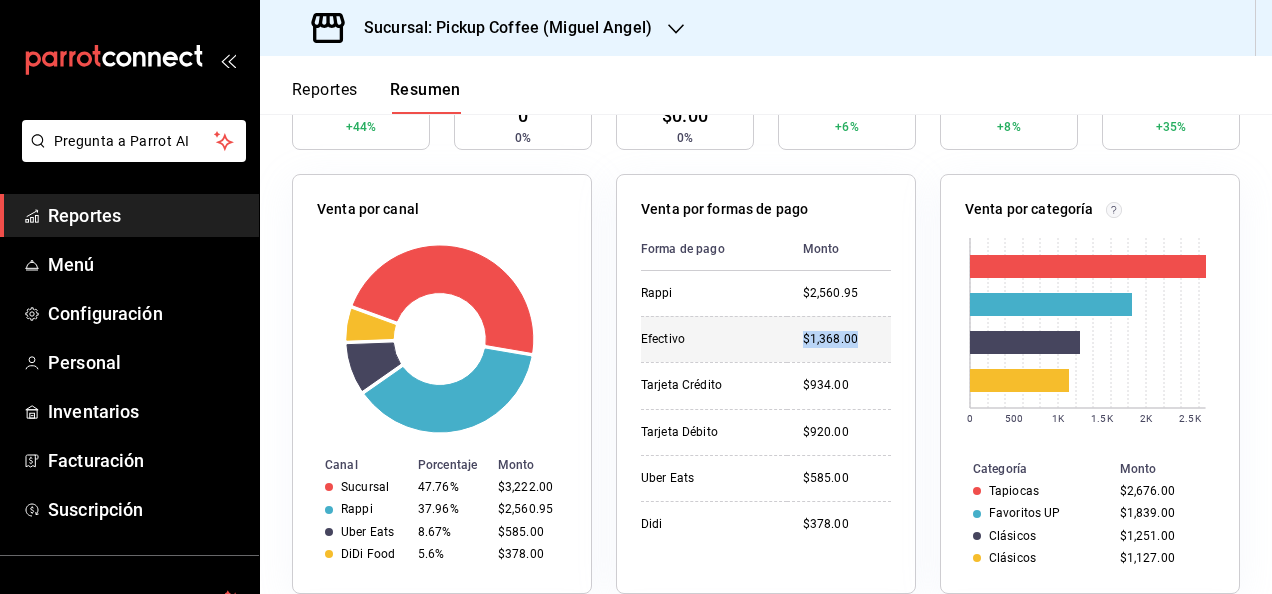 drag, startPoint x: 793, startPoint y: 345, endPoint x: 862, endPoint y: 354, distance: 69.58448 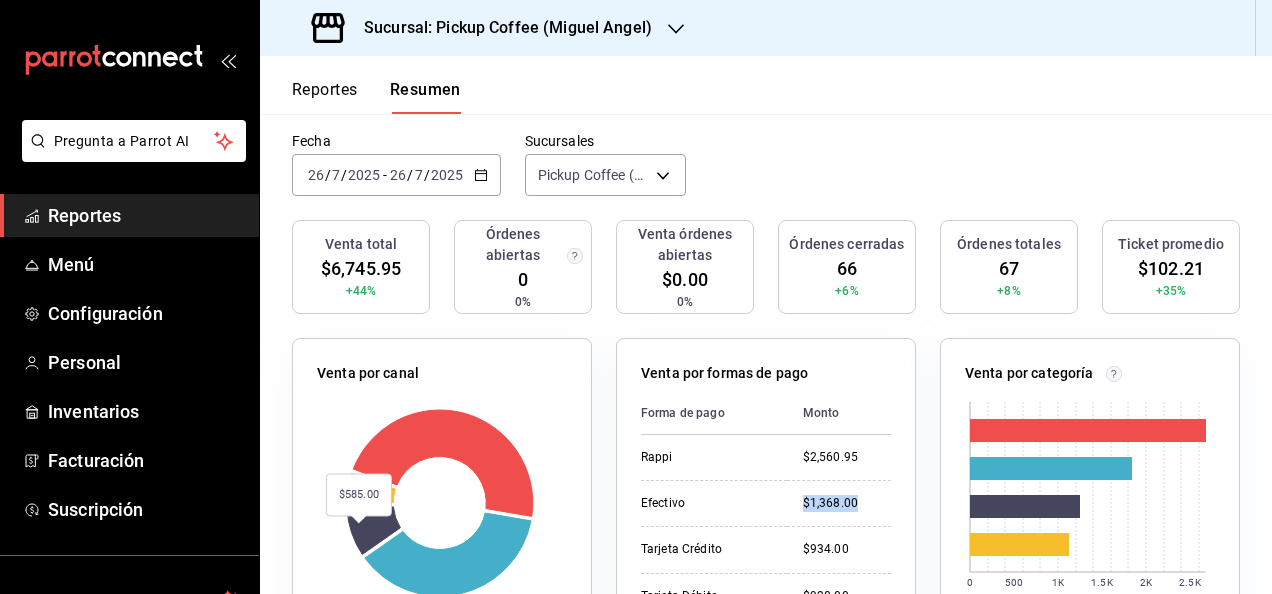 scroll, scrollTop: 0, scrollLeft: 0, axis: both 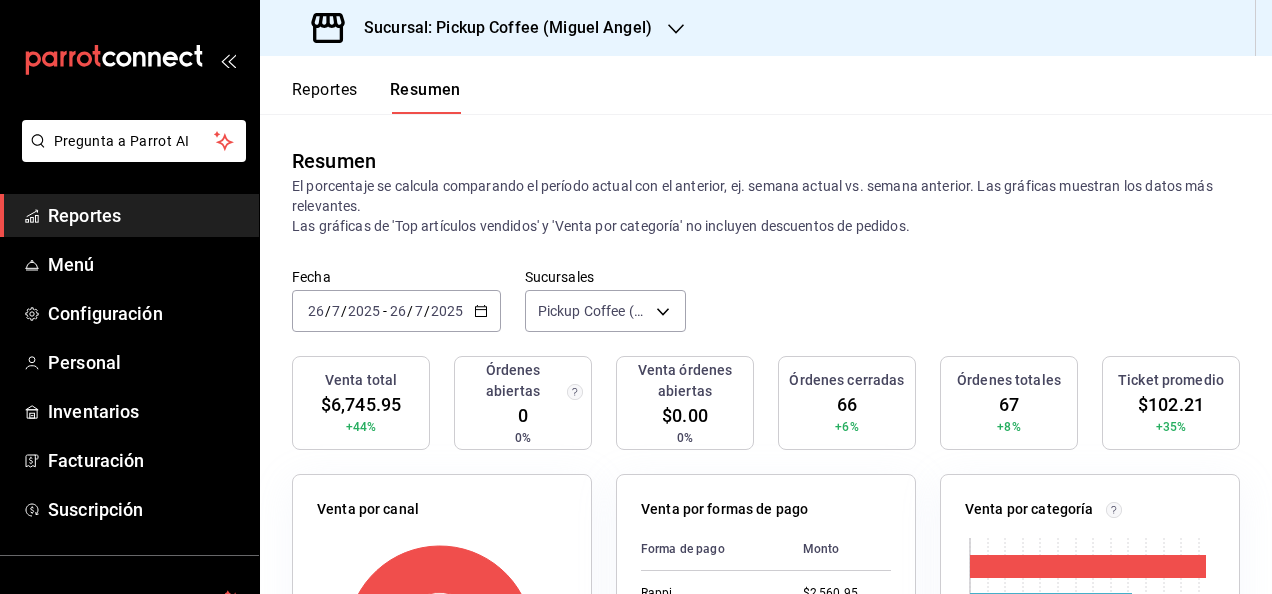 click 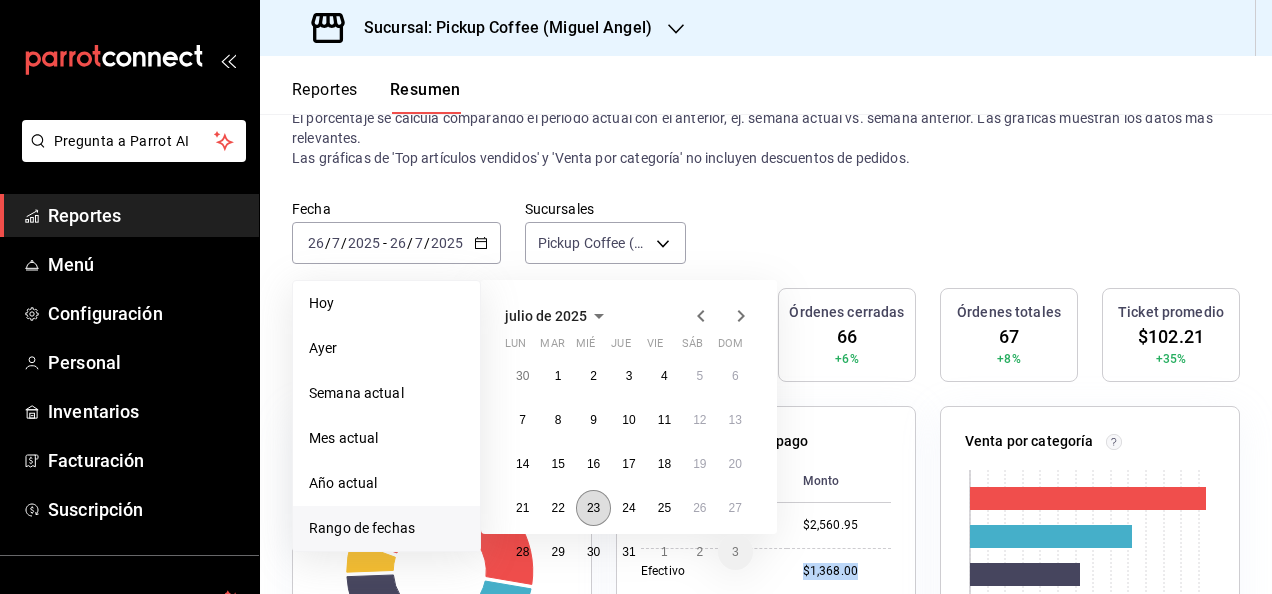 scroll, scrollTop: 100, scrollLeft: 0, axis: vertical 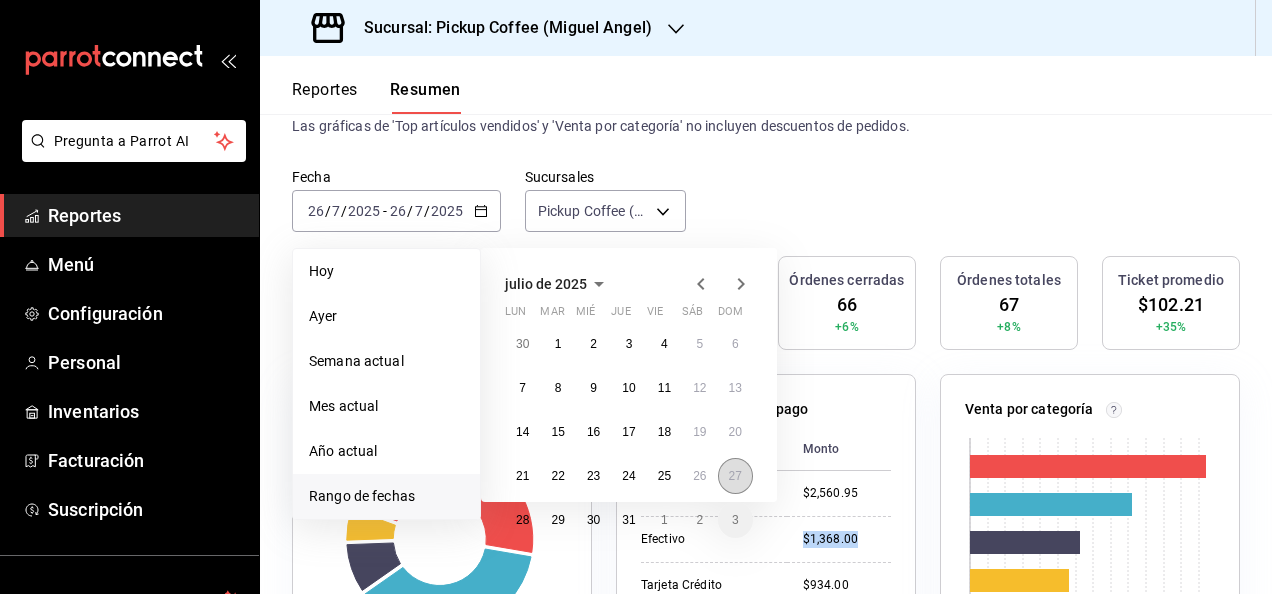click on "27" at bounding box center [735, 476] 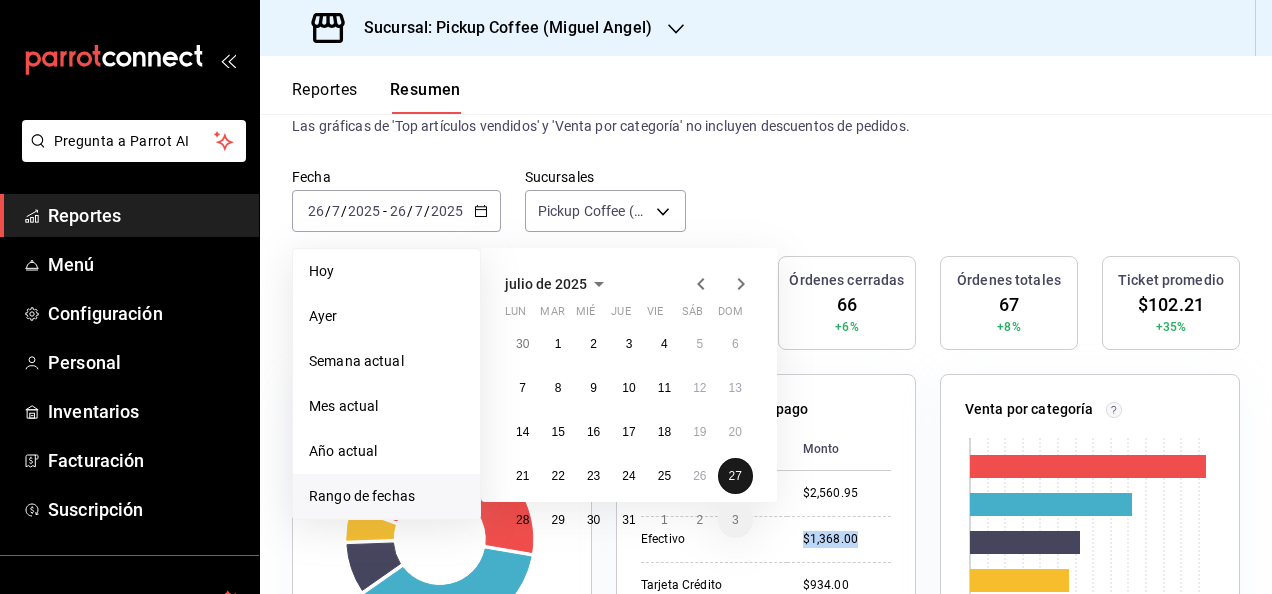 click on "27" at bounding box center (735, 476) 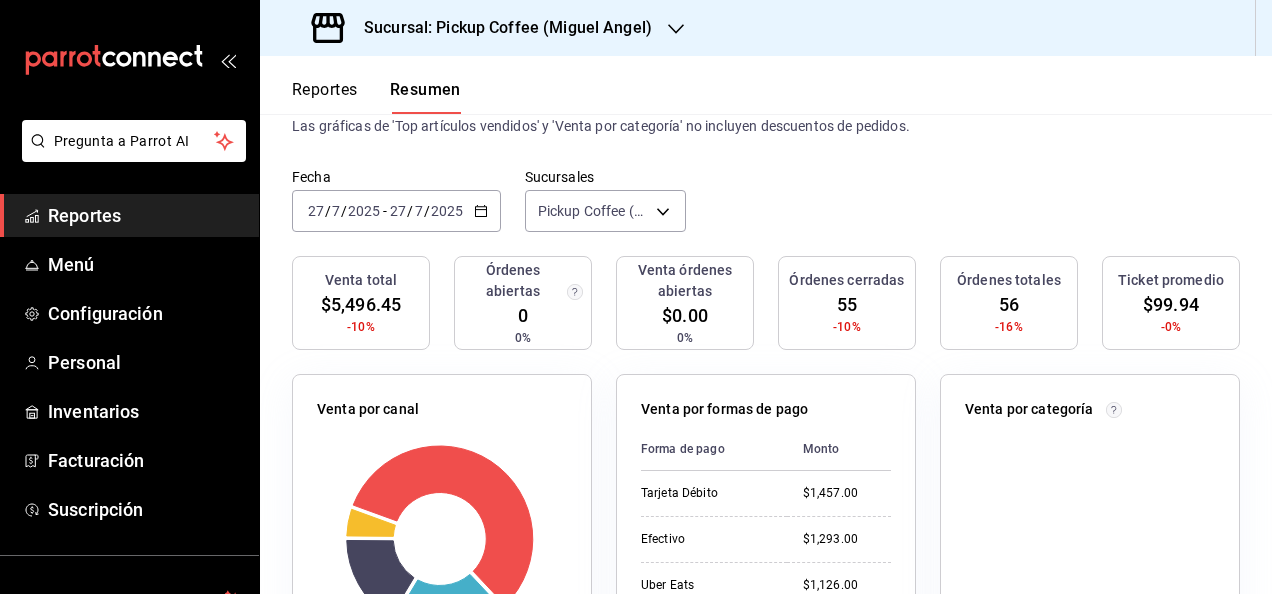 scroll, scrollTop: 200, scrollLeft: 0, axis: vertical 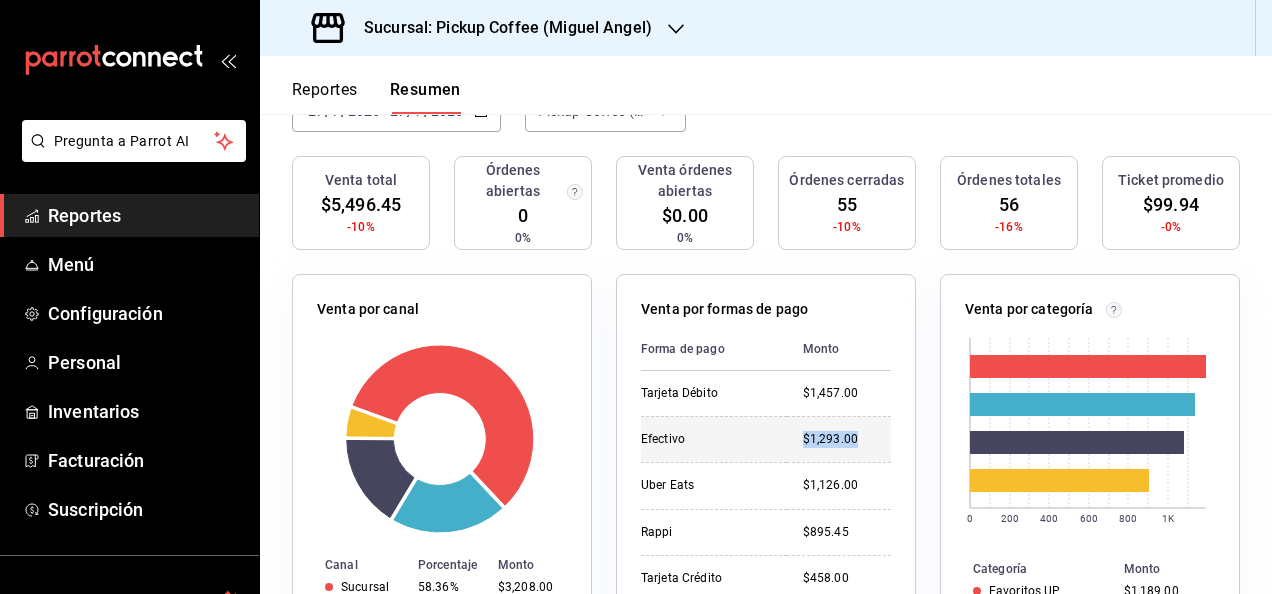 drag, startPoint x: 784, startPoint y: 446, endPoint x: 852, endPoint y: 441, distance: 68.18358 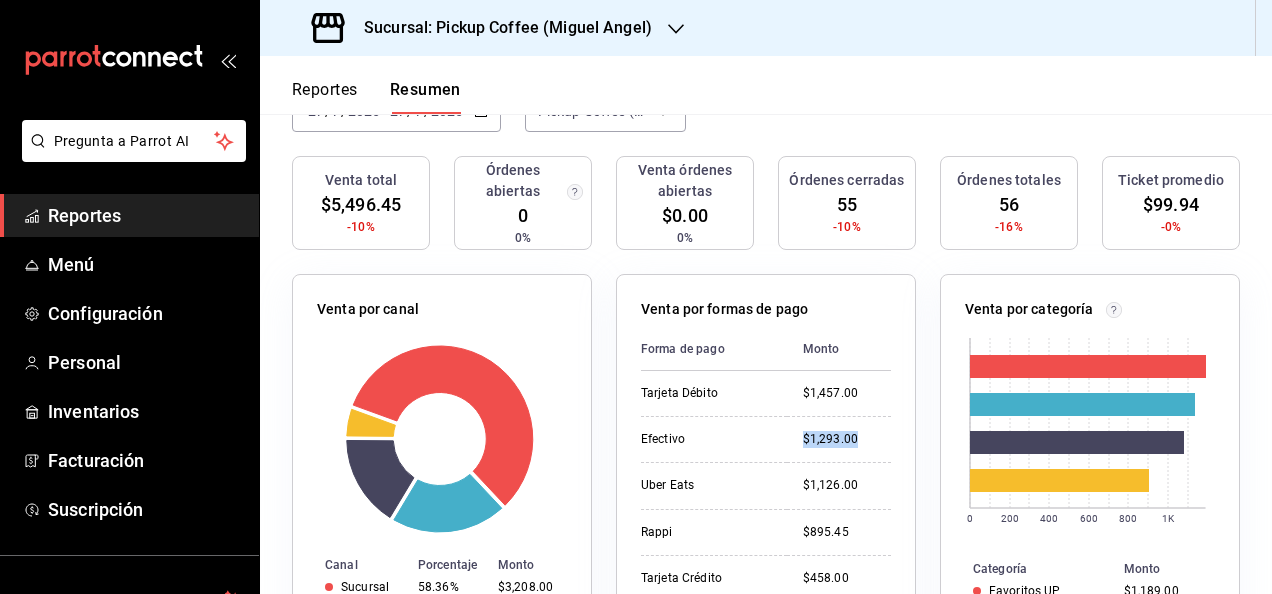 scroll, scrollTop: 0, scrollLeft: 0, axis: both 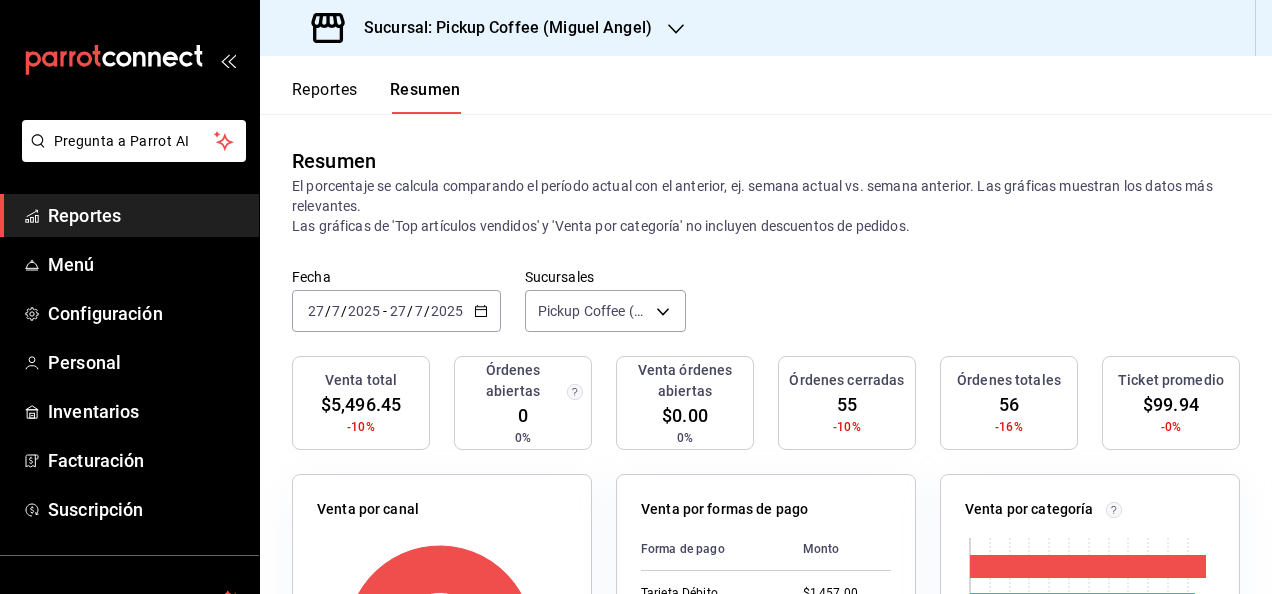 click 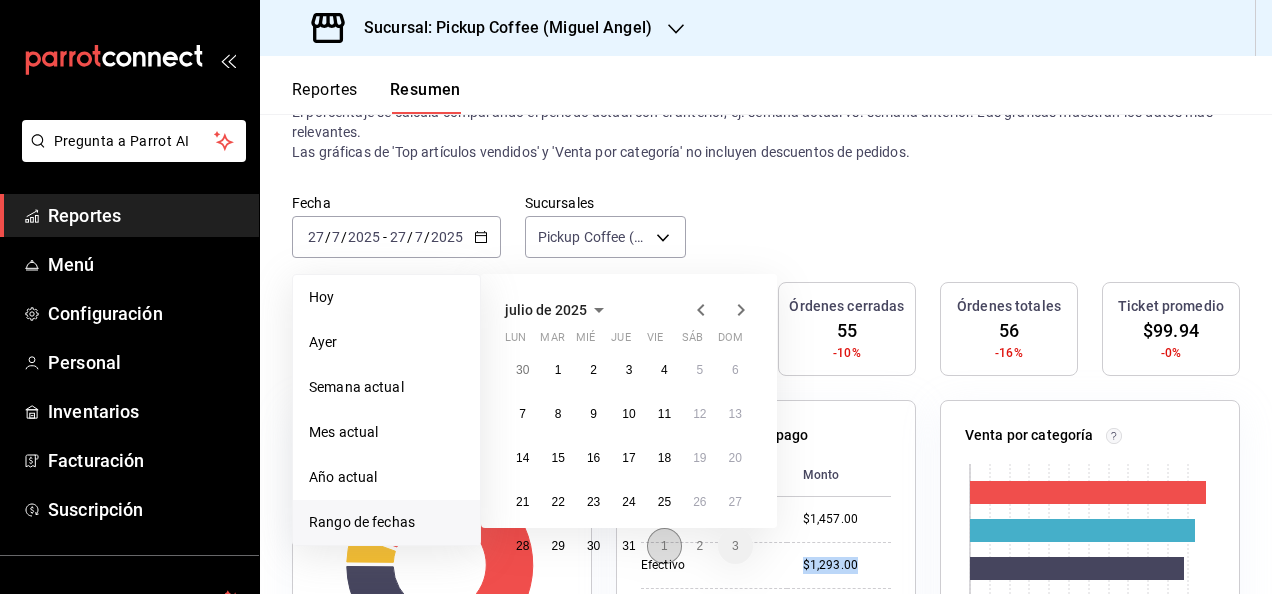 scroll, scrollTop: 100, scrollLeft: 0, axis: vertical 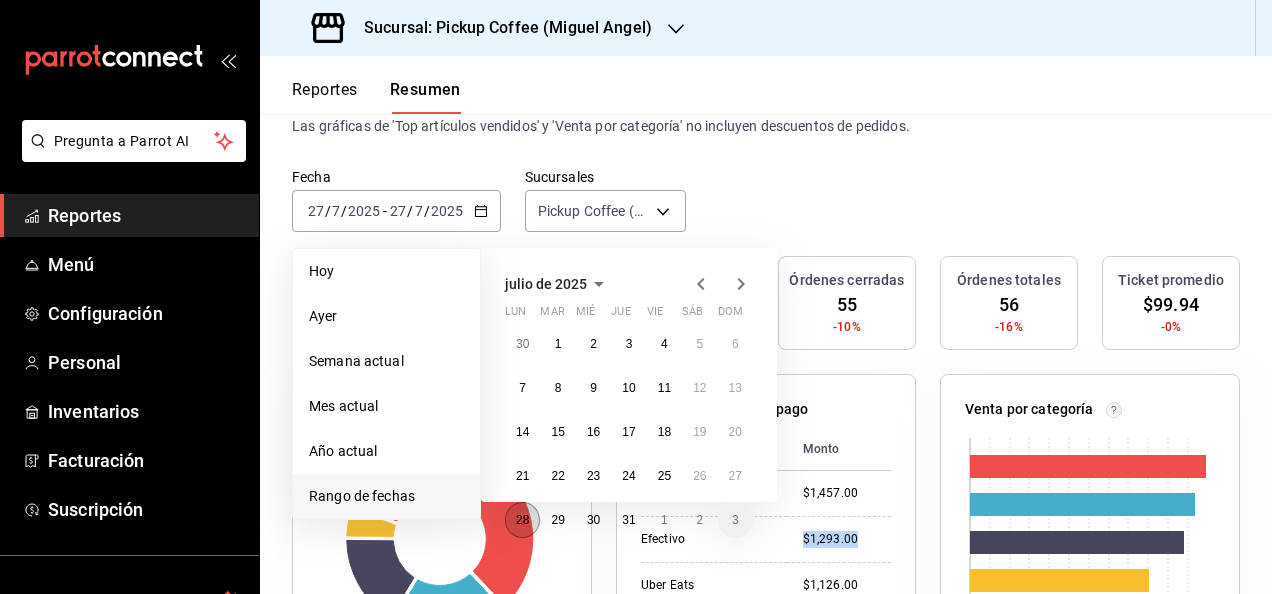 click on "28" at bounding box center [522, 520] 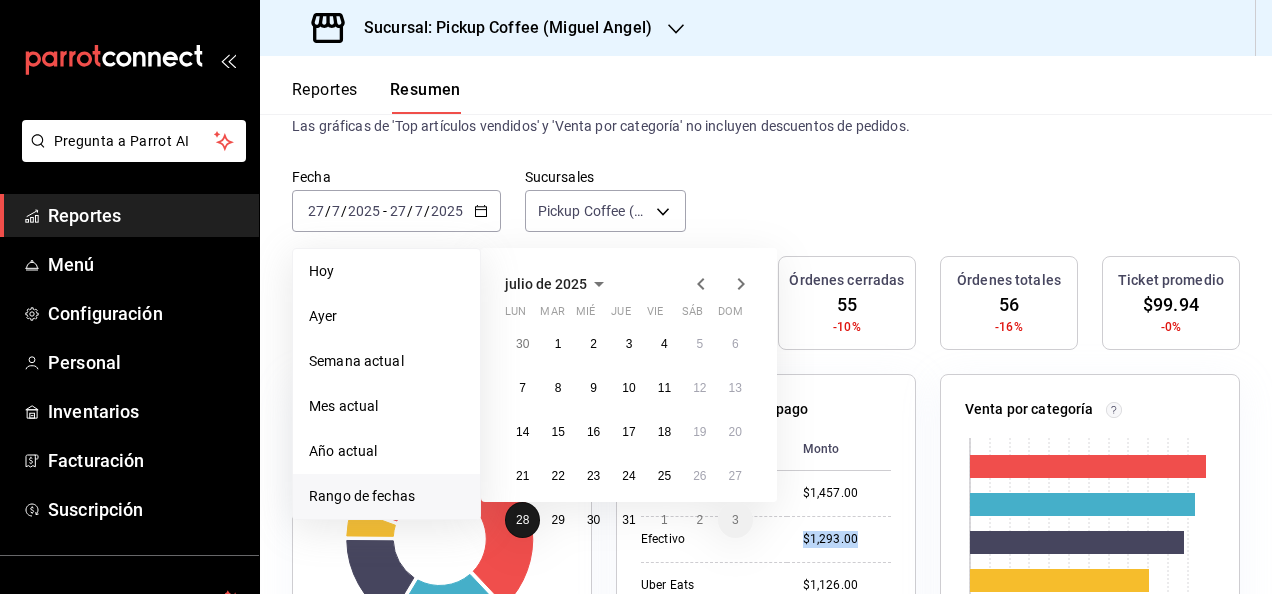click on "28" at bounding box center [522, 520] 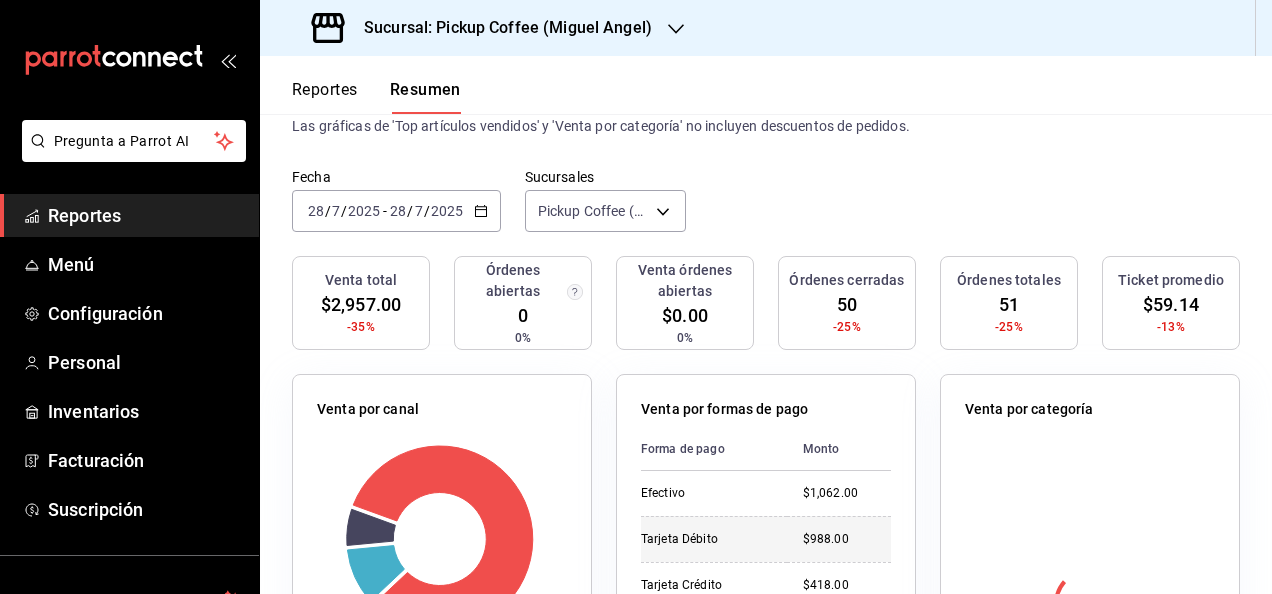 scroll, scrollTop: 300, scrollLeft: 0, axis: vertical 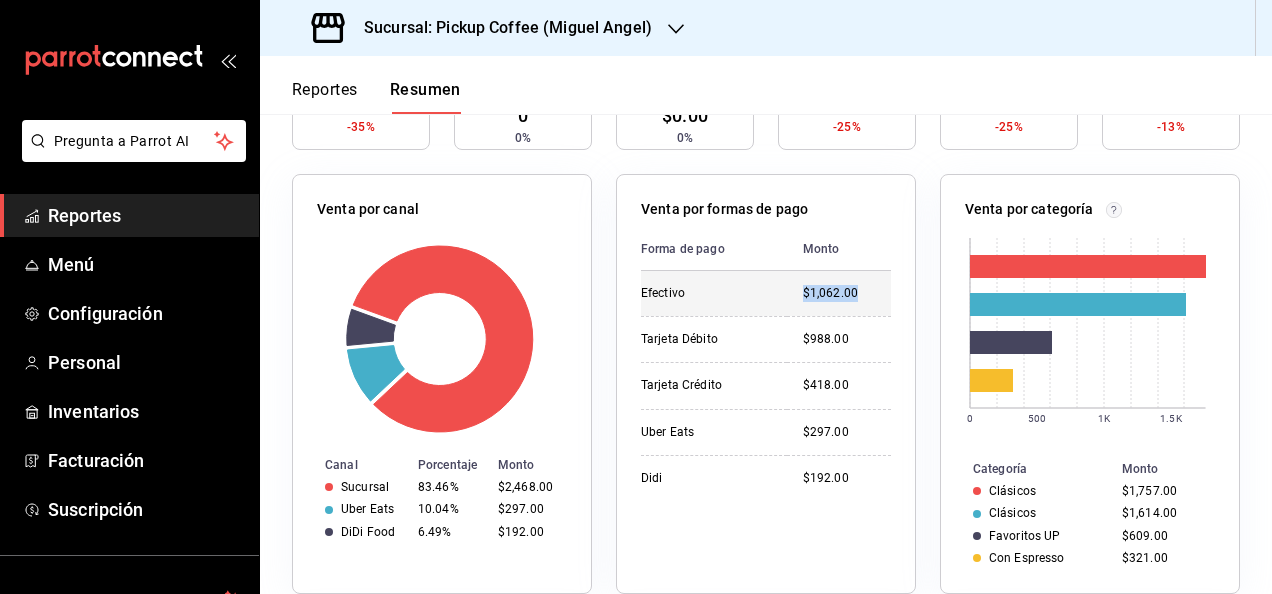 drag, startPoint x: 778, startPoint y: 296, endPoint x: 857, endPoint y: 306, distance: 79.630394 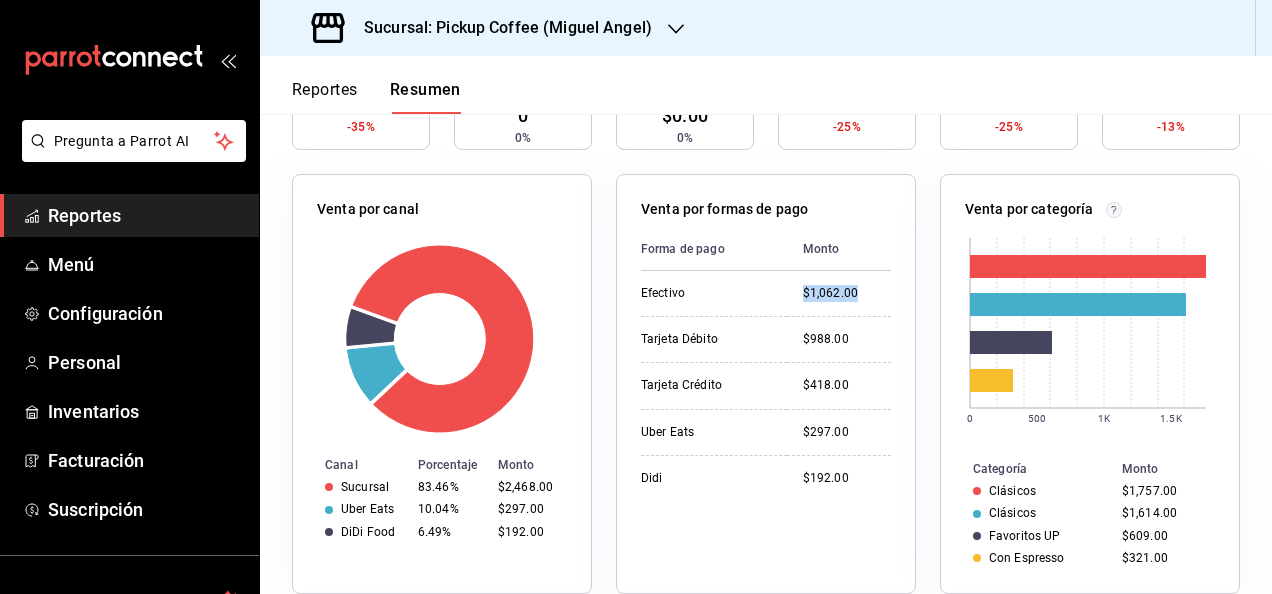 scroll, scrollTop: 100, scrollLeft: 0, axis: vertical 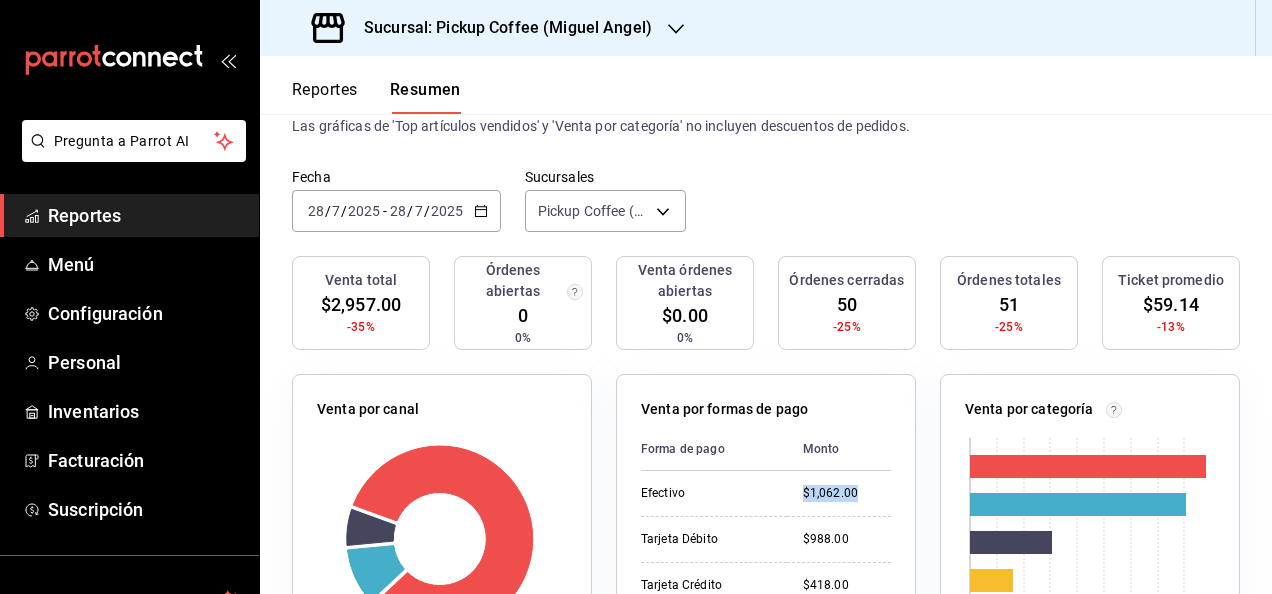 click 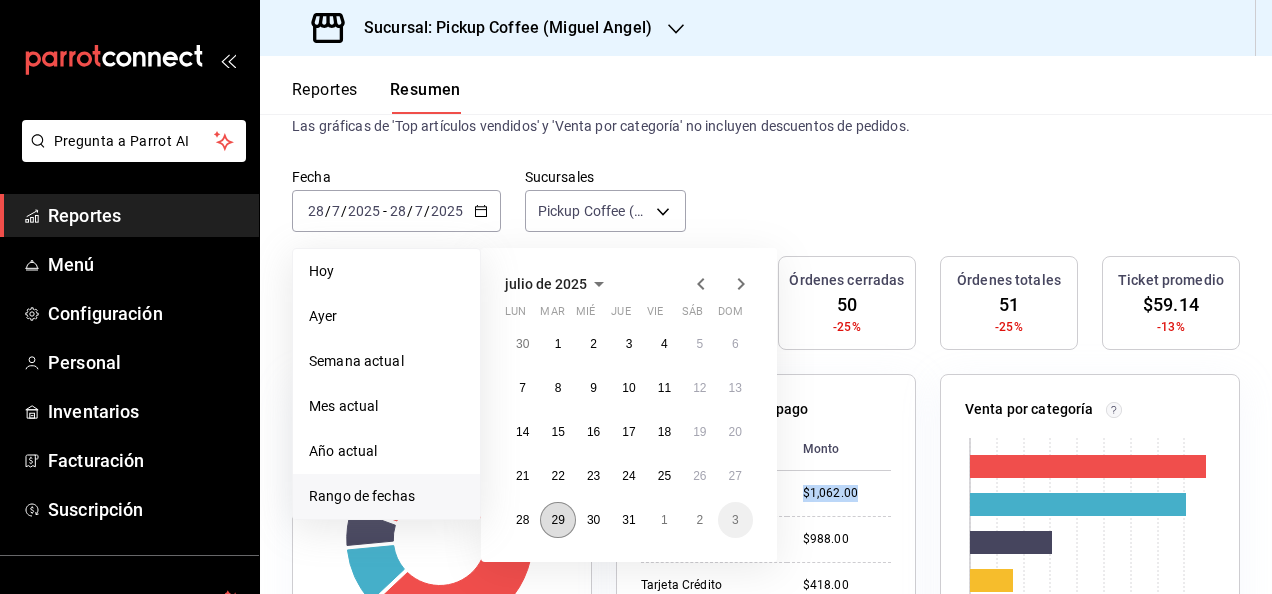 click on "29" at bounding box center [557, 520] 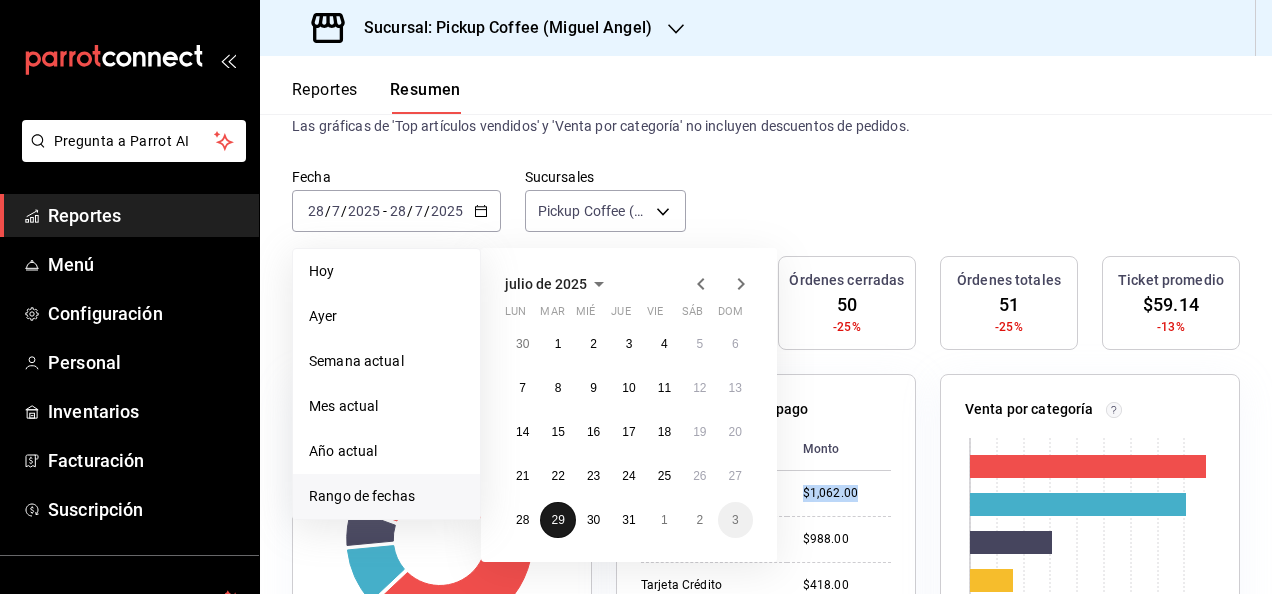 click on "29" at bounding box center [557, 520] 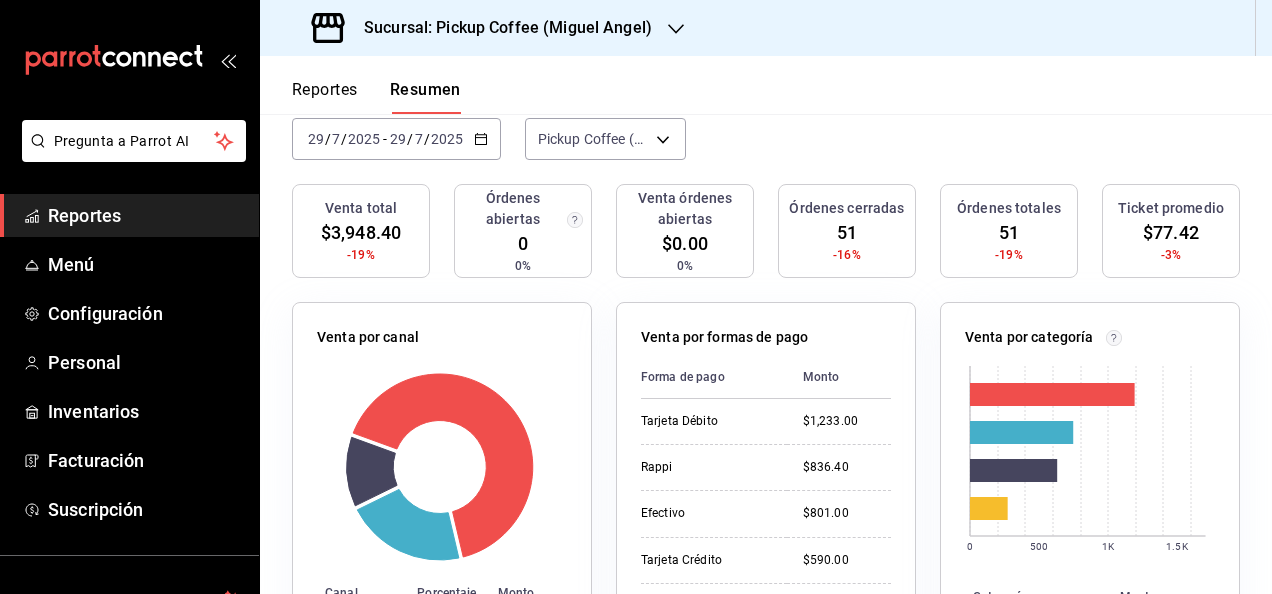 scroll, scrollTop: 200, scrollLeft: 0, axis: vertical 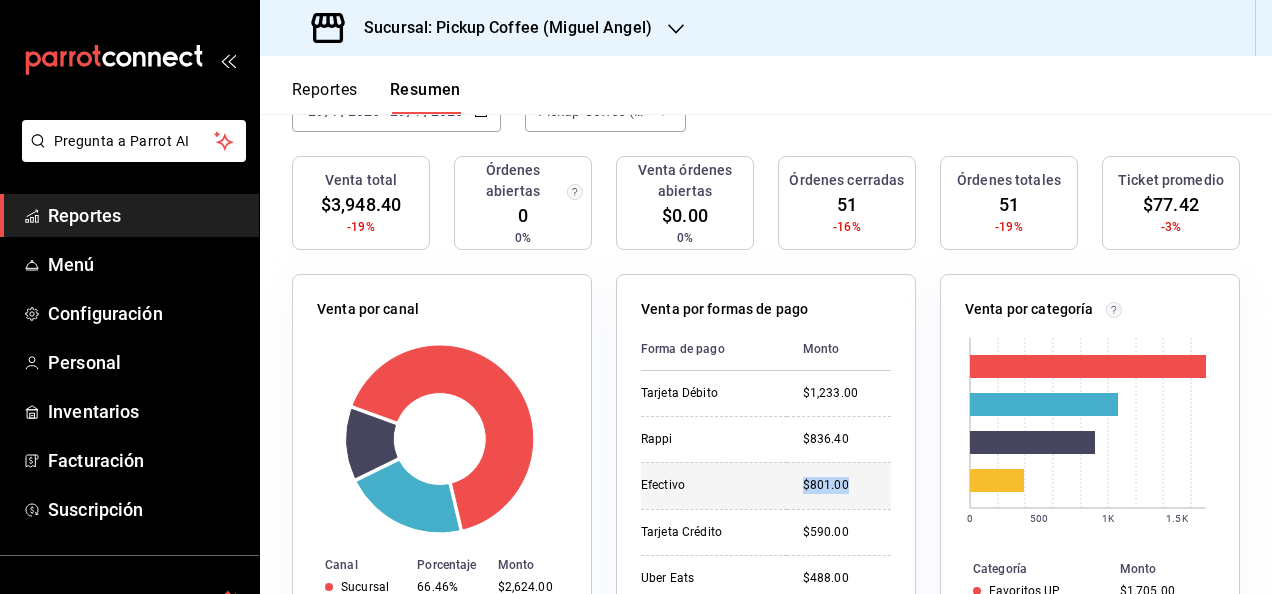 drag, startPoint x: 770, startPoint y: 486, endPoint x: 854, endPoint y: 477, distance: 84.48077 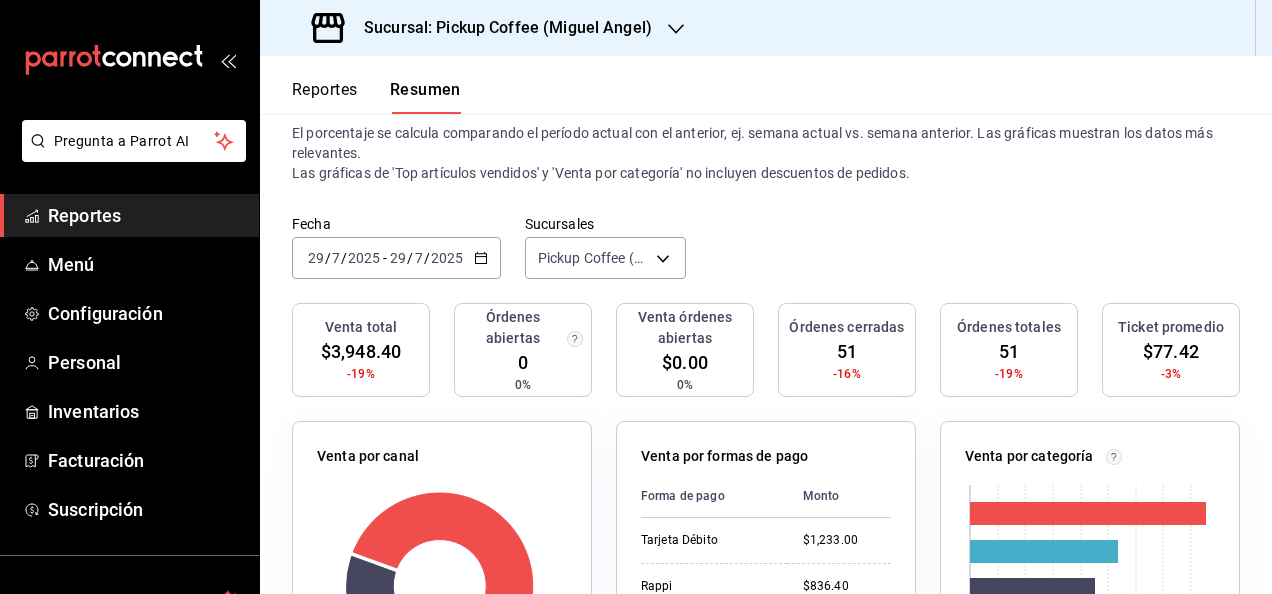 scroll, scrollTop: 0, scrollLeft: 0, axis: both 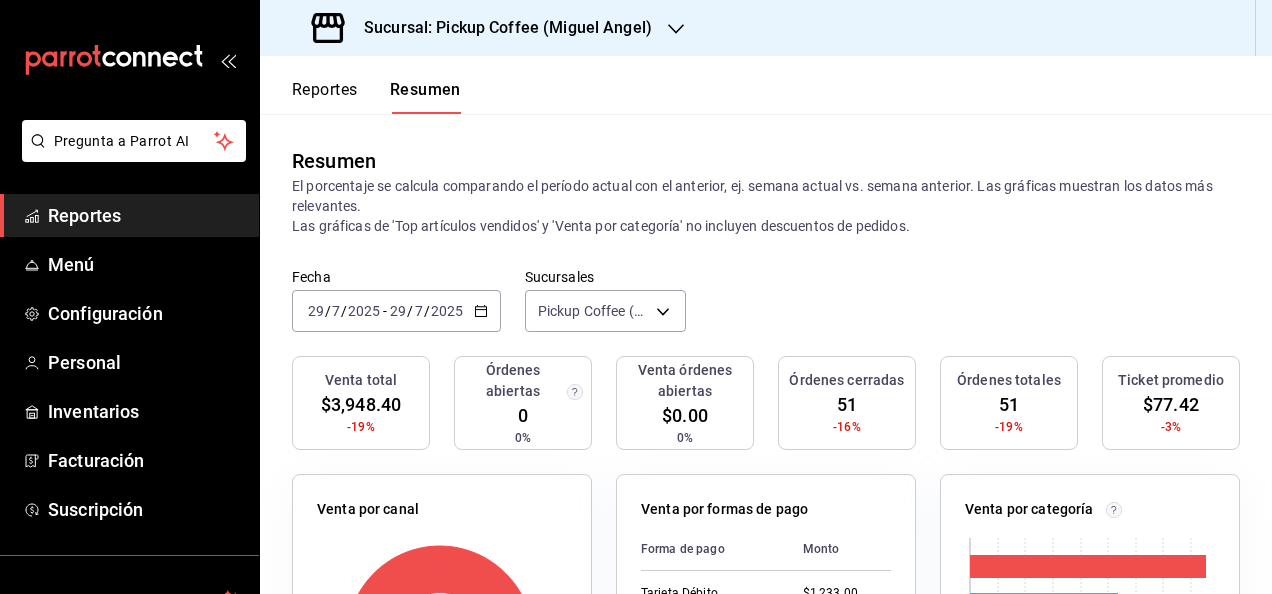 click 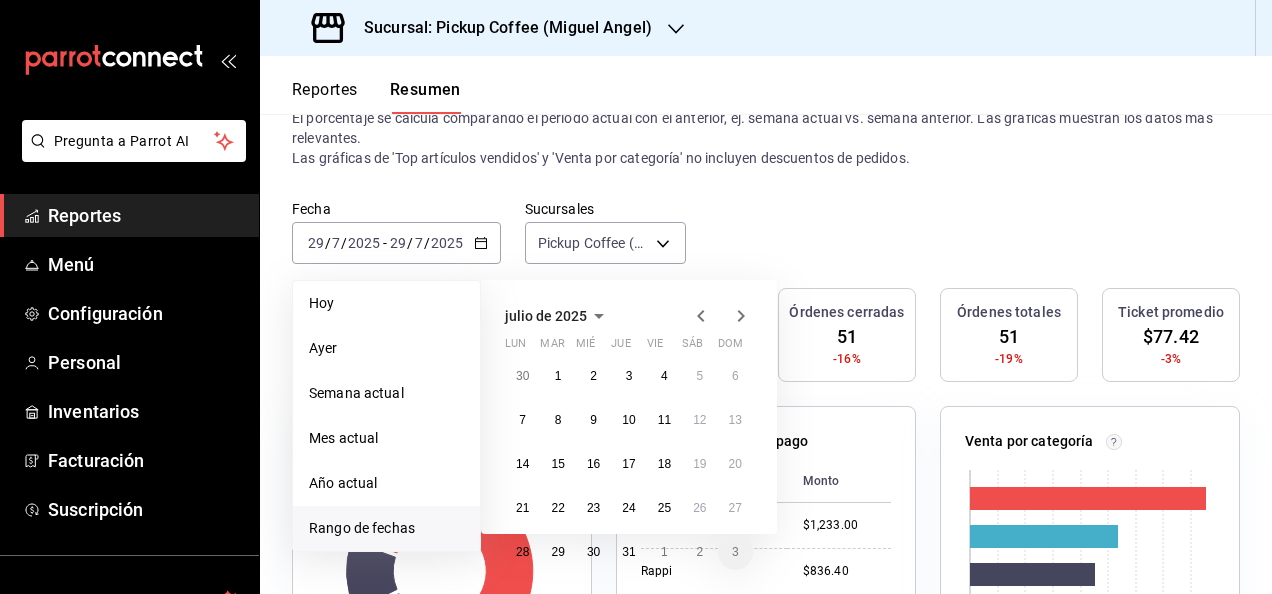 scroll, scrollTop: 100, scrollLeft: 0, axis: vertical 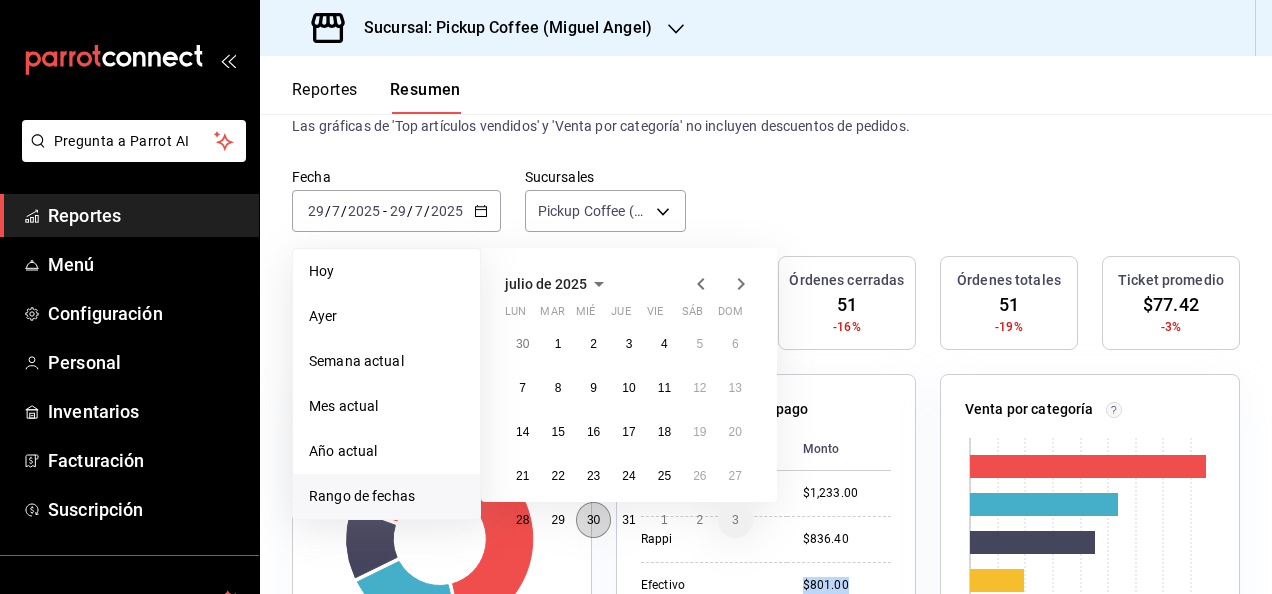 click on "30" at bounding box center (593, 520) 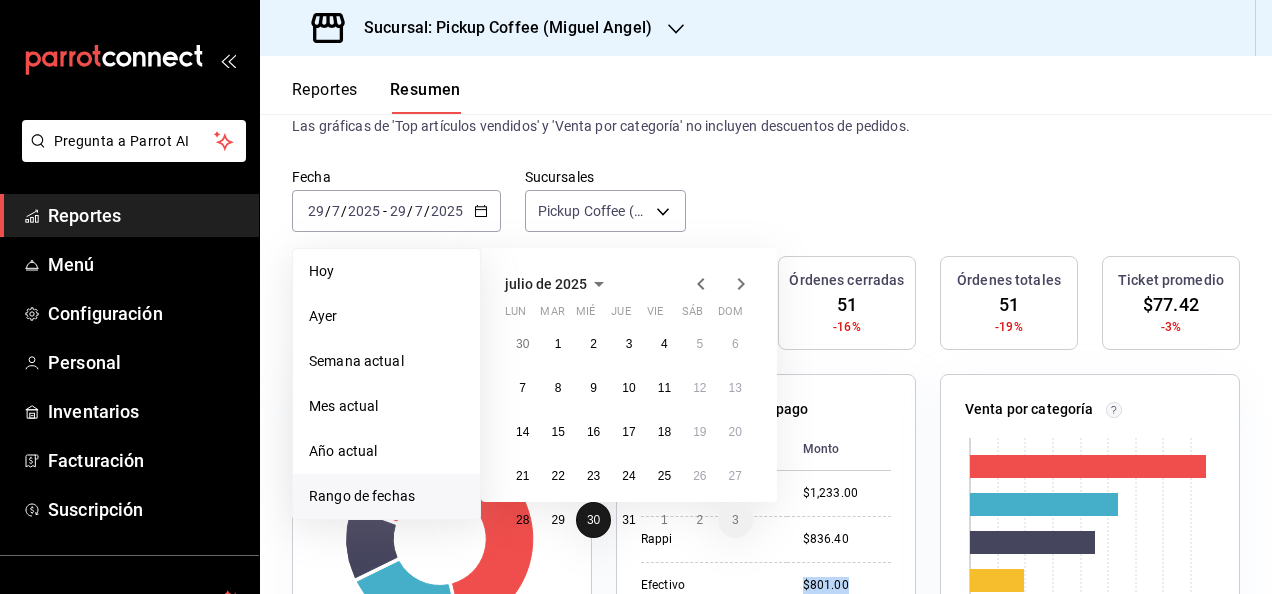 click on "30" at bounding box center [593, 520] 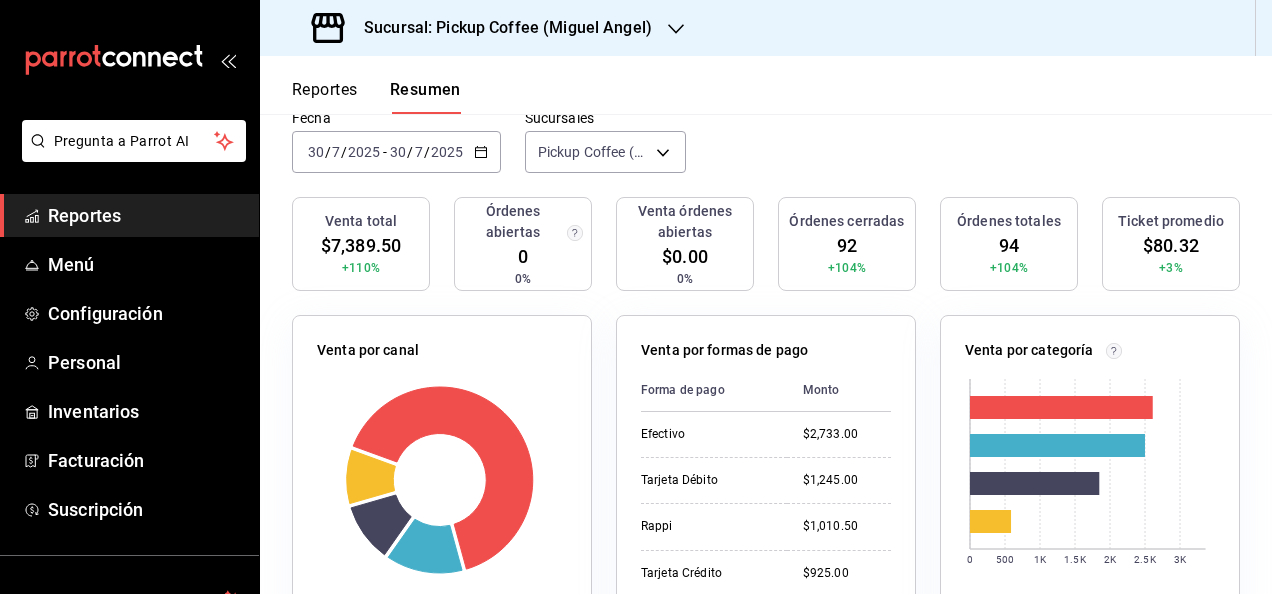 scroll, scrollTop: 200, scrollLeft: 0, axis: vertical 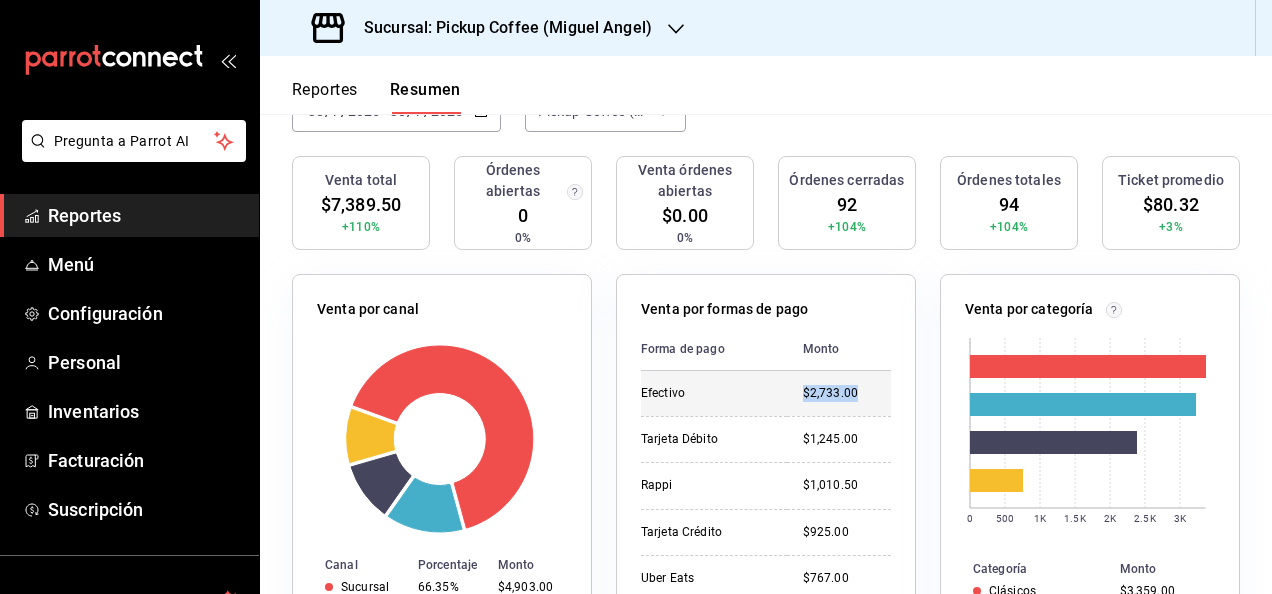 drag, startPoint x: 776, startPoint y: 392, endPoint x: 878, endPoint y: 388, distance: 102.0784 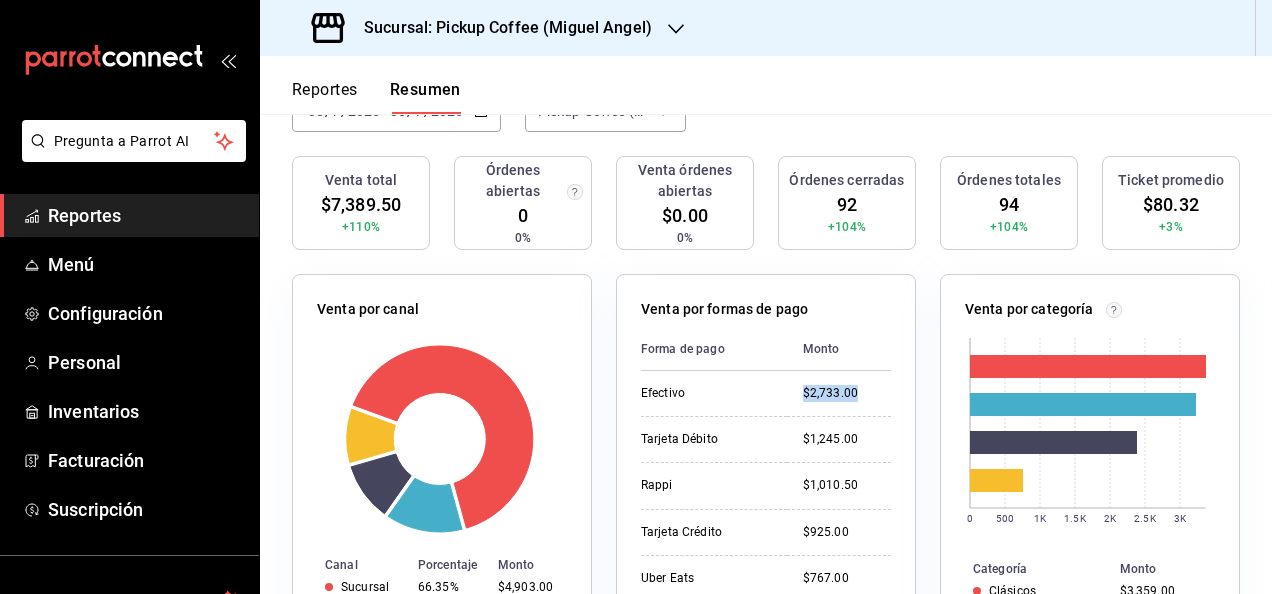 scroll, scrollTop: 100, scrollLeft: 0, axis: vertical 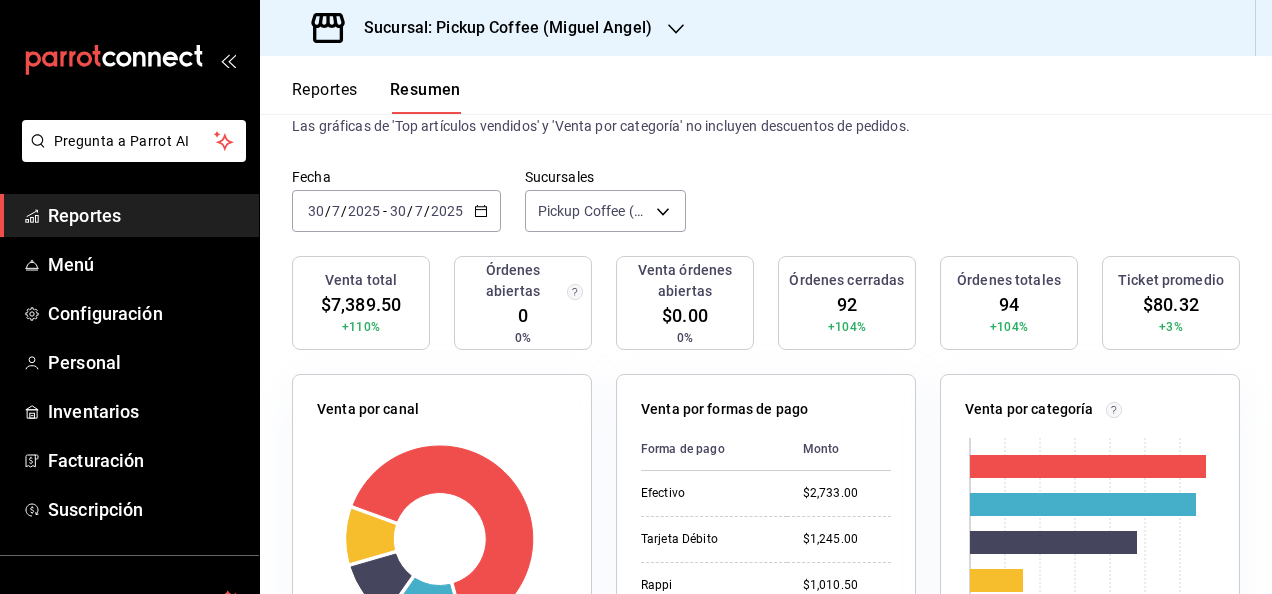 click on "2025-07-30 30 / 7 / 2025 - 2025-07-30 30 / 7 / 2025" at bounding box center [396, 211] 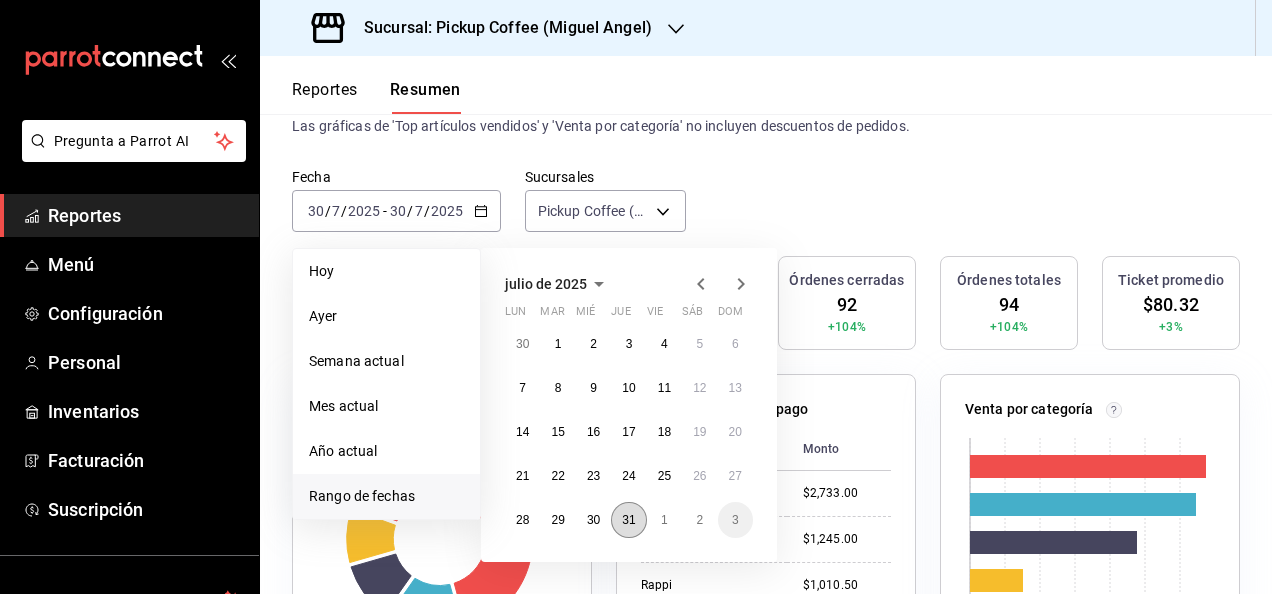 click on "31" at bounding box center (628, 520) 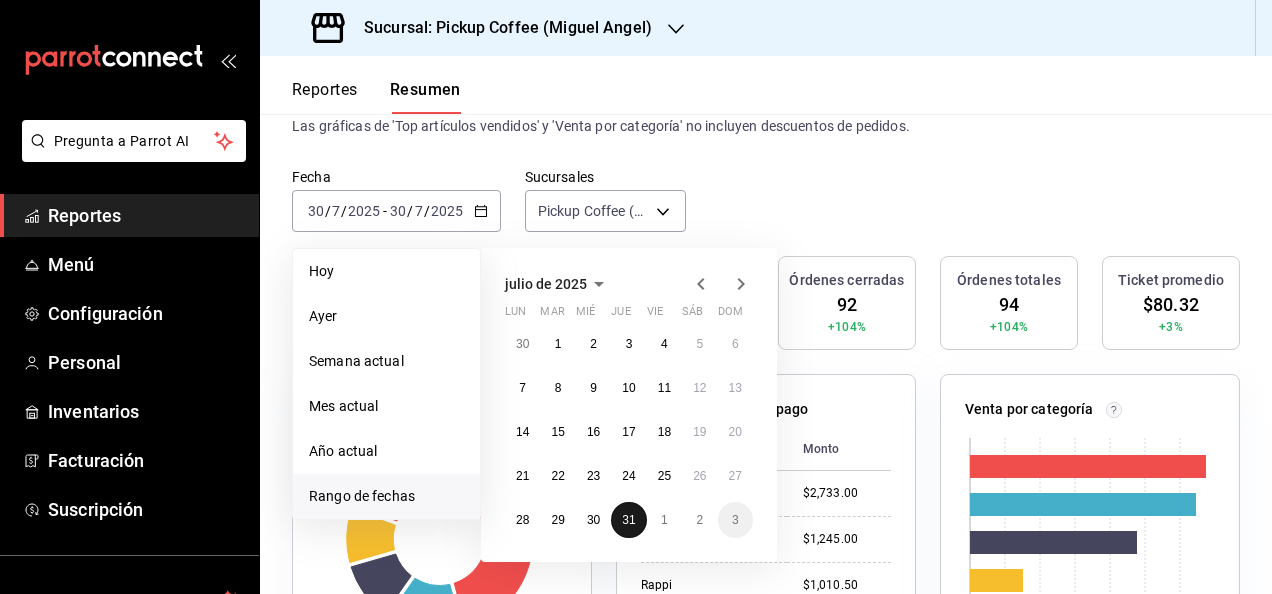 click on "31" at bounding box center [628, 520] 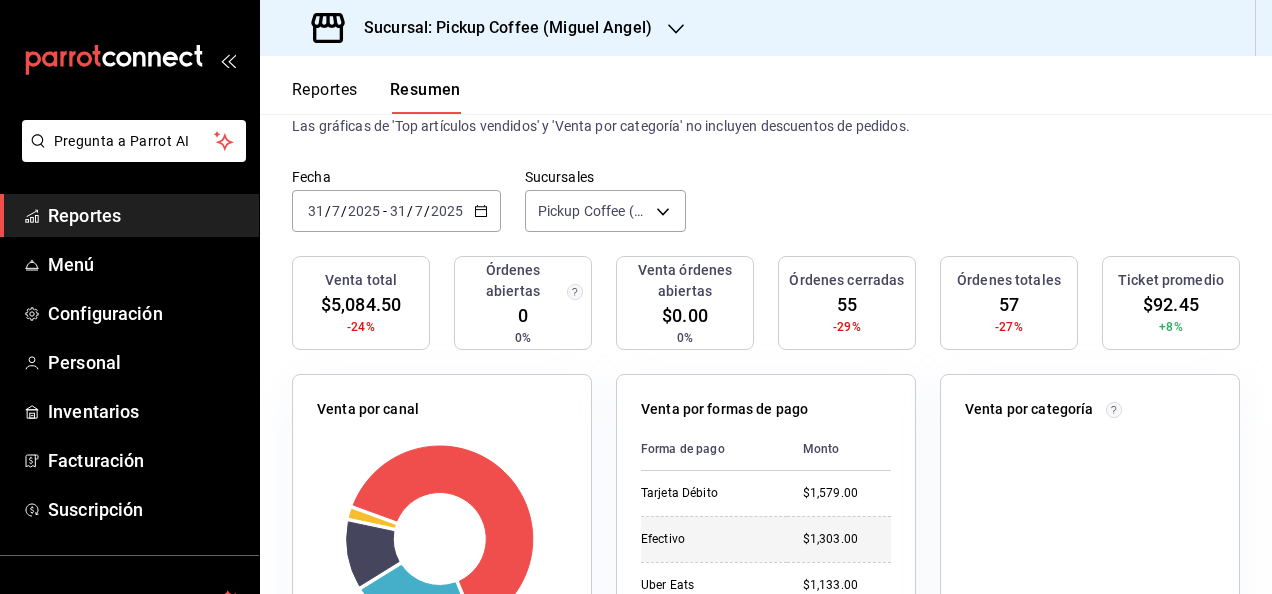 scroll, scrollTop: 200, scrollLeft: 0, axis: vertical 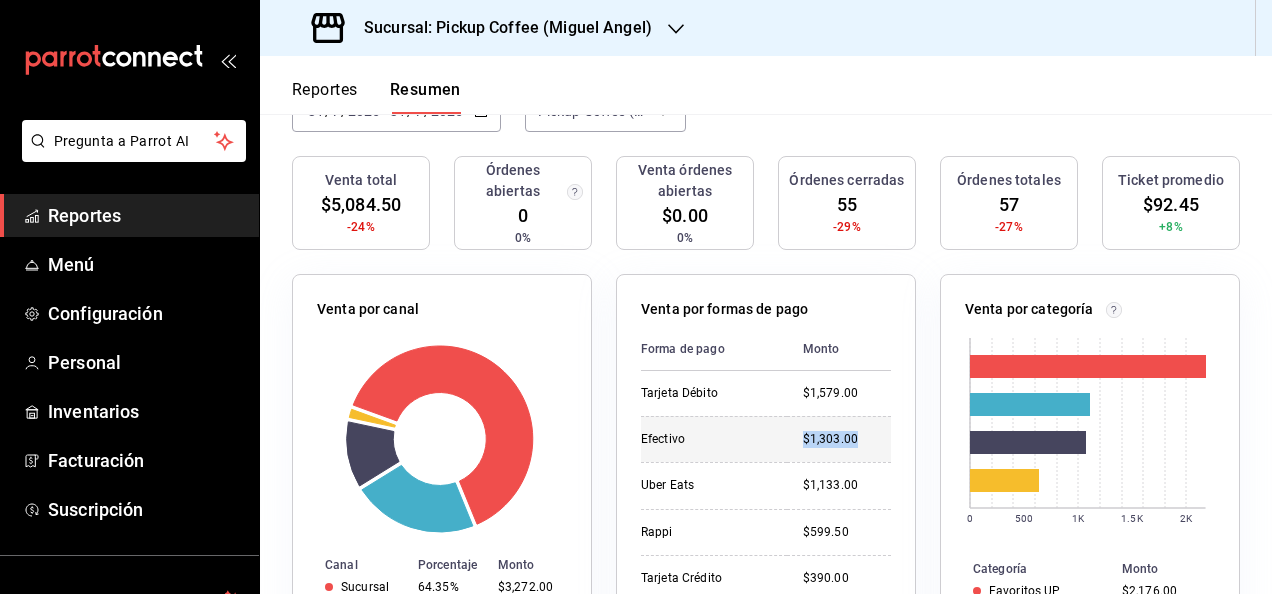 drag, startPoint x: 779, startPoint y: 433, endPoint x: 862, endPoint y: 447, distance: 84.17244 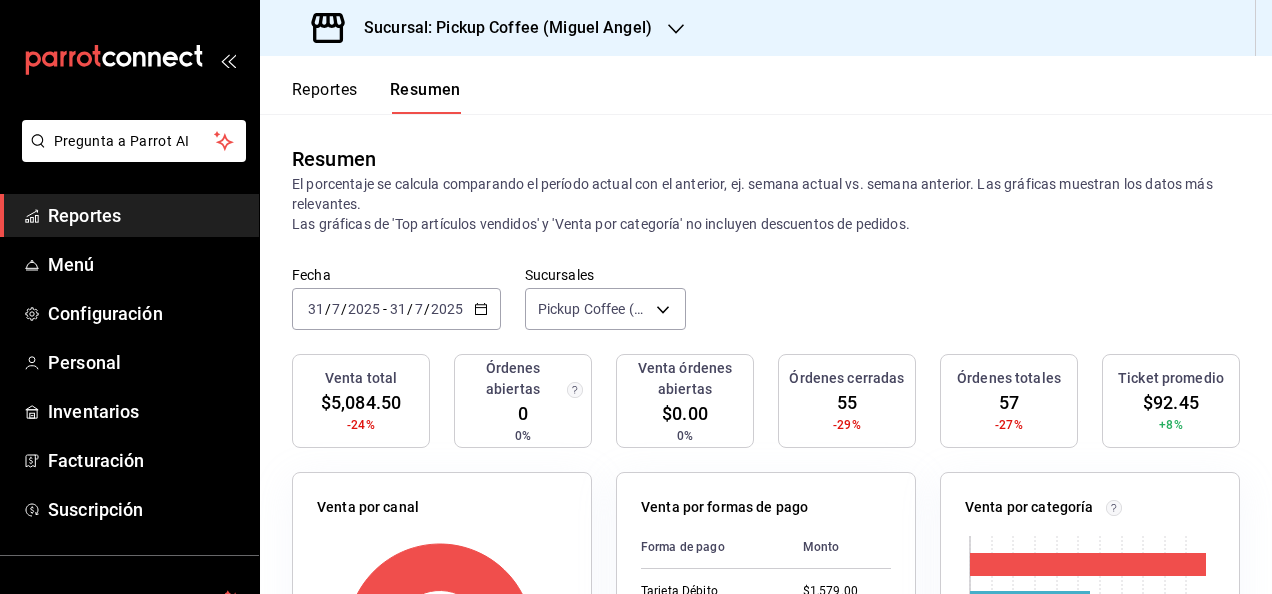 scroll, scrollTop: 0, scrollLeft: 0, axis: both 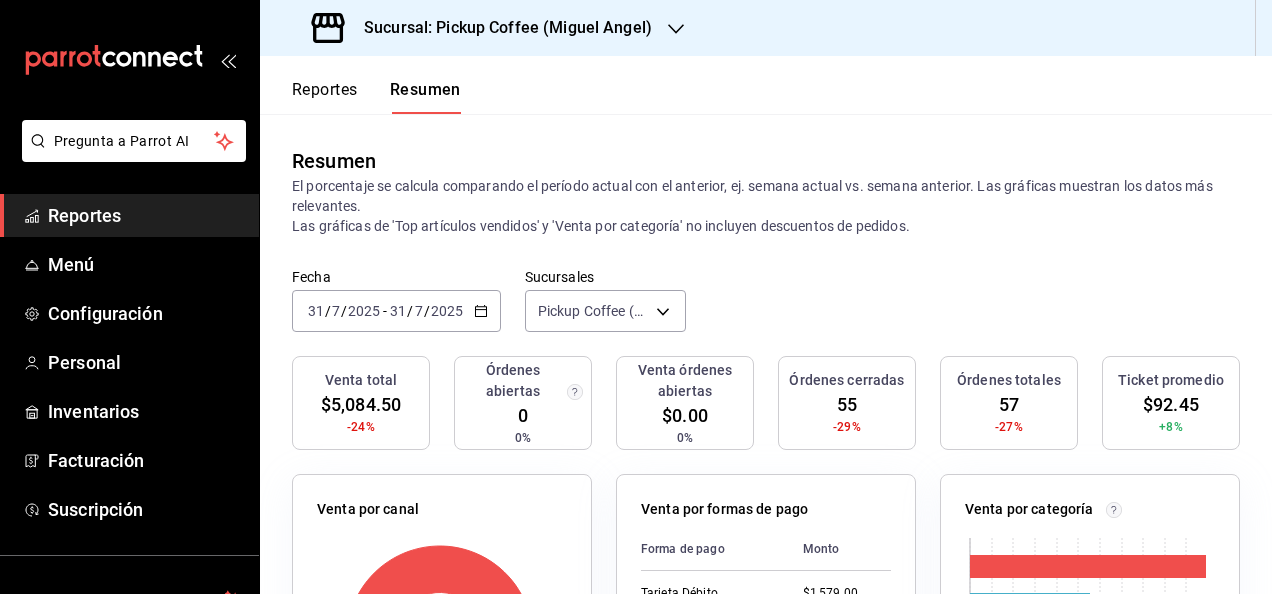 click 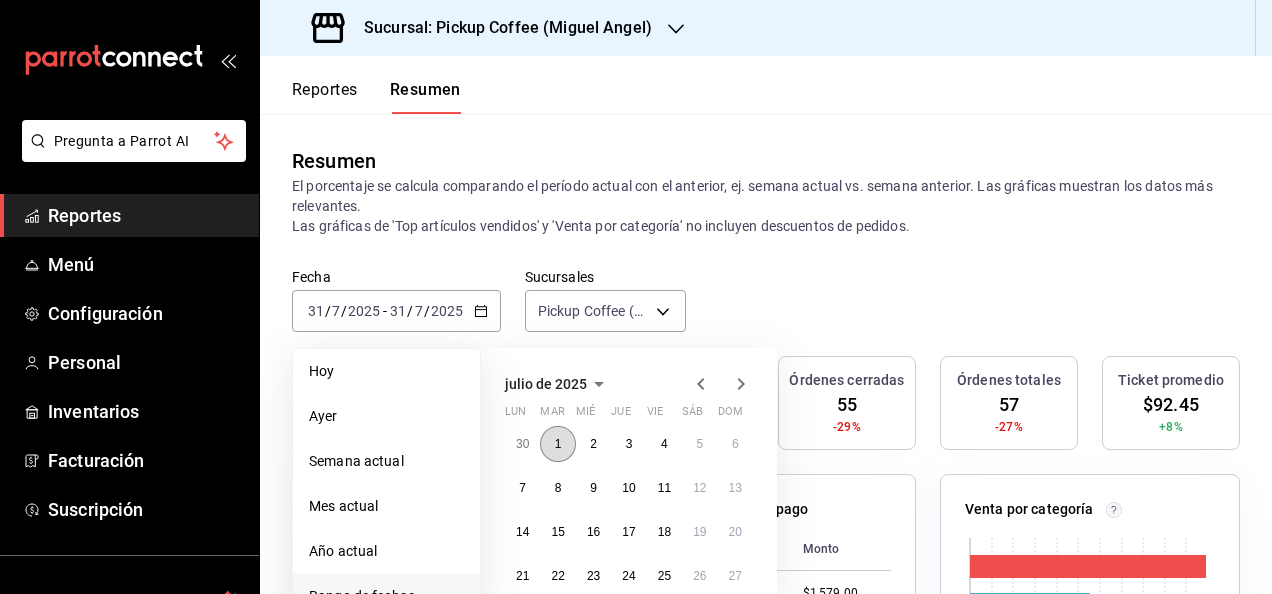 click on "1" at bounding box center [557, 444] 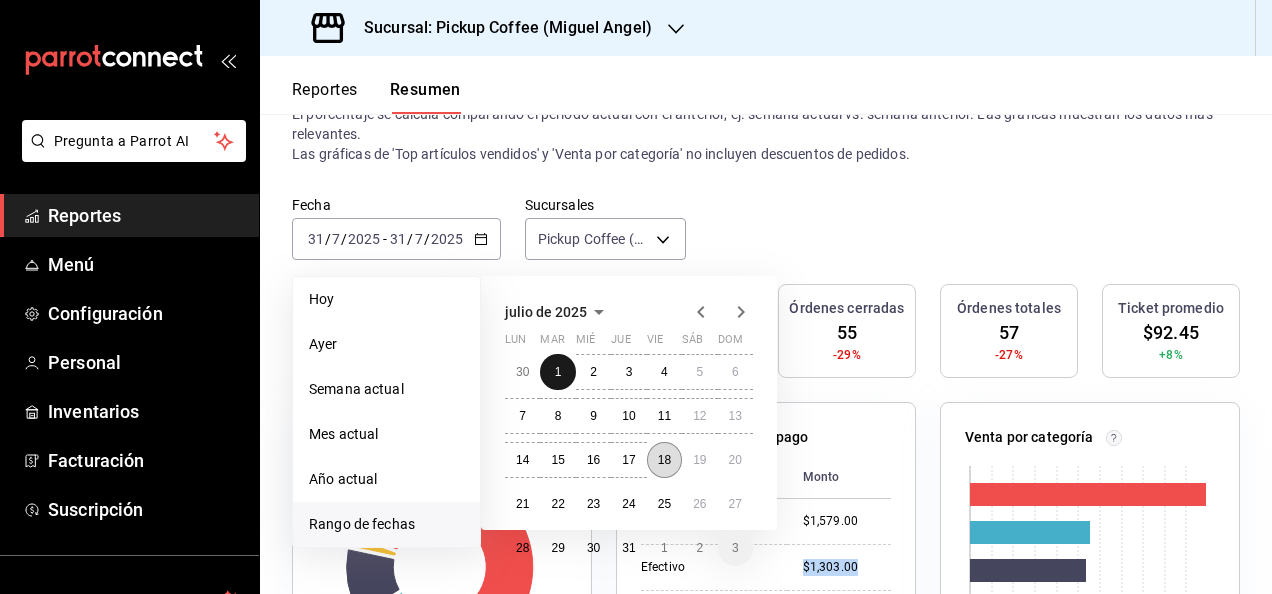 scroll, scrollTop: 100, scrollLeft: 0, axis: vertical 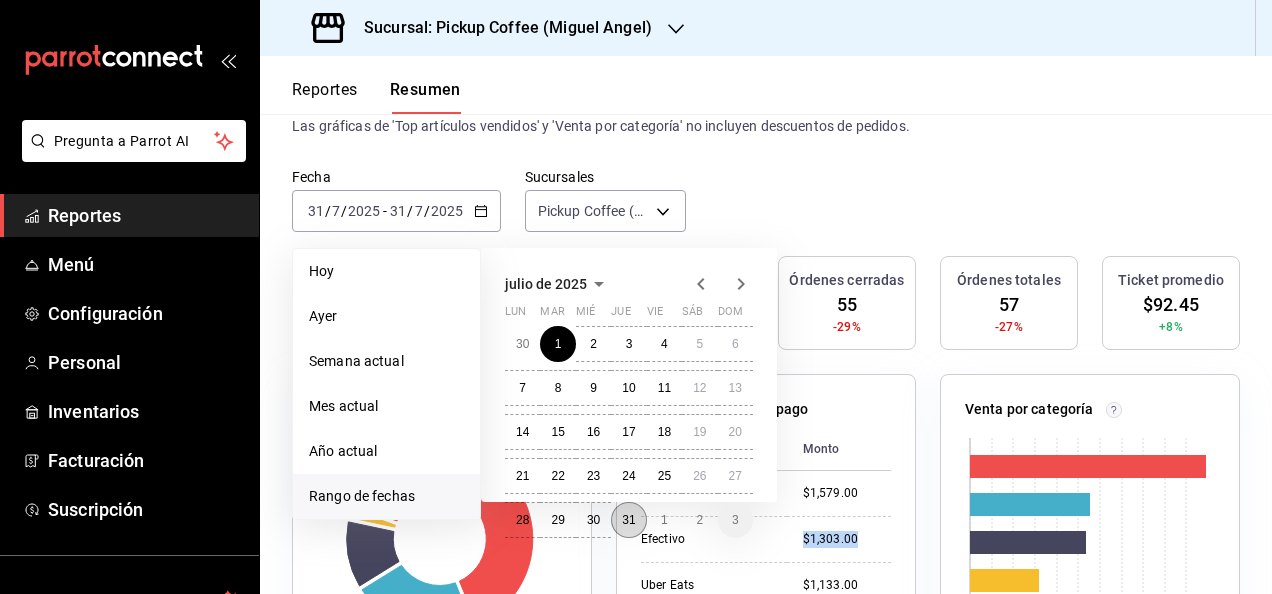 click on "31" at bounding box center [628, 520] 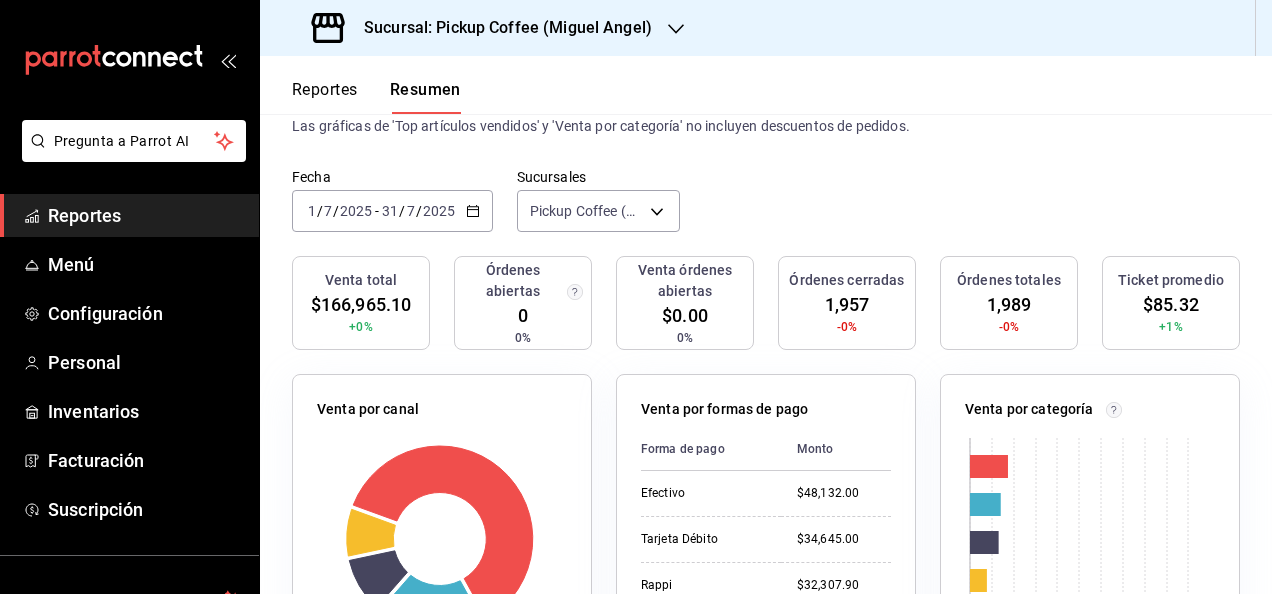 scroll, scrollTop: 200, scrollLeft: 0, axis: vertical 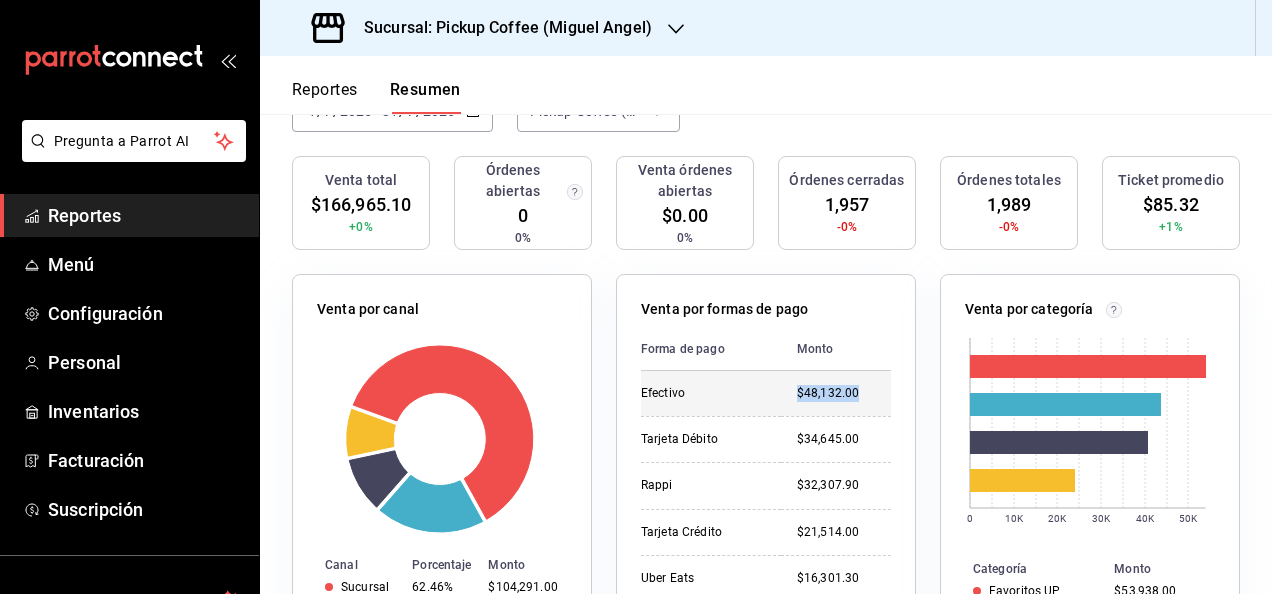 drag, startPoint x: 786, startPoint y: 396, endPoint x: 864, endPoint y: 396, distance: 78 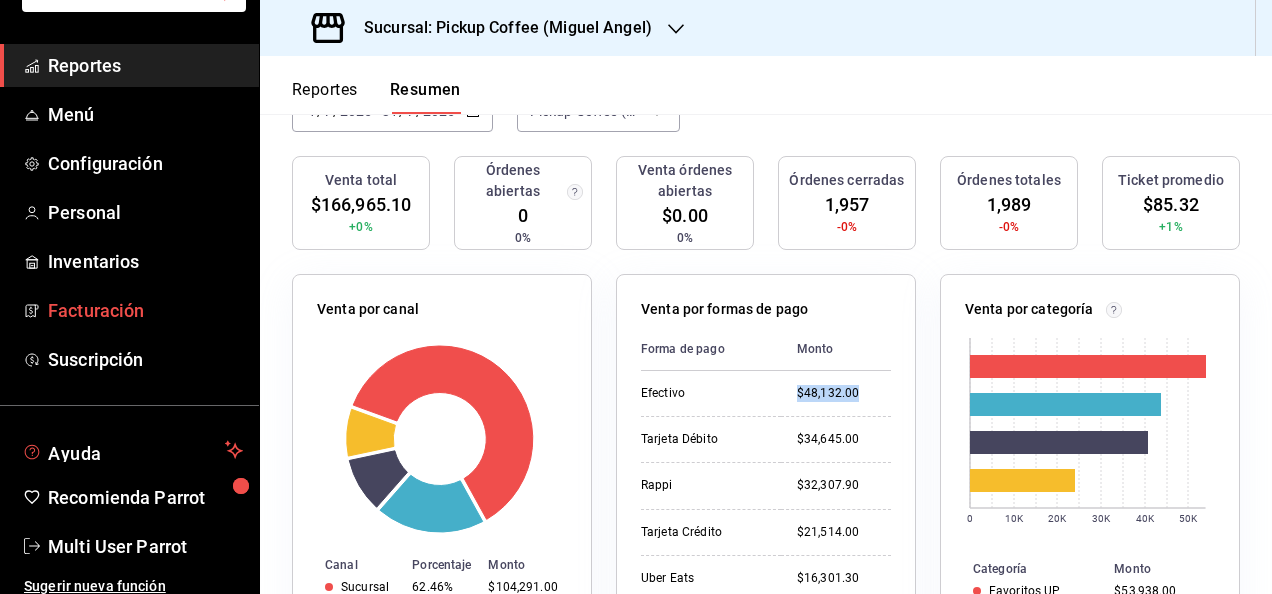 scroll, scrollTop: 160, scrollLeft: 0, axis: vertical 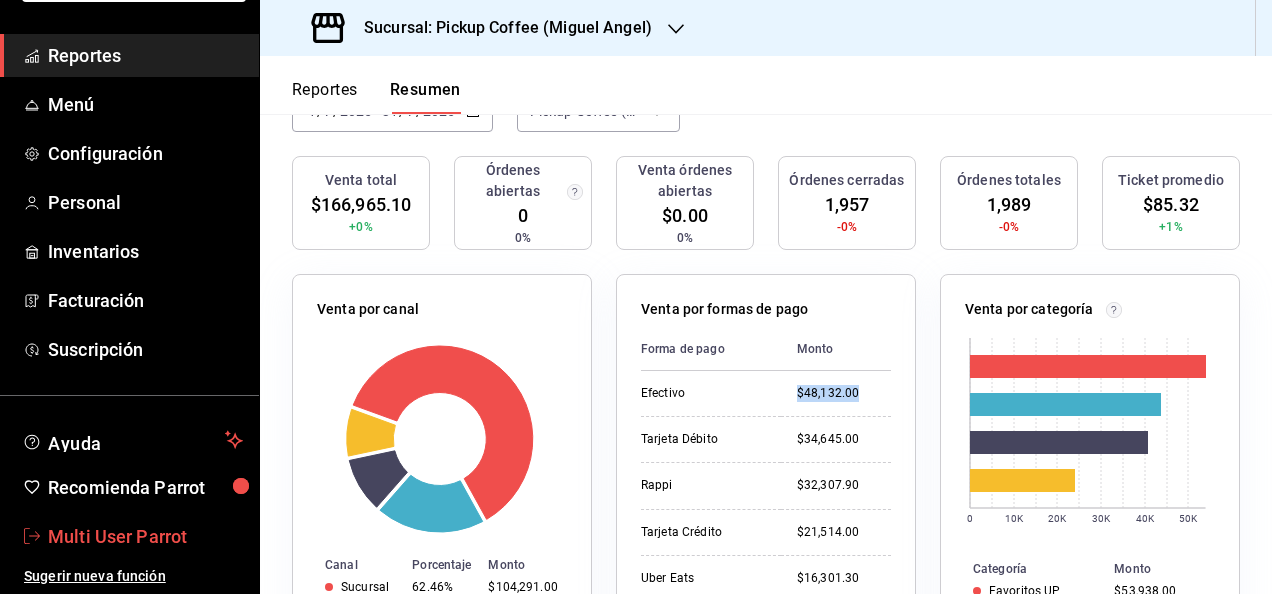 click on "Multi User Parrot" at bounding box center (145, 536) 